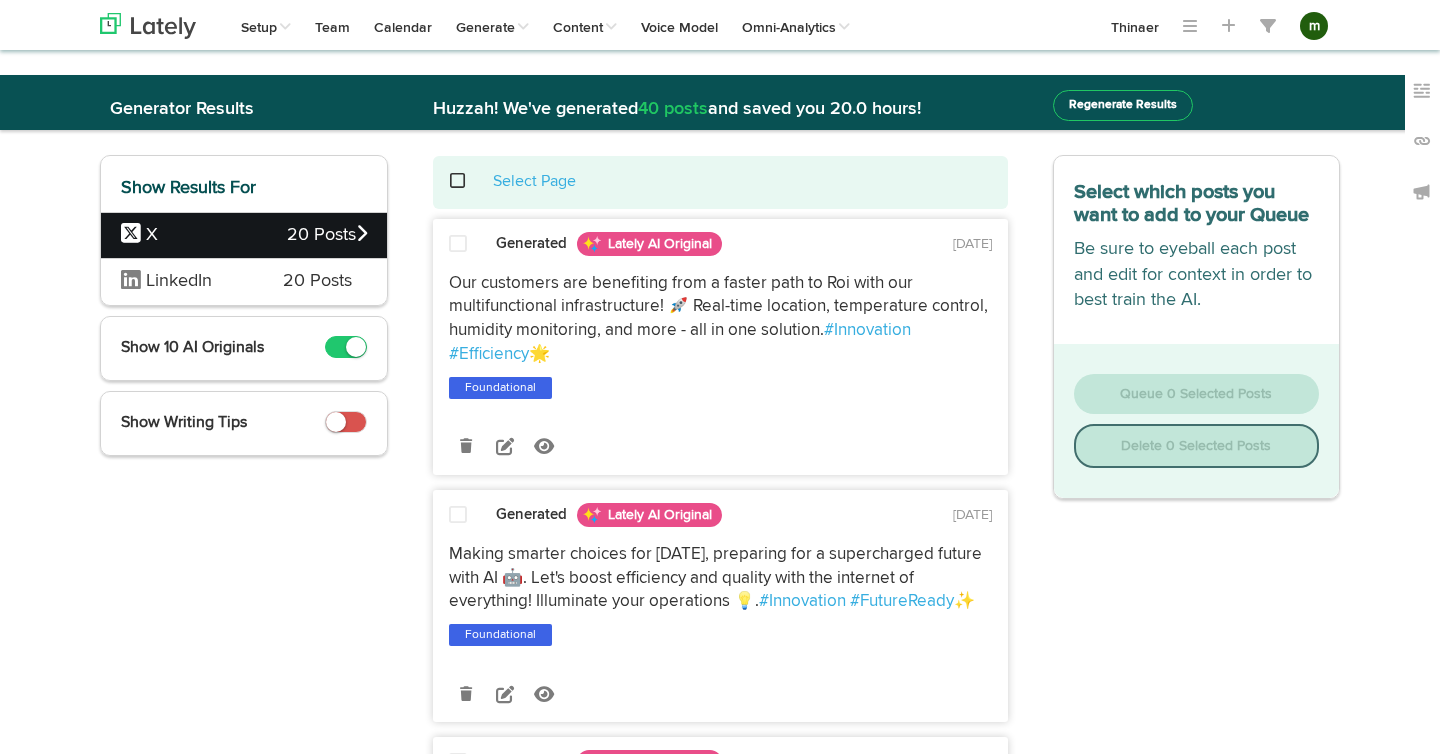 scroll, scrollTop: 0, scrollLeft: 0, axis: both 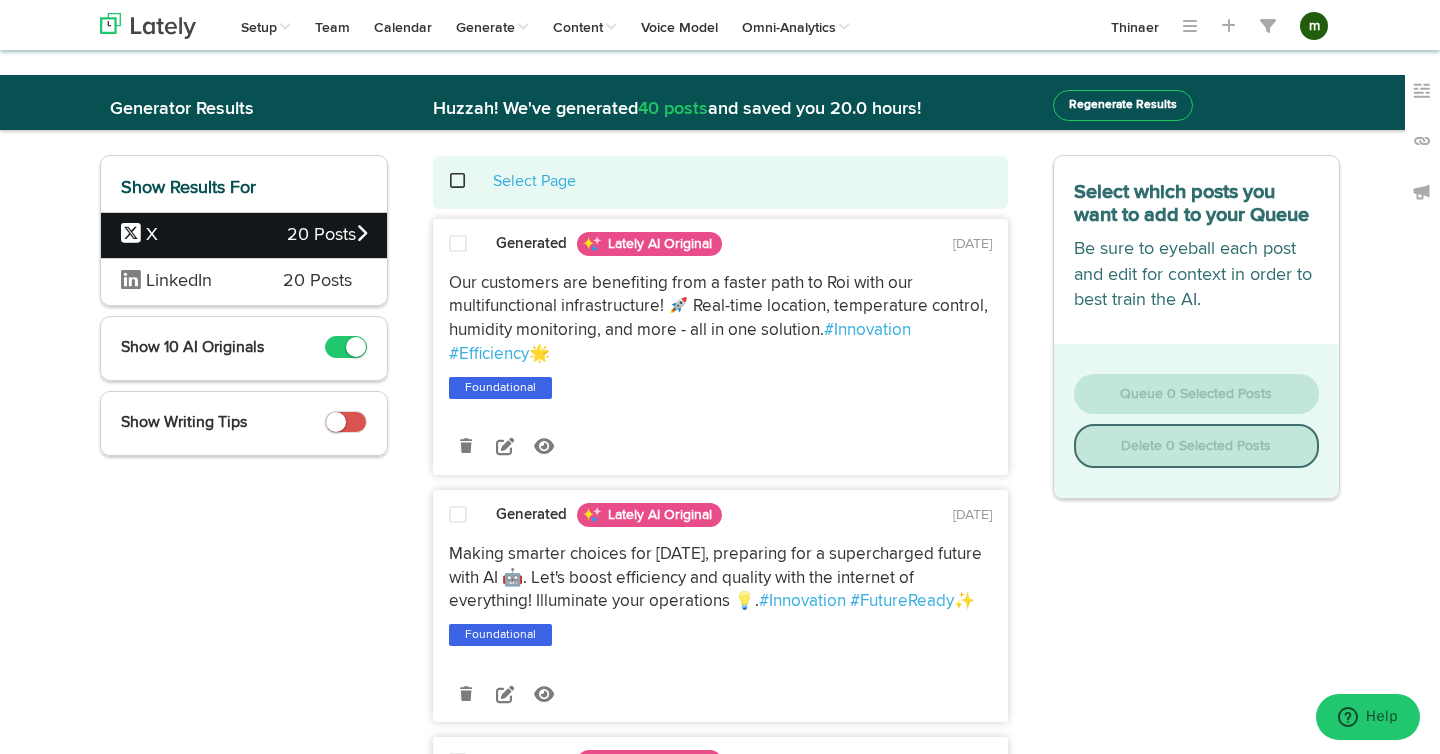 click on "LinkedIn
20 Posts" at bounding box center [244, 281] 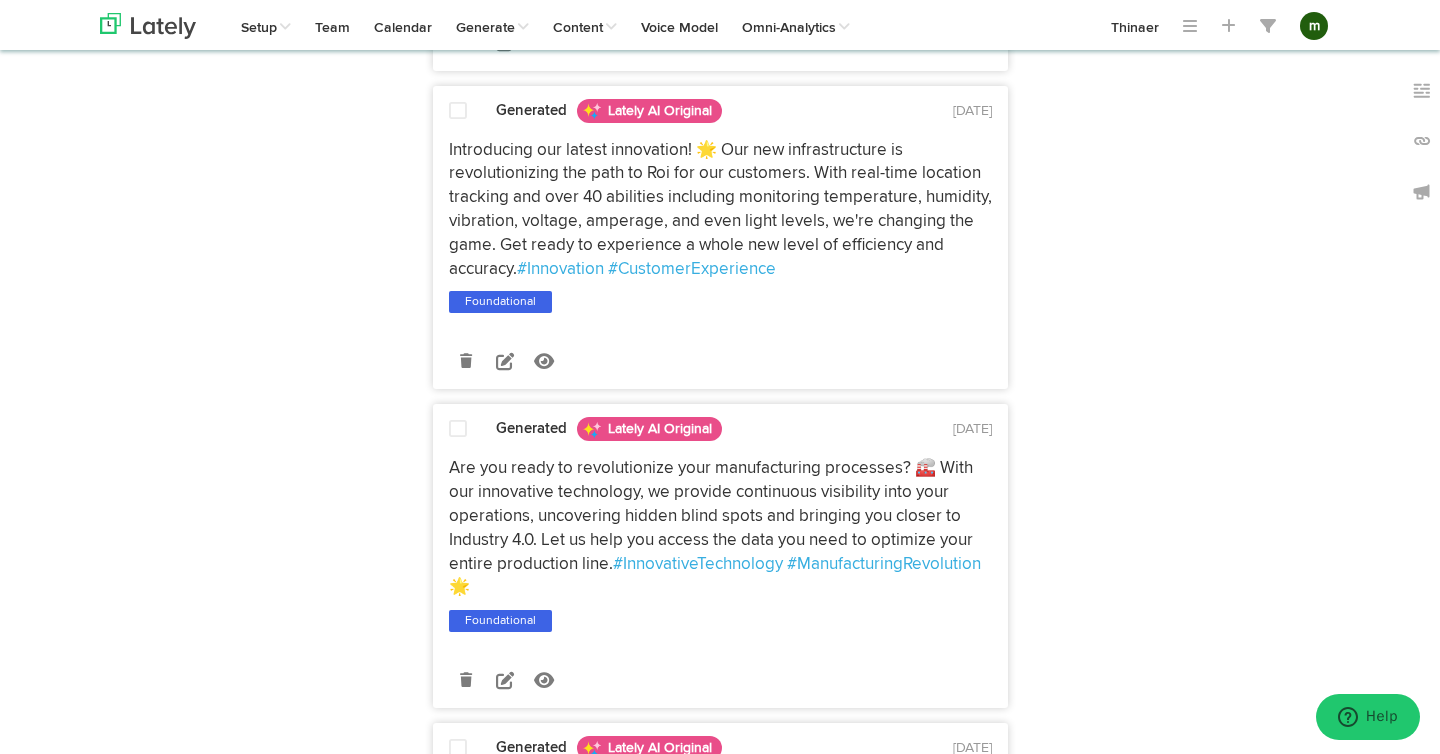 scroll, scrollTop: 0, scrollLeft: 0, axis: both 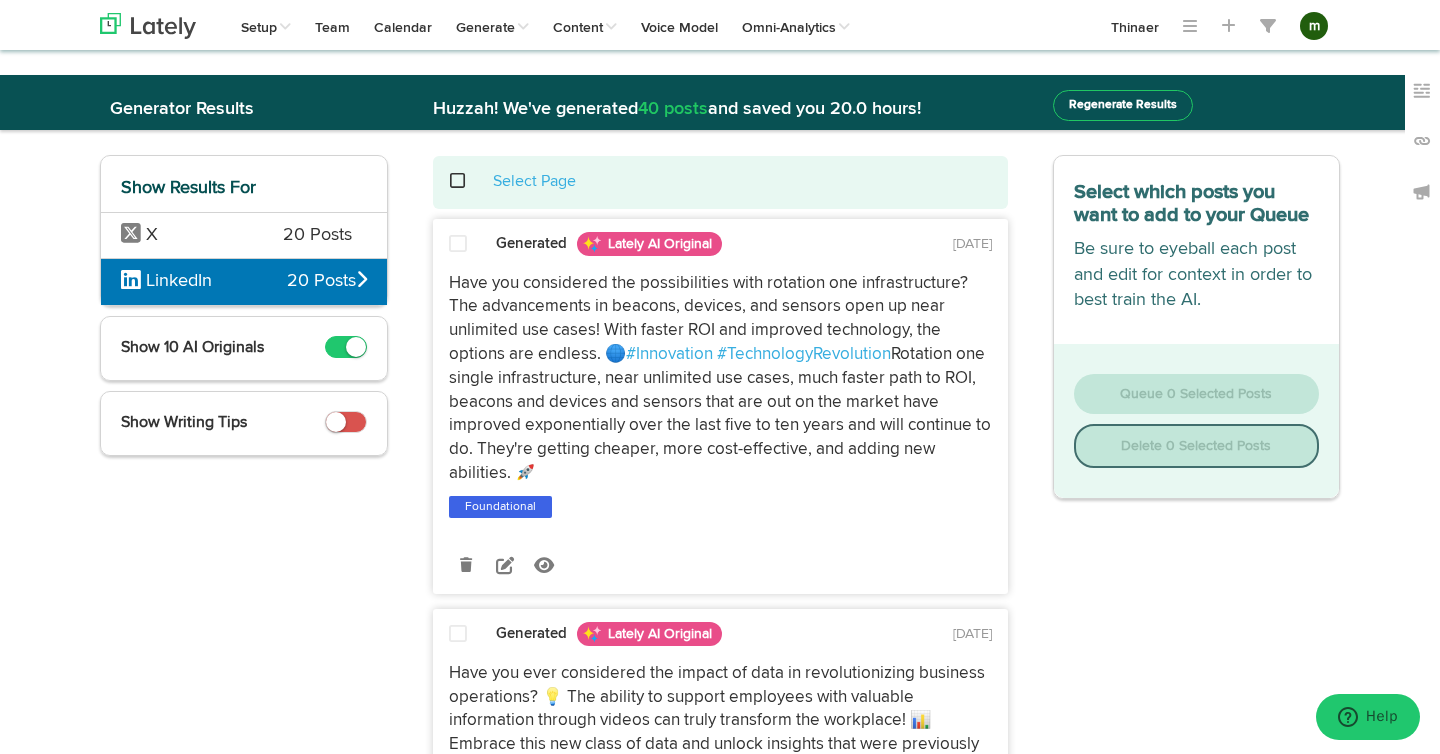 click at bounding box center (346, 422) 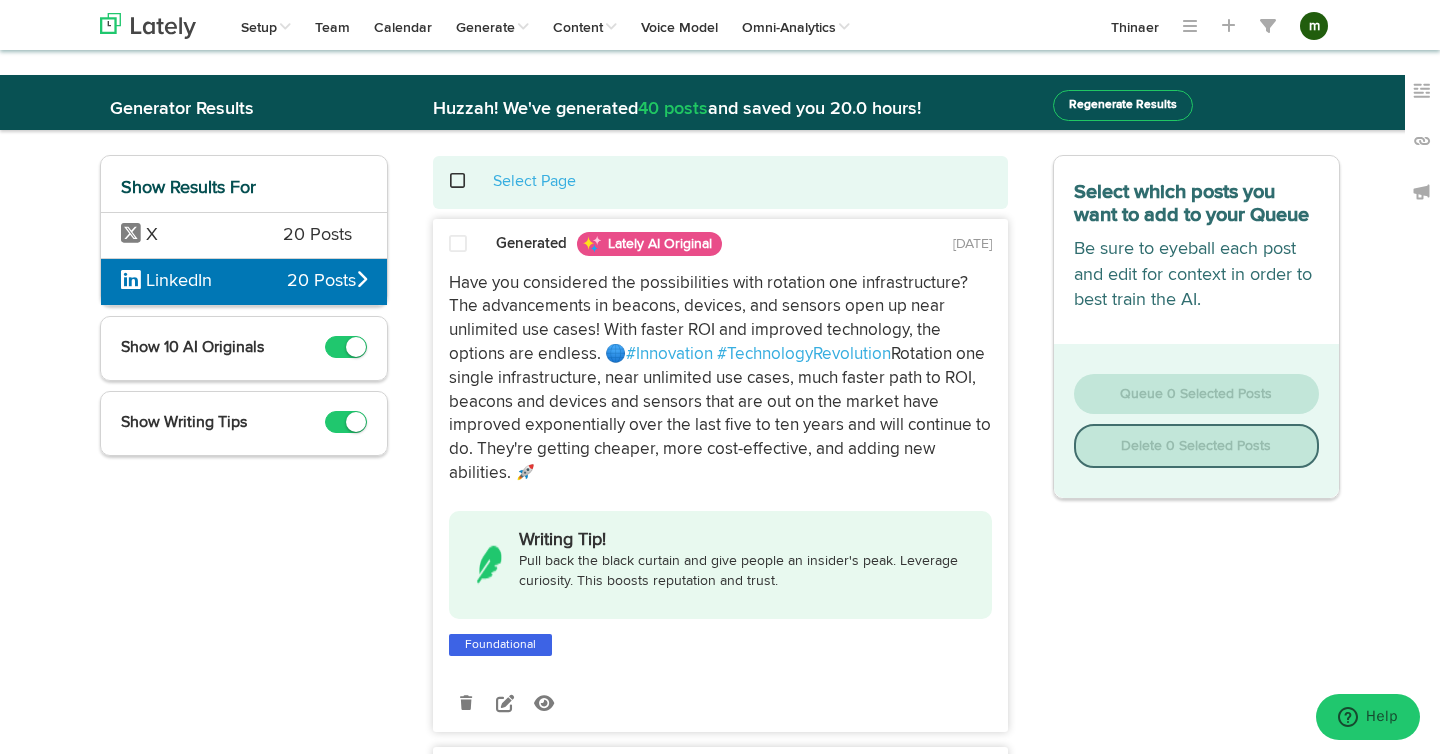 click at bounding box center (346, 347) 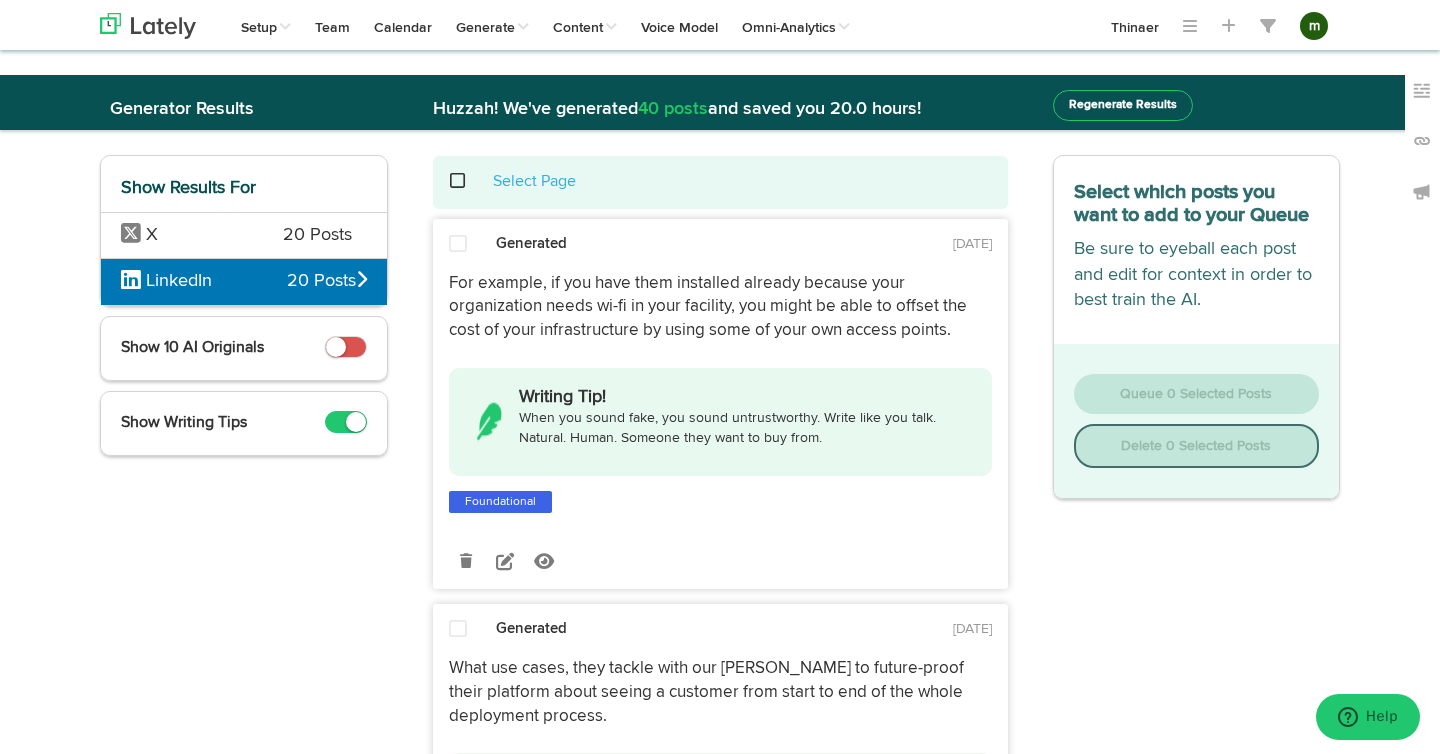click at bounding box center (336, 347) 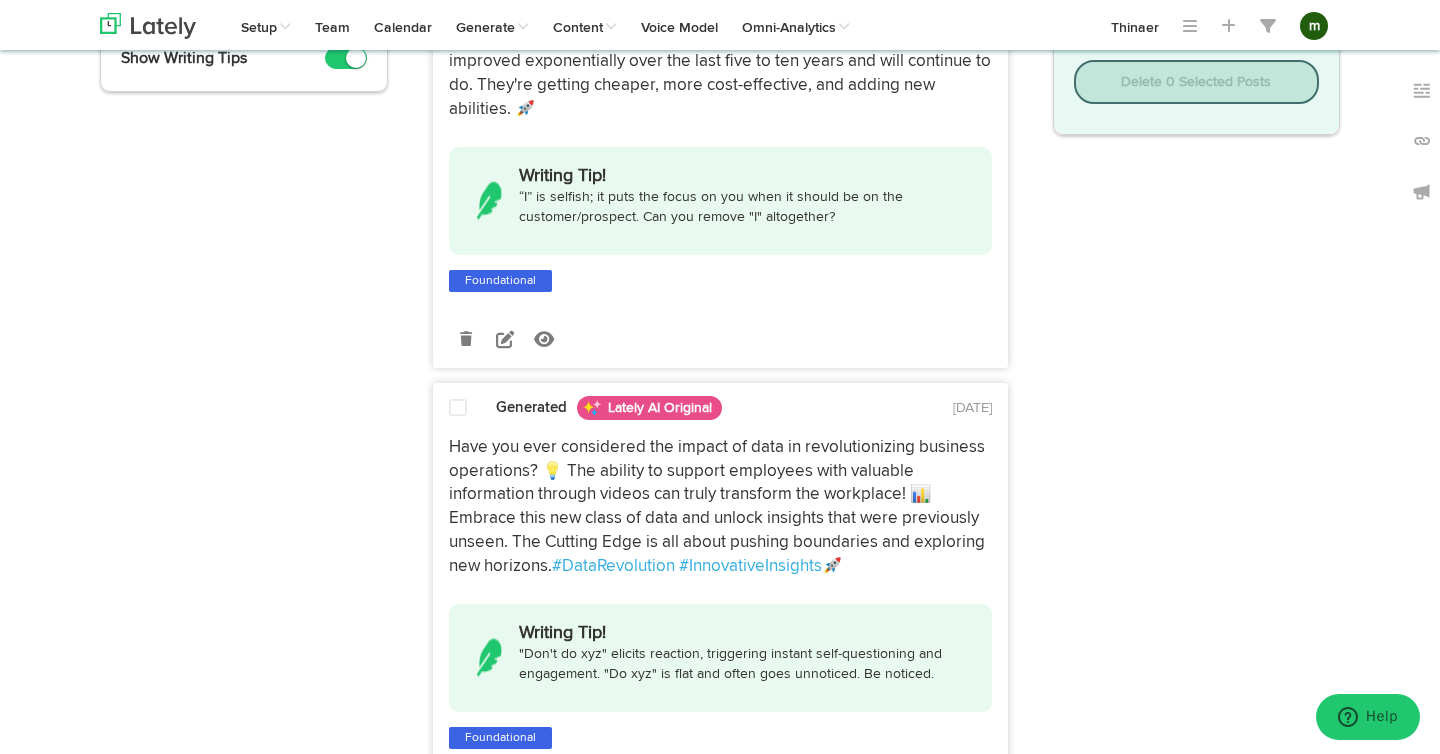 scroll, scrollTop: 0, scrollLeft: 0, axis: both 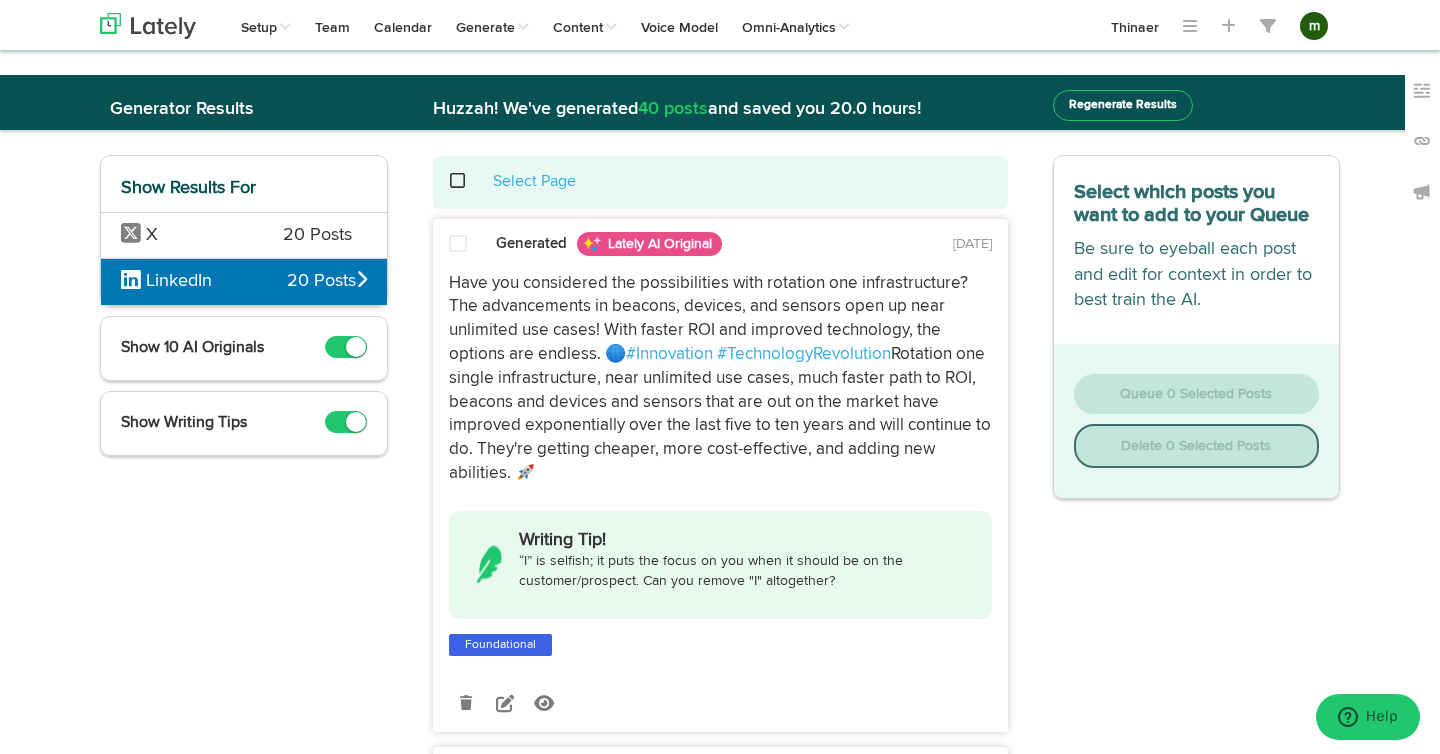 click on "Regenerate Results" at bounding box center [1123, 105] 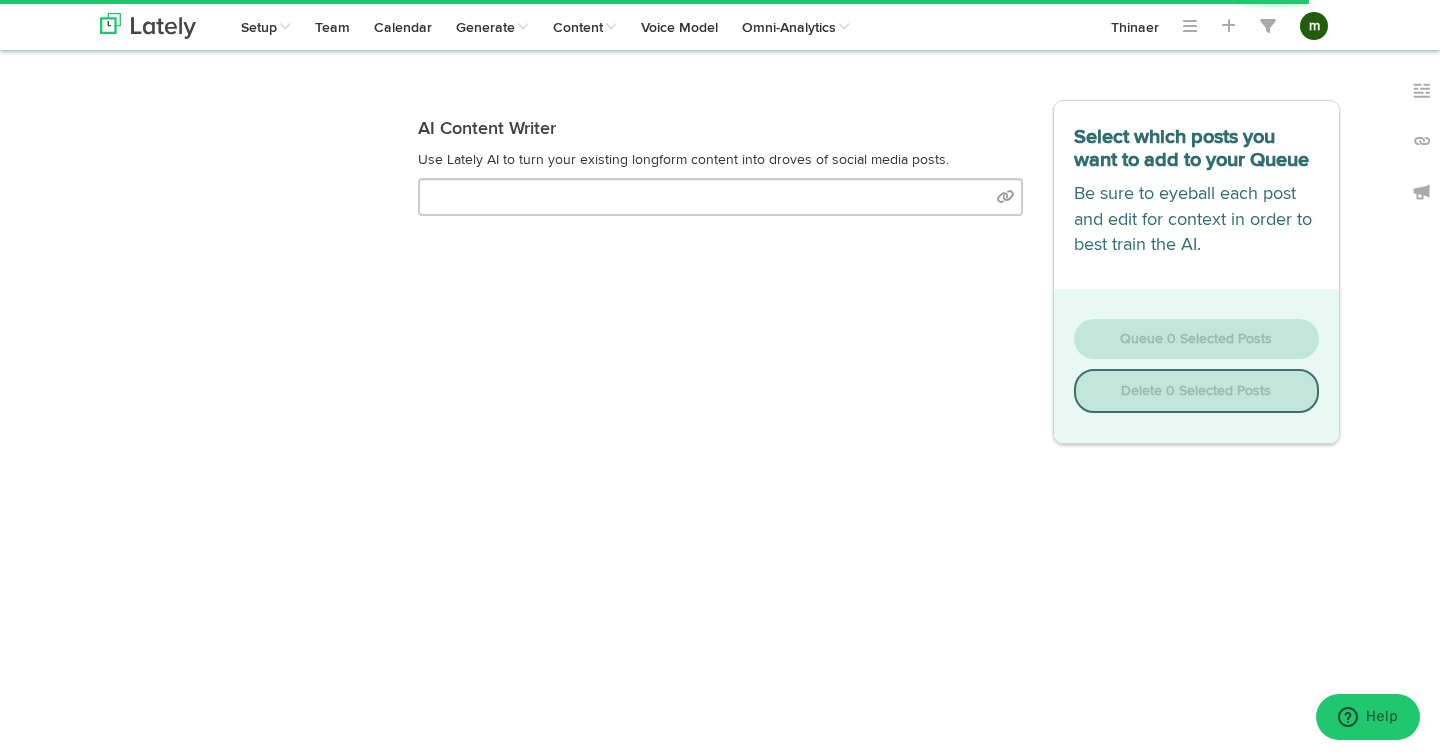 type on "Acton, are we enable you to track the untrackable with continuous and contextualize visibility into current manufacturing blind spot, and get you closer to the ideal of Industry, 4.0 and smart manufacturing. We need we used to get the data you want and that you didn't even know you needed from your entire operation. So the best way to explain thinner today is better business decisions today for humans and supercharged, AI in the future. We focus on efficiency and quality with our internet of everything approach. Everything in your operation is visible. Now it's like shining a floodlight on your operations where you were trying to see things with a flashlight before down. There is one unified of you of all of your operations and can be accessed, anywhere around the world with t, riyals equipment assets, within a manufacturer's plant. Where is it located? Did it move? Where did it move? What temperature is what humidity is it exposed to our machines running properly. So what we've done is we've created A new..." 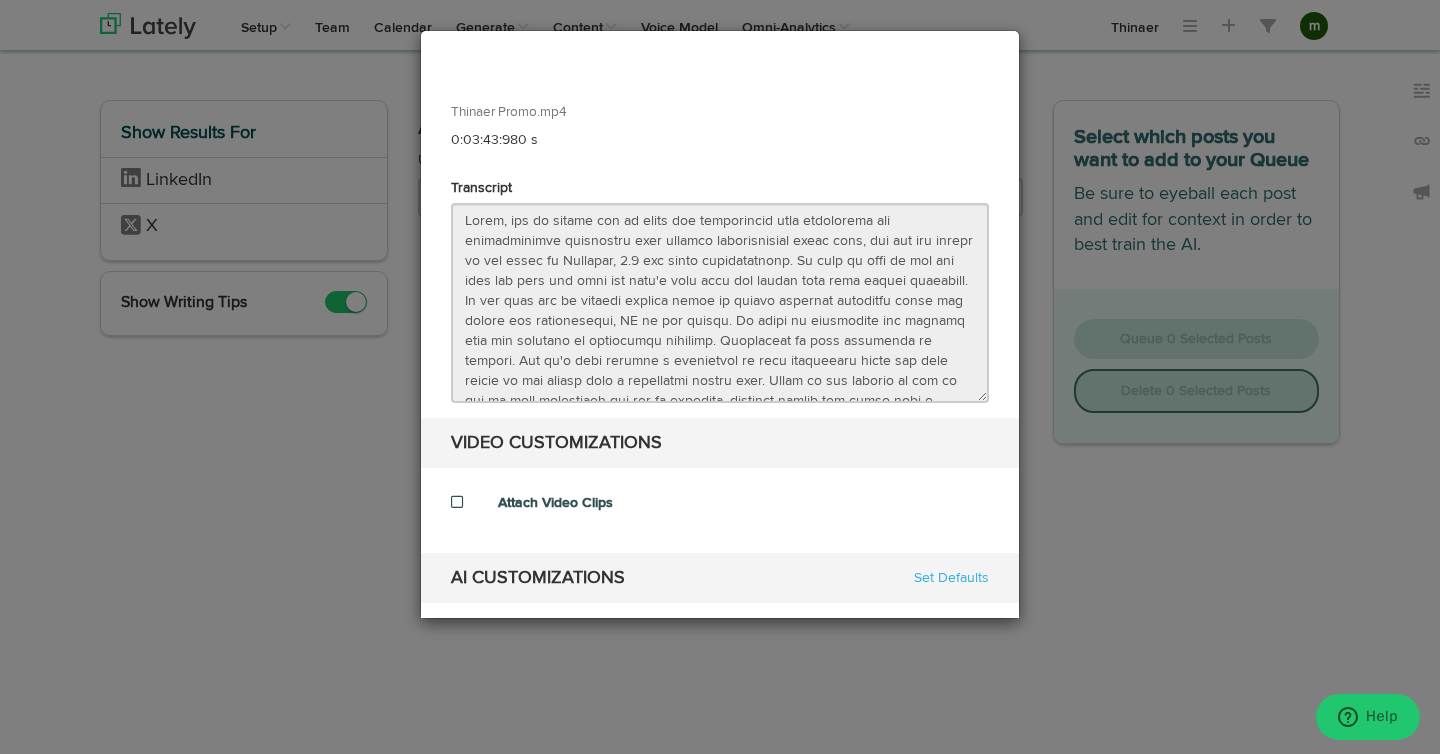 select on "natural" 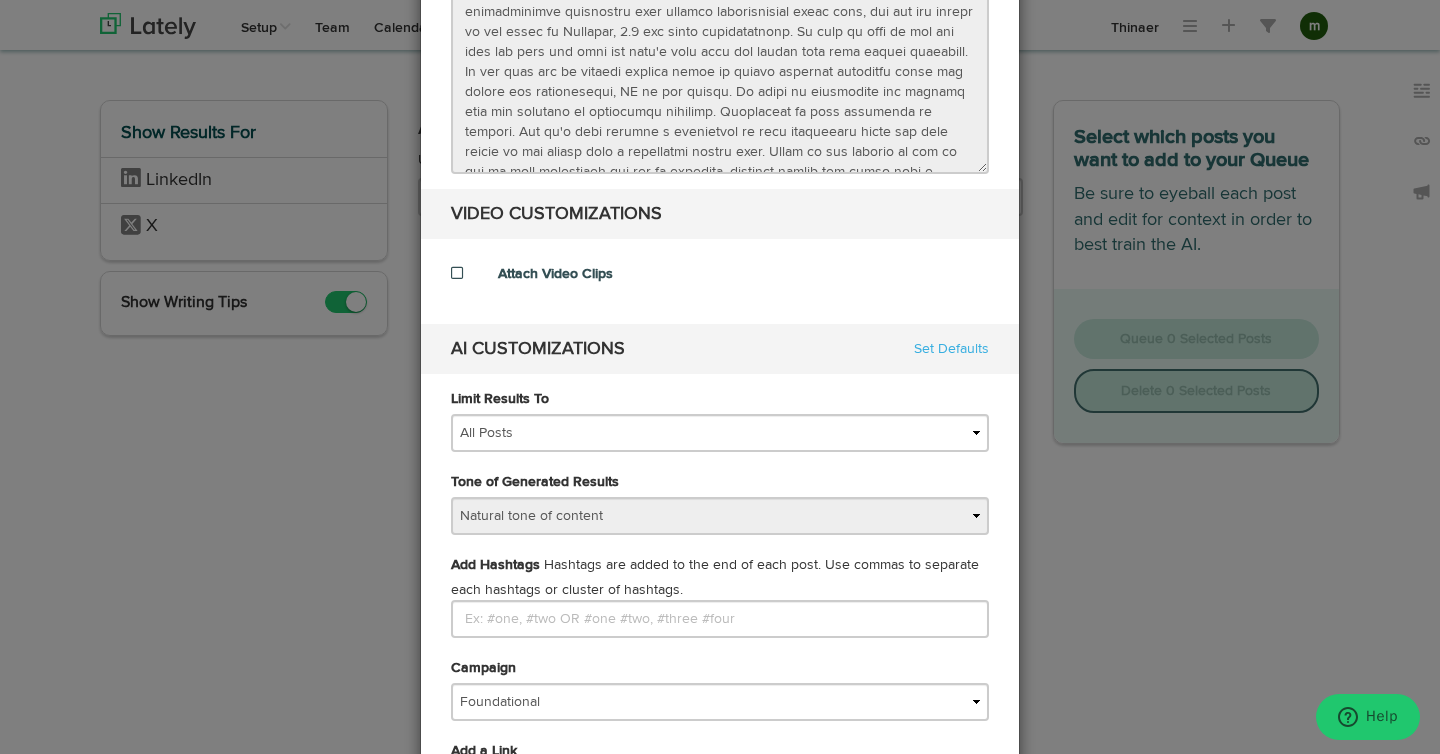 scroll, scrollTop: 0, scrollLeft: 0, axis: both 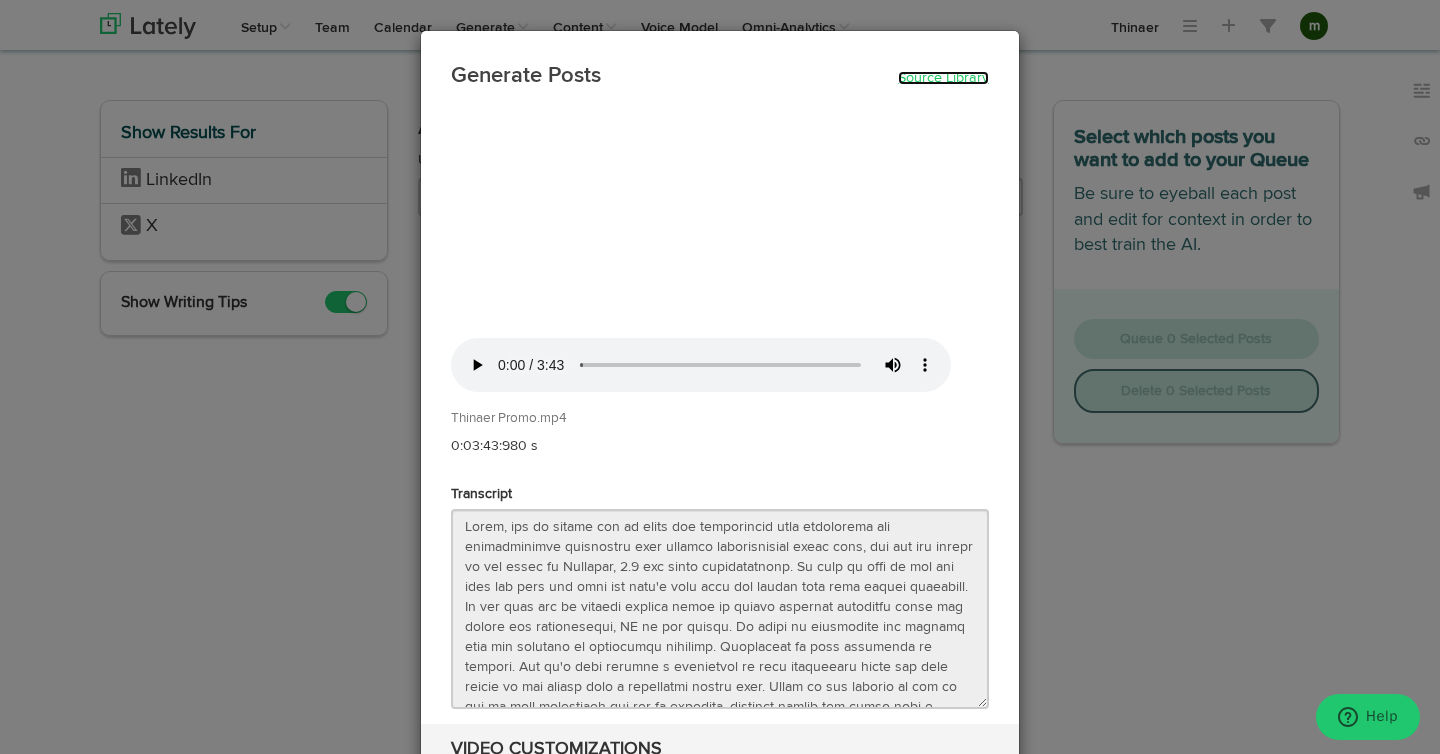 click on "Source Library" at bounding box center (943, 78) 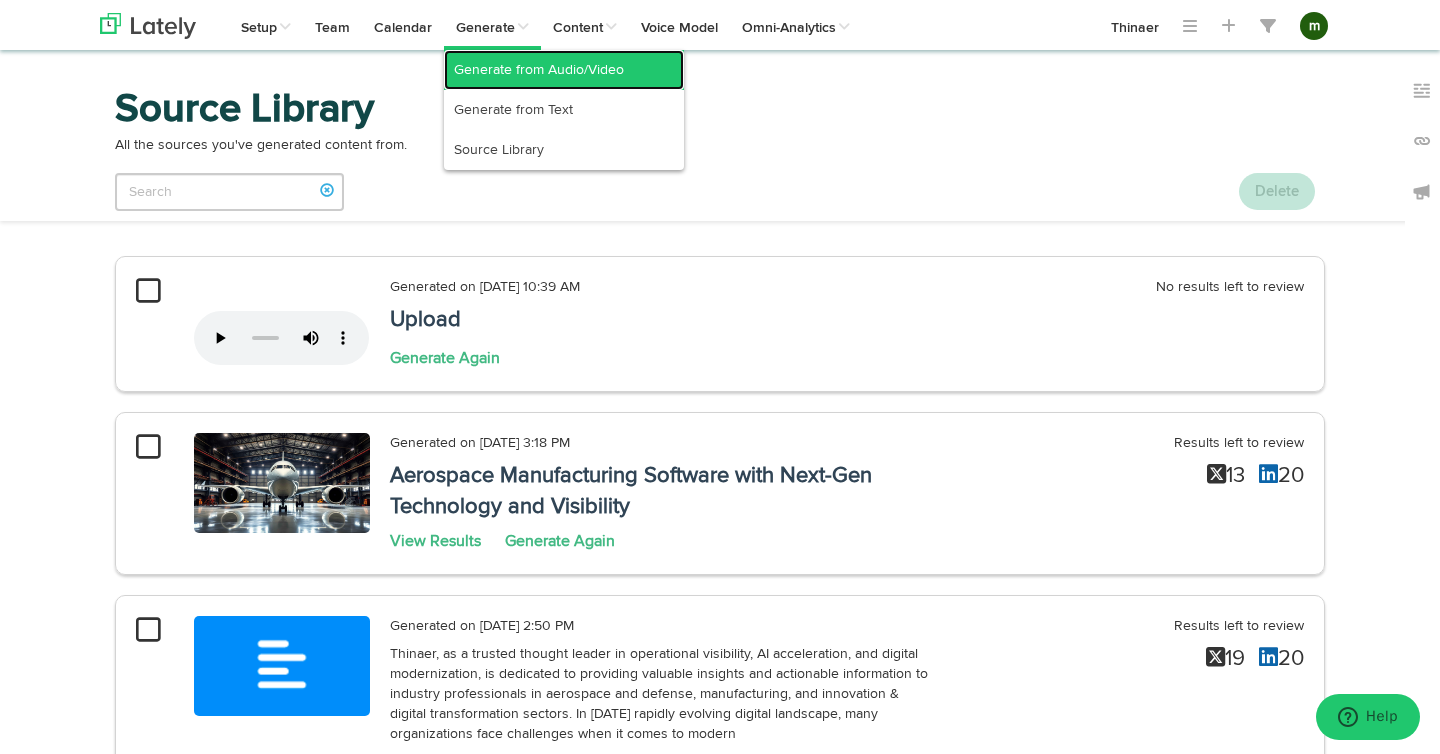 click on "Generate from Audio/Video" at bounding box center (564, 70) 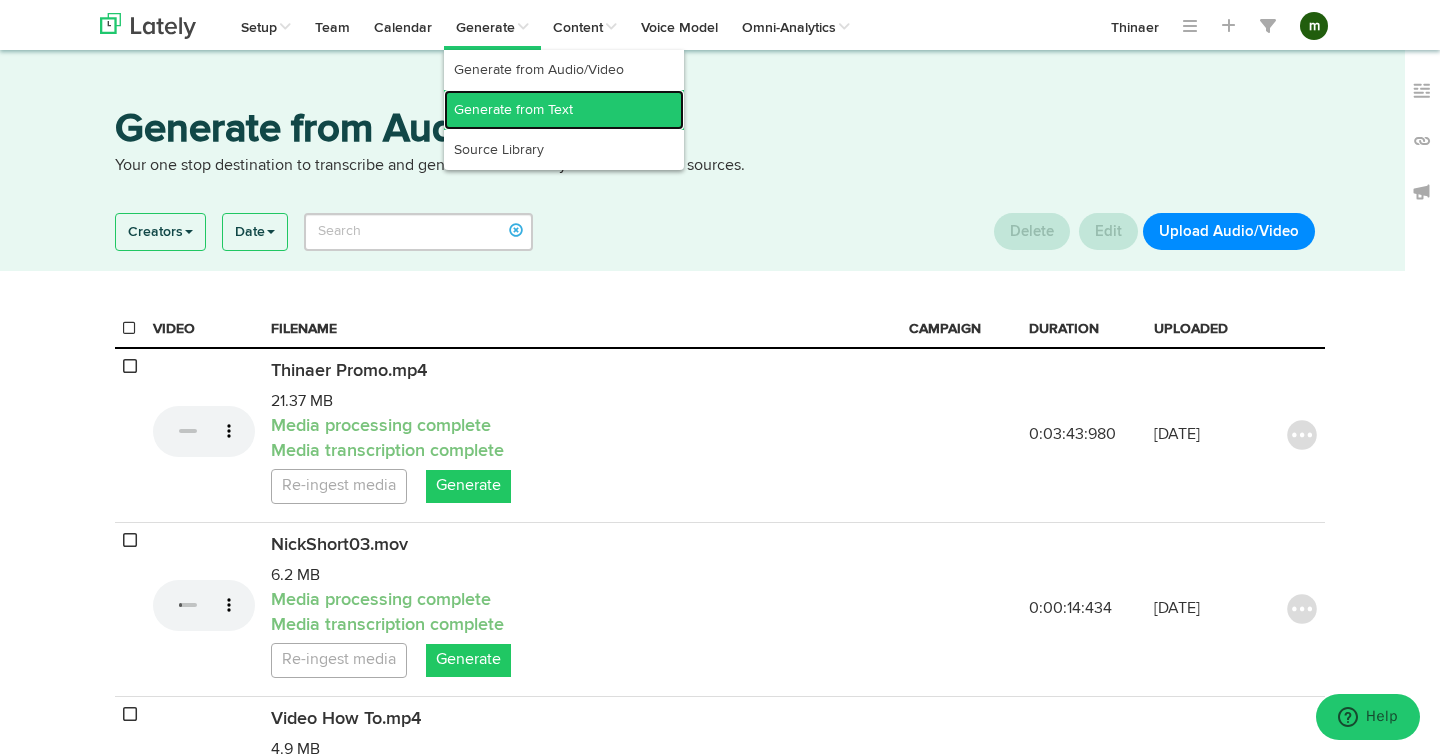 click on "Generate from Text" at bounding box center (564, 110) 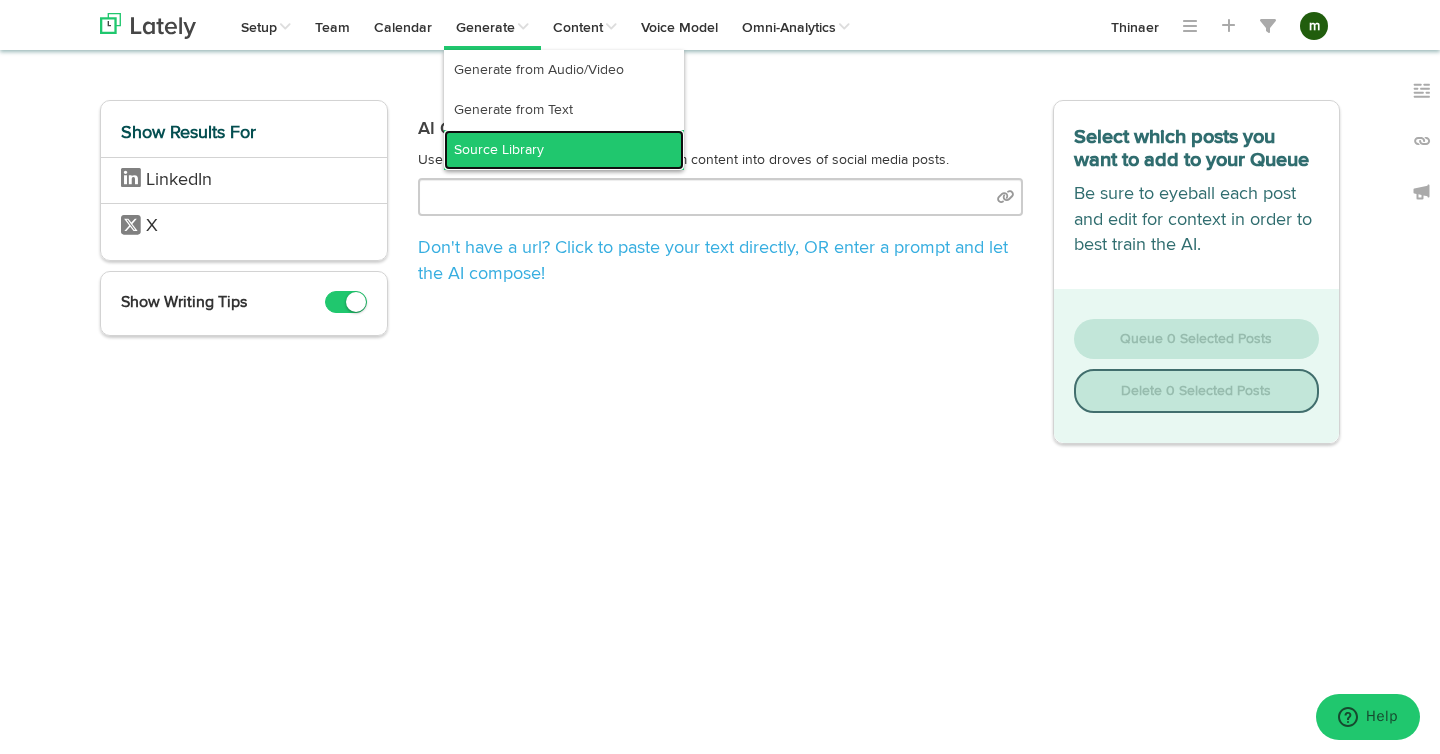 click on "Source Library" at bounding box center (564, 150) 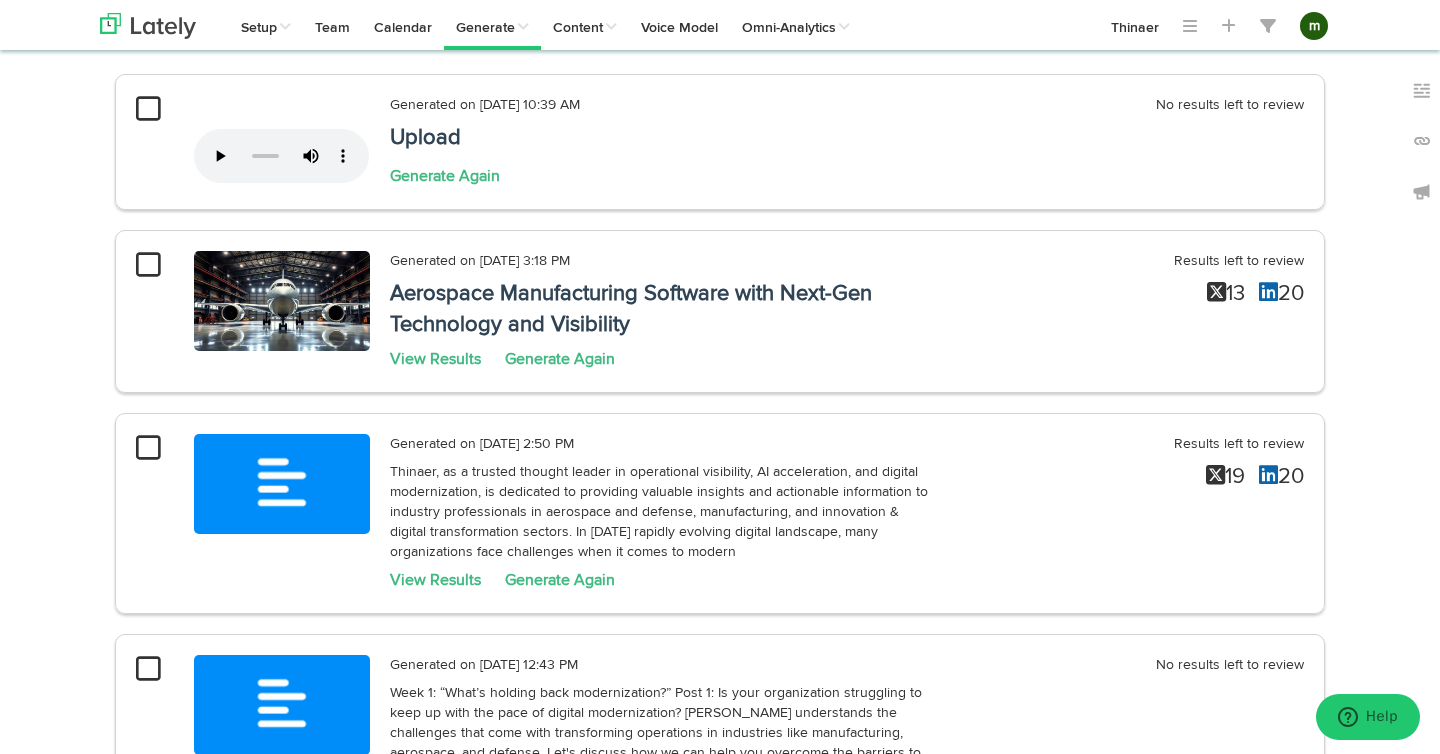 scroll, scrollTop: 0, scrollLeft: 0, axis: both 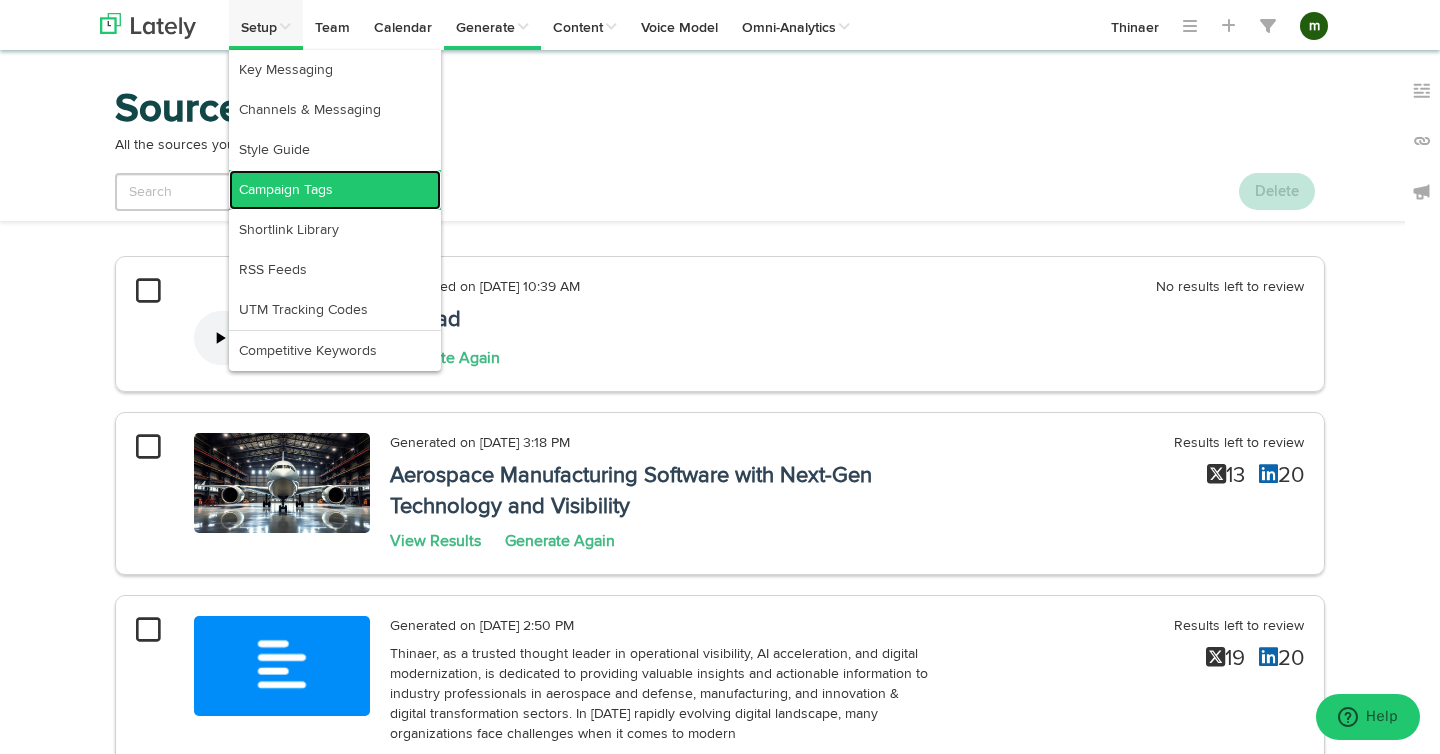 click on "Campaign Tags" at bounding box center (335, 190) 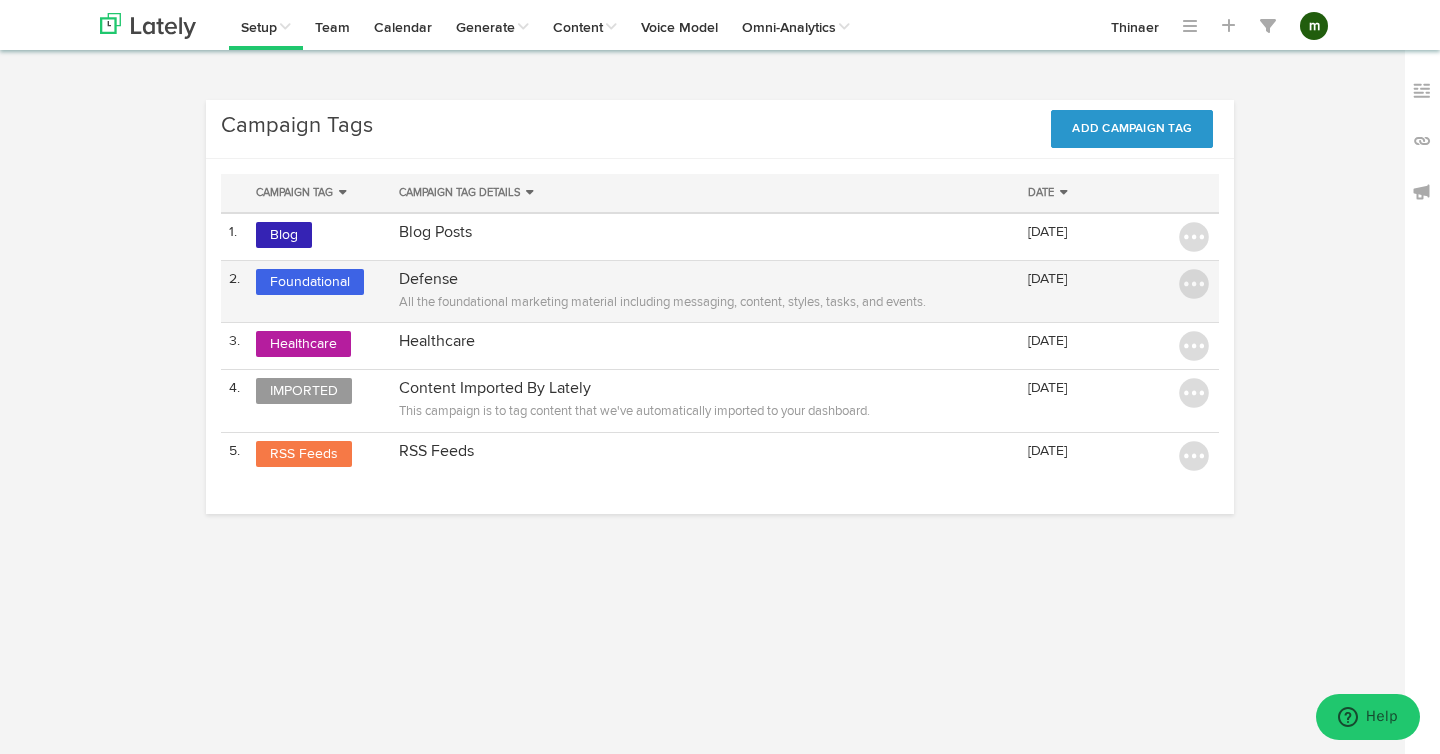 click on "Defense" at bounding box center [705, 280] 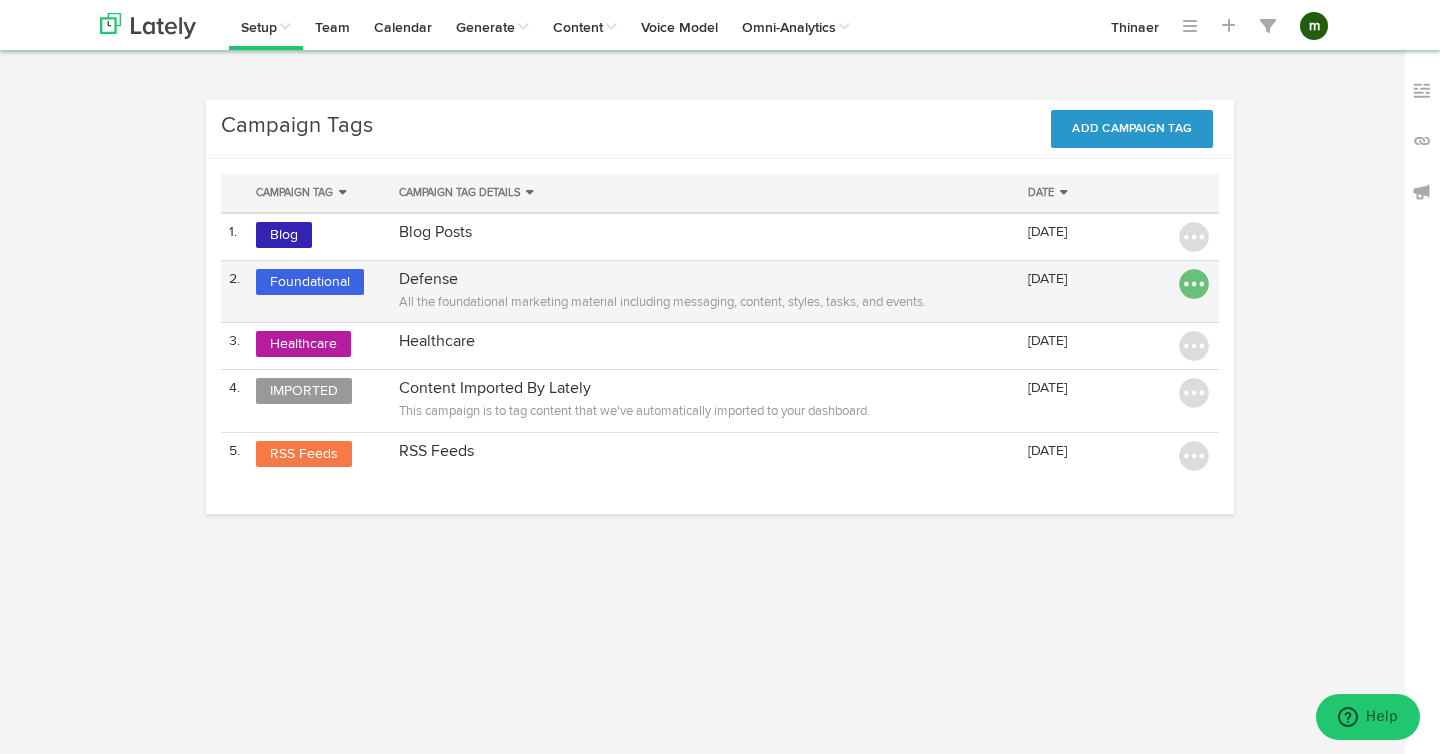 click at bounding box center [1194, 284] 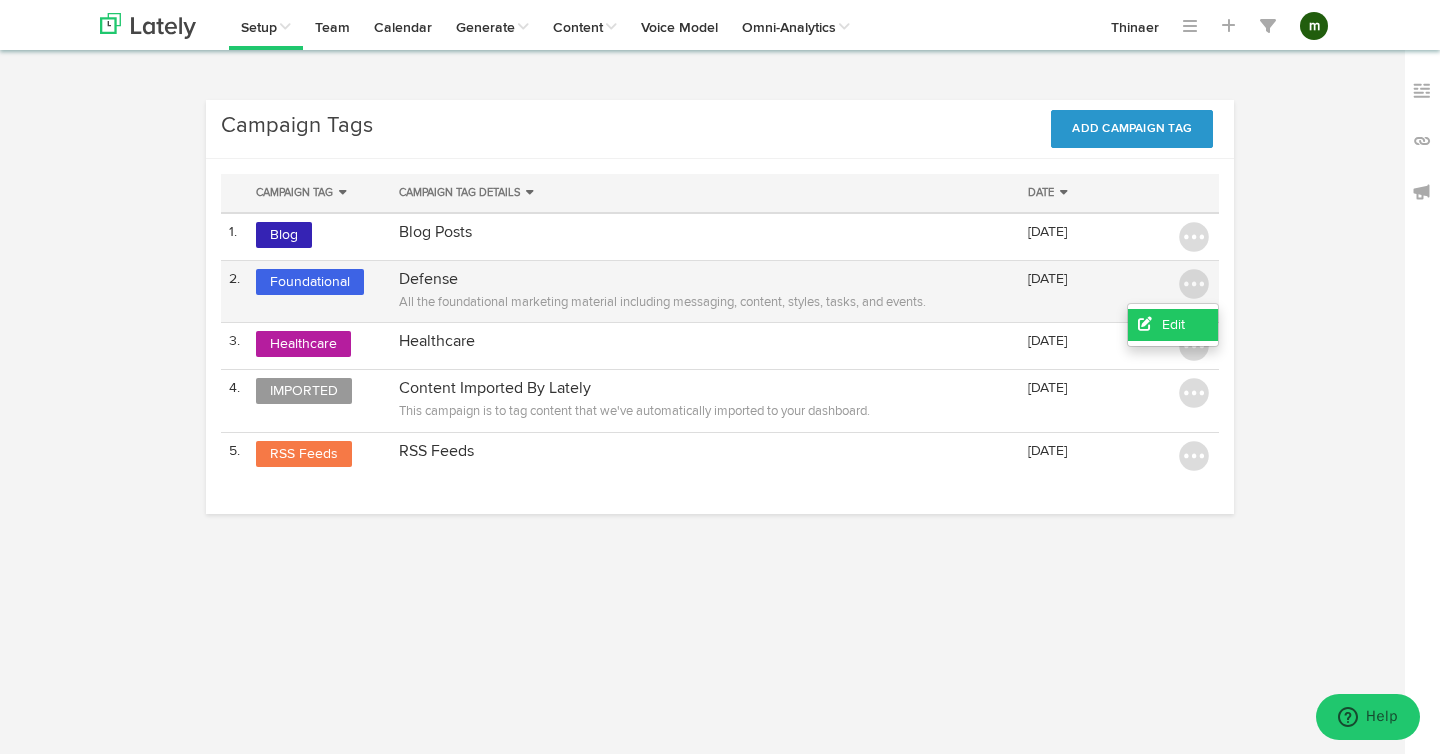 click at bounding box center (1150, 324) 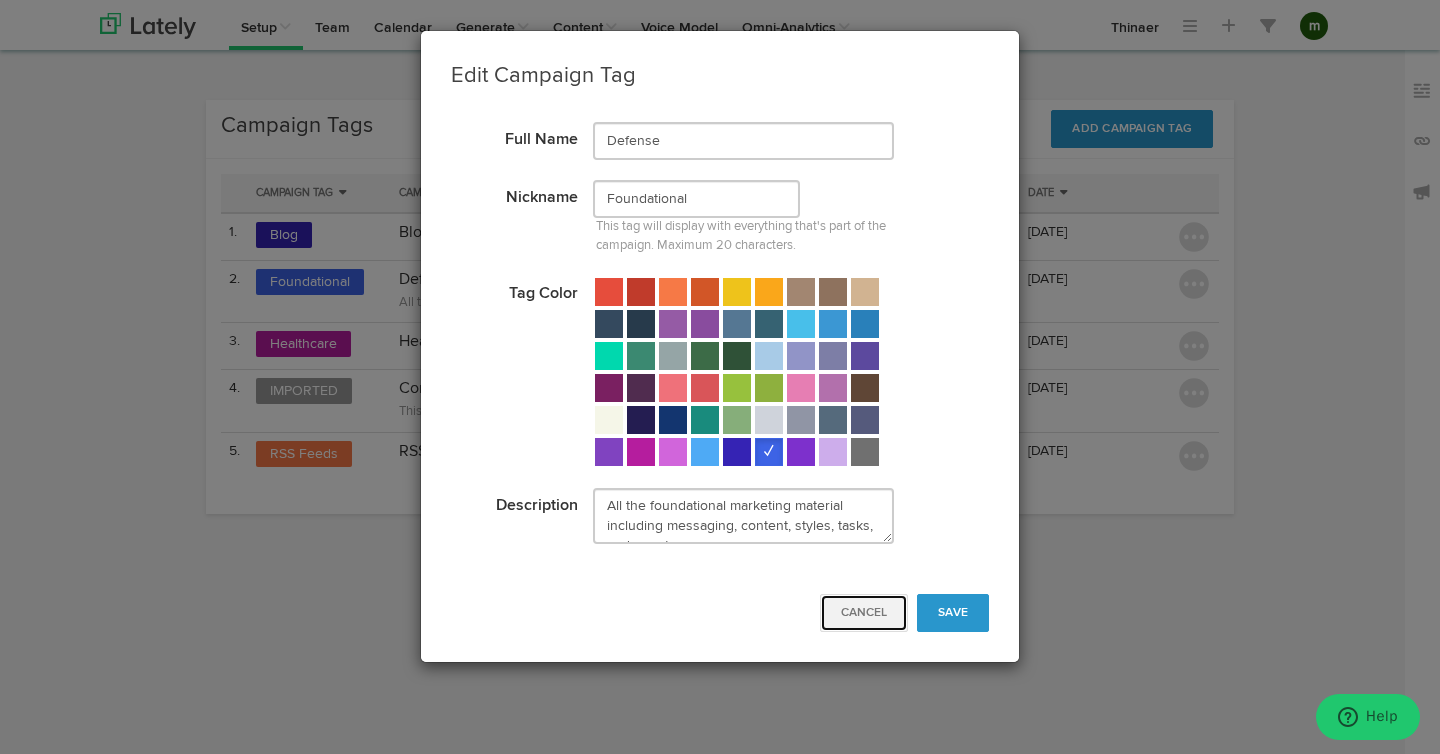 click on "Cancel" at bounding box center (864, 613) 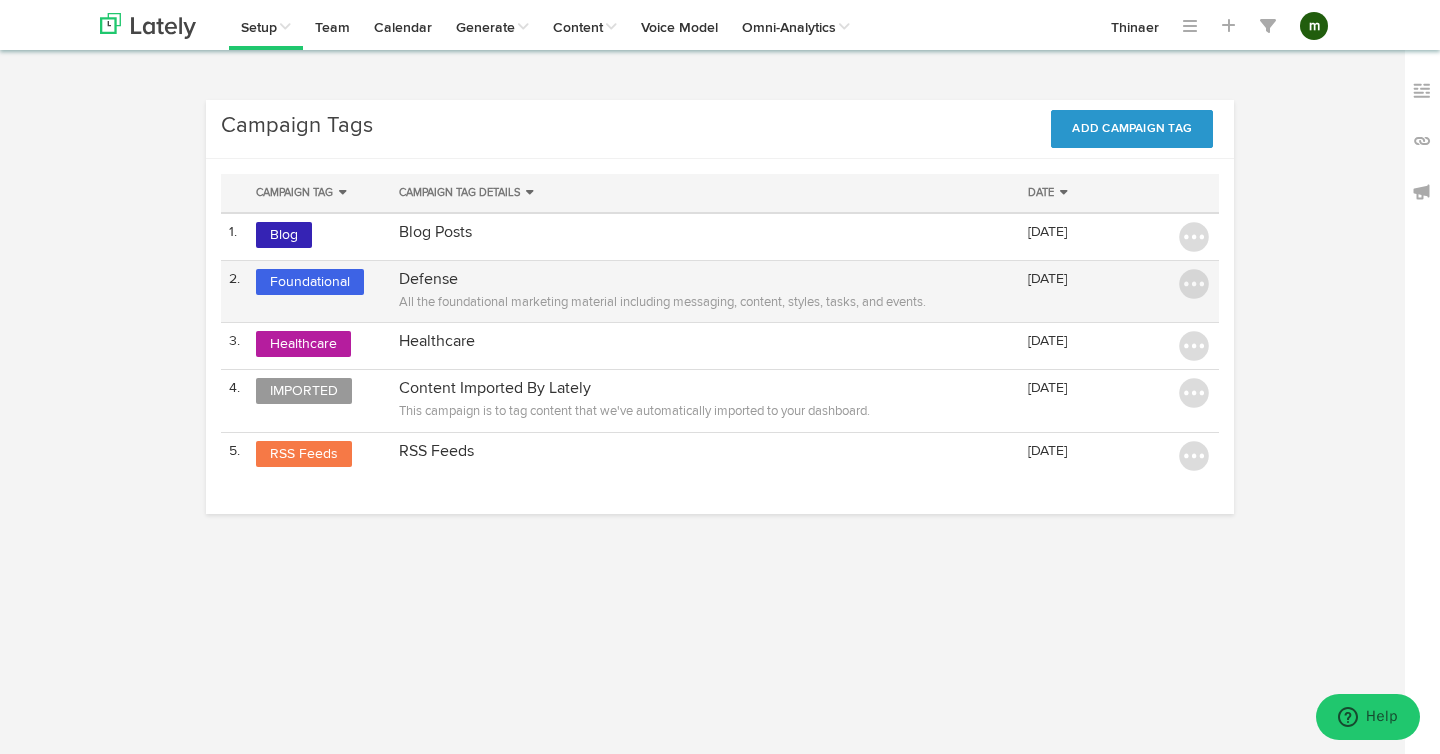 click on "Foundational" at bounding box center [310, 282] 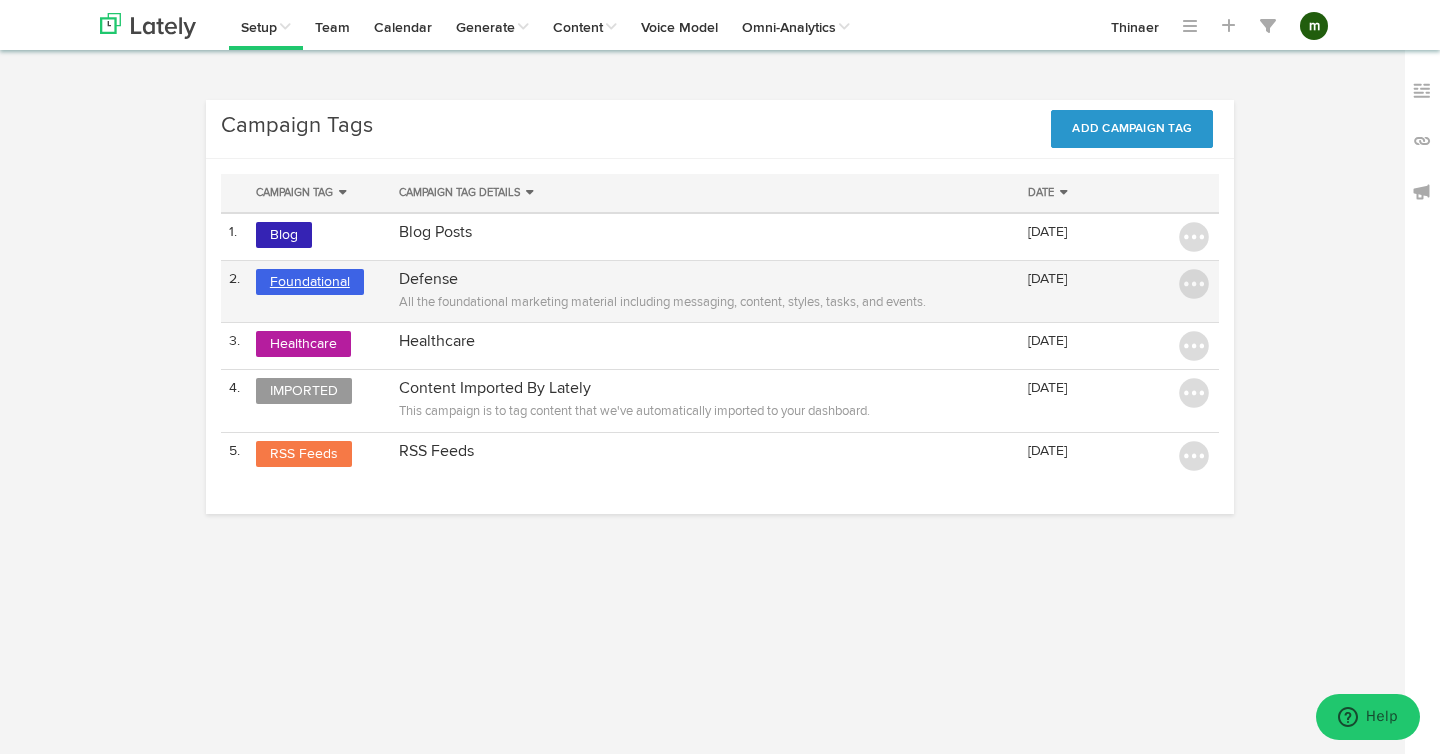 click on "Foundational" at bounding box center (310, 282) 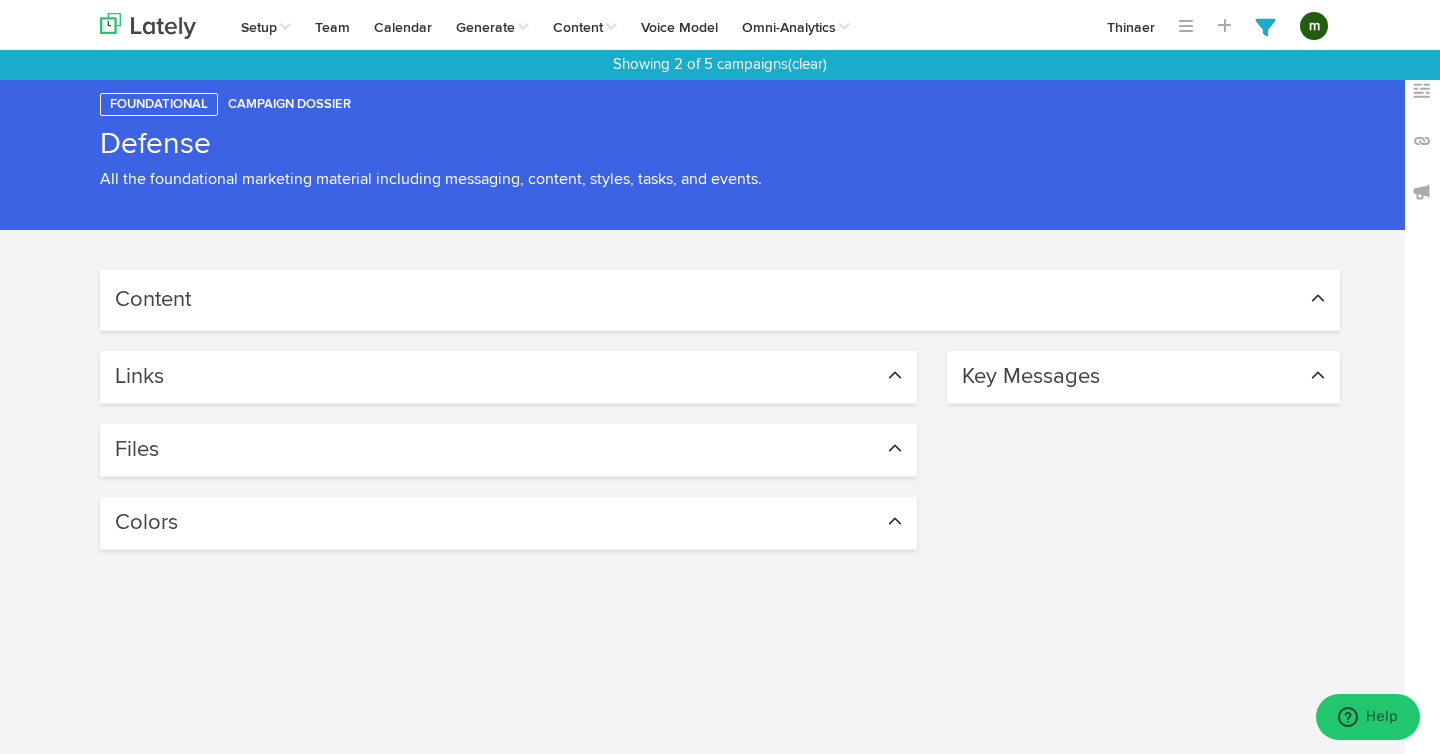 click at bounding box center (1318, 299) 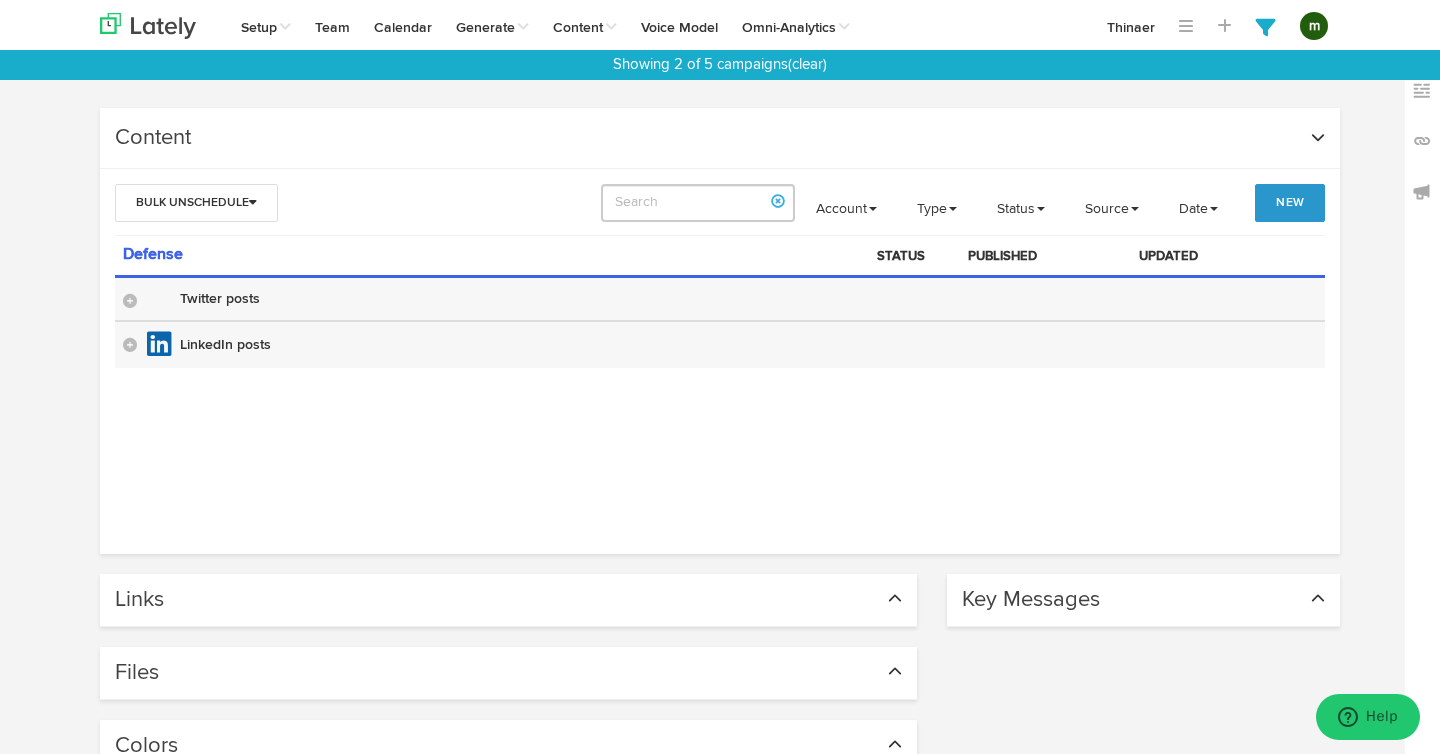 scroll, scrollTop: 261, scrollLeft: 0, axis: vertical 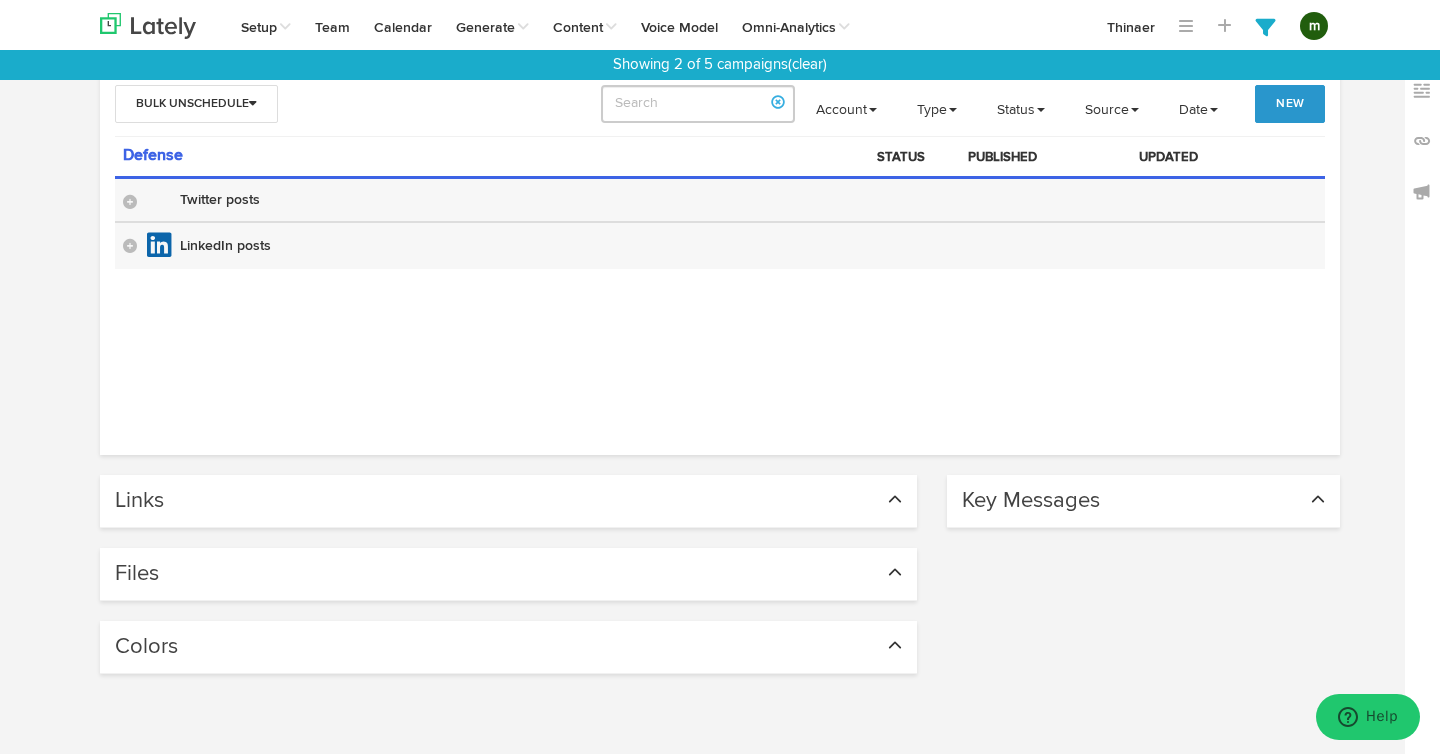 click on "Links" at bounding box center (508, 501) 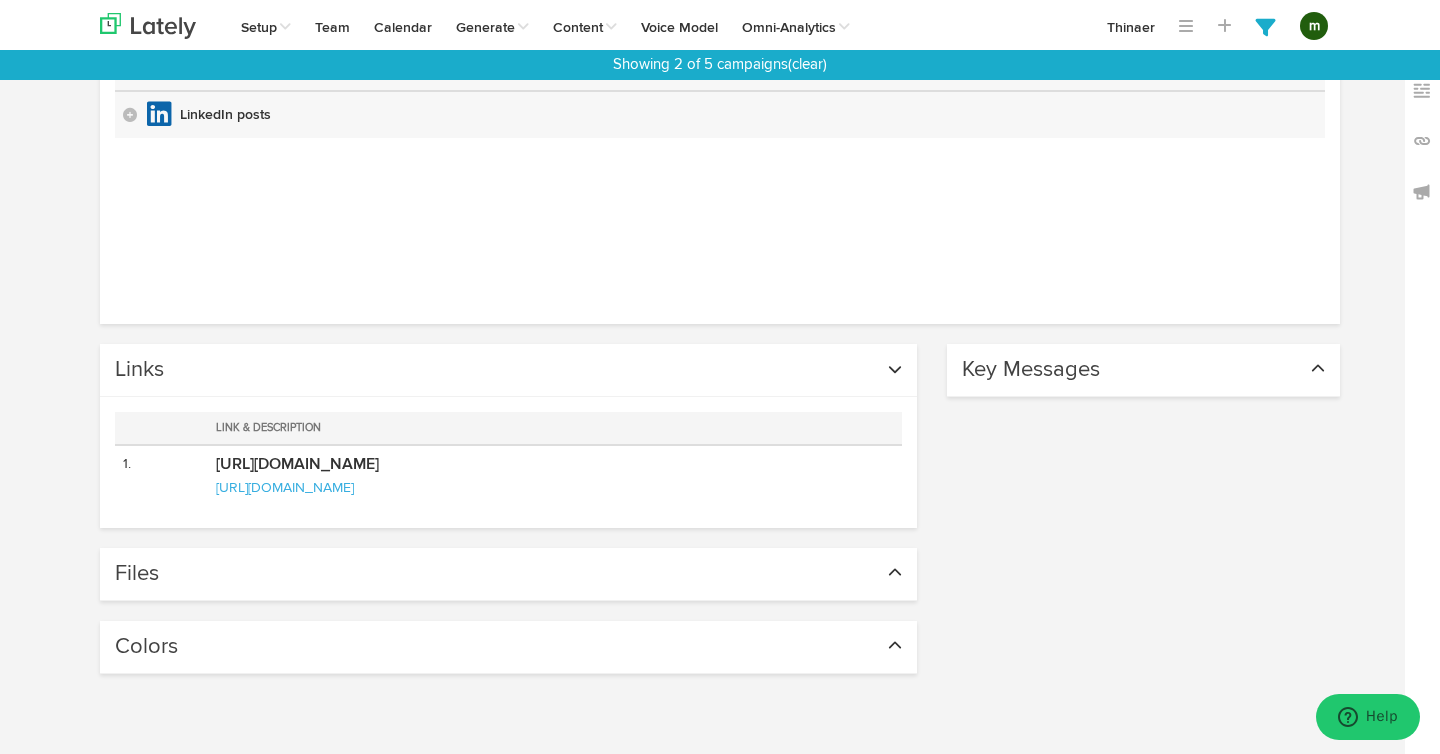 scroll, scrollTop: 392, scrollLeft: 0, axis: vertical 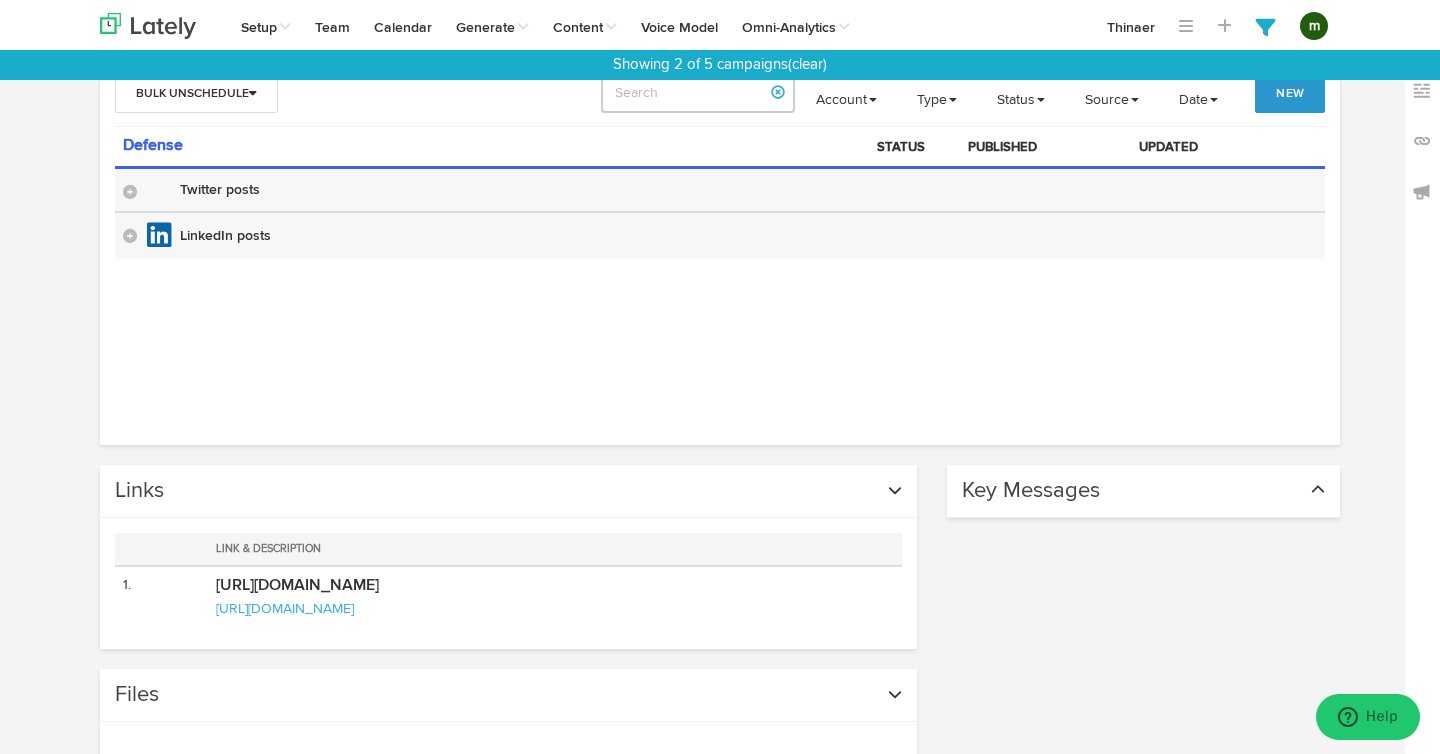 click on "Key Messages" at bounding box center (1143, 491) 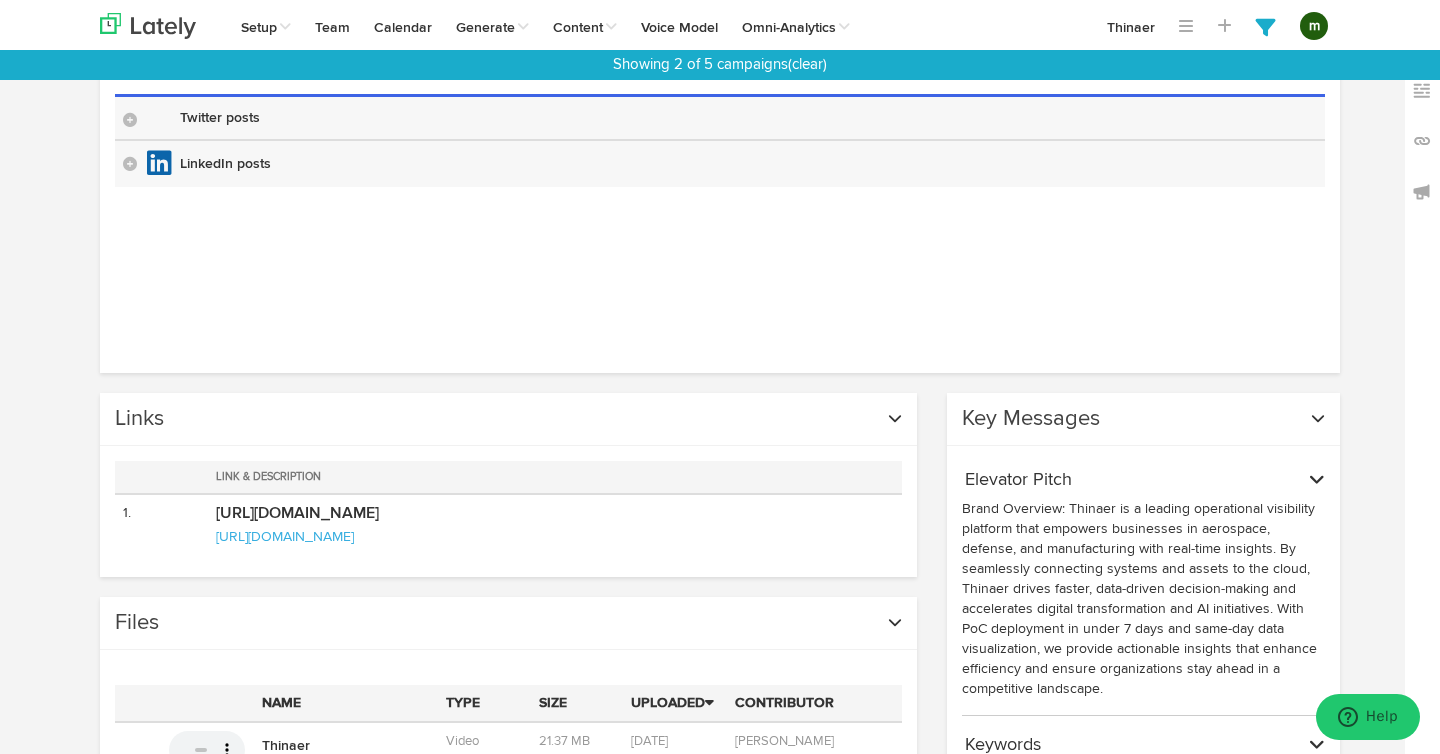 scroll, scrollTop: 0, scrollLeft: 0, axis: both 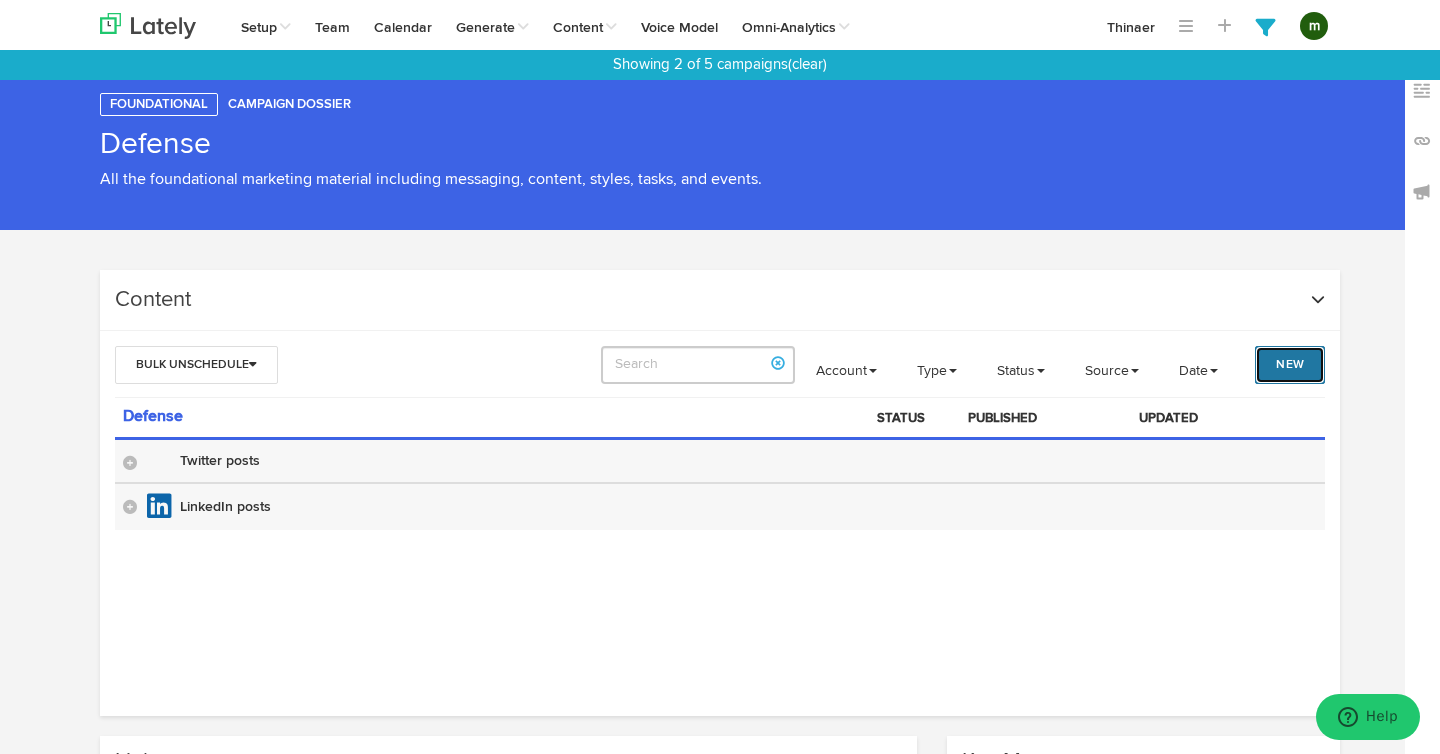 click on "New" at bounding box center (1290, 365) 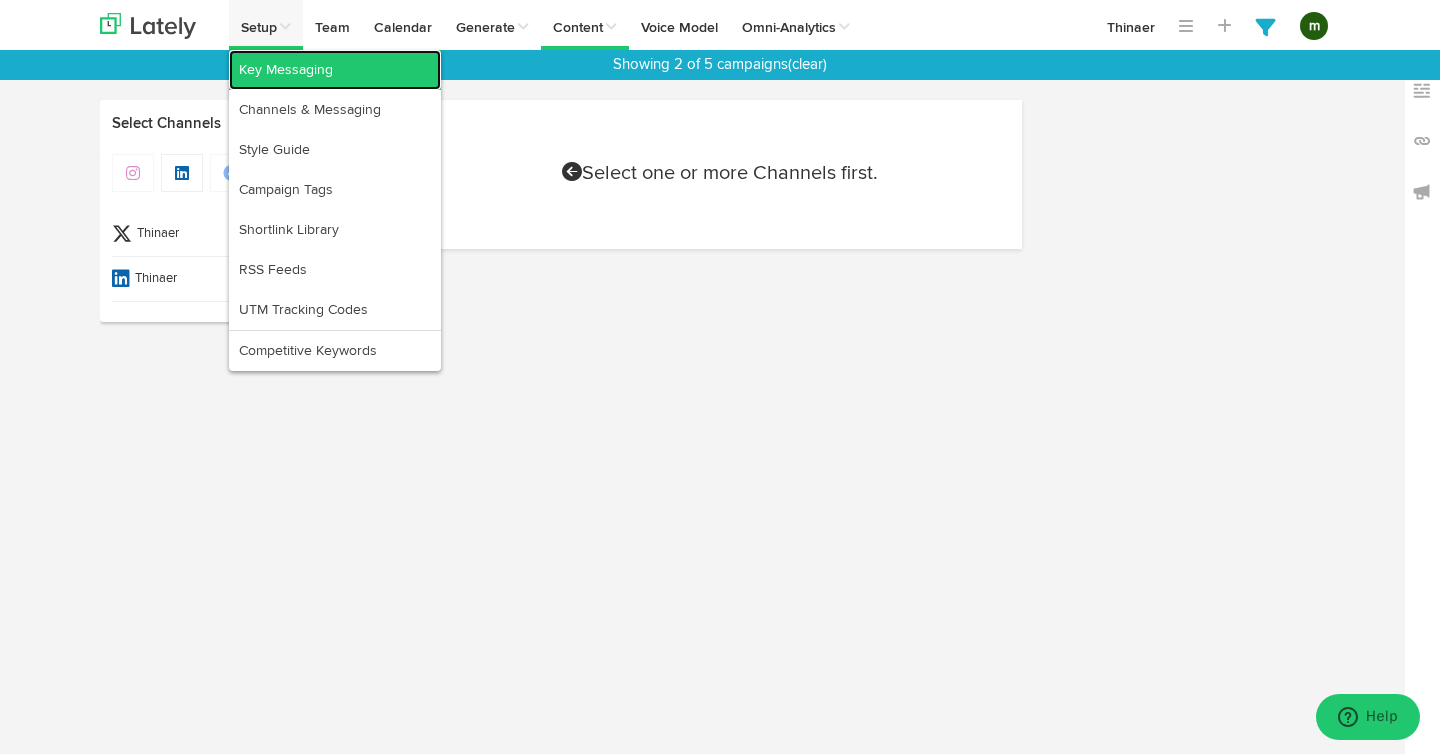 click on "Key Messaging" at bounding box center [335, 70] 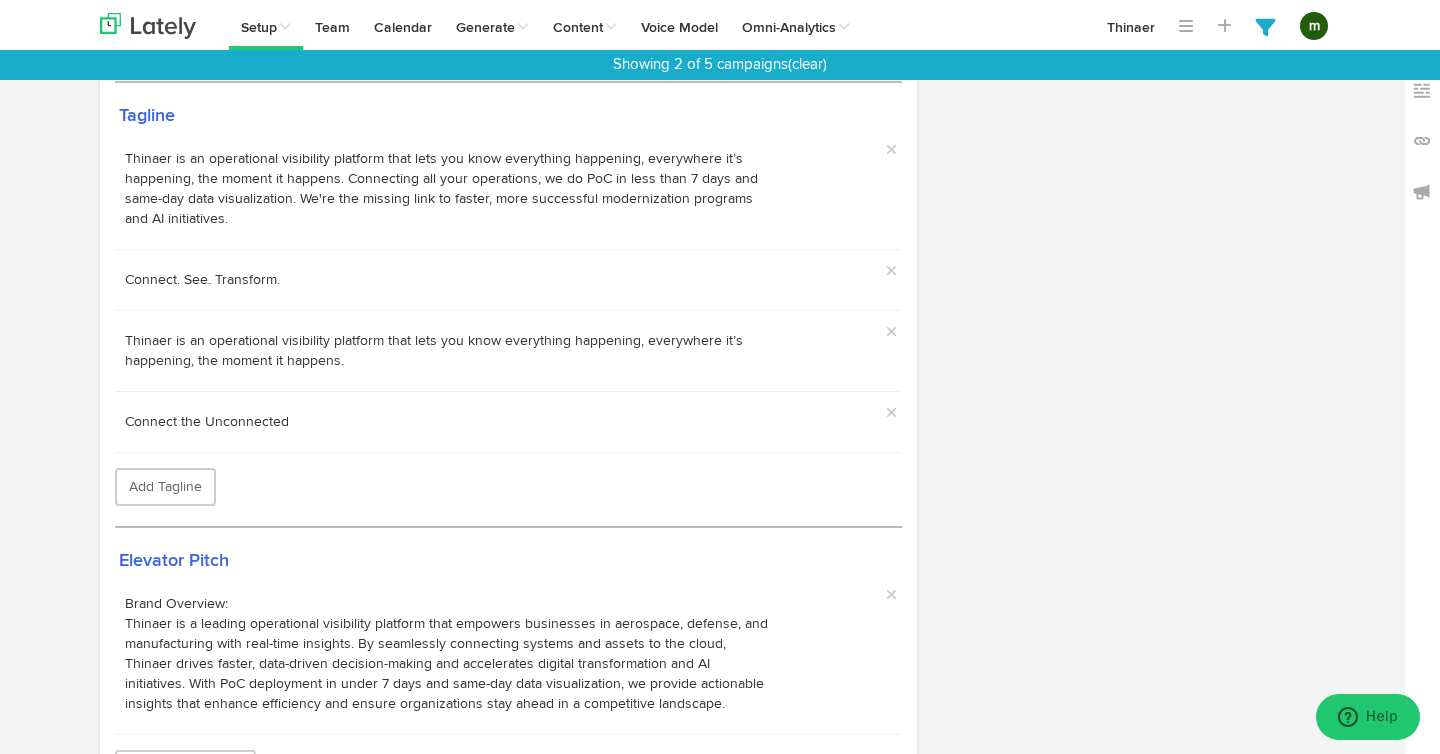 scroll, scrollTop: 316, scrollLeft: 0, axis: vertical 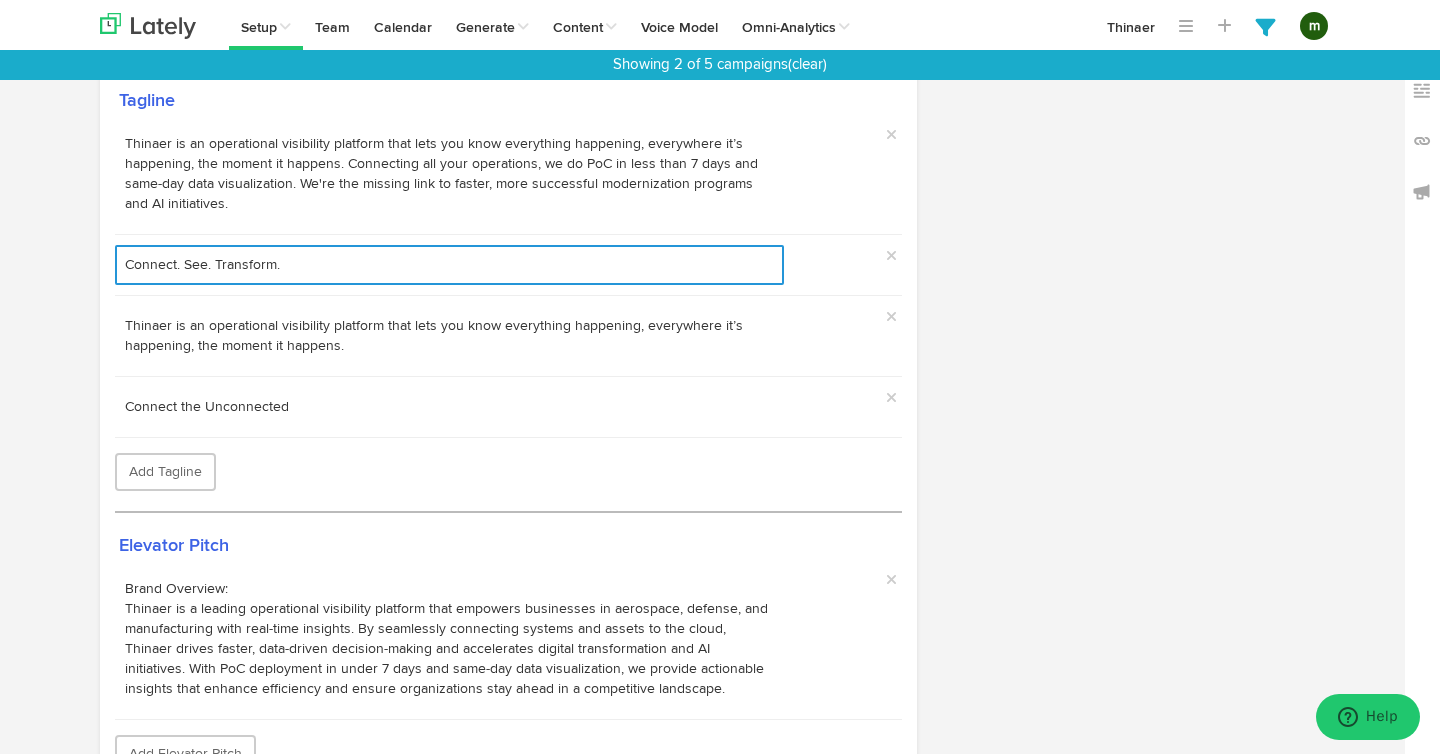 click on "Connect. See. Transform." at bounding box center (449, 265) 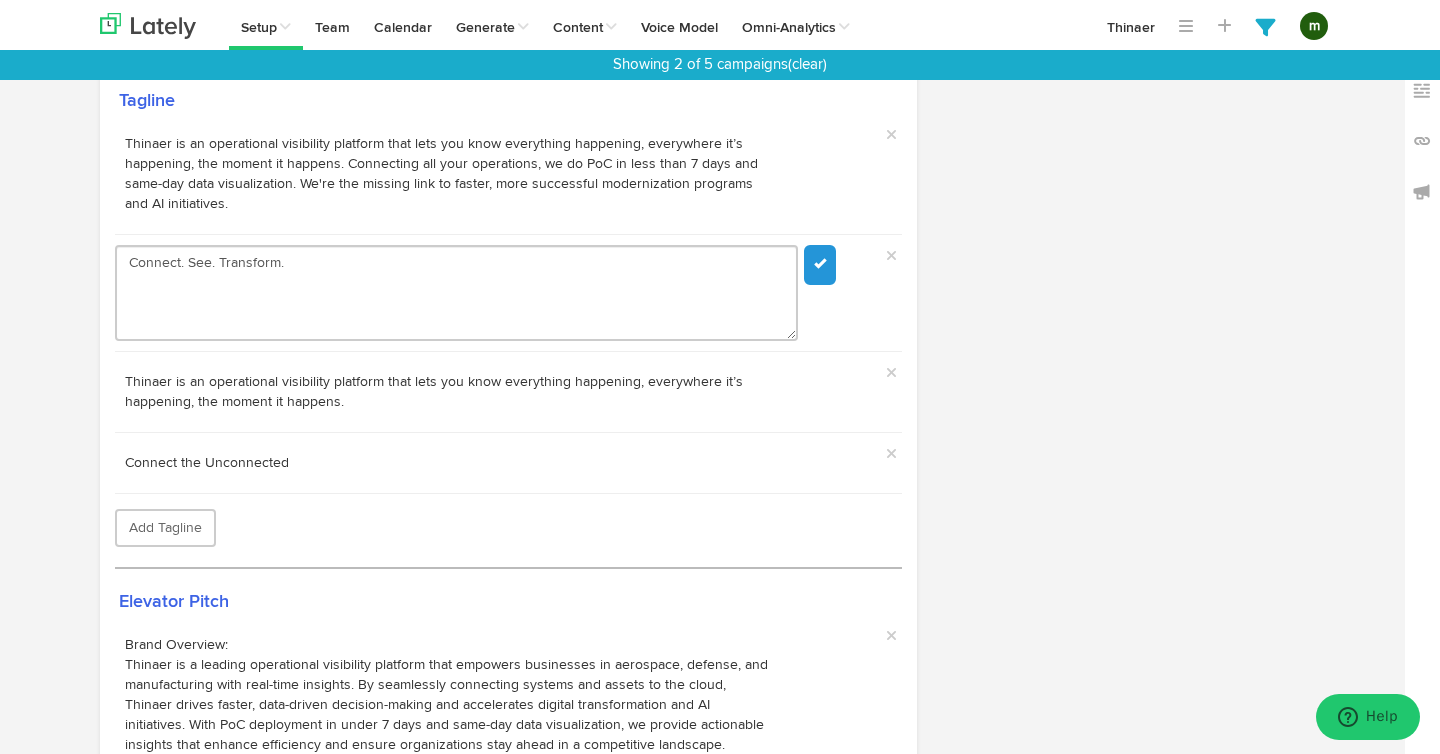 click on "Connect. See. Transform." at bounding box center [456, 293] 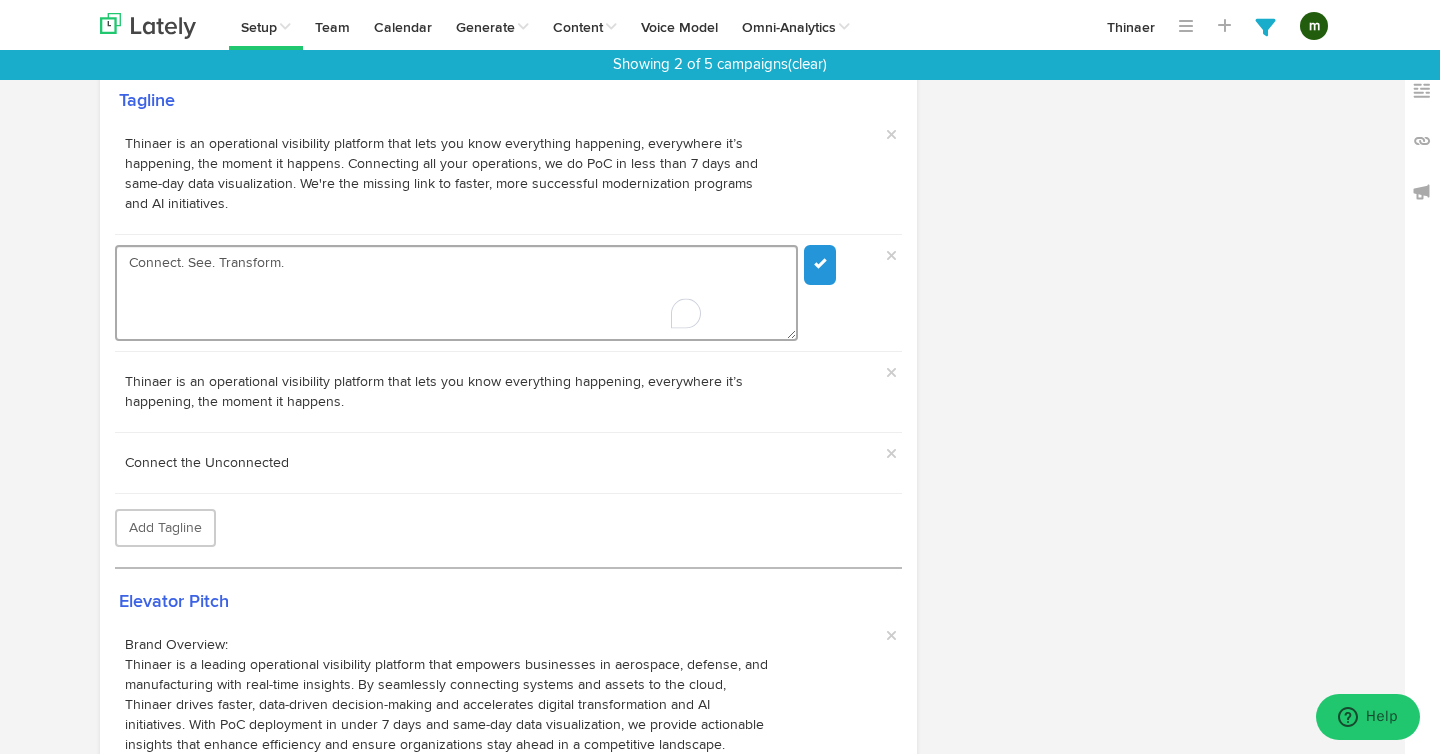 click on "Connect. See. Transform." at bounding box center (456, 293) 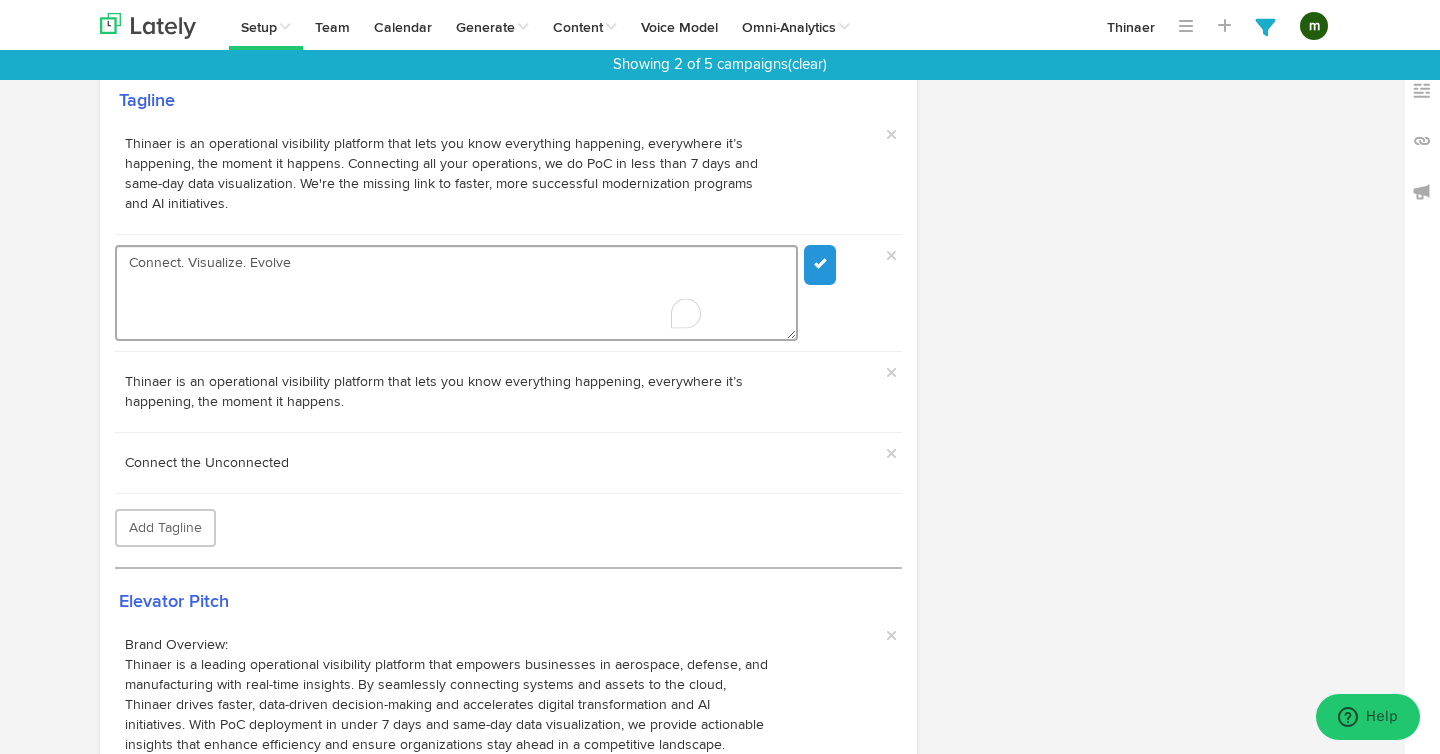 type on "Connect. Visualize. Evolve." 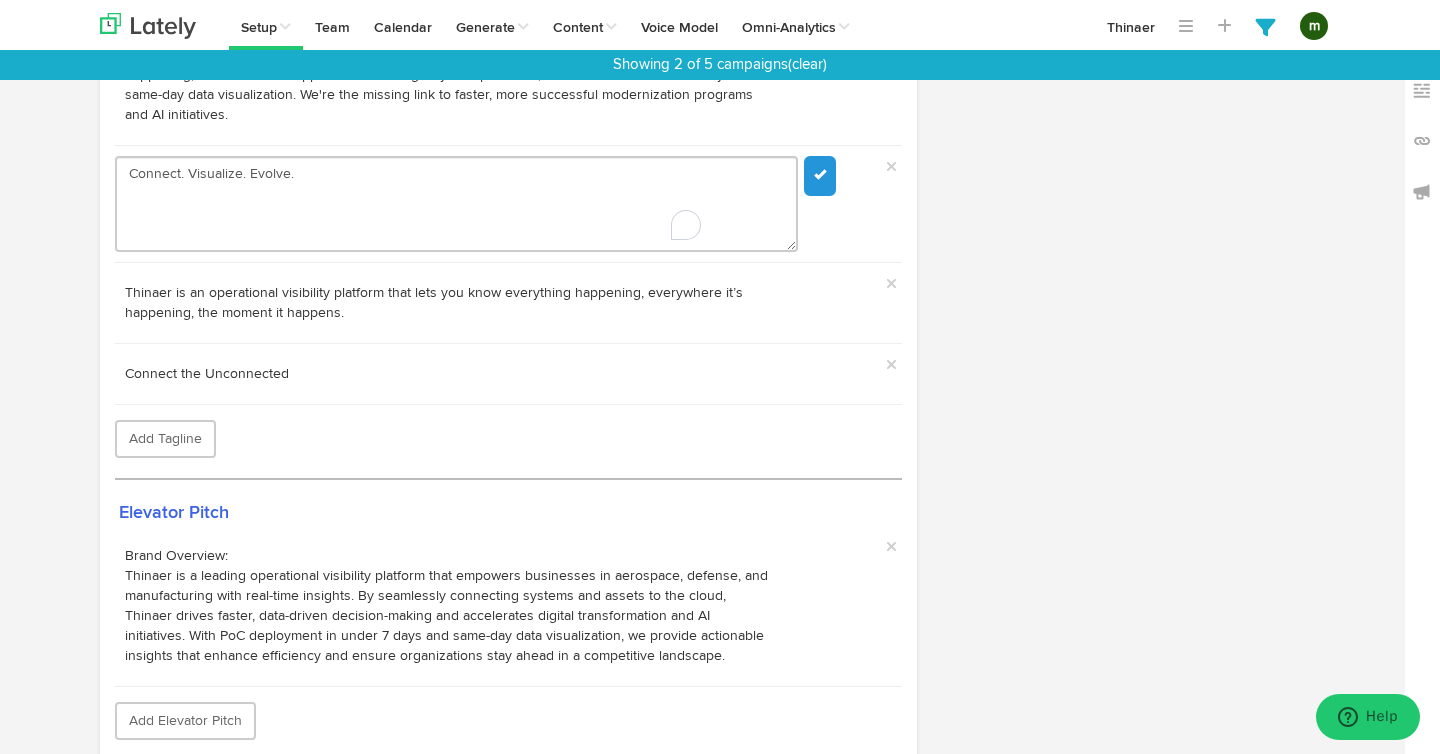 scroll, scrollTop: 408, scrollLeft: 0, axis: vertical 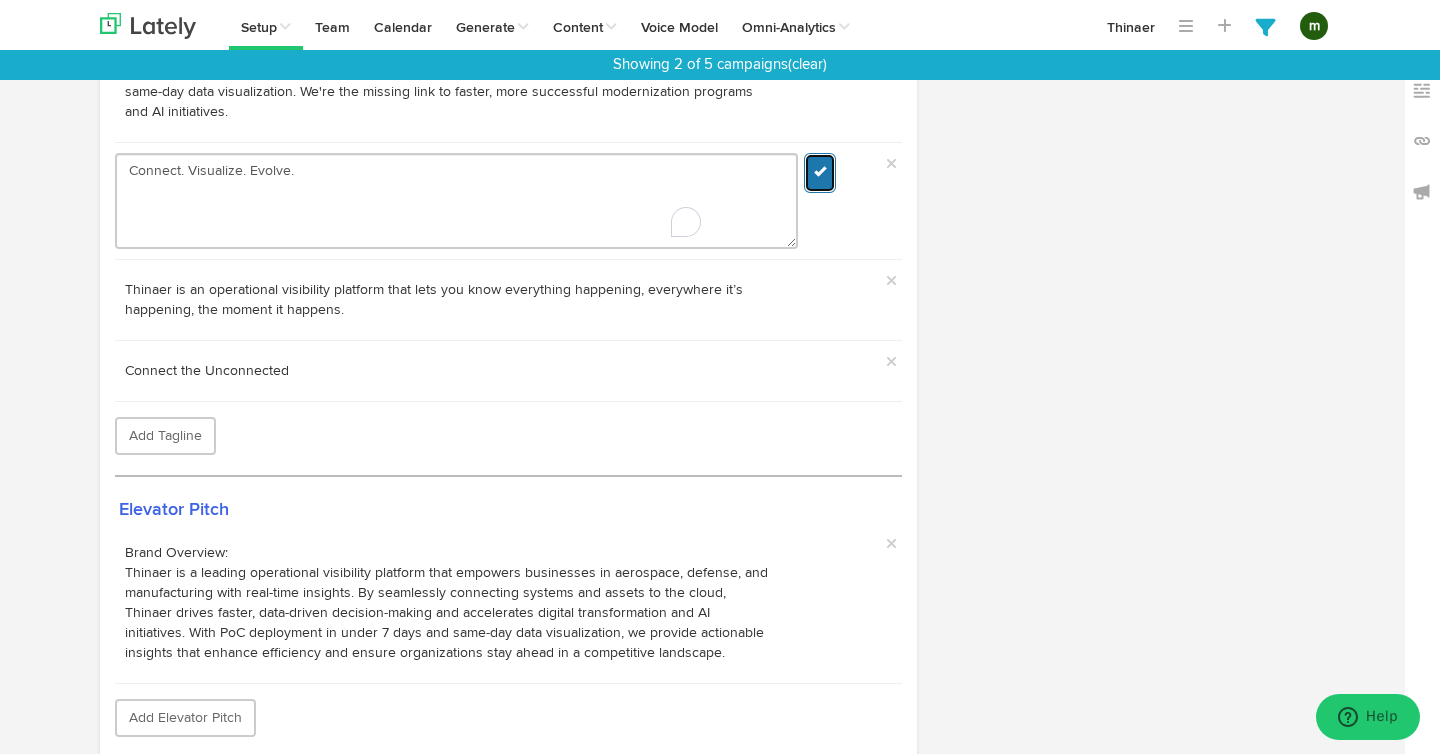 click at bounding box center (820, 171) 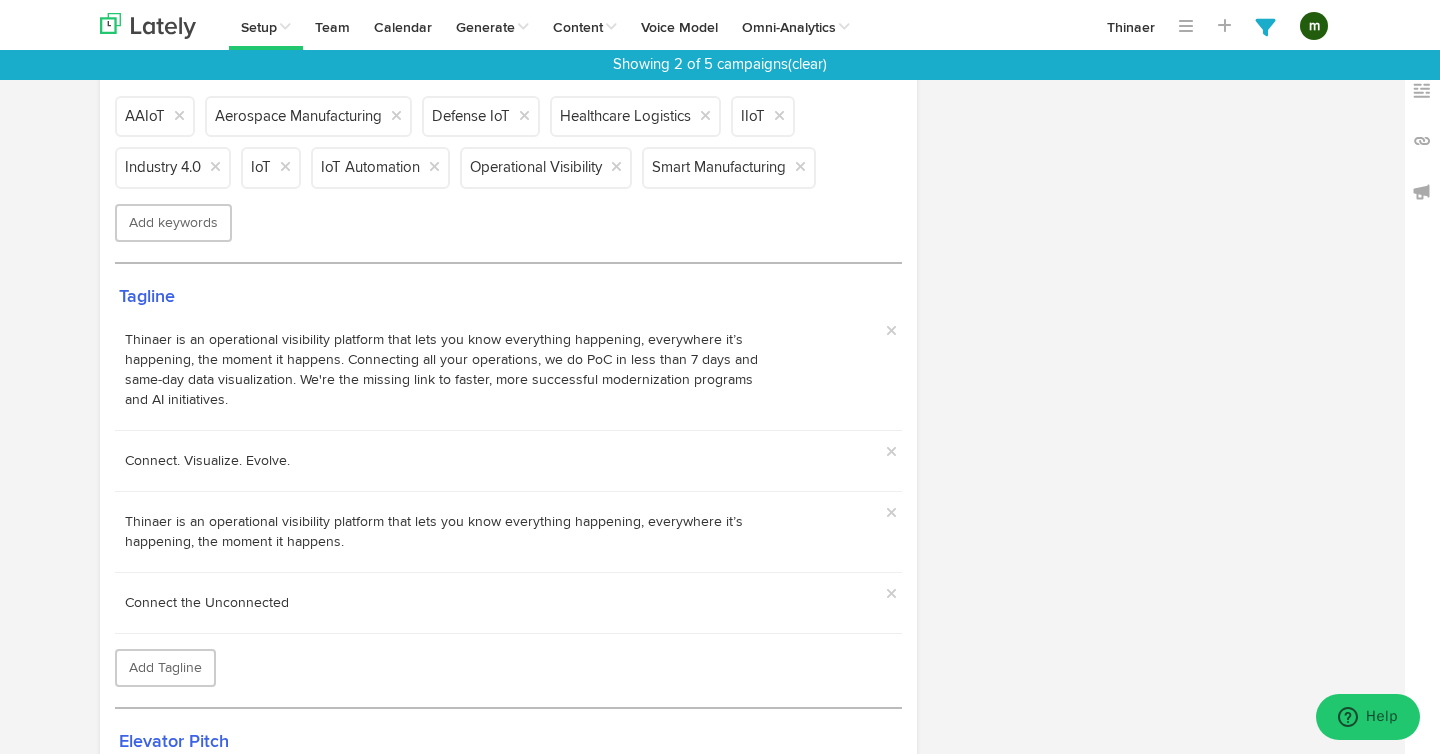 scroll, scrollTop: 0, scrollLeft: 0, axis: both 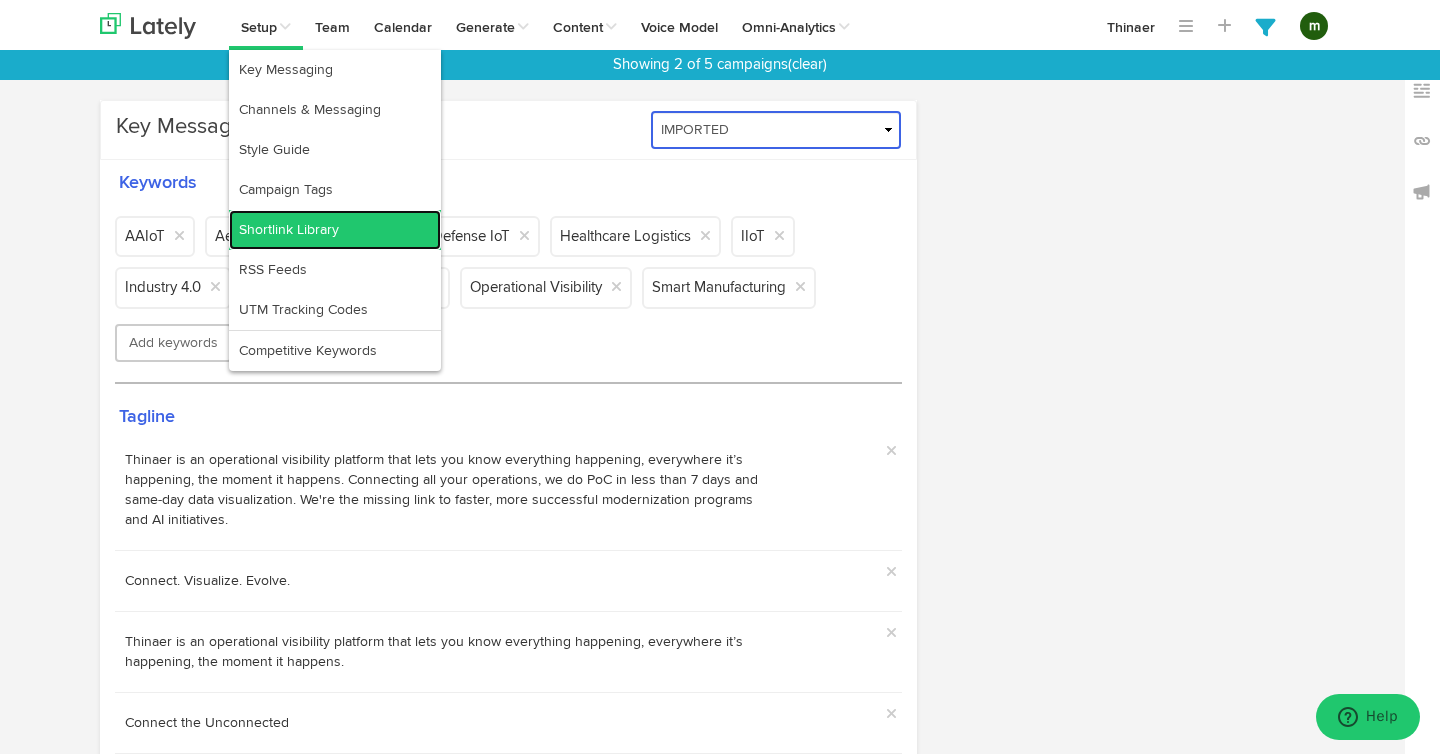 click on "Shortlink Library" at bounding box center (335, 230) 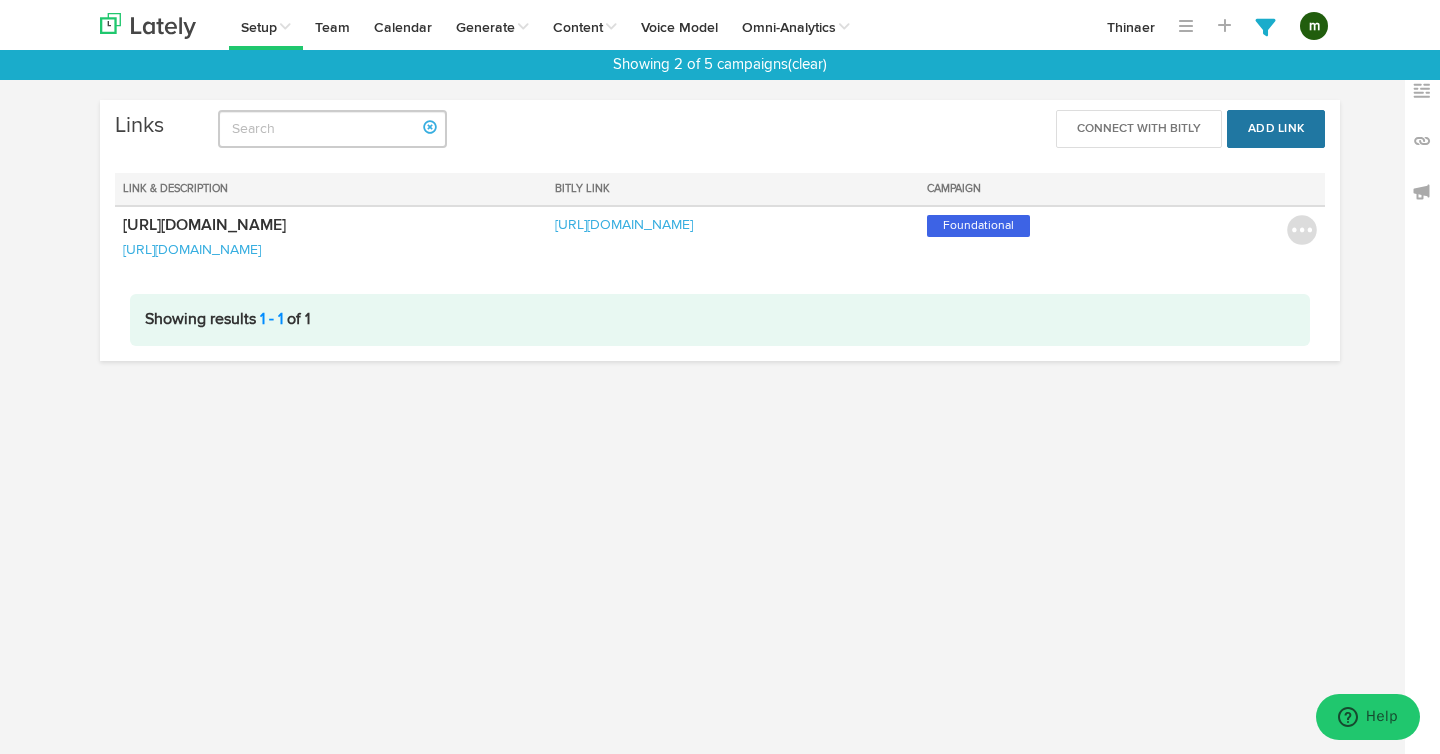 click on "Add Link" at bounding box center [1276, 129] 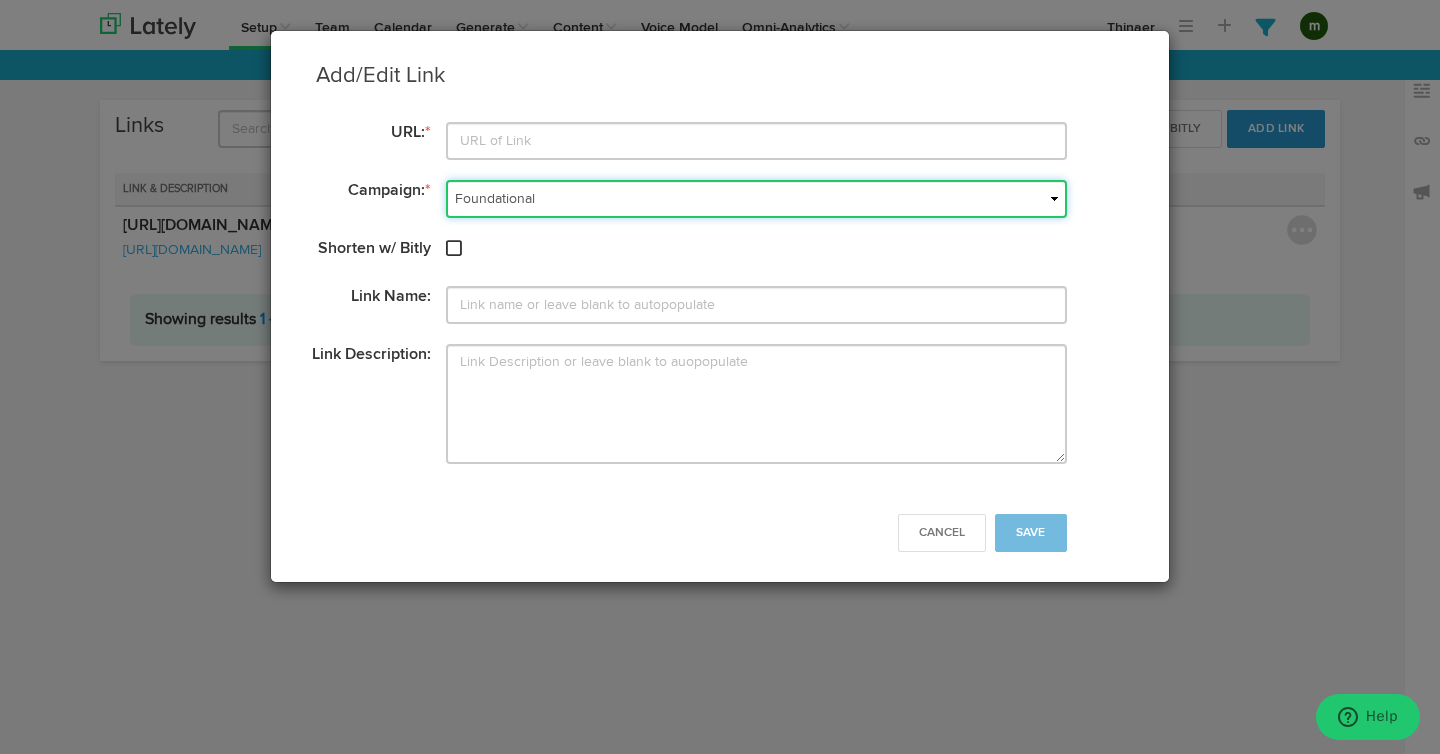 click on "Foundational IMPORTED" at bounding box center (756, 199) 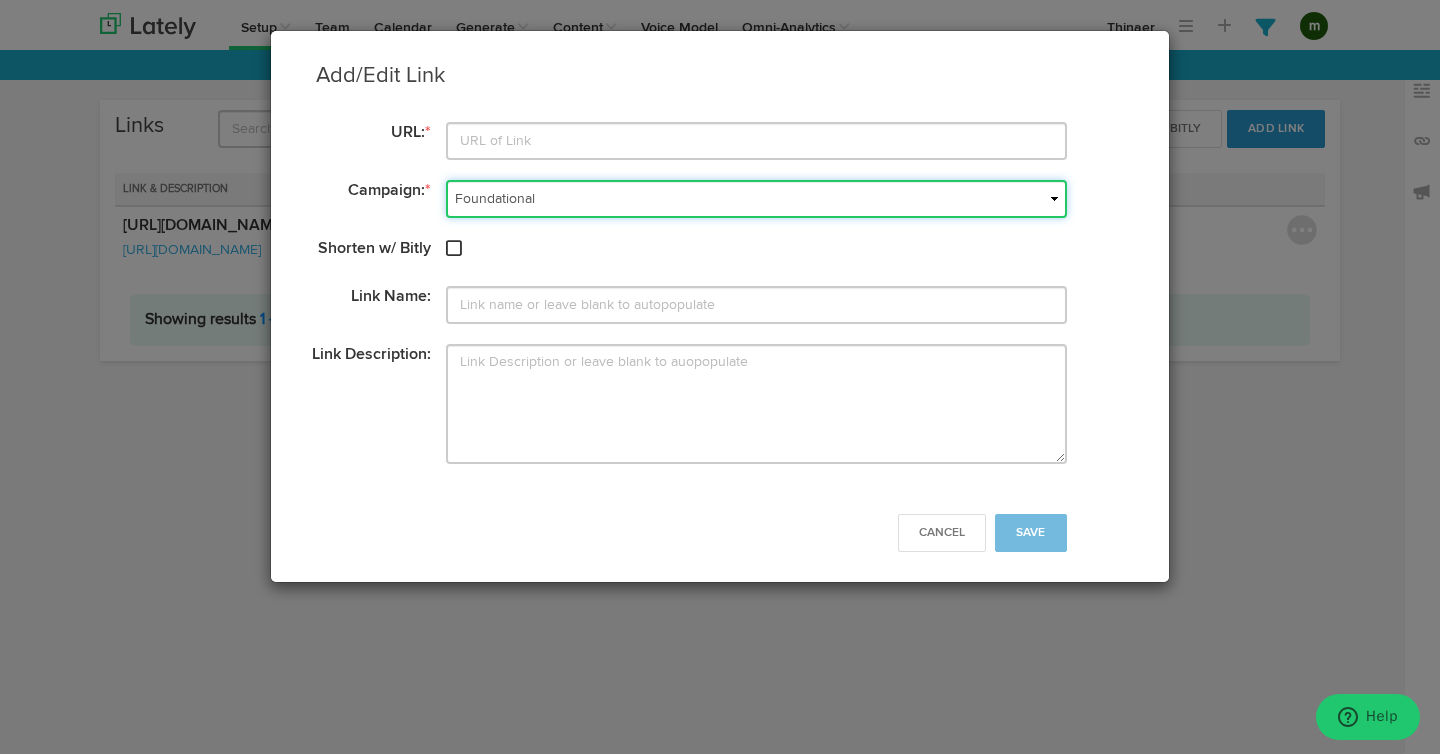 select on "68643c1ec41f2fde3ad747e1" 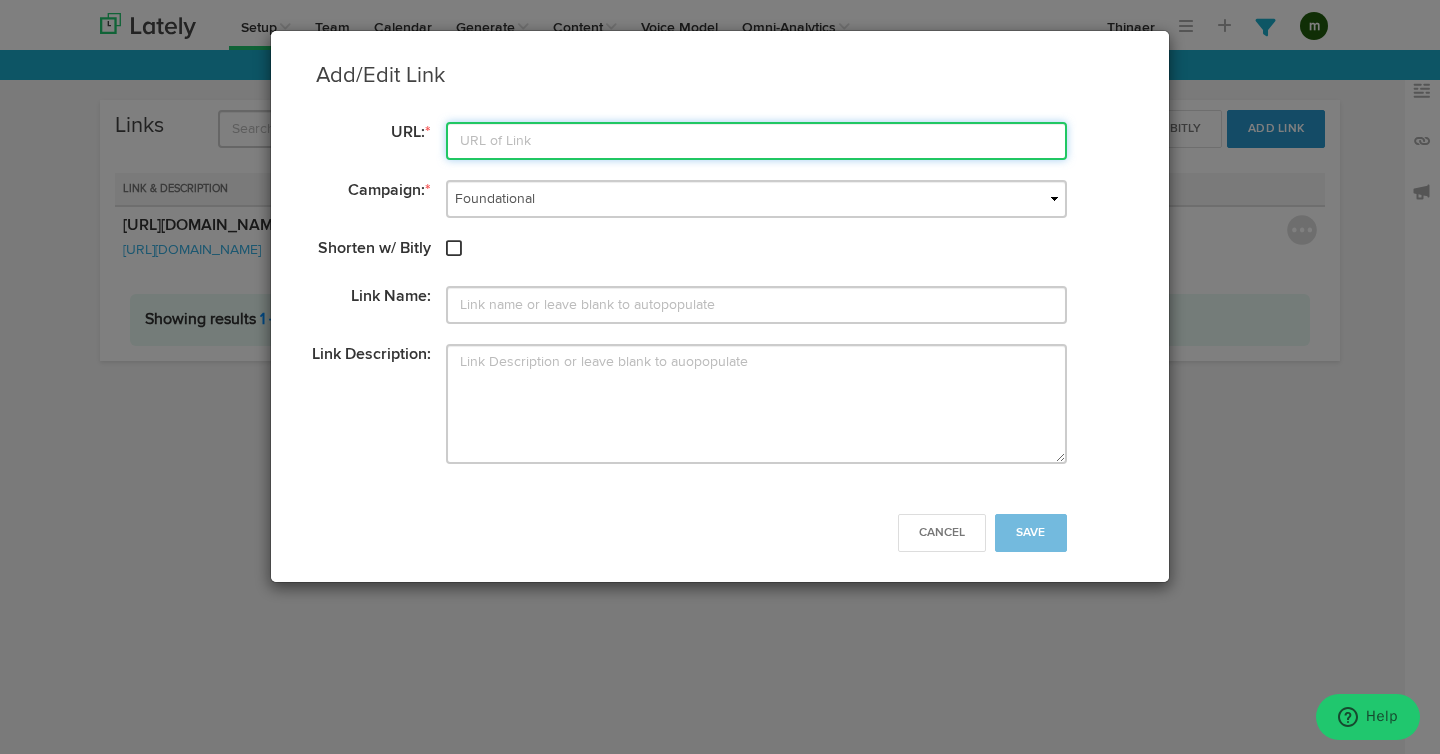 click at bounding box center [756, 141] 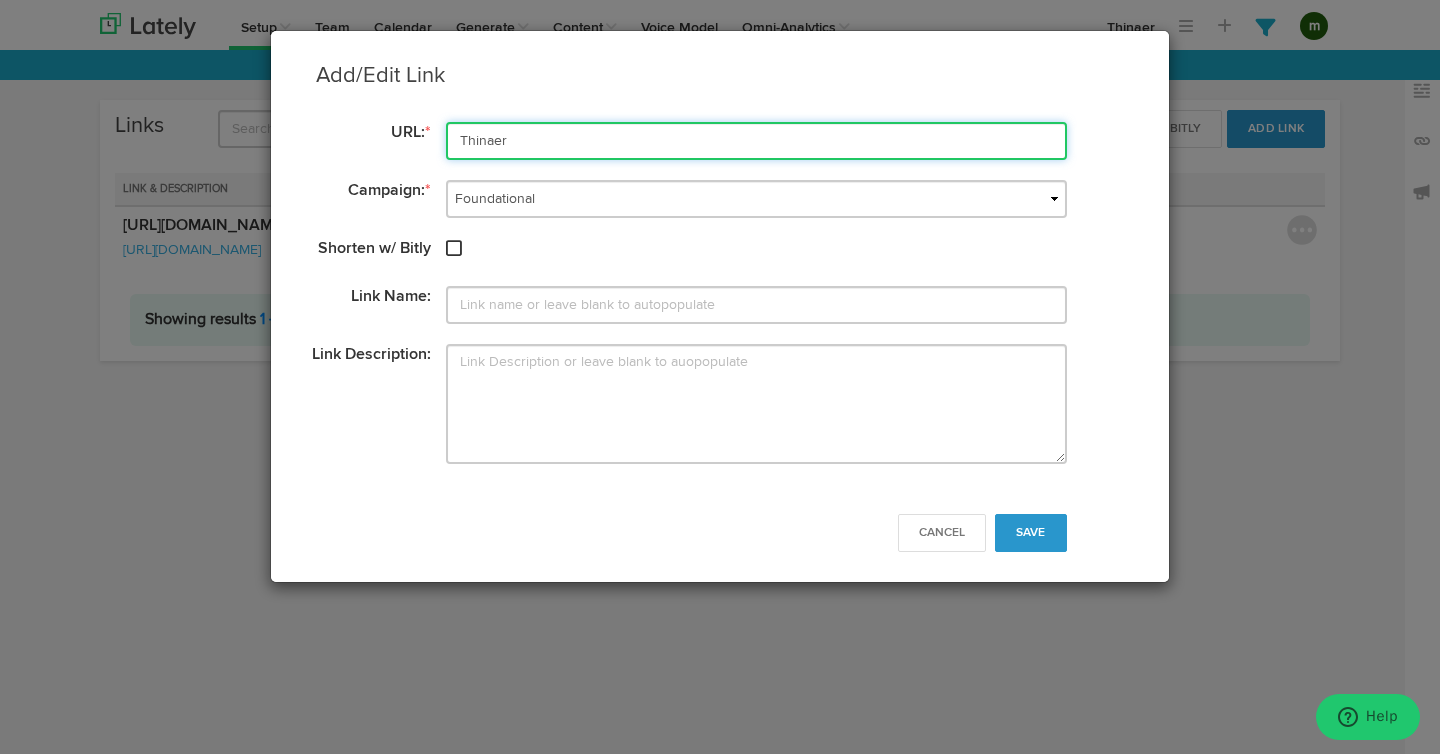 type on "Thinaer" 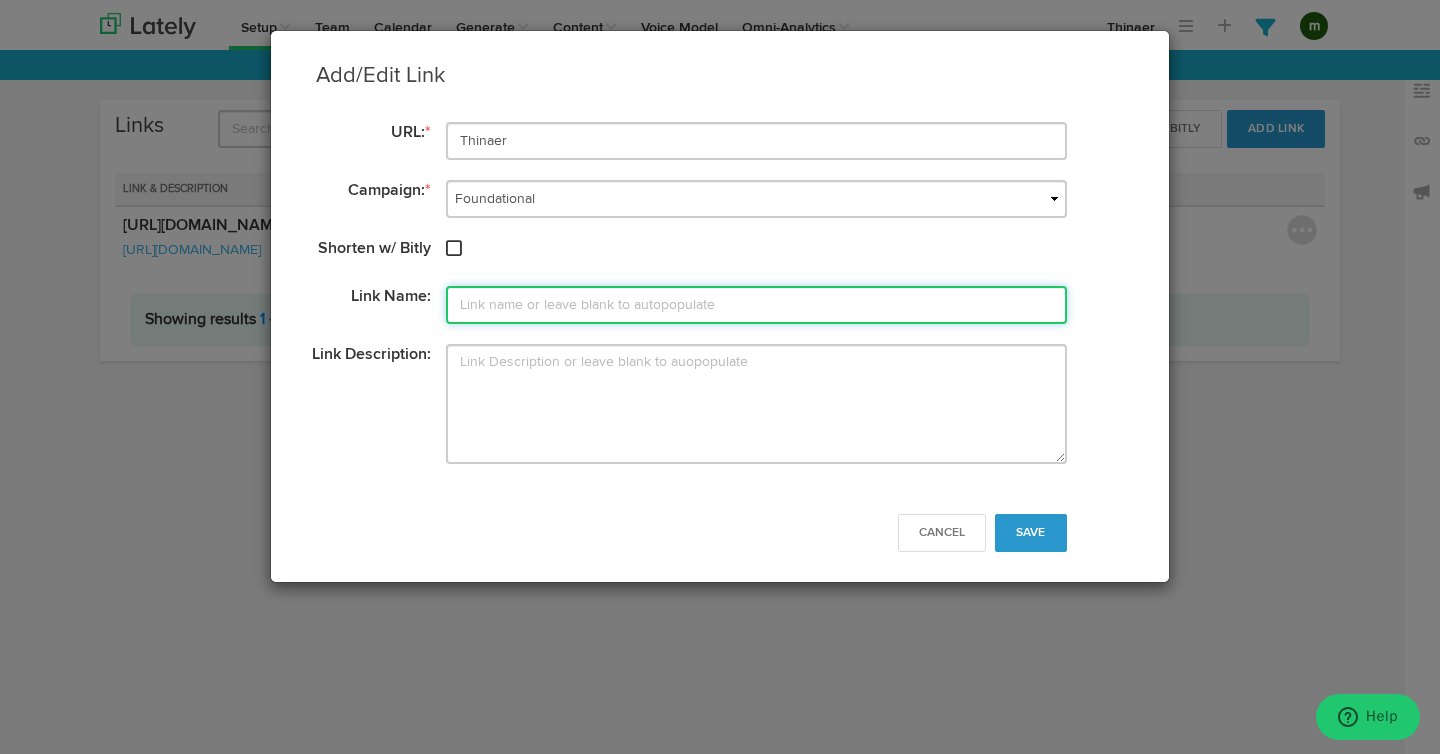 click on "Link Name:" at bounding box center (756, 305) 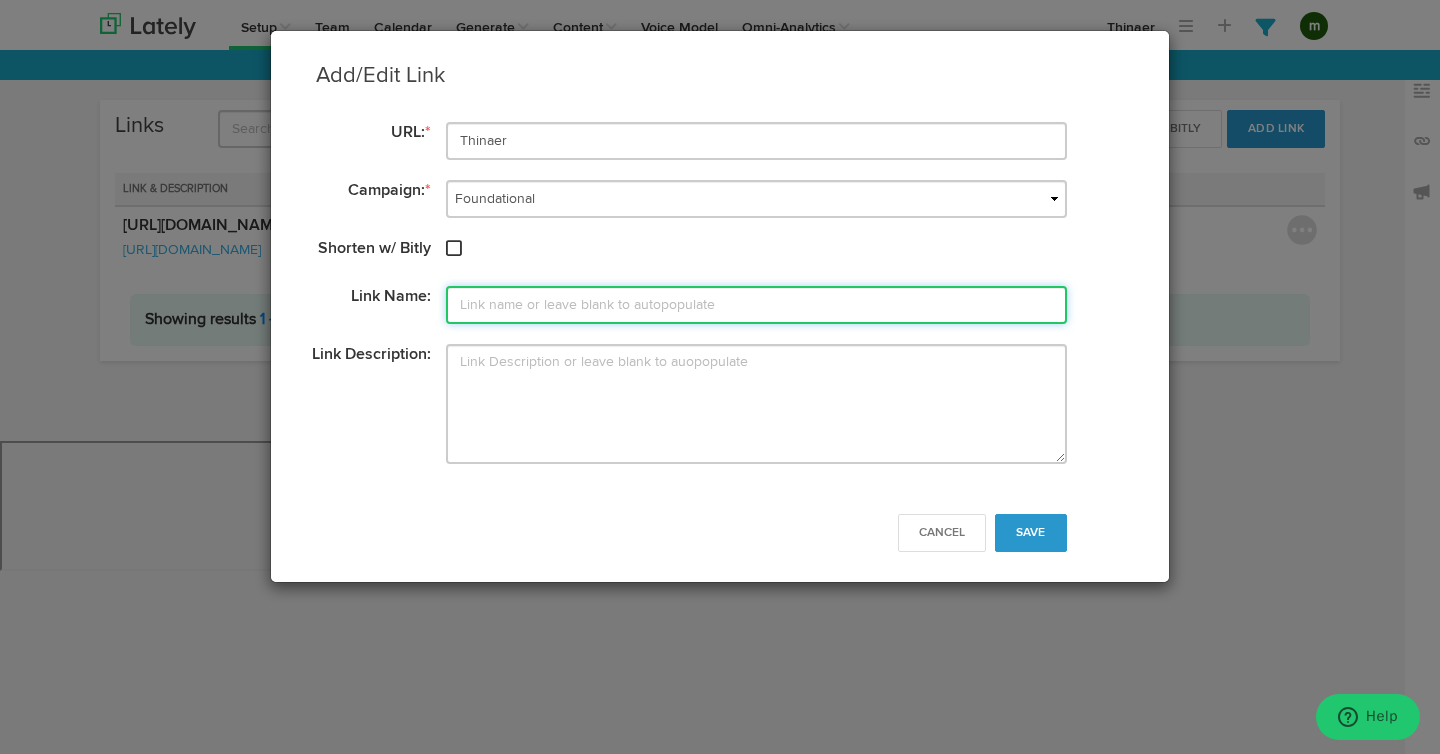 paste on "[URL][DOMAIN_NAME]" 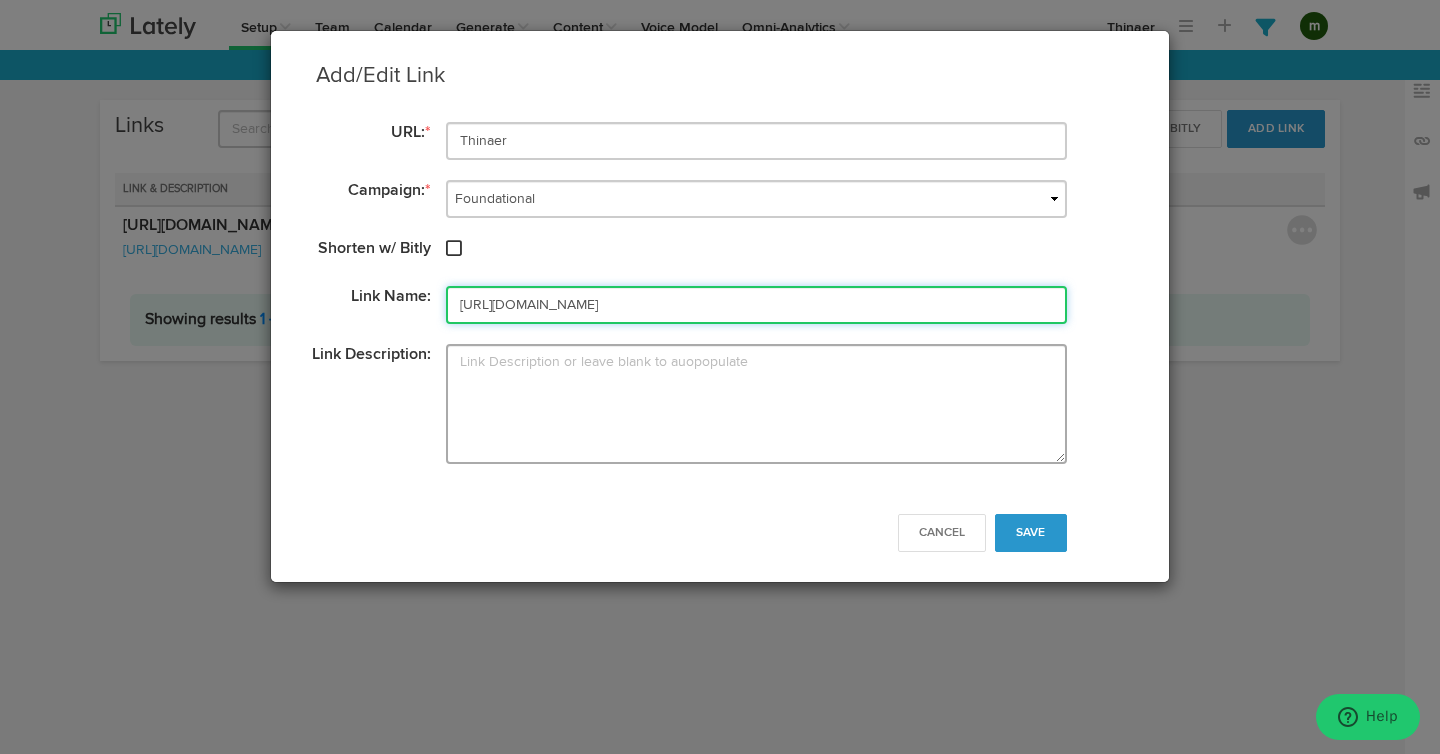 type on "[URL][DOMAIN_NAME]" 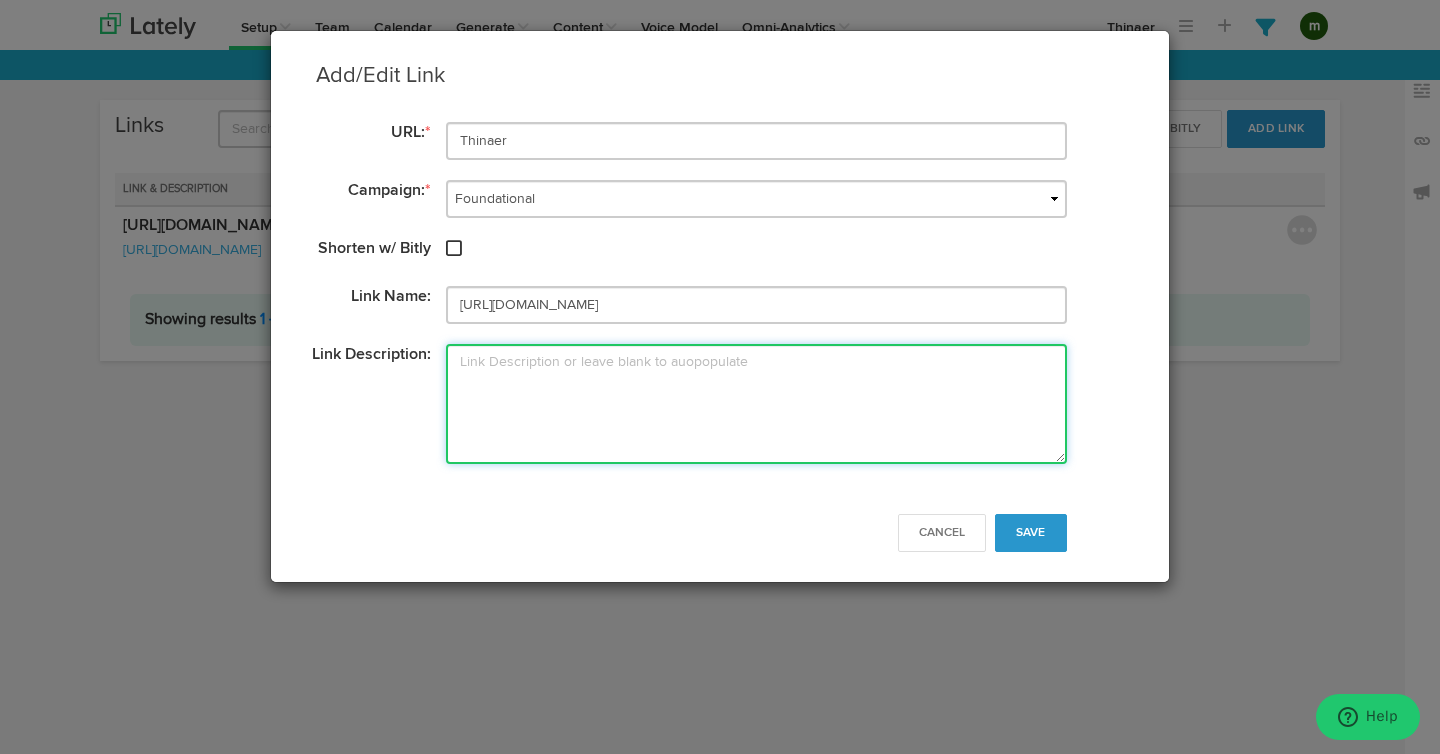 click on "Link Description:" at bounding box center (756, 404) 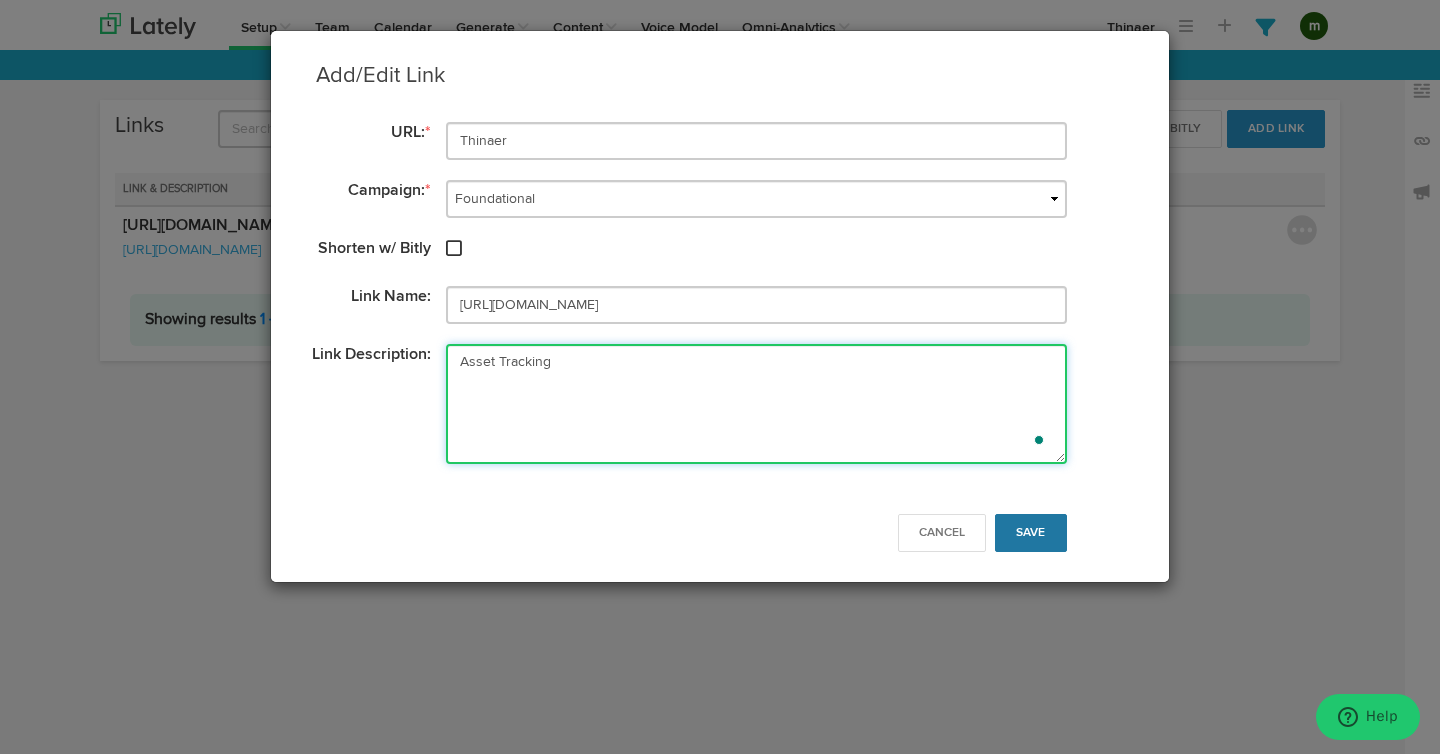 type on "Asset Tracking" 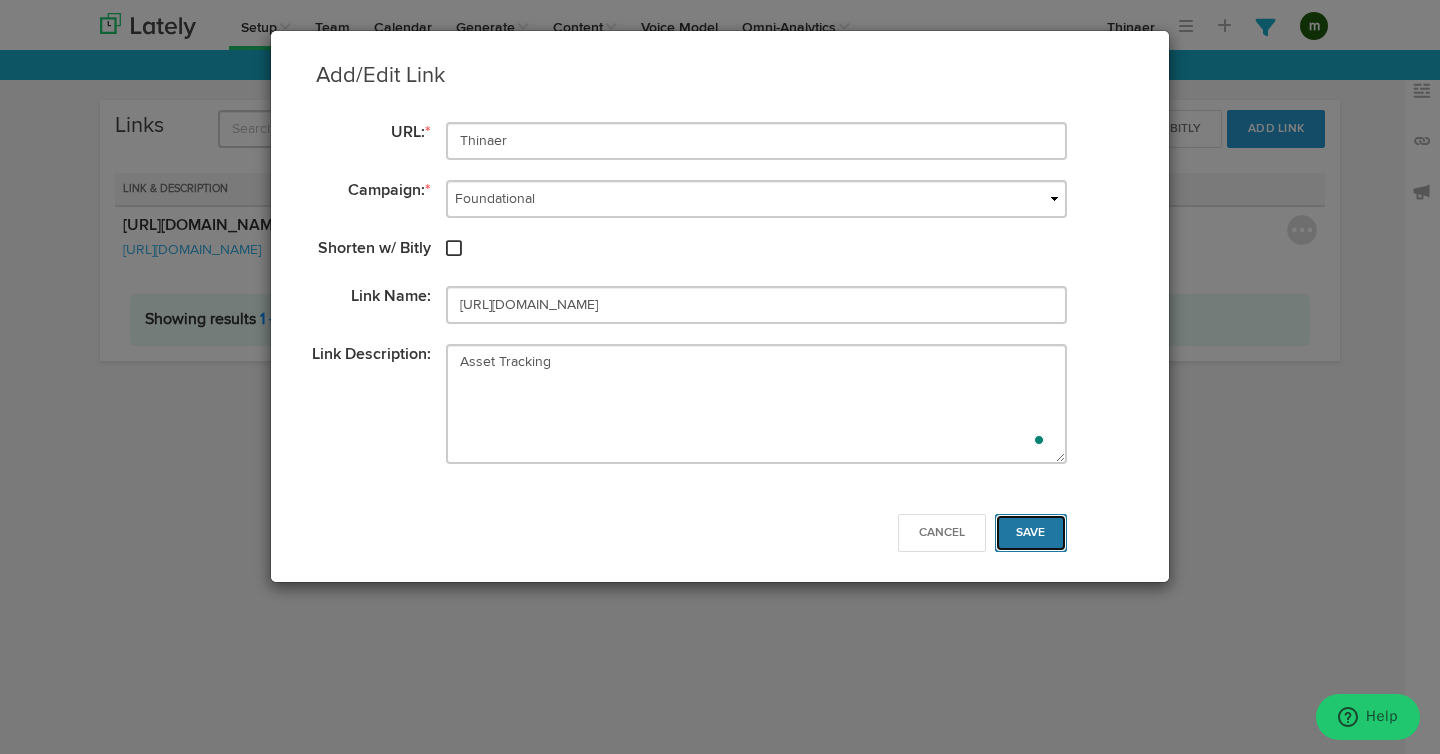 click on "Save" at bounding box center [1031, 533] 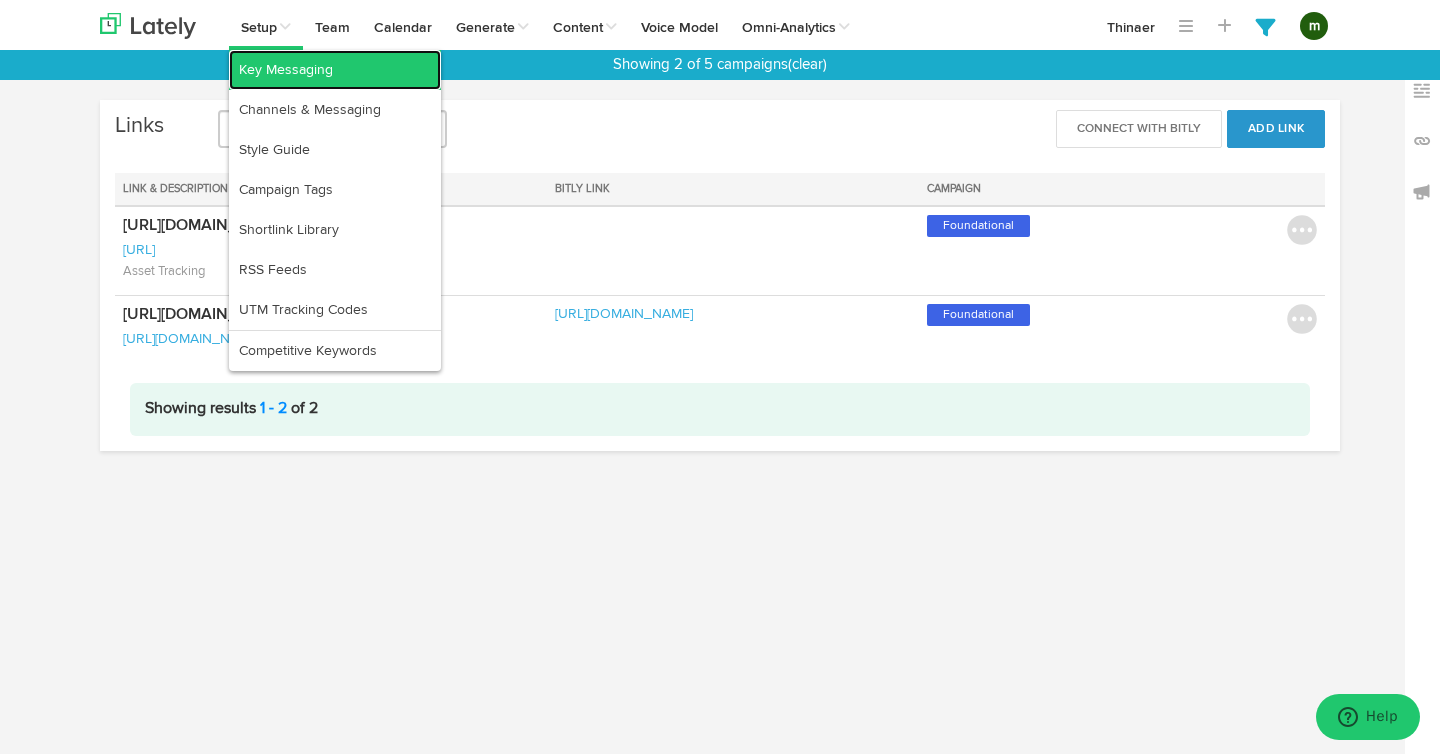 click on "Key Messaging" at bounding box center [335, 70] 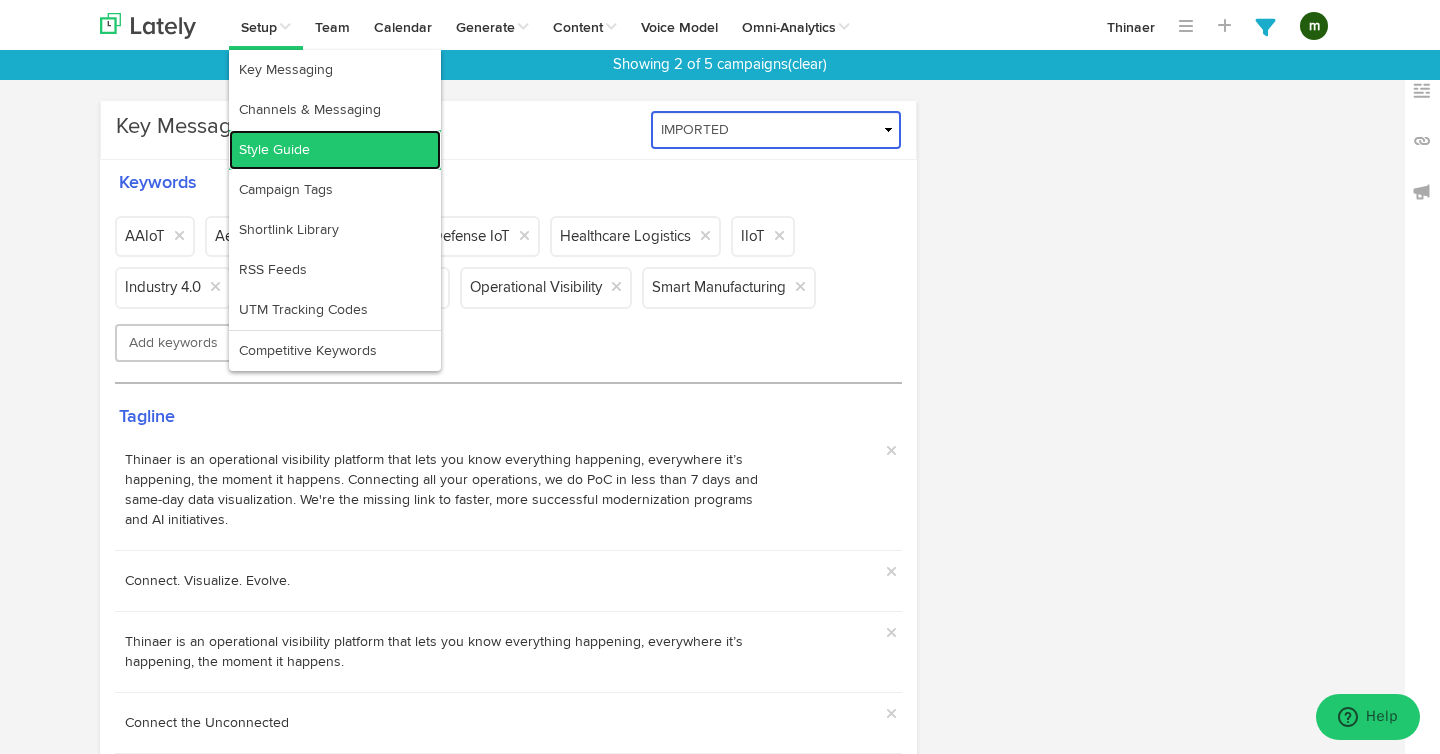 click on "Style Guide" at bounding box center (335, 150) 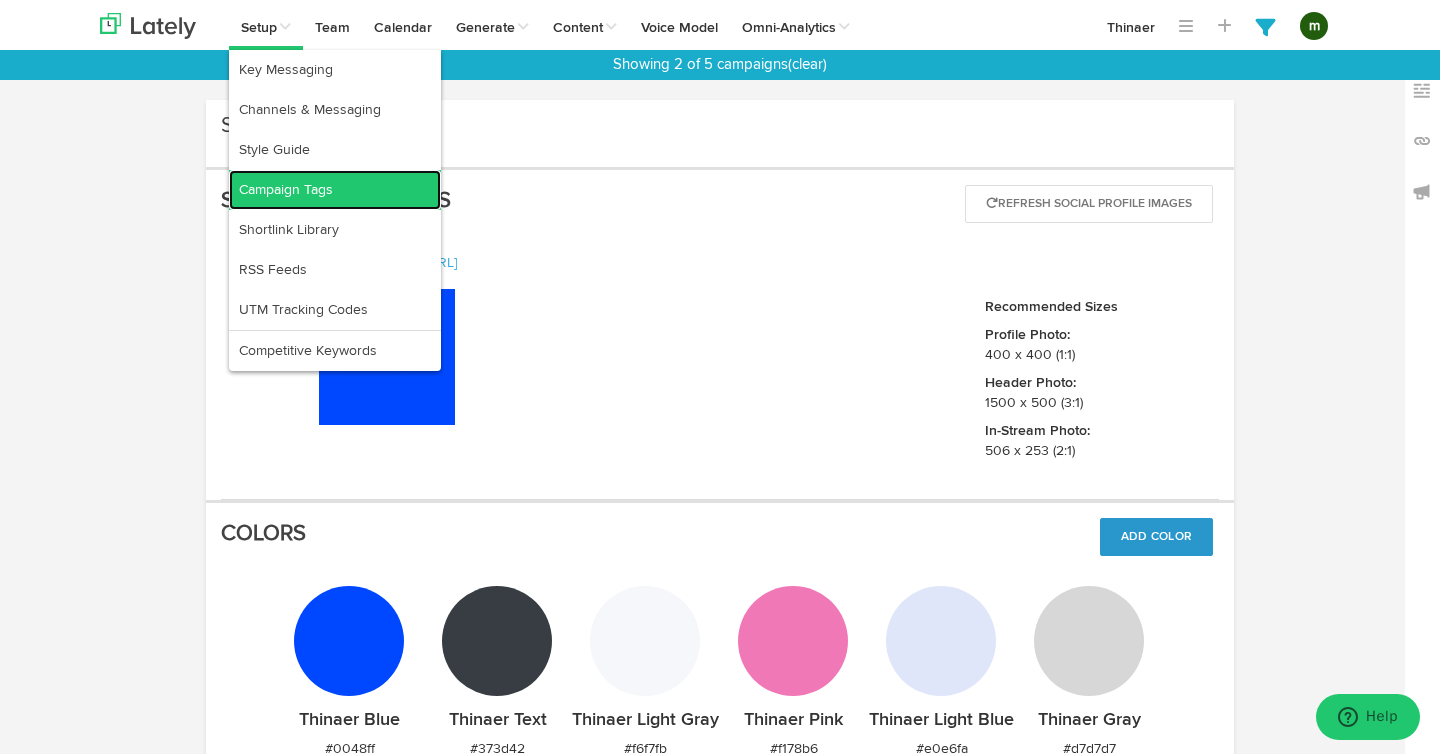 click on "Campaign Tags" at bounding box center [335, 190] 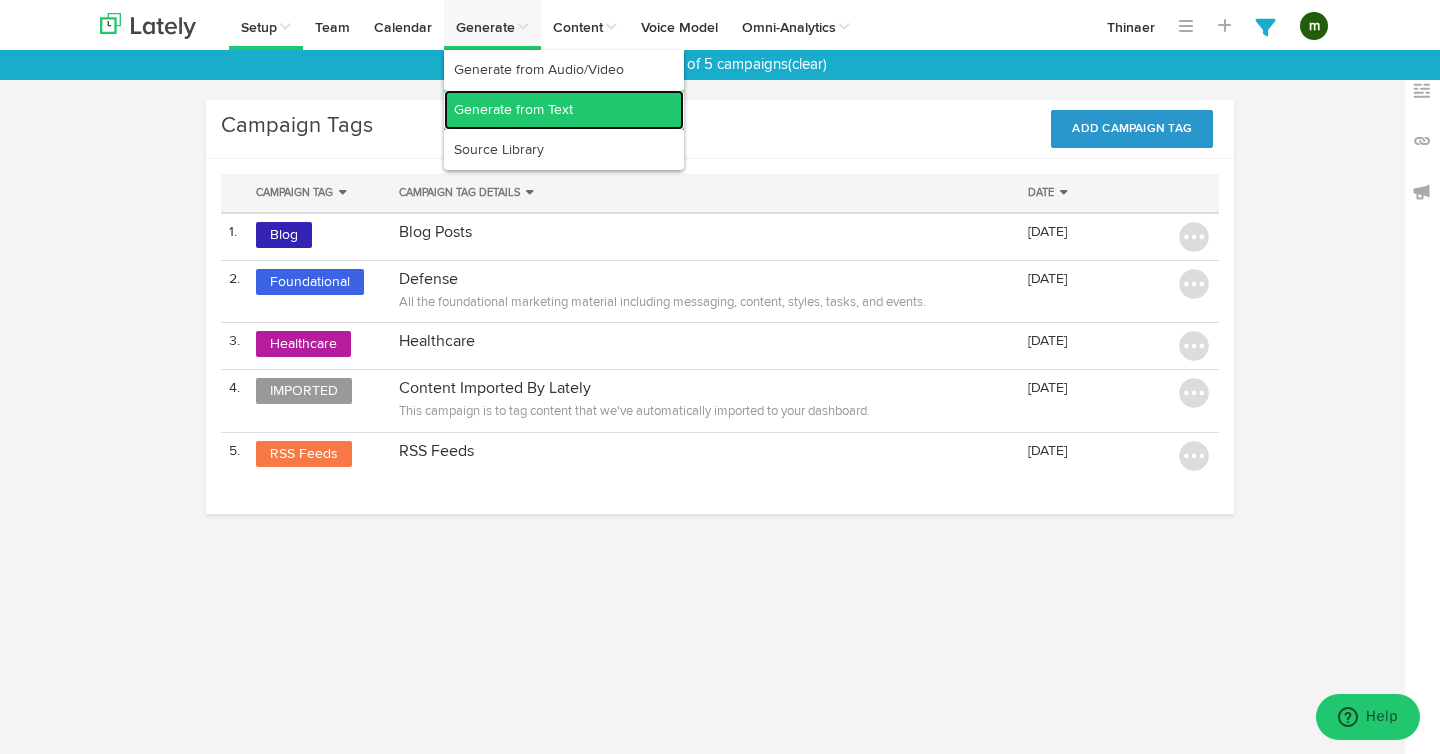 click on "Generate from Text" at bounding box center (564, 110) 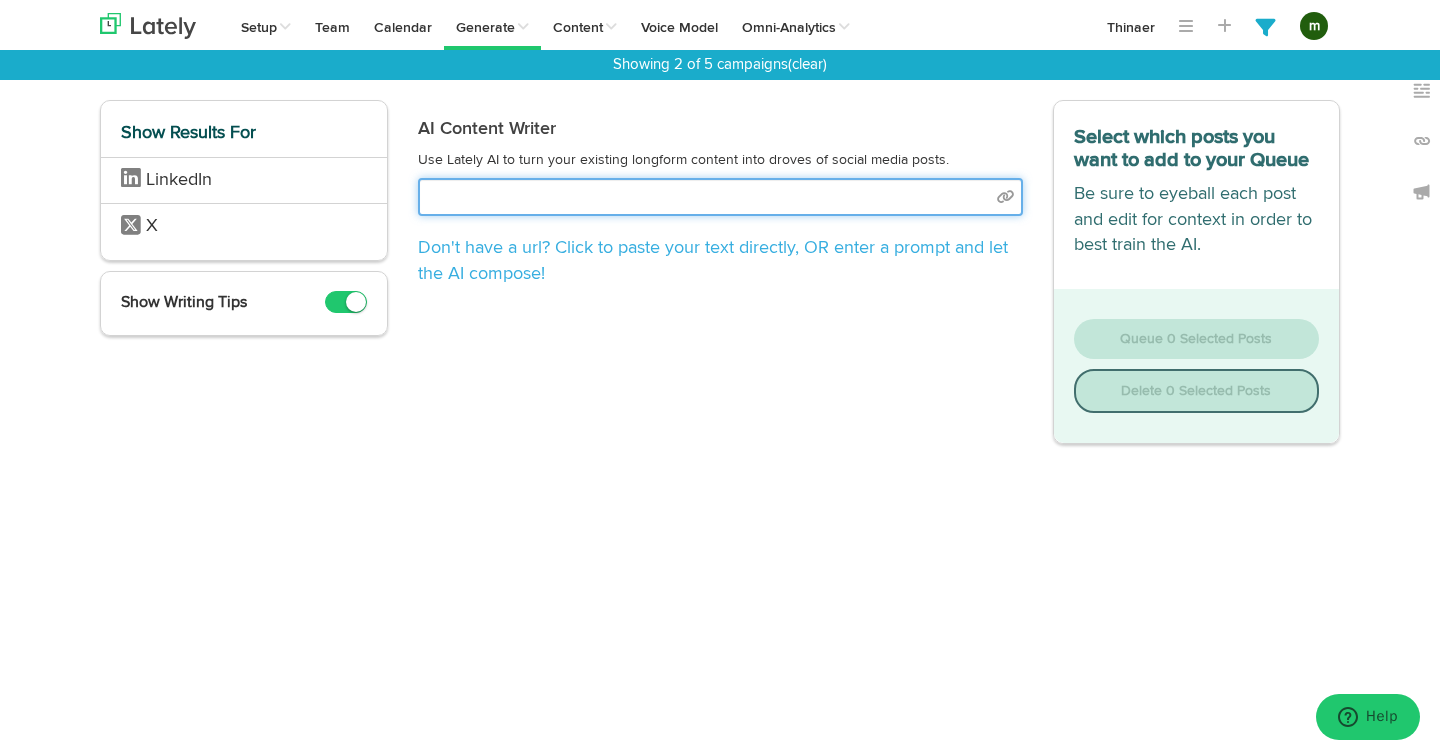 click at bounding box center [720, 197] 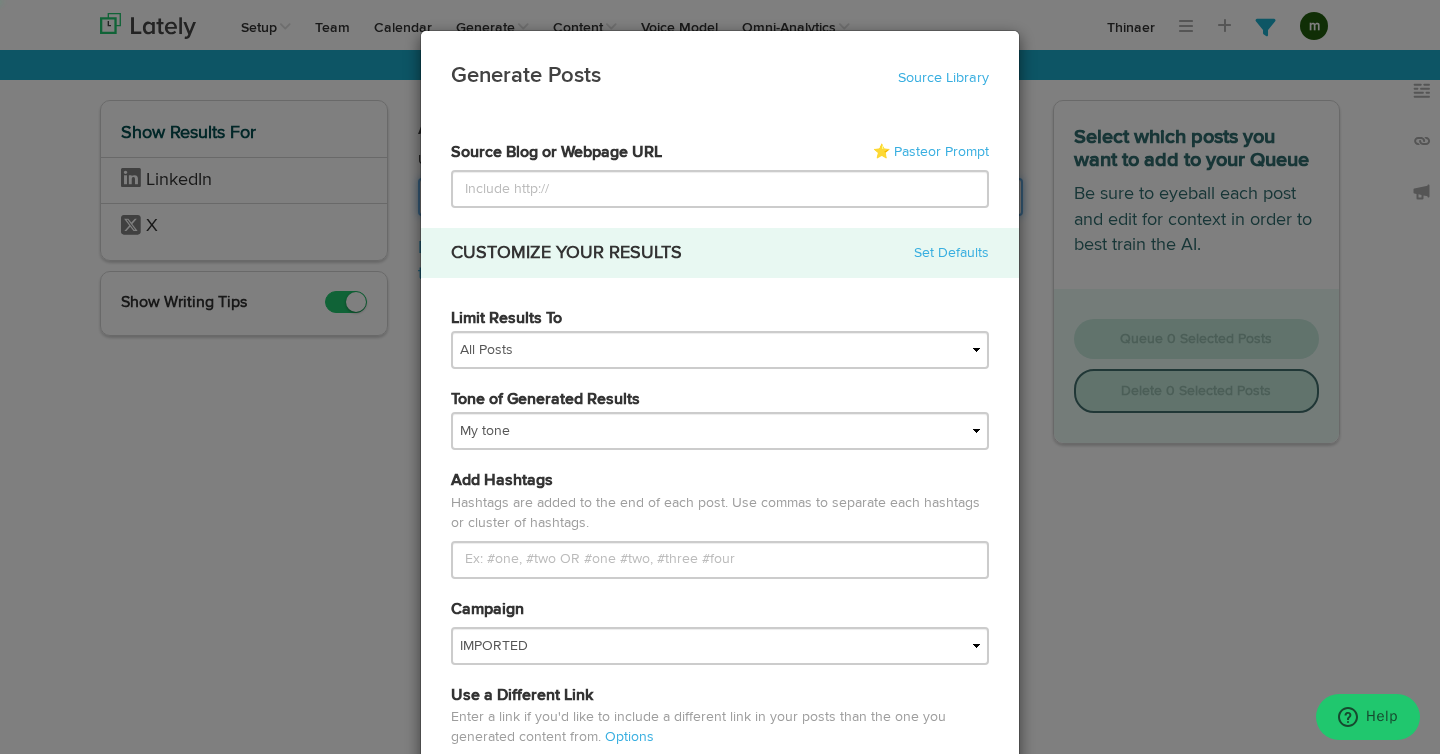 paste on "[URL][DOMAIN_NAME]" 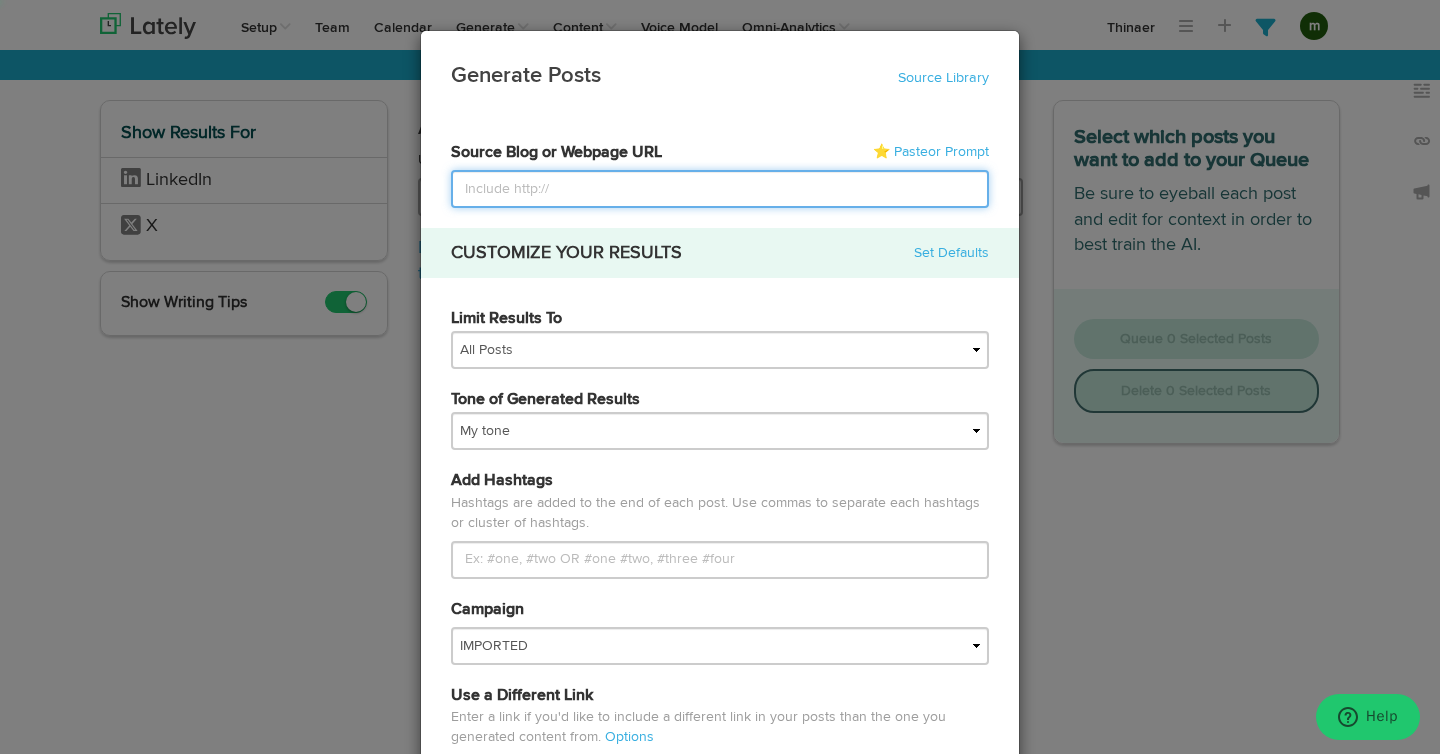 type on "[URL][DOMAIN_NAME]" 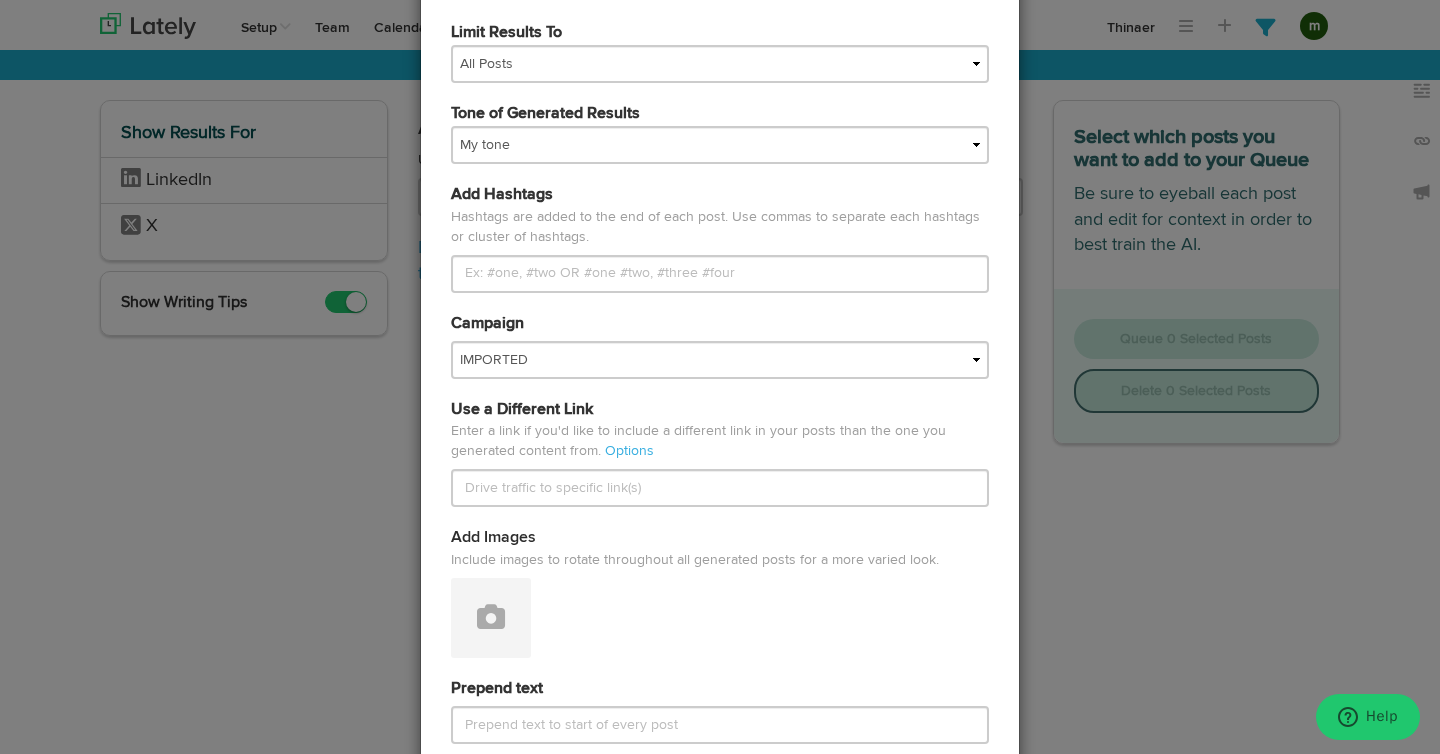 scroll, scrollTop: 283, scrollLeft: 0, axis: vertical 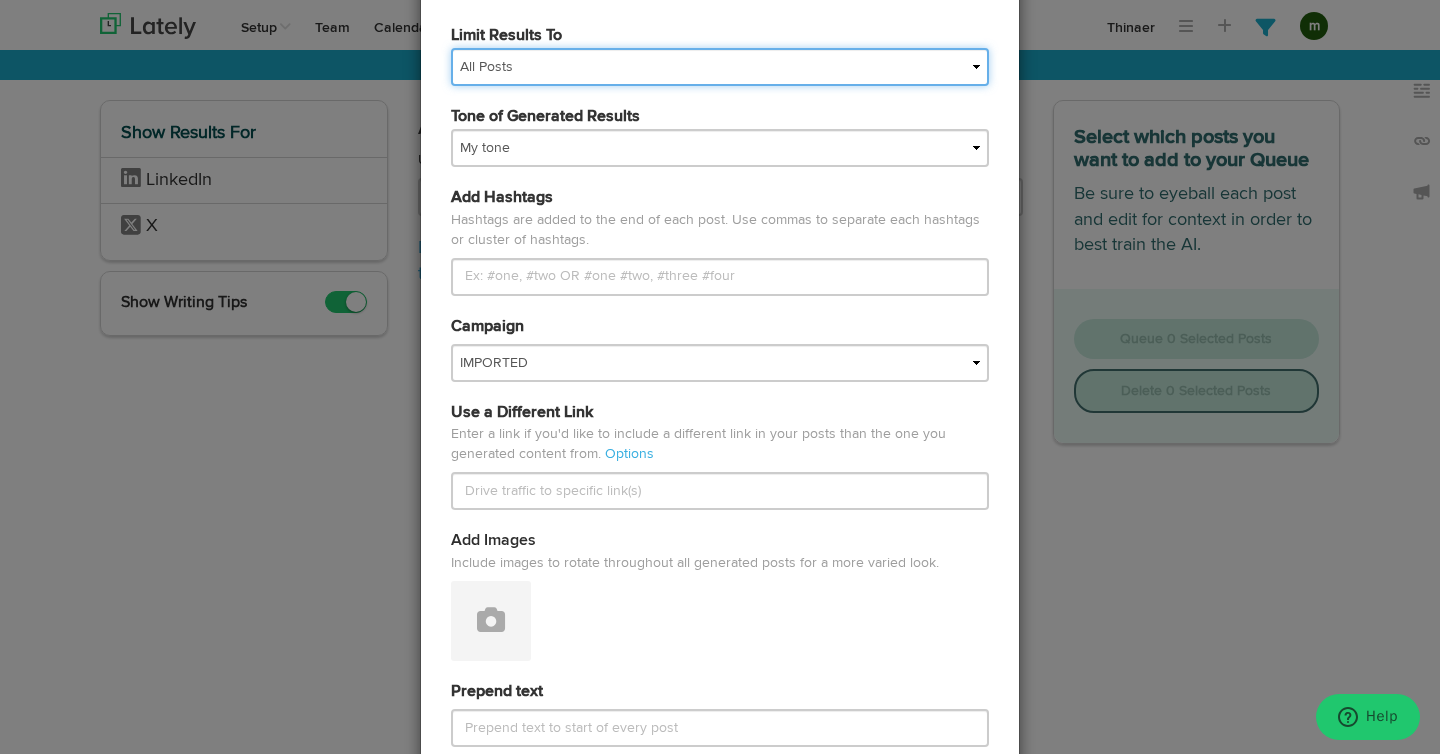 click on "All Posts
Top 30 Posts
Top 25 Posts
Top 20 Posts
Top 15 Posts
Top 10 Posts" at bounding box center [720, 67] 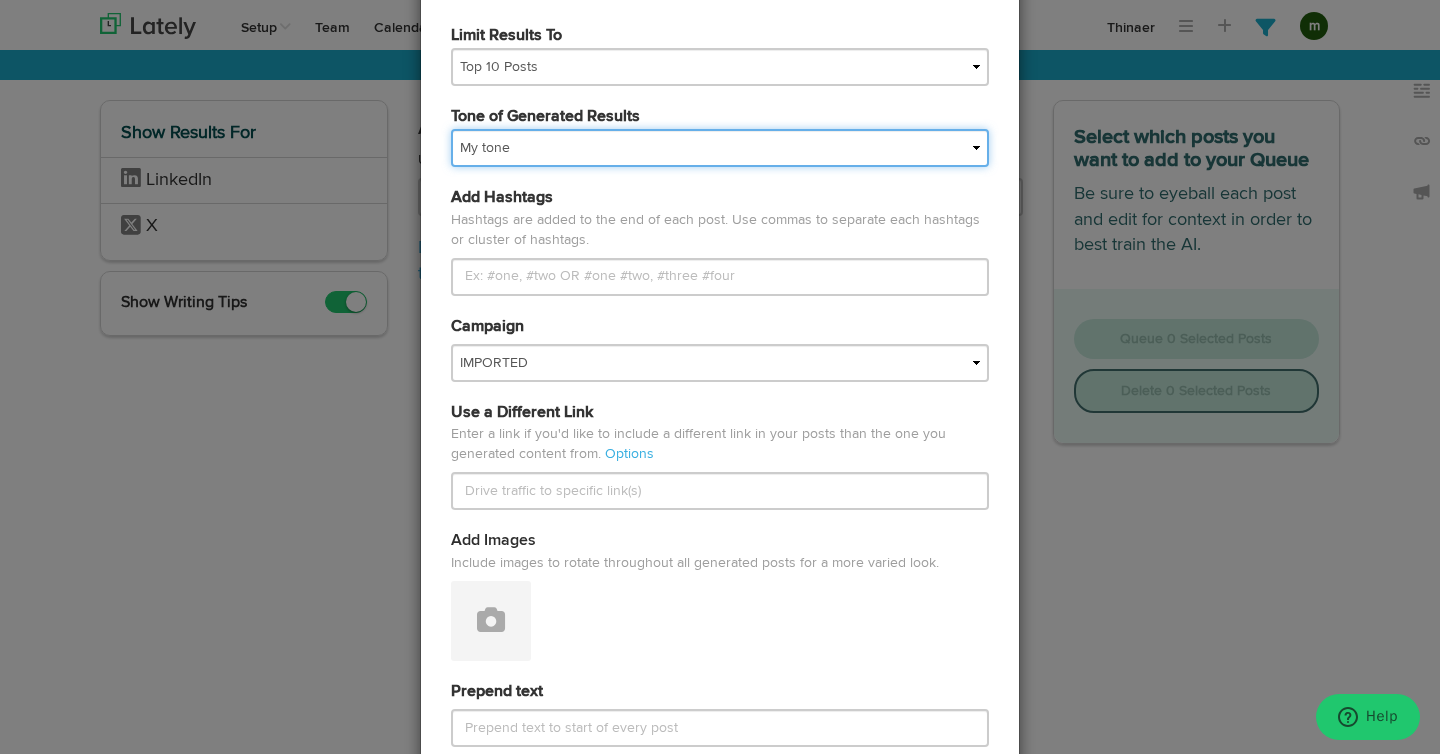 click on "My tone Official and professional Relaxed and conversational Light and humorous Personal, real and empathetic Simple words and simple structure Formal and academic Jazzy and creative Natural tone of content" at bounding box center (720, 148) 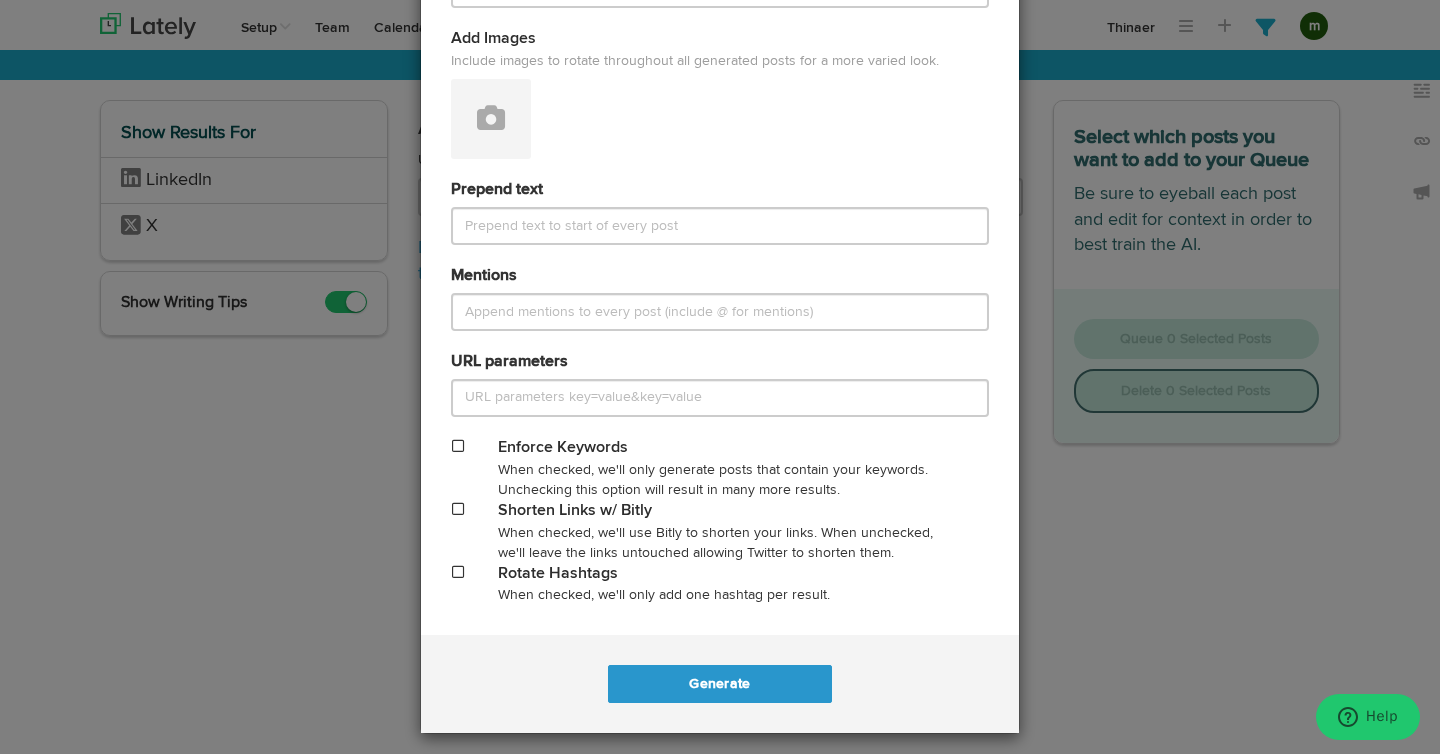 scroll, scrollTop: 795, scrollLeft: 0, axis: vertical 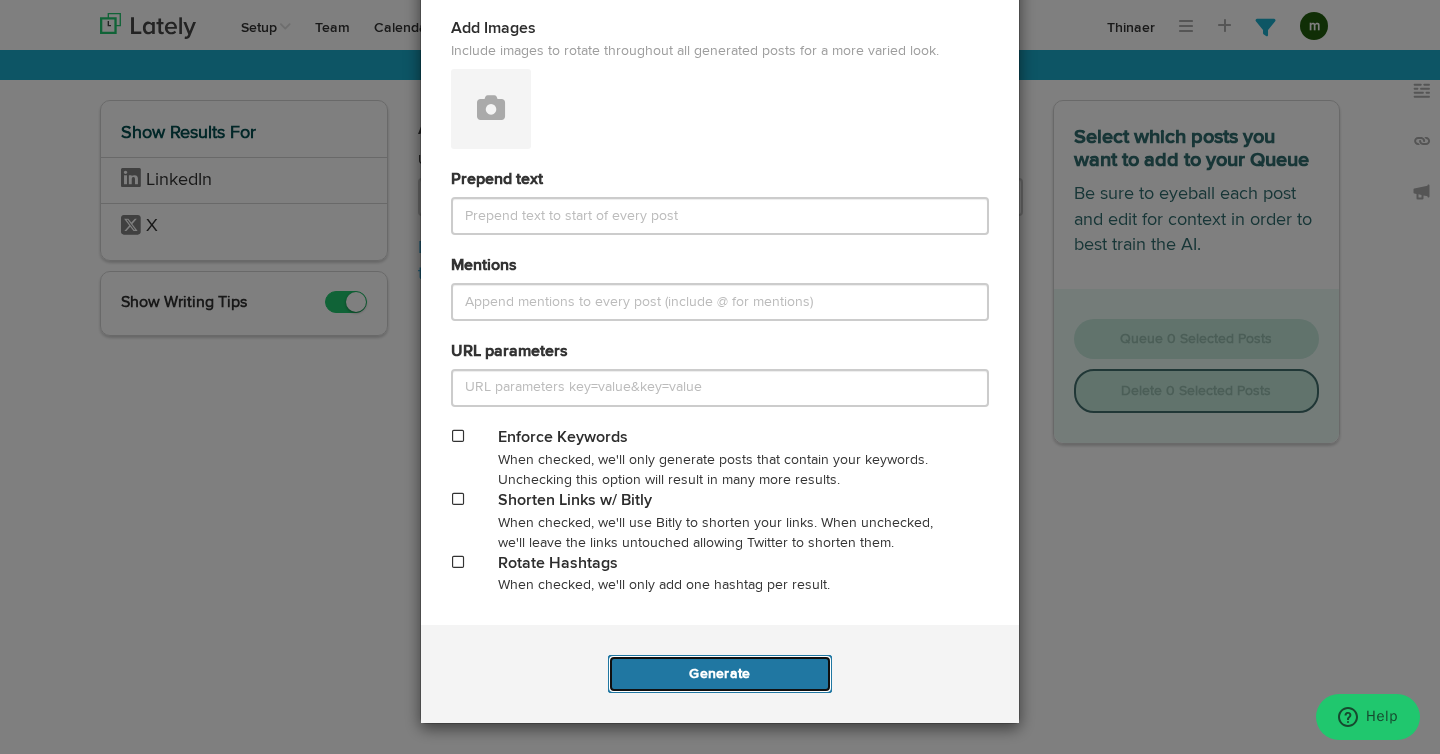 click on "Generate" at bounding box center (719, 674) 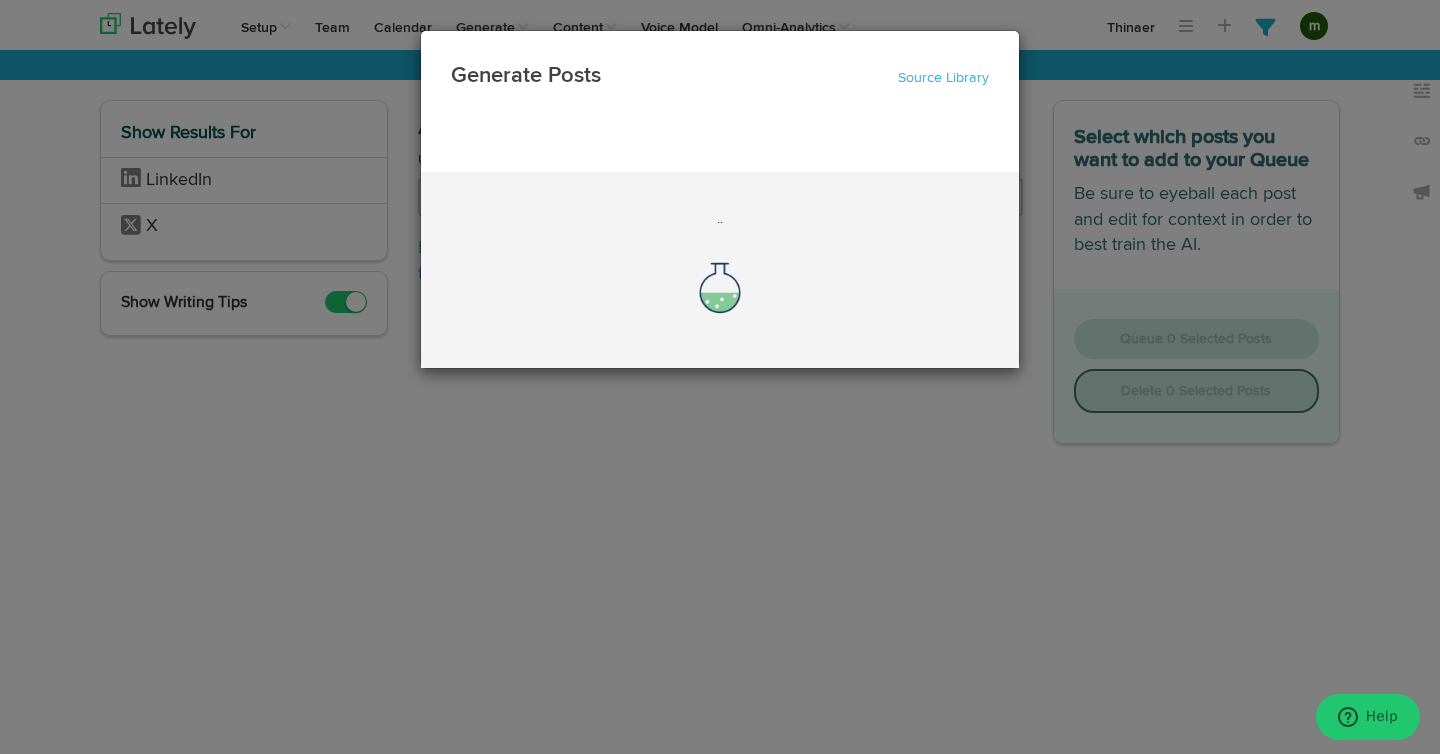 scroll, scrollTop: 0, scrollLeft: 0, axis: both 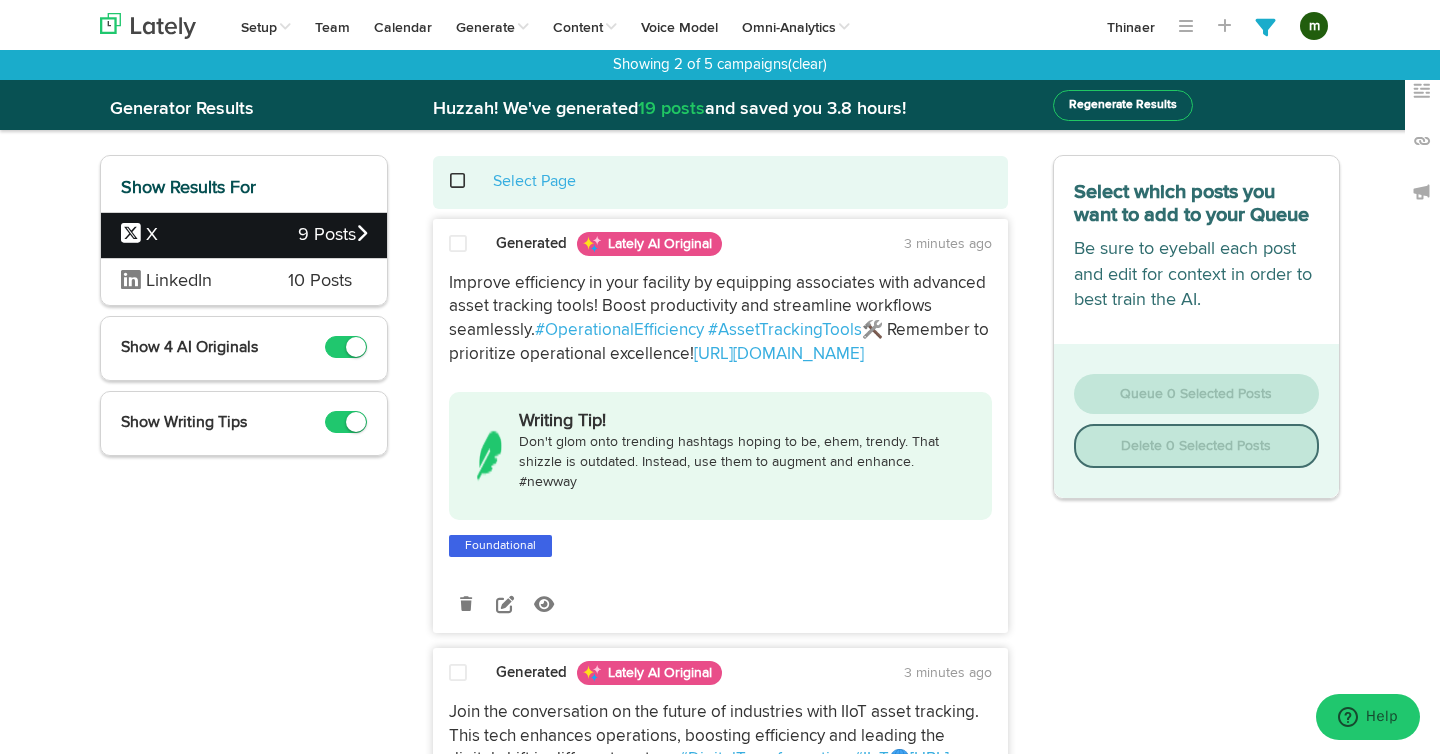 click on "LinkedIn
10 Posts" at bounding box center (244, 281) 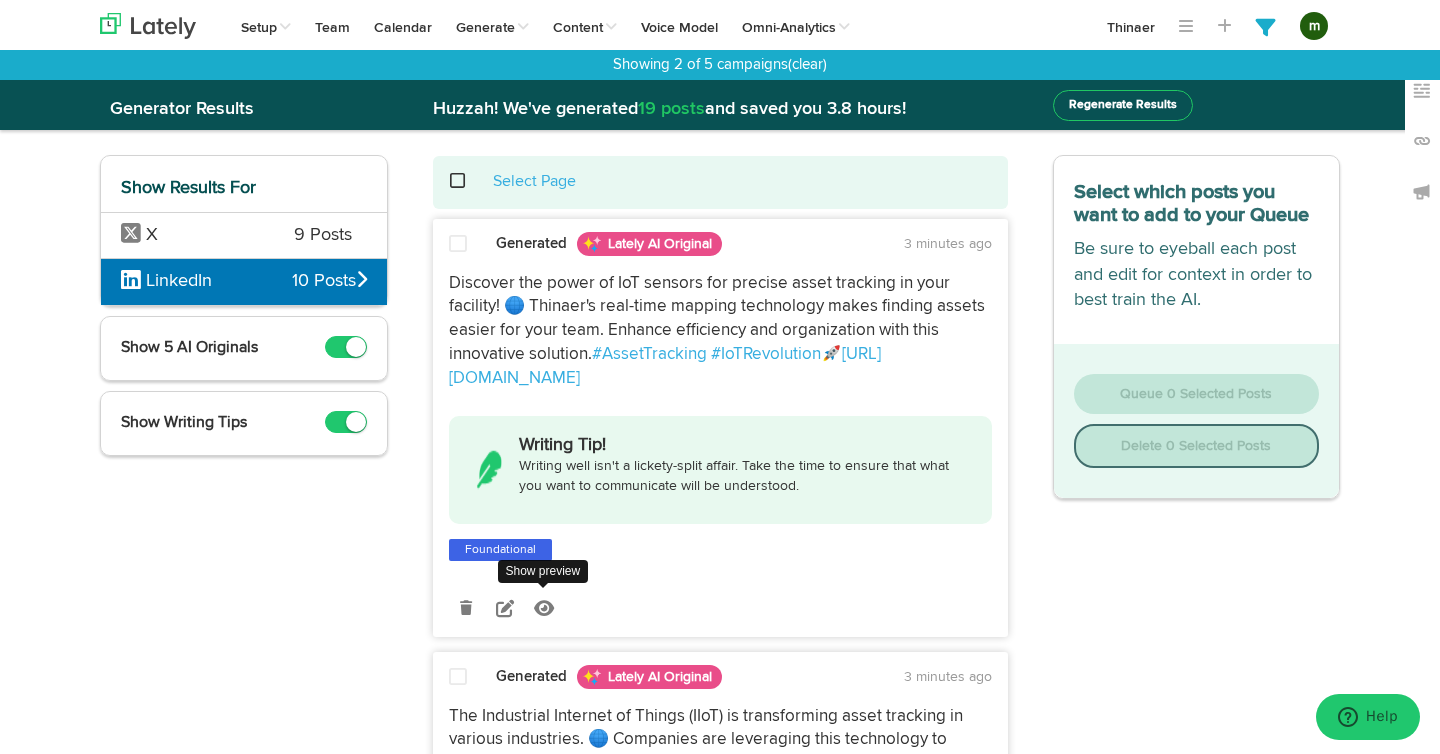 click at bounding box center [544, 608] 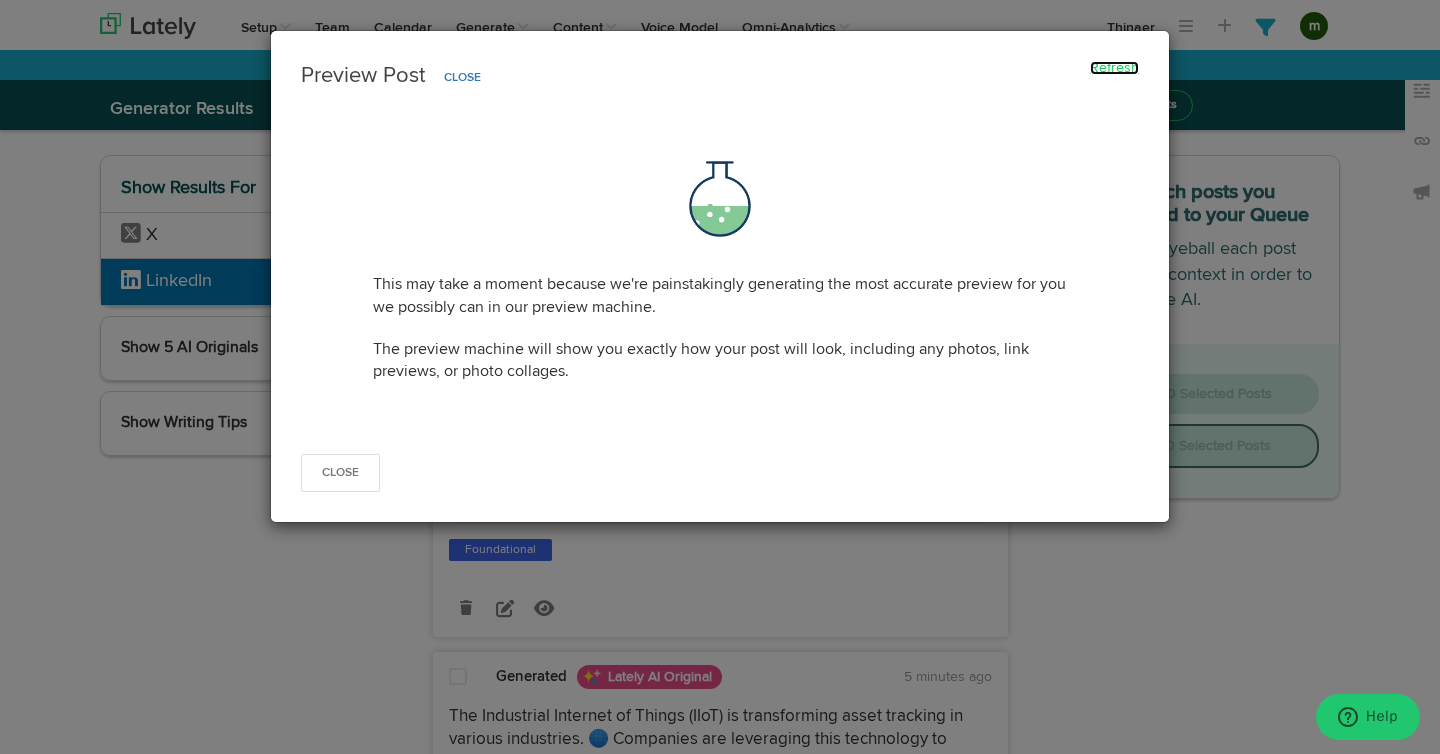 click on "Refresh" at bounding box center (1114, 68) 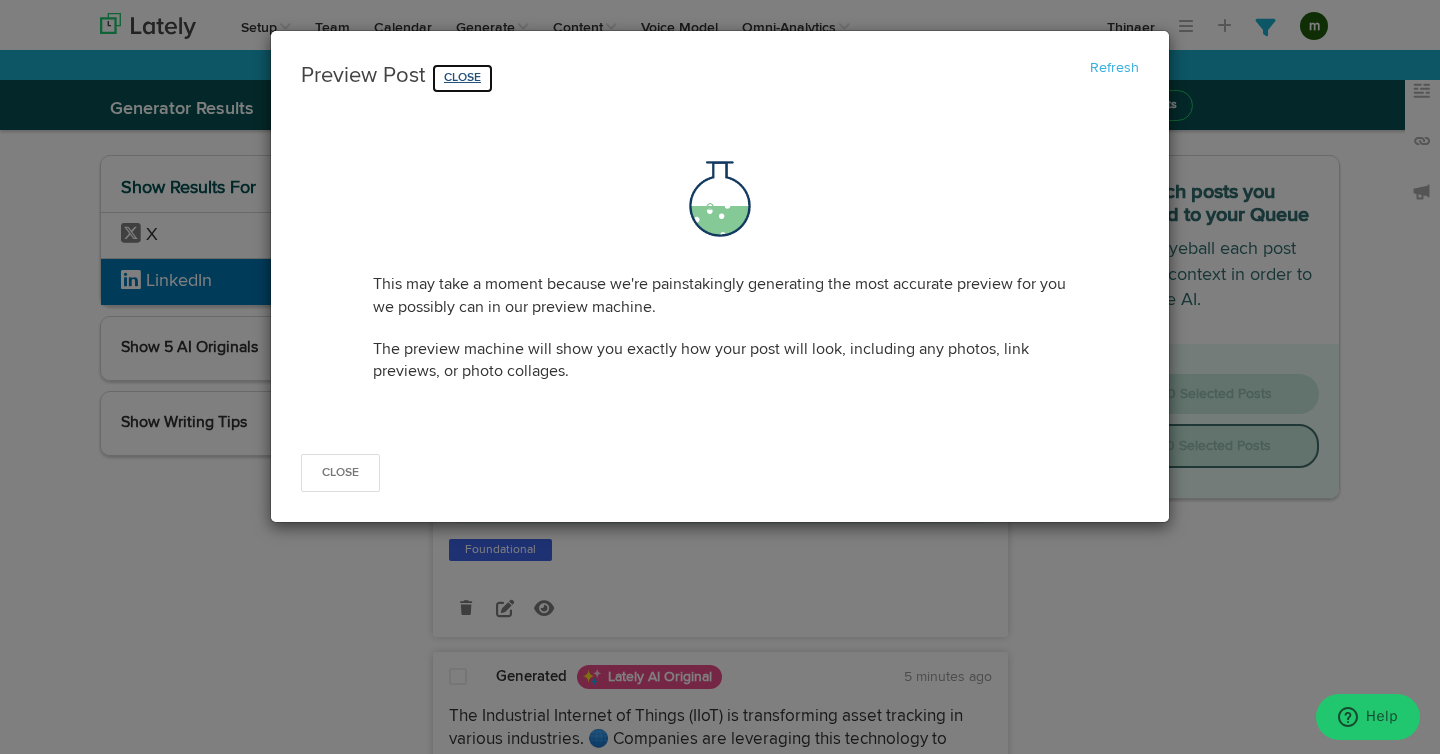 click on "Close" at bounding box center (462, 78) 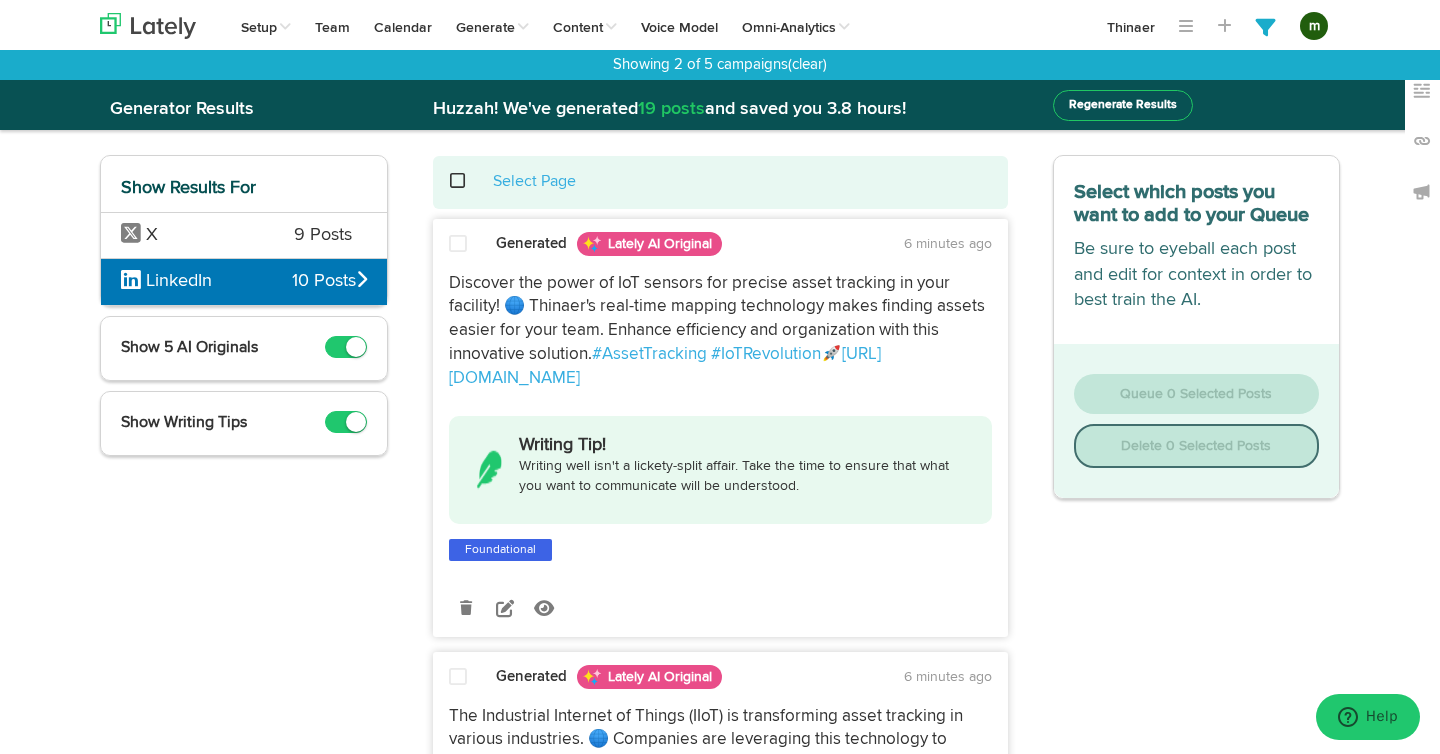 click at bounding box center [458, 244] 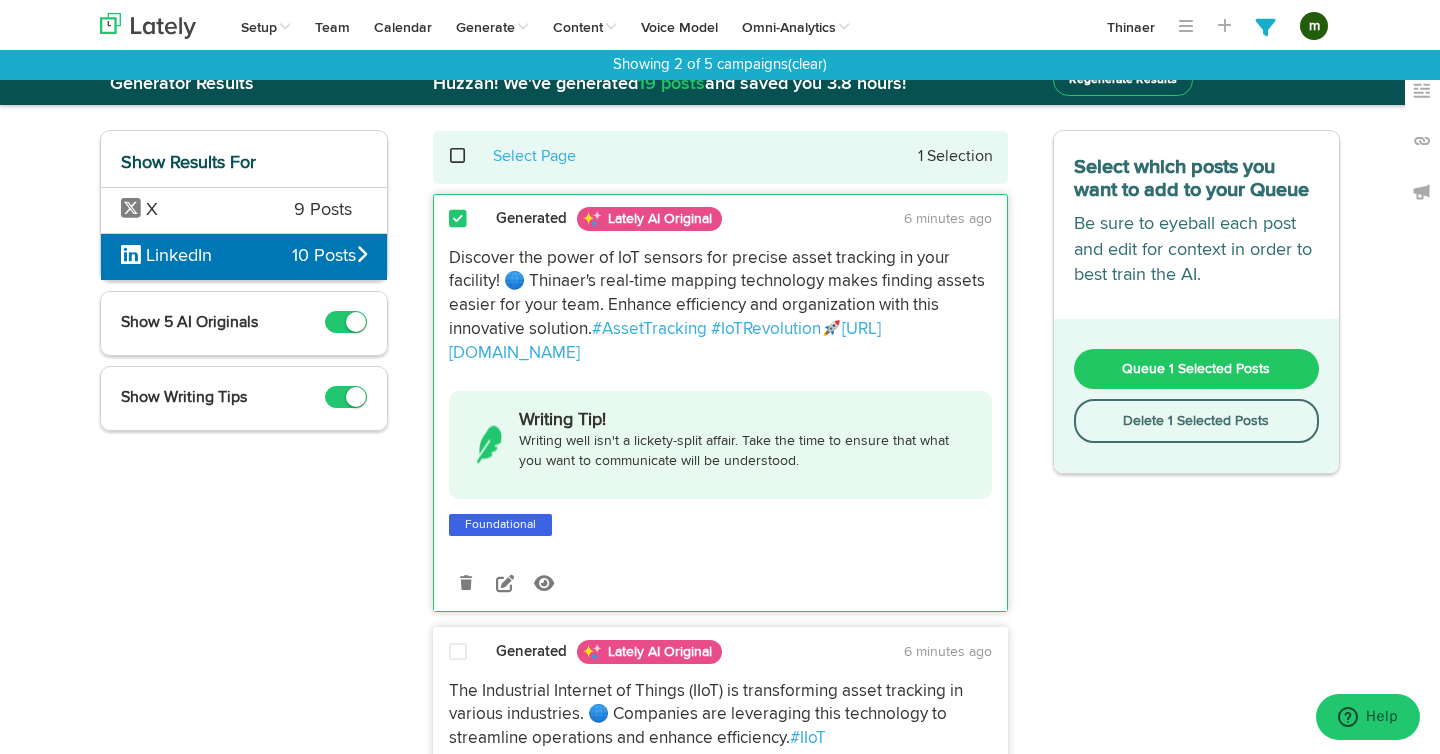 scroll, scrollTop: 0, scrollLeft: 0, axis: both 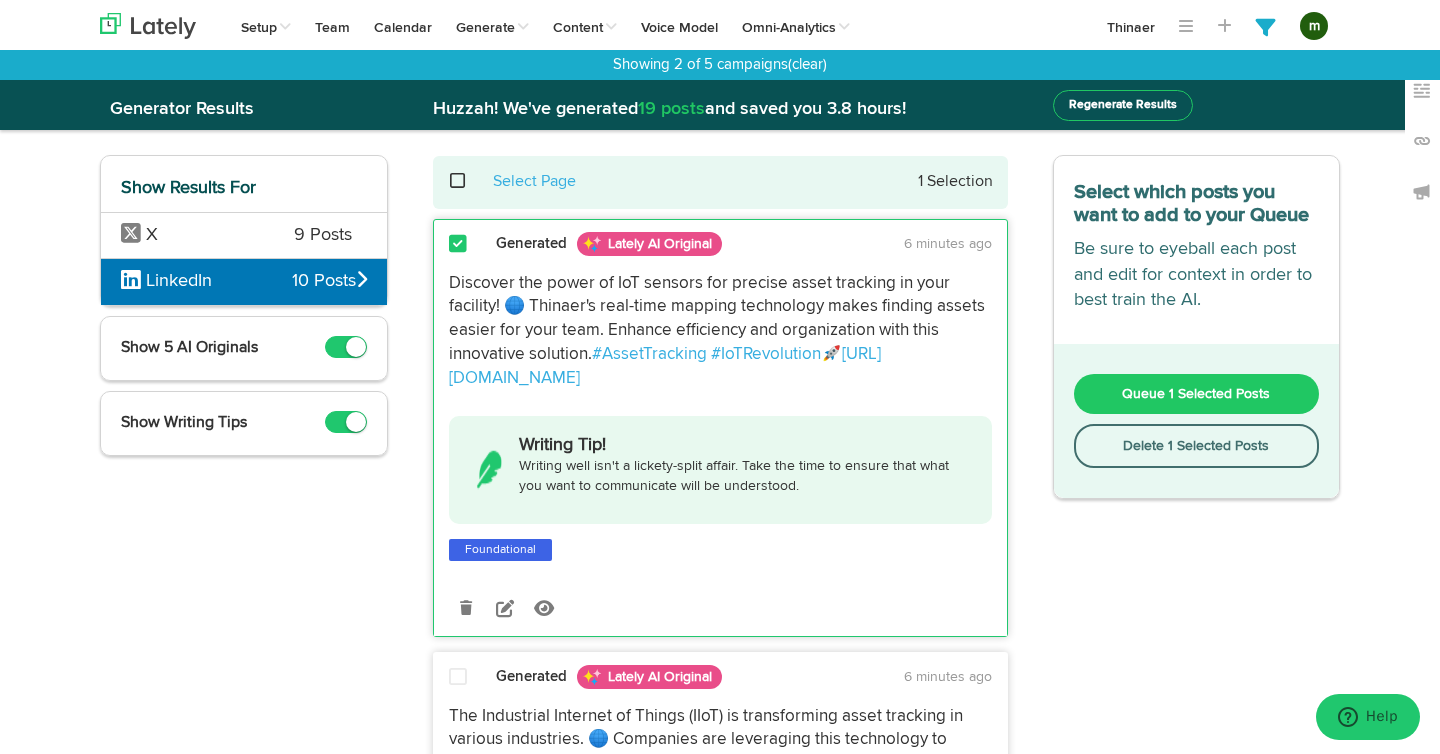 click on "Regenerate Results" at bounding box center [1123, 105] 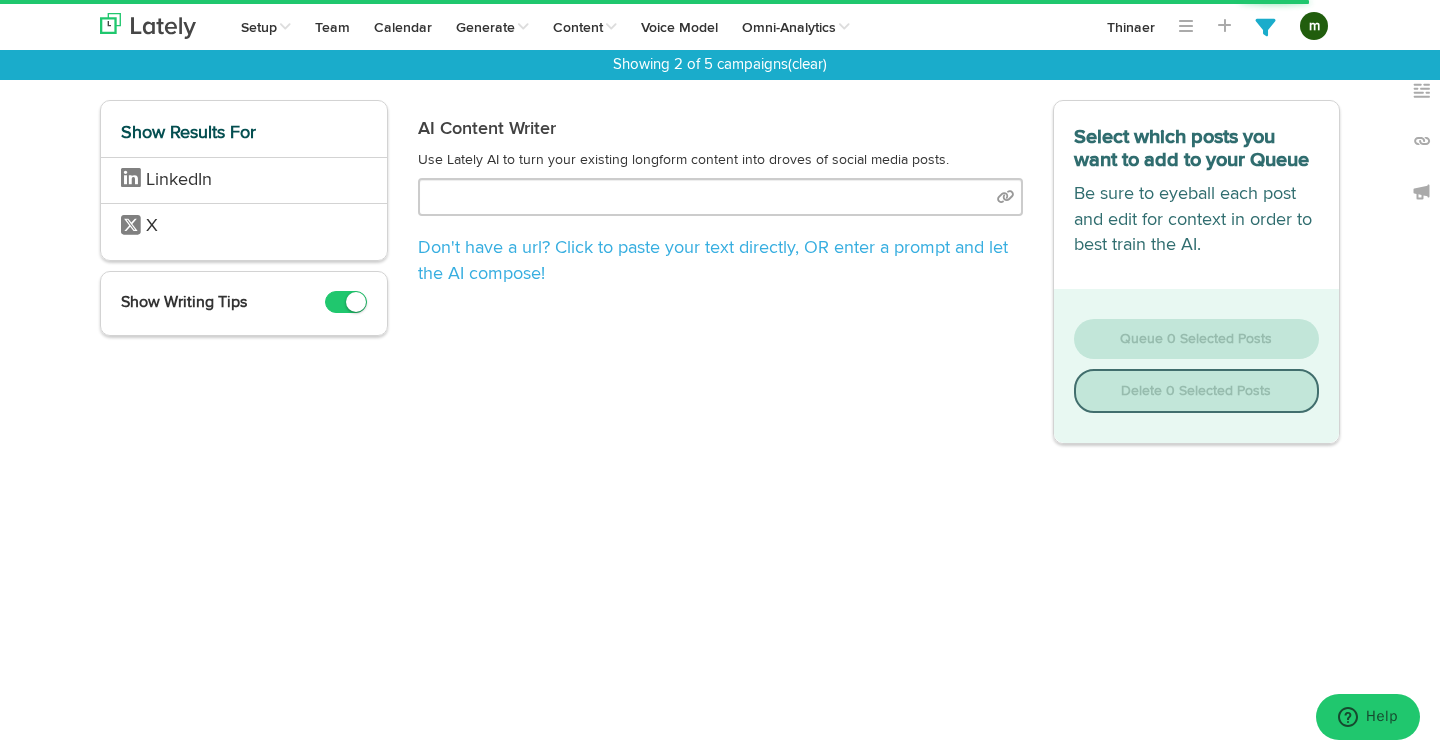 type on "[URL][DOMAIN_NAME]" 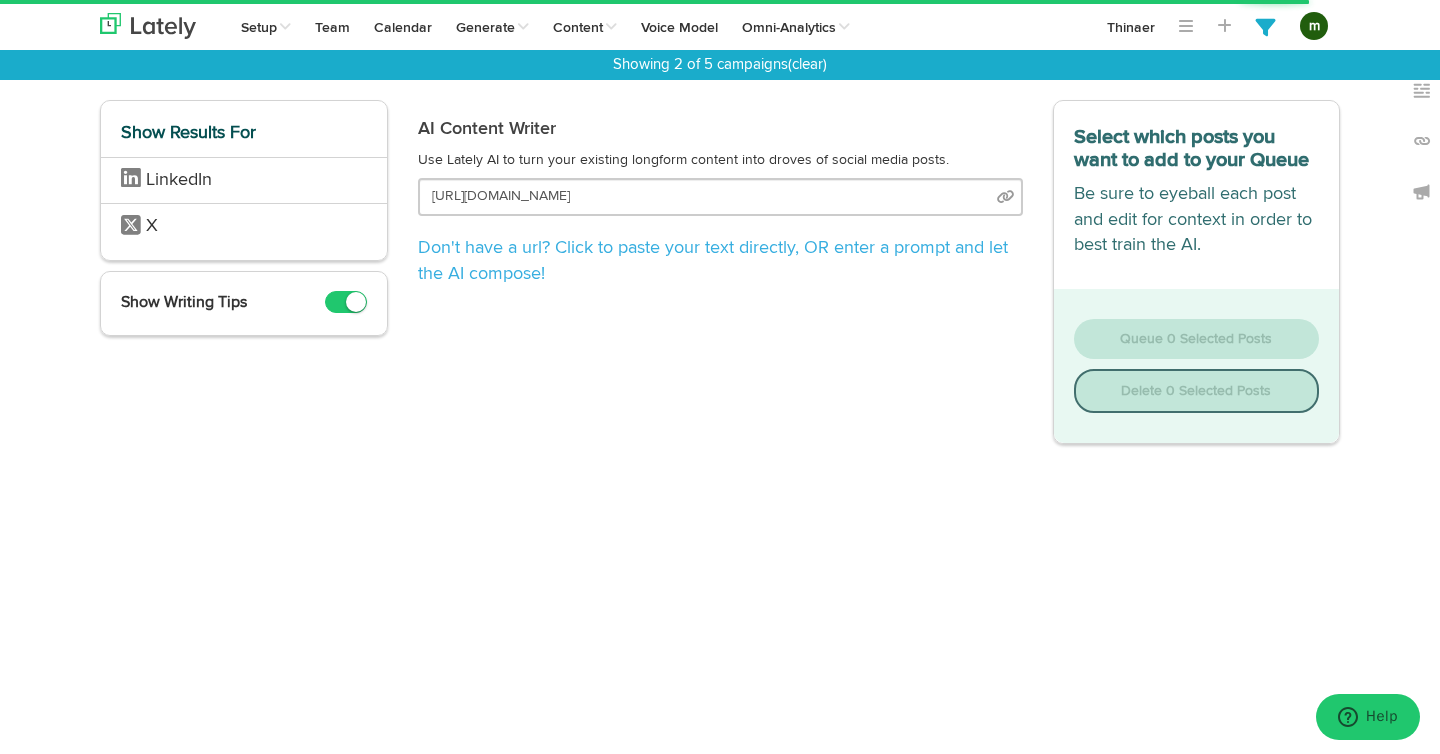 select on "10" 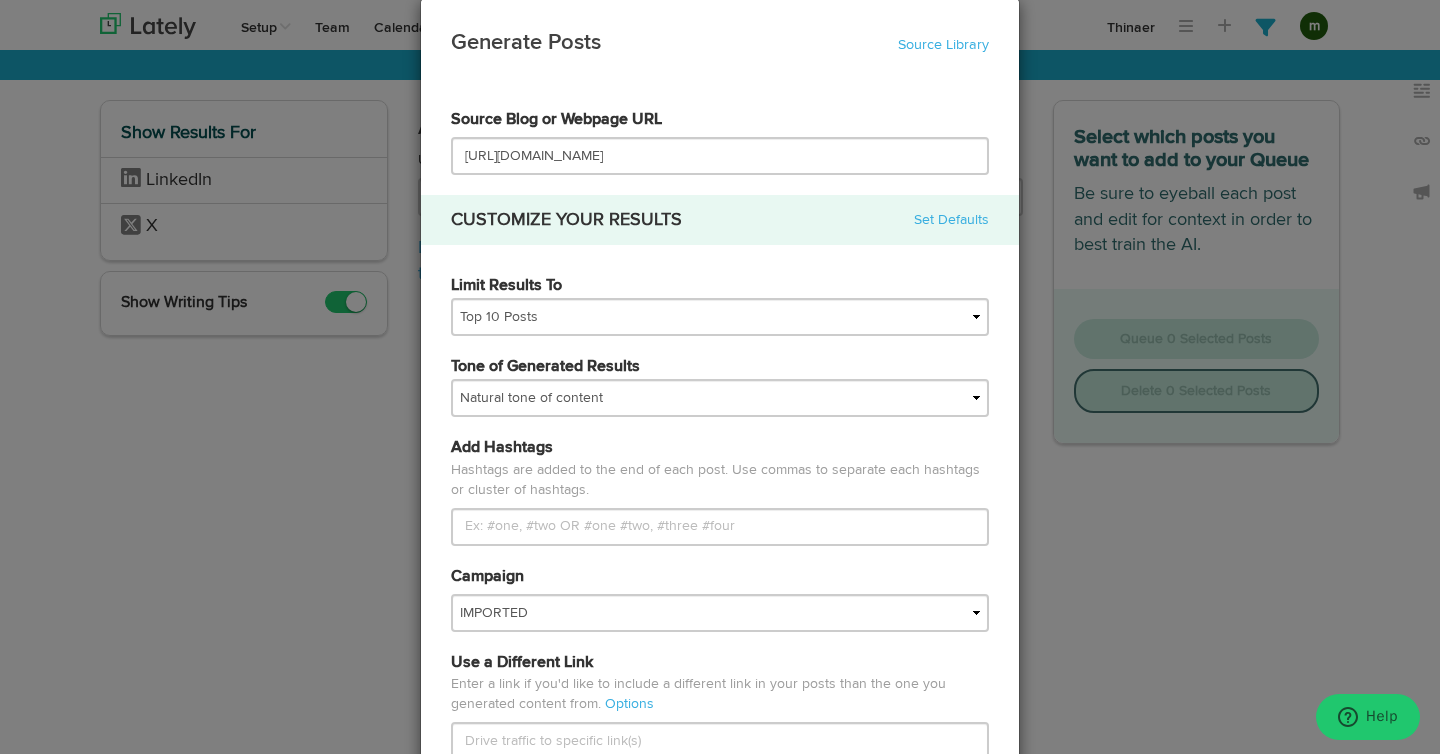 scroll, scrollTop: 32, scrollLeft: 0, axis: vertical 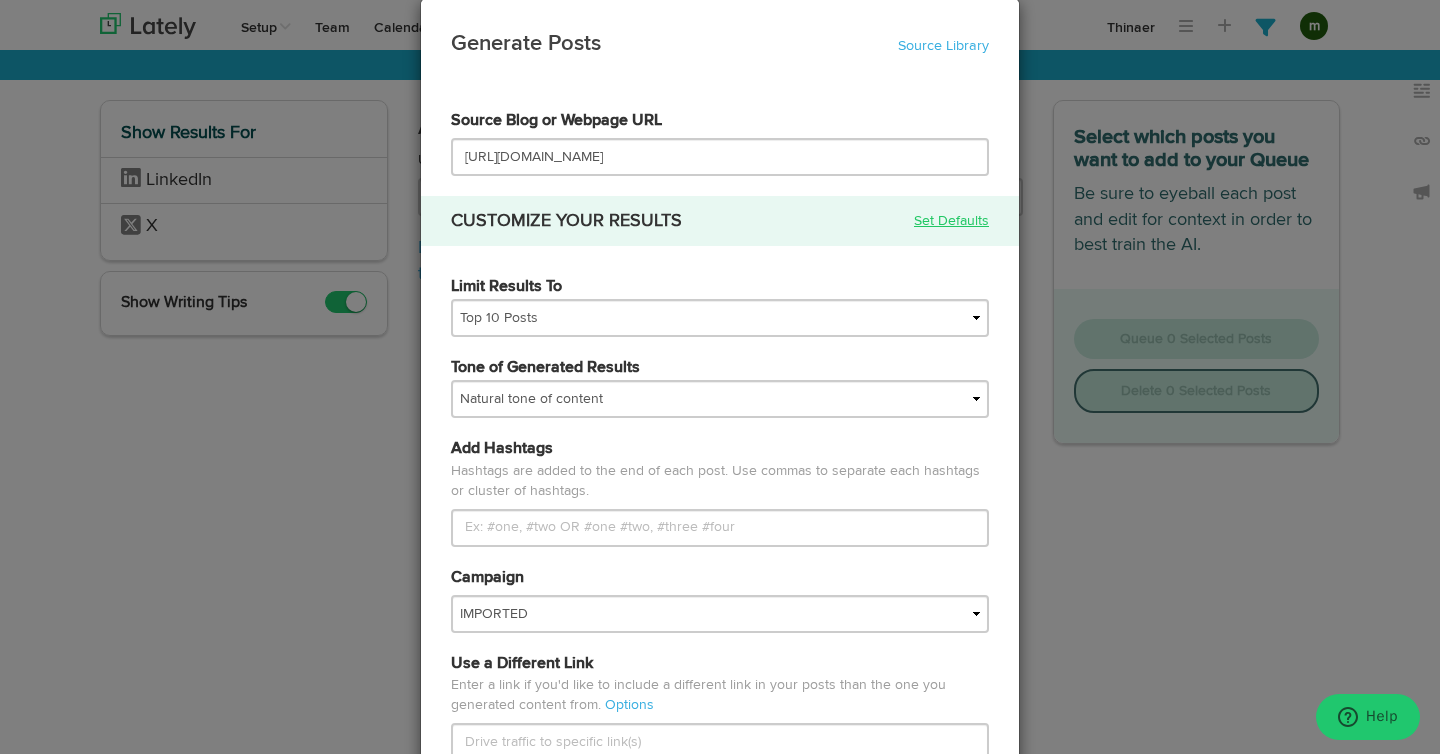 click on "Set Defaults" at bounding box center [951, 221] 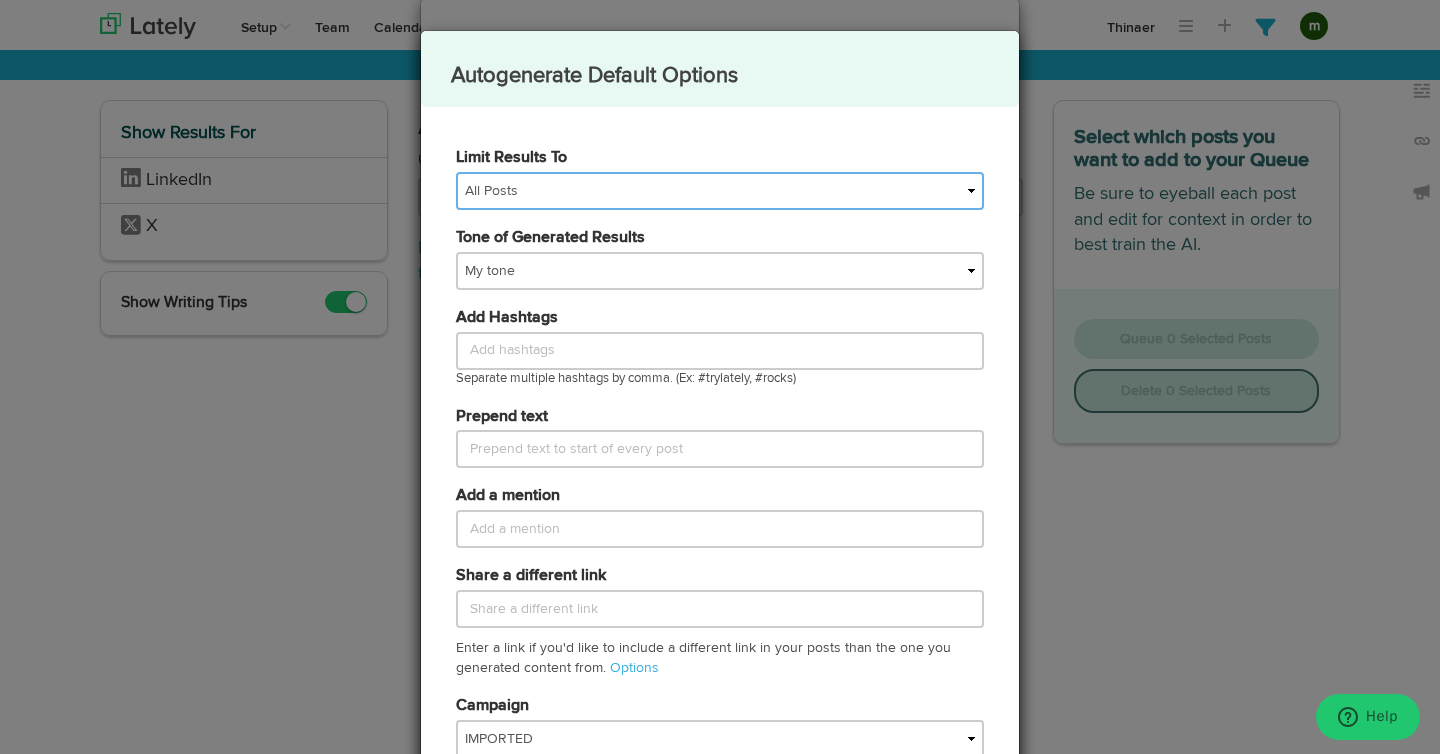 click on "All Posts
Top 30 Posts
Top 25 Posts
Top 20 Posts
Top 15 Posts
Top 10 Posts" at bounding box center [720, 191] 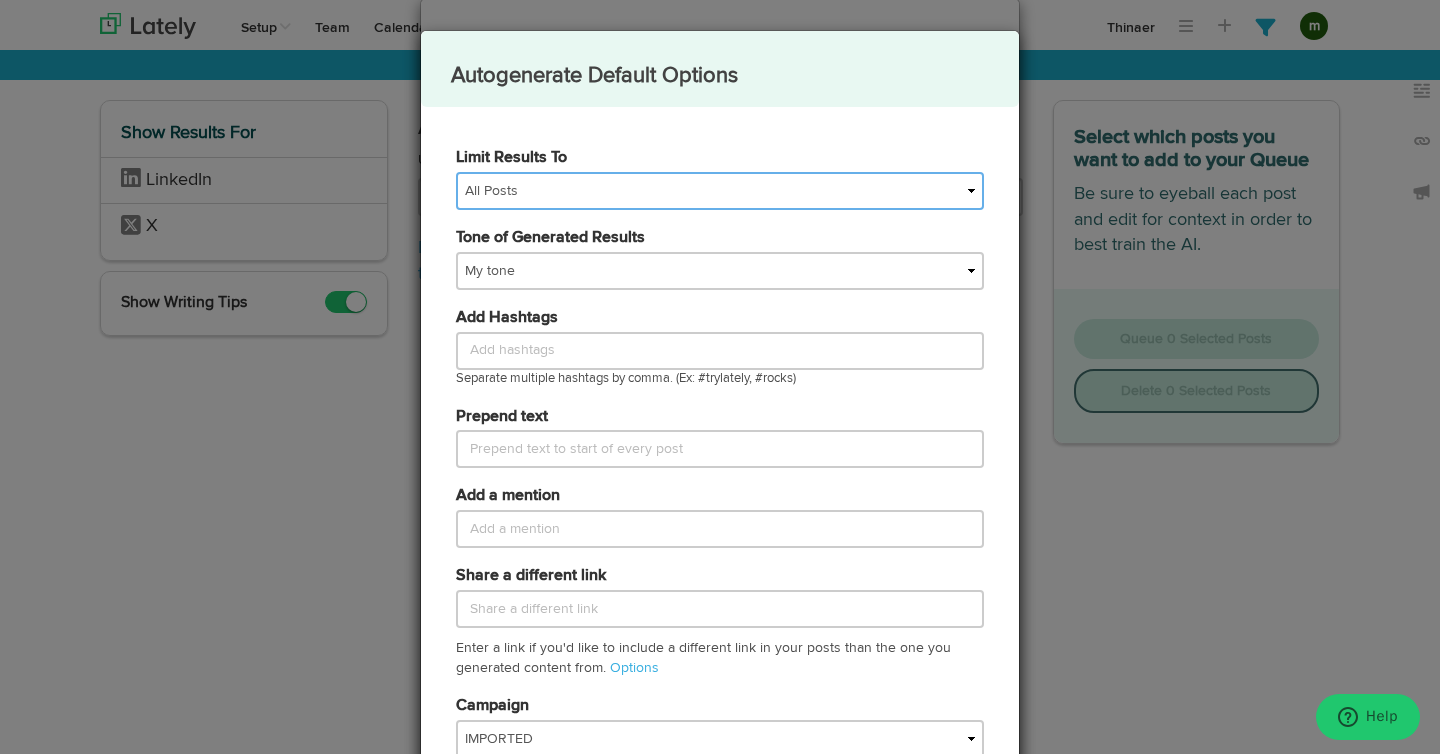 select on "10" 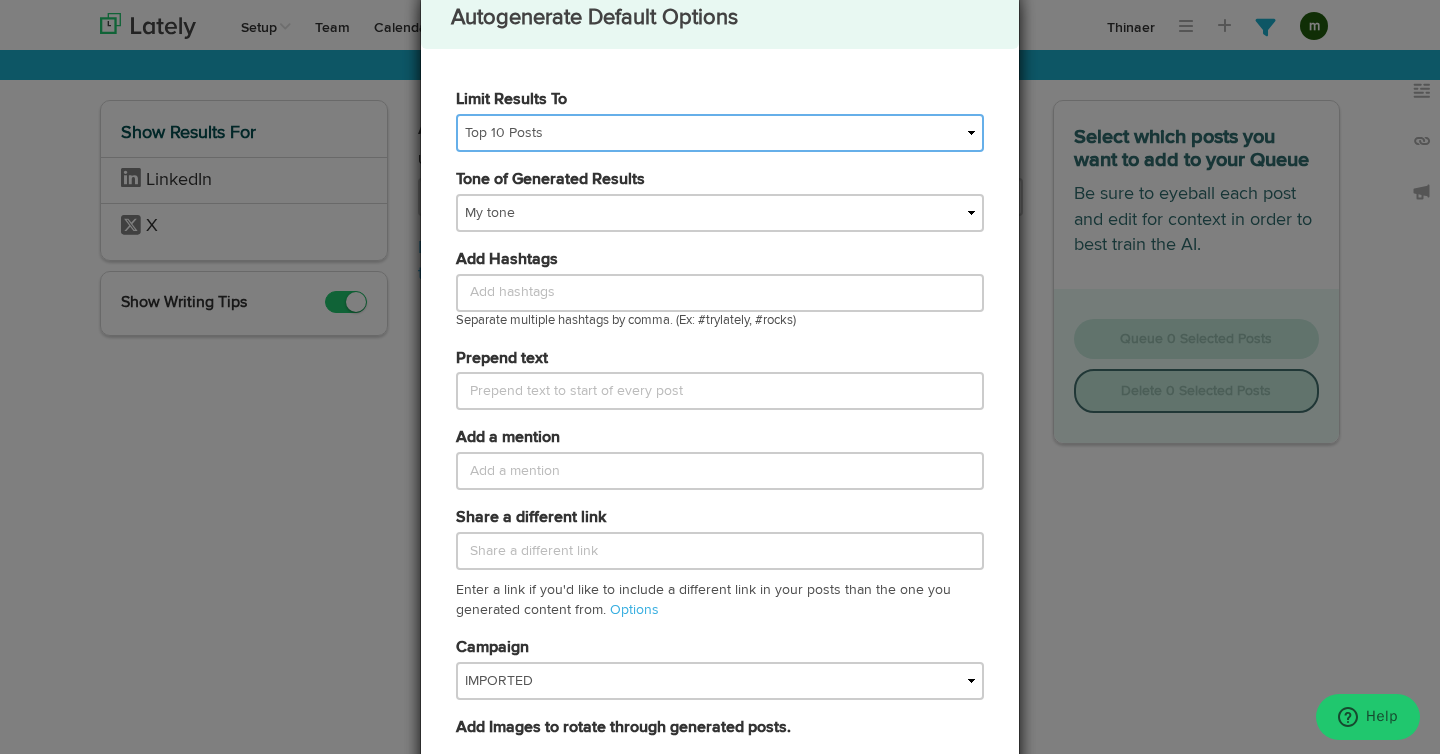 scroll, scrollTop: 69, scrollLeft: 0, axis: vertical 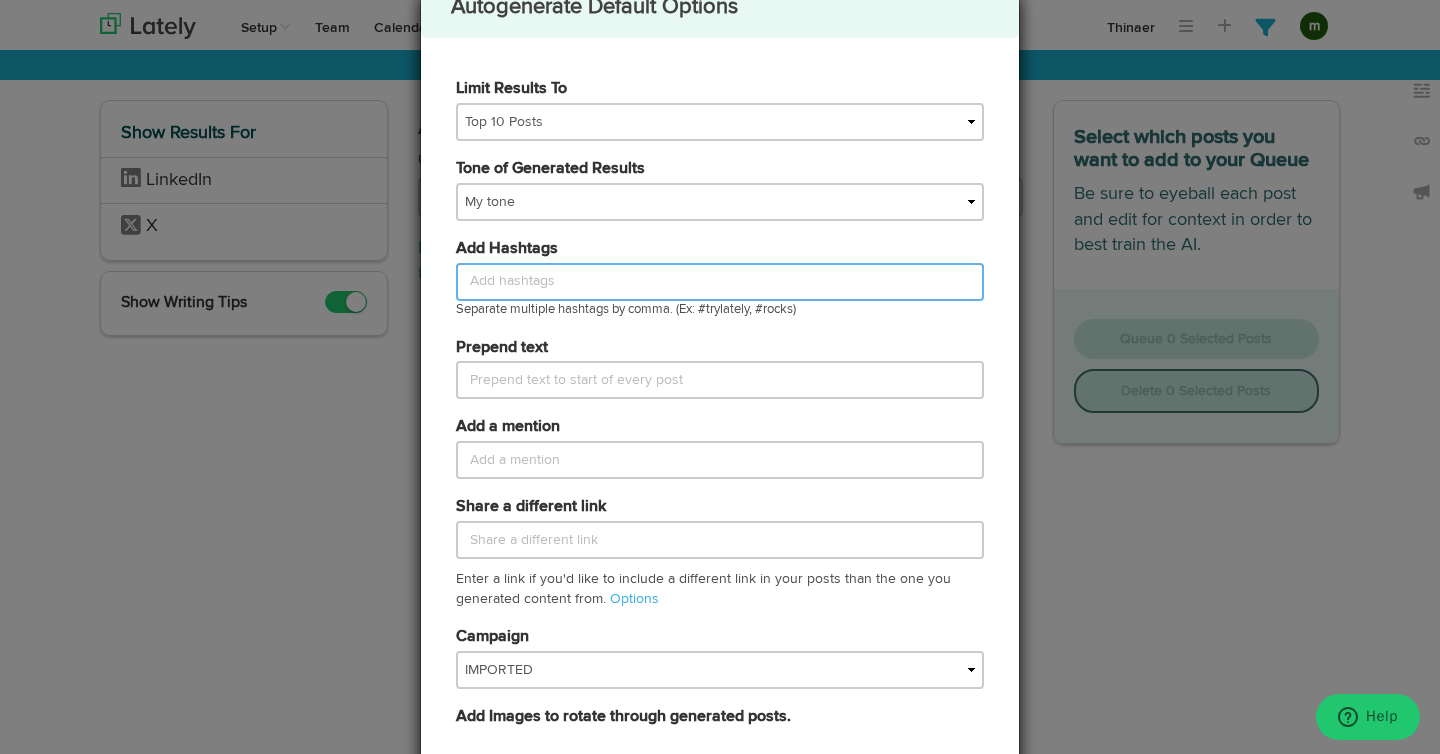 click on "Limit Results To" at bounding box center [720, 282] 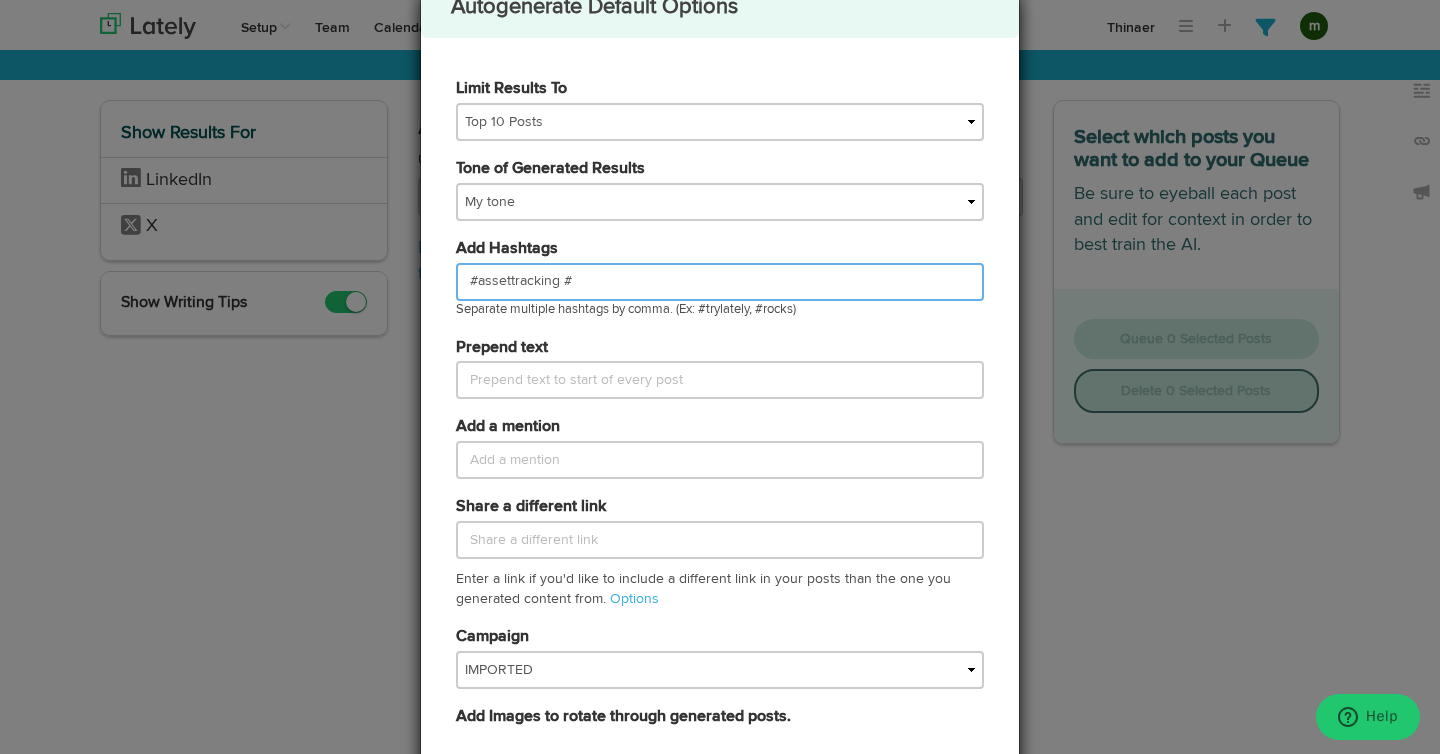 type on "#assettracking #" 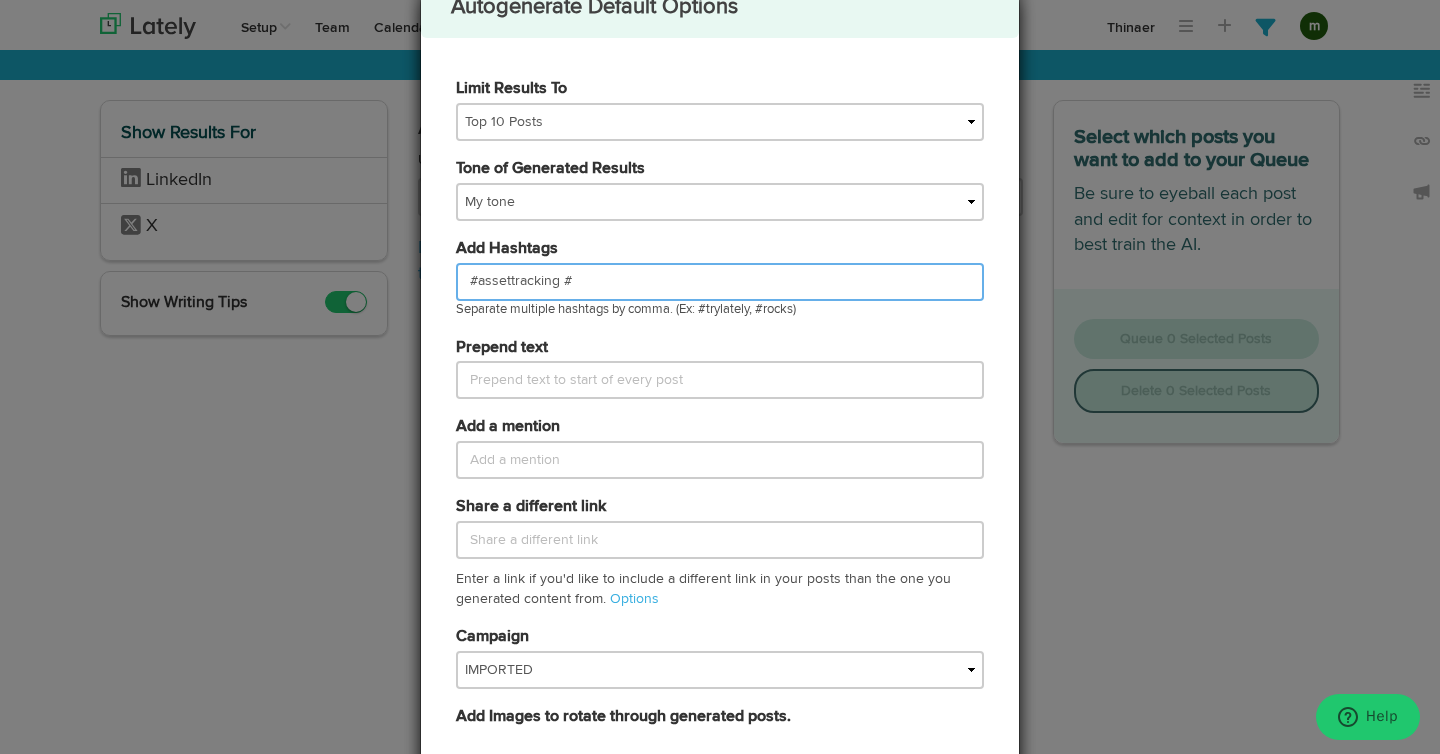 click on "#assettracking #" at bounding box center [720, 282] 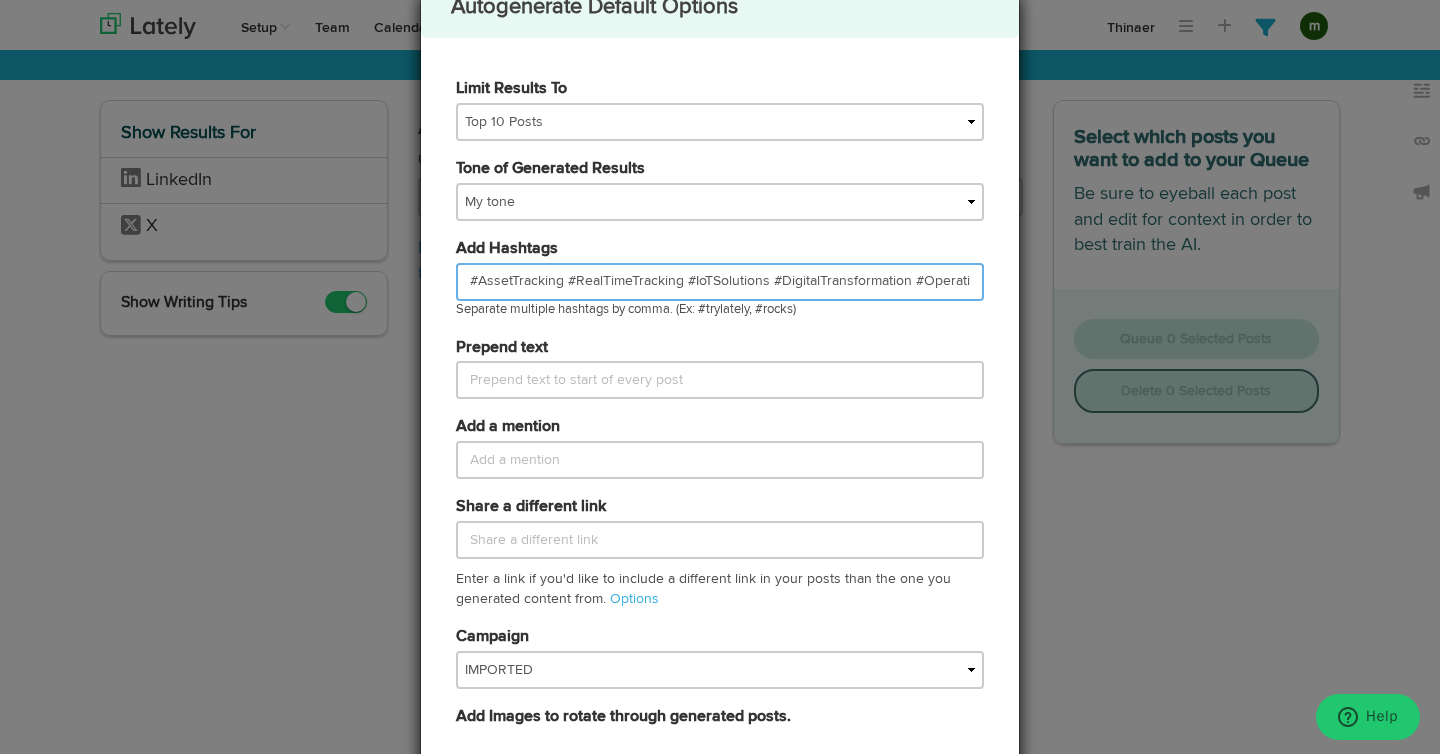 scroll, scrollTop: 0, scrollLeft: 1239, axis: horizontal 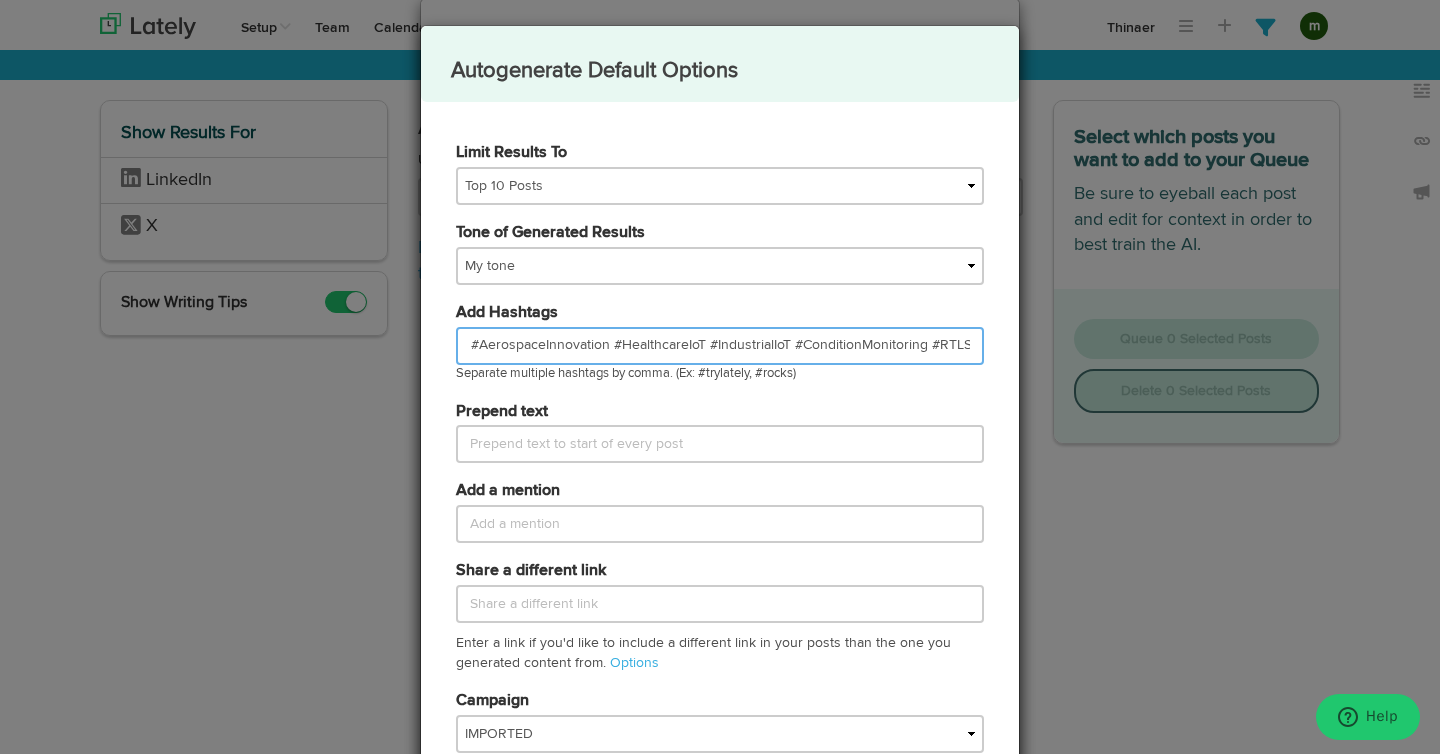click on "#AssetTracking #RealTimeTracking #IoTSolutions #DigitalTransformation #OperationalVisibility #SmartManufacturing #AssetManagement #IIoT #SupplyChainVisibility #LocationIntelligence #DefenseTech #AerospaceInnovation #HealthcareIoT #IndustrialIoT #ConditionMonitoring #RTLS" at bounding box center [720, 346] 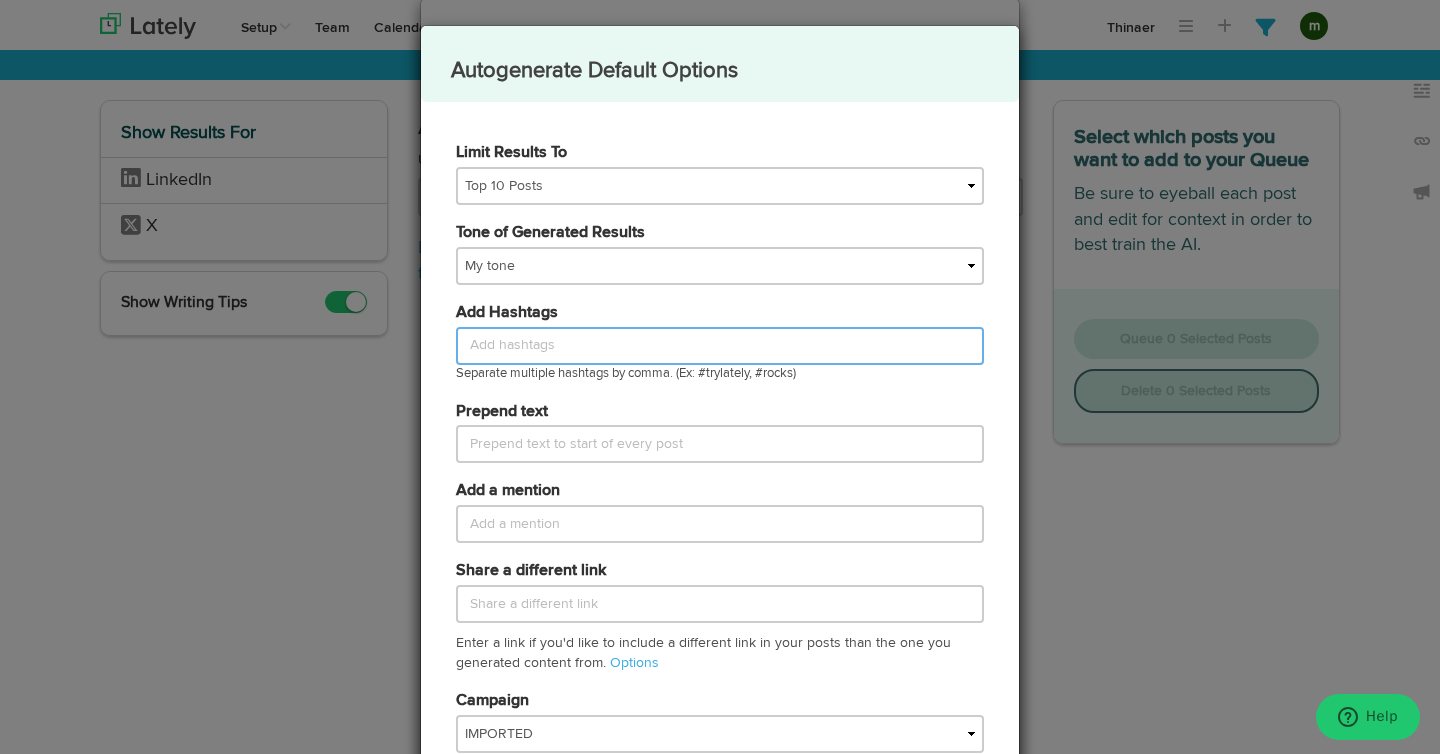 scroll, scrollTop: 0, scrollLeft: 0, axis: both 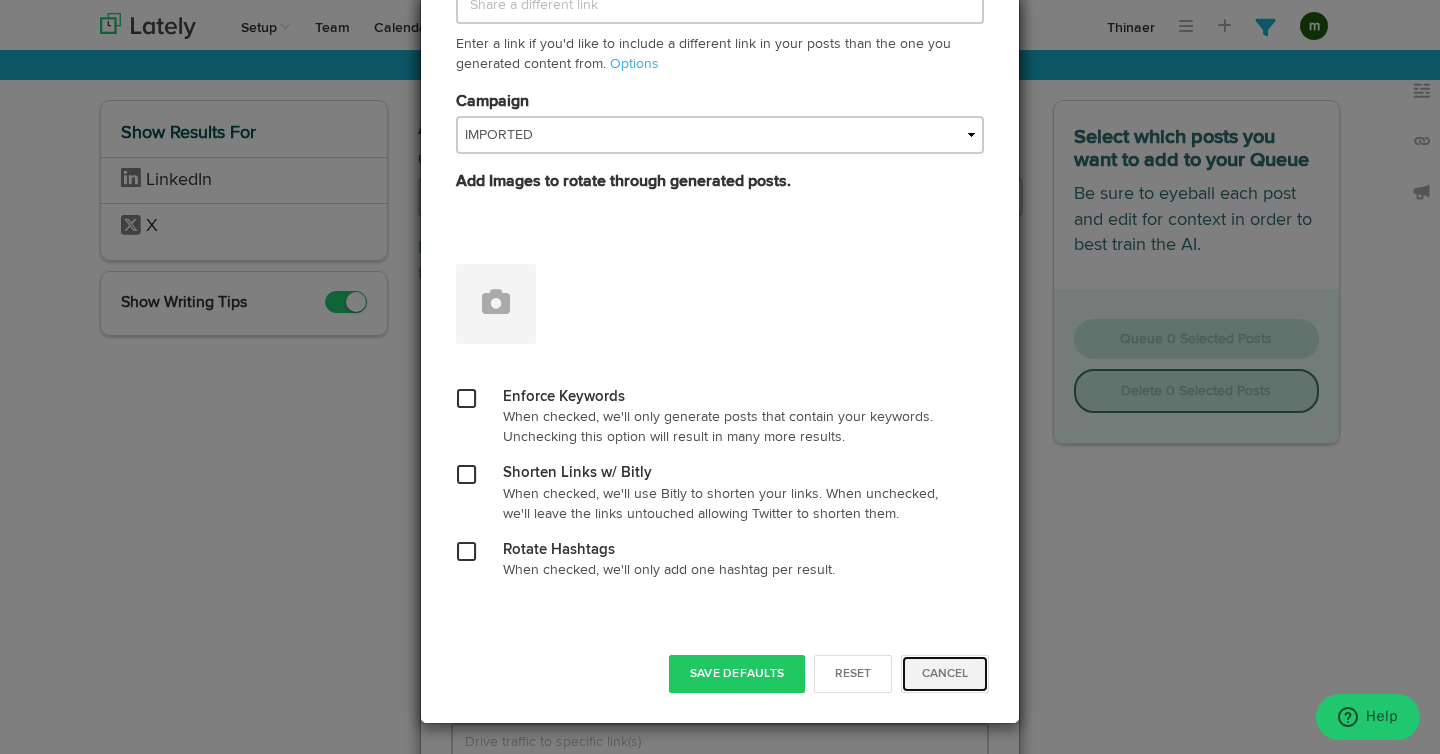 click on "Cancel" at bounding box center [945, 674] 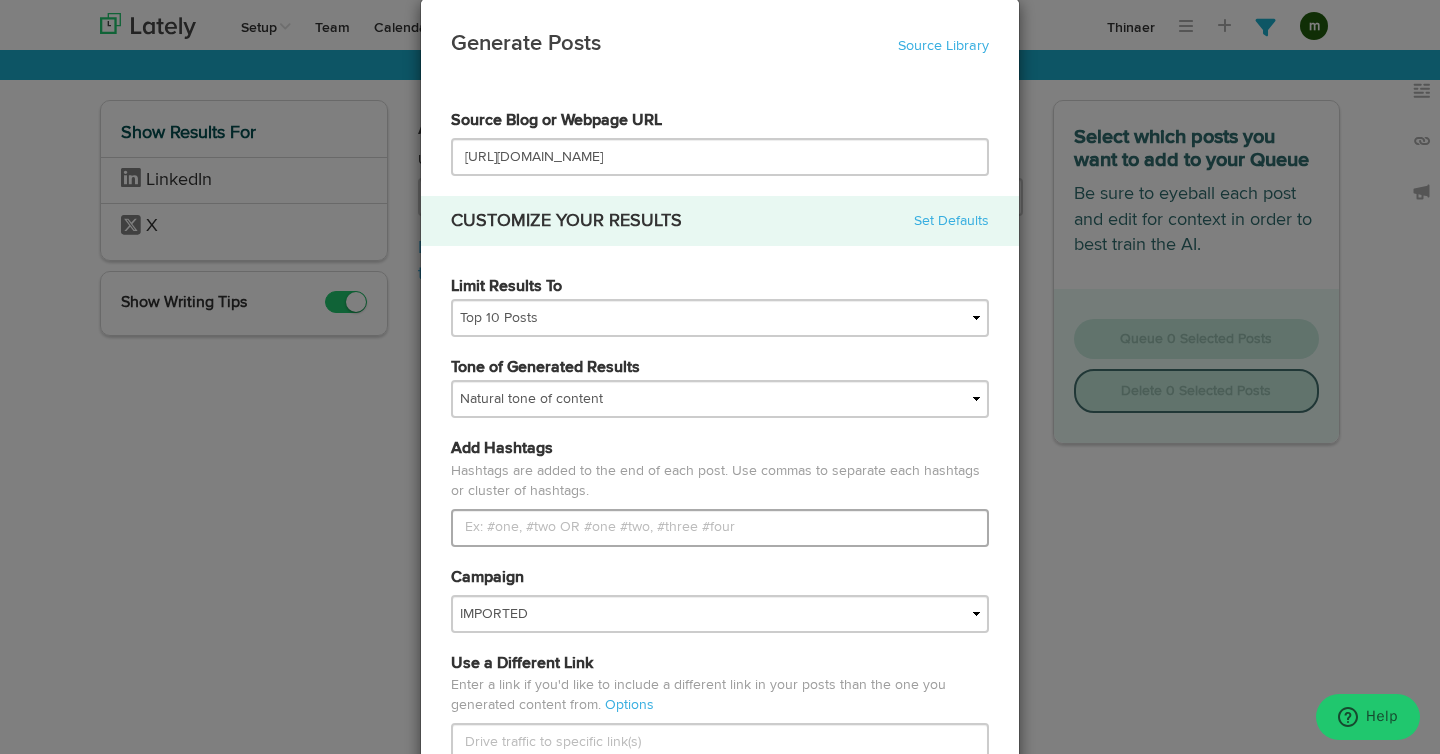 scroll, scrollTop: 88, scrollLeft: 0, axis: vertical 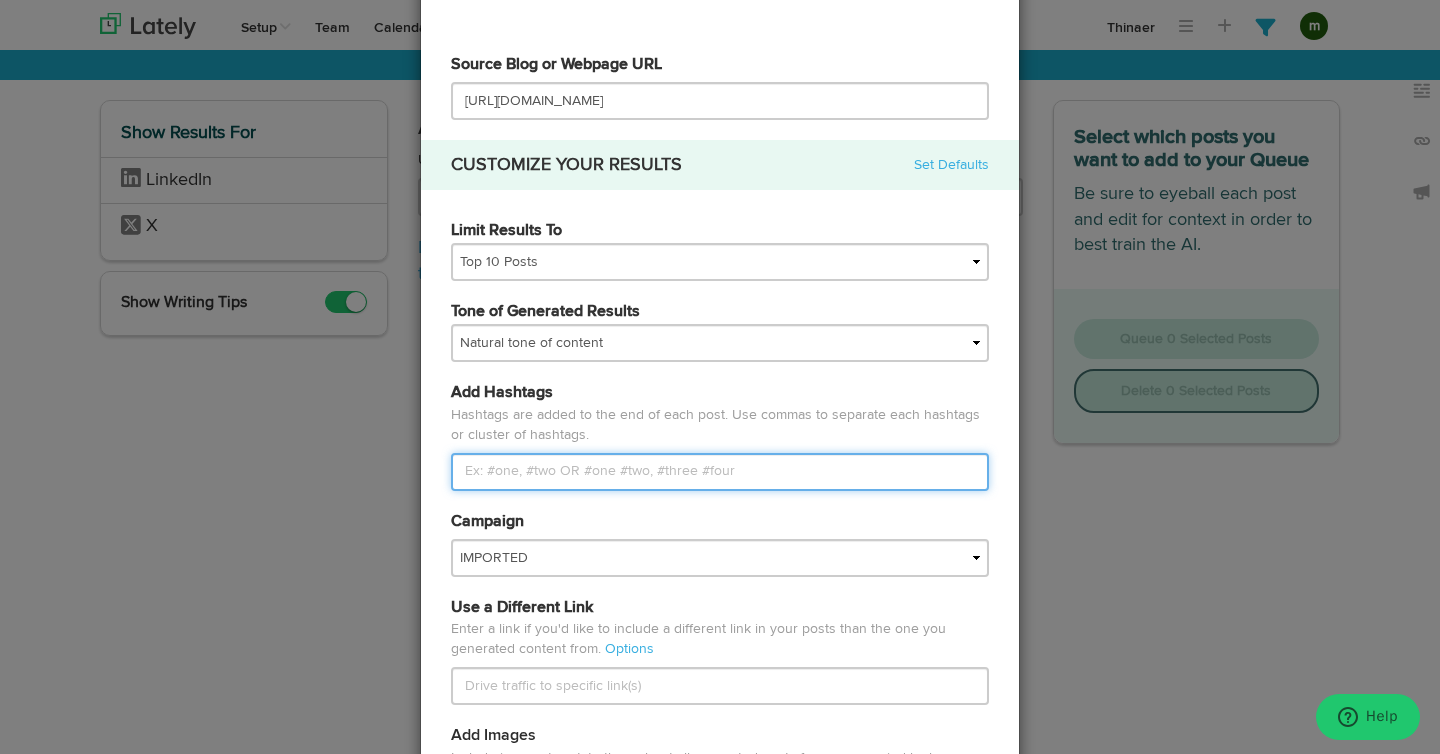 click on "Limit Results To" at bounding box center [720, 472] 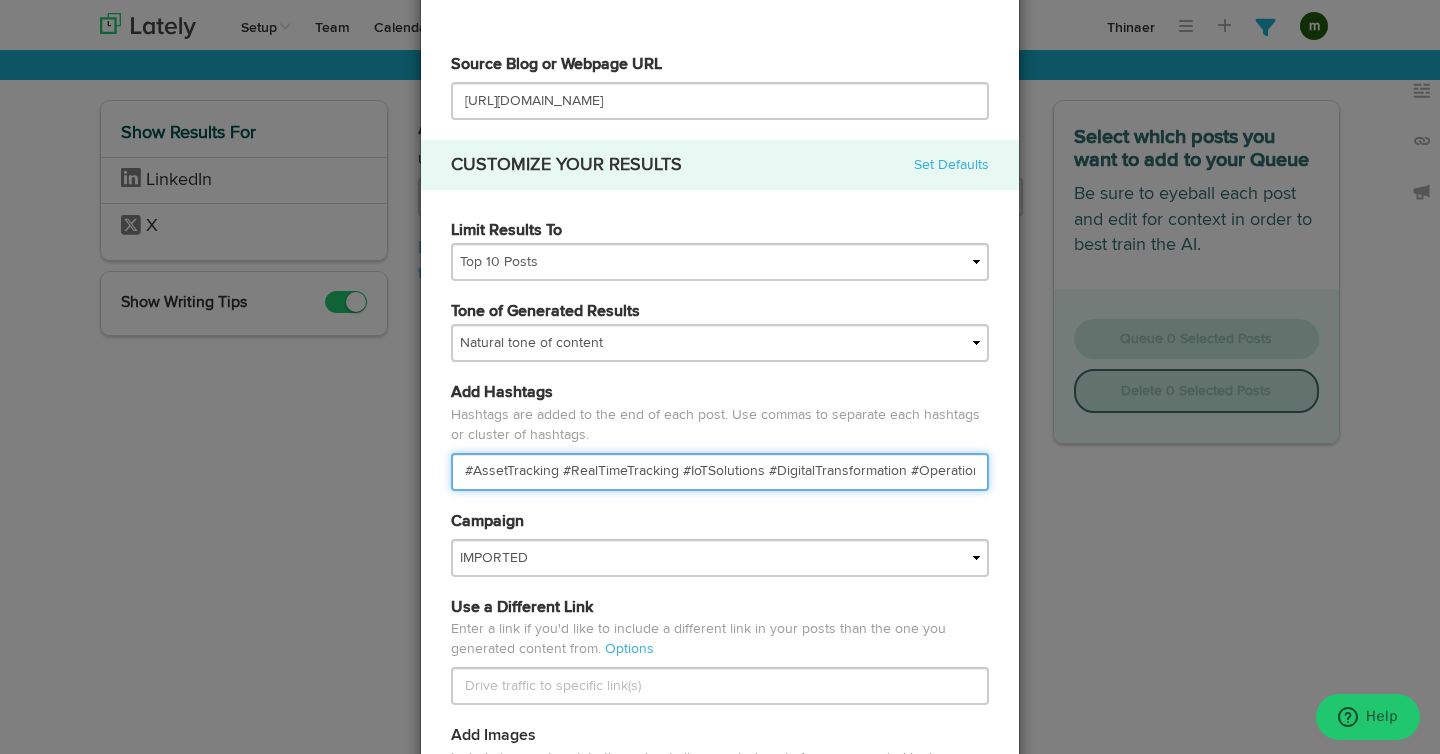 scroll, scrollTop: 0, scrollLeft: 1229, axis: horizontal 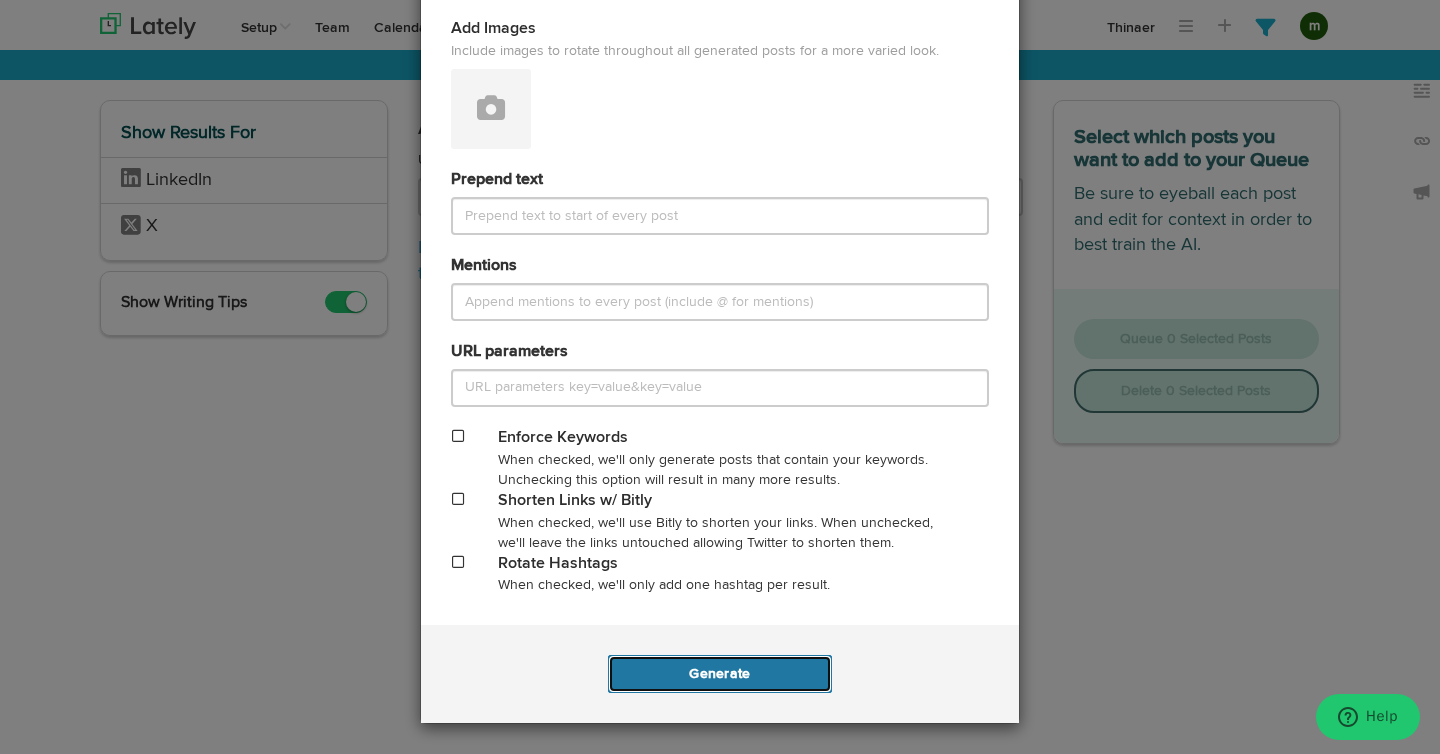 click on "Generate" at bounding box center [719, 674] 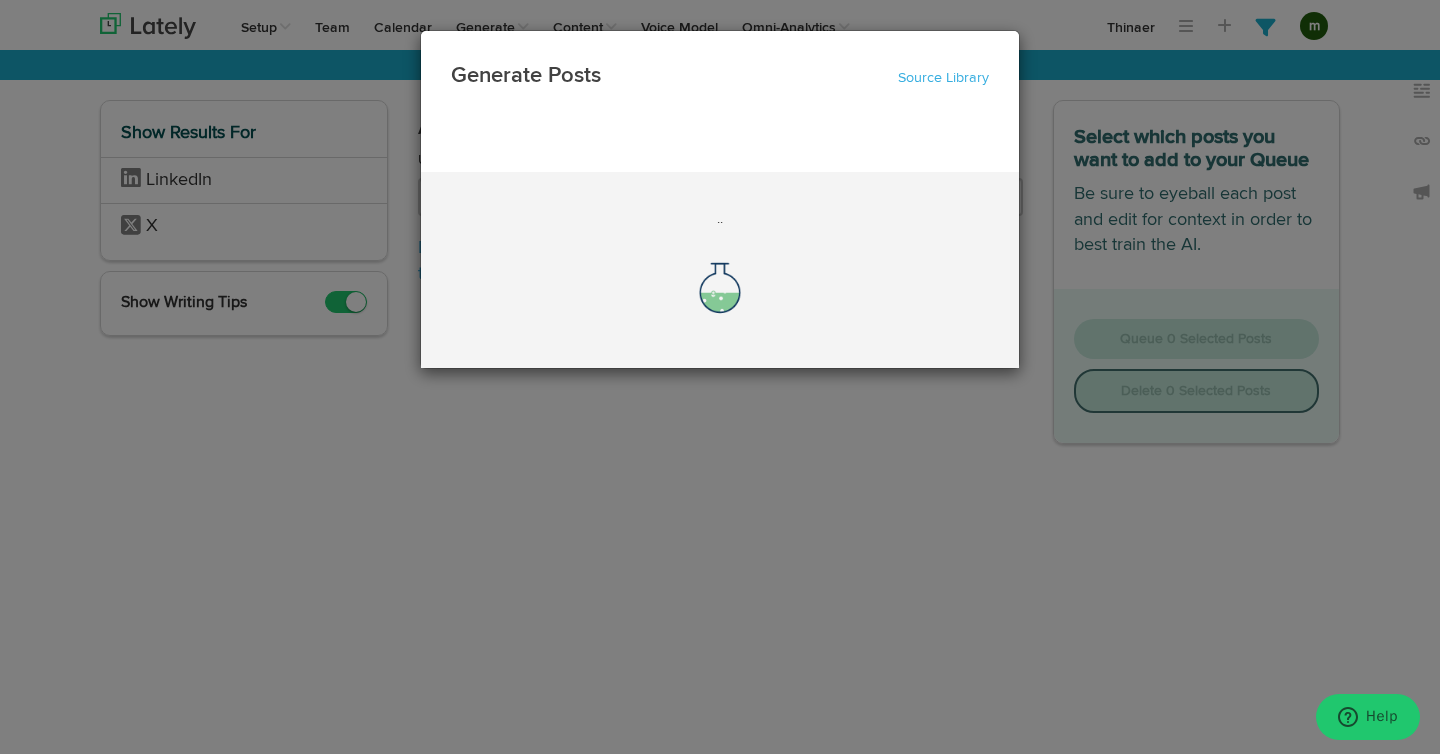 scroll, scrollTop: 0, scrollLeft: 0, axis: both 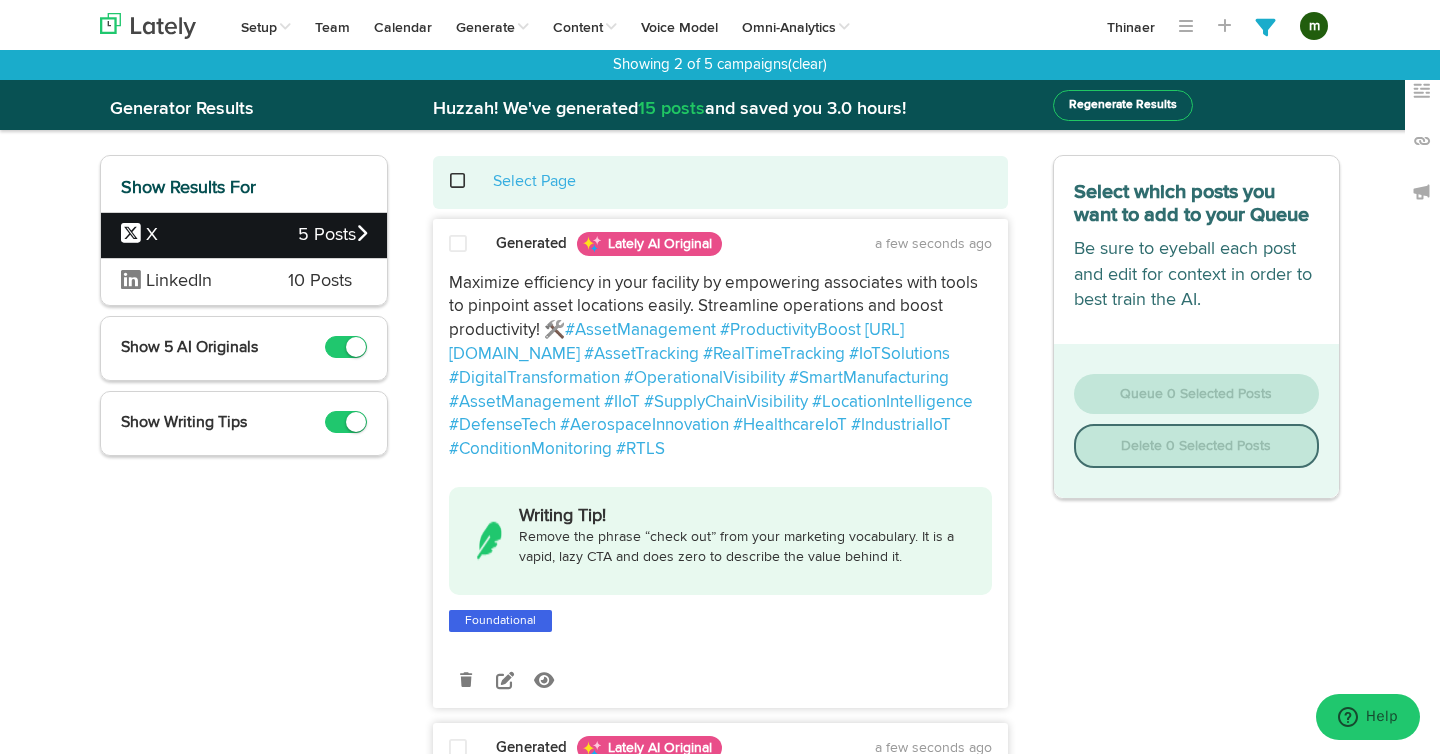 click on "LinkedIn
10 Posts" at bounding box center (244, 281) 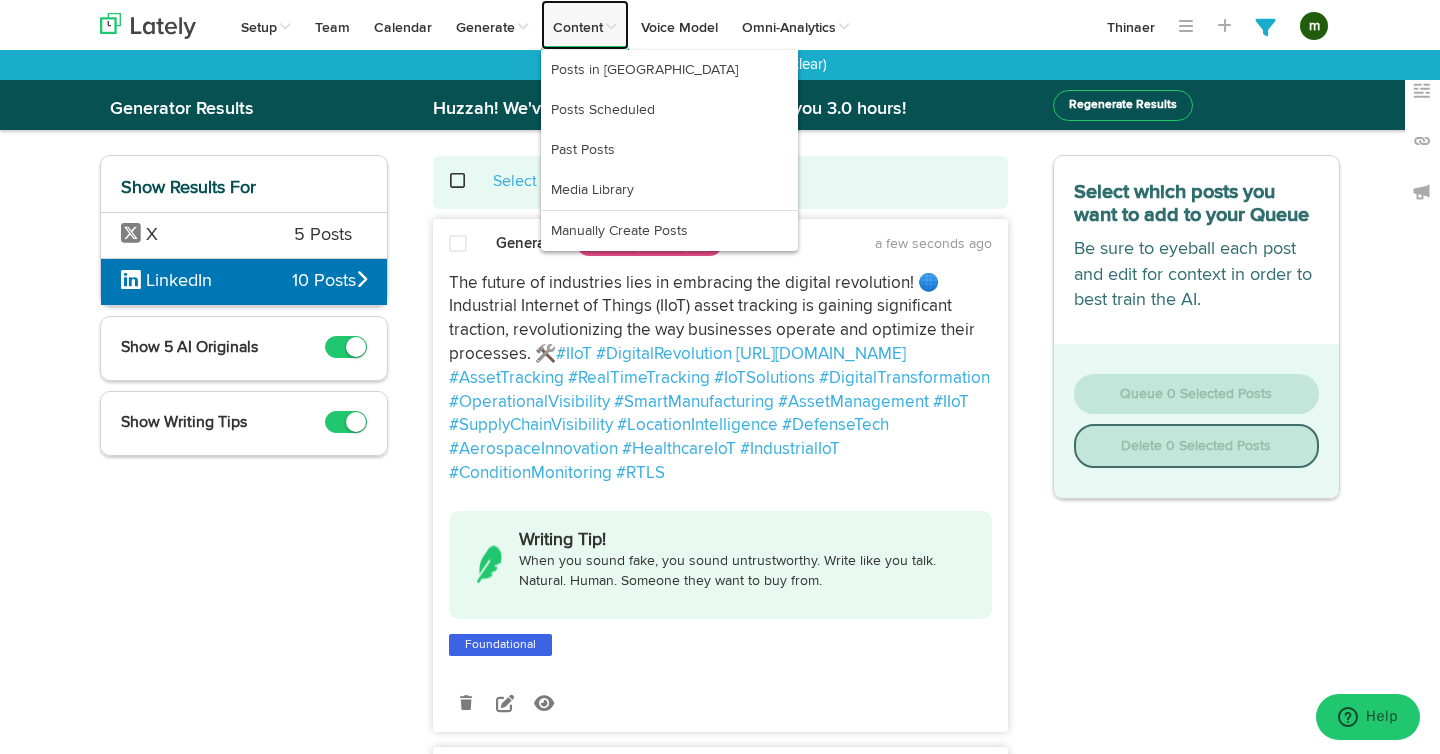 click at bounding box center [610, 27] 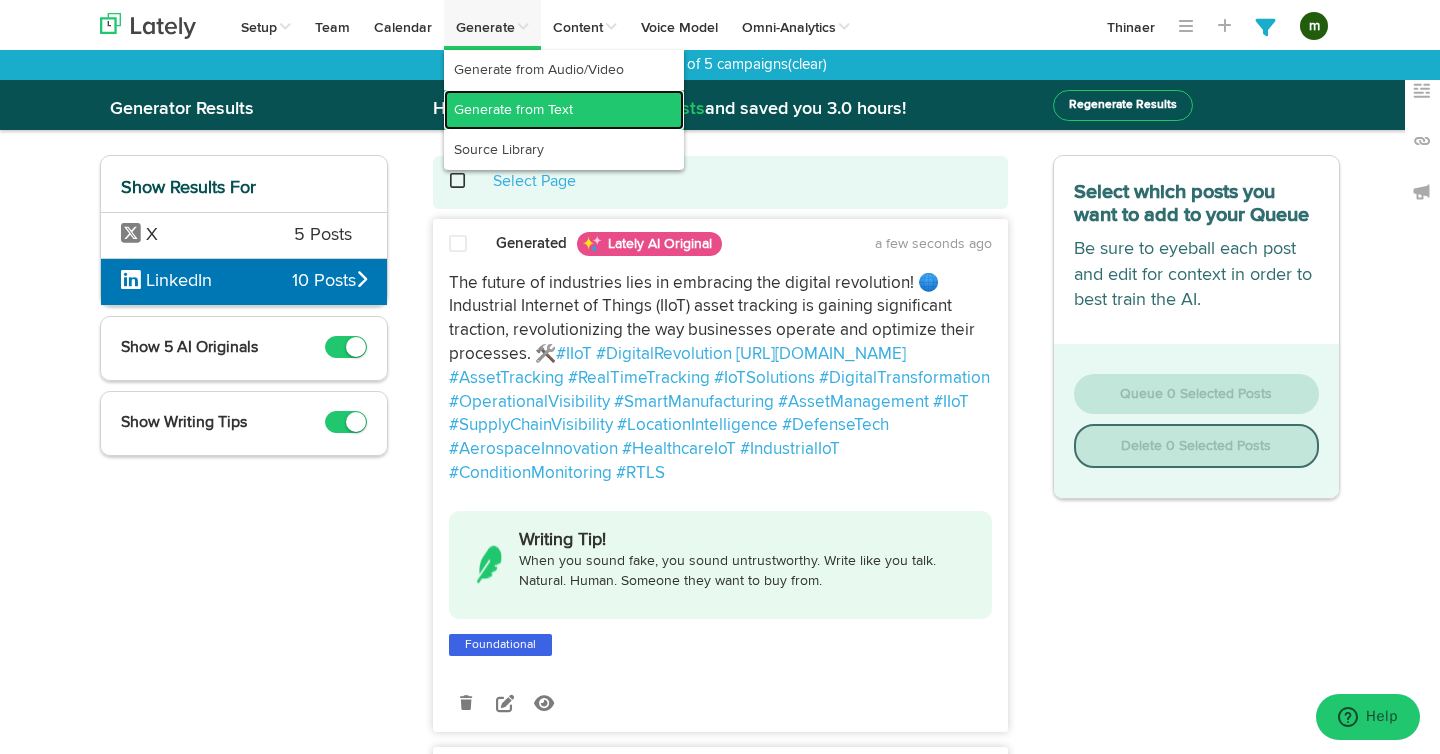 click on "Generate from Text" at bounding box center (564, 110) 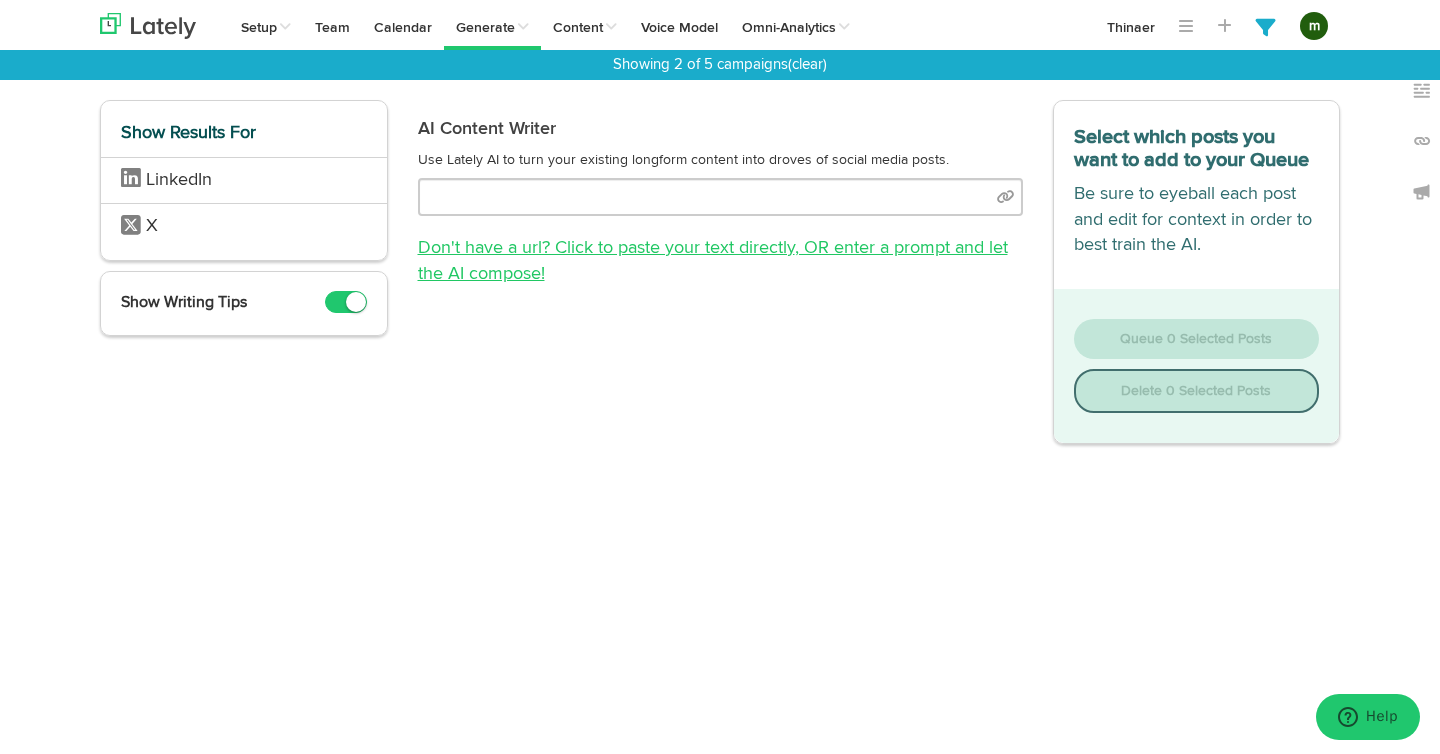 click on ", OR enter a prompt and let the AI compose!" at bounding box center [713, 261] 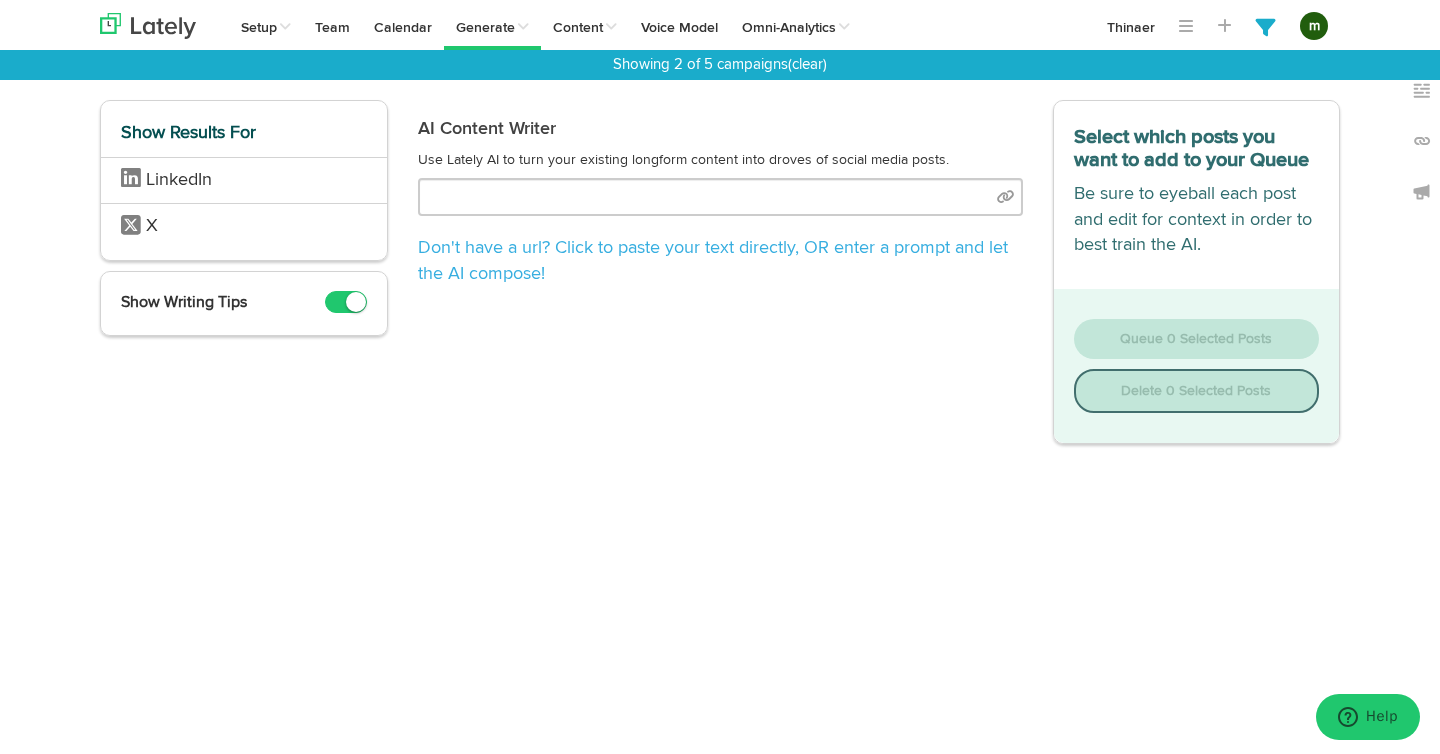 click on "Don't have a url? Click to paste your text directly
, OR enter a prompt and let the AI compose!" at bounding box center [720, 261] 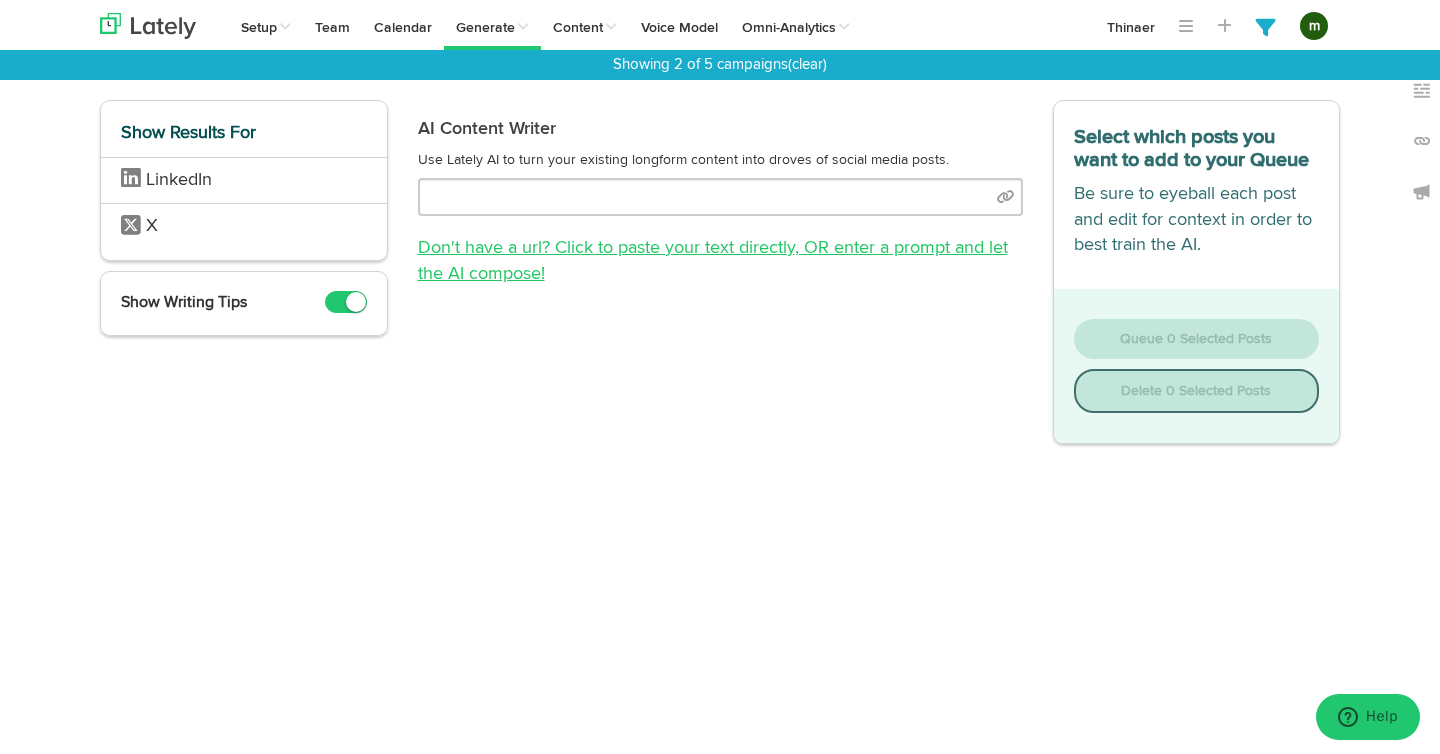 click on "Don't have a url? Click to paste your text directly
, OR enter a prompt and let the AI compose!" at bounding box center (713, 261) 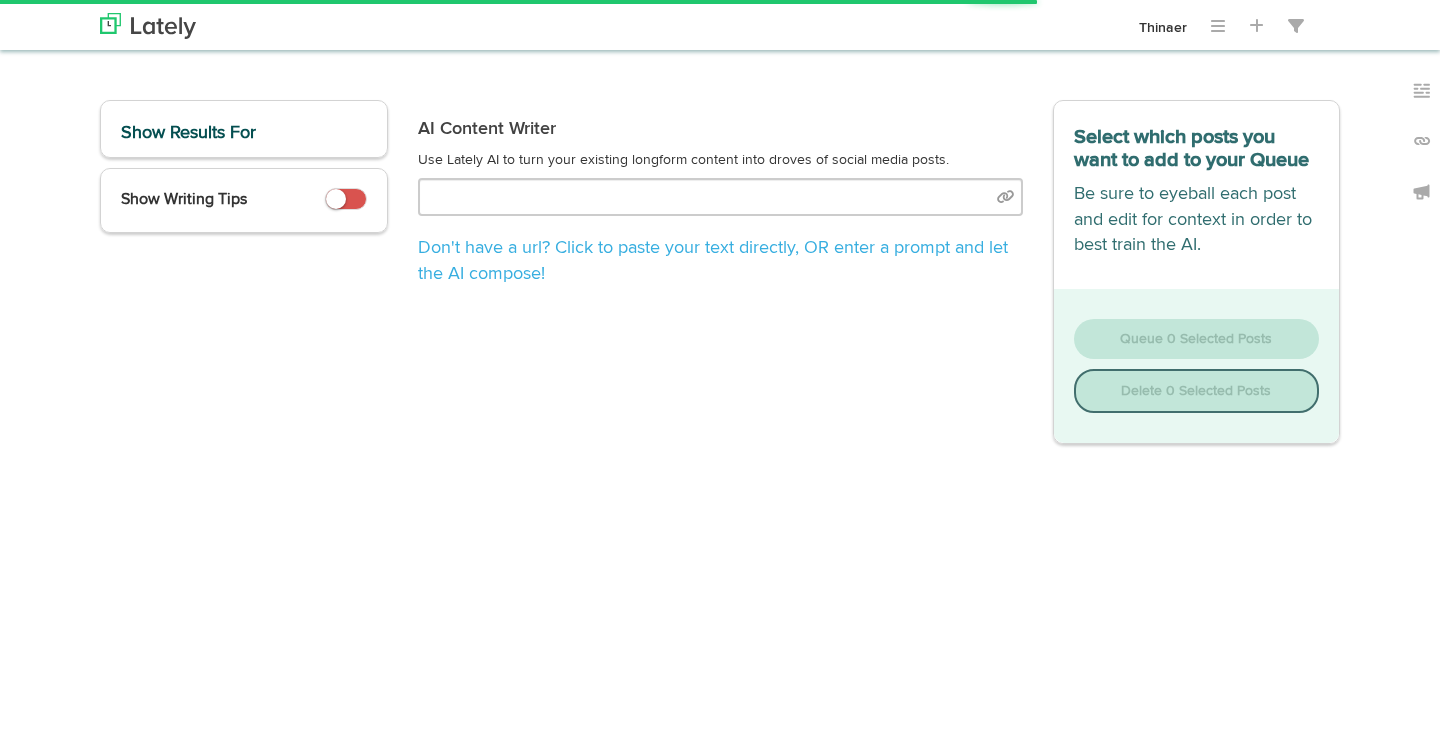 scroll, scrollTop: 0, scrollLeft: 0, axis: both 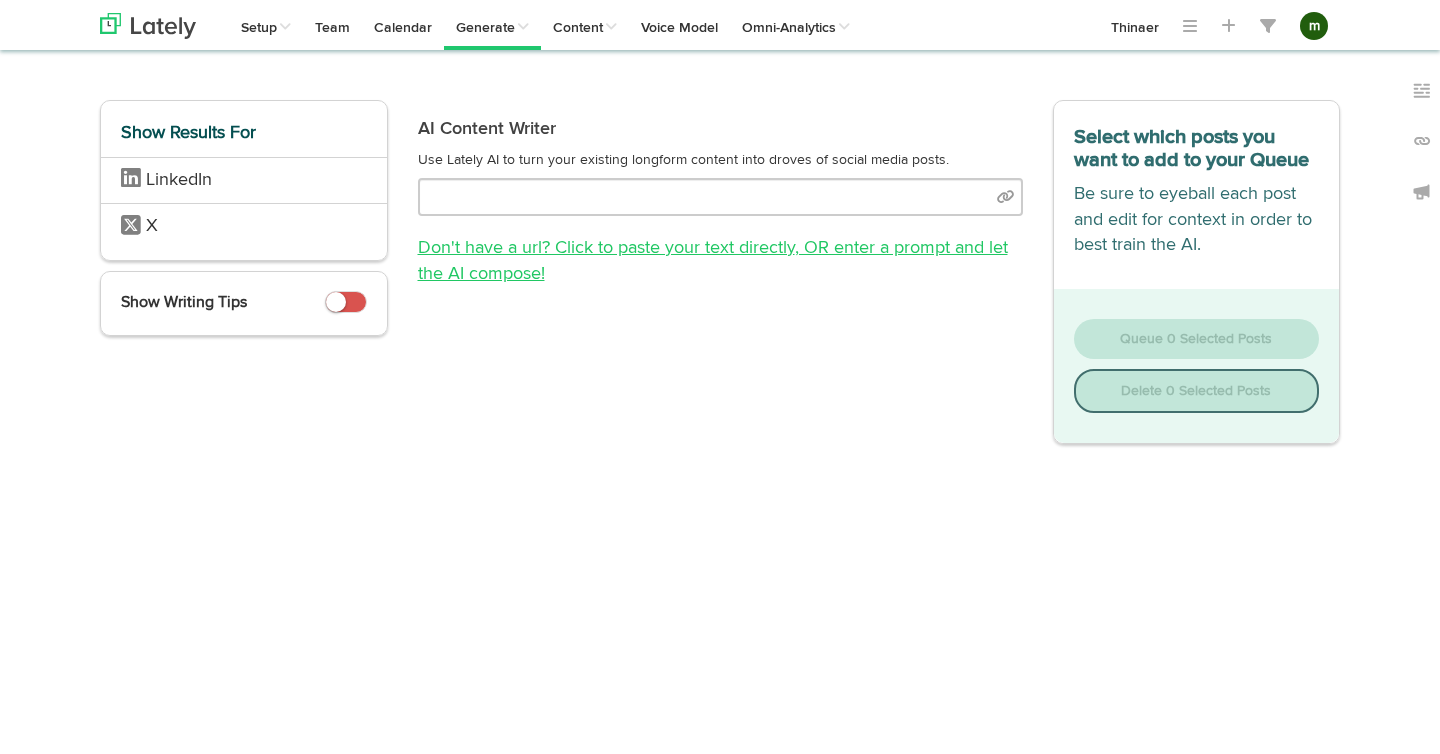 click on "Don't have a url? Click to paste your text directly
, OR enter a prompt and let the AI compose!" at bounding box center [713, 261] 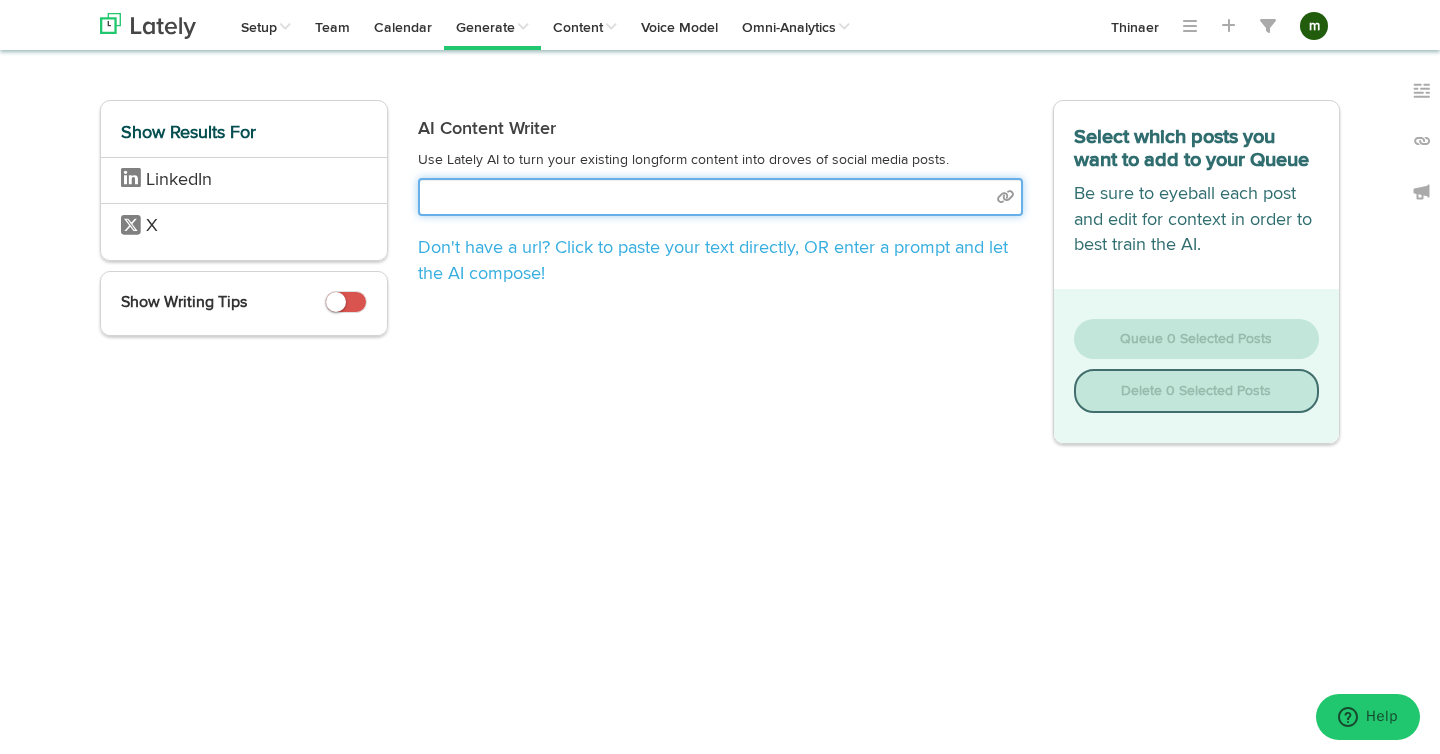 click at bounding box center (720, 197) 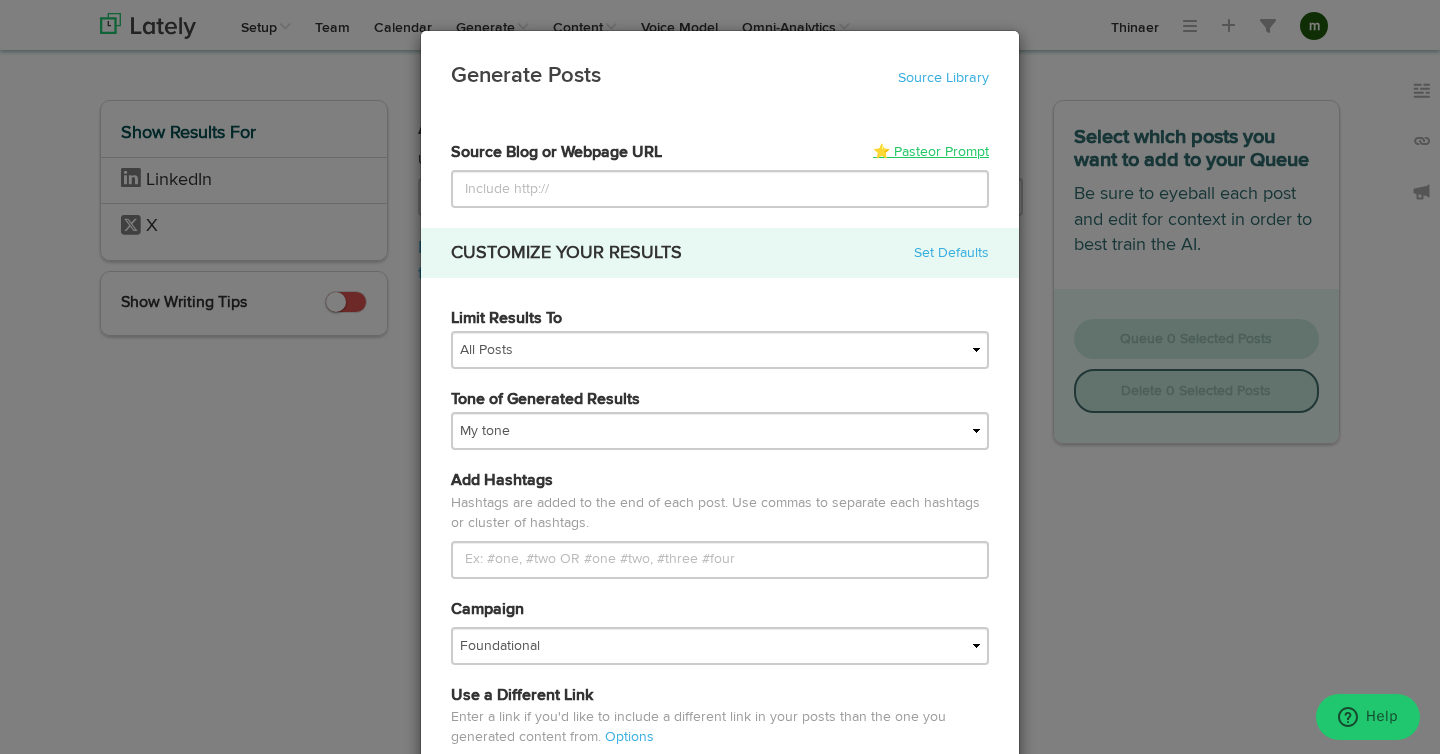click on "or Prompt" at bounding box center [958, 152] 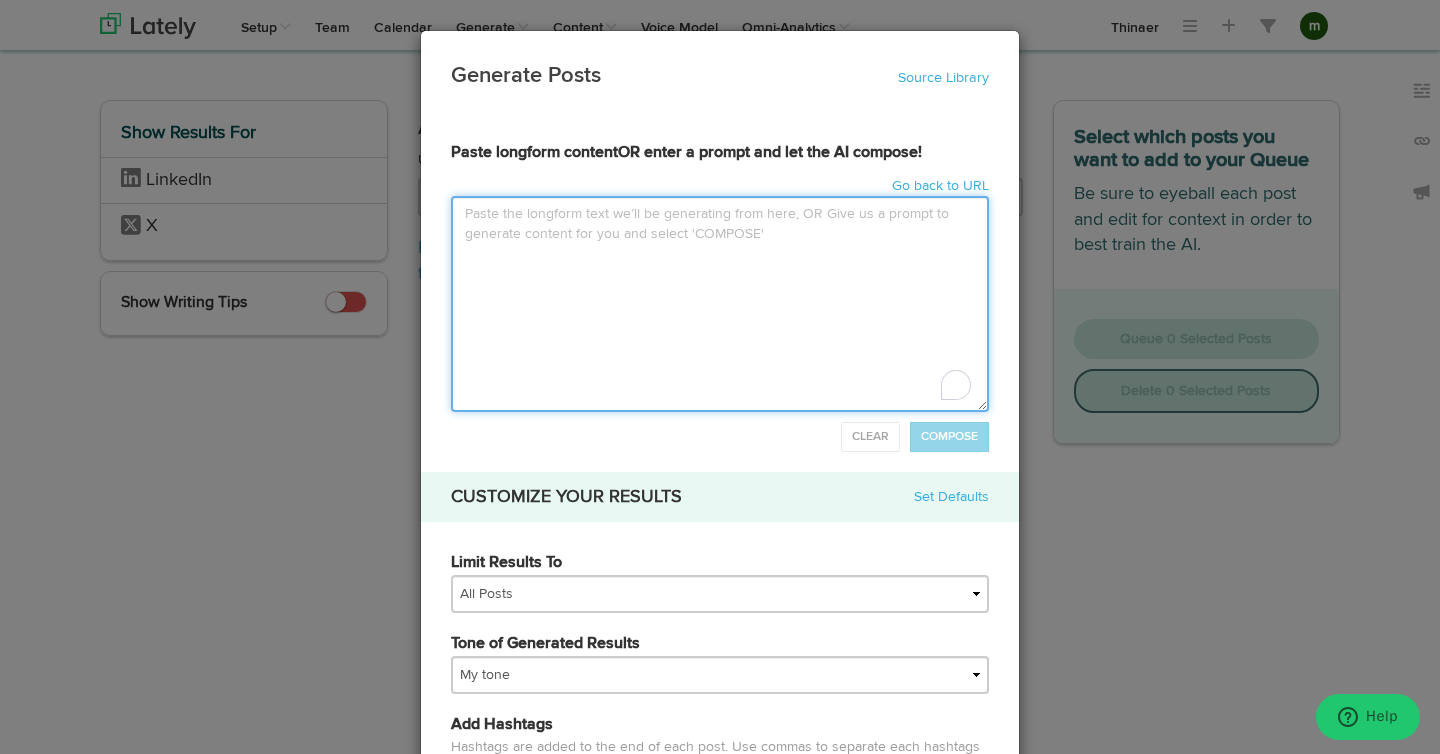 type on "C" 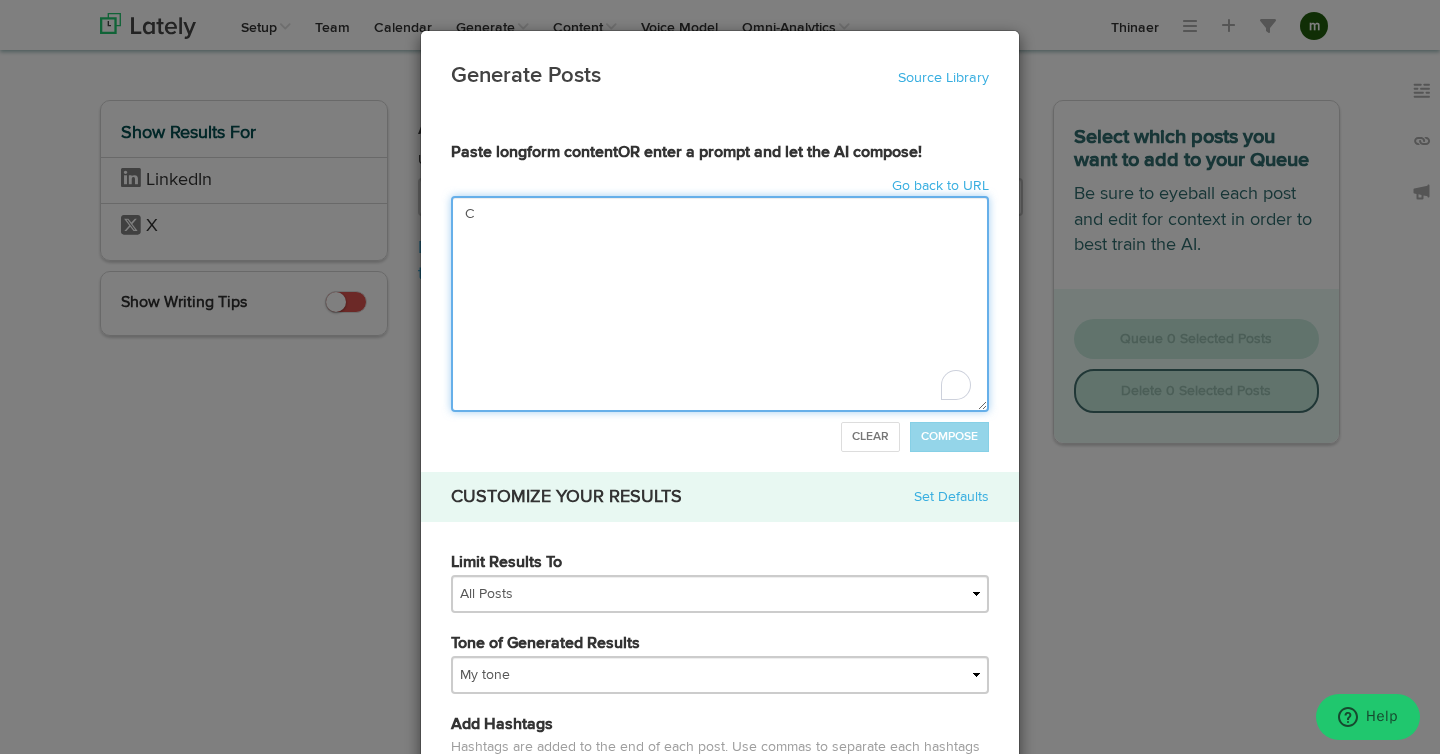 type on "Cr" 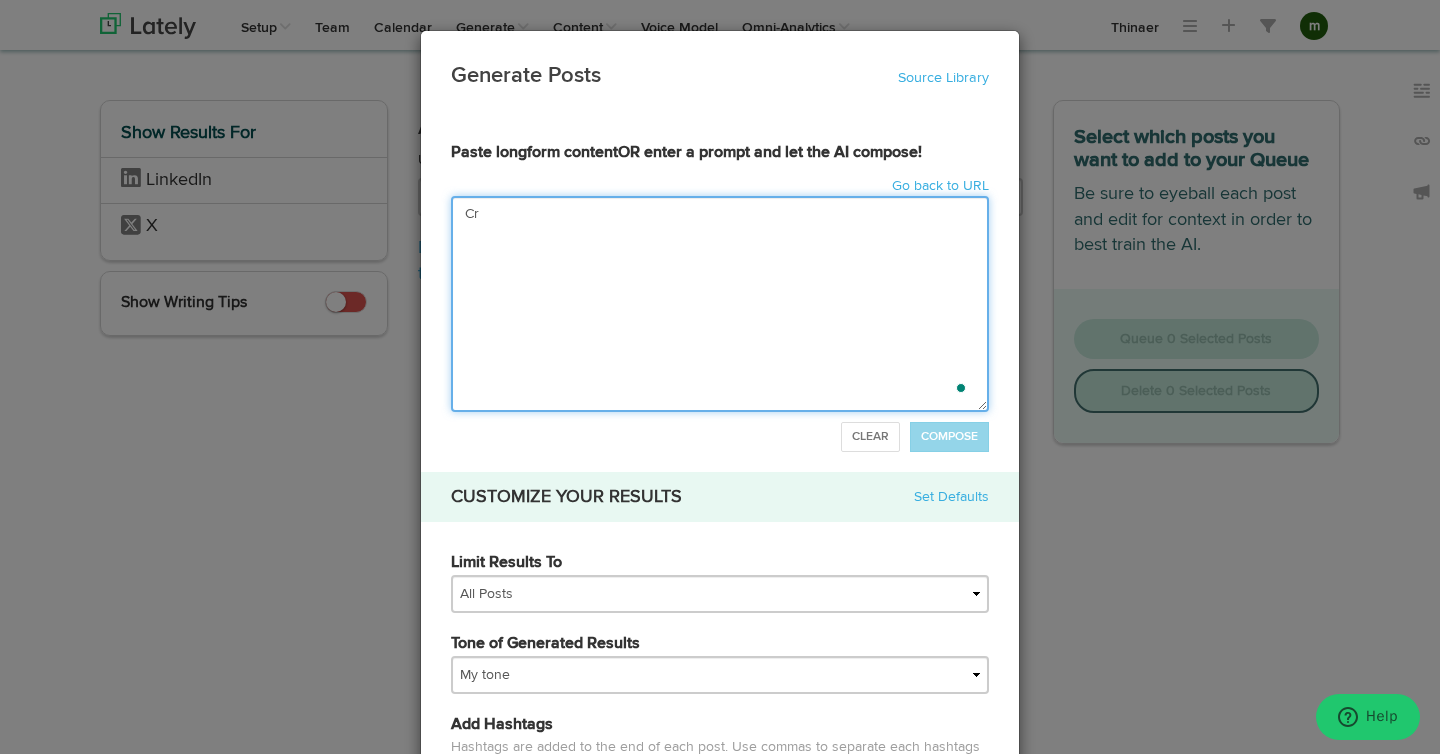 type on "Cre" 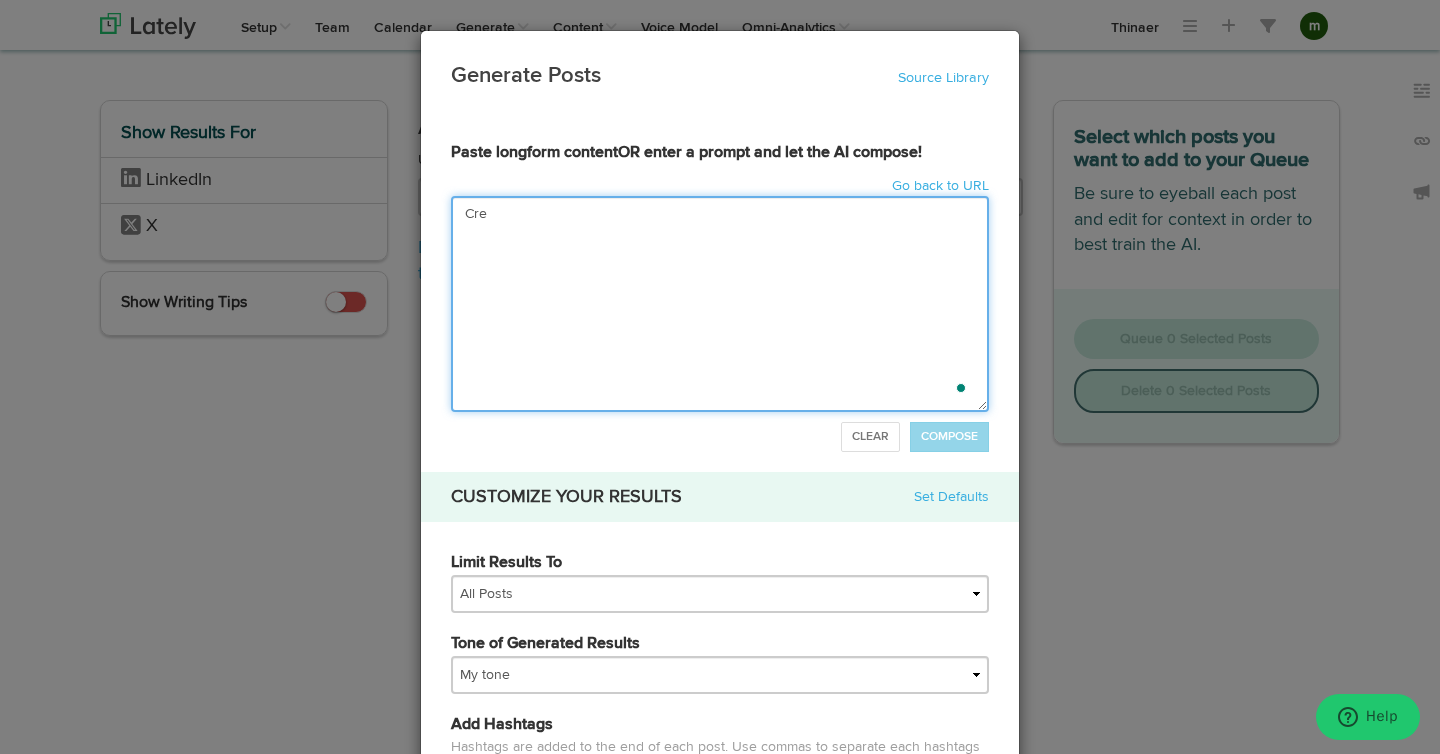 type on "Crea" 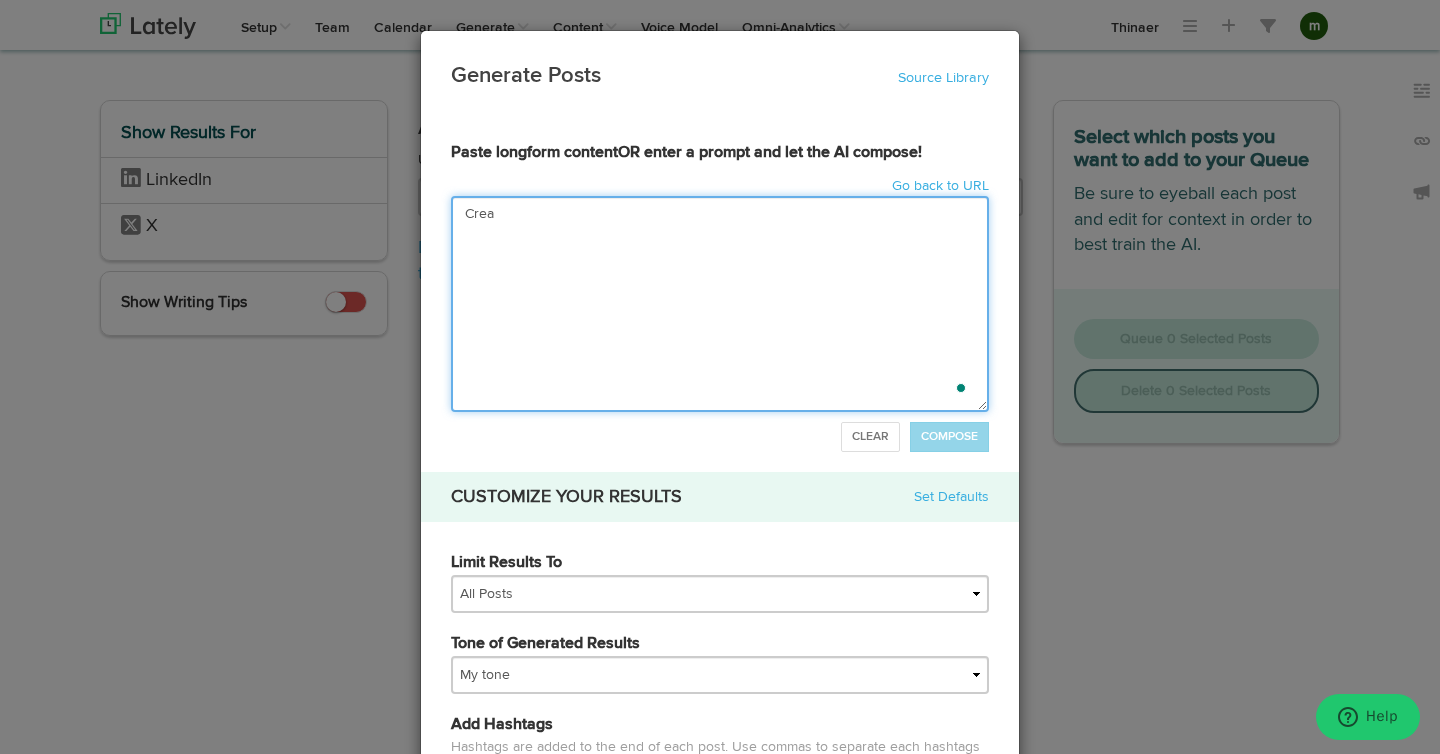 type on "Cre" 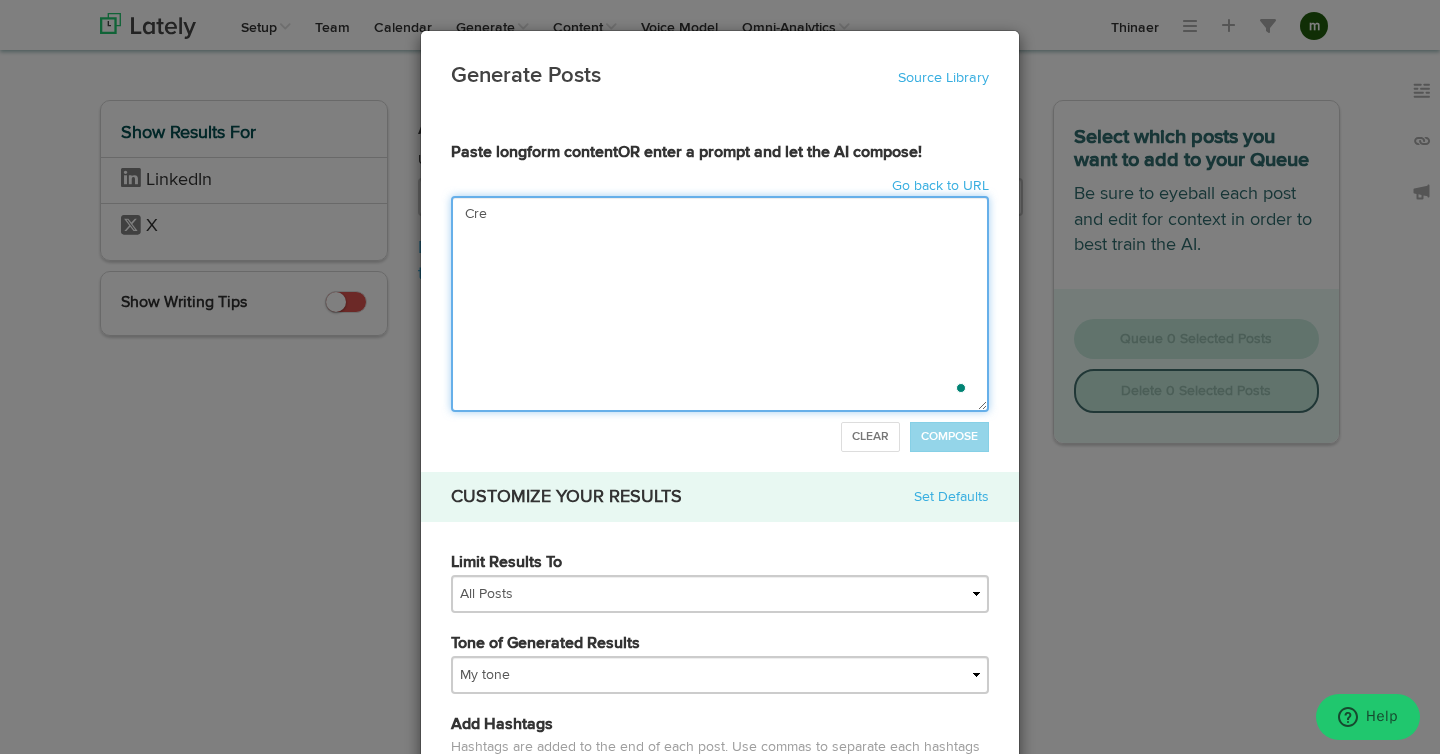 type on "Cr" 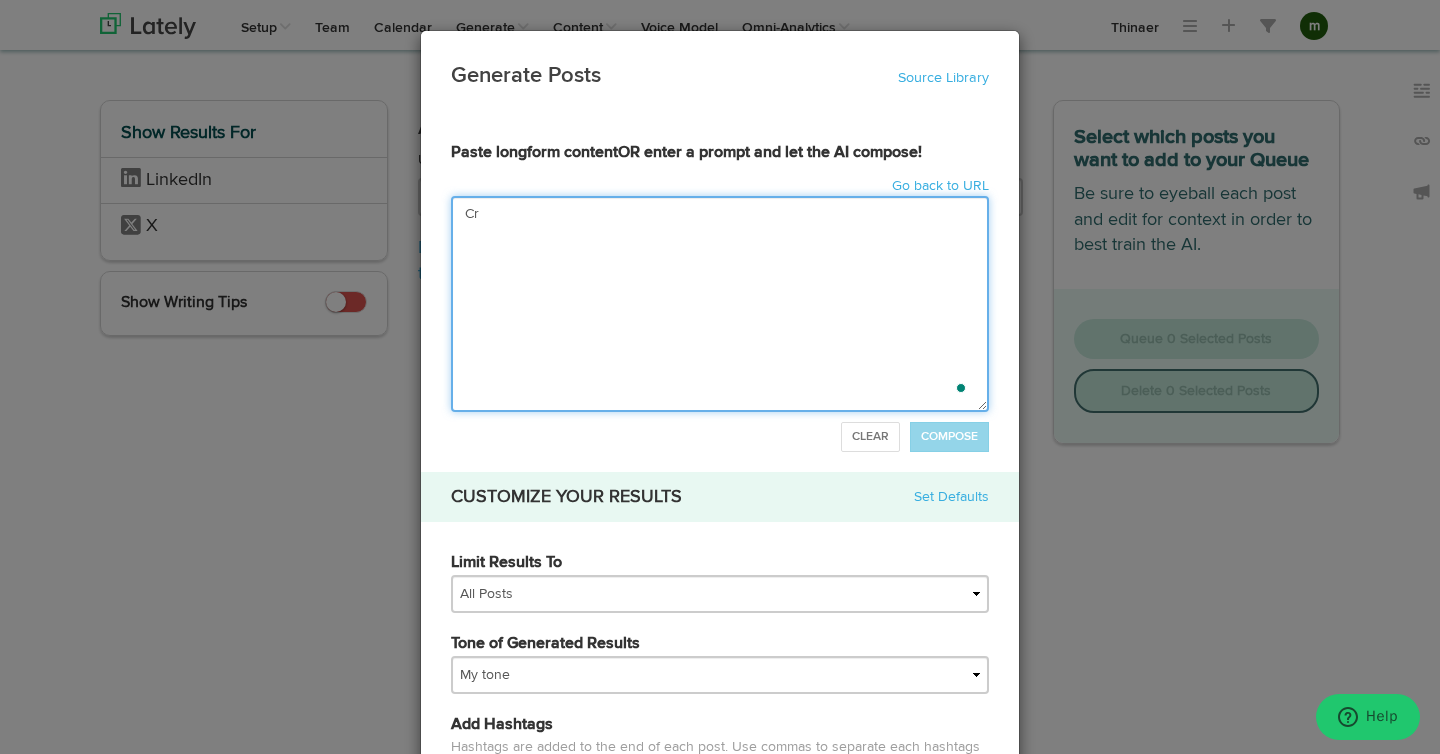 type on "C" 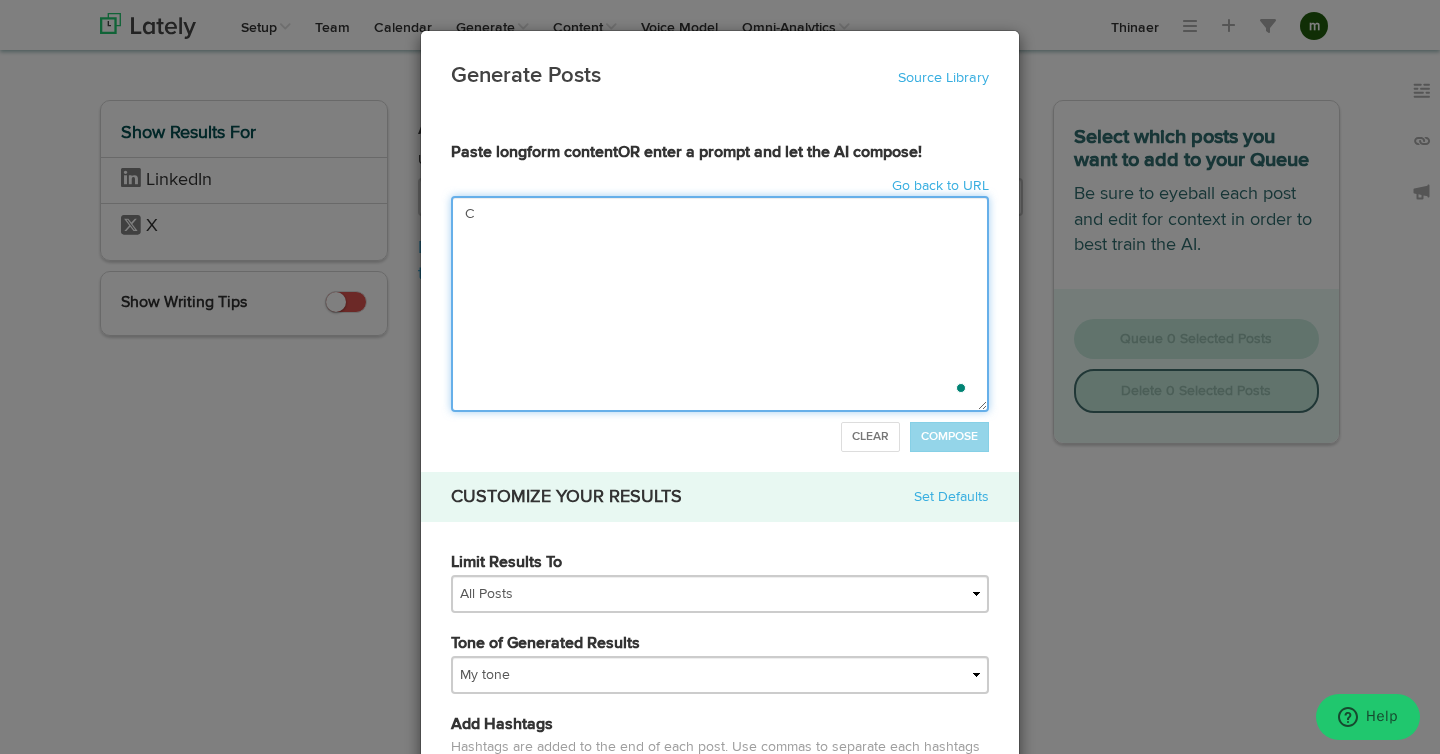 type on "Cr" 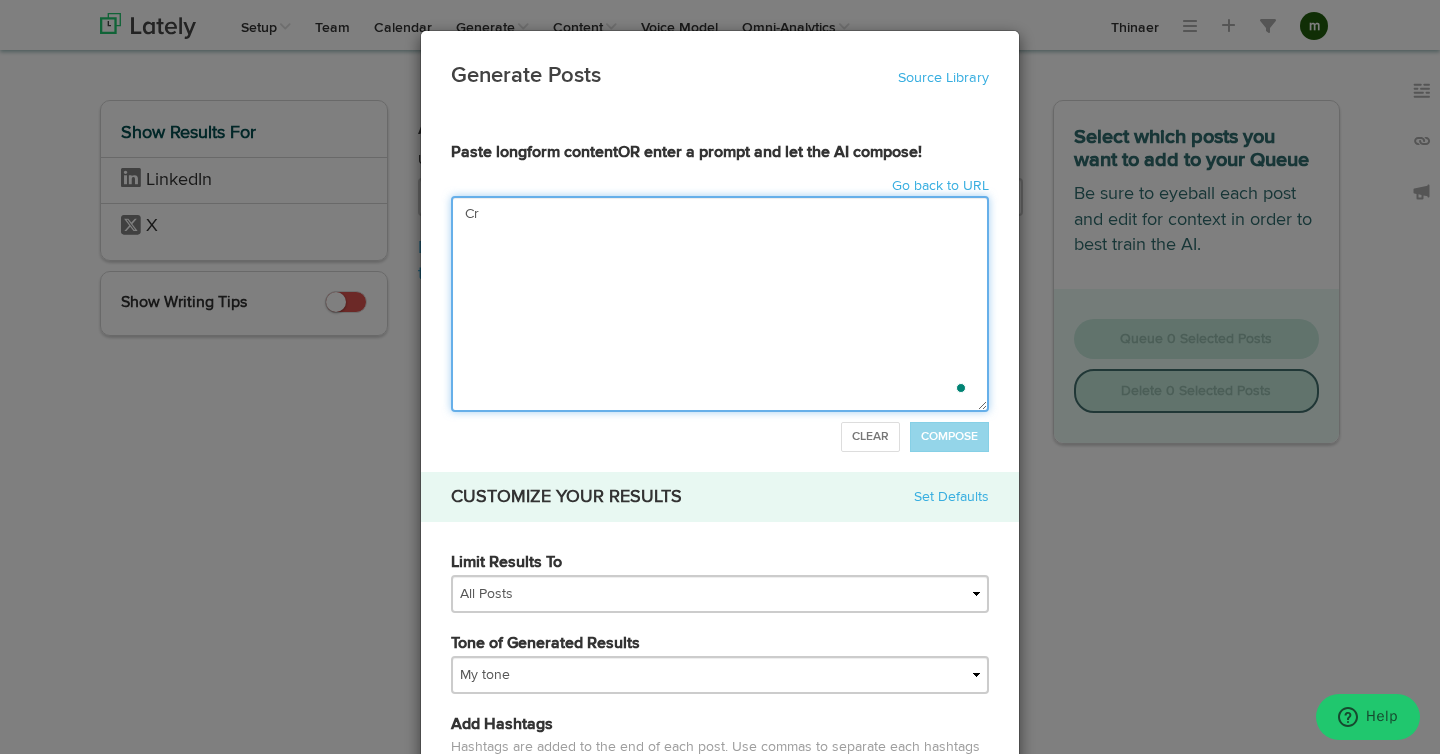 type on "Cre" 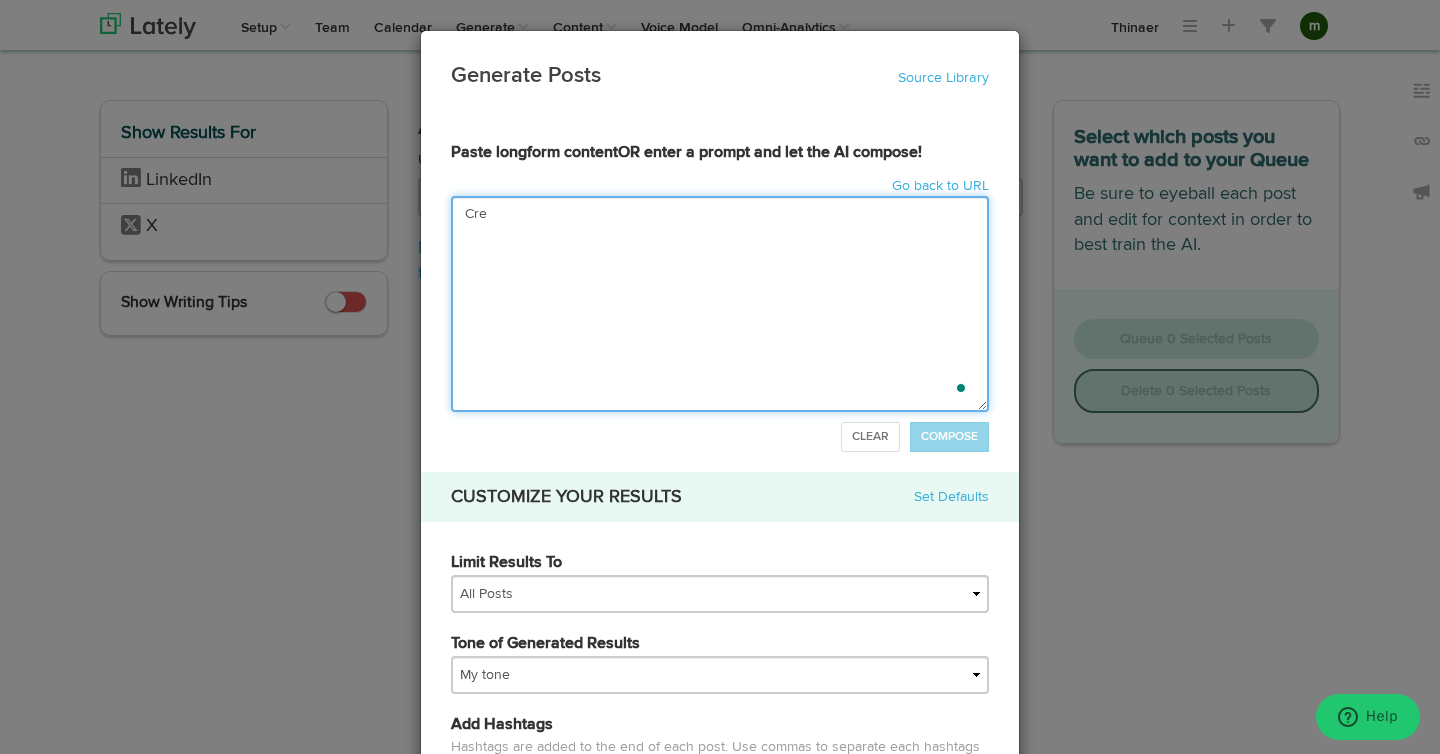 type on "Crea" 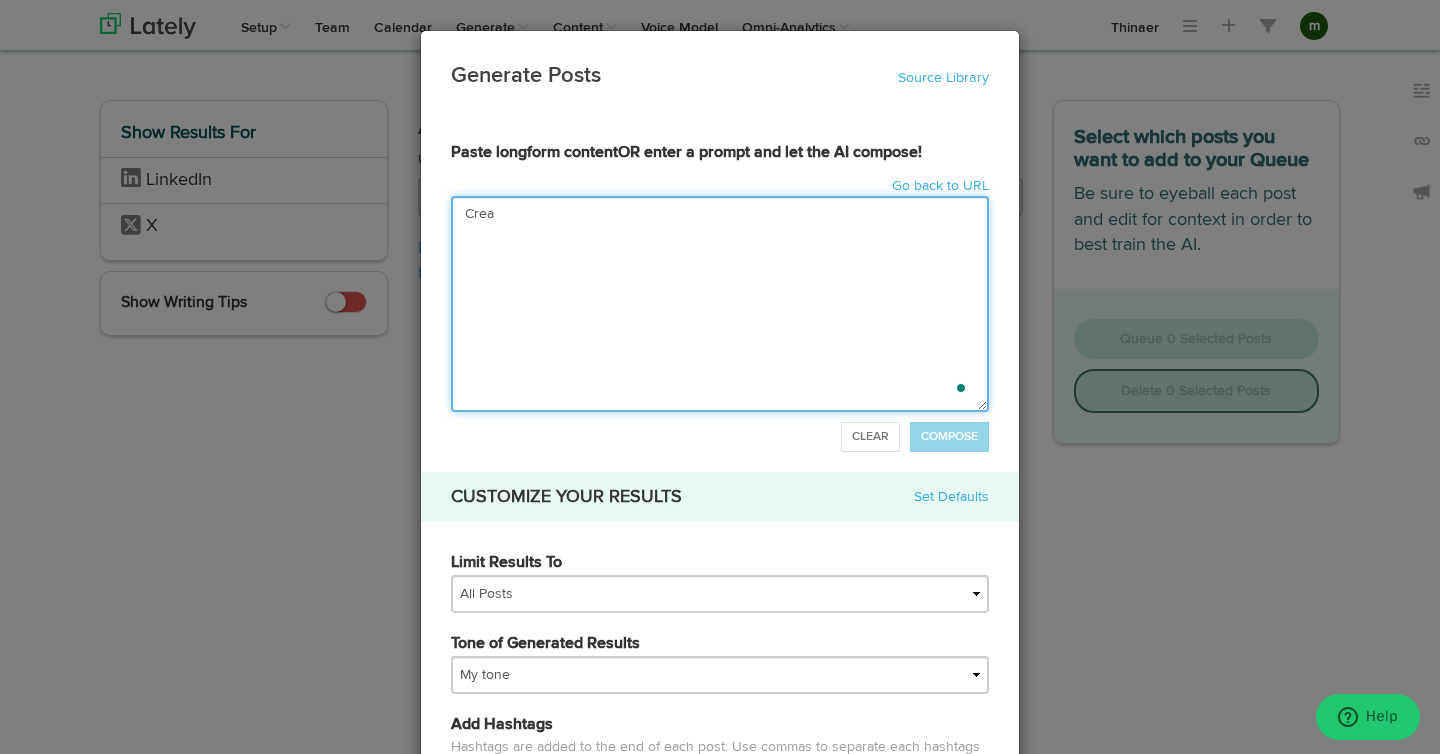 type on "Creat" 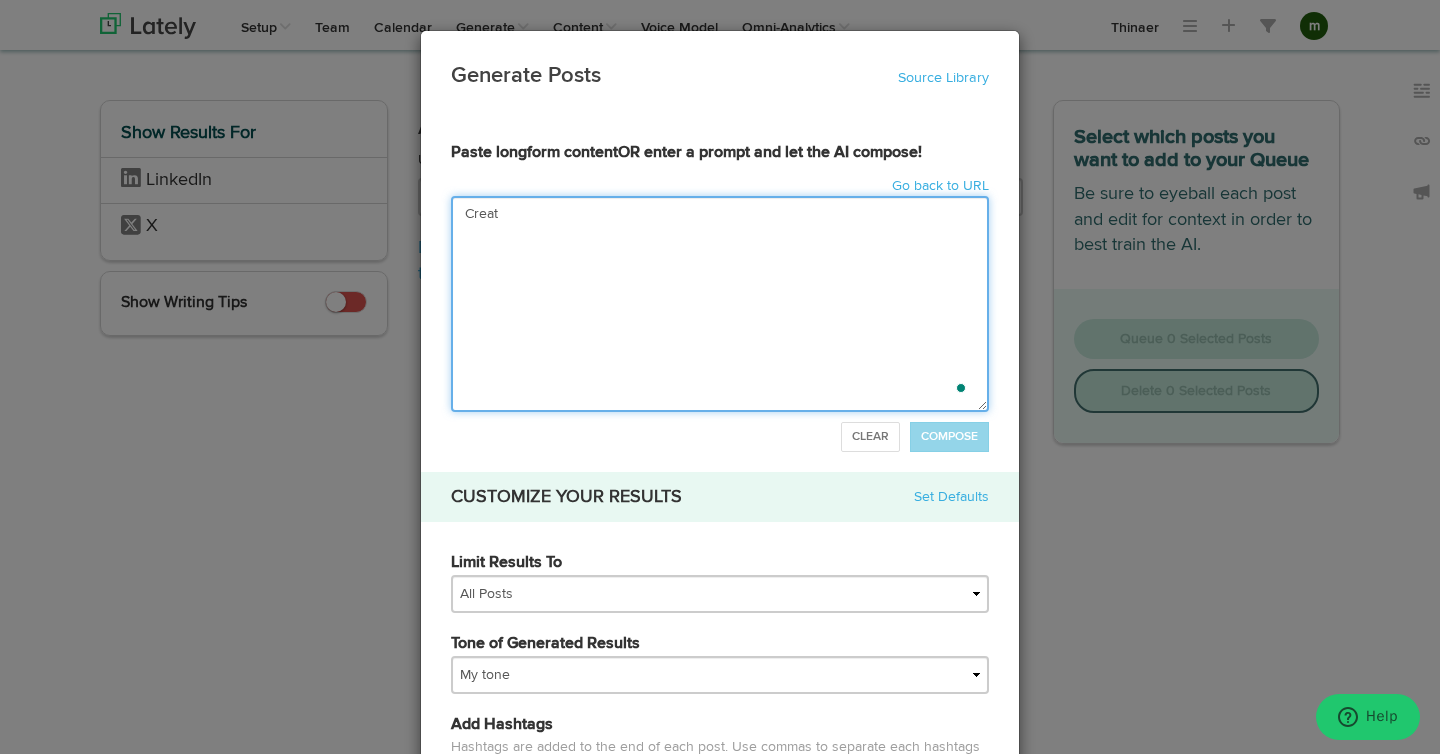type on "Create" 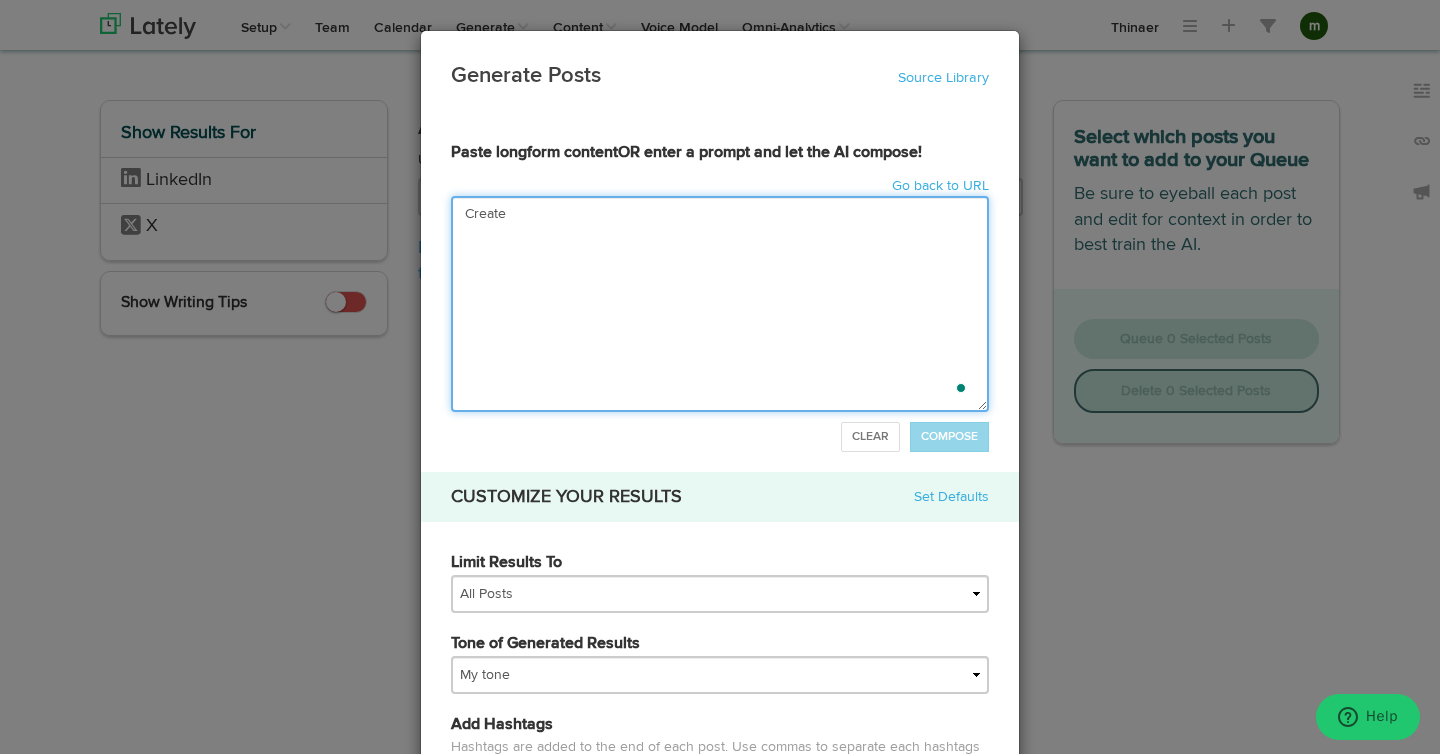 type on "Create" 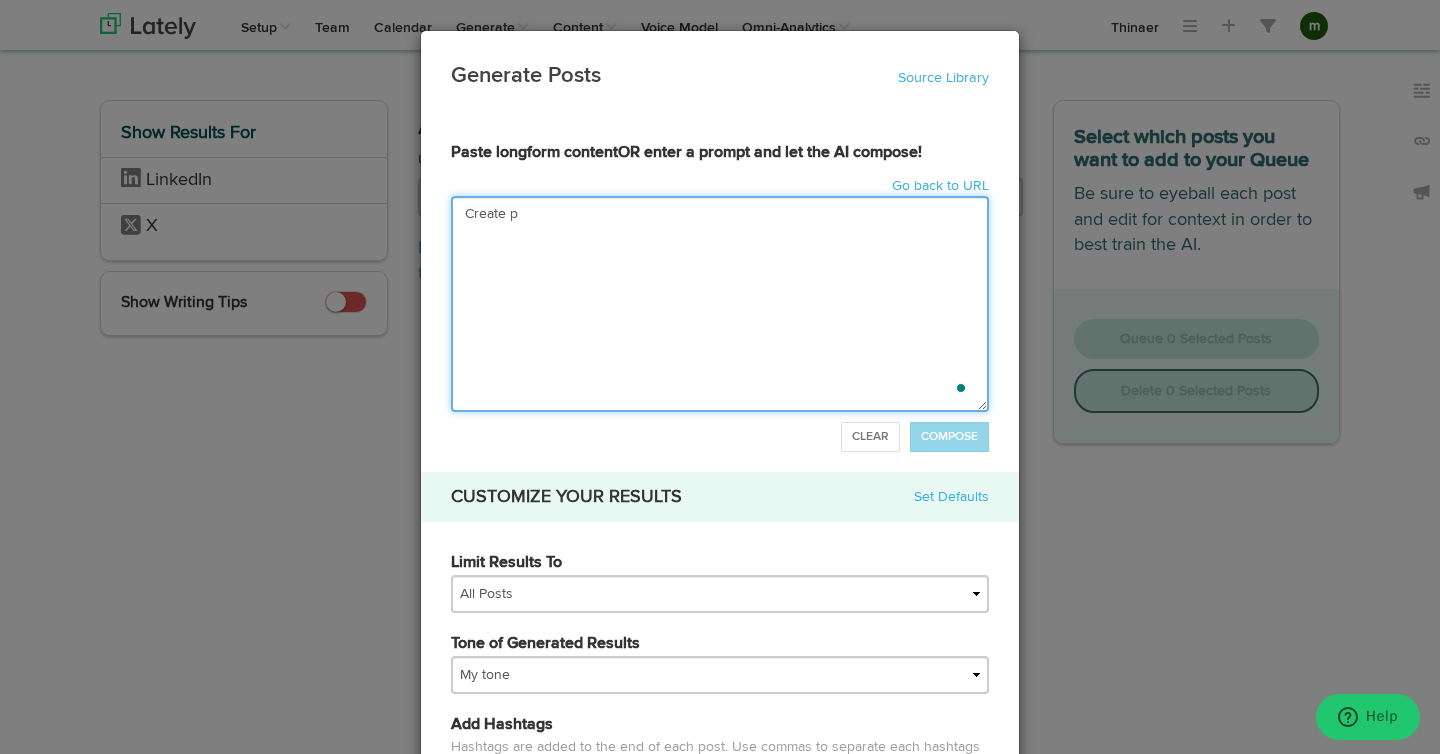 type on "Create po" 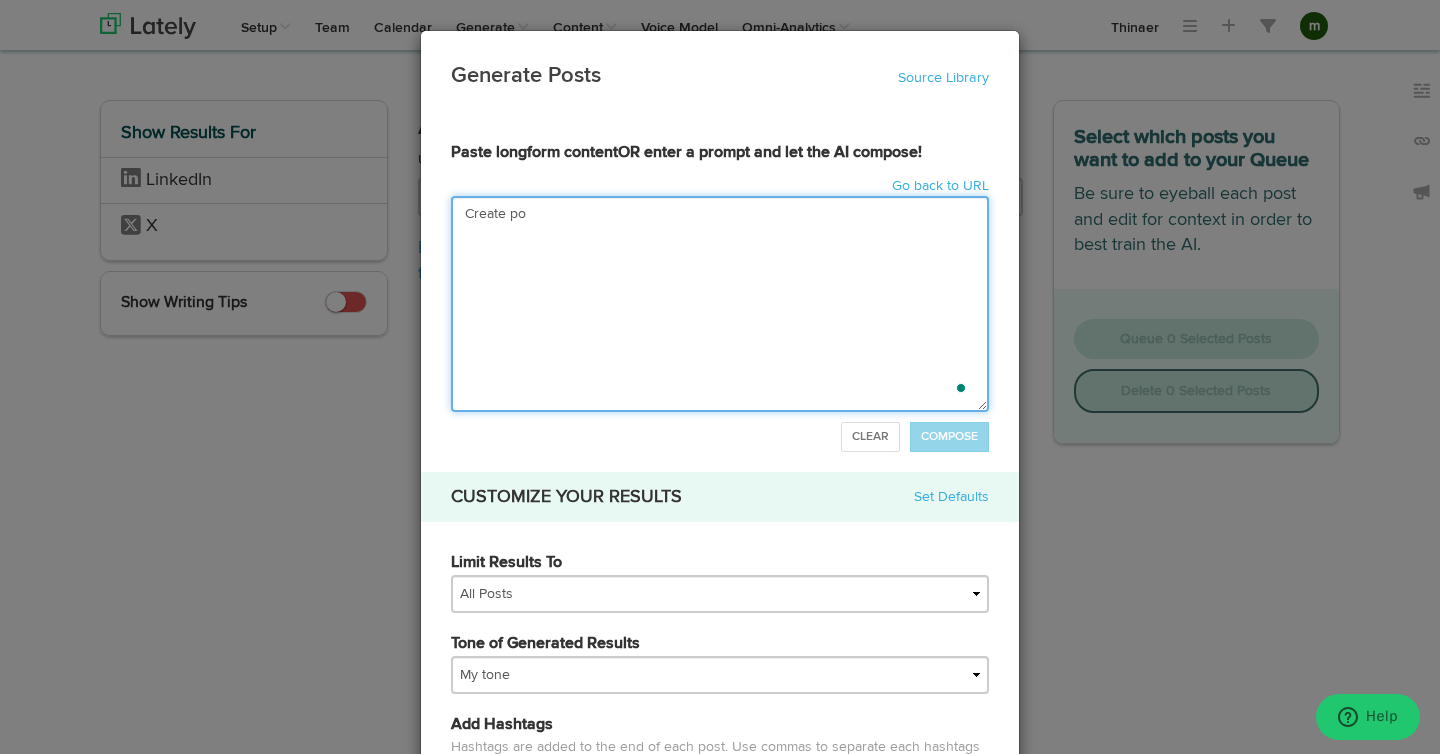 type on "Create pos" 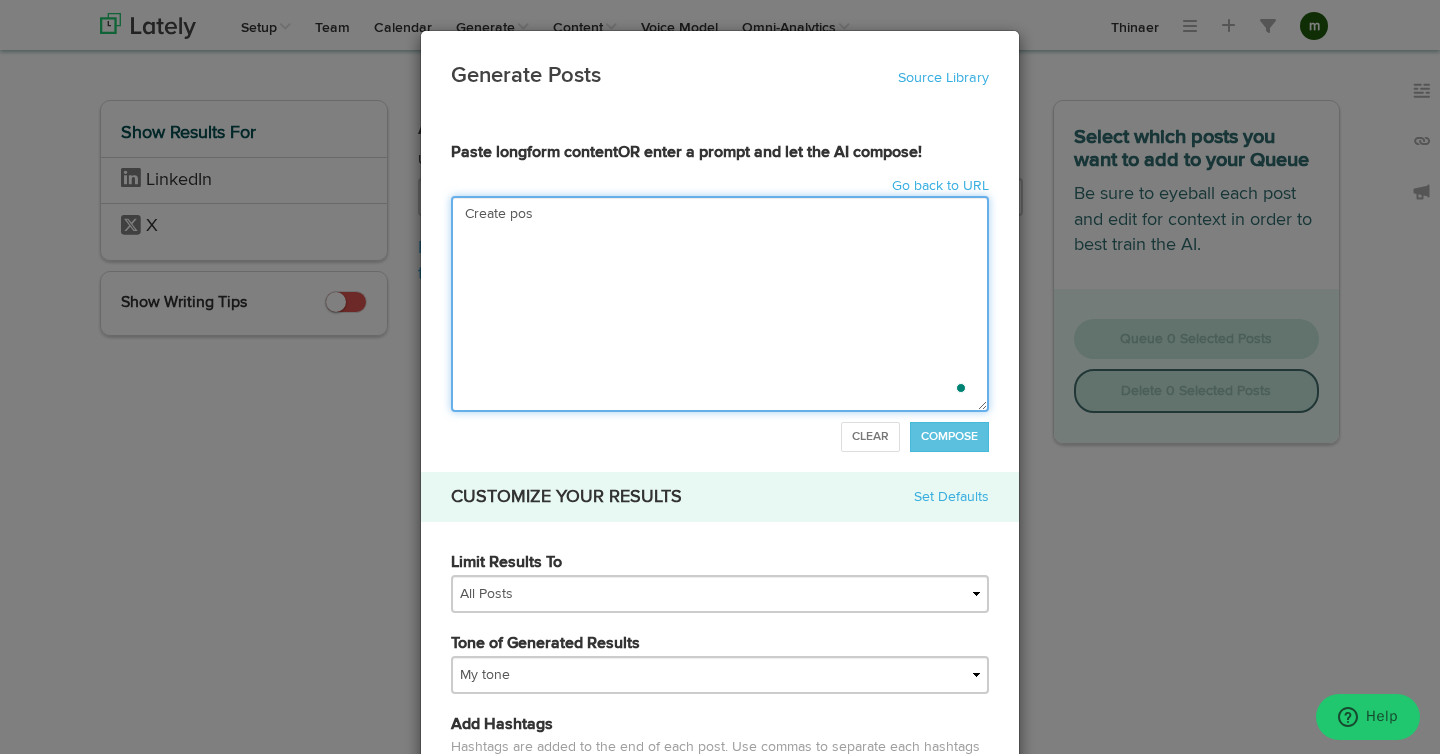 type on "Create post" 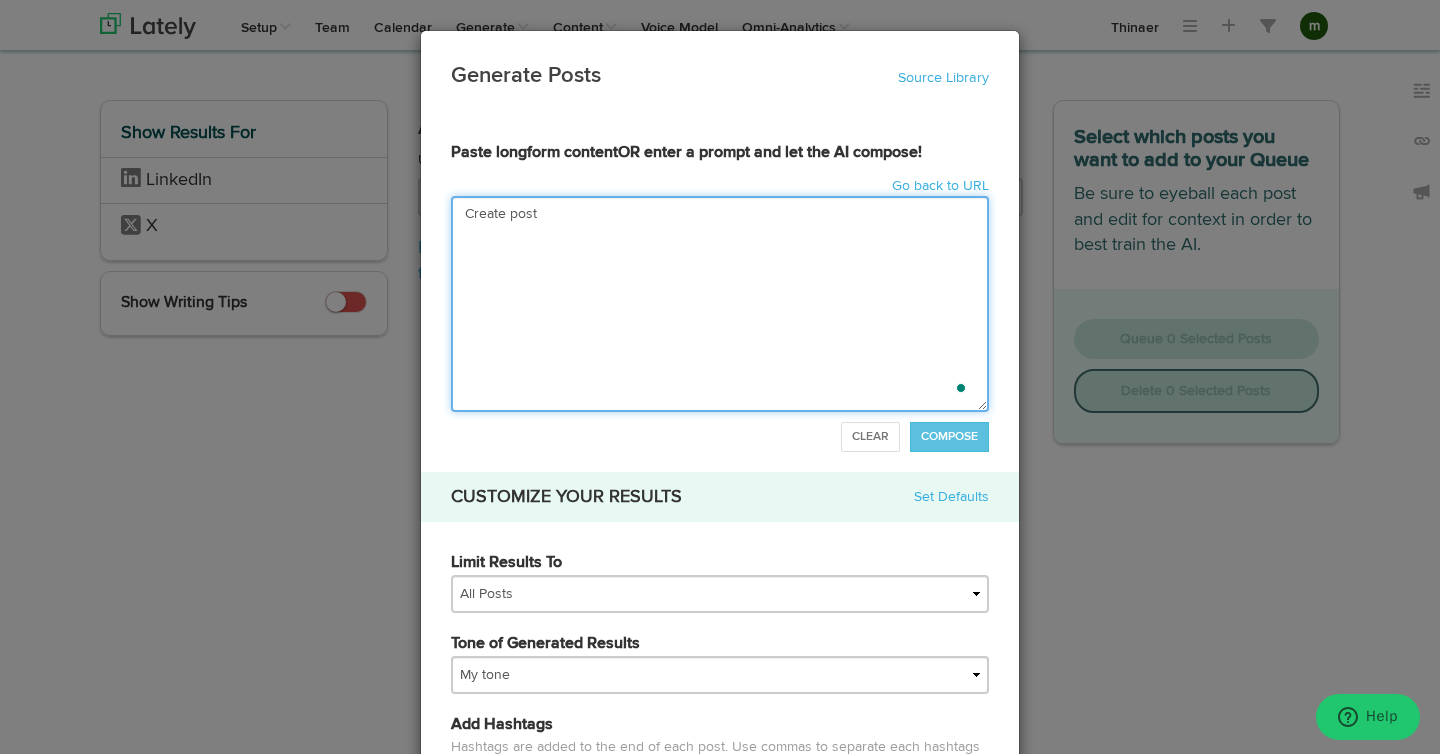 type on "Create post" 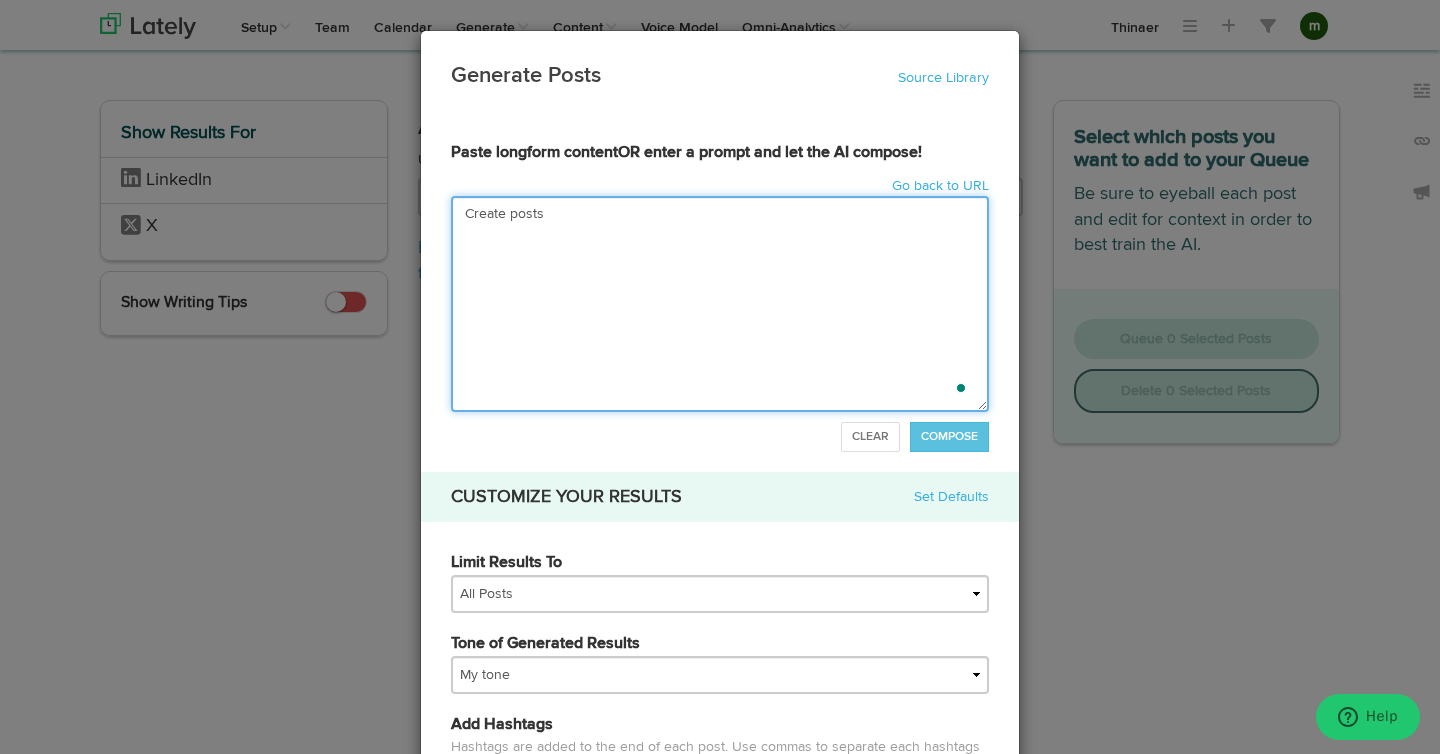 type on "Create posts" 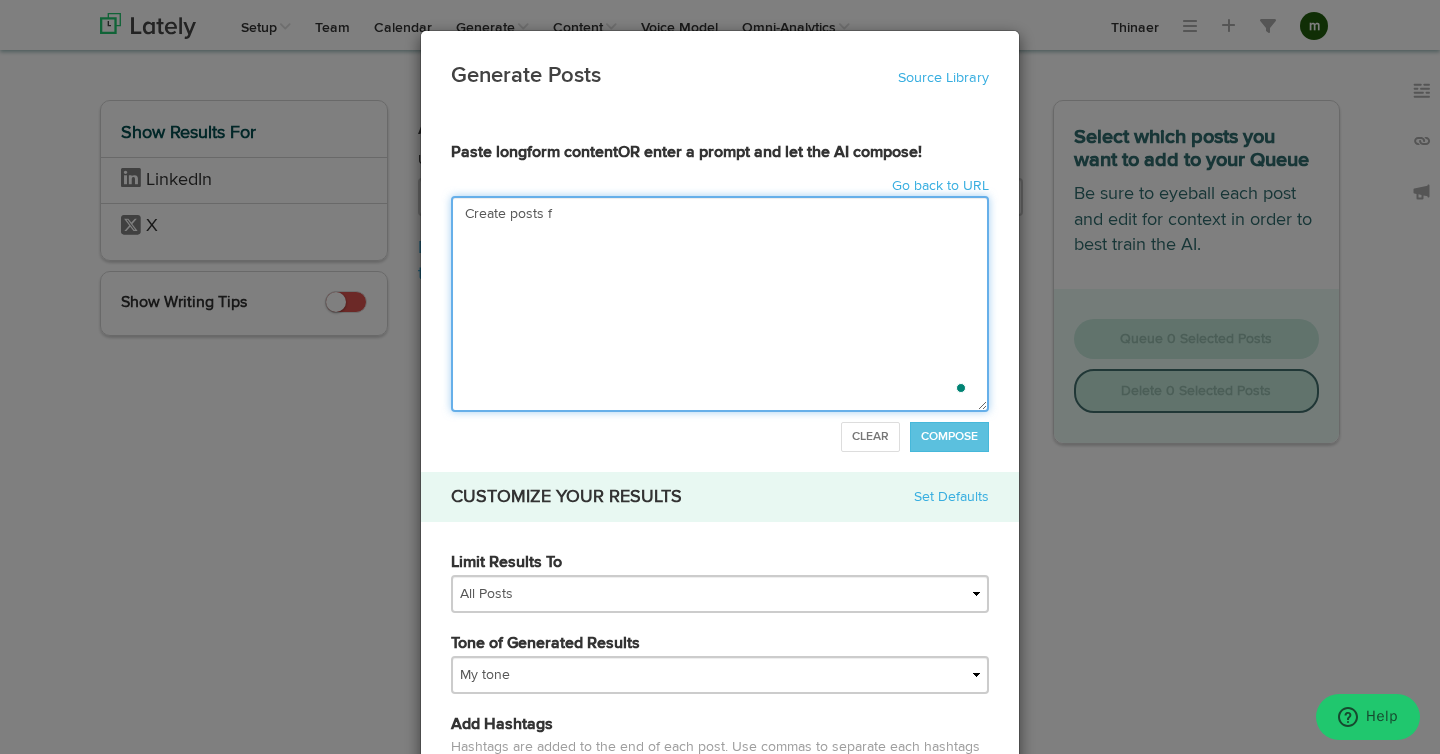 type on "Create posts fo" 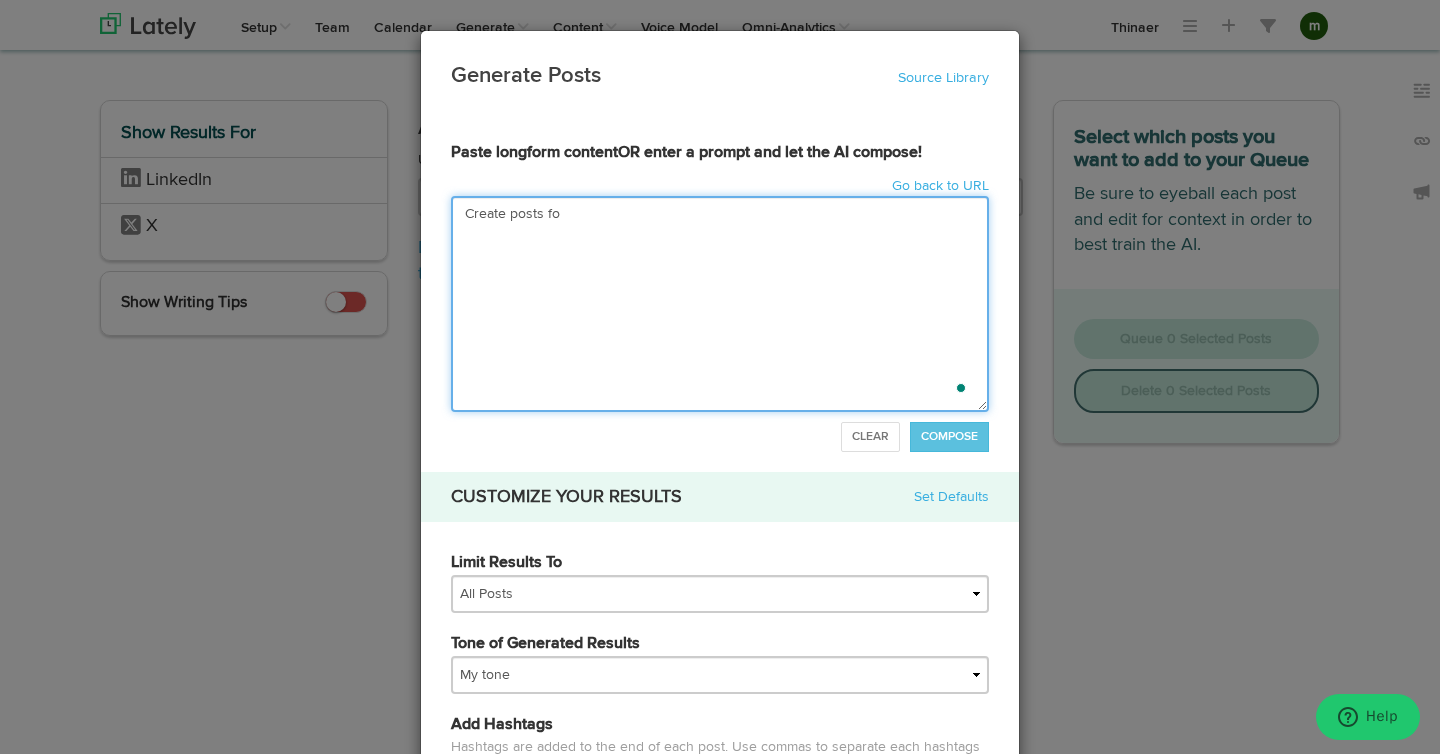 type on "Create posts for" 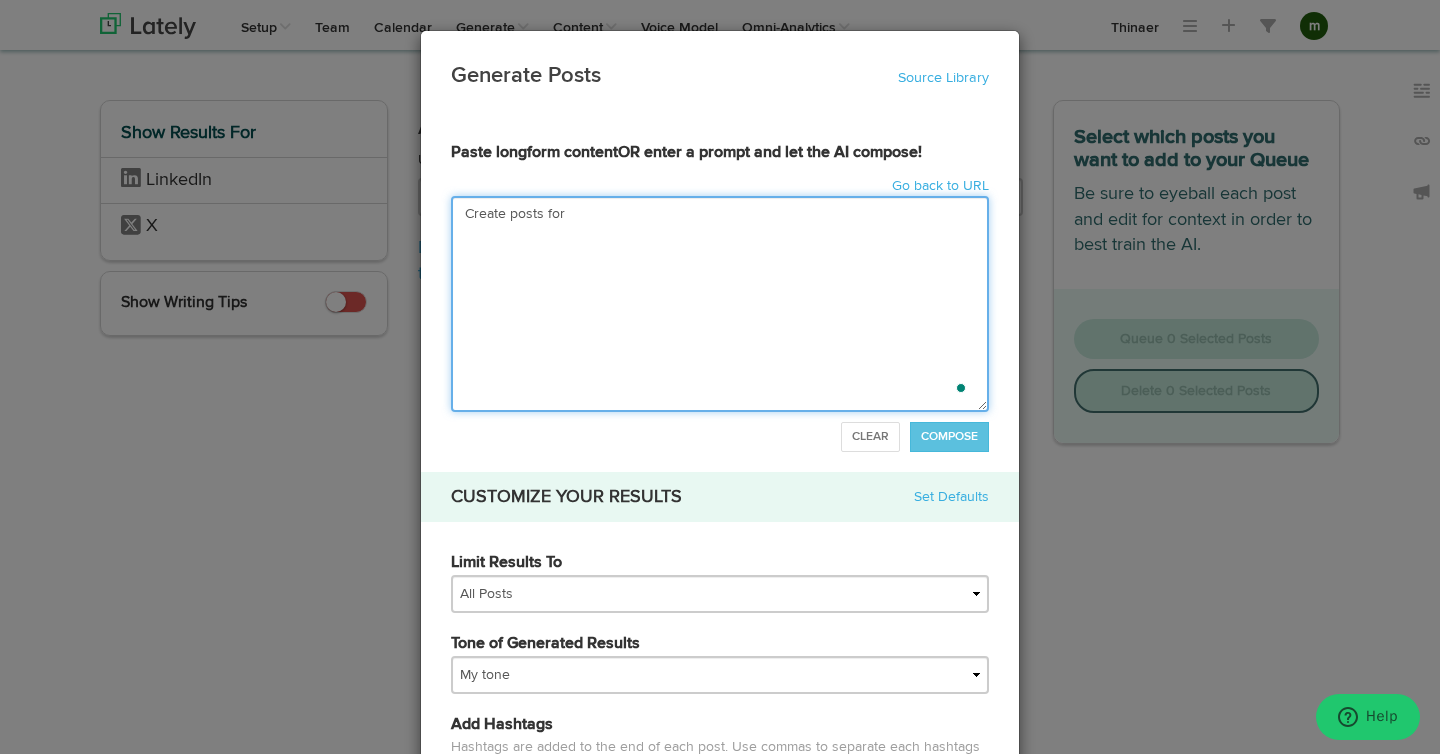 type on "Create posts for" 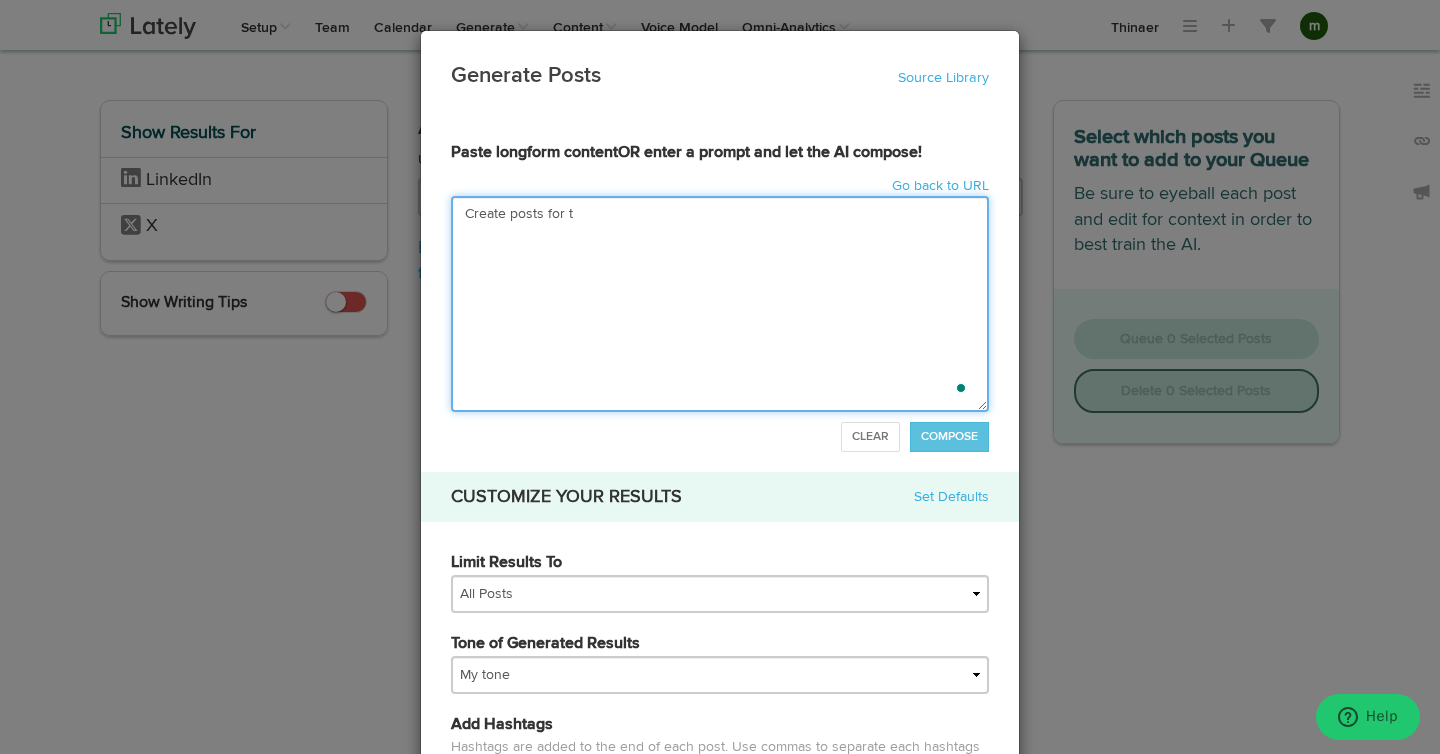 type on "Create posts for th" 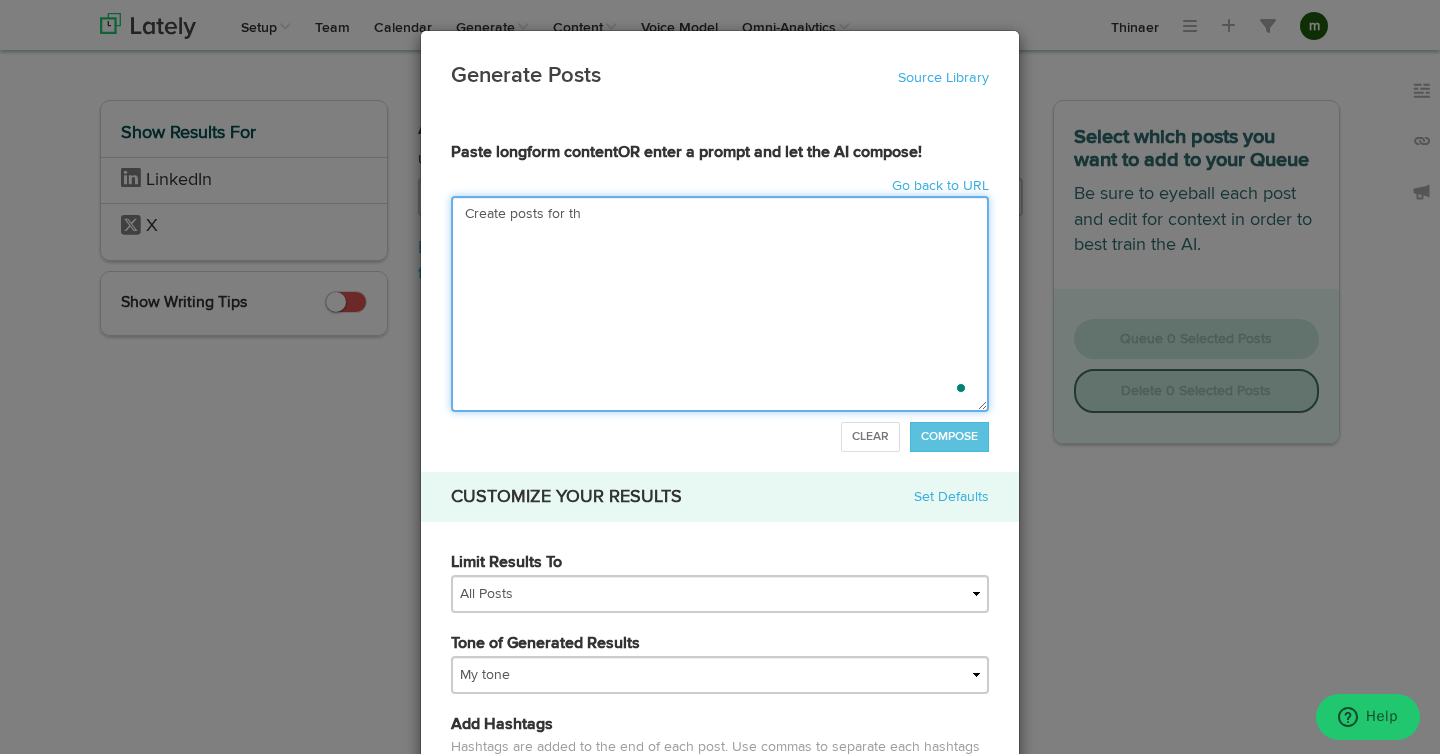 type on "Create posts for thi" 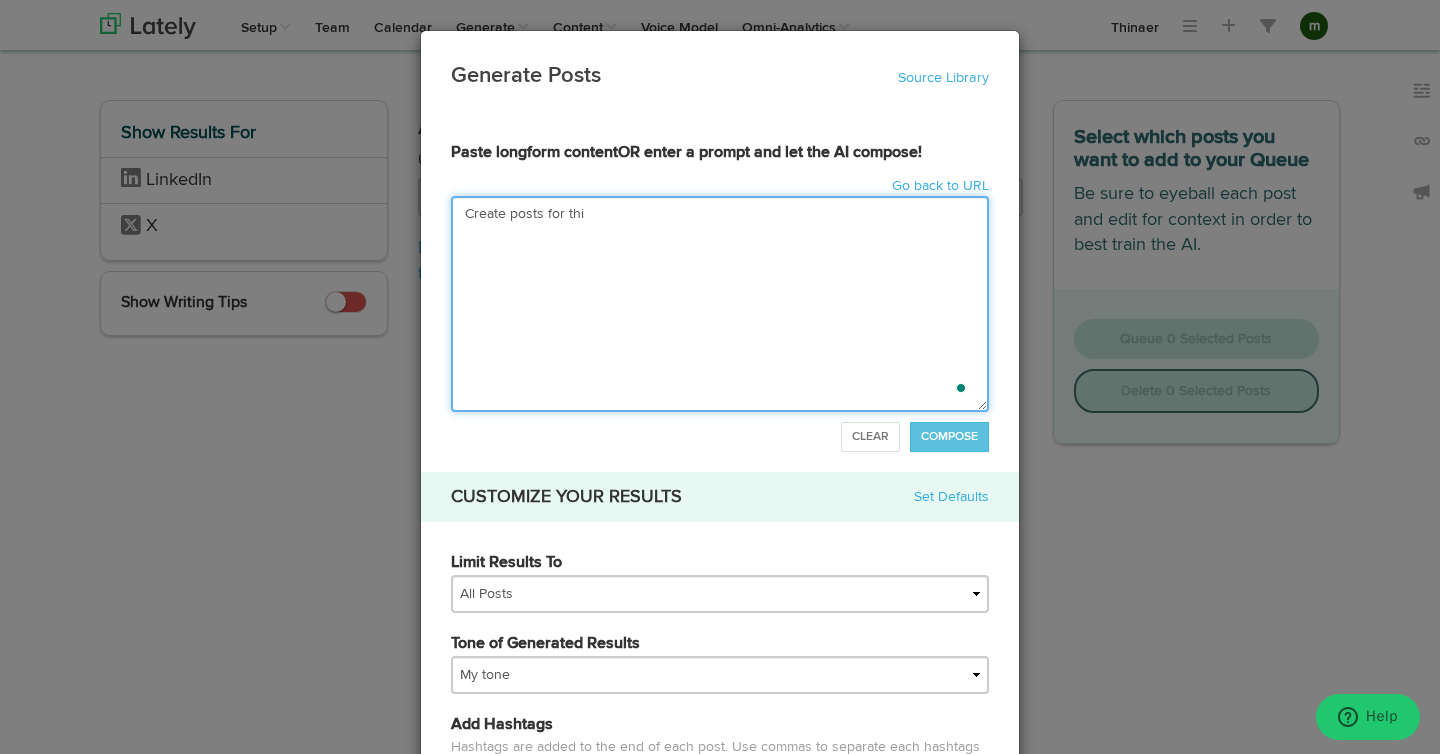 type on "Create posts for this" 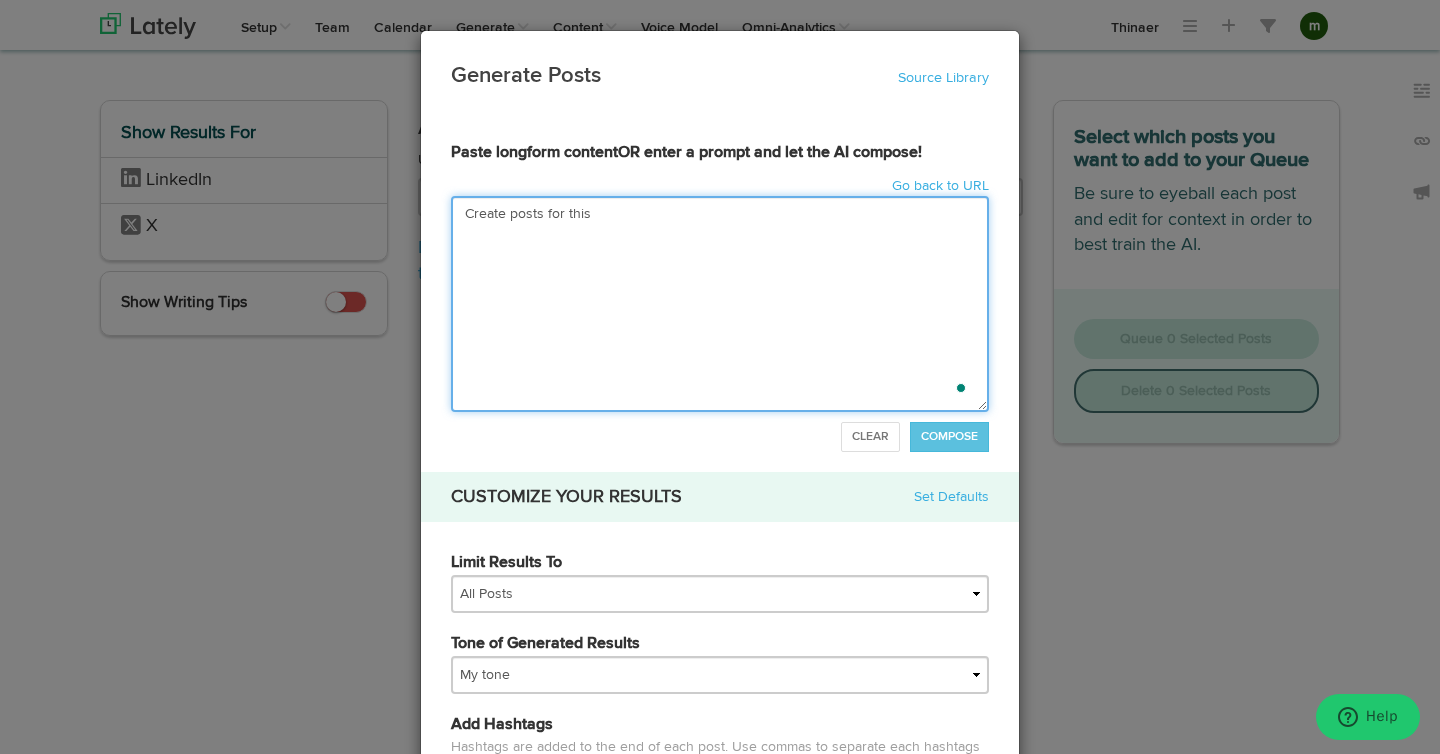 type on "Create posts for this" 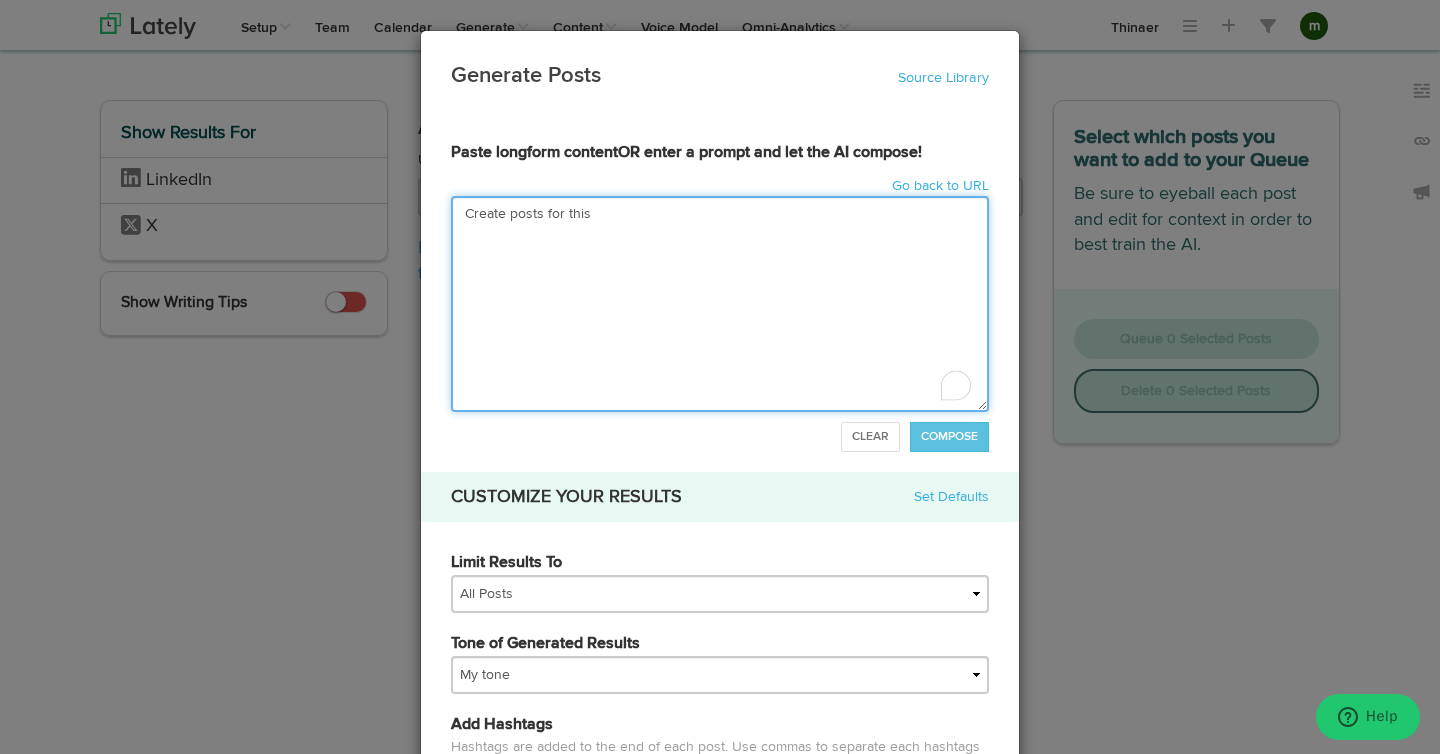 type on "Create posts for this u" 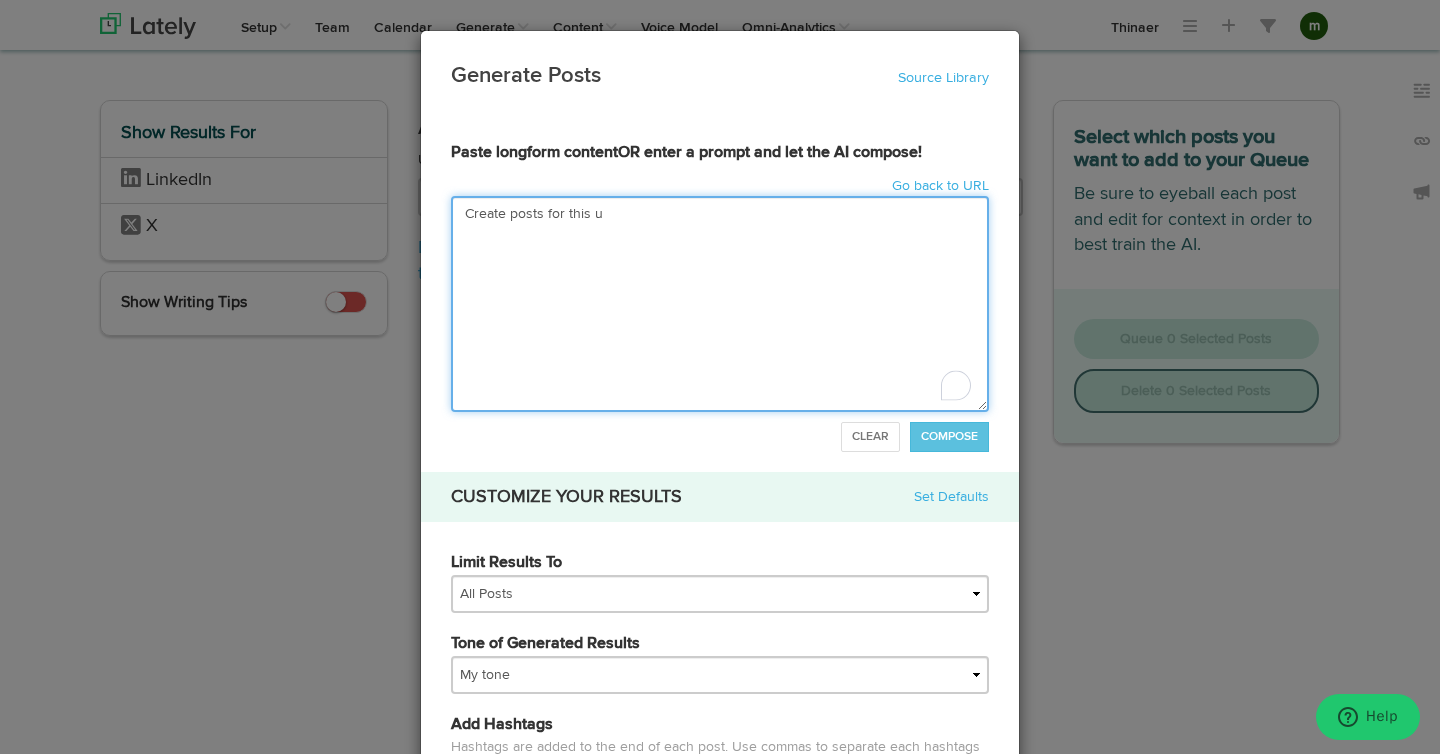 type on "Create posts for this ur" 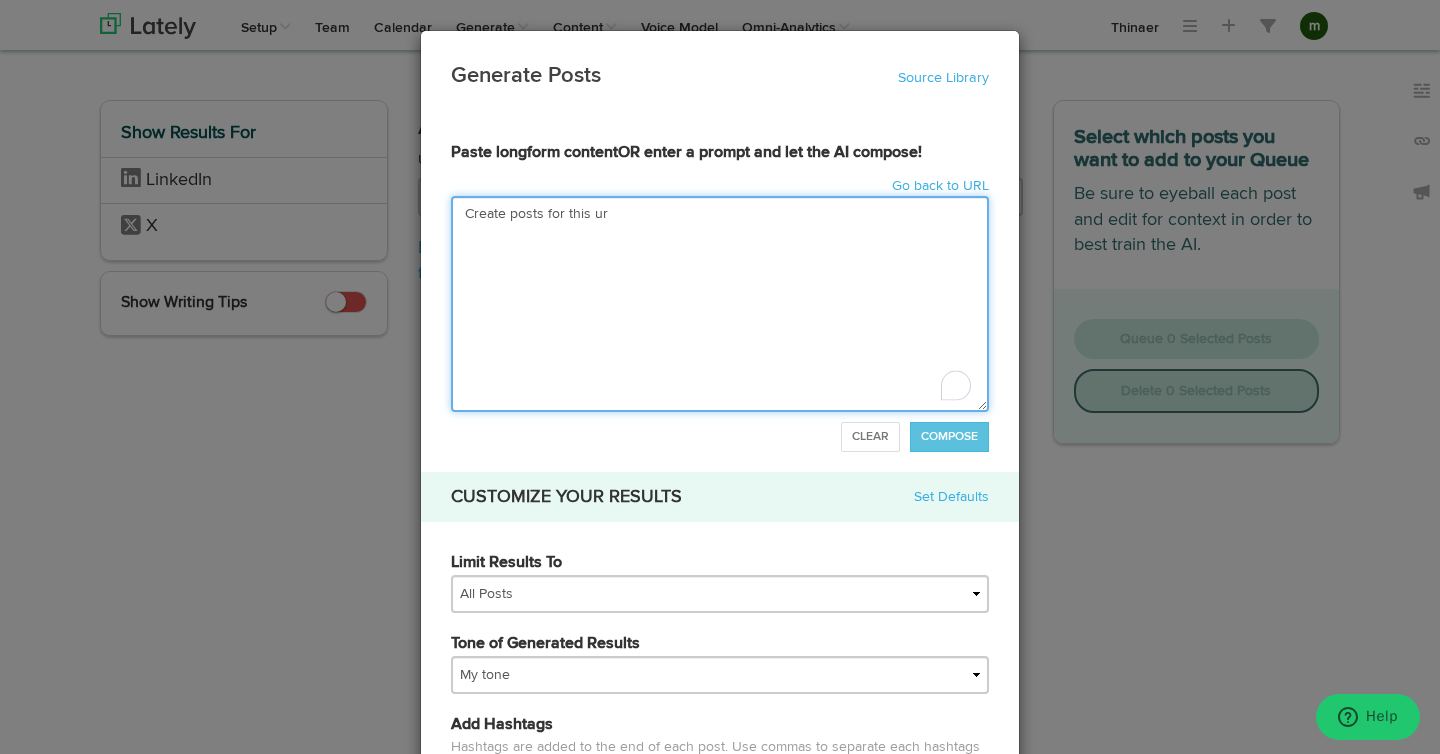 type on "Create posts for this url" 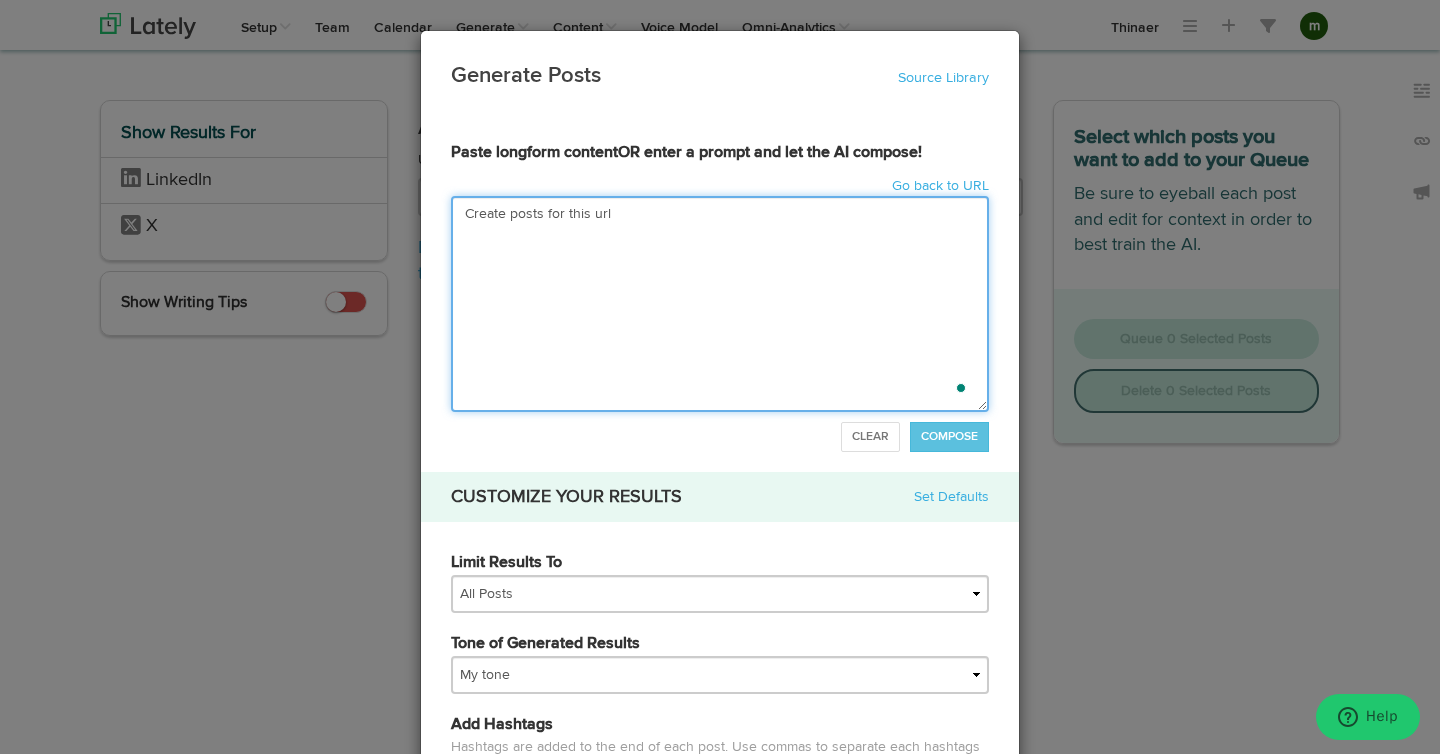 type on "Create posts for this url" 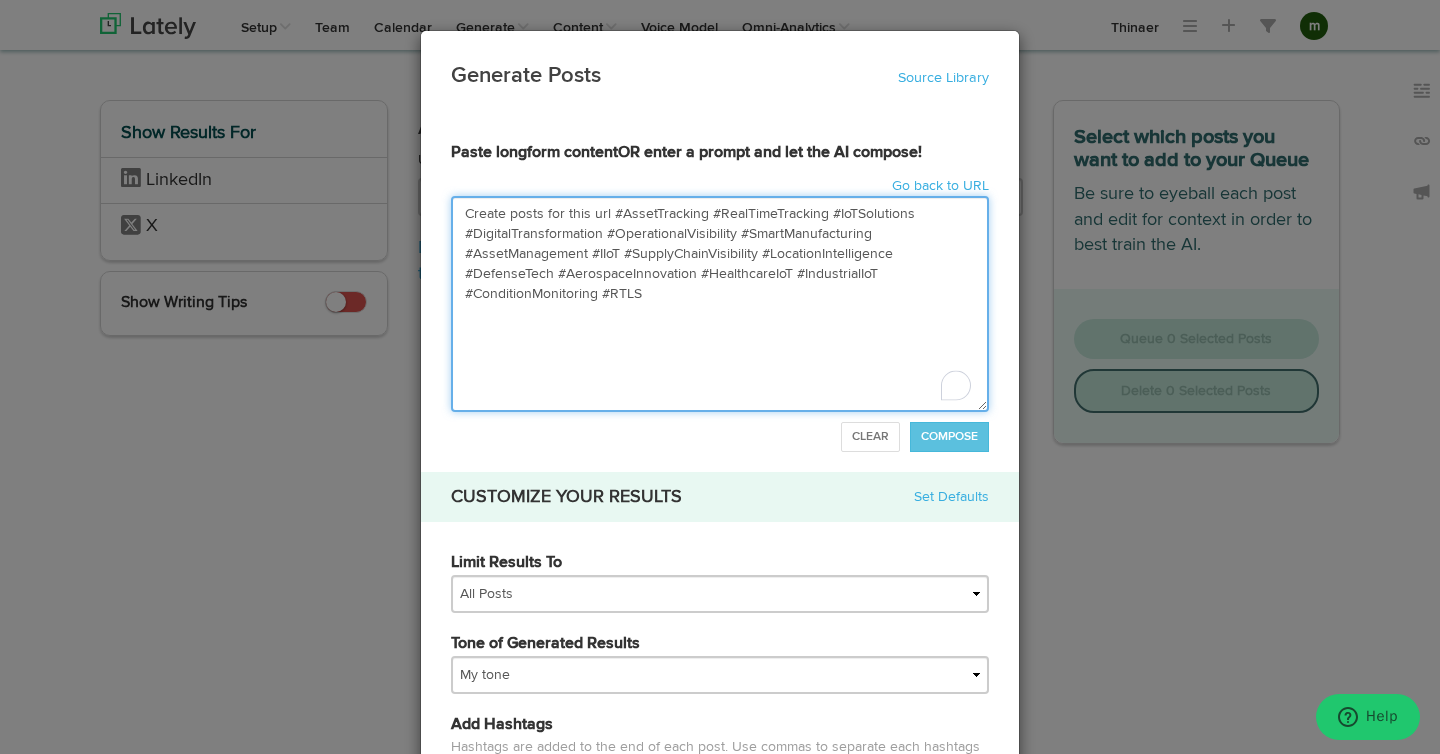 type on "Create posts for this url #AssetTracking #RealTimeTracking #IoTSolutions #DigitalTransformation #OperationalVisibility #SmartManufacturing #AssetManagement #IIoT #SupplyChainVisibility #LocationIntelligence #DefenseTech #AerospaceInnovation #HealthcareIoT #IndustrialIoT #ConditionMonitoring #RTLS" 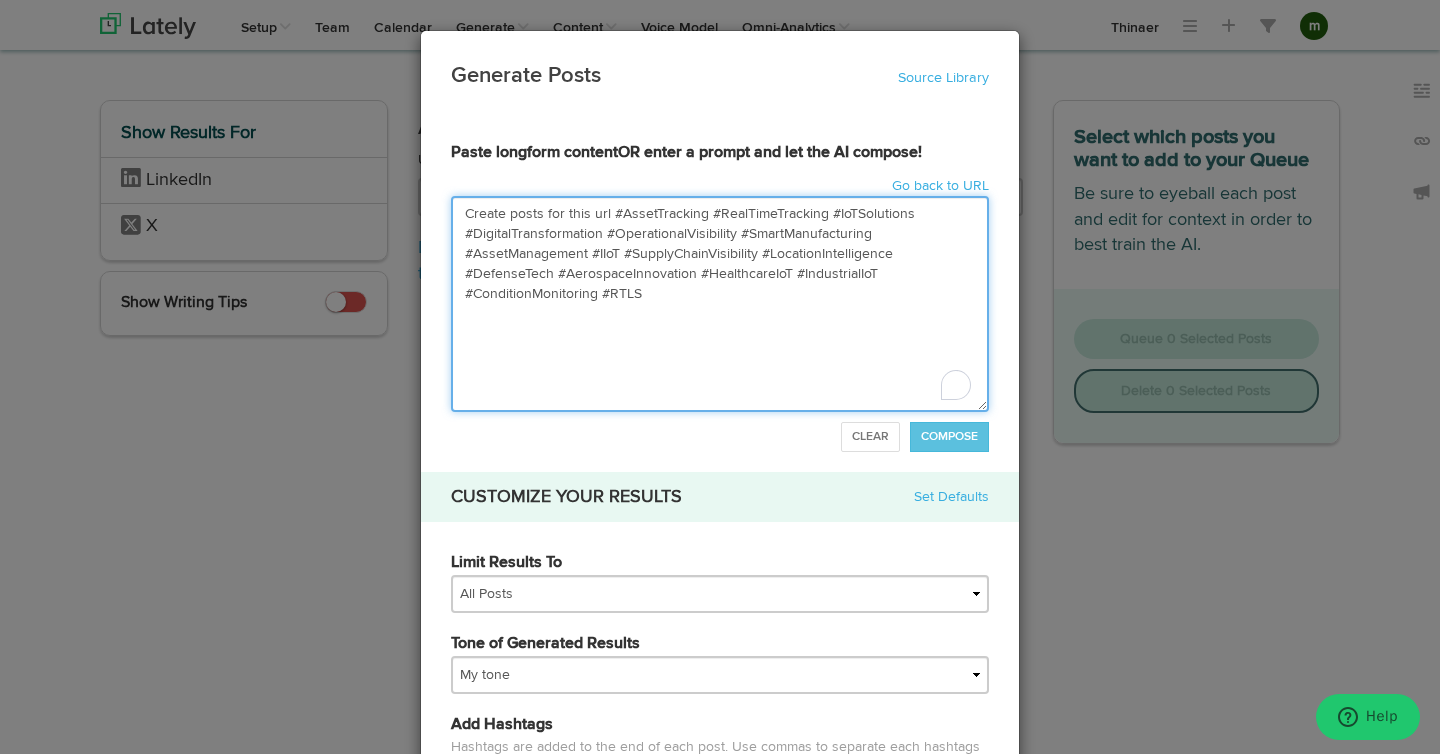 click on "Create posts for this url #AssetTracking #RealTimeTracking #IoTSolutions #DigitalTransformation #OperationalVisibility #SmartManufacturing #AssetManagement #IIoT #SupplyChainVisibility #LocationIntelligence #DefenseTech #AerospaceInnovation #HealthcareIoT #IndustrialIoT #ConditionMonitoring #RTLS" at bounding box center [720, 304] 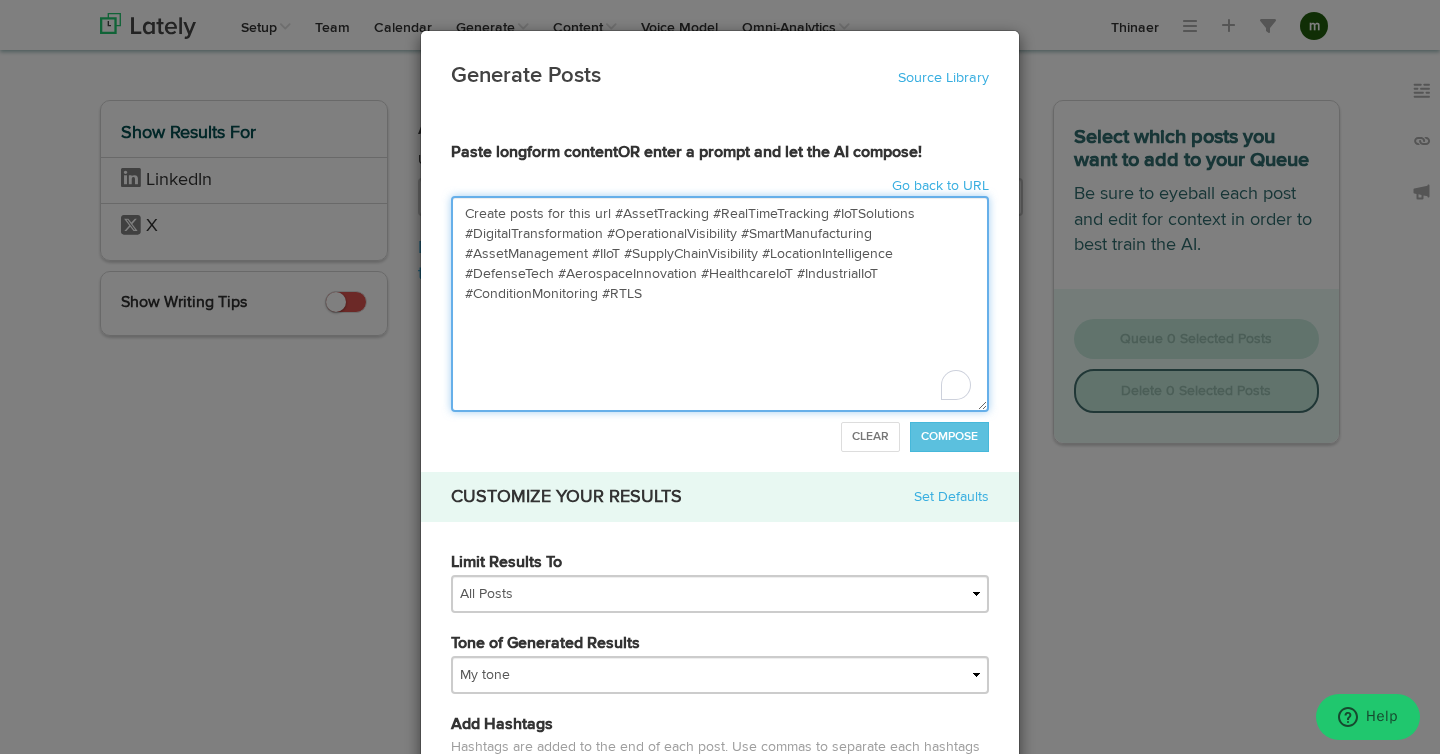 paste on "[URL][DOMAIN_NAME]" 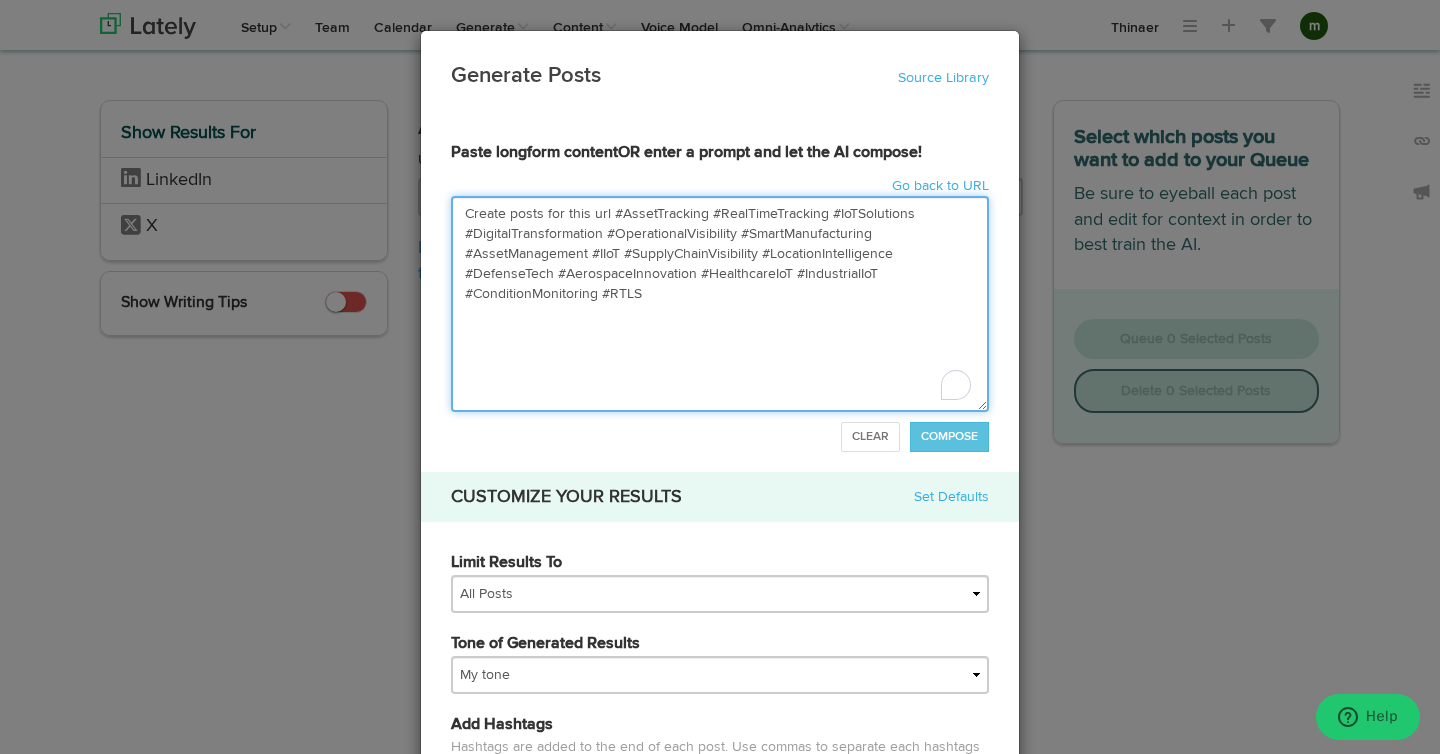 type on "Create posts for this url [URL][DOMAIN_NAME] #RealTimeTracking #IoTSolutions #DigitalTransformation #OperationalVisibility #SmartManufacturing #AssetManagement #IIoT #SupplyChainVisibility #LocationIntelligence #DefenseTech #AerospaceInnovation #HealthcareIoT #IndustrialIoT #ConditionMonitoring #RTLS" 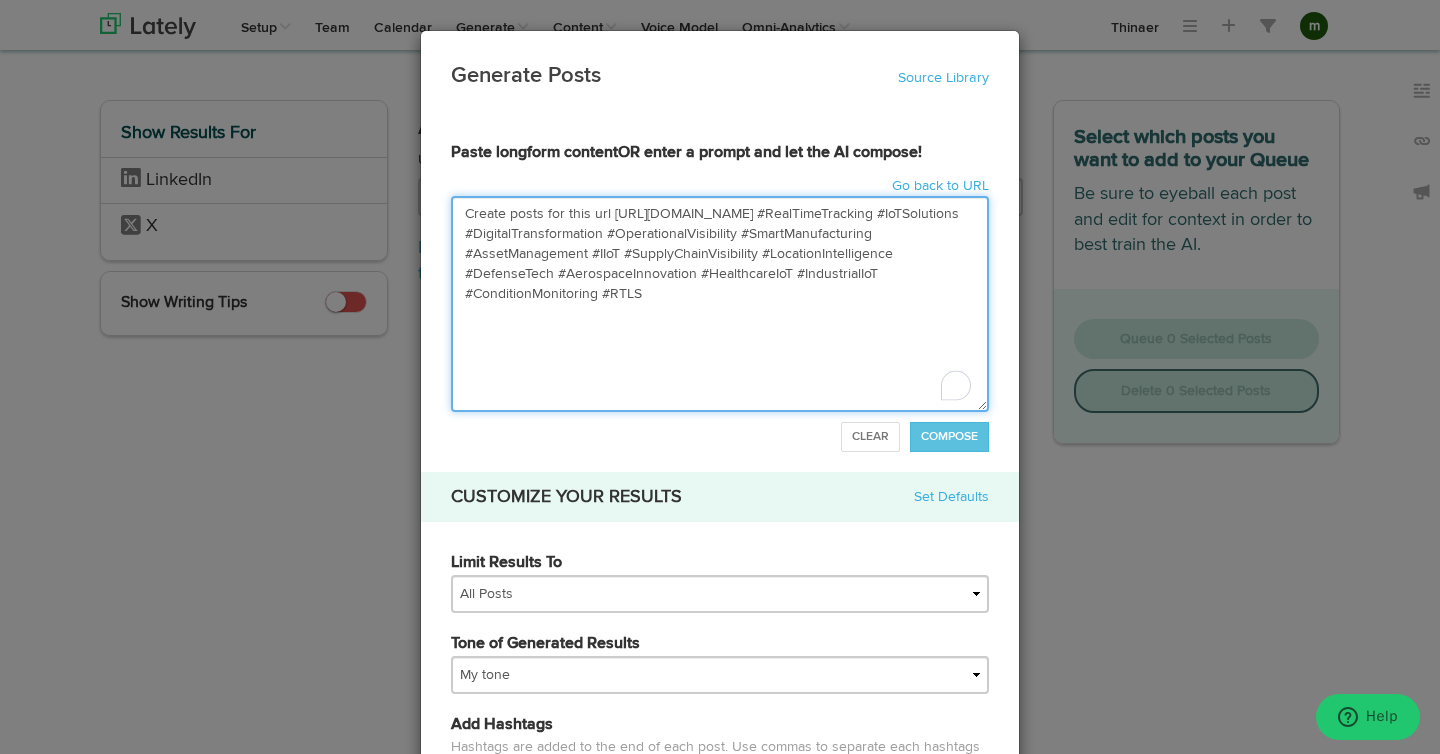 type on "Create posts for this url [URL][DOMAIN_NAME] #AssetTracking #RealTimeTracking #IoTSolutions #DigitalTransformation #OperationalVisibility #SmartManufacturing #AssetManagement #IIoT #SupplyChainVisibility #LocationIntelligence #DefenseTech #AerospaceInnovation #HealthcareIoT #IndustrialIoT #ConditionMonitoring #RTLS" 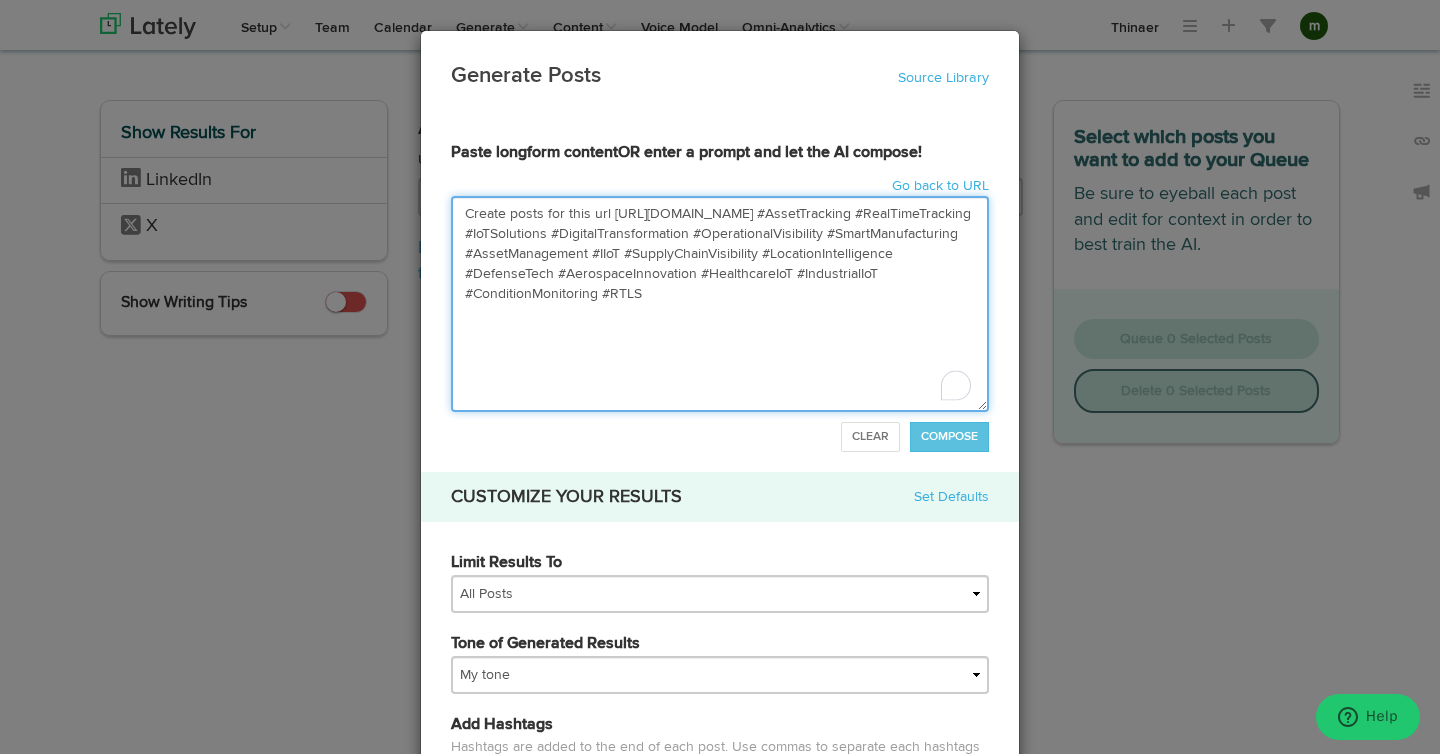 type on "Create posts for this url [URL][DOMAIN_NAME]" 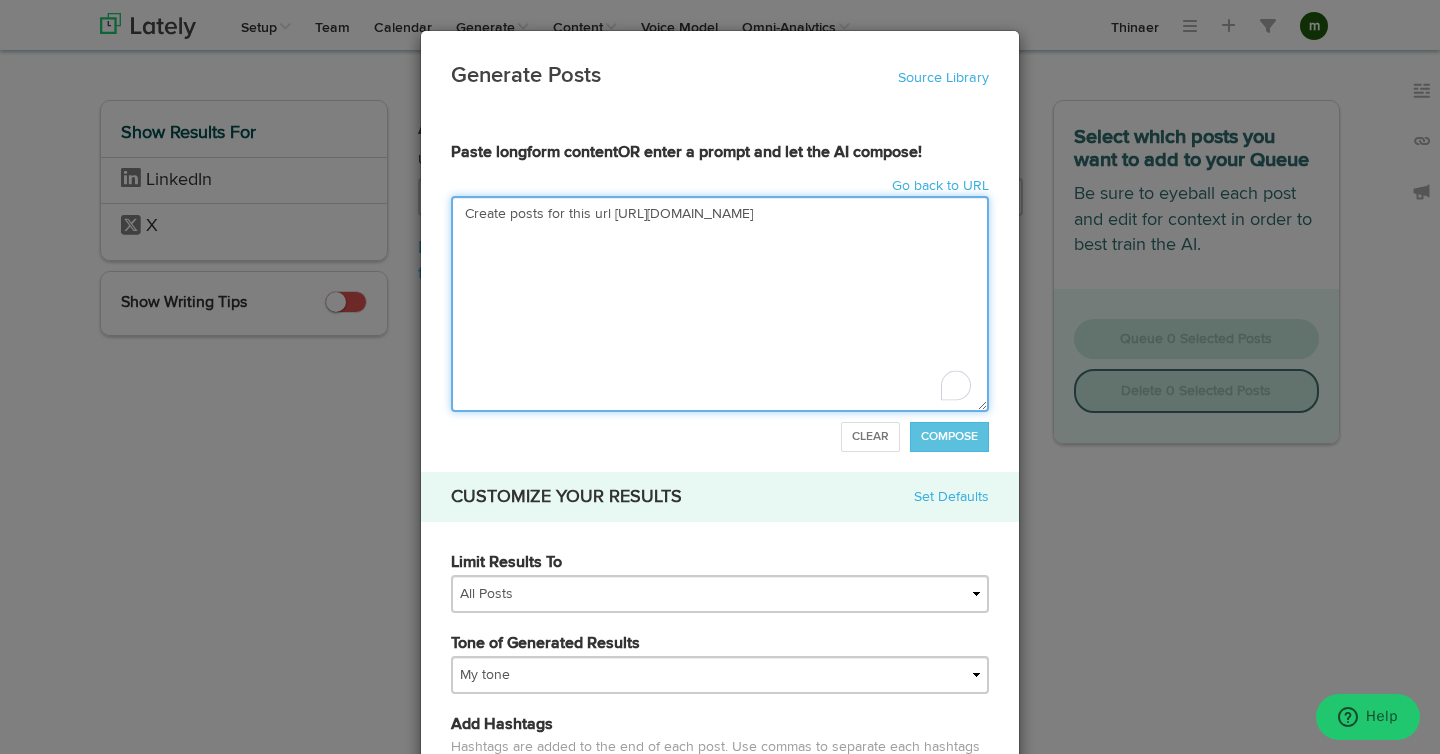 type on "Create posts for this url [URL][DOMAIN_NAME]" 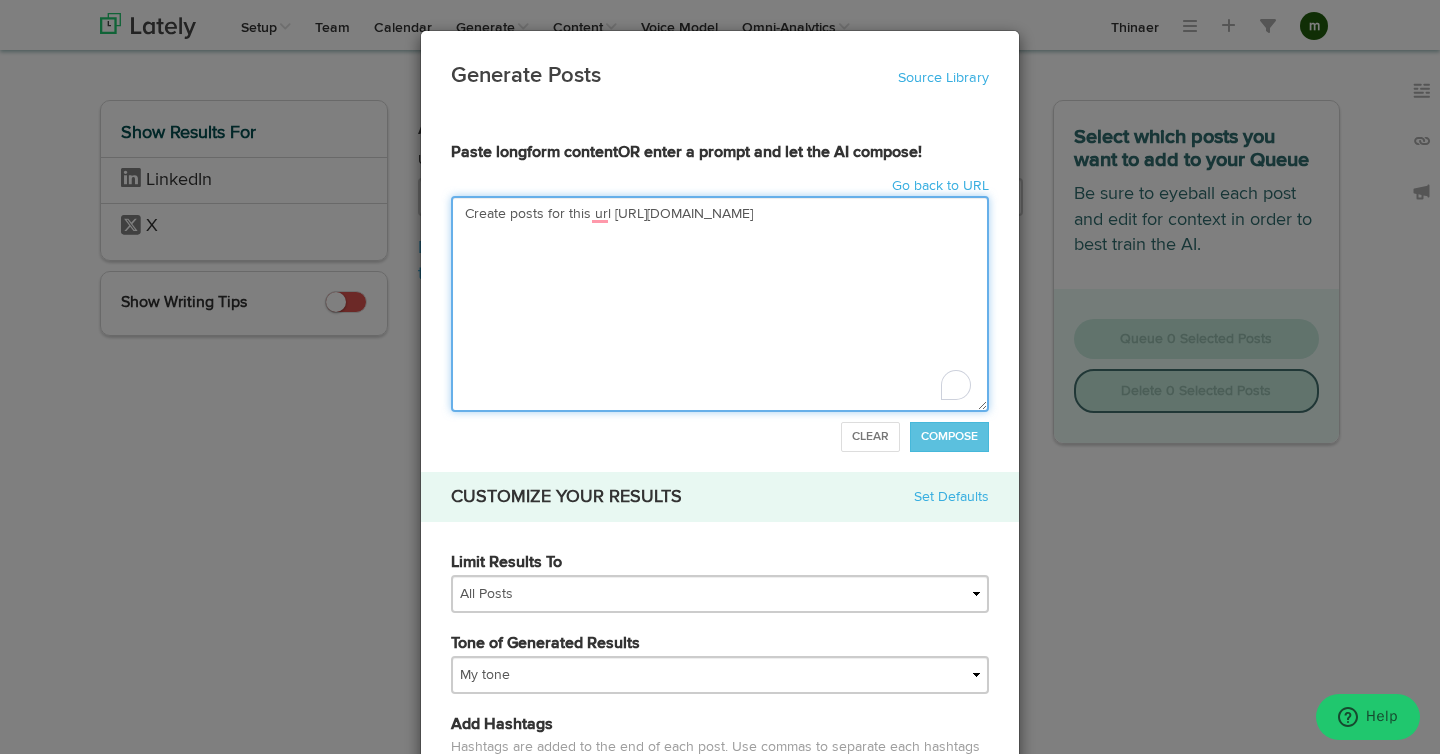 click on "Create posts for this url [URL][DOMAIN_NAME]" at bounding box center (720, 304) 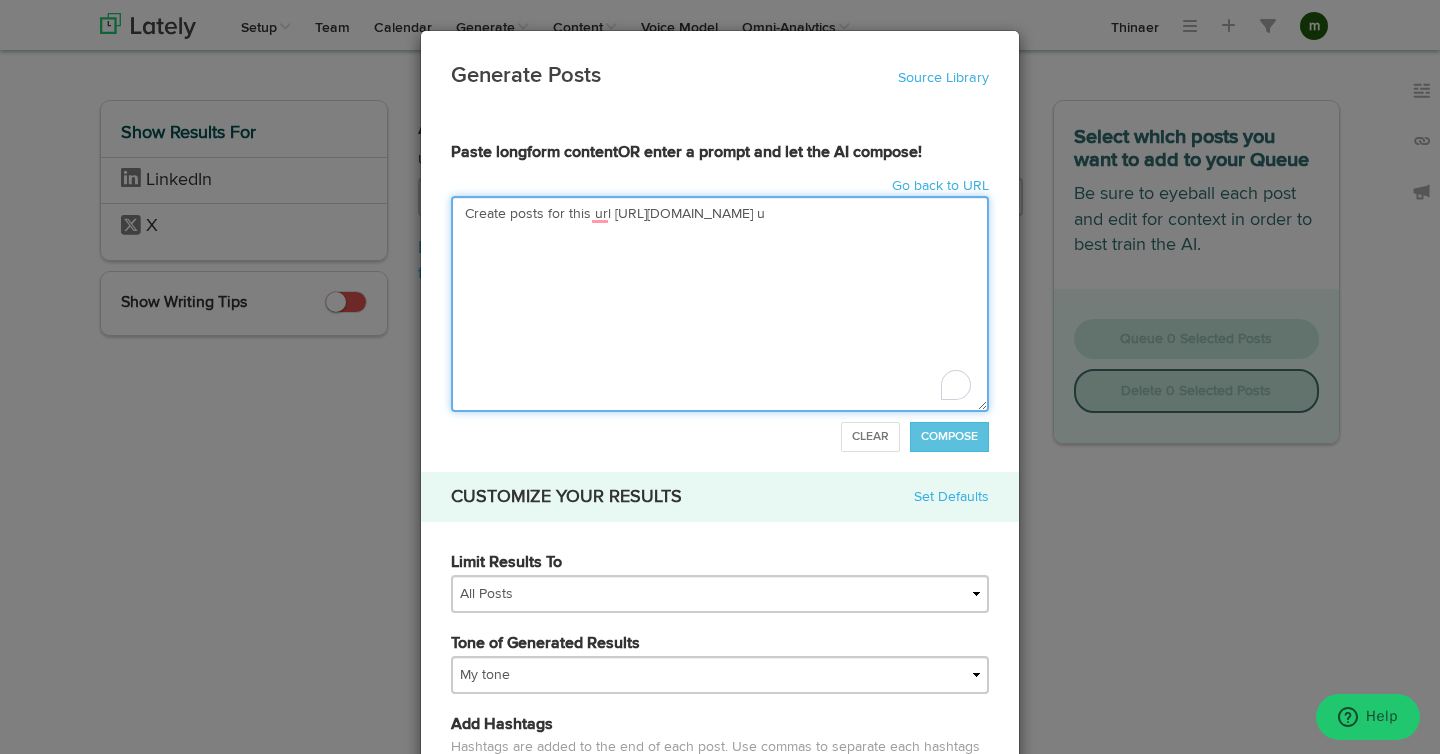 type on "Create posts for this url [URL][DOMAIN_NAME] us" 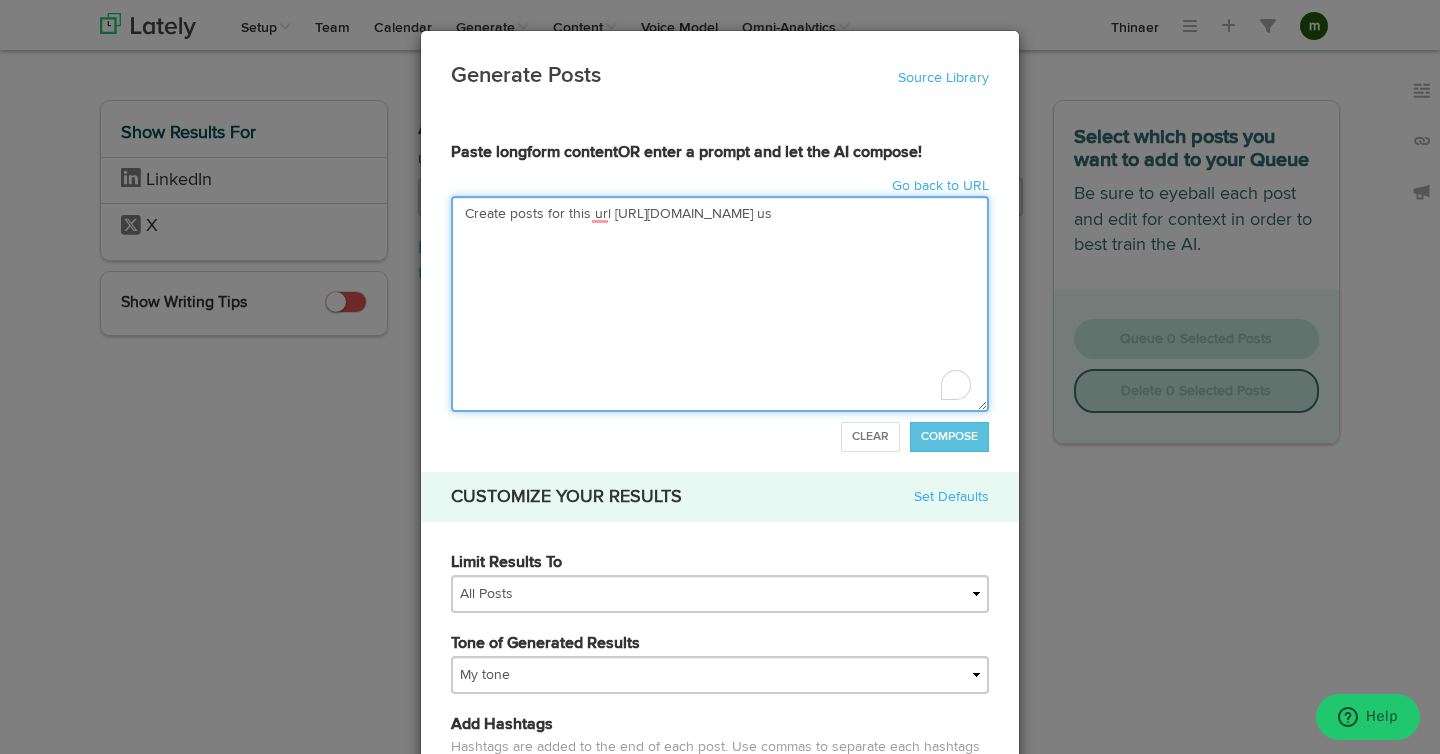 type on "Create posts for this url [URL][DOMAIN_NAME] usi" 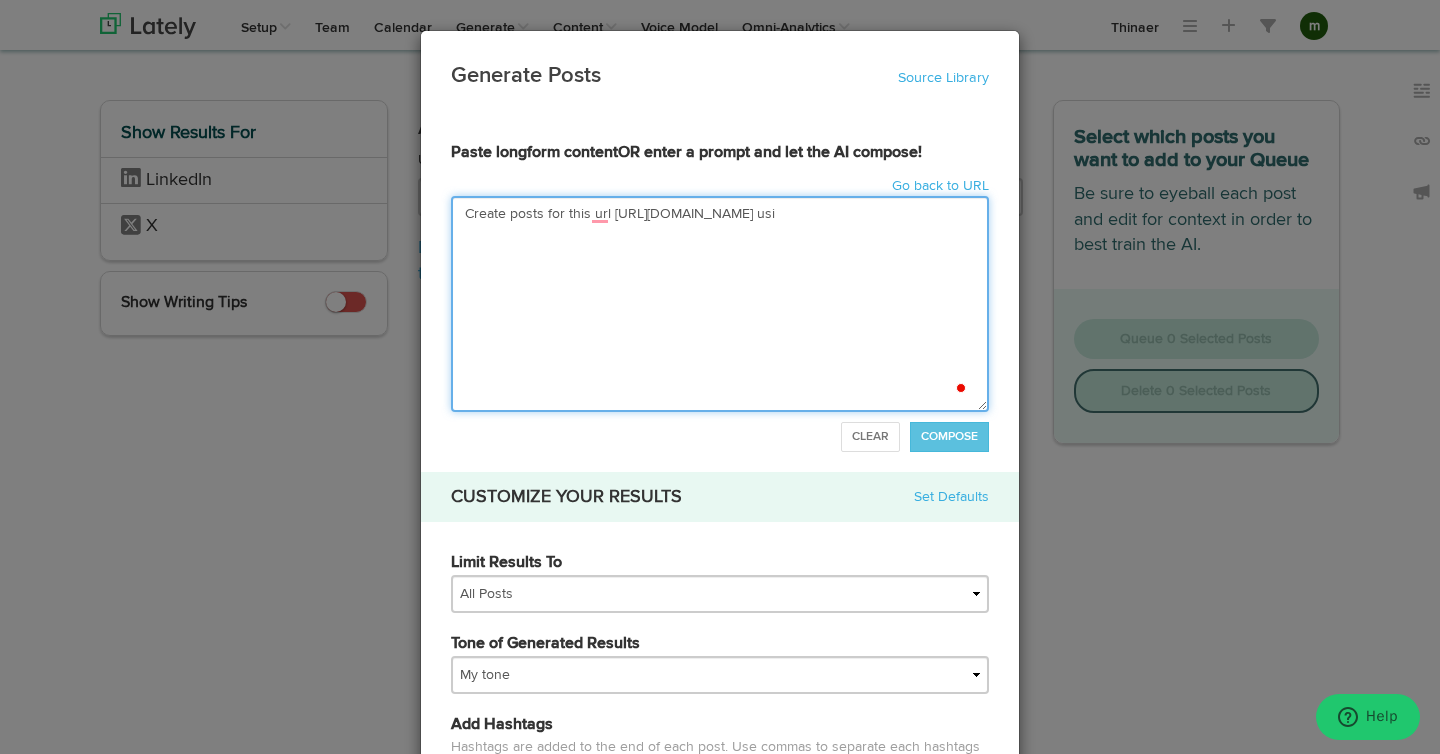 type on "Create posts for this url https://thinaer.io/thinaer-defense-modernization/ us" 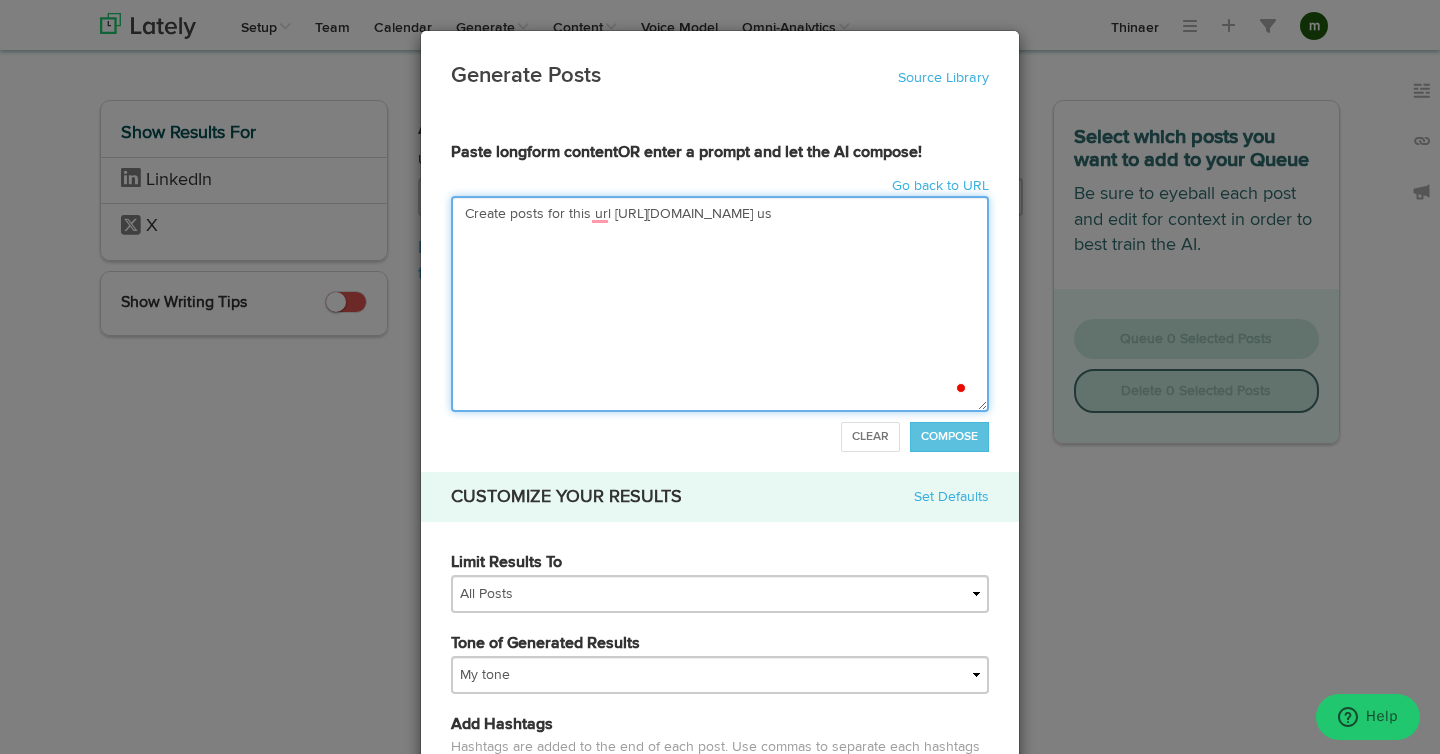 type on "Create posts for this url https://thinaer.io/thinaer-defense-modernization/ usi" 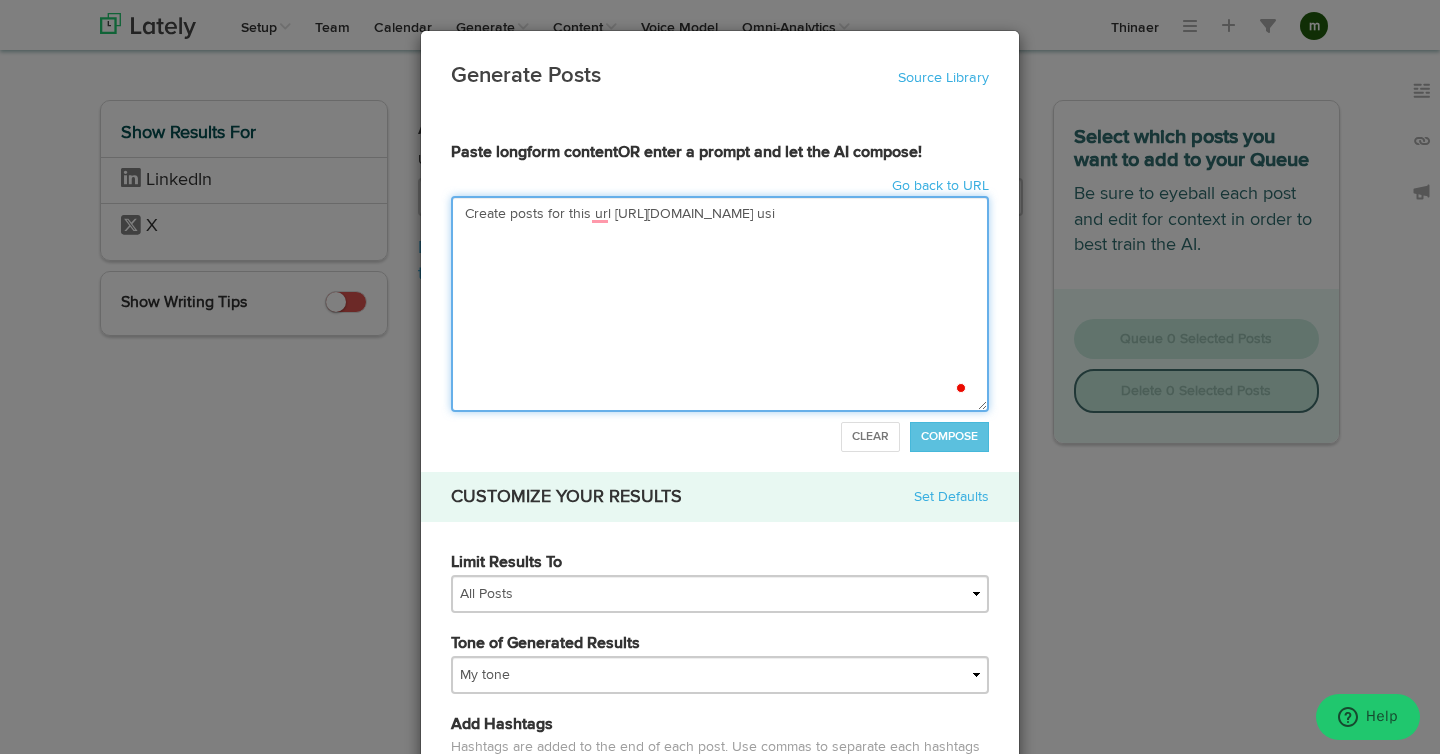 type on "Create posts for this url https://thinaer.io/thinaer-defense-modernization/ usin" 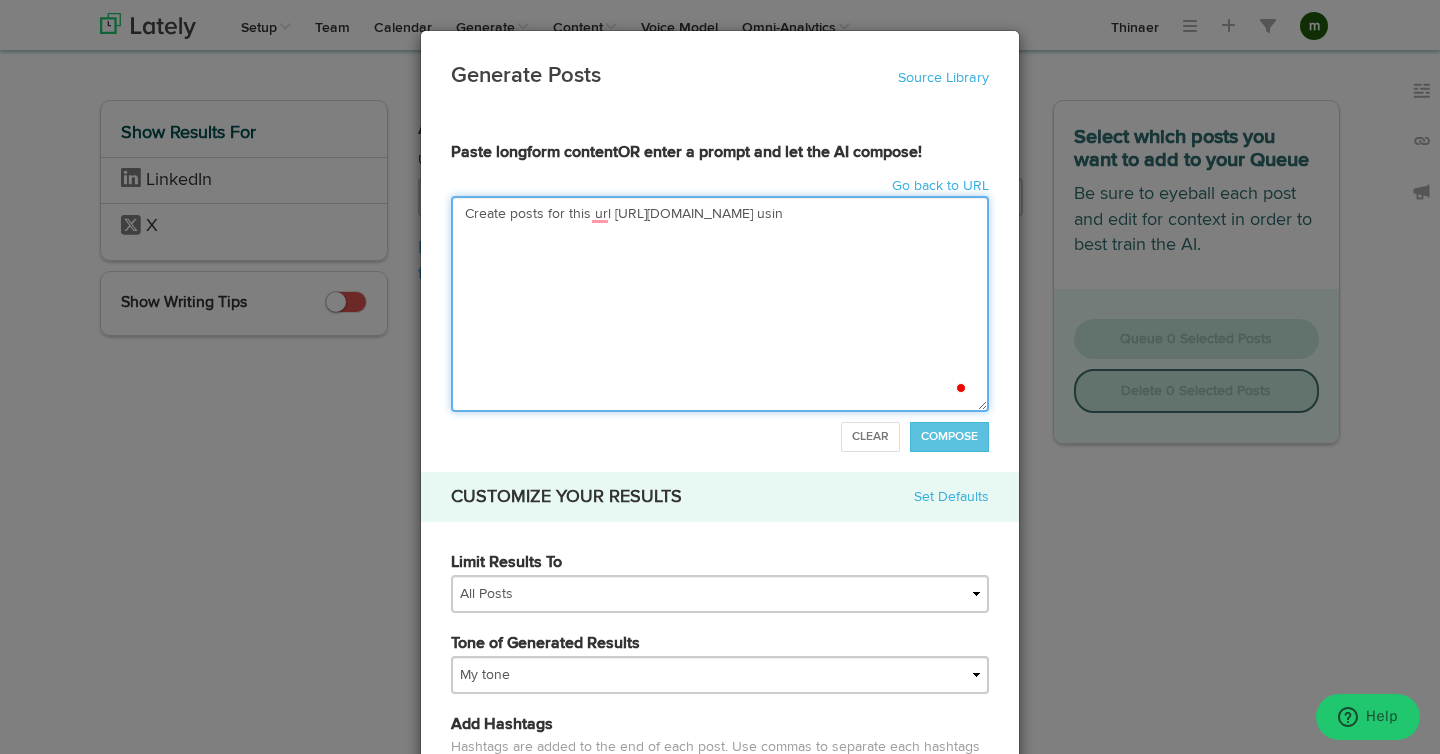 type on "Create posts for this url https://thinaer.io/thinaer-defense-modernization/ using" 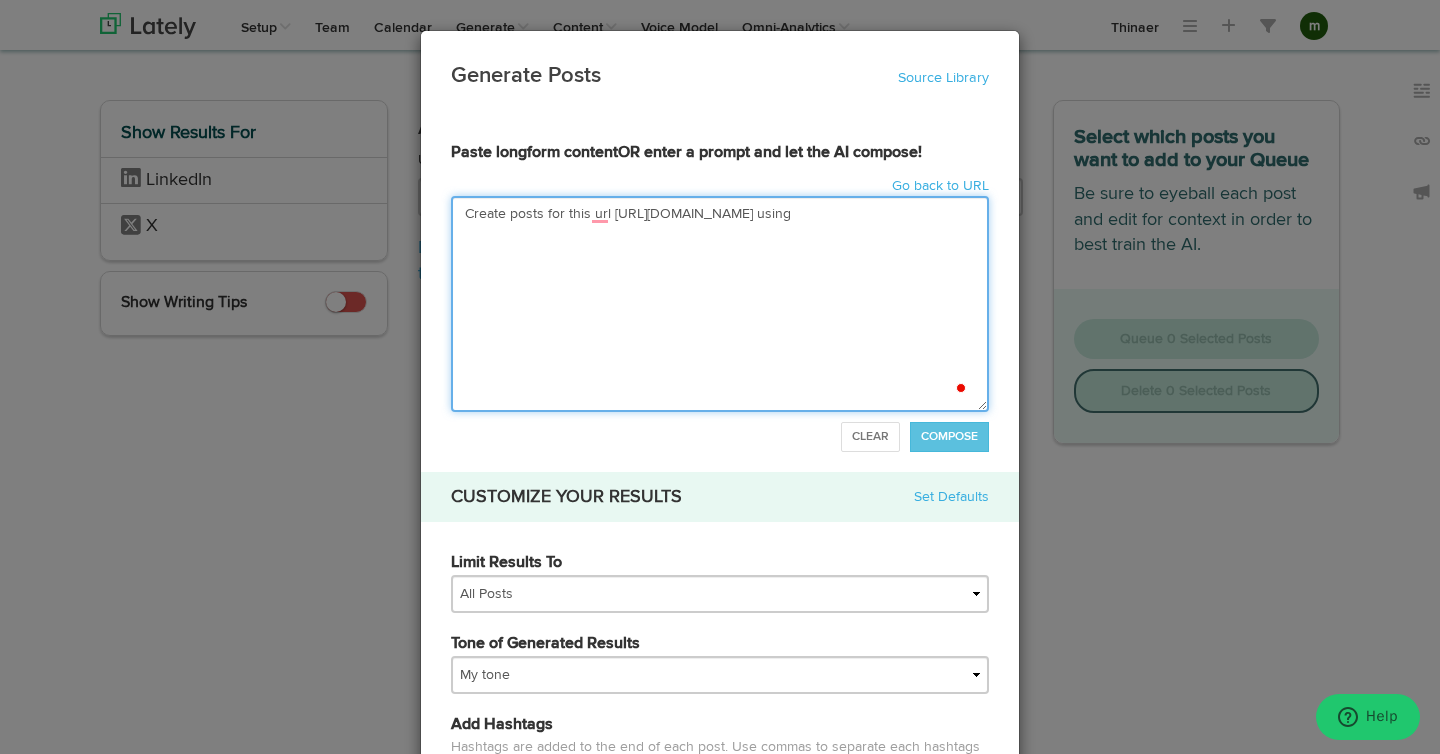 type on "Create posts for this url https://thinaer.io/thinaer-defense-modernization/ using" 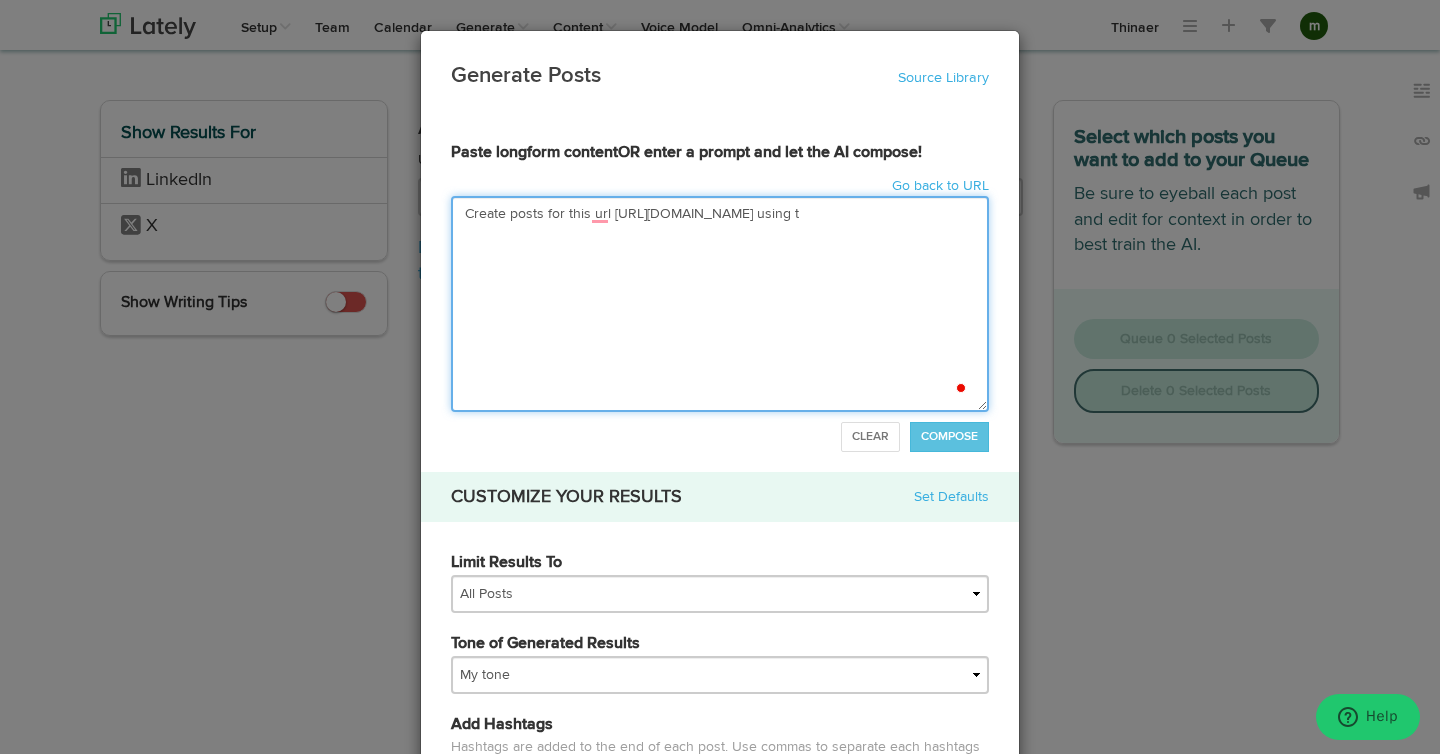 type on "Create posts for this url https://thinaer.io/thinaer-defense-modernization/ using th" 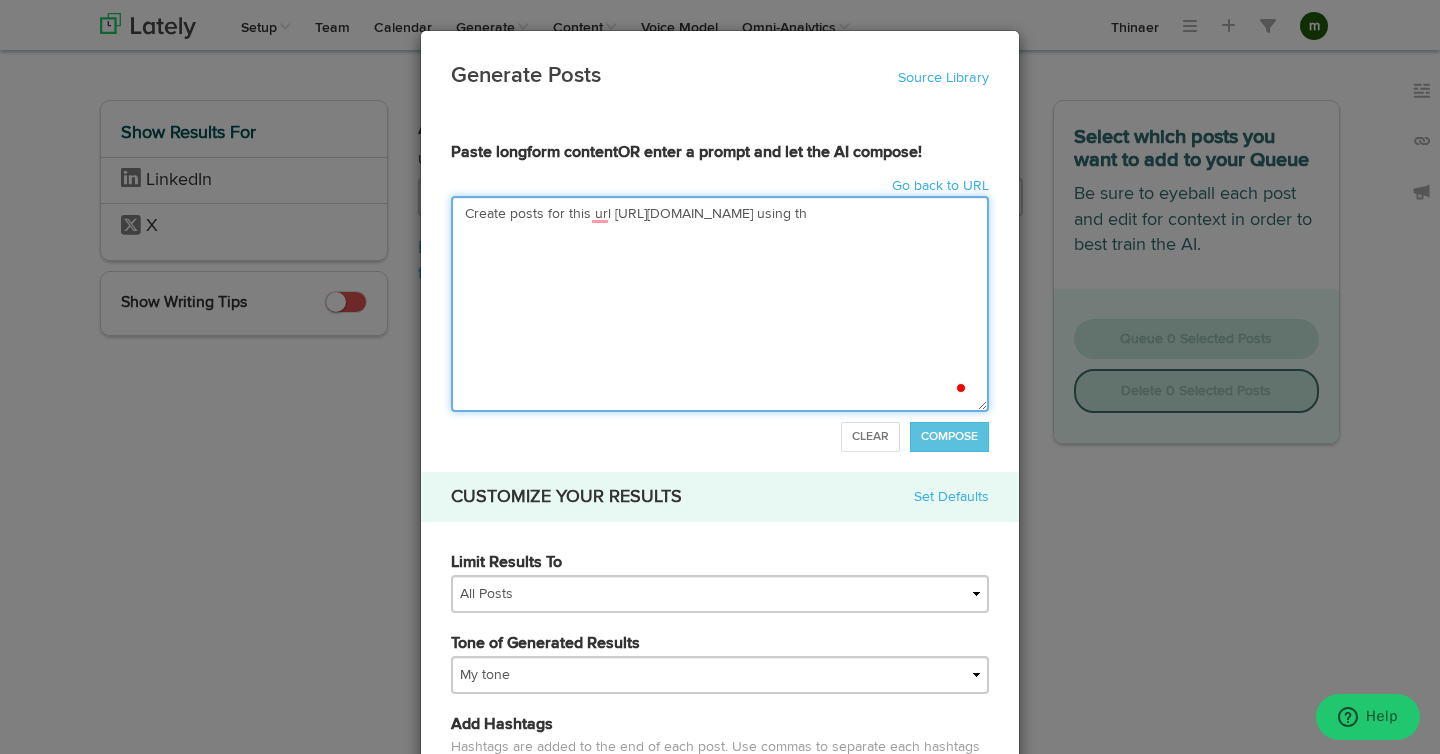 type on "Create posts for this url https://thinaer.io/thinaer-defense-modernization/ using the" 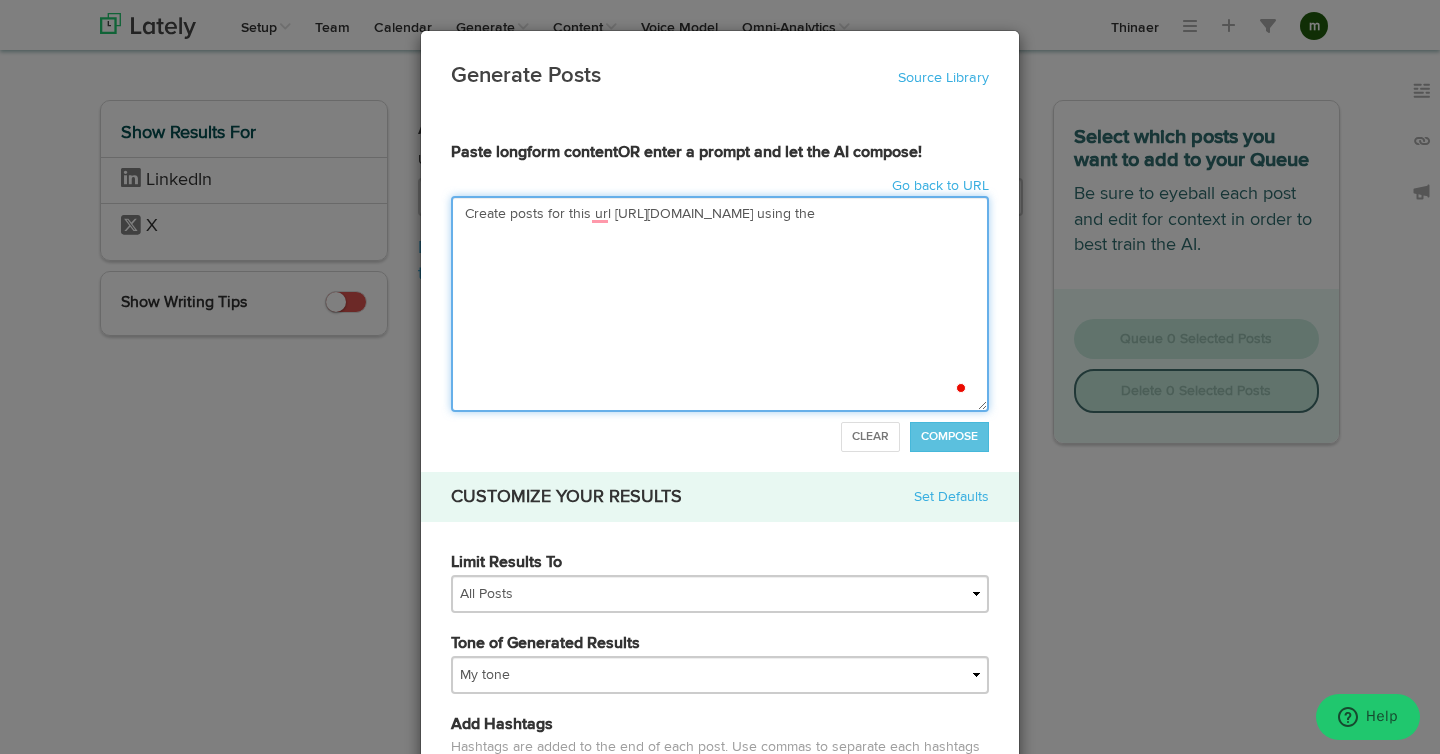 type on "Create posts for this url https://thinaer.io/thinaer-defense-modernization/ using thes" 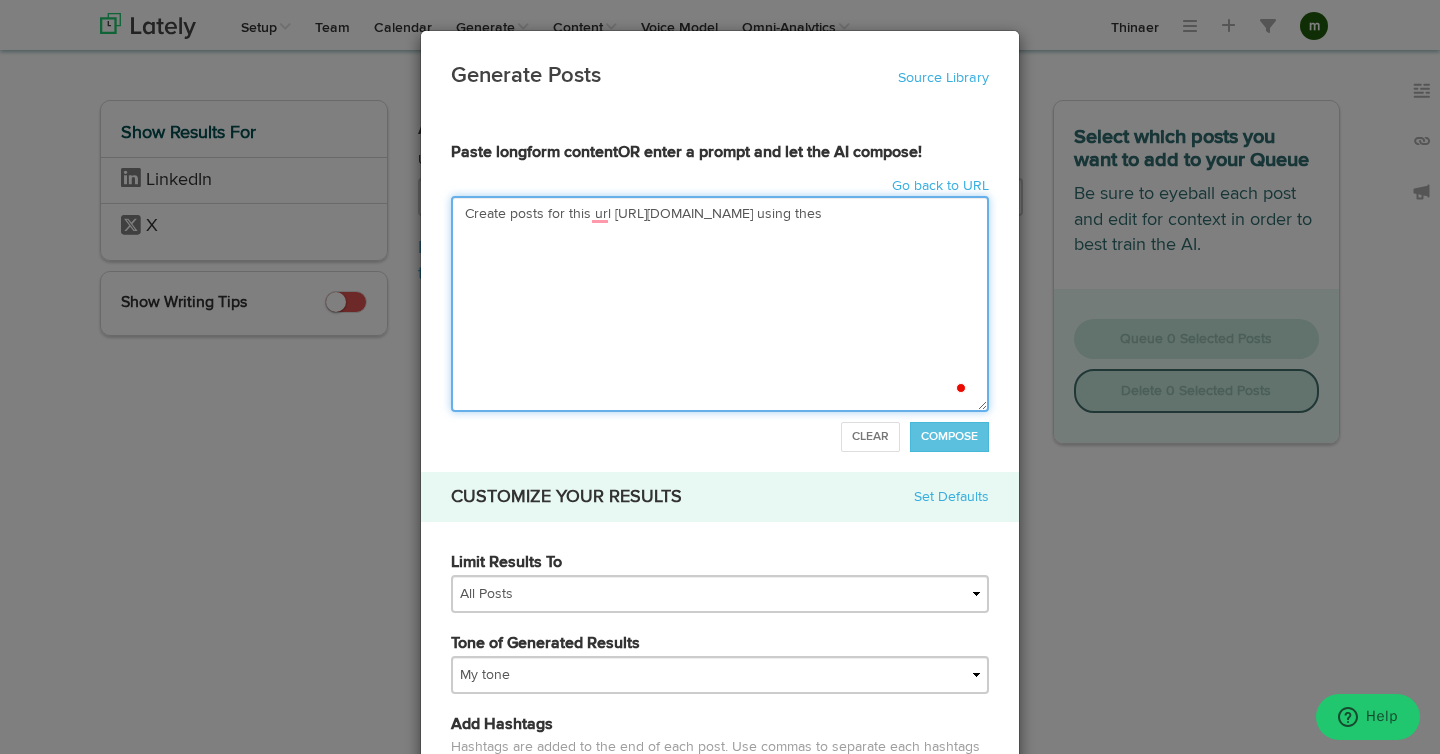 type on "Create posts for this url https://thinaer.io/thinaer-defense-modernization/ using these" 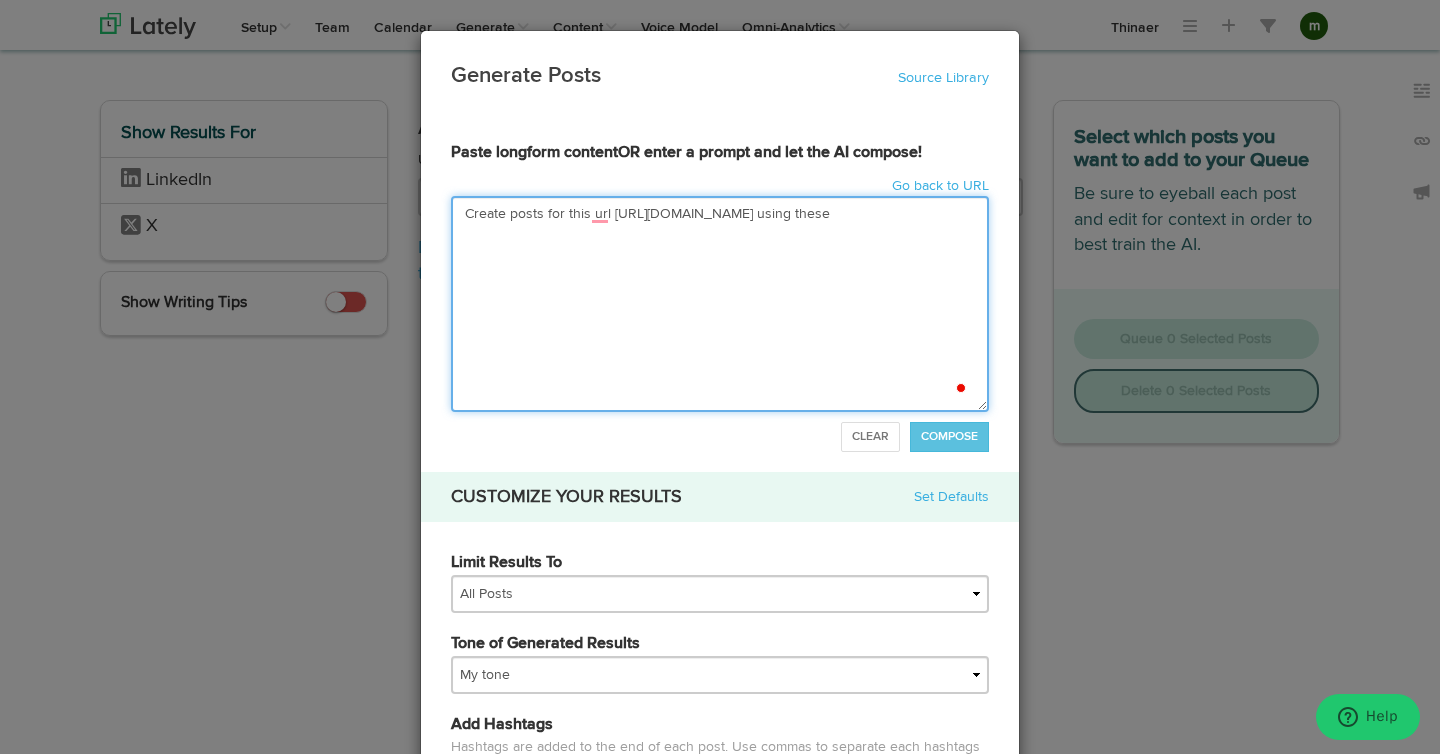 type on "Create posts for this url https://thinaer.io/thinaer-defense-modernization/ using these" 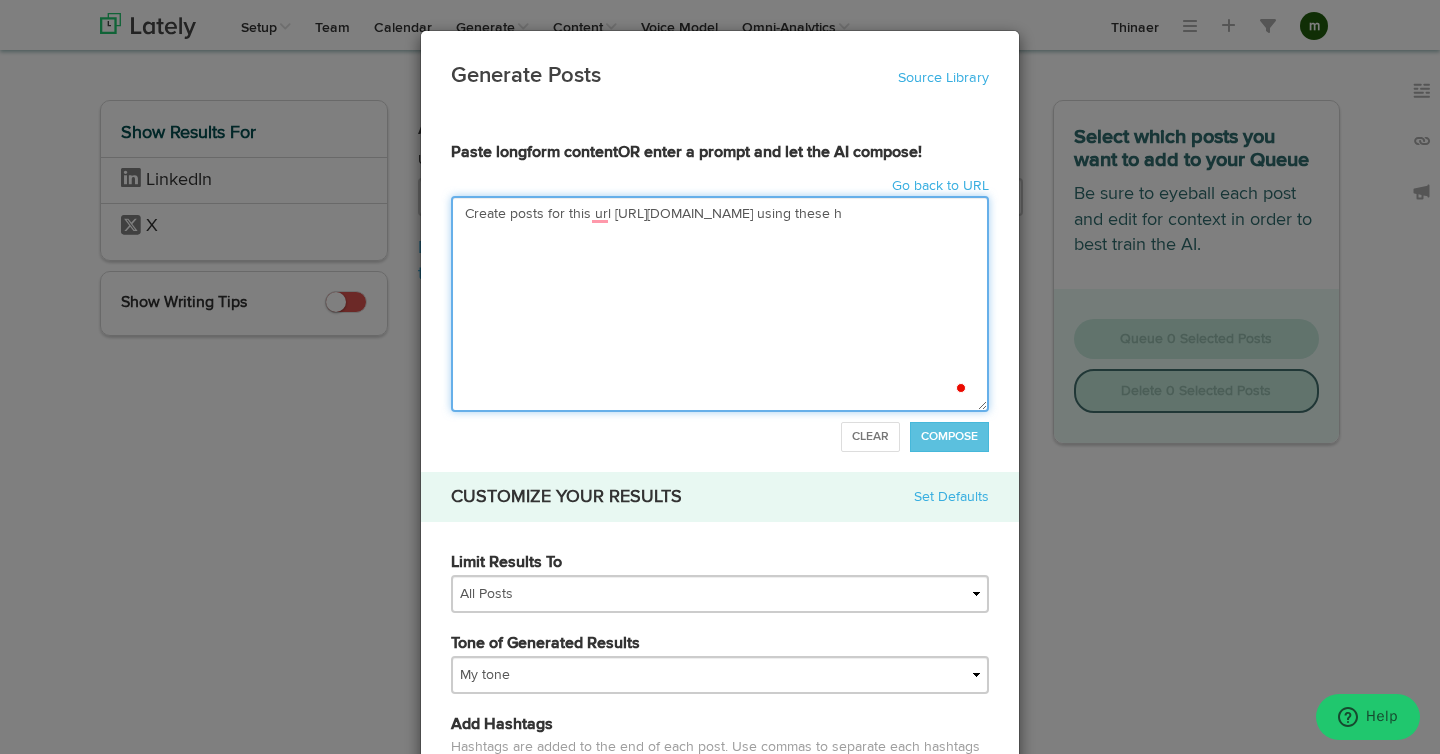 type on "Create posts for this url https://thinaer.io/thinaer-defense-modernization/ using these ha" 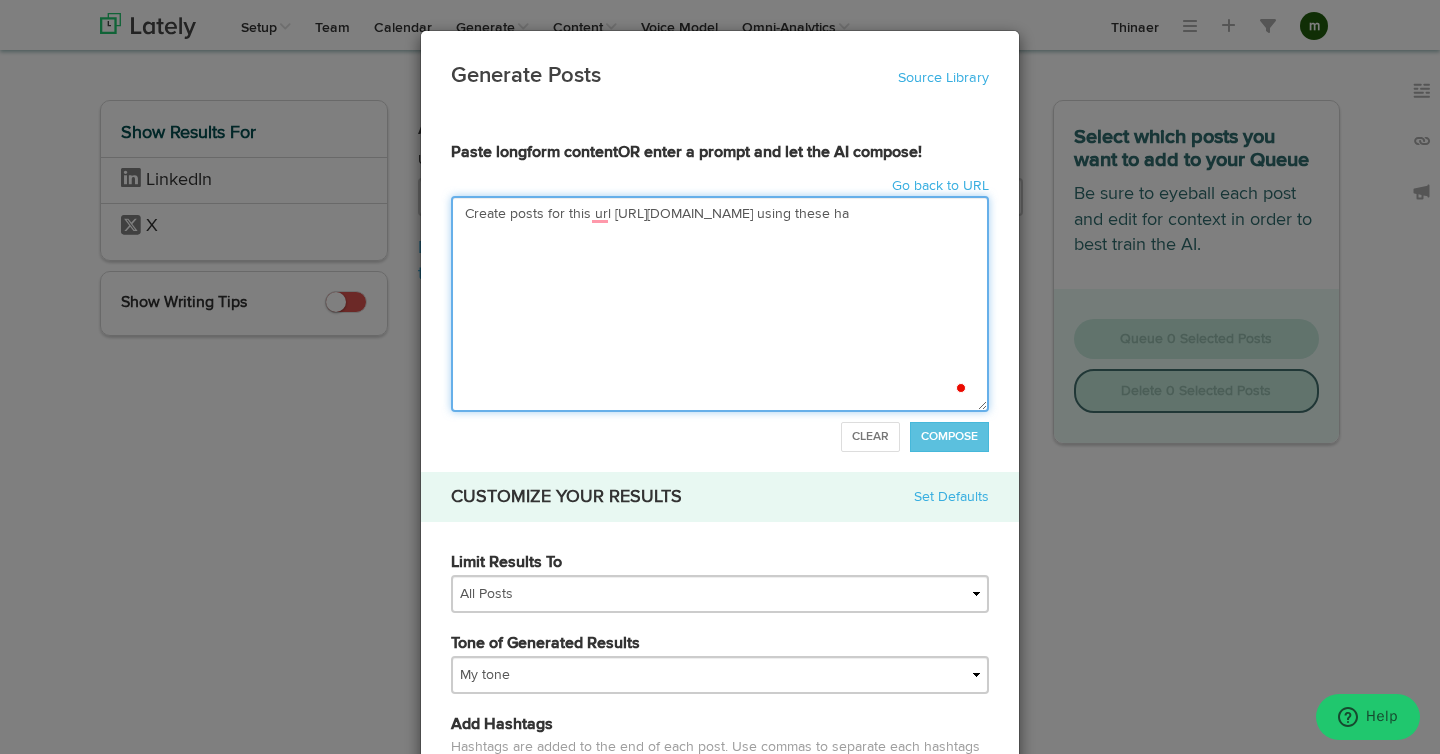 type on "Create posts for this url https://thinaer.io/thinaer-defense-modernization/ using these has" 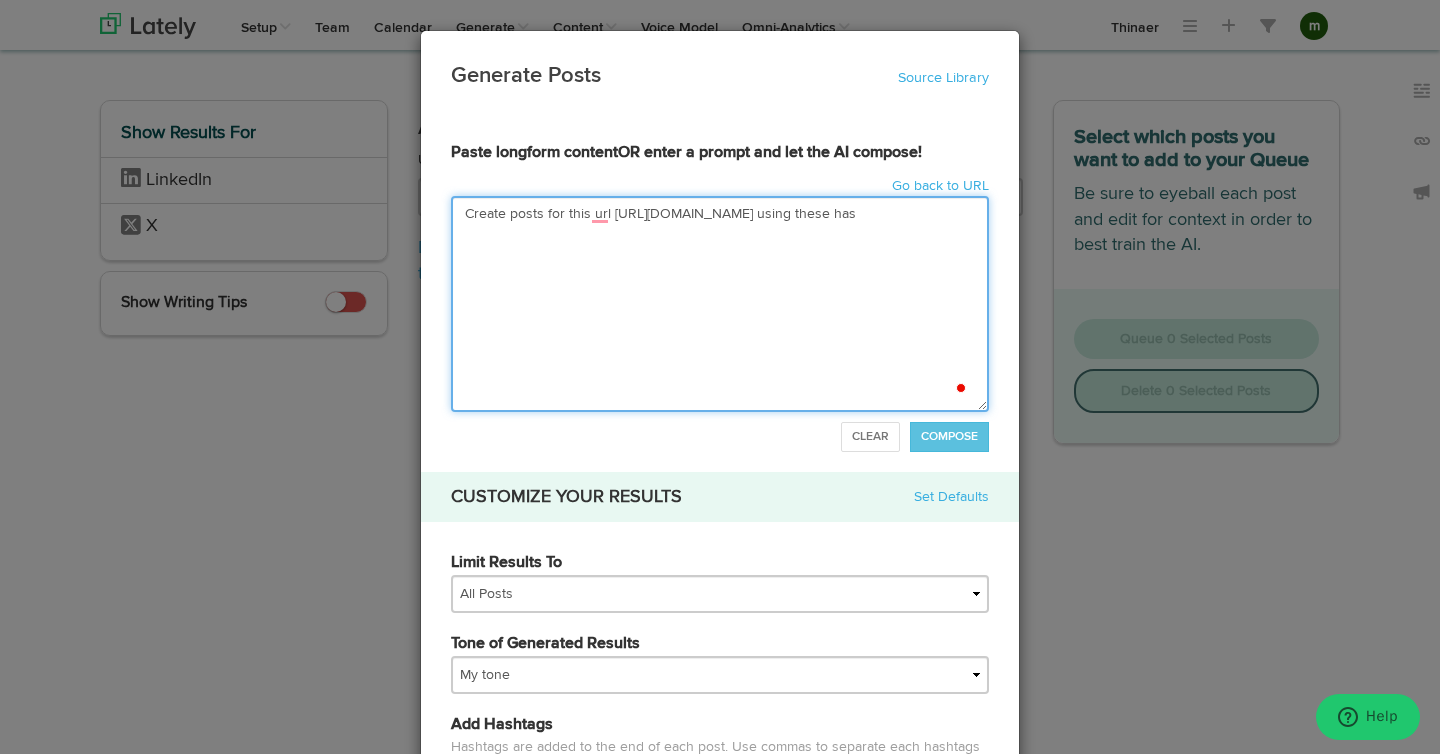 type on "Create posts for this url https://thinaer.io/thinaer-defense-modernization/ using these hash" 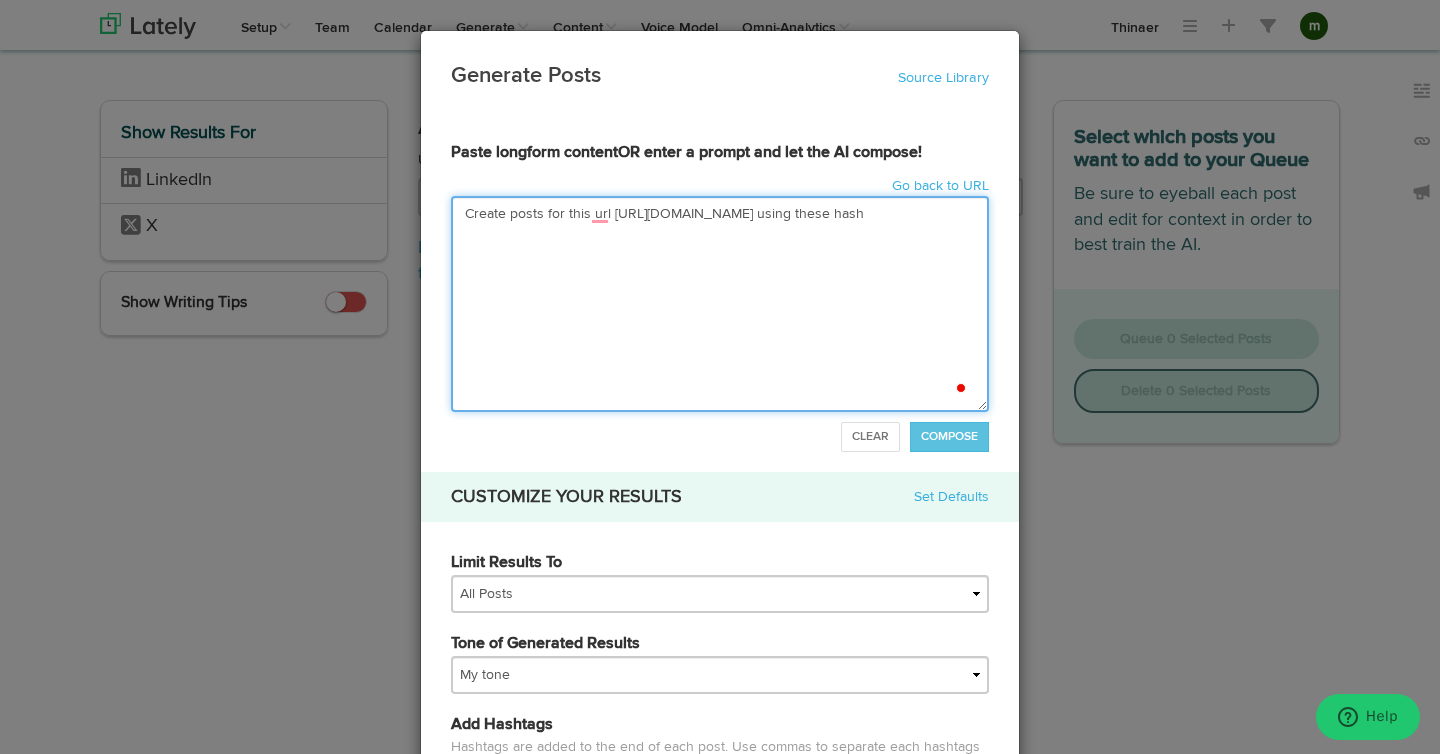 type on "Create posts for this url https://thinaer.io/thinaer-defense-modernization/ using these hasht" 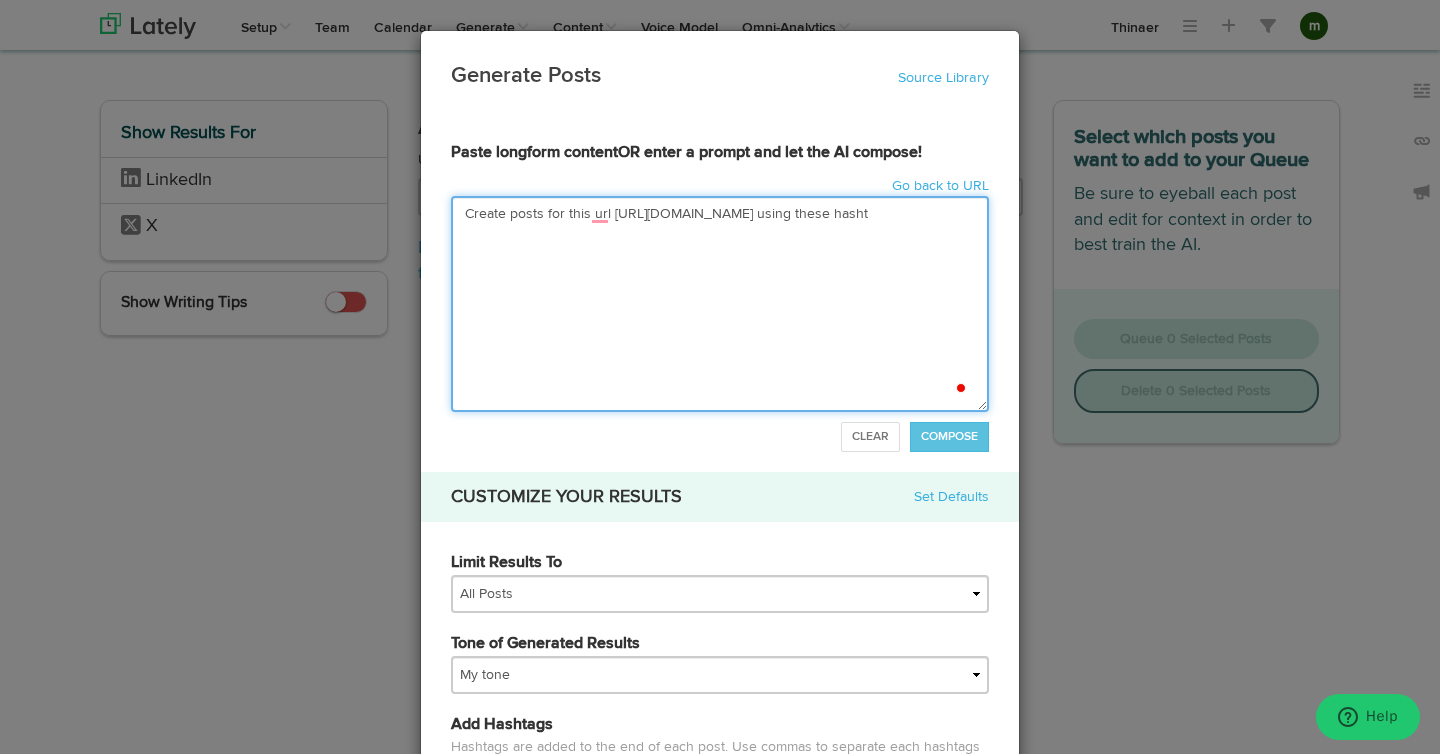 type on "Create posts for this url https://thinaer.io/thinaer-defense-modernization/ using these hashta" 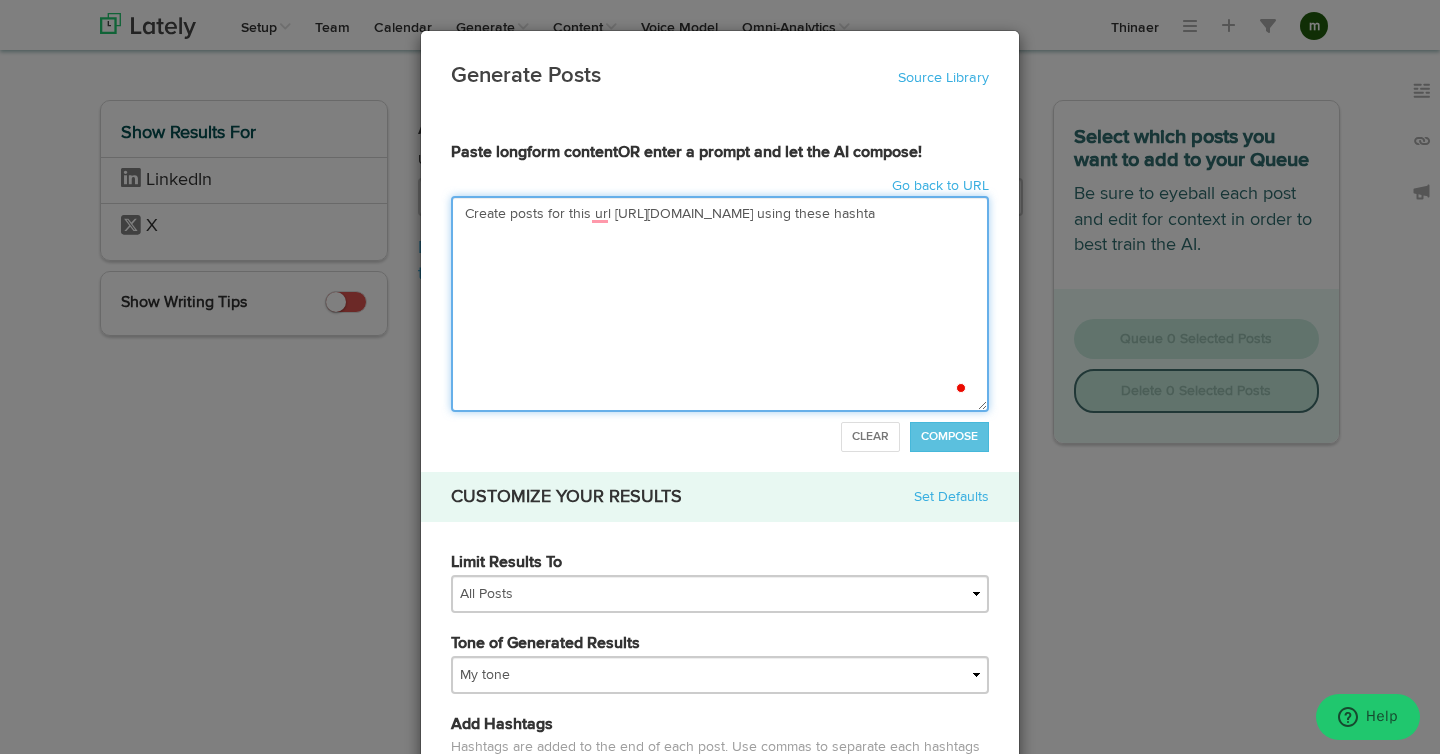 type on "Create posts for this url https://thinaer.io/thinaer-defense-modernization/ using these hashtag" 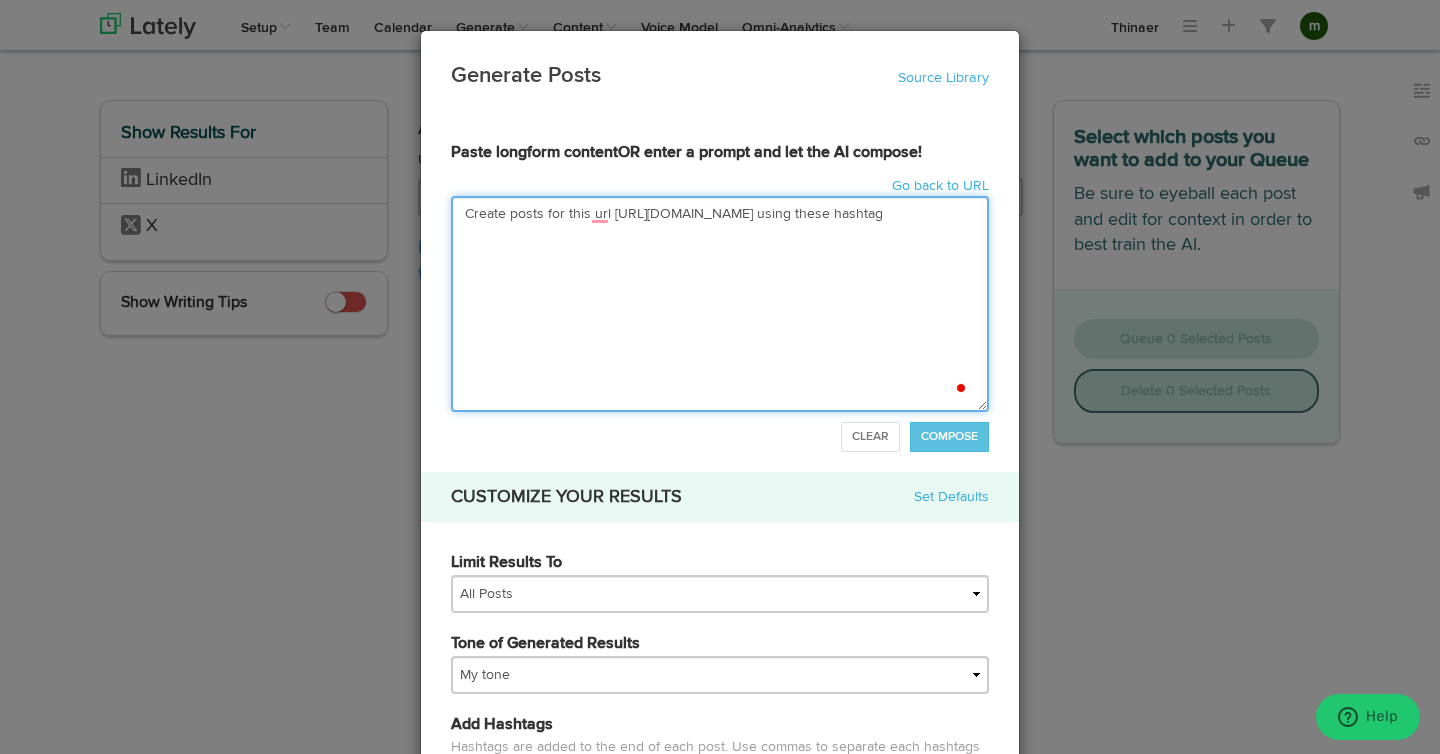type on "Create posts for this url https://thinaer.io/thinaer-defense-modernization/ using these hashtags" 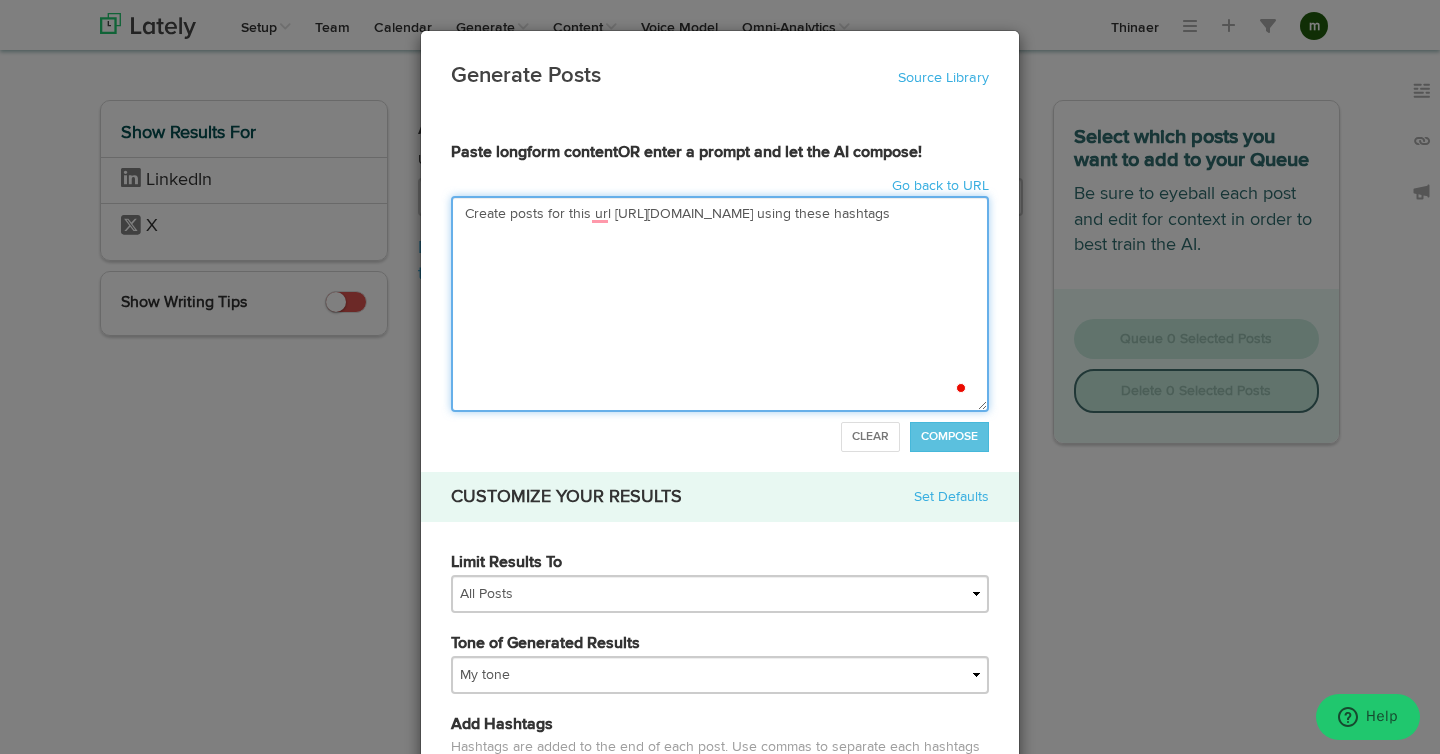 type on "Create posts for this url https://thinaer.io/thinaer-defense-modernization/ using these hashtags:" 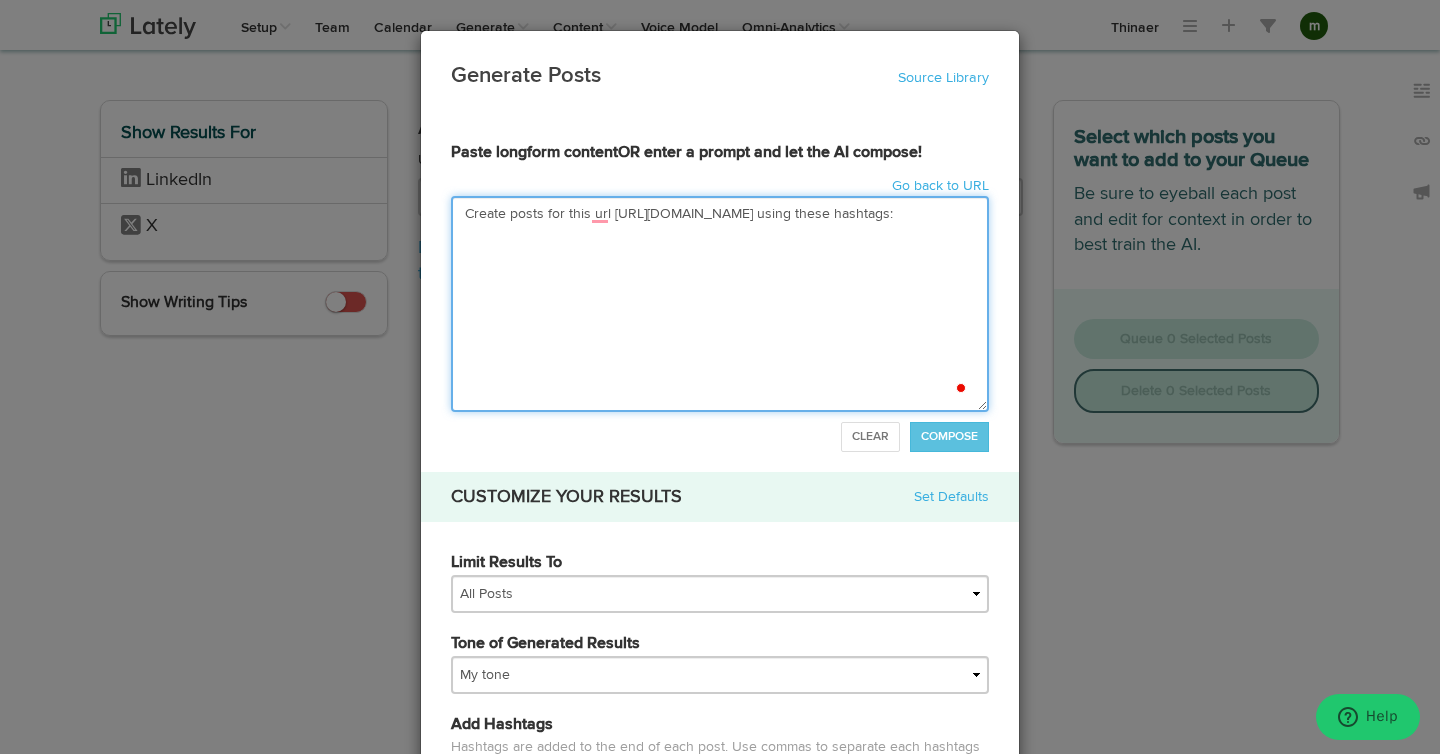 type on "Create posts for this url https://thinaer.io/thinaer-defense-modernization/ using these hashtags:" 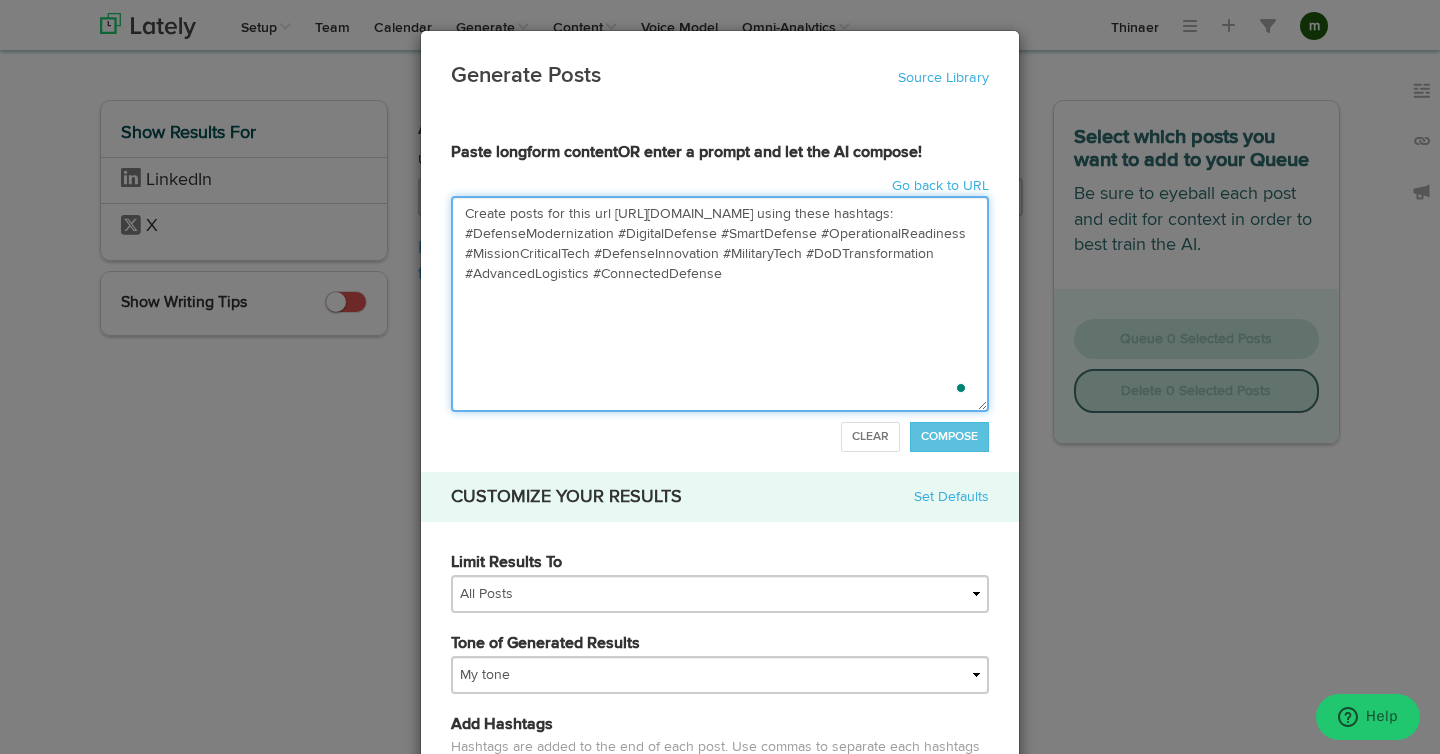 type on "Create posts for this url https://thinaer.io/thinaer-defense-modernization/ using these hashtags: #DefenseModernization #DigitalDefense #SmartDefense #OperationalReadiness #MissionCriticalTech #DefenseInnovation #MilitaryTech #DoDTransformation #AdvancedLogistics #ConnectedDefense" 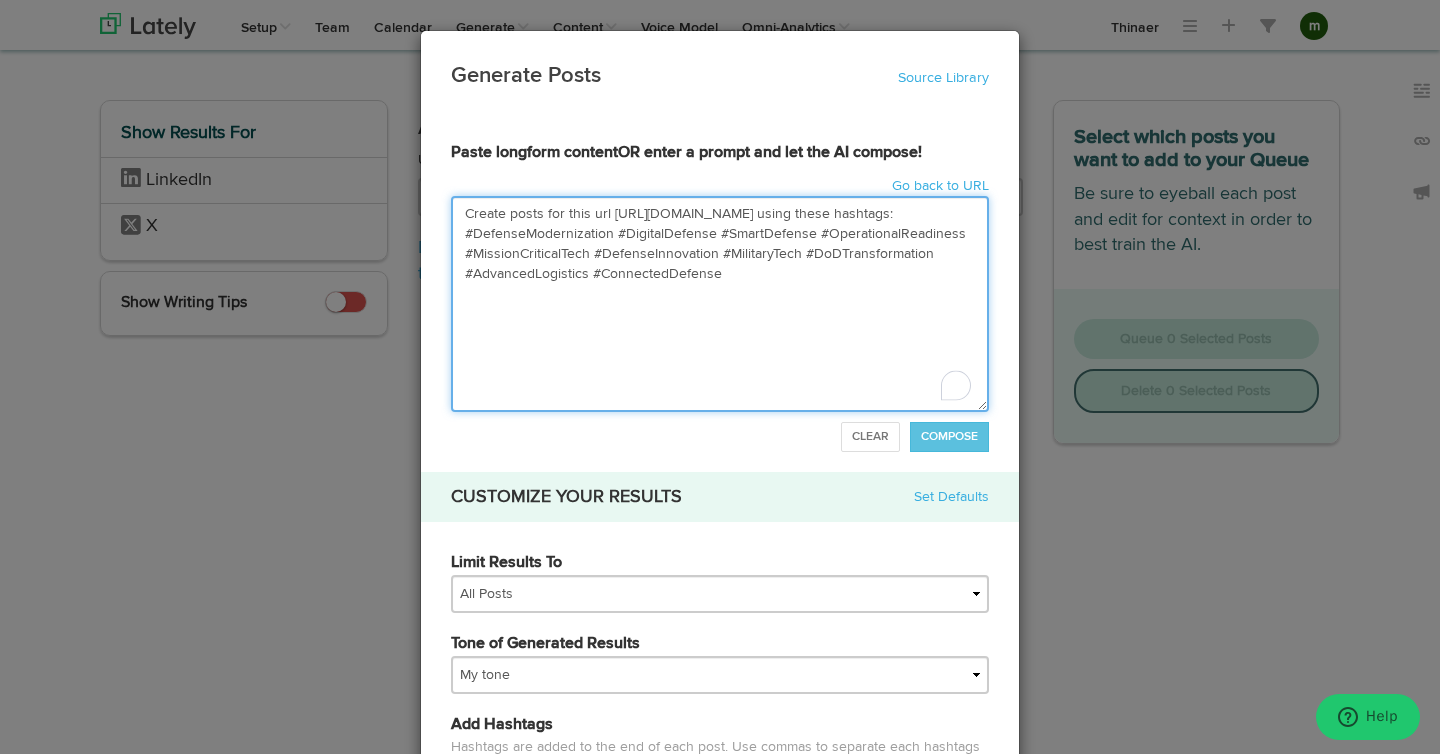 type on "Create posts for this url https://thinaer.io/thinaer-defense-modernization/ using these hashtags: #DefenseModernization #DigitalDefense #SmartDefense #OperationalReadiness #MissionCriticalTech #DefenseInnovation #MilitaryTech #DoDTransformation #AdvancedLogistics #ConnectedDefensem" 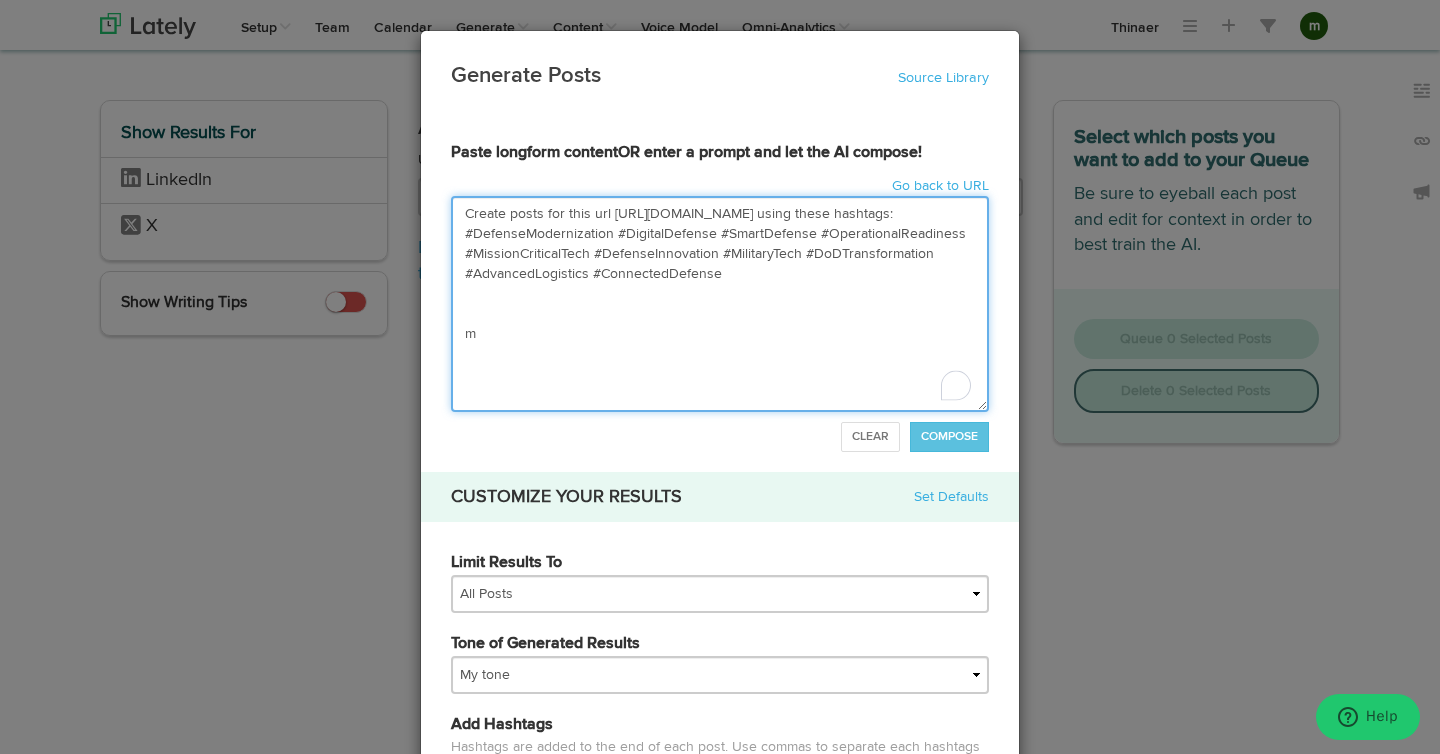 type on "Create posts for this url https://thinaer.io/thinaer-defense-modernization/ using these hashtags: #DefenseModernization #DigitalDefense #SmartDefense #OperationalReadiness #MissionCriticalTech #DefenseInnovation #MilitaryTech #DoDTransformation #AdvancedLogistics #ConnectedDefensema" 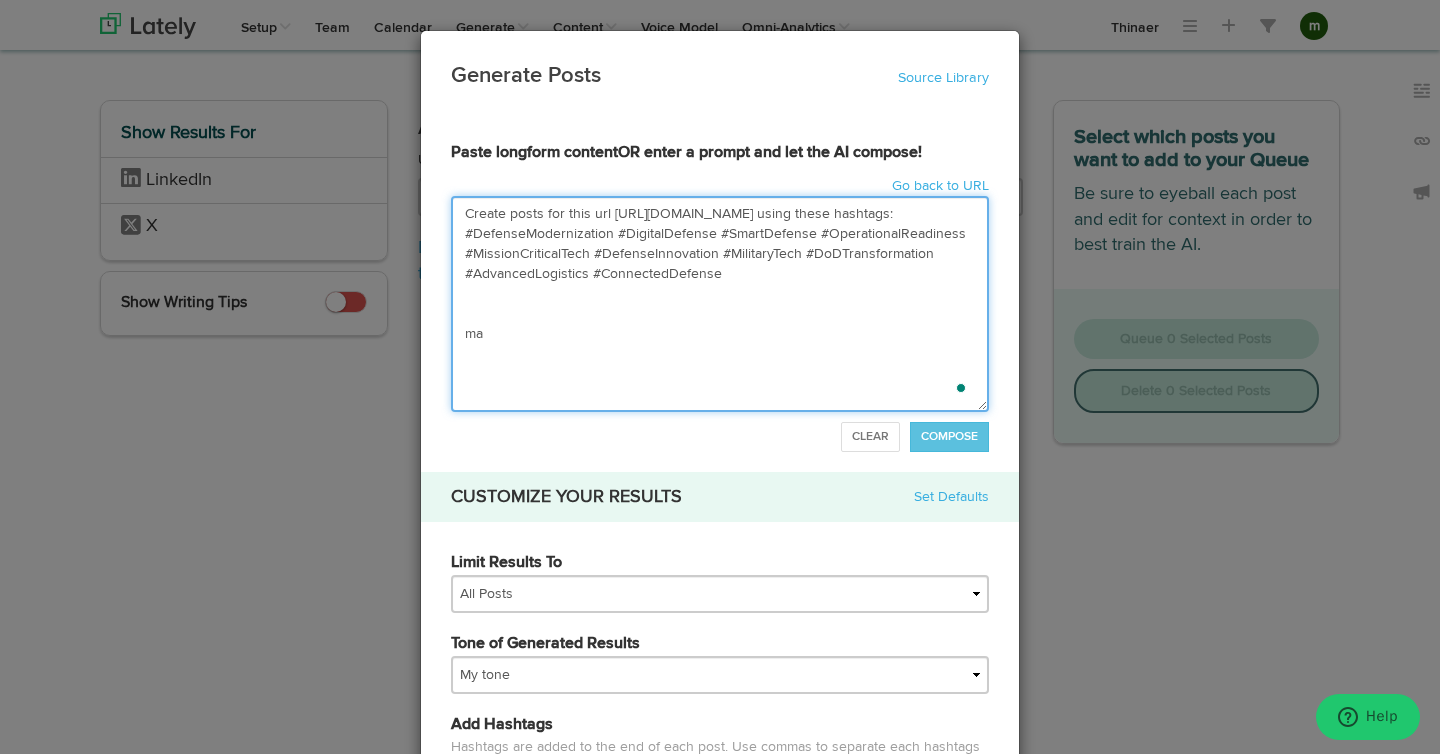 type on "Create posts for this url https://thinaer.io/thinaer-defense-modernization/ using these hashtags: #DefenseModernization #DigitalDefense #SmartDefense #OperationalReadiness #MissionCriticalTech #DefenseInnovation #MilitaryTech #DoDTransformation #AdvancedLogistics #ConnectedDefensemak" 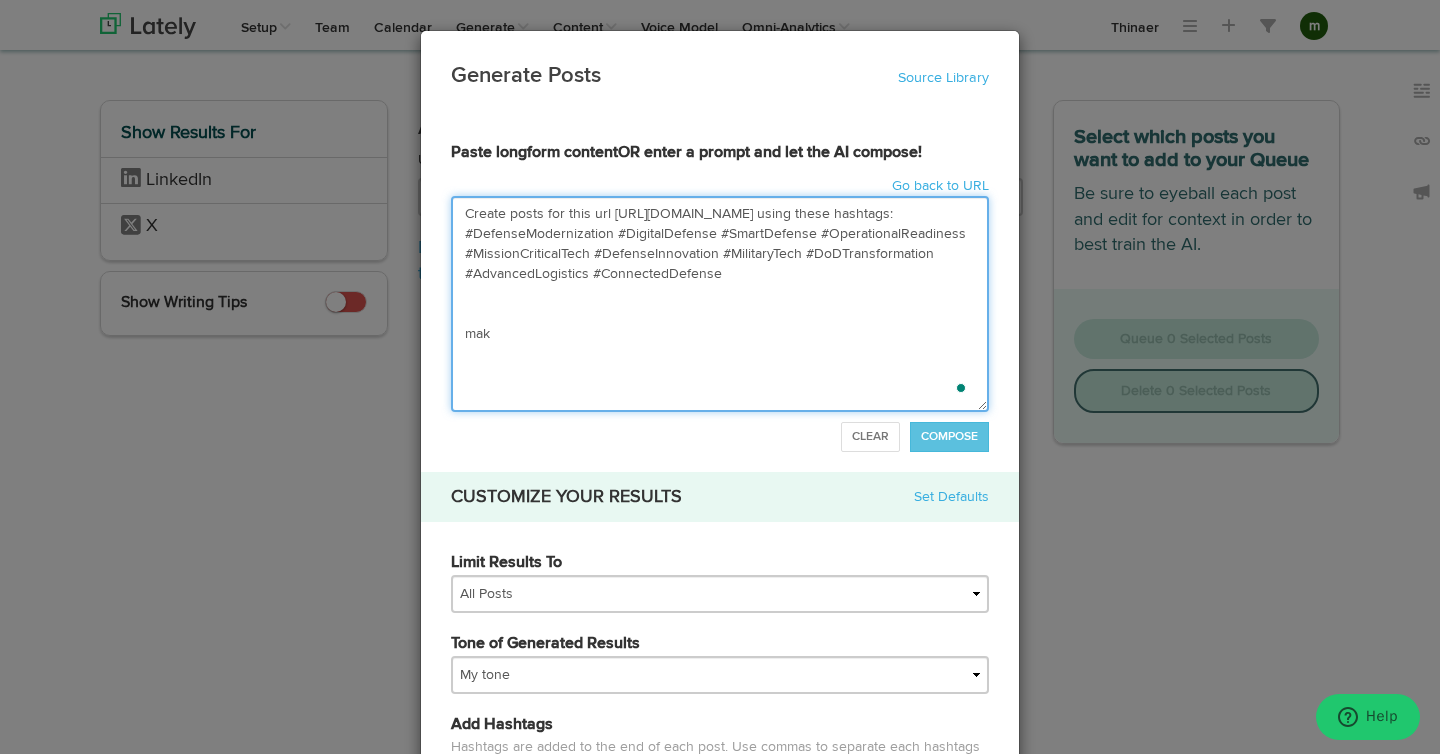 type on "Create posts for this url https://thinaer.io/thinaer-defense-modernization/ using these hashtags: #DefenseModernization #DigitalDefense #SmartDefense #OperationalReadiness #MissionCriticalTech #DefenseInnovation #MilitaryTech #DoDTransformation #AdvancedLogistics #ConnectedDefensemake" 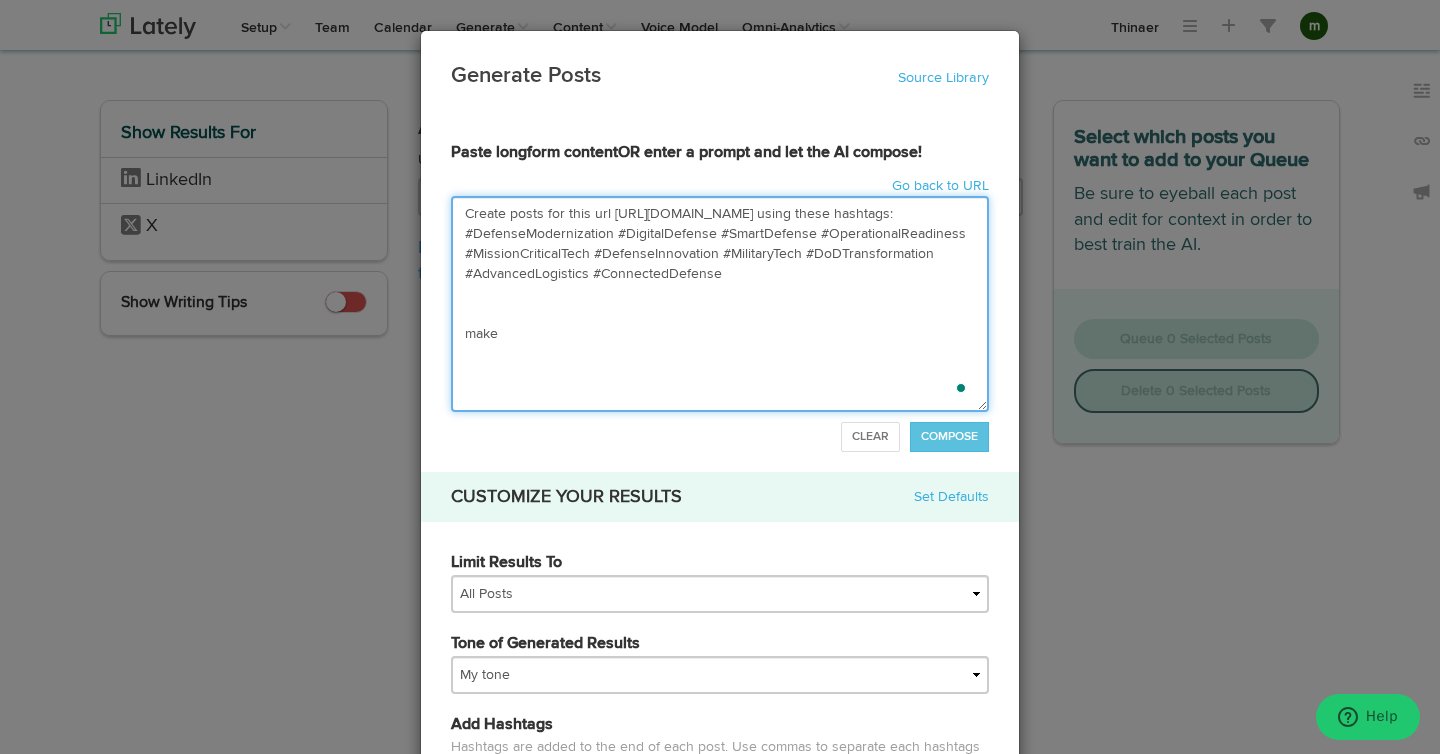 type on "Create posts for this url https://thinaer.io/thinaer-defense-modernization/ using these hashtags: #DefenseModernization #DigitalDefense #SmartDefense #OperationalReadiness #MissionCriticalTech #DefenseInnovation #MilitaryTech #DoDTransformation #AdvancedLogistics #ConnectedDefense
make" 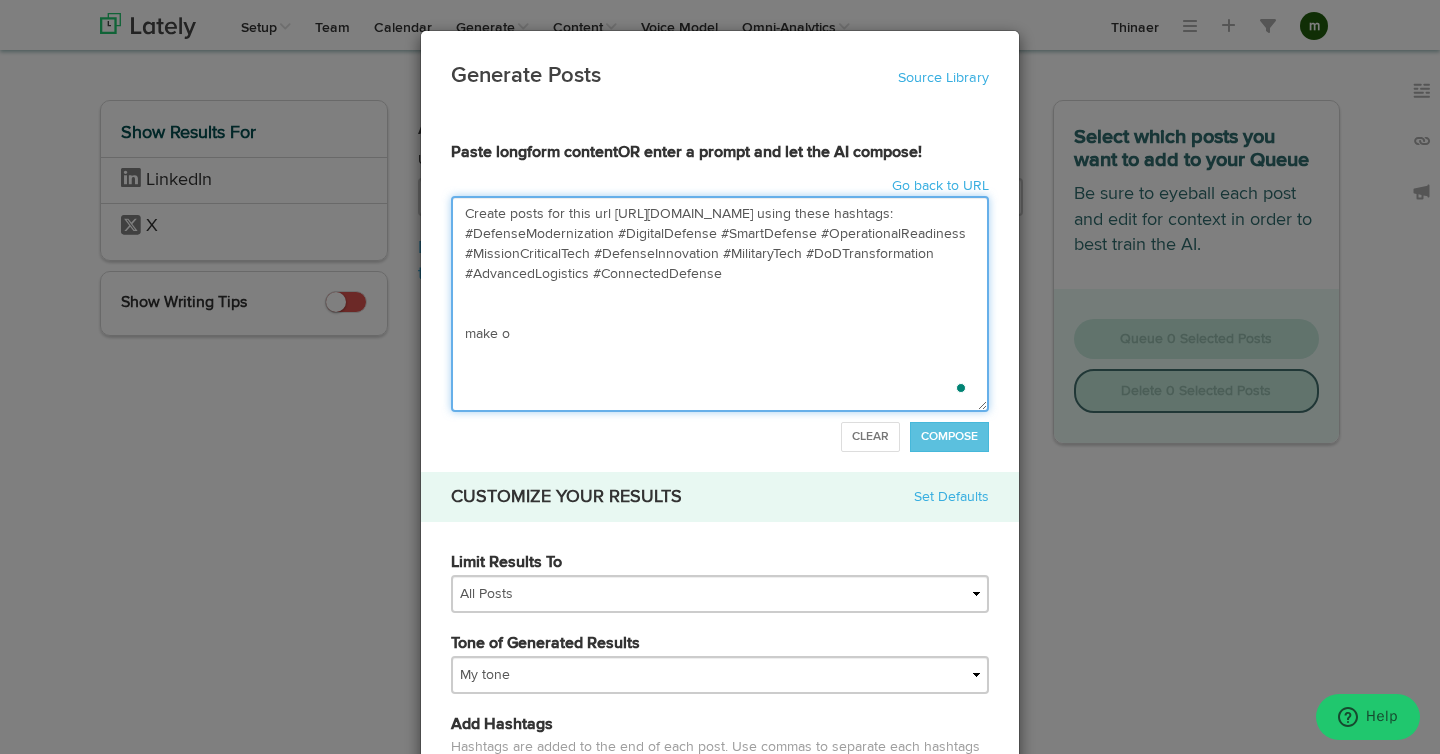 type on "Create posts for this url https://thinaer.io/thinaer-defense-modernization/ using these hashtags: #DefenseModernization #DigitalDefense #SmartDefense #OperationalReadiness #MissionCriticalTech #DefenseInnovation #MilitaryTech #DoDTransformation #AdvancedLogistics #ConnectedDefensemake" 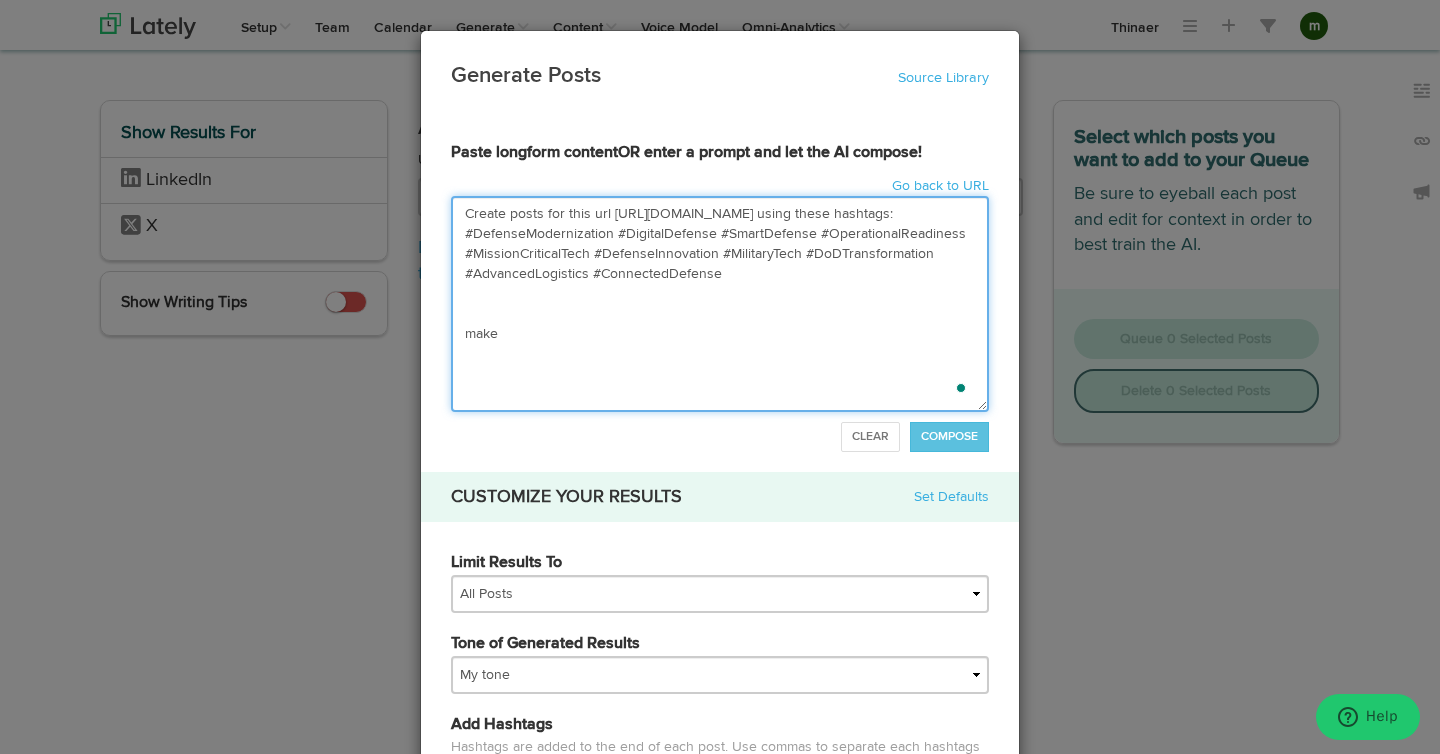 type on "Create posts for this url https://thinaer.io/thinaer-defense-modernization/ using these hashtags: #DefenseModernization #DigitalDefense #SmartDefense #OperationalReadiness #MissionCriticalTech #DefenseInnovation #MilitaryTech #DoDTransformation #AdvancedLogistics #ConnectedDefensemake t" 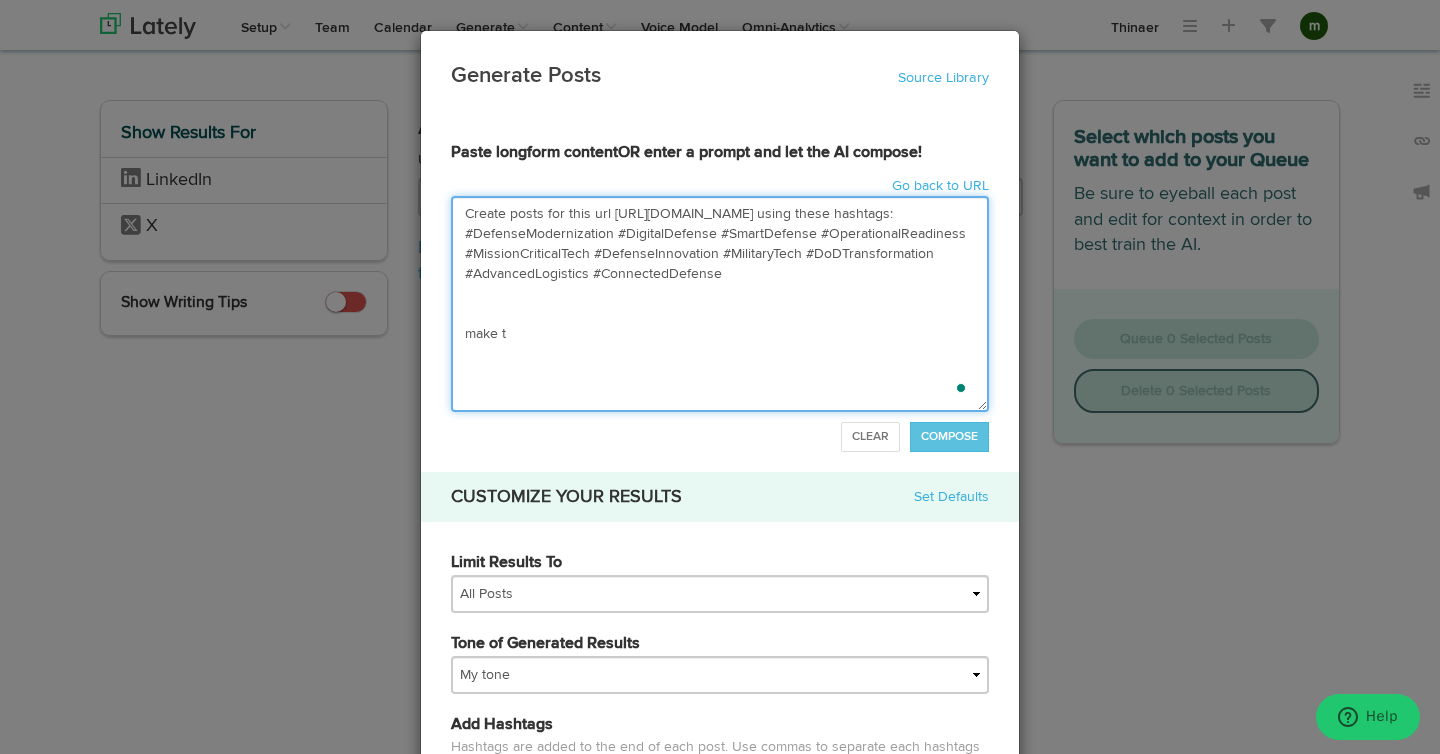 type on "Create posts for this url https://thinaer.io/thinaer-defense-modernization/ using these hashtags: #DefenseModernization #DigitalDefense #SmartDefense #OperationalReadiness #MissionCriticalTech #DefenseInnovation #MilitaryTech #DoDTransformation #AdvancedLogistics #ConnectedDefensemake th" 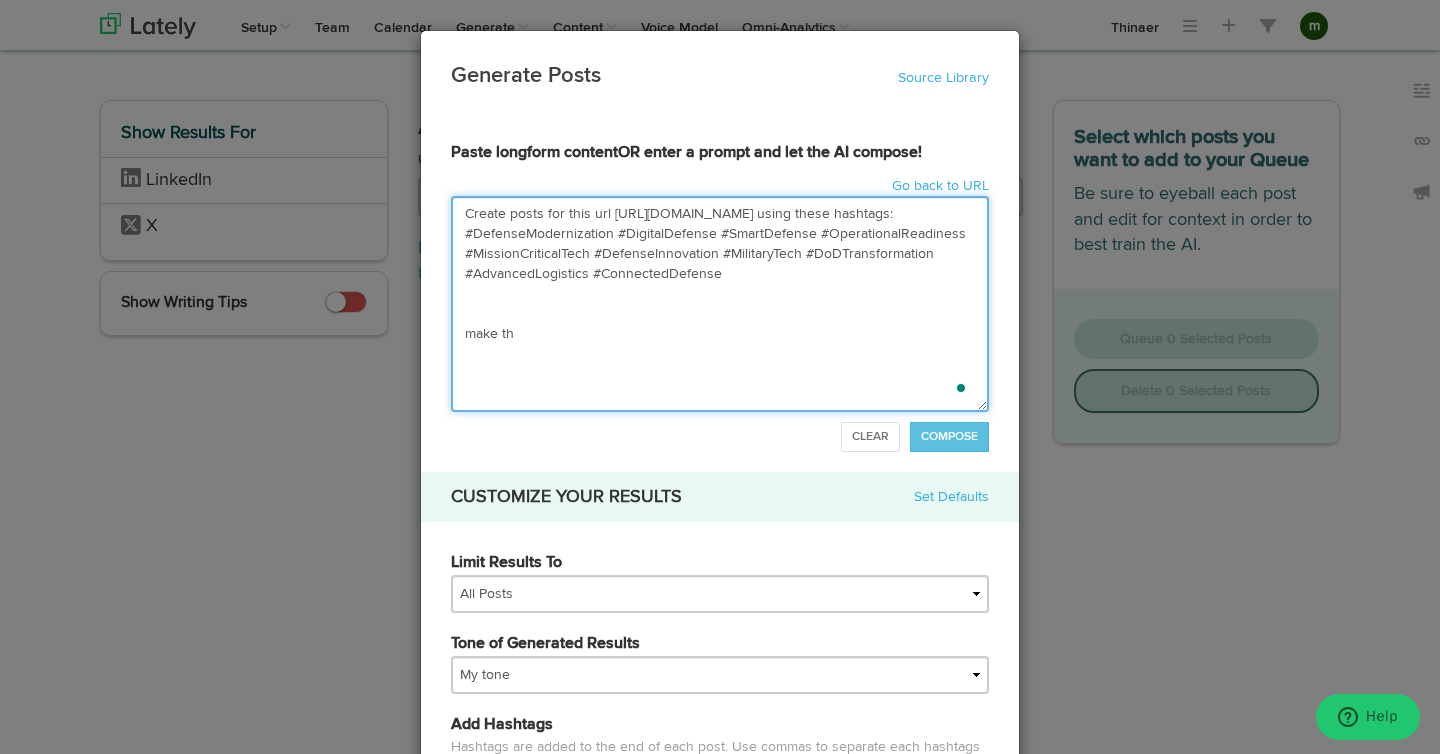 type on "Create posts for this url https://thinaer.io/thinaer-defense-modernization/ using these hashtags: #DefenseModernization #DigitalDefense #SmartDefense #OperationalReadiness #MissionCriticalTech #DefenseInnovation #MilitaryTech #DoDTransformation #AdvancedLogistics #ConnectedDefensemake thi" 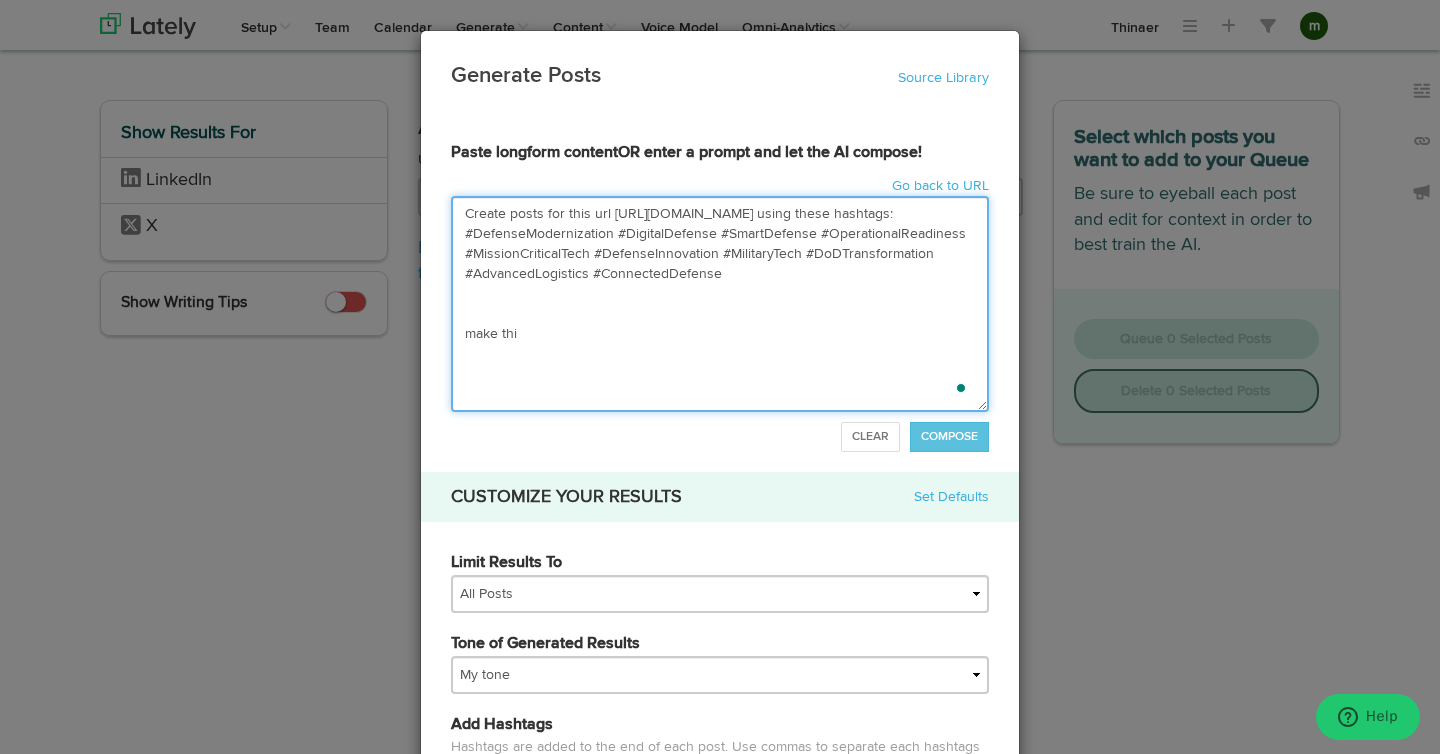 type on "Create posts for this url https://thinaer.io/thinaer-defense-modernization/ using these hashtags: #DefenseModernization #DigitalDefense #SmartDefense #OperationalReadiness #MissionCriticalTech #DefenseInnovation #MilitaryTech #DoDTransformation #AdvancedLogistics #ConnectedDefensemake this" 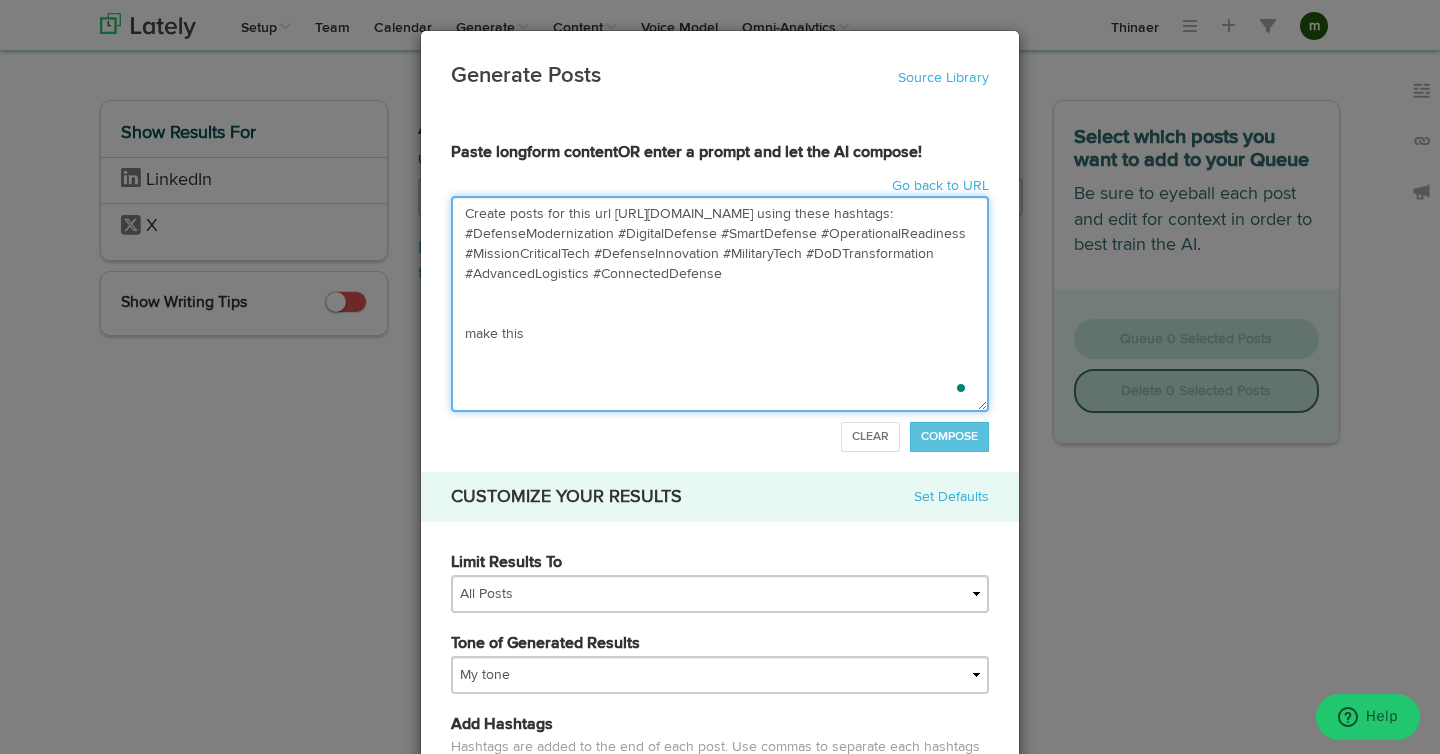 type on "Create posts for this url https://thinaer.io/thinaer-defense-modernization/ using these hashtags: #DefenseModernization #DigitalDefense #SmartDefense #OperationalReadiness #MissionCriticalTech #DefenseInnovation #MilitaryTech #DoDTransformation #AdvancedLogistics #ConnectedDefense
make this" 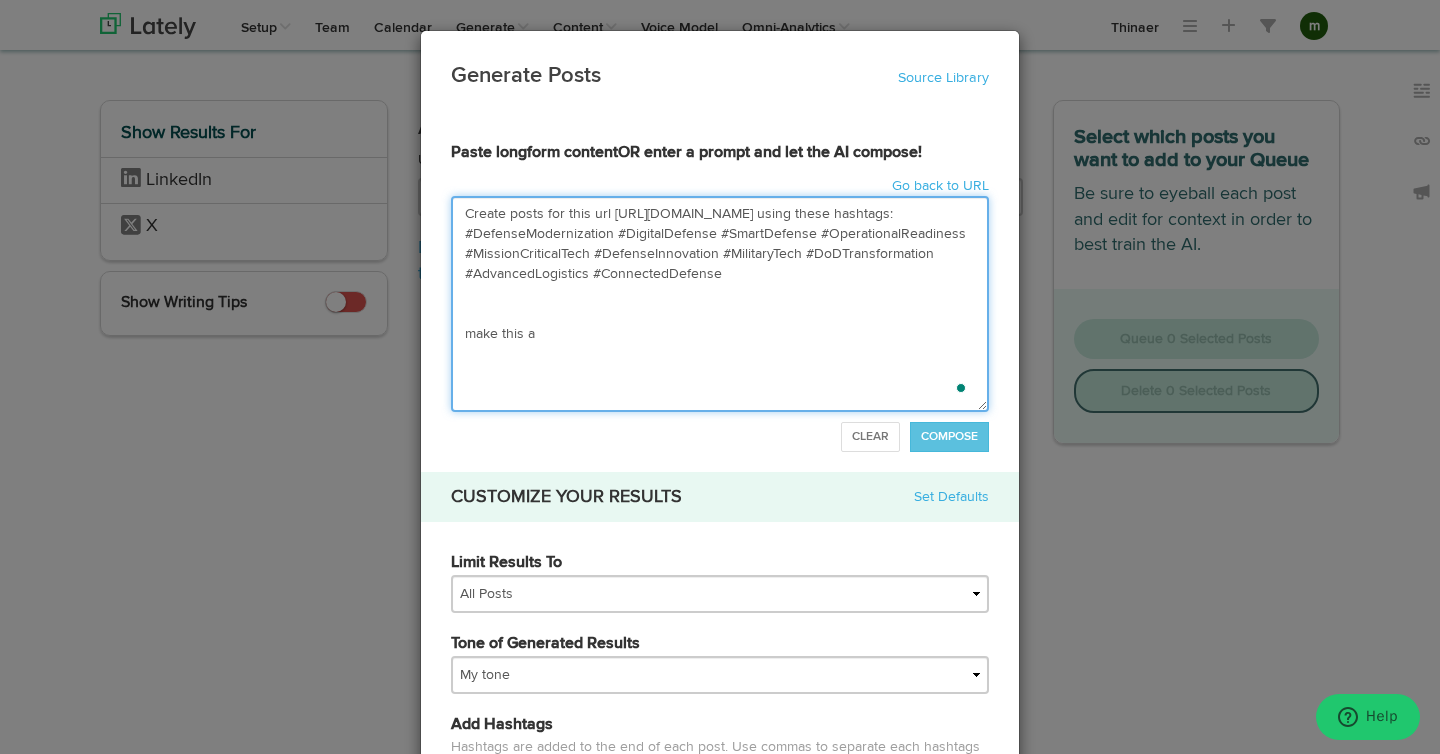 type on "Create posts for this url https://thinaer.io/thinaer-defense-modernization/ using these hashtags: #DefenseModernization #DigitalDefense #SmartDefense #OperationalReadiness #MissionCriticalTech #DefenseInnovation #MilitaryTech #DoDTransformation #AdvancedLogistics #ConnectedDefense
make this a" 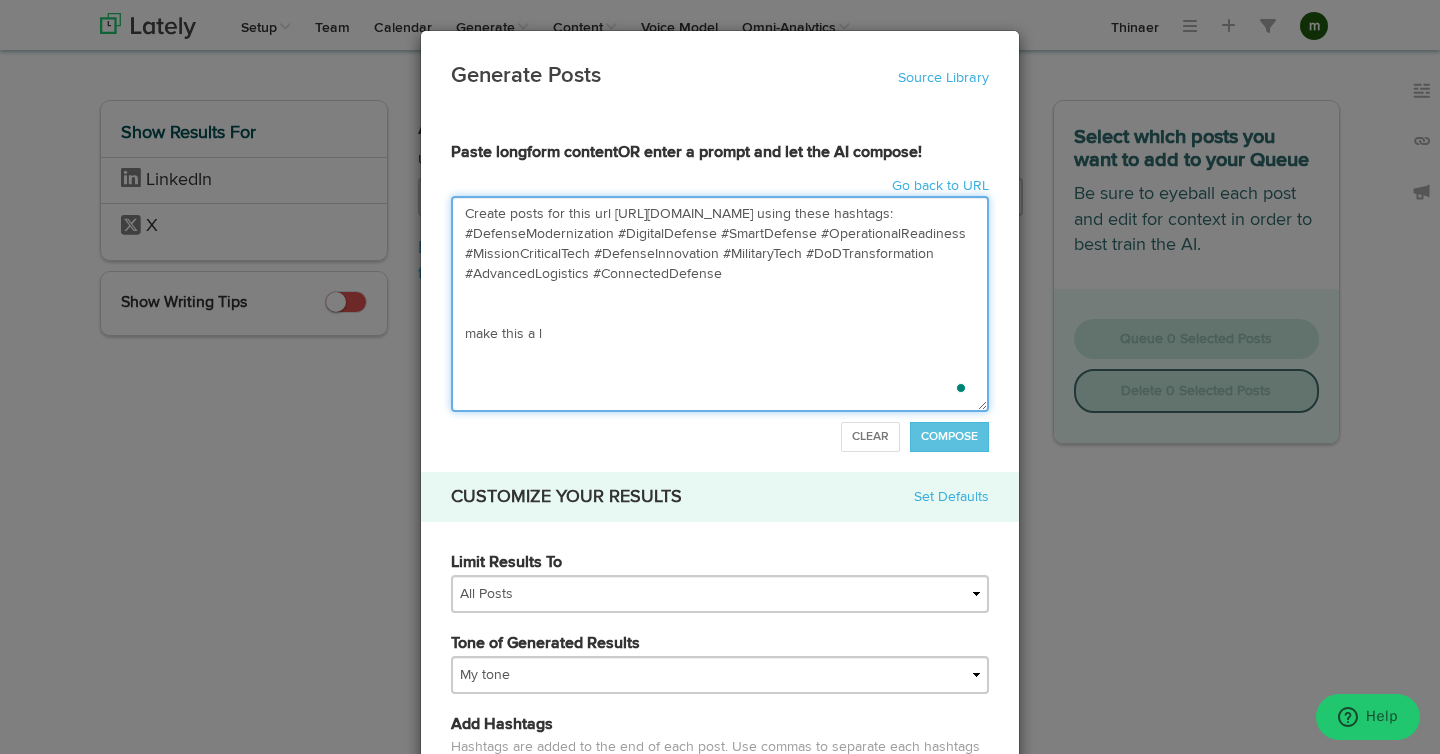 type on "Create posts for this url https://thinaer.io/thinaer-defense-modernization/ using these hashtags: #DefenseModernization #DigitalDefense #SmartDefense #OperationalReadiness #MissionCriticalTech #DefenseInnovation #MilitaryTech #DoDTransformation #AdvancedLogistics #ConnectedDefensemake this a lo" 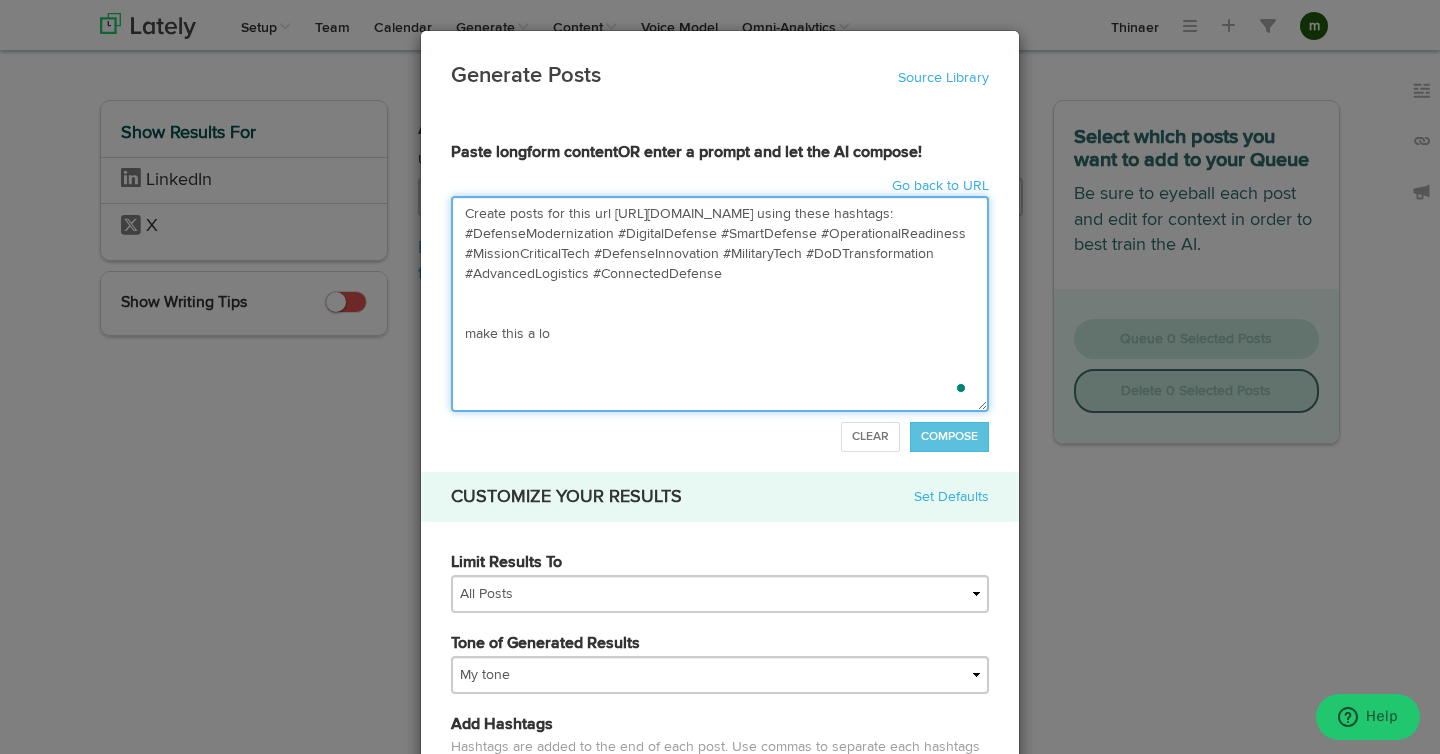 type on "Create posts for this url https://thinaer.io/thinaer-defense-modernization/ using these hashtags: #DefenseModernization #DigitalDefense #SmartDefense #OperationalReadiness #MissionCriticalTech #DefenseInnovation #MilitaryTech #DoDTransformation #AdvancedLogistics #ConnectedDefensemake this a lon" 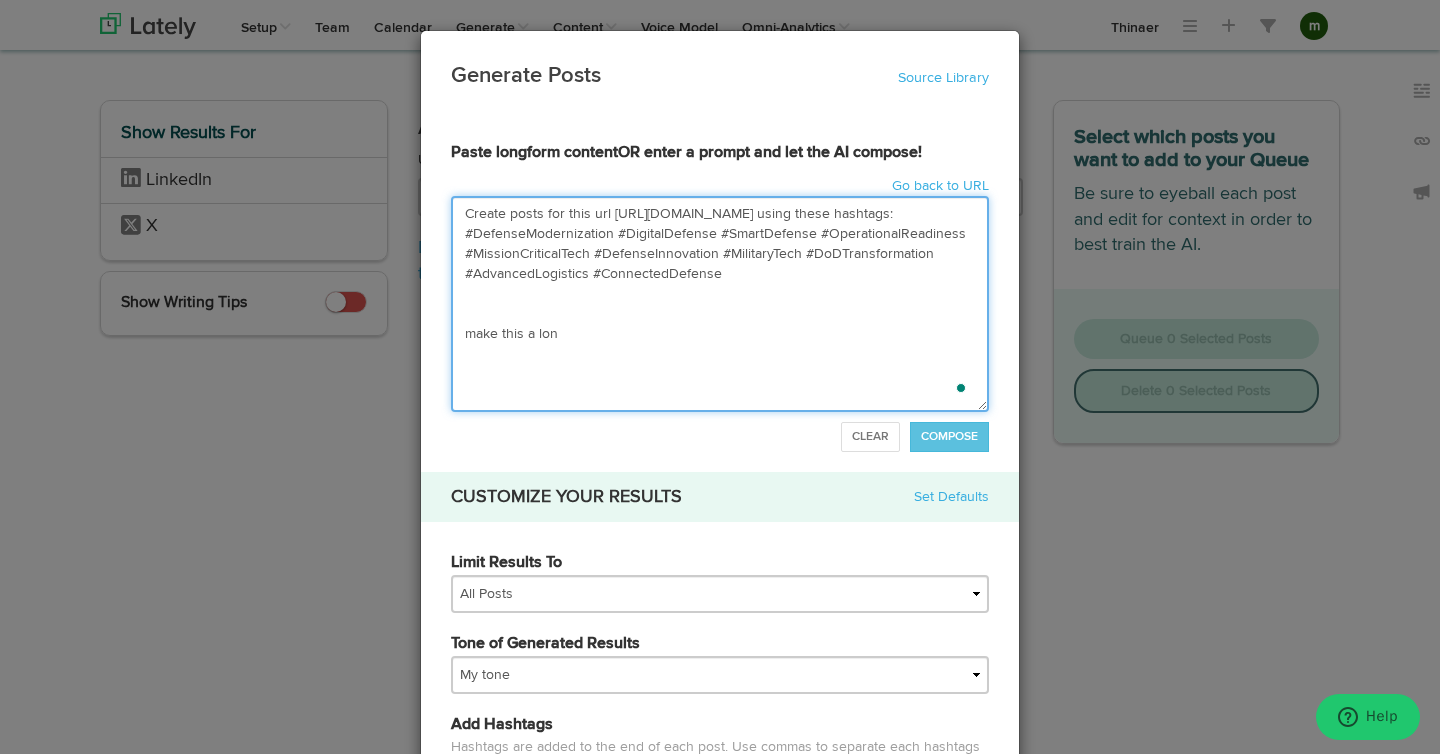 type on "Create posts for this url https://thinaer.io/thinaer-defense-modernization/ using these hashtags: #DefenseModernization #DigitalDefense #SmartDefense #OperationalReadiness #MissionCriticalTech #DefenseInnovation #MilitaryTech #DoDTransformation #AdvancedLogistics #ConnectedDefensemake this a long" 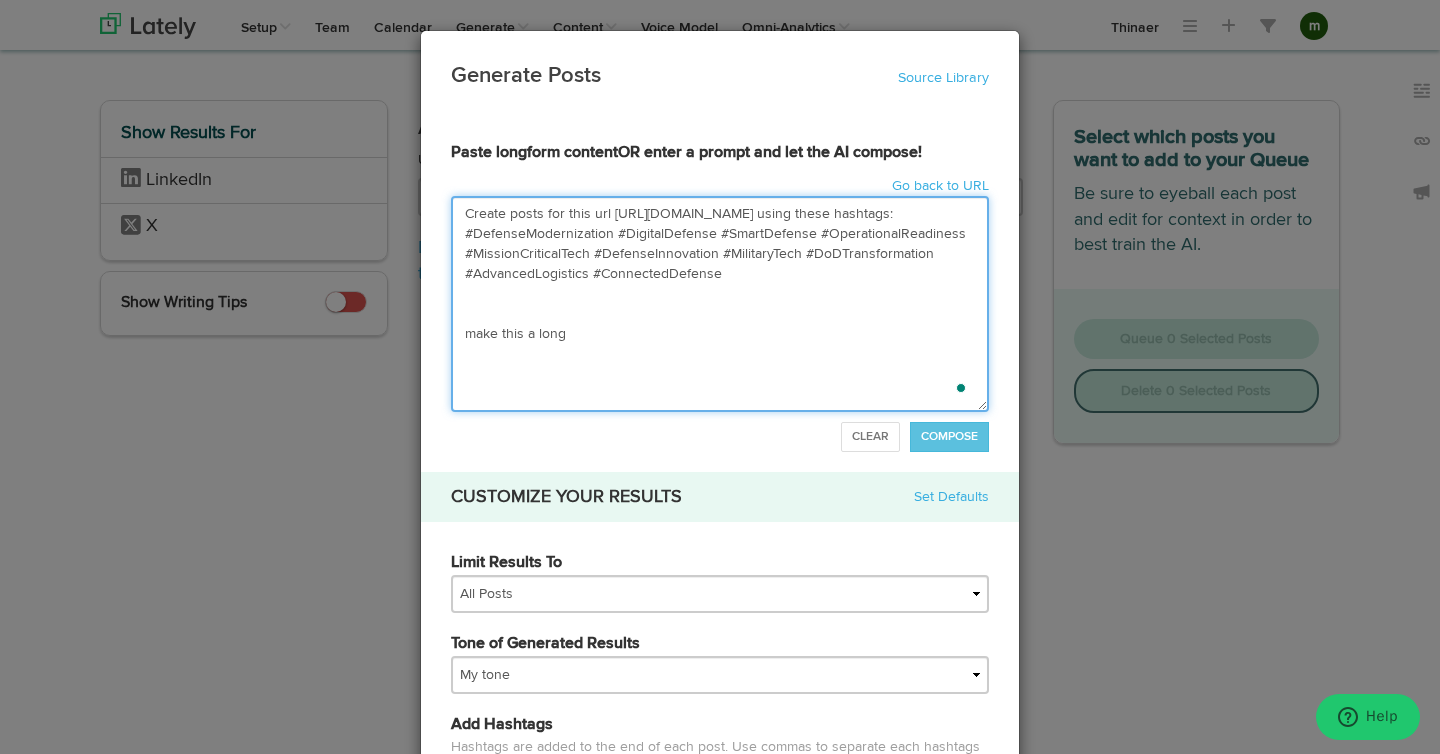 type on "Create posts for this url https://thinaer.io/thinaer-defense-modernization/ using these hashtags: #DefenseModernization #DigitalDefense #SmartDefense #OperationalReadiness #MissionCriticalTech #DefenseInnovation #MilitaryTech #DoDTransformation #AdvancedLogistics #ConnectedDefense
make this a long" 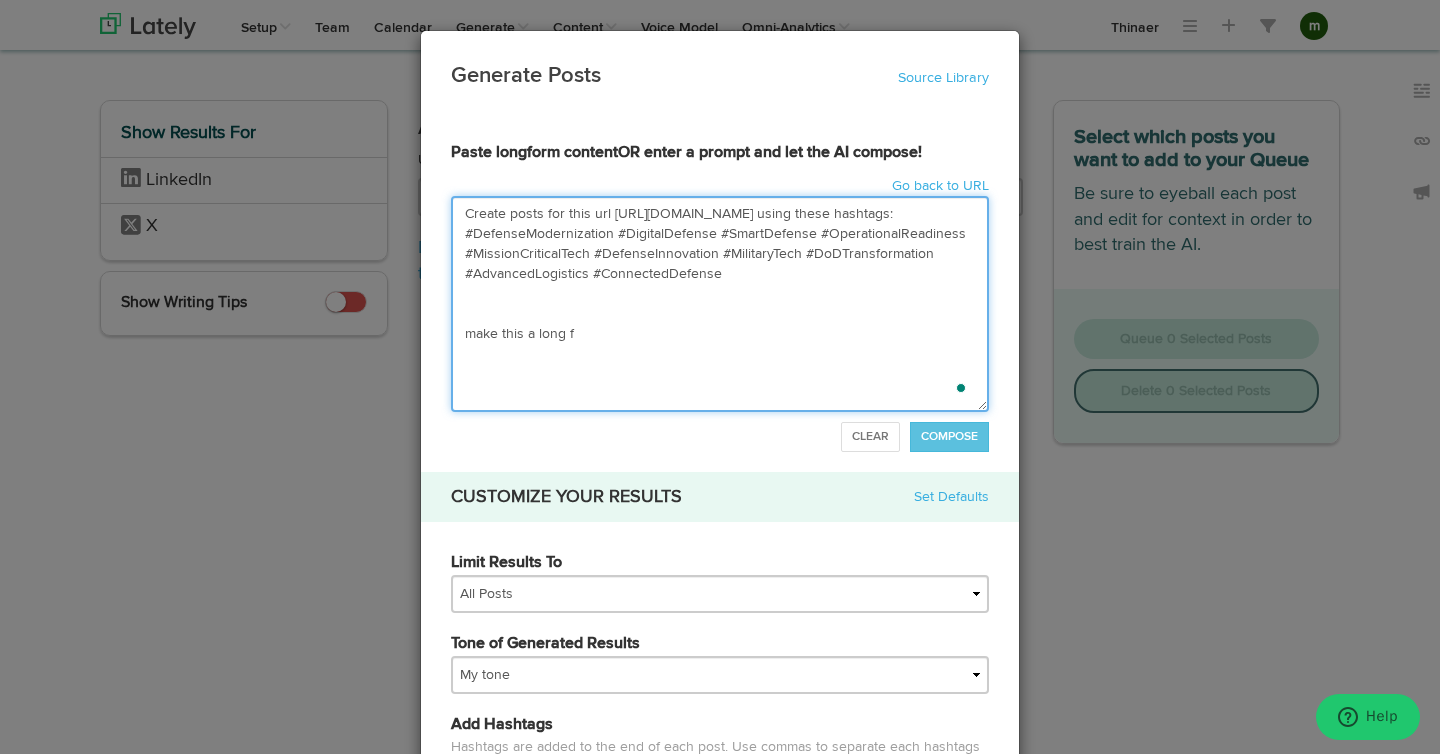 type on "Create posts for this url https://thinaer.io/thinaer-defense-modernization/ using these hashtags: #DefenseModernization #DigitalDefense #SmartDefense #OperationalReadiness #MissionCriticalTech #DefenseInnovation #MilitaryTech #DoDTransformation #AdvancedLogistics #ConnectedDefensemake this a long fo" 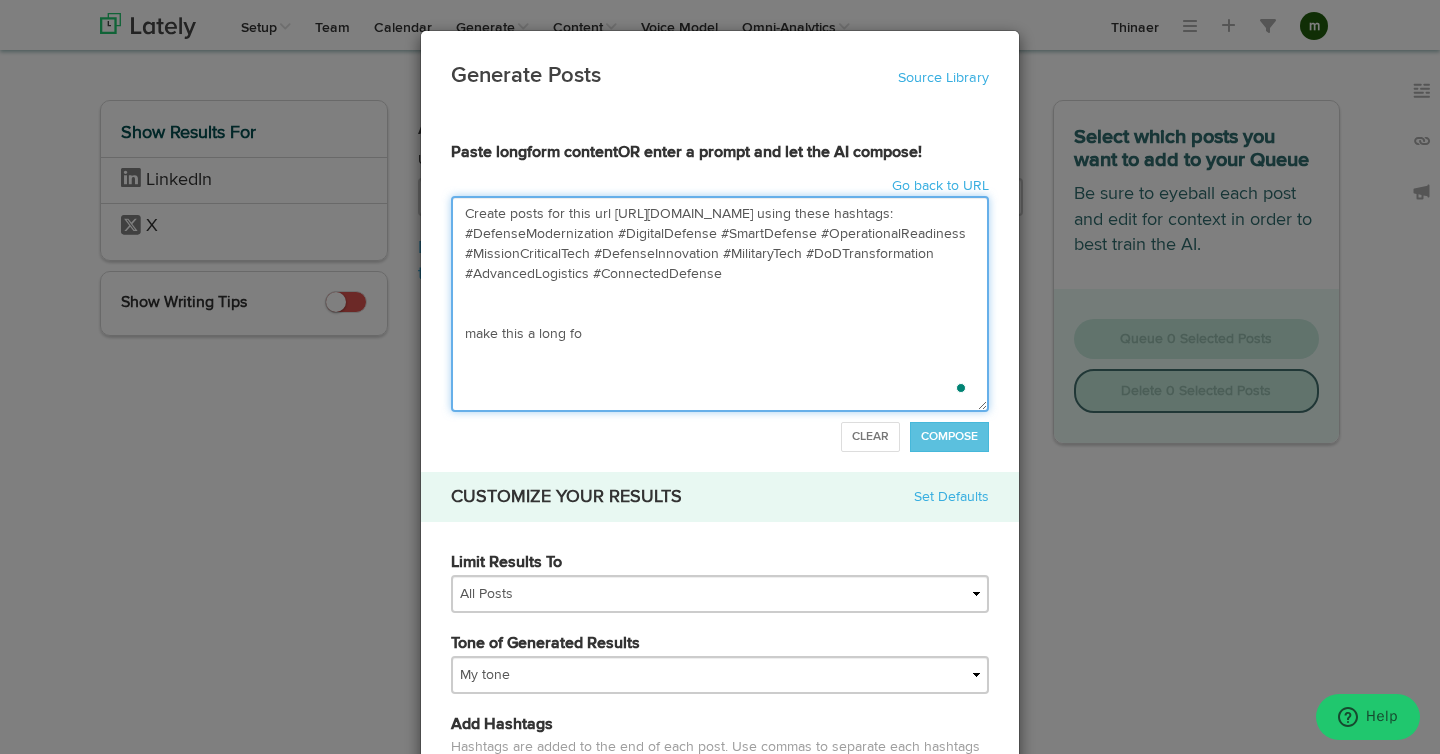 type on "Create posts for this url https://thinaer.io/thinaer-defense-modernization/ using these hashtags: #DefenseModernization #DigitalDefense #SmartDefense #OperationalReadiness #MissionCriticalTech #DefenseInnovation #MilitaryTech #DoDTransformation #AdvancedLogistics #ConnectedDefensemake this a long for" 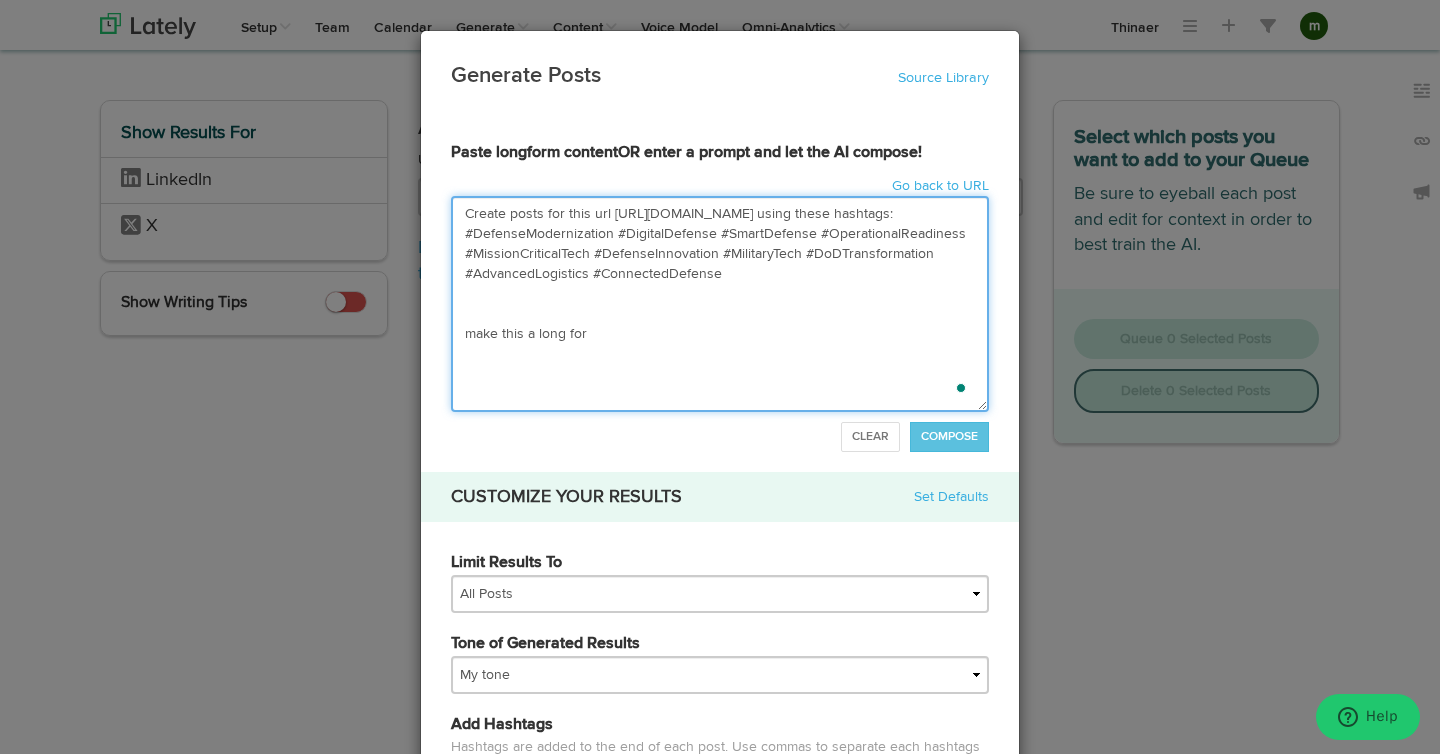 type on "Create posts for this url https://thinaer.io/thinaer-defense-modernization/ using these hashtags: #DefenseModernization #DigitalDefense #SmartDefense #OperationalReadiness #MissionCriticalTech #DefenseInnovation #MilitaryTech #DoDTransformation #AdvancedLogistics #ConnectedDefense
make this a long form" 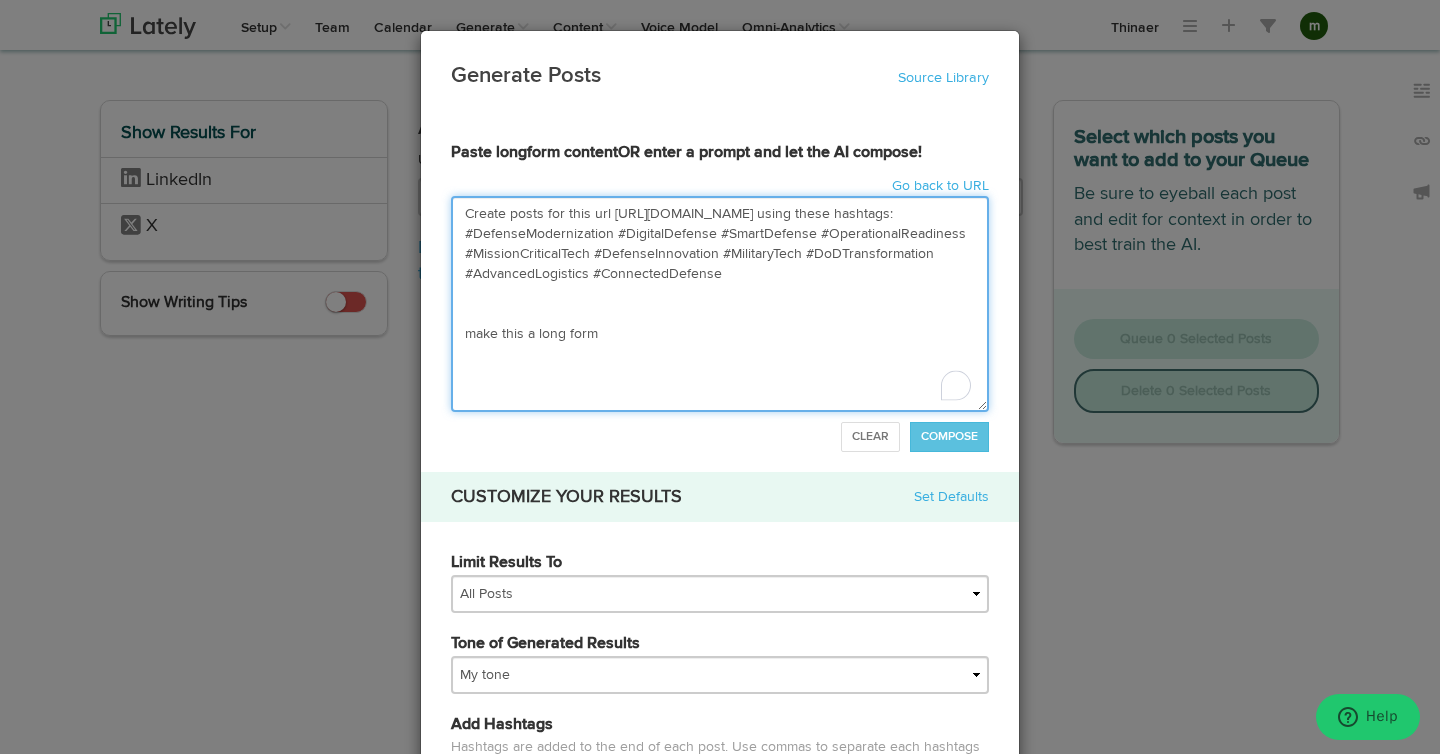click on "Create posts for this url https://thinaer.io/thinaer-defense-modernization/ using these hashtags: #DefenseModernization #DigitalDefense #SmartDefense #OperationalReadiness #MissionCriticalTech #DefenseInnovation #MilitaryTech #DoDTransformation #AdvancedLogistics #ConnectedDefense
make this a long form" at bounding box center (720, 304) 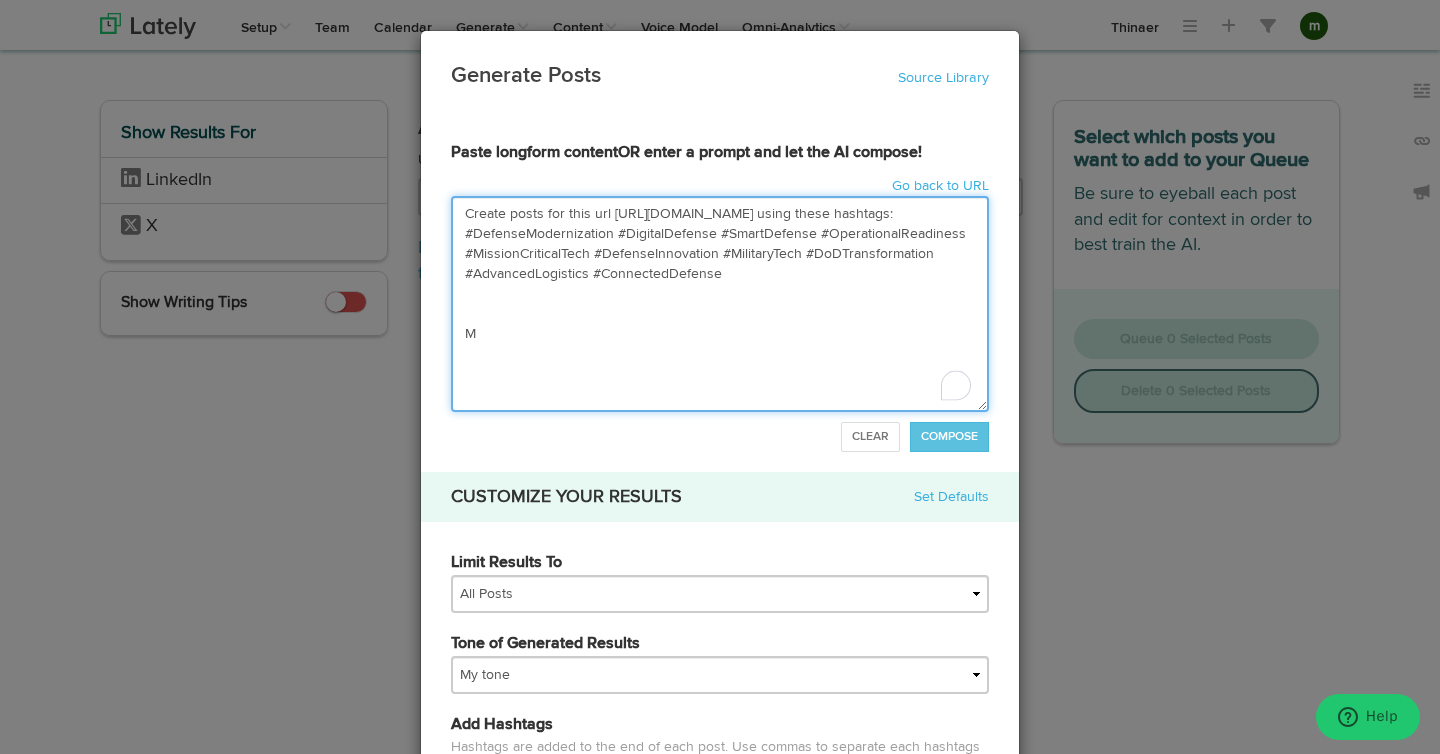 type on "Create posts for this url https://thinaer.io/thinaer-defense-modernization/ using these hashtags: #DefenseModernization #DigitalDefense #SmartDefense #OperationalReadiness #MissionCriticalTech #DefenseInnovation #MilitaryTech #DoDTransformation #AdvancedLogistics #ConnectedDefenseMa" 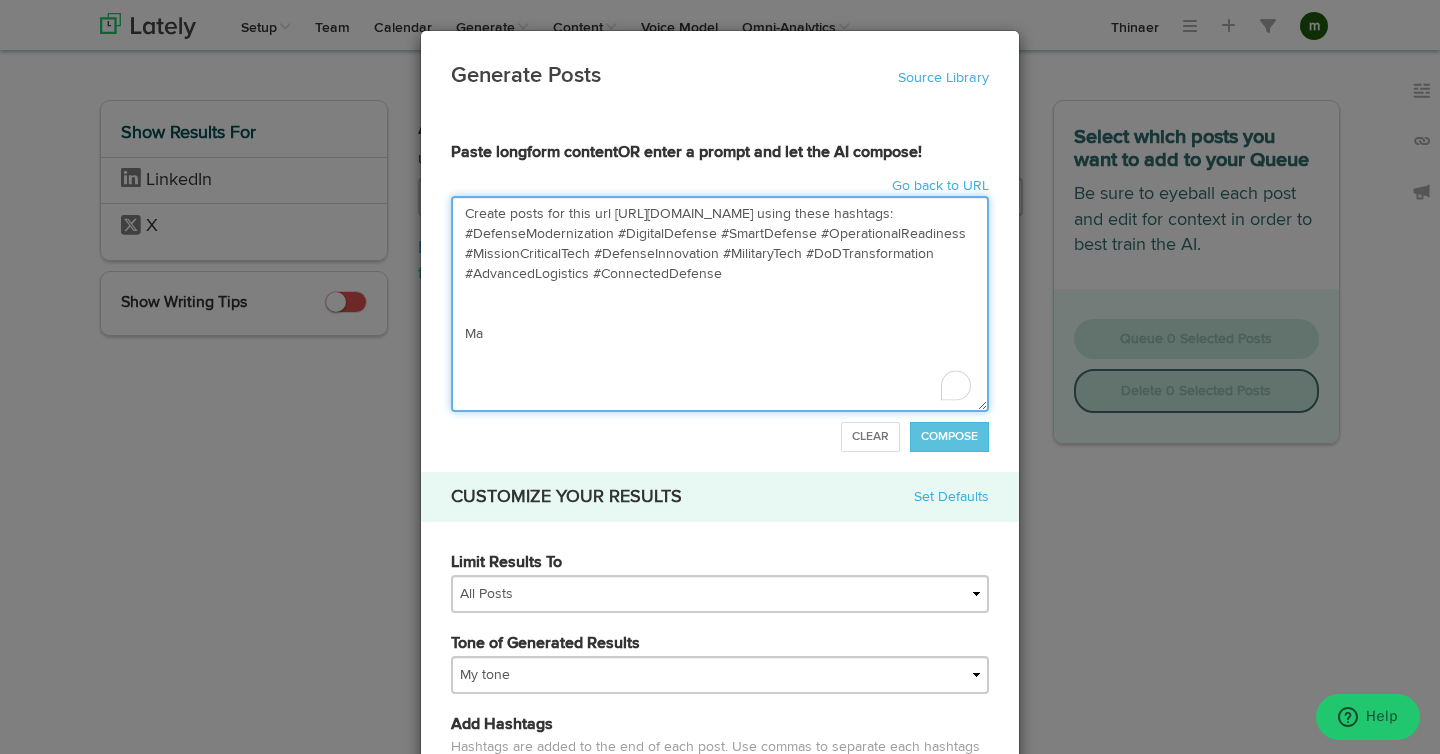 type on "Create posts for this url https://thinaer.io/thinaer-defense-modernization/ using these hashtags: #DefenseModernization #DigitalDefense #SmartDefense #OperationalReadiness #MissionCriticalTech #DefenseInnovation #MilitaryTech #DoDTransformation #AdvancedLogistics #ConnectedDefenseMak" 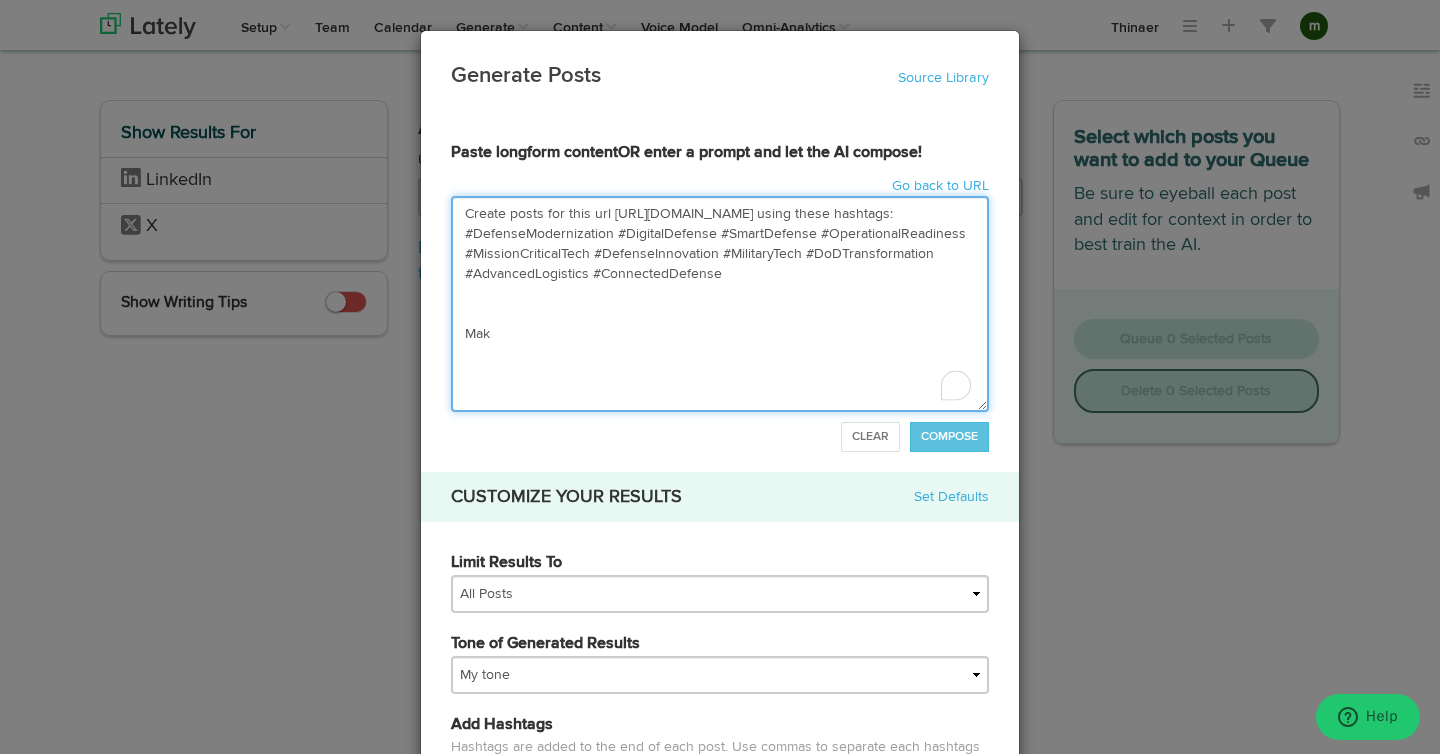 type on "Create posts for this url https://thinaer.io/thinaer-defense-modernization/ using these hashtags: #DefenseModernization #DigitalDefense #SmartDefense #OperationalReadiness #MissionCriticalTech #DefenseInnovation #MilitaryTech #DoDTransformation #AdvancedLogistics #ConnectedDefenseMake" 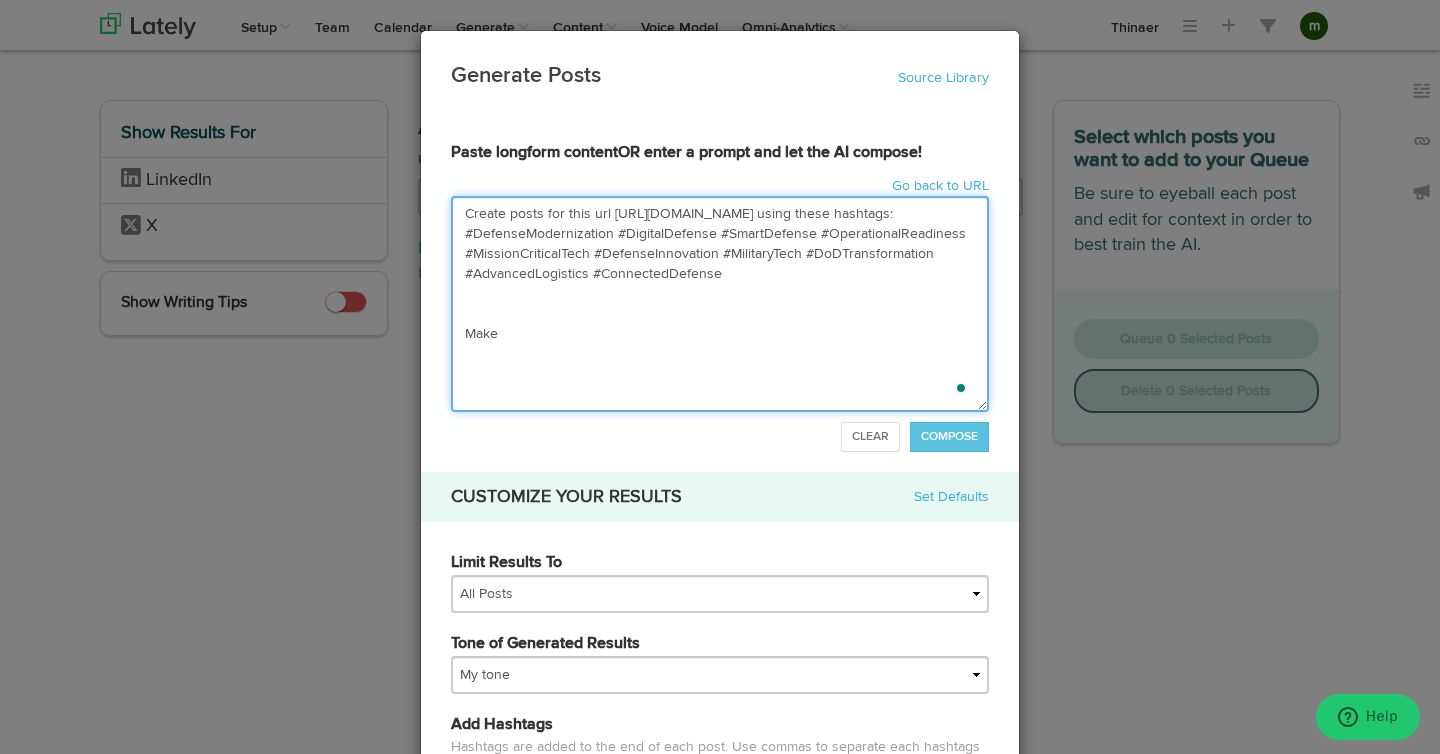 type on "Create posts for this url https://thinaer.io/thinaer-defense-modernization/ using these hashtags: #DefenseModernization #DigitalDefense #SmartDefense #OperationalReadiness #MissionCriticalTech #DefenseInnovation #MilitaryTech #DoDTransformation #AdvancedLogistics #ConnectedDefense
Make" 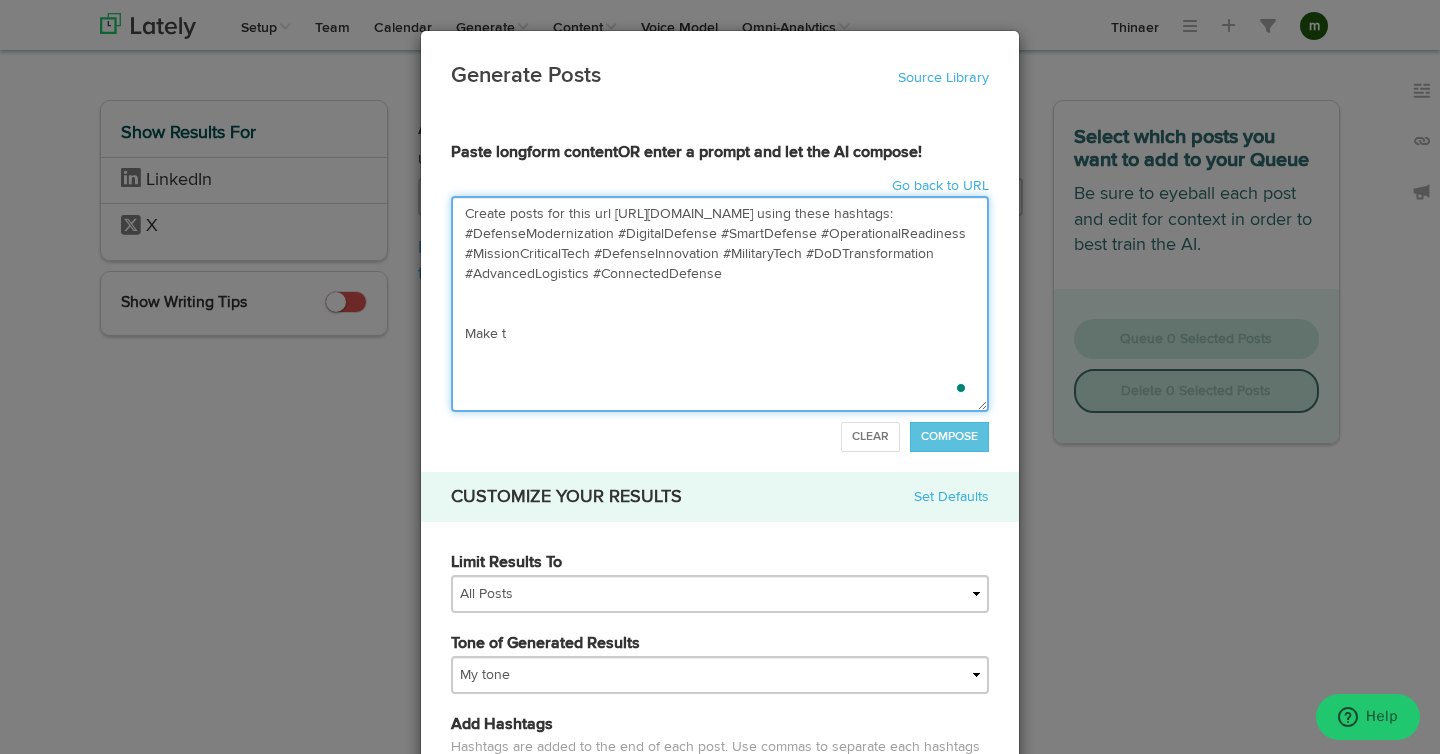 type on "Create posts for this url https://thinaer.io/thinaer-defense-modernization/ using these hashtags: #DefenseModernization #DigitalDefense #SmartDefense #OperationalReadiness #MissionCriticalTech #DefenseInnovation #MilitaryTech #DoDTransformation #AdvancedLogistics #ConnectedDefenseMake th" 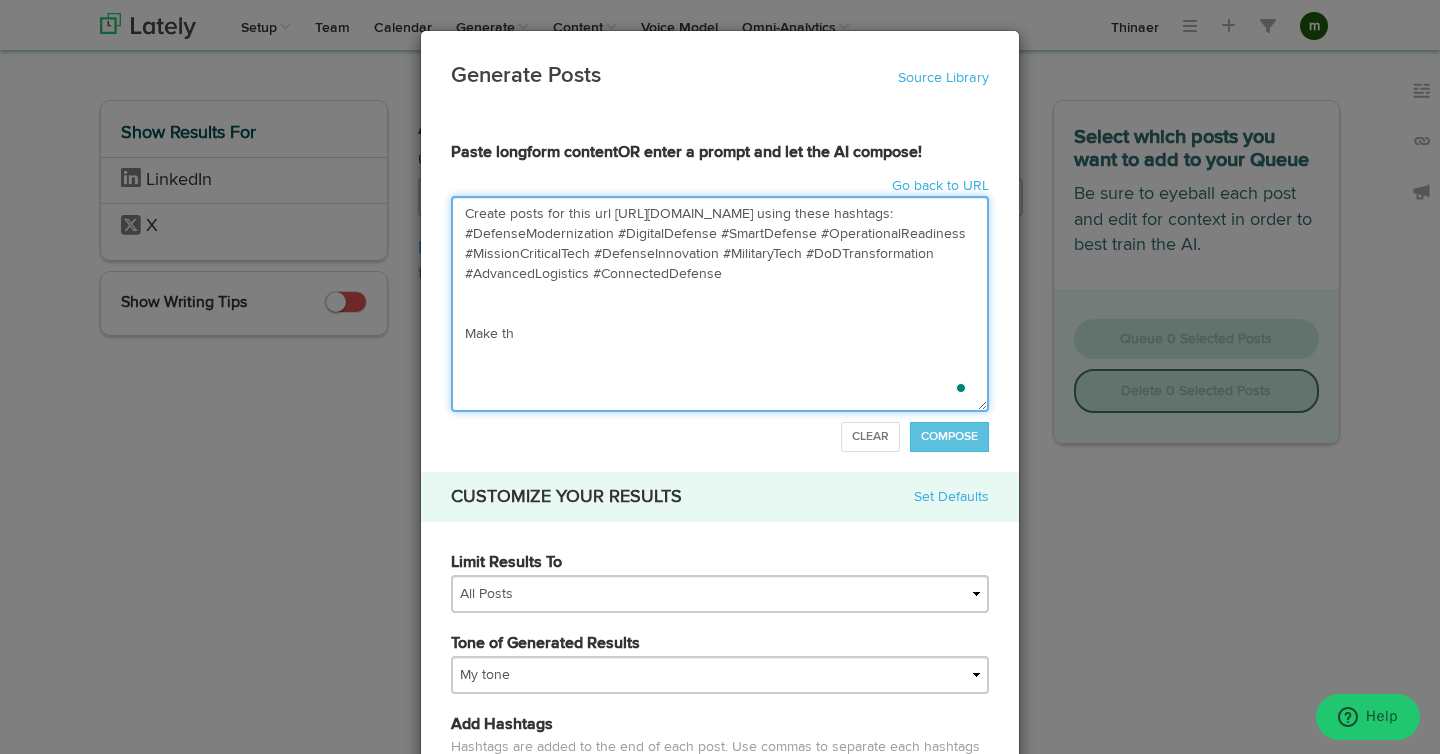 type on "Create posts for this url https://thinaer.io/thinaer-defense-modernization/ using these hashtags: #DefenseModernization #DigitalDefense #SmartDefense #OperationalReadiness #MissionCriticalTech #DefenseInnovation #MilitaryTech #DoDTransformation #AdvancedLogistics #ConnectedDefenseMake the" 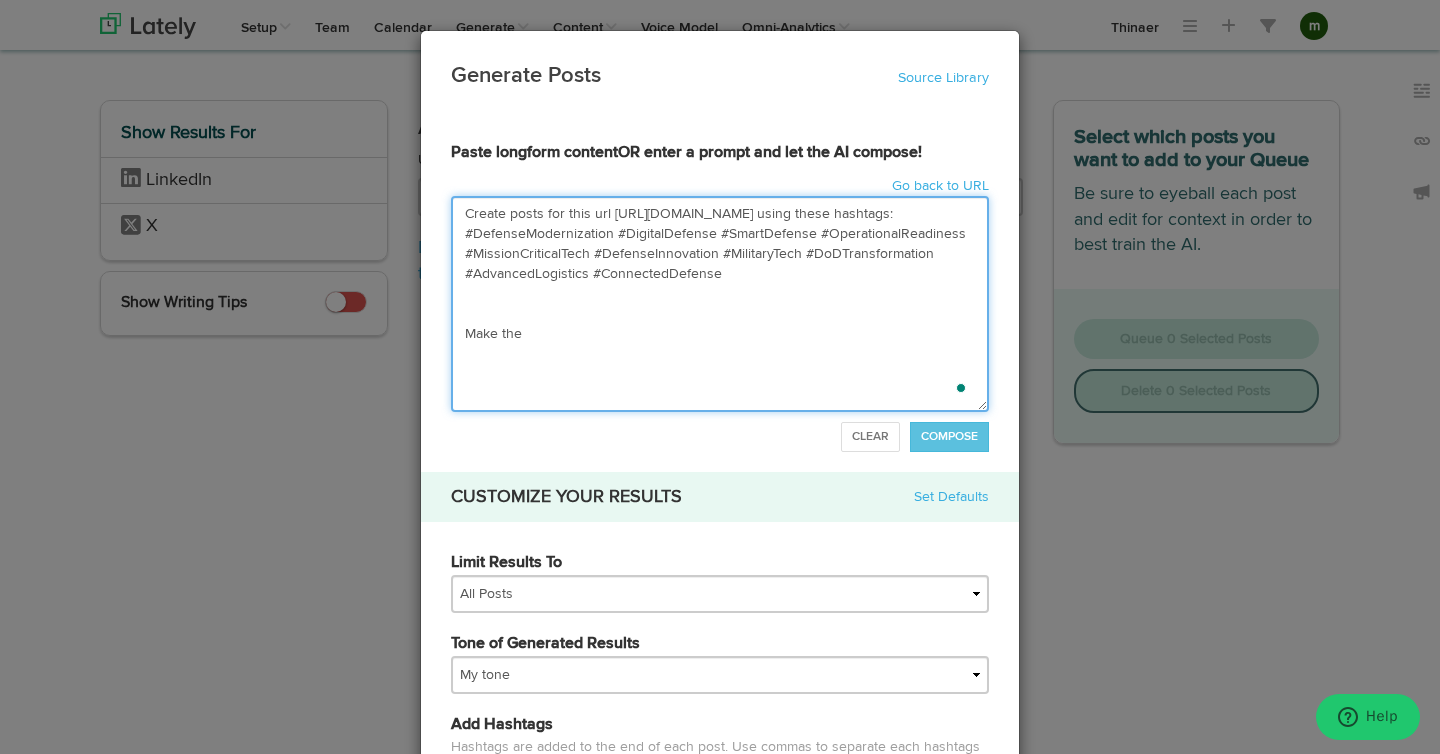 type on "Create posts for this url https://thinaer.io/thinaer-defense-modernization/ using these hashtags: #DefenseModernization #DigitalDefense #SmartDefense #OperationalReadiness #MissionCriticalTech #DefenseInnovation #MilitaryTech #DoDTransformation #AdvancedLogistics #ConnectedDefenseMake thes" 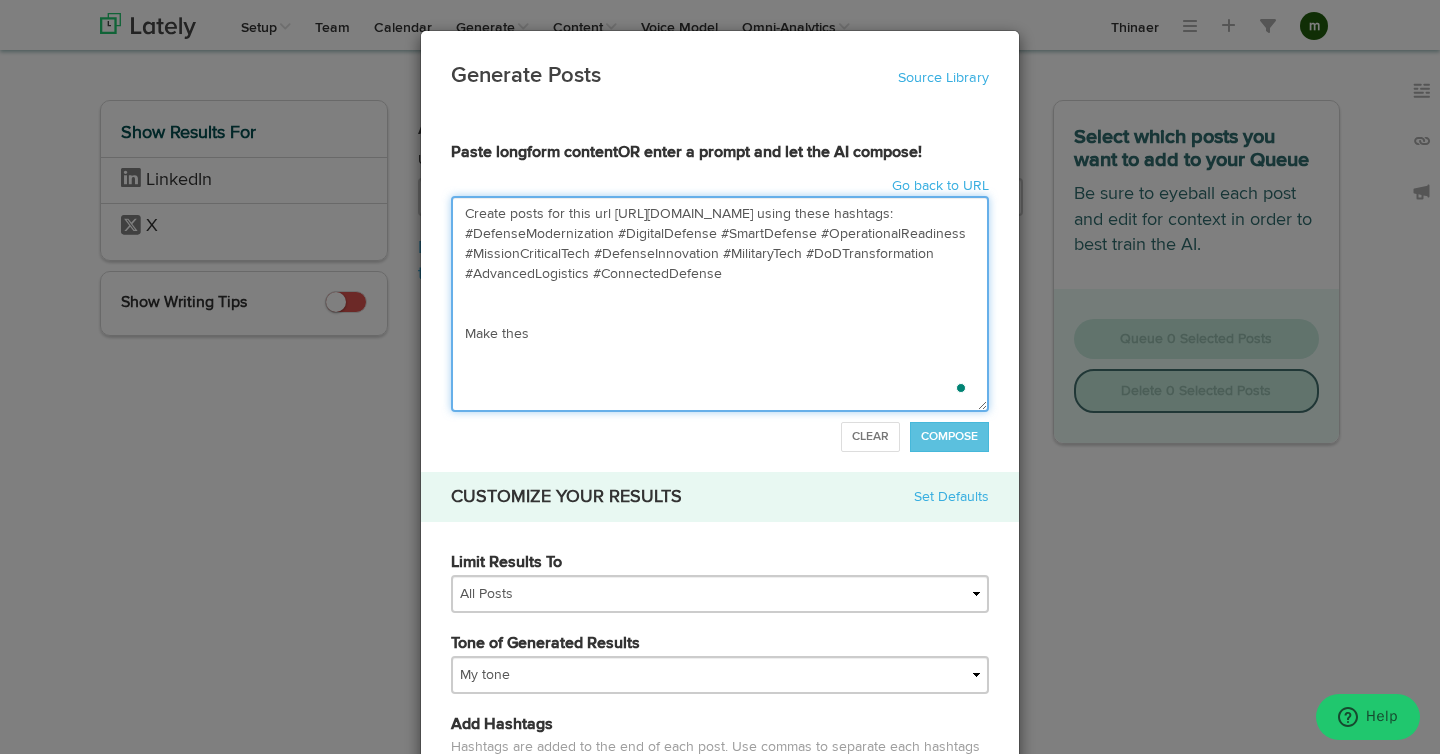 type on "Create posts for this url https://thinaer.io/thinaer-defense-modernization/ using these hashtags: #DefenseModernization #DigitalDefense #SmartDefense #OperationalReadiness #MissionCriticalTech #DefenseInnovation #MilitaryTech #DoDTransformation #AdvancedLogistics #ConnectedDefenseMake these" 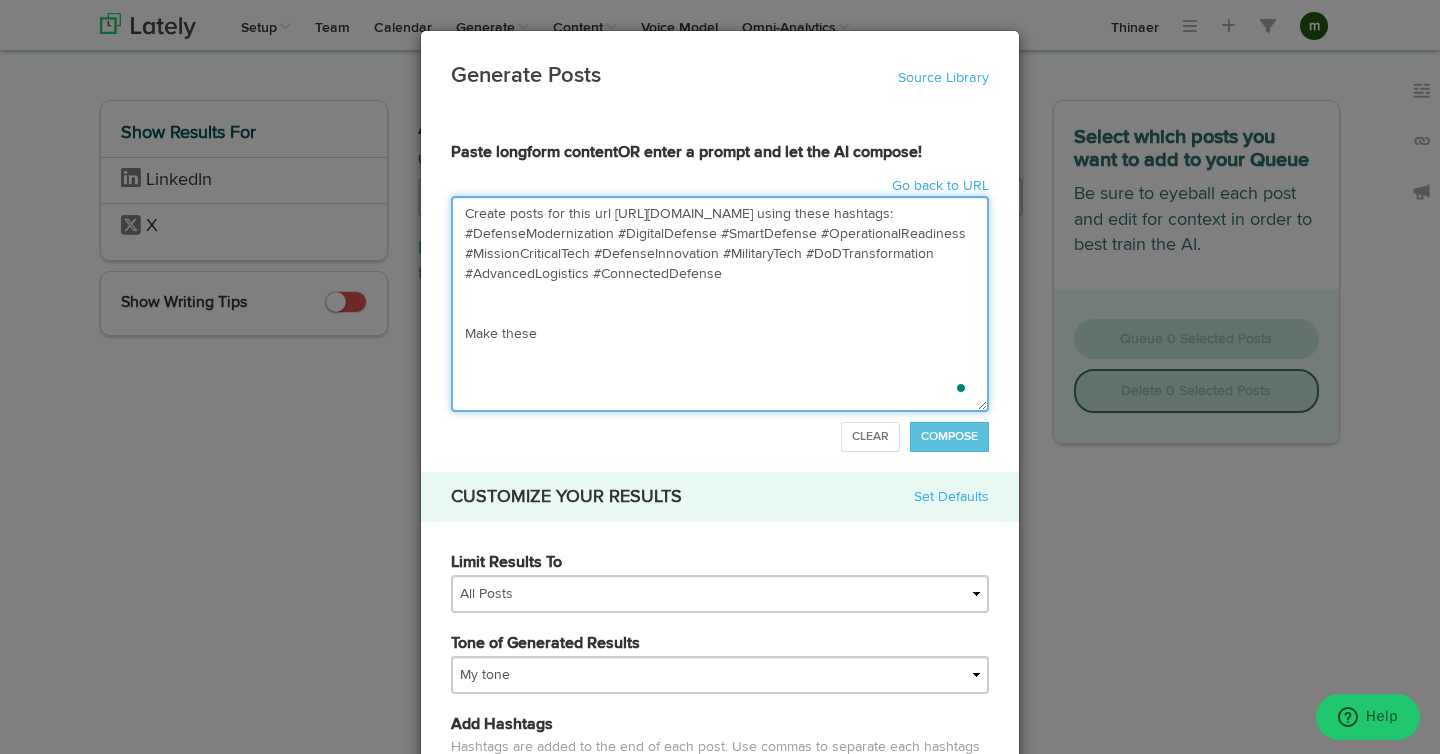 type on "Create posts for this url https://thinaer.io/thinaer-defense-modernization/ using these hashtags: #DefenseModernization #DigitalDefense #SmartDefense #OperationalReadiness #MissionCriticalTech #DefenseInnovation #MilitaryTech #DoDTransformation #AdvancedLogistics #ConnectedDefense
Make these" 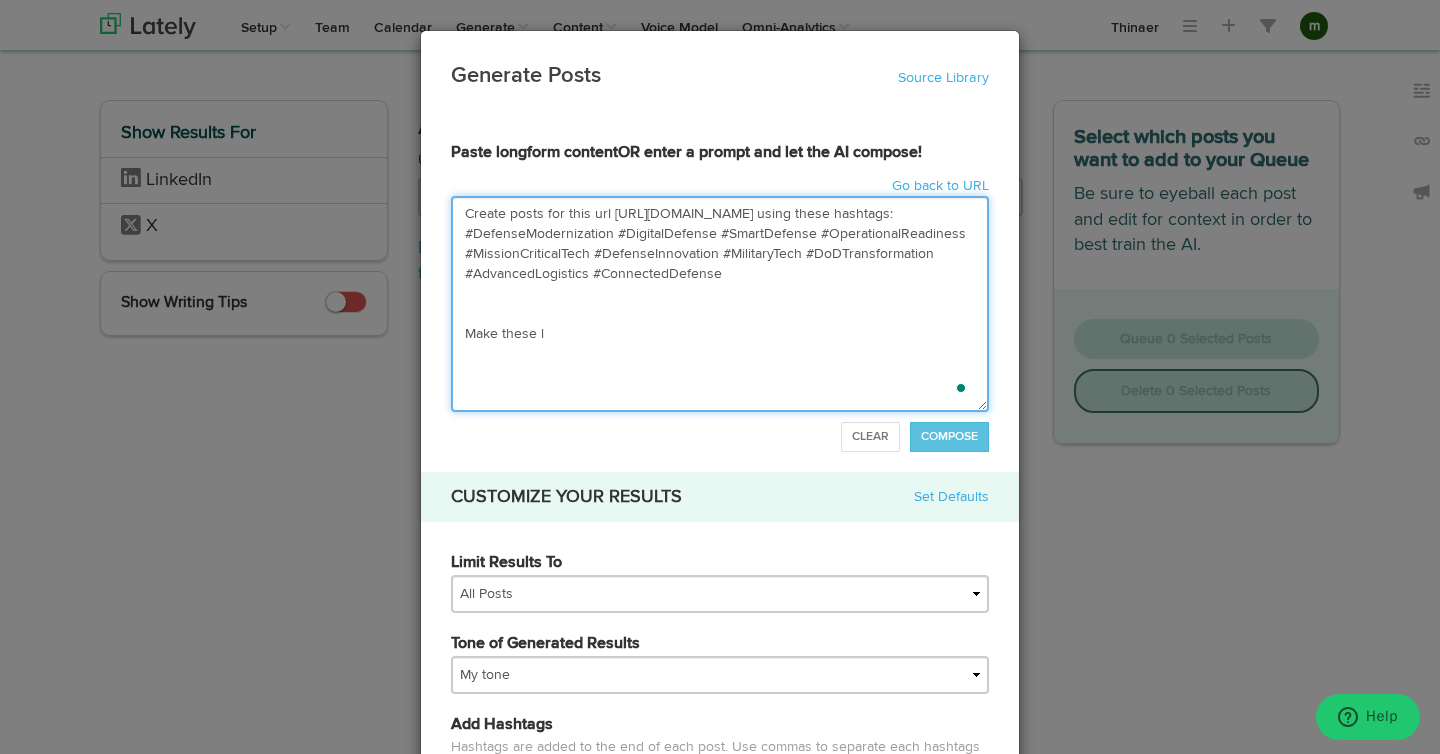 type on "Create posts for this url https://thinaer.io/thinaer-defense-modernization/ using these hashtags: #DefenseModernization #DigitalDefense #SmartDefense #OperationalReadiness #MissionCriticalTech #DefenseInnovation #MilitaryTech #DoDTransformation #AdvancedLogistics #ConnectedDefenseMake these lo" 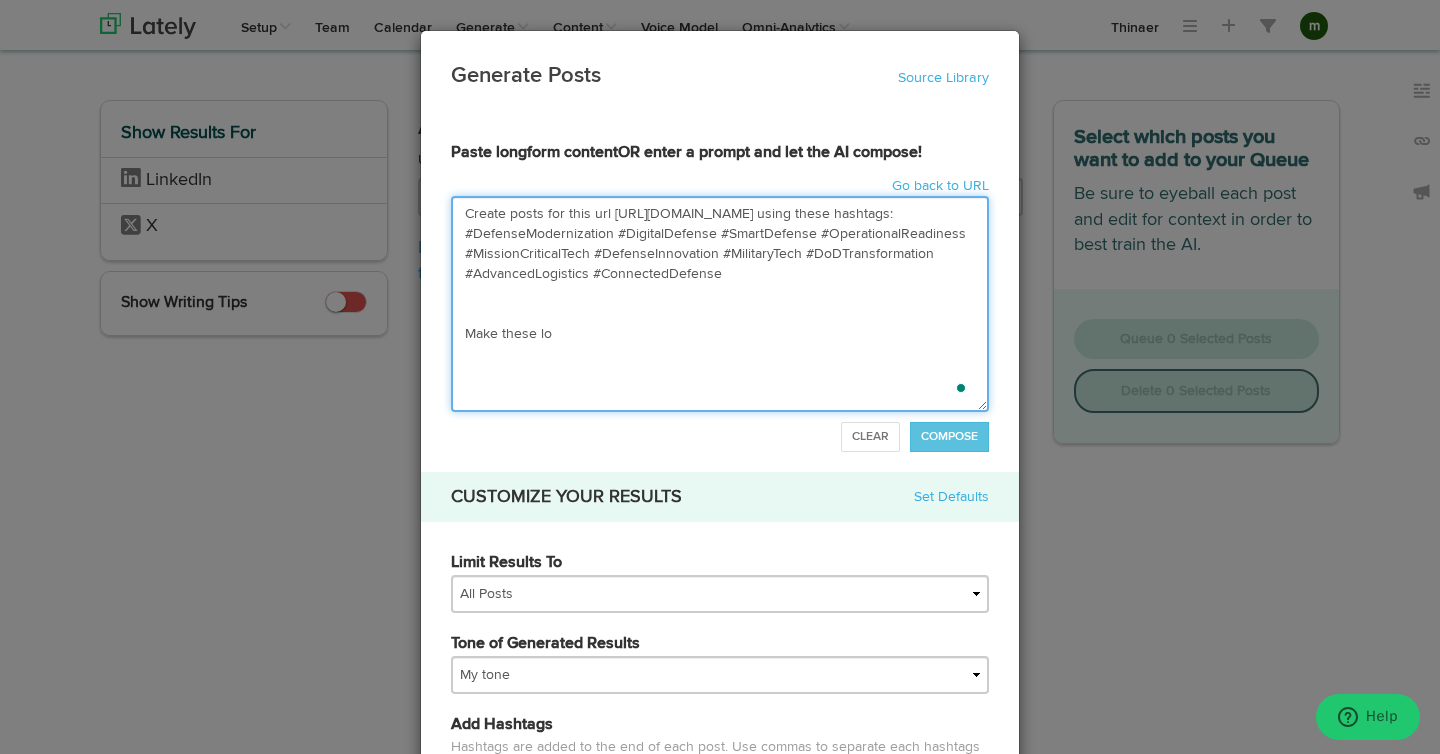 type on "Create posts for this url https://thinaer.io/thinaer-defense-modernization/ using these hashtags: #DefenseModernization #DigitalDefense #SmartDefense #OperationalReadiness #MissionCriticalTech #DefenseInnovation #MilitaryTech #DoDTransformation #AdvancedLogistics #ConnectedDefense
Make these lon" 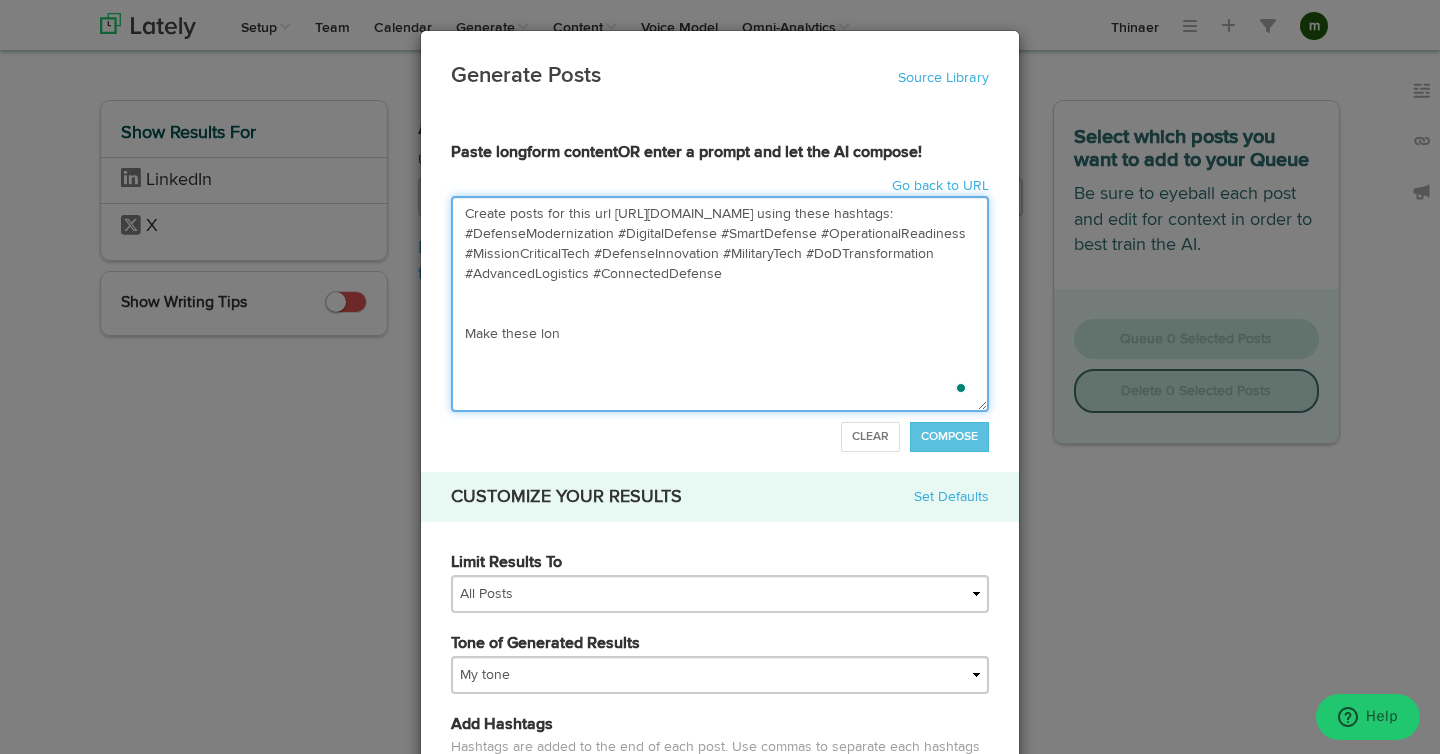type on "Create posts for this url https://thinaer.io/thinaer-defense-modernization/ using these hashtags: #DefenseModernization #DigitalDefense #SmartDefense #OperationalReadiness #MissionCriticalTech #DefenseInnovation #MilitaryTech #DoDTransformation #AdvancedLogistics #ConnectedDefenseMake these long" 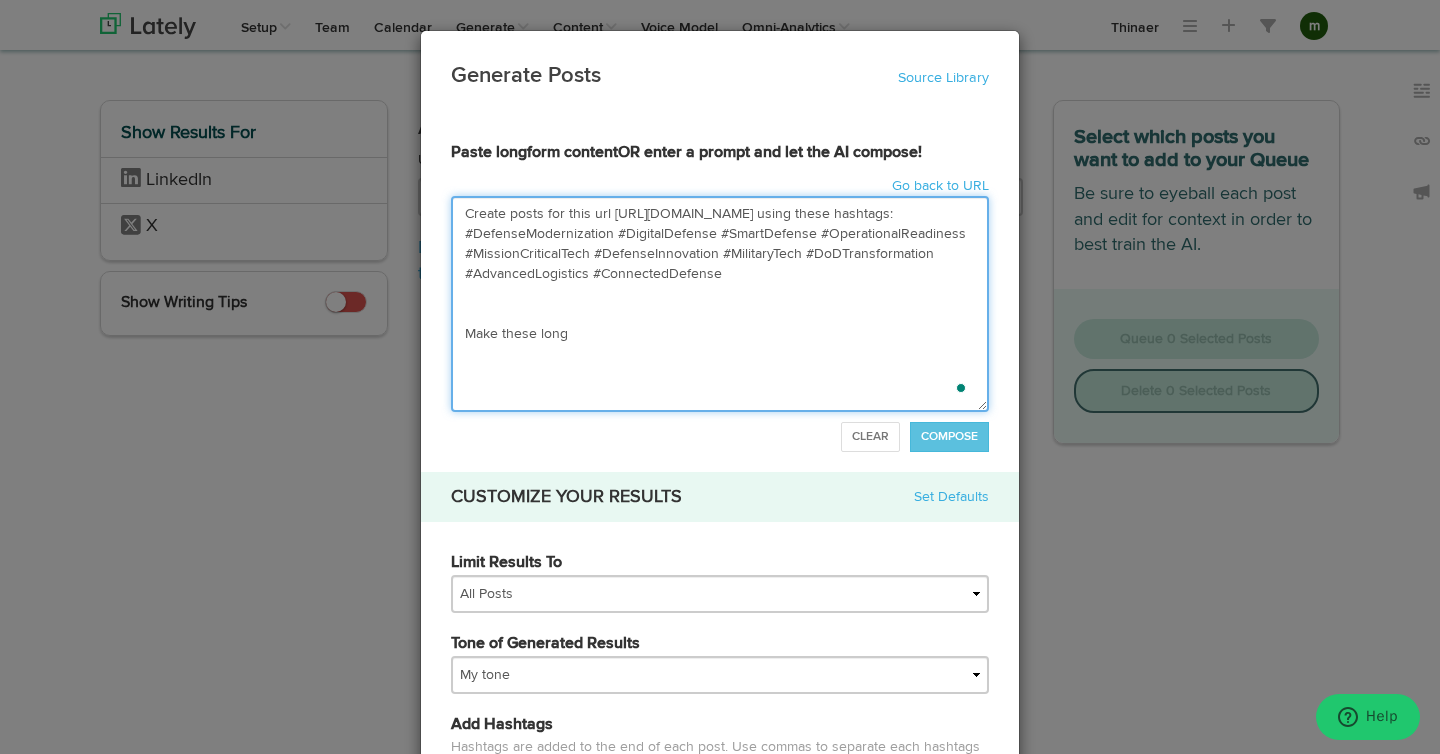 type on "Create posts for this url https://thinaer.io/thinaer-defense-modernization/ using these hashtags: #DefenseModernization #DigitalDefense #SmartDefense #OperationalReadiness #MissionCriticalTech #DefenseInnovation #MilitaryTech #DoDTransformation #AdvancedLogistics #ConnectedDefense
Make these long" 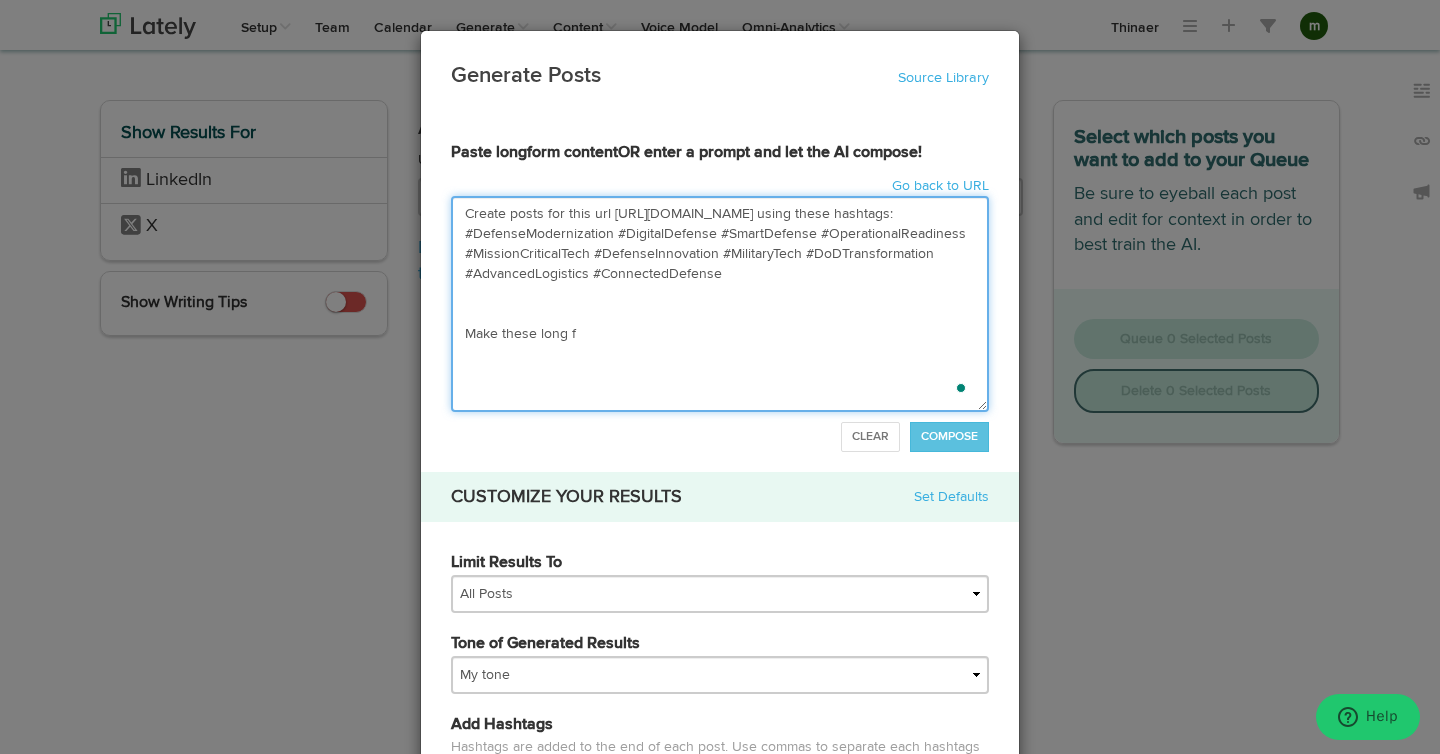 type on "Create posts for this url https://thinaer.io/thinaer-defense-modernization/ using these hashtags: #DefenseModernization #DigitalDefense #SmartDefense #OperationalReadiness #MissionCriticalTech #DefenseInnovation #MilitaryTech #DoDTransformation #AdvancedLogistics #ConnectedDefenseMake these long fo" 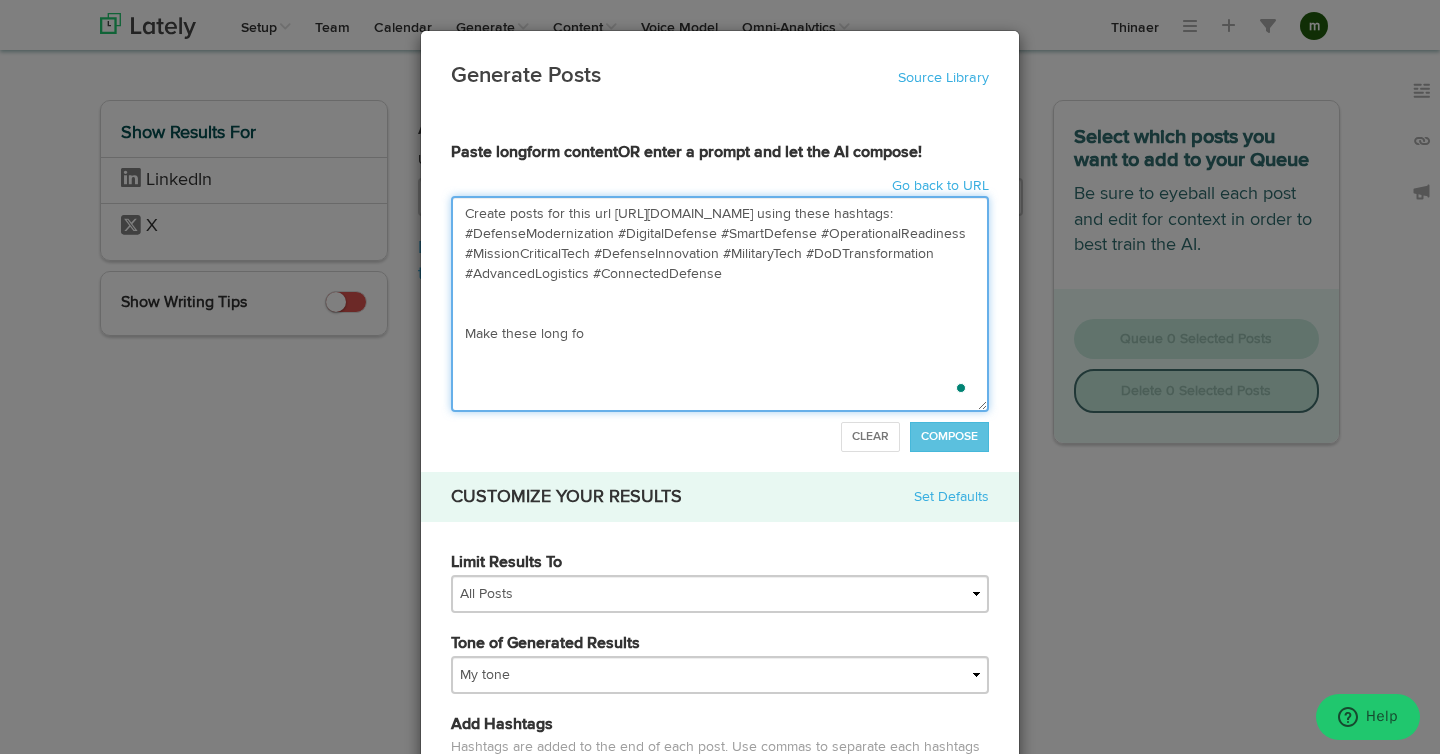 type on "Create posts for this url https://thinaer.io/thinaer-defense-modernization/ using these hashtags: #DefenseModernization #DigitalDefense #SmartDefense #OperationalReadiness #MissionCriticalTech #DefenseInnovation #MilitaryTech #DoDTransformation #AdvancedLogistics #ConnectedDefenseMake these long for" 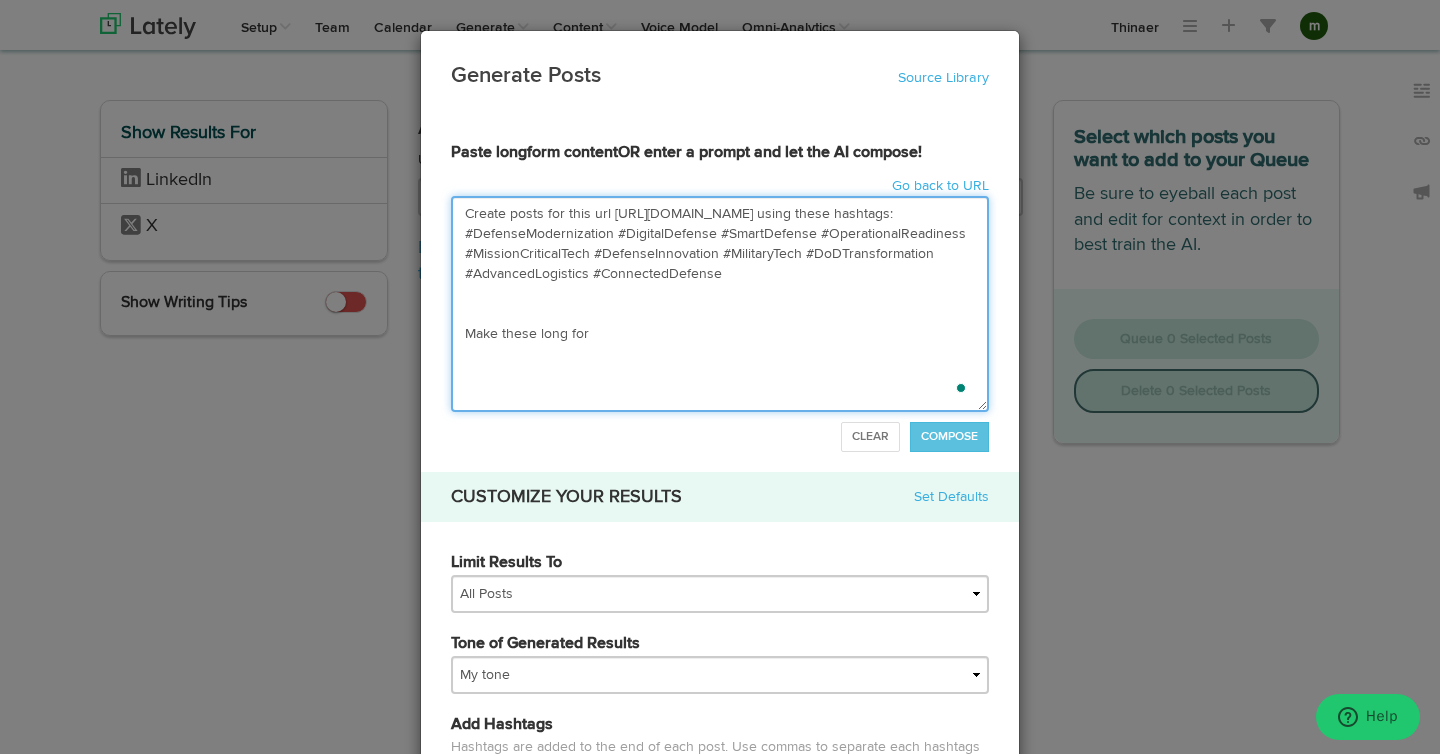 type on "Create posts for this url https://thinaer.io/thinaer-defense-modernization/ using these hashtags: #DefenseModernization #DigitalDefense #SmartDefense #OperationalReadiness #MissionCriticalTech #DefenseInnovation #MilitaryTech #DoDTransformation #AdvancedLogistics #ConnectedDefenseMake these long form" 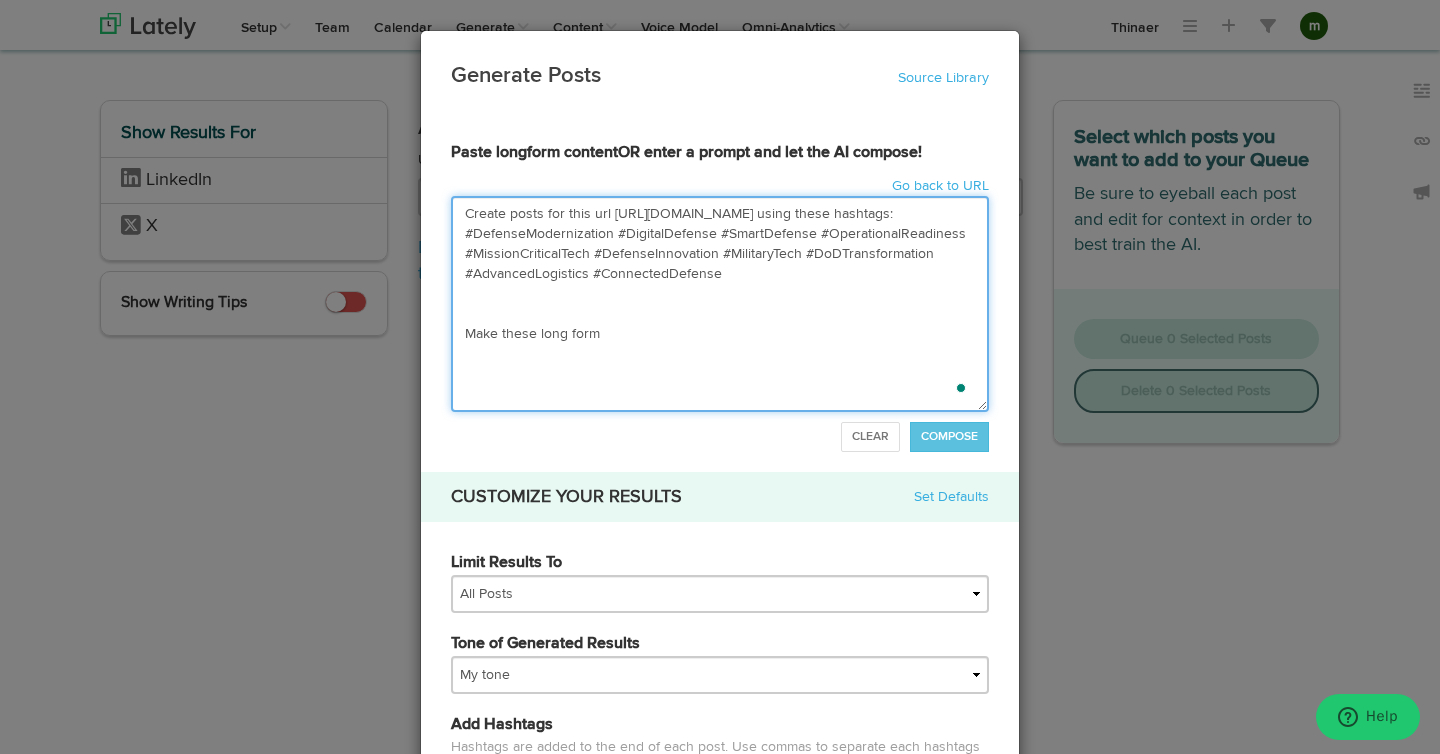 type on "Create posts for this url https://thinaer.io/thinaer-defense-modernization/ using these hashtags: #DefenseModernization #DigitalDefense #SmartDefense #OperationalReadiness #MissionCriticalTech #DefenseInnovation #MilitaryTech #DoDTransformation #AdvancedLogistics #ConnectedDefenseMake these long form," 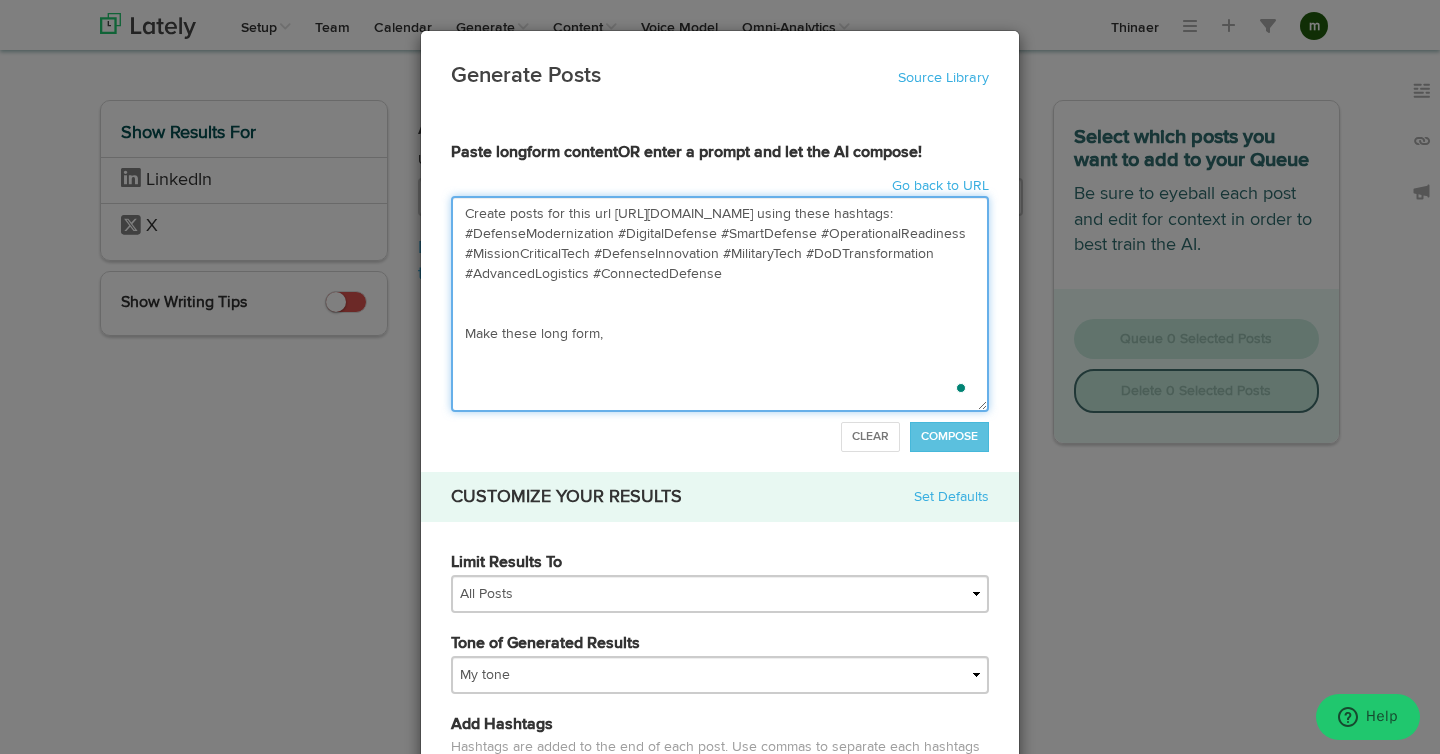 type on "Create posts for this url https://thinaer.io/thinaer-defense-modernization/ using these hashtags: #DefenseModernization #DigitalDefense #SmartDefense #OperationalReadiness #MissionCriticalTech #DefenseInnovation #MilitaryTech #DoDTransformation #AdvancedLogistics #ConnectedDefense
Make these long form," 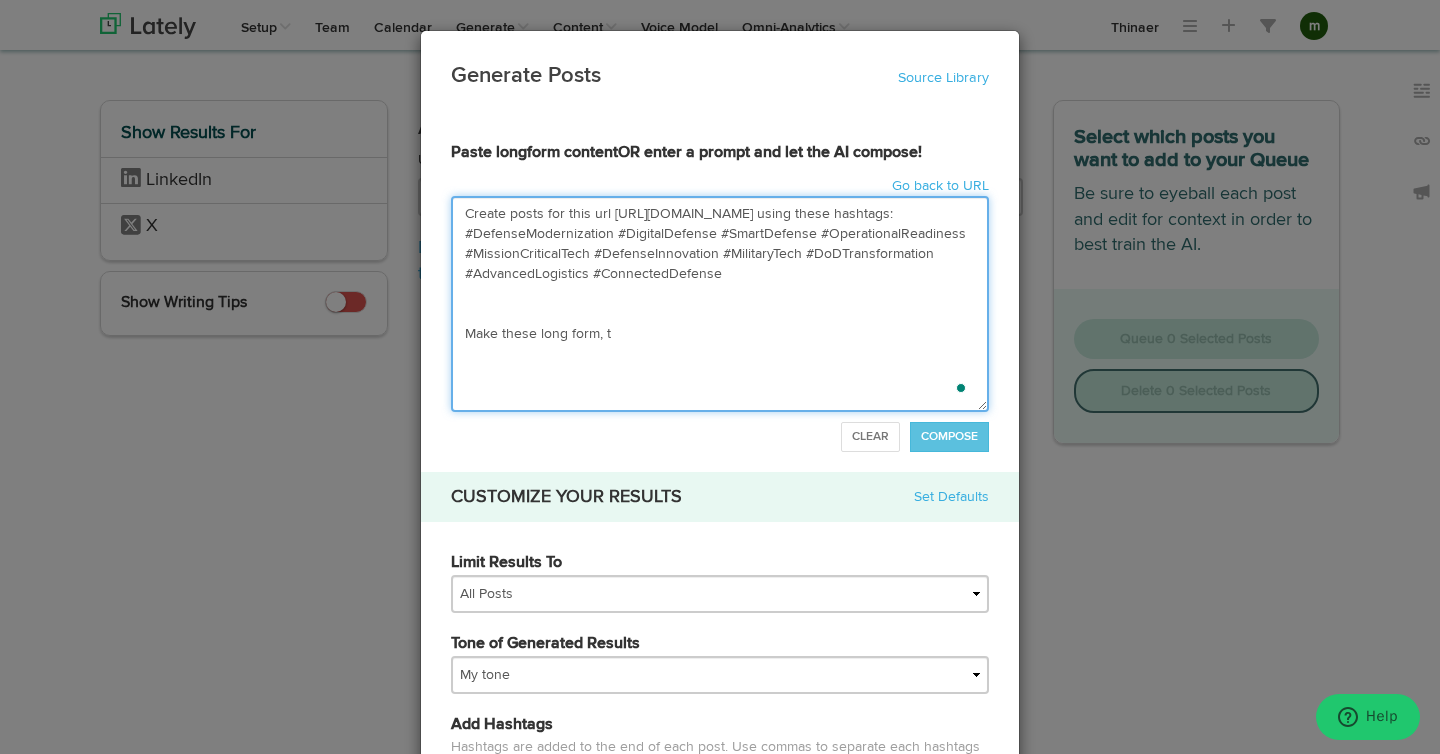 type on "Create posts for this url https://thinaer.io/thinaer-defense-modernization/ using these hashtags: #DefenseModernization #DigitalDefense #SmartDefense #OperationalReadiness #MissionCriticalTech #DefenseInnovation #MilitaryTech #DoDTransformation #AdvancedLogistics #ConnectedDefenseMake these long form, th" 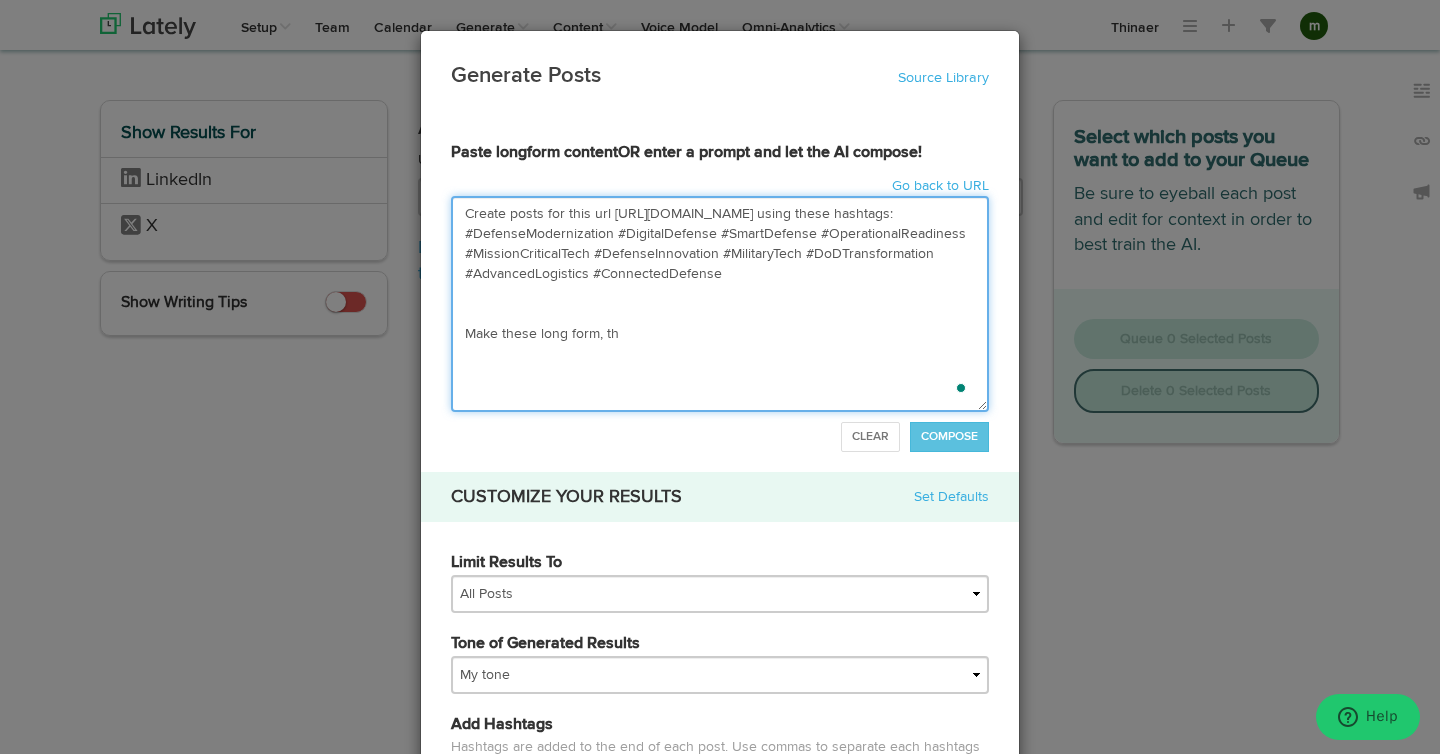 type on "Create posts for this url https://thinaer.io/thinaer-defense-modernization/ using these hashtags: #DefenseModernization #DigitalDefense #SmartDefense #OperationalReadiness #MissionCriticalTech #DefenseInnovation #MilitaryTech #DoDTransformation #AdvancedLogistics #ConnectedDefenseMake these long form, tho" 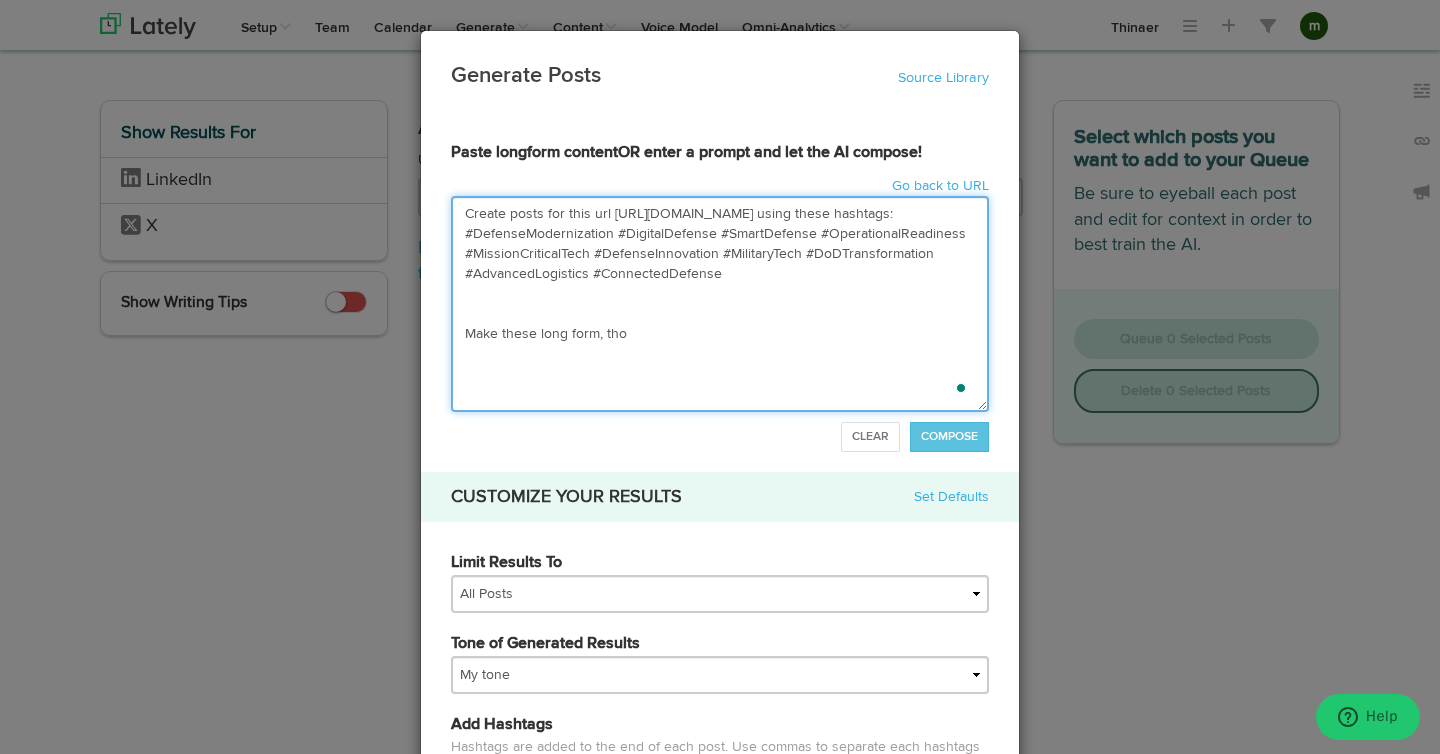 type on "Create posts for this url https://thinaer.io/thinaer-defense-modernization/ using these hashtags: #DefenseModernization #DigitalDefense #SmartDefense #OperationalReadiness #MissionCriticalTech #DefenseInnovation #MilitaryTech #DoDTransformation #AdvancedLogistics #ConnectedDefenseMake these long form, thou" 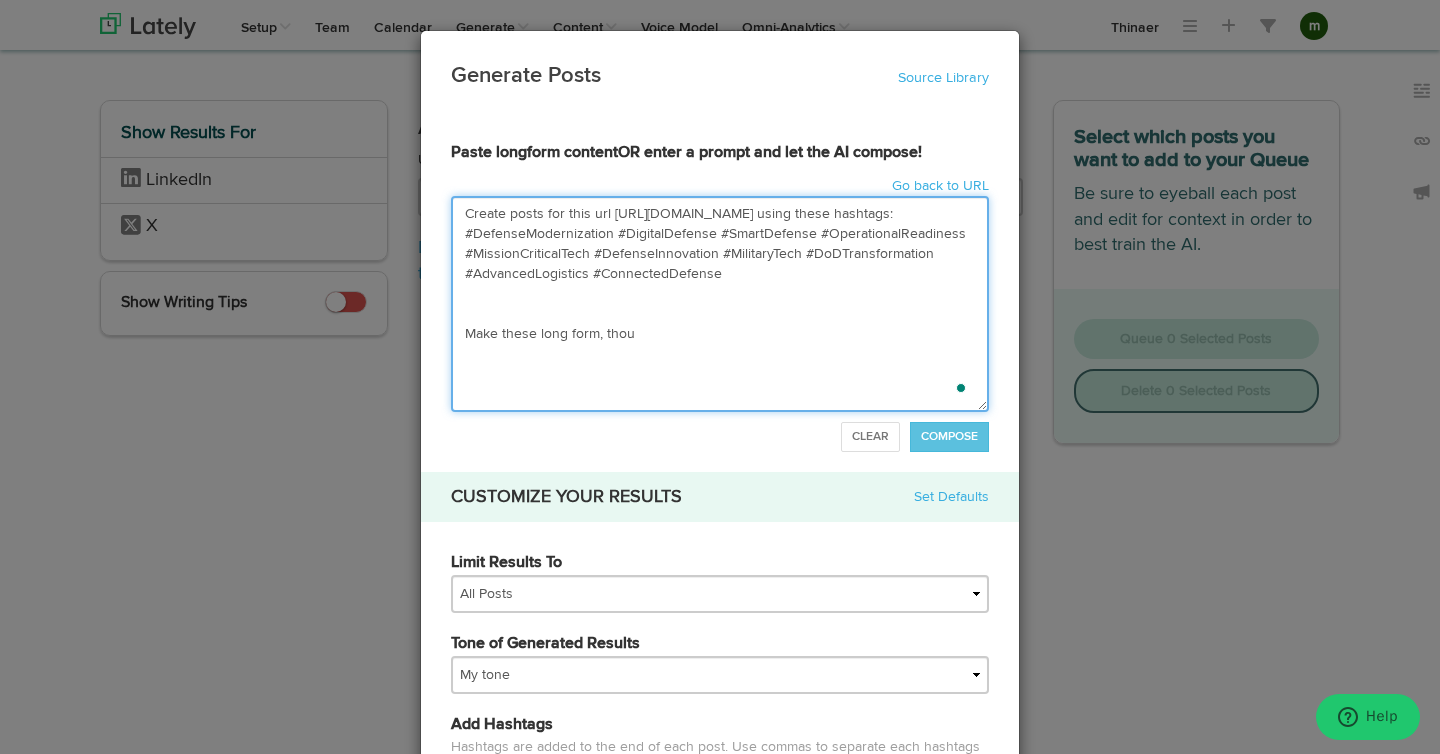 type on "Create posts for this url https://thinaer.io/thinaer-defense-modernization/ using these hashtags: #DefenseModernization #DigitalDefense #SmartDefense #OperationalReadiness #MissionCriticalTech #DefenseInnovation #MilitaryTech #DoDTransformation #AdvancedLogistics #ConnectedDefenseMake these long form, thoug" 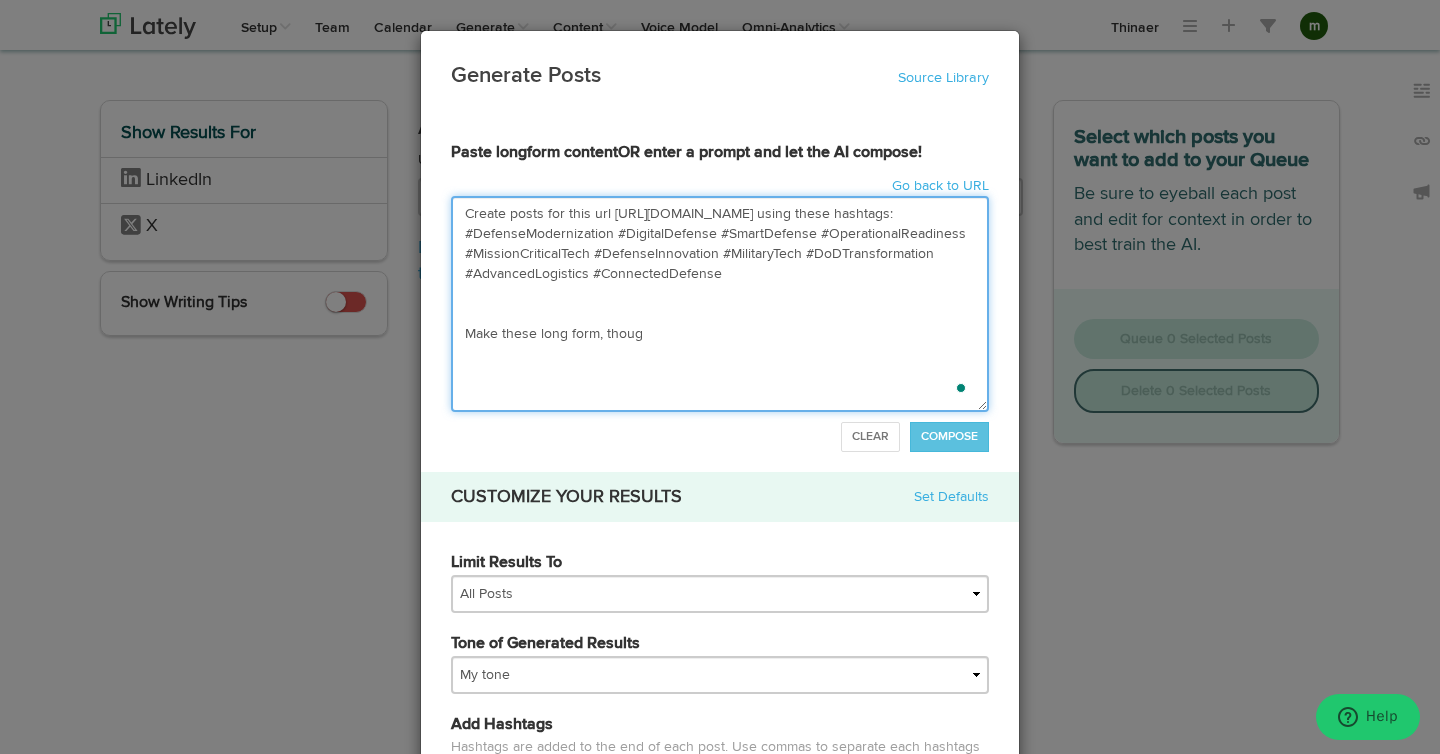 type on "Create posts for this url https://thinaer.io/thinaer-defense-modernization/ using these hashtags: #DefenseModernization #DigitalDefense #SmartDefense #OperationalReadiness #MissionCriticalTech #DefenseInnovation #MilitaryTech #DoDTransformation #AdvancedLogistics #ConnectedDefenseMake these long form, though" 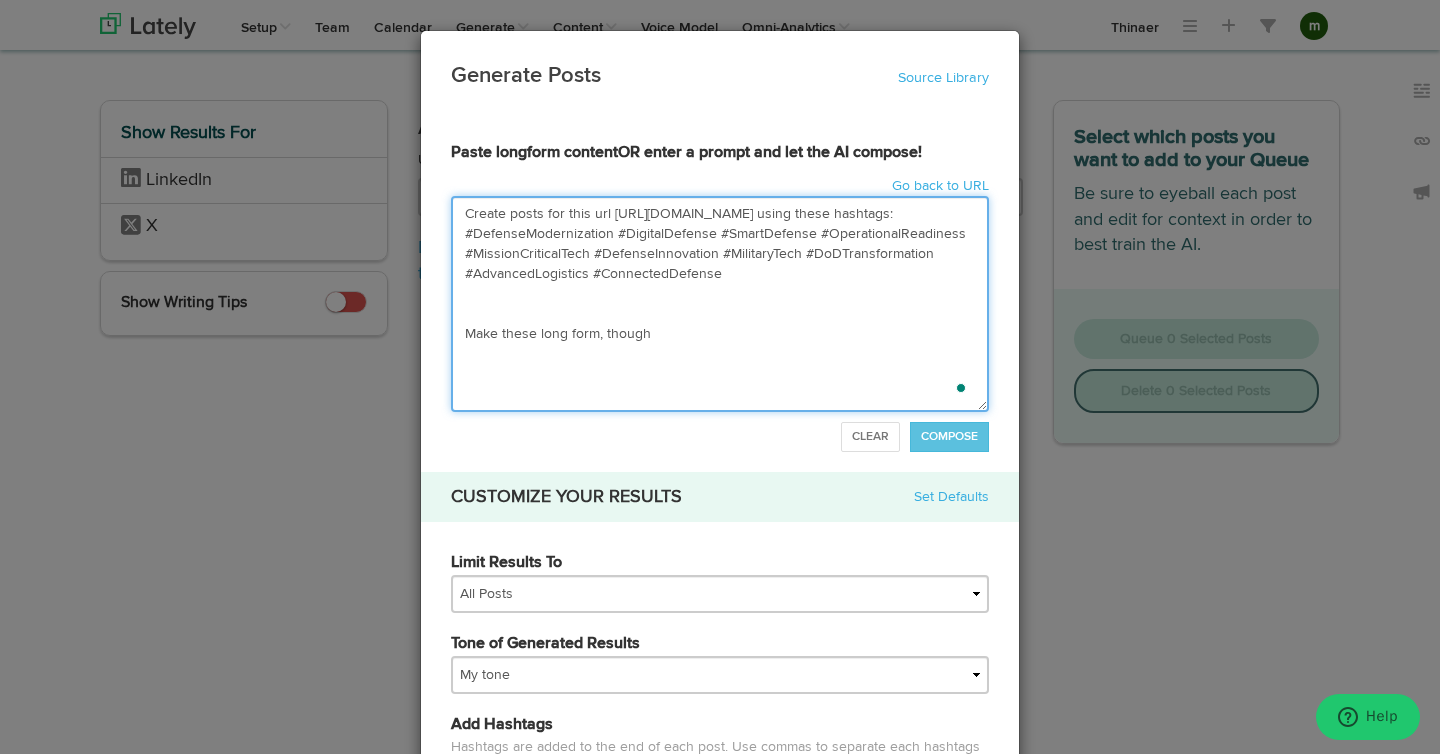 type on "Create posts for this url https://thinaer.io/thinaer-defense-modernization/ using these hashtags: #DefenseModernization #DigitalDefense #SmartDefense #OperationalReadiness #MissionCriticalTech #DefenseInnovation #MilitaryTech #DoDTransformation #AdvancedLogistics #ConnectedDefenseMake these long form, thought" 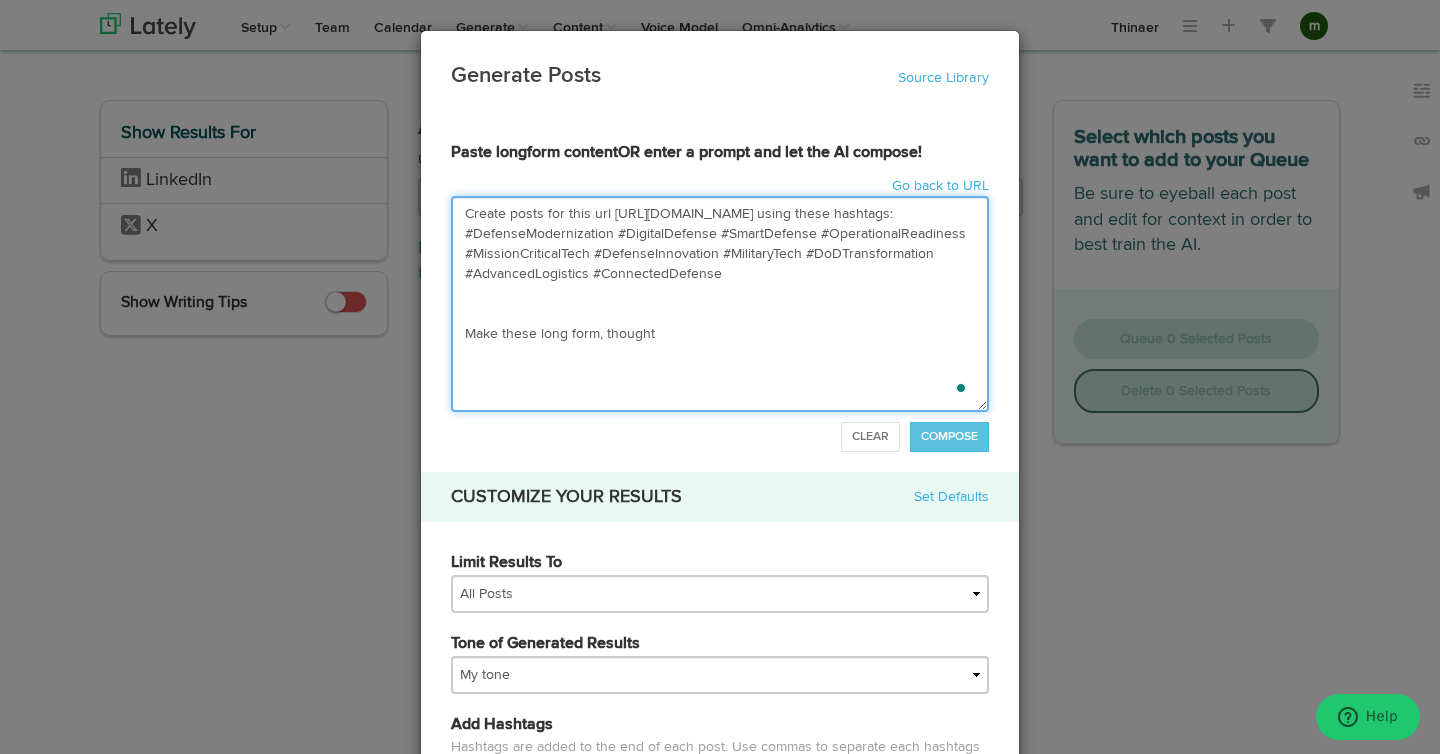 type on "Create posts for this url https://thinaer.io/thinaer-defense-modernization/ using these hashtags: #DefenseModernization #DigitalDefense #SmartDefense #OperationalReadiness #MissionCriticalTech #DefenseInnovation #MilitaryTech #DoDTransformation #AdvancedLogistics #ConnectedDefense
Make these long form, thought" 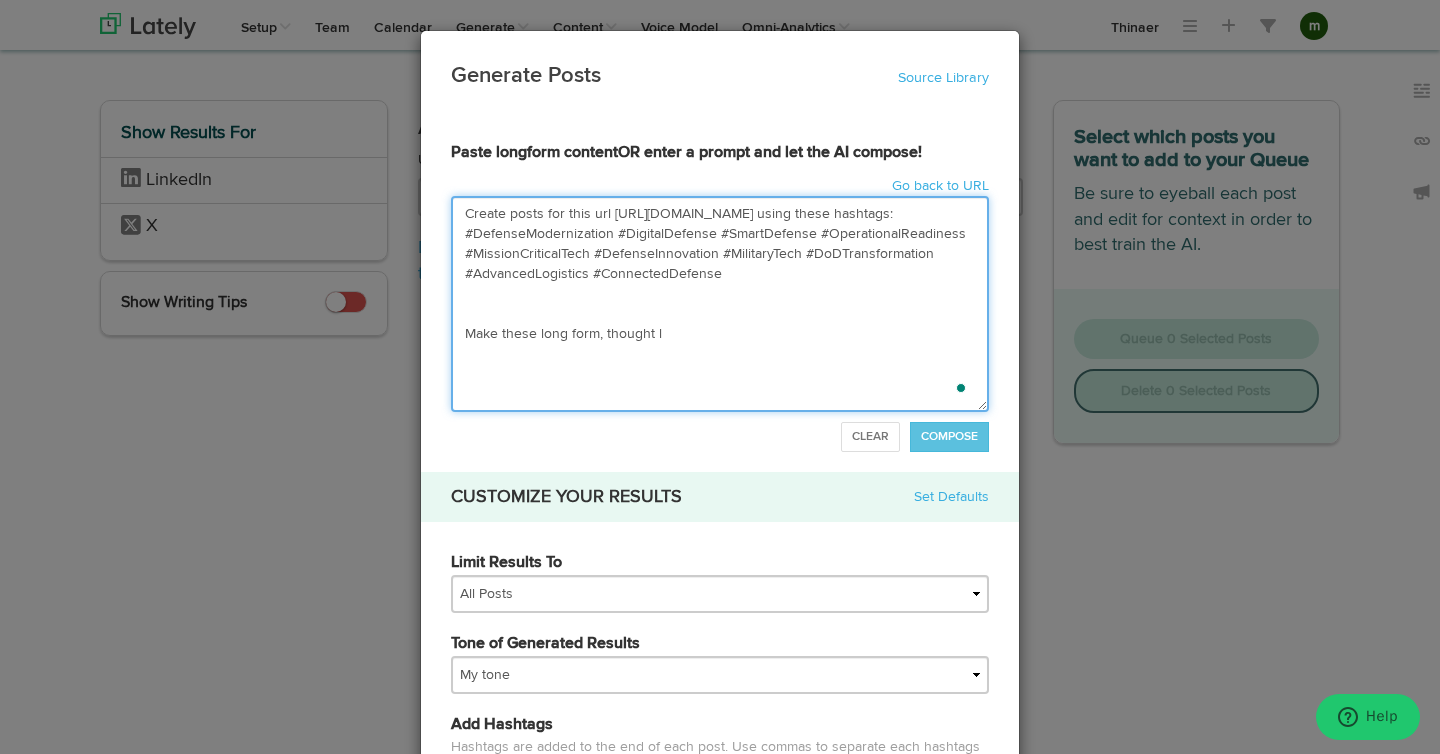 type on "Create posts for this url https://thinaer.io/thinaer-defense-modernization/ using these hashtags: #DefenseModernization #DigitalDefense #SmartDefense #OperationalReadiness #MissionCriticalTech #DefenseInnovation #MilitaryTech #DoDTransformation #AdvancedLogistics #ConnectedDefenseMake these long form, thought le" 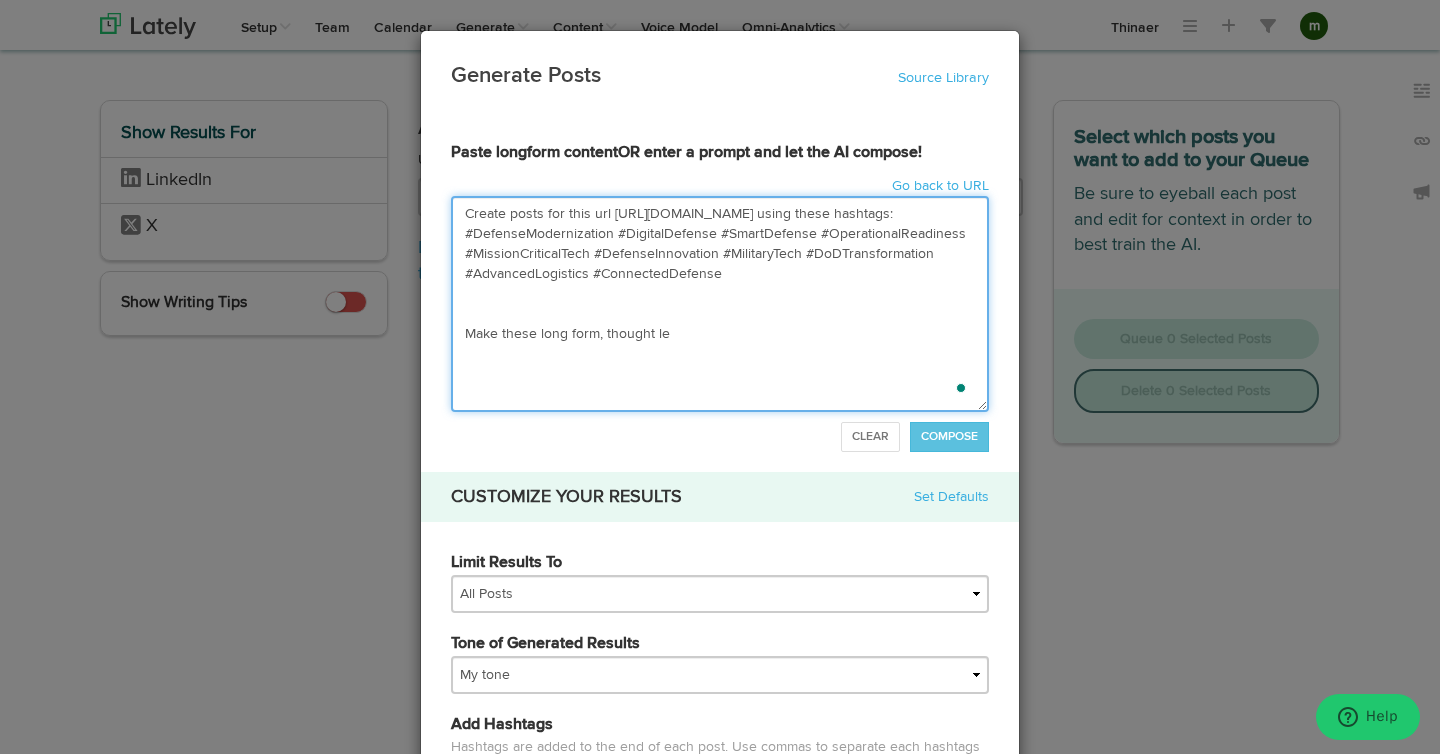 type on "Create posts for this url https://thinaer.io/thinaer-defense-modernization/ using these hashtags: #DefenseModernization #DigitalDefense #SmartDefense #OperationalReadiness #MissionCriticalTech #DefenseInnovation #MilitaryTech #DoDTransformation #AdvancedLogistics #ConnectedDefenseMake these long form, thought lea" 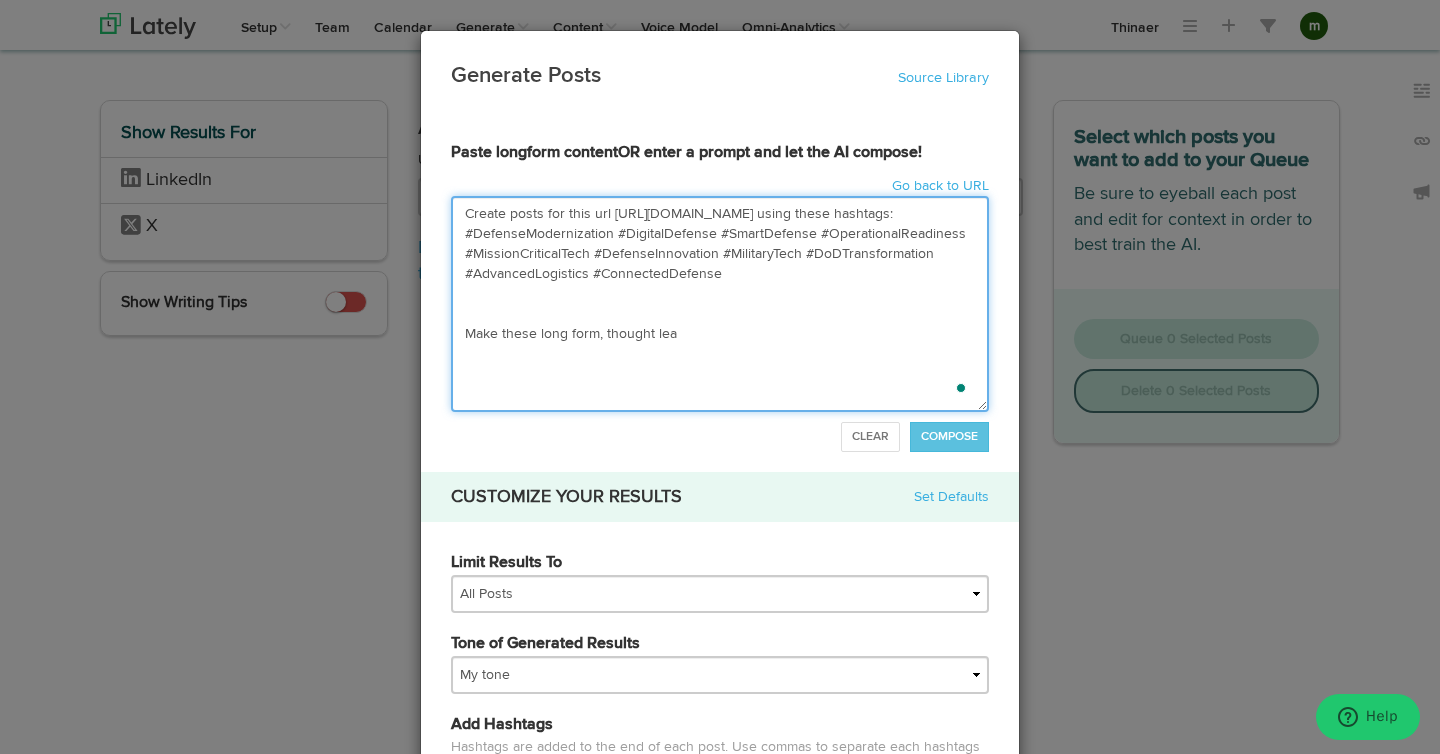 type on "Create posts for this url https://thinaer.io/thinaer-defense-modernization/ using these hashtags: #DefenseModernization #DigitalDefense #SmartDefense #OperationalReadiness #MissionCriticalTech #DefenseInnovation #MilitaryTech #DoDTransformation #AdvancedLogistics #ConnectedDefenseMake these long form, thought lead" 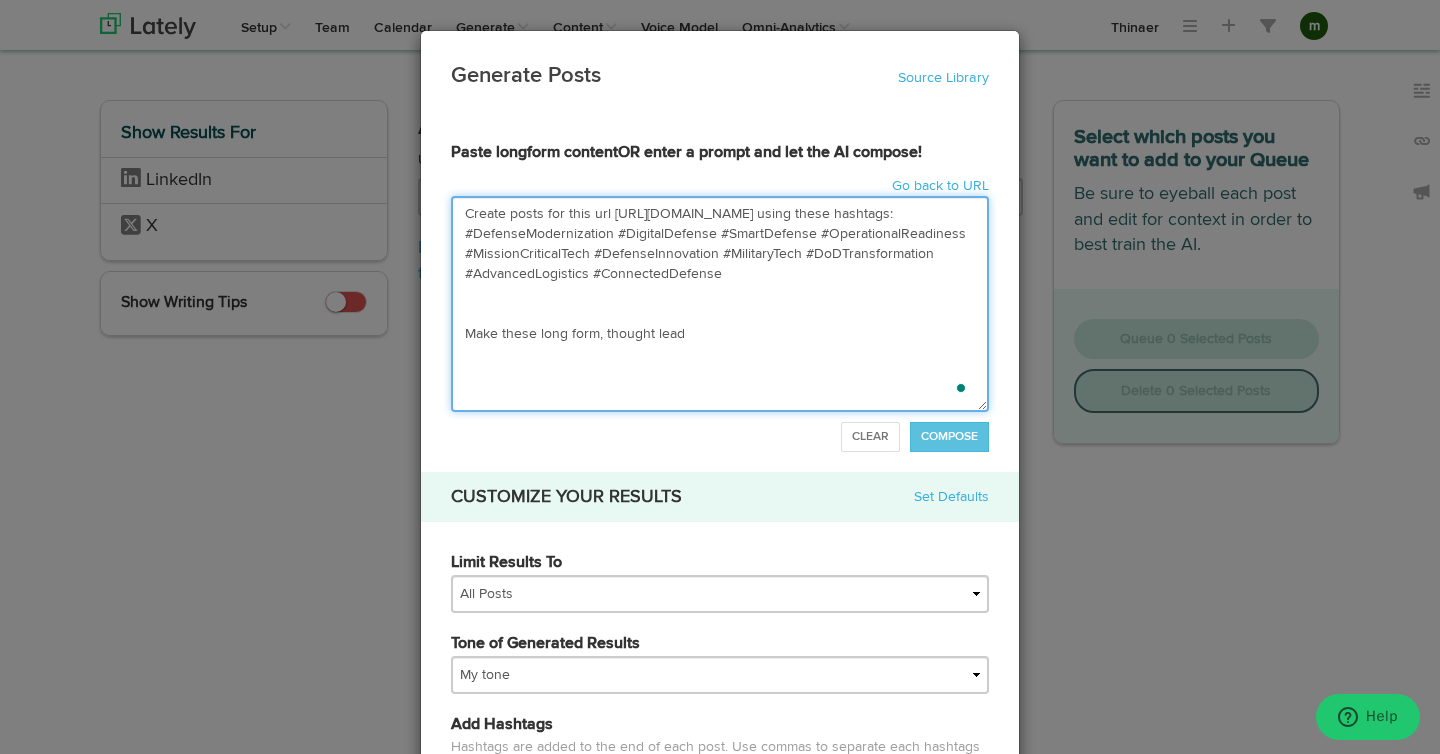 type on "Create posts for this url https://thinaer.io/thinaer-defense-modernization/ using these hashtags: #DefenseModernization #DigitalDefense #SmartDefense #OperationalReadiness #MissionCriticalTech #DefenseInnovation #MilitaryTech #DoDTransformation #AdvancedLogistics #ConnectedDefenseMake these long form, thought leade" 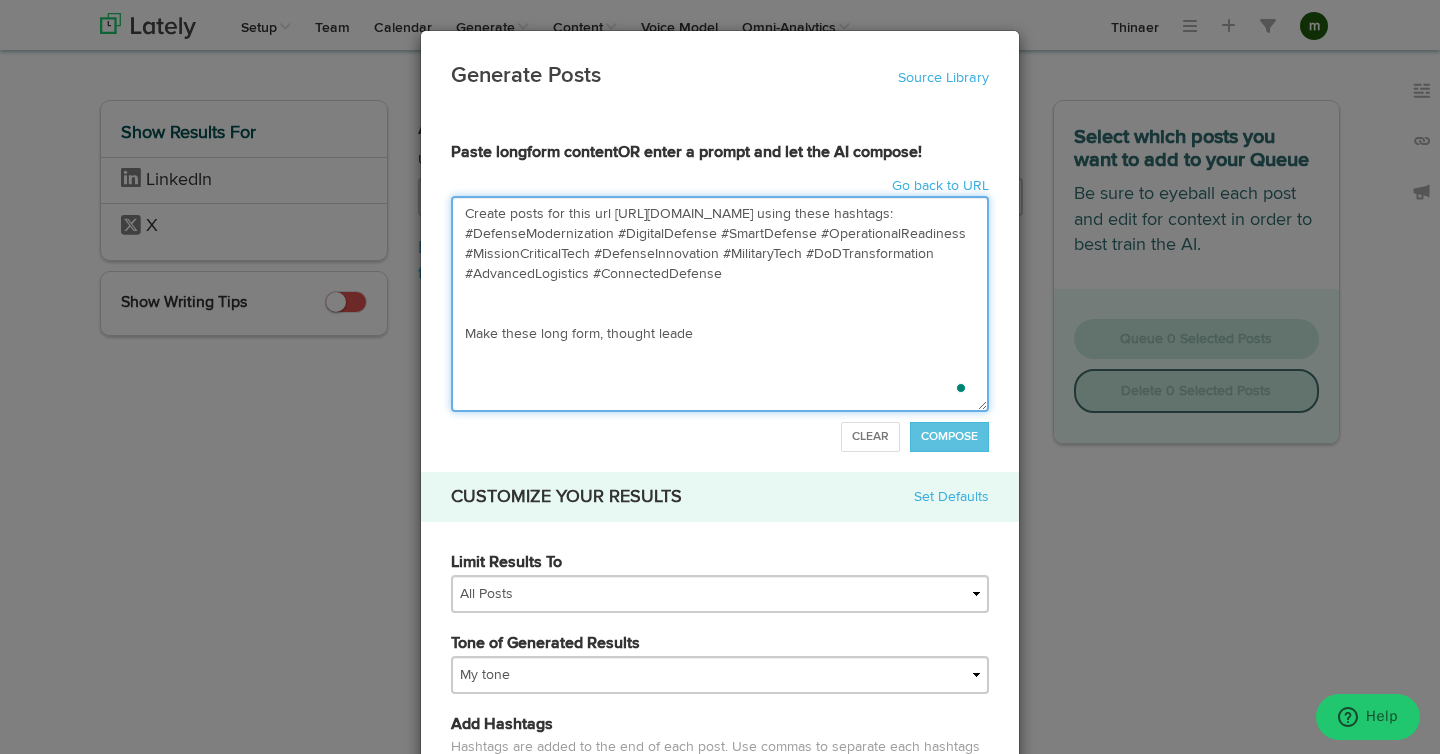 type on "Create posts for this url https://thinaer.io/thinaer-defense-modernization/ using these hashtags: #DefenseModernization #DigitalDefense #SmartDefense #OperationalReadiness #MissionCriticalTech #DefenseInnovation #MilitaryTech #DoDTransformation #AdvancedLogistics #ConnectedDefenseMake these long form, thought leader" 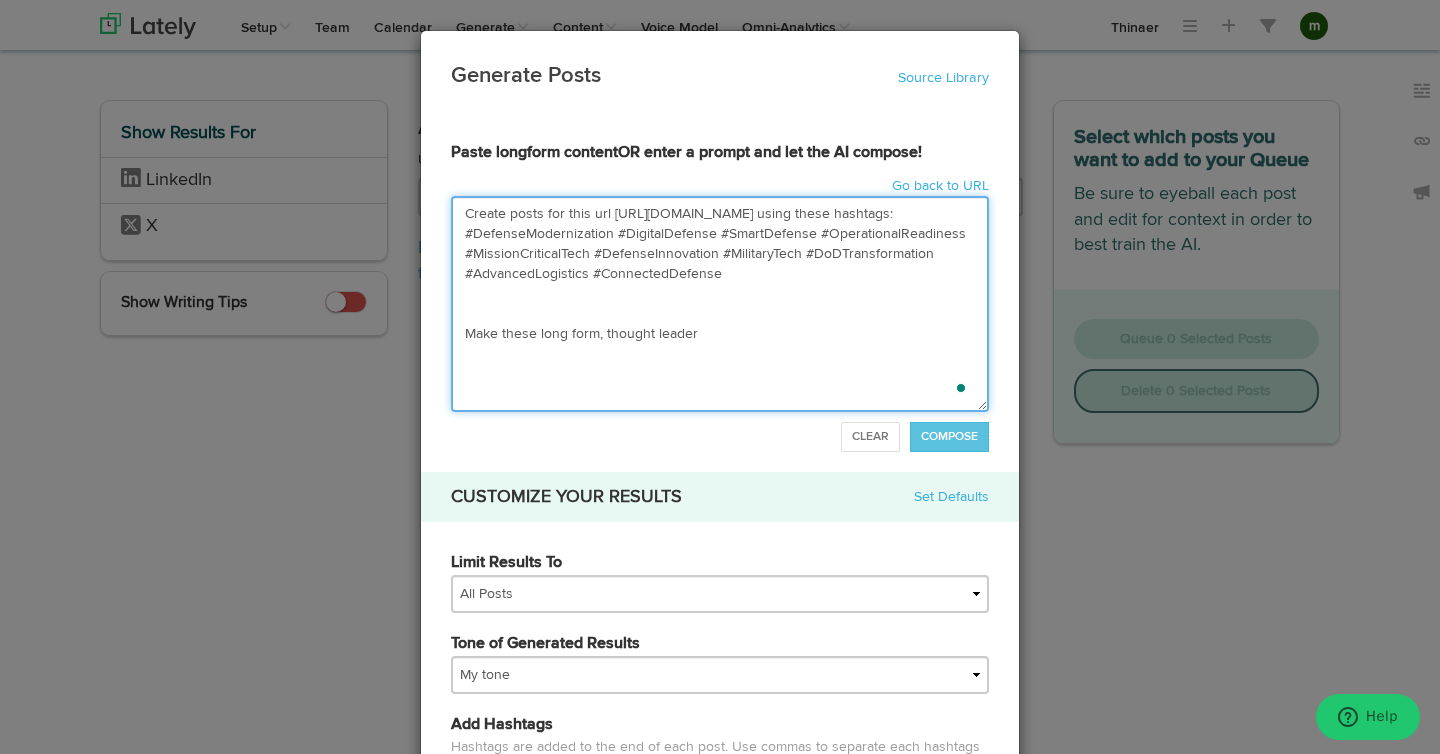 type on "Create posts for this url https://thinaer.io/thinaer-defense-modernization/ using these hashtags: #DefenseModernization #DigitalDefense #SmartDefense #OperationalReadiness #MissionCriticalTech #DefenseInnovation #MilitaryTech #DoDTransformation #AdvancedLogistics #ConnectedDefense
Make these long form, thought leader" 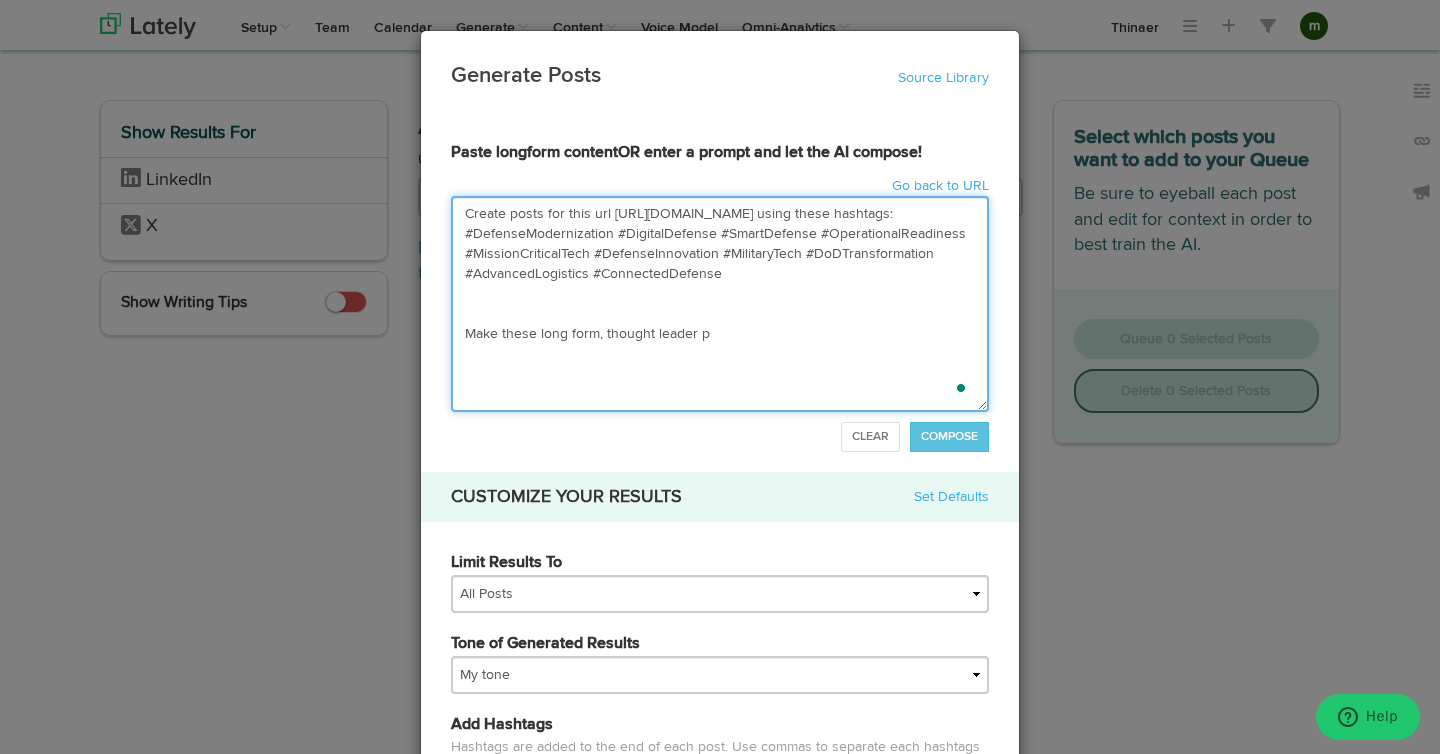 type 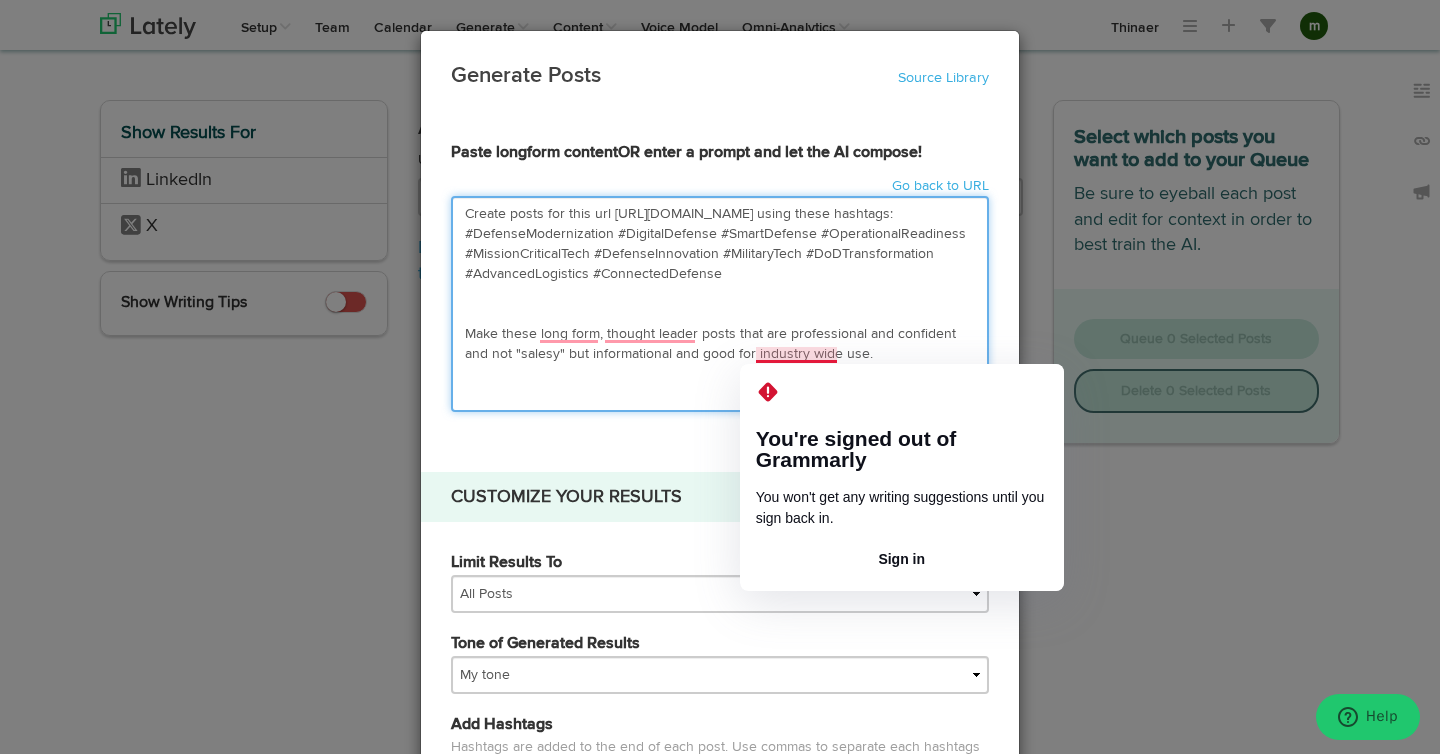 click on "Create posts for this url https://thinaer.io/thinaer-defense-modernization/ using these hashtags: #DefenseModernization #DigitalDefense #SmartDefense #OperationalReadiness #MissionCriticalTech #DefenseInnovation #MilitaryTech #DoDTransformation #AdvancedLogistics #ConnectedDefense
Make these long form, thought leader posts that are professional and confident and not "salesy" but informational and good for industry wide use." at bounding box center [720, 304] 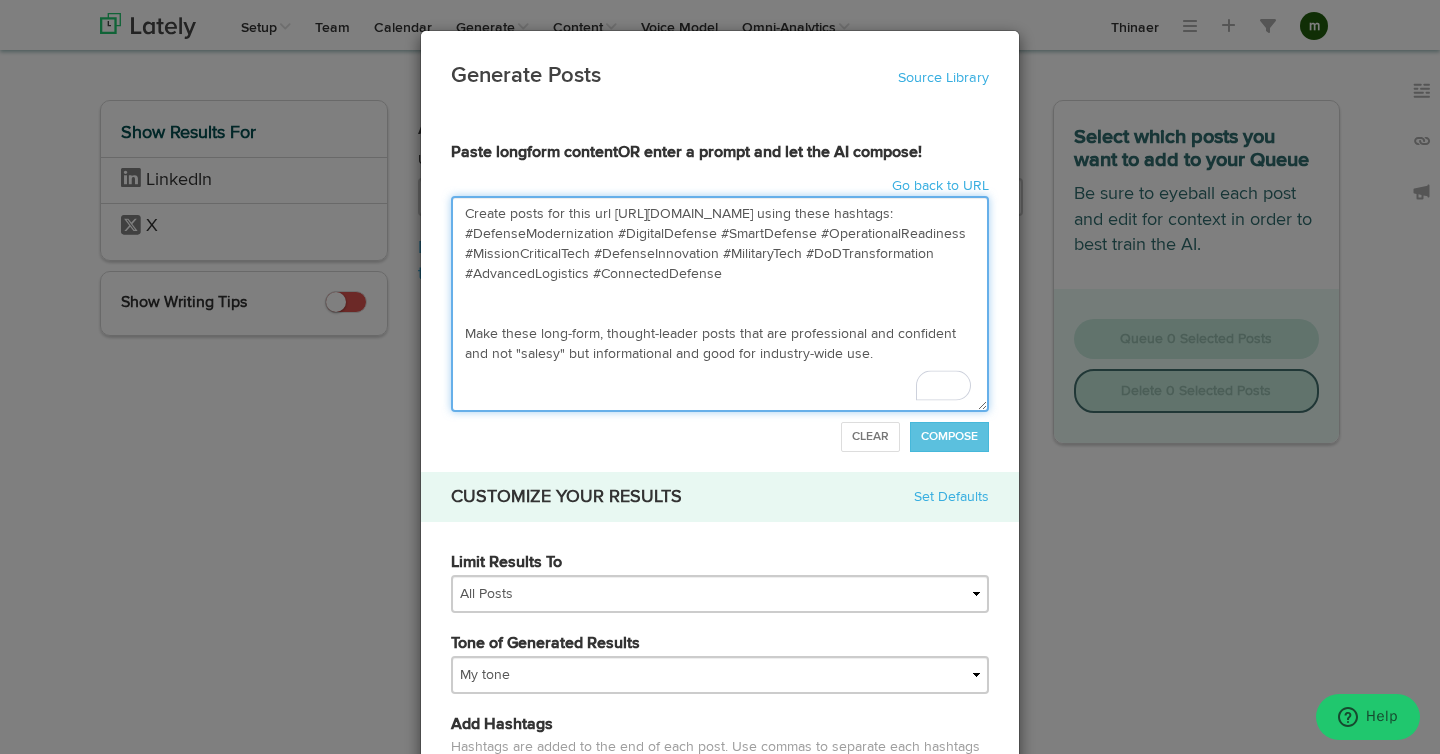 click on "Create posts for this url https://thinaer.io/thinaer-defense-modernization/ using these hashtags: #DefenseModernization #DigitalDefense #SmartDefense #OperationalReadiness #MissionCriticalTech #DefenseInnovation #MilitaryTech #DoDTransformation #AdvancedLogistics #ConnectedDefense
Make these long-form, thought-leader posts that are professional and confident and not "salesy" but informational and good for industry-wide use." at bounding box center [720, 304] 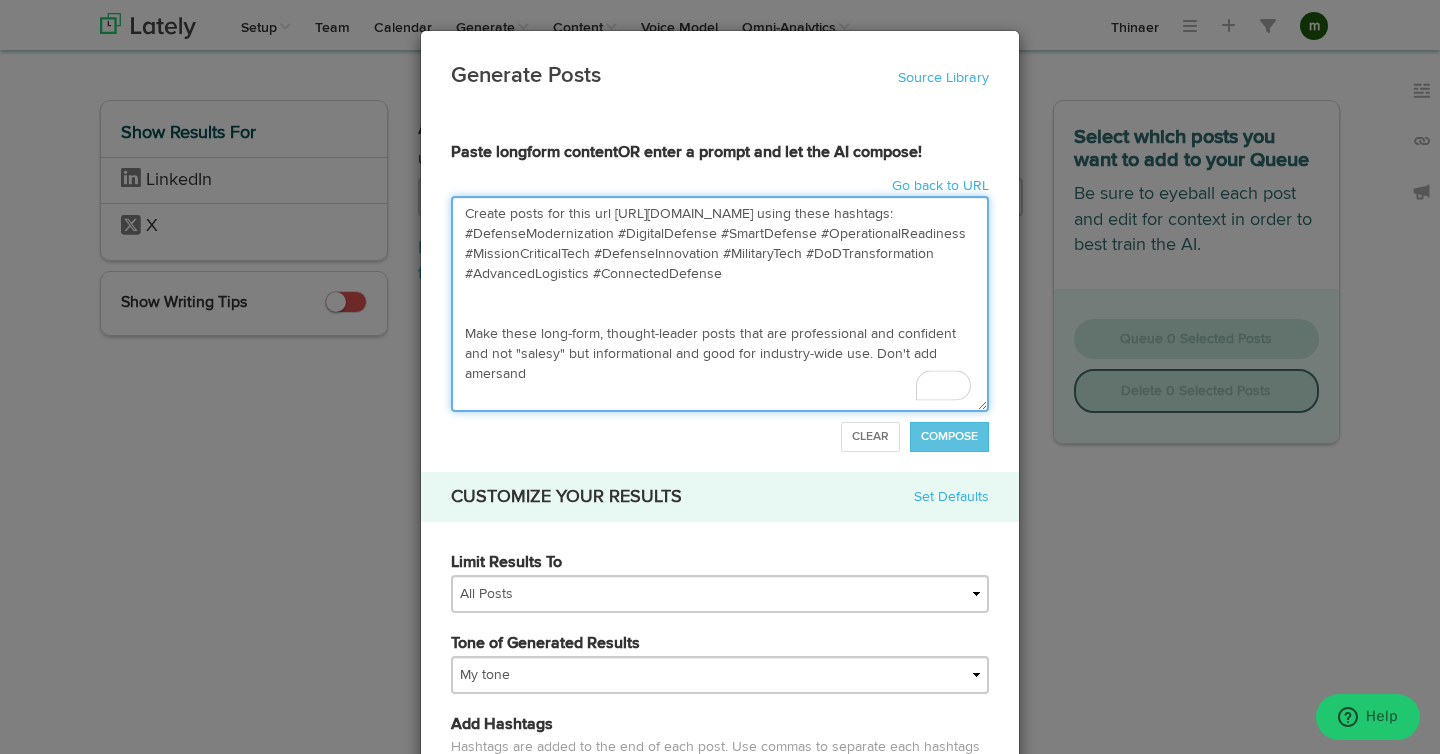 click on "Create posts for this url https://thinaer.io/thinaer-defense-modernization/ using these hashtags: #DefenseModernization #DigitalDefense #SmartDefense #OperationalReadiness #MissionCriticalTech #DefenseInnovation #MilitaryTech #DoDTransformation #AdvancedLogistics #ConnectedDefense
Make these long-form, thought-leader posts that are professional and confident and not "salesy" but informational and good for industry-wide use. Don't add amersand" at bounding box center (720, 304) 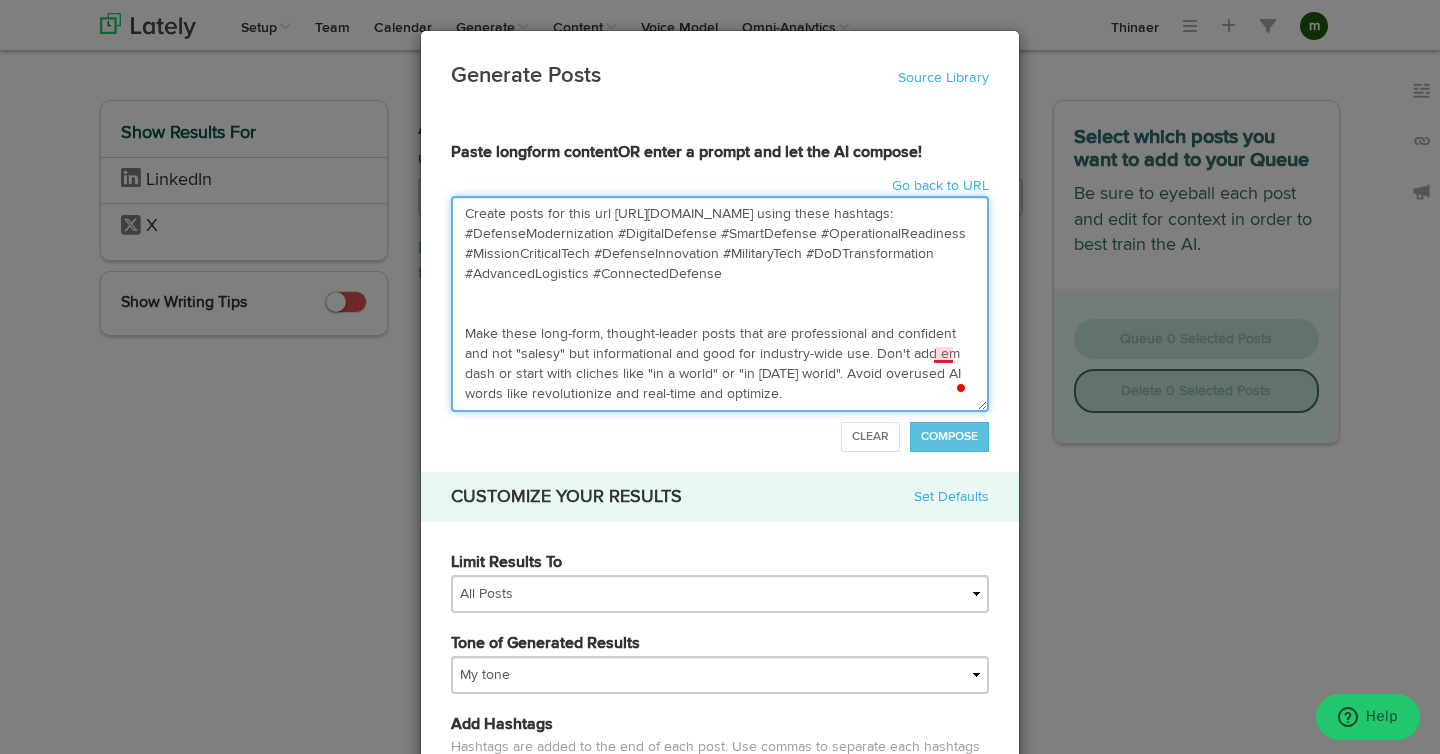 click on "Create posts for this url https://thinaer.io/thinaer-defense-modernization/ using these hashtags: #DefenseModernization #DigitalDefense #SmartDefense #OperationalReadiness #MissionCriticalTech #DefenseInnovation #MilitaryTech #DoDTransformation #AdvancedLogistics #ConnectedDefense
Make these long-form, thought-leader posts that are professional and confident and not "salesy" but informational and good for industry-wide use. Don't add em dash or start with cliches like "in a world" or "in today's world". Avoid overused AI words like revolutionize and real-time and optimize." at bounding box center (720, 304) 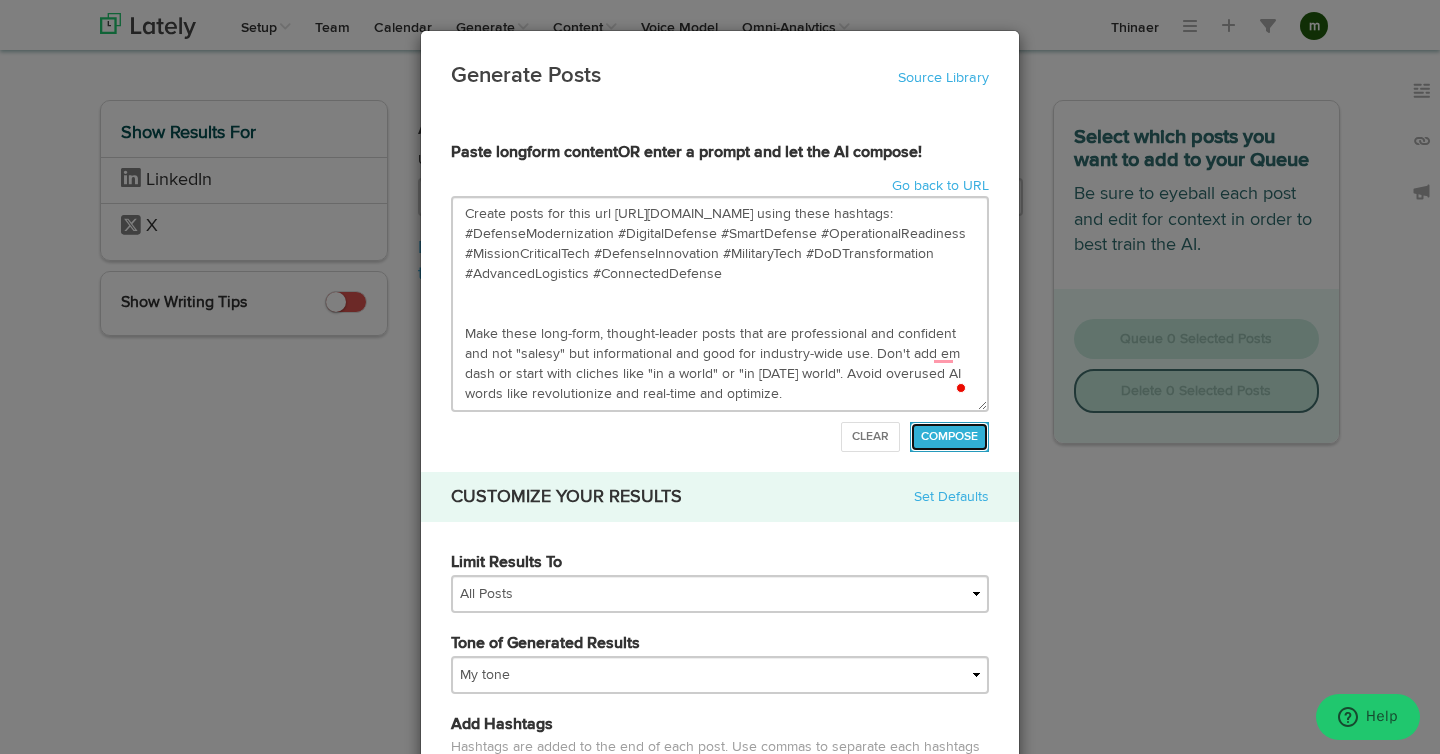 click on "COMPOSE" at bounding box center [949, 437] 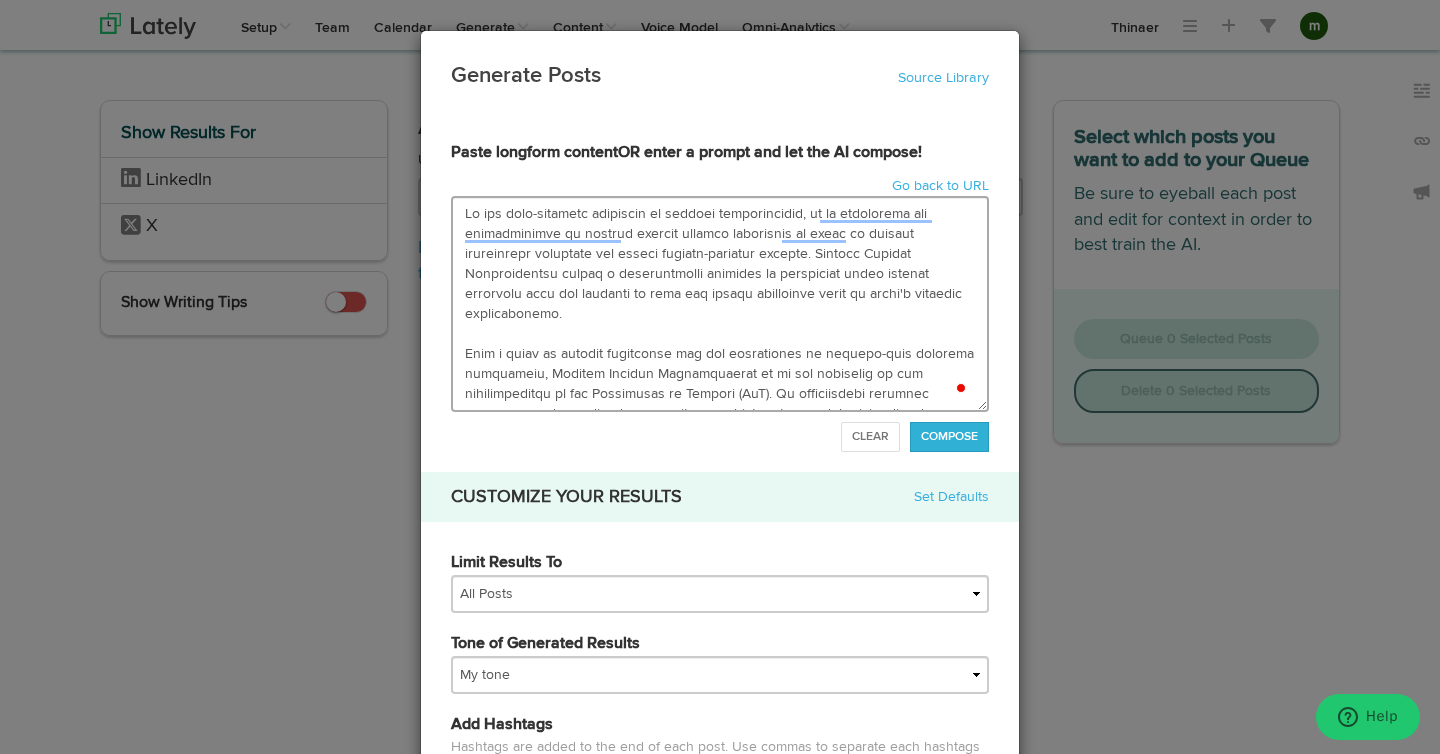 scroll, scrollTop: 34, scrollLeft: 0, axis: vertical 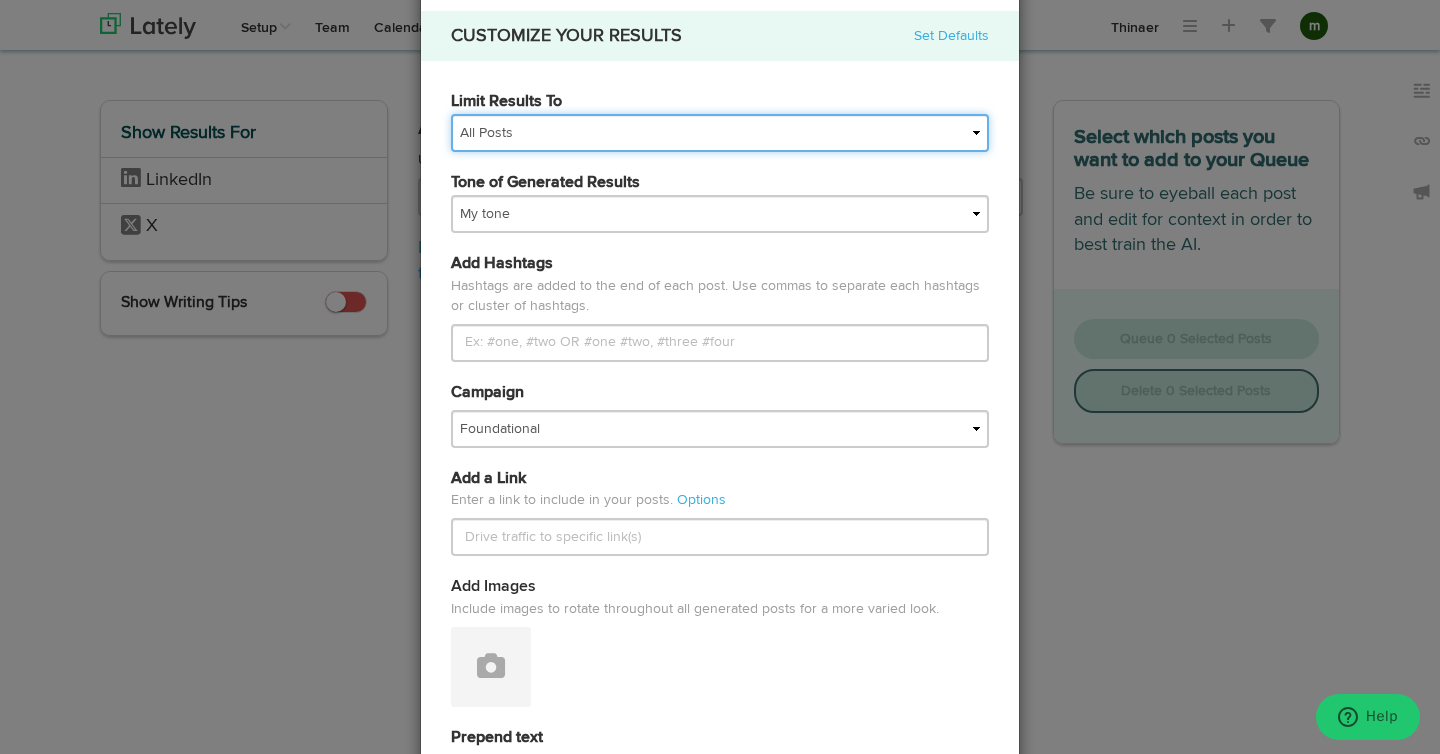 click on "All Posts
Top 30 Posts
Top 25 Posts
Top 20 Posts
Top 15 Posts
Top 10 Posts" at bounding box center [720, 133] 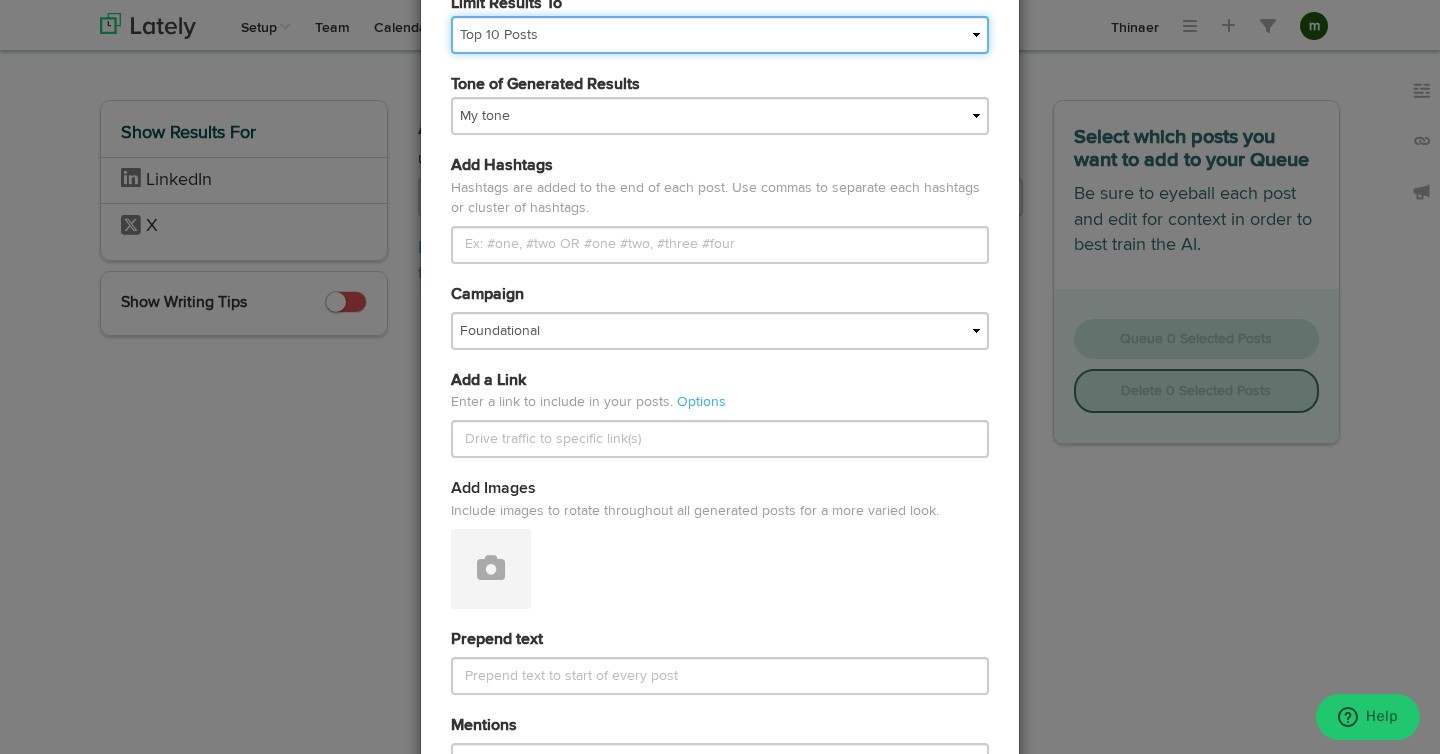 scroll, scrollTop: 567, scrollLeft: 0, axis: vertical 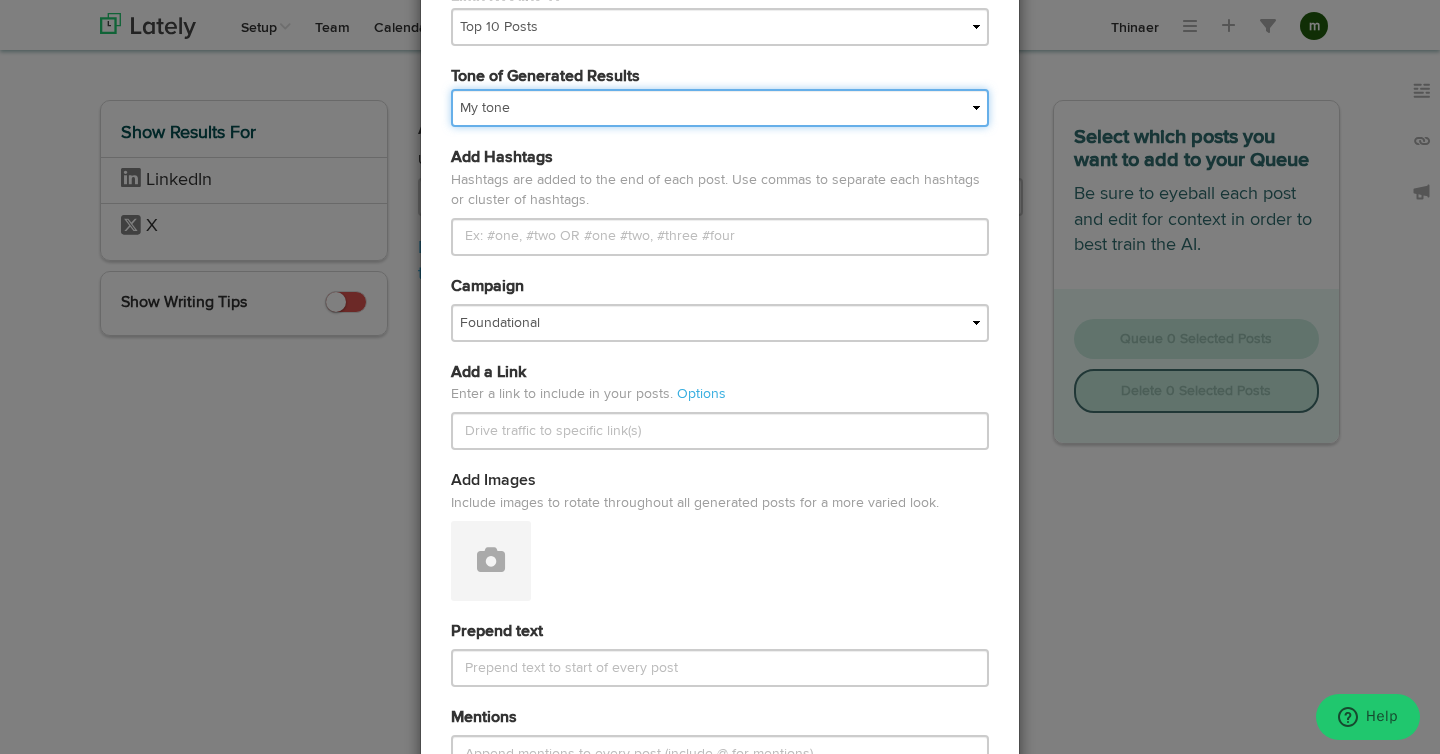 click on "My tone Official and professional Relaxed and conversational Light and humorous Personal, real and empathetic Simple words and simple structure Formal and academic Jazzy and creative Natural tone of content" at bounding box center [720, 108] 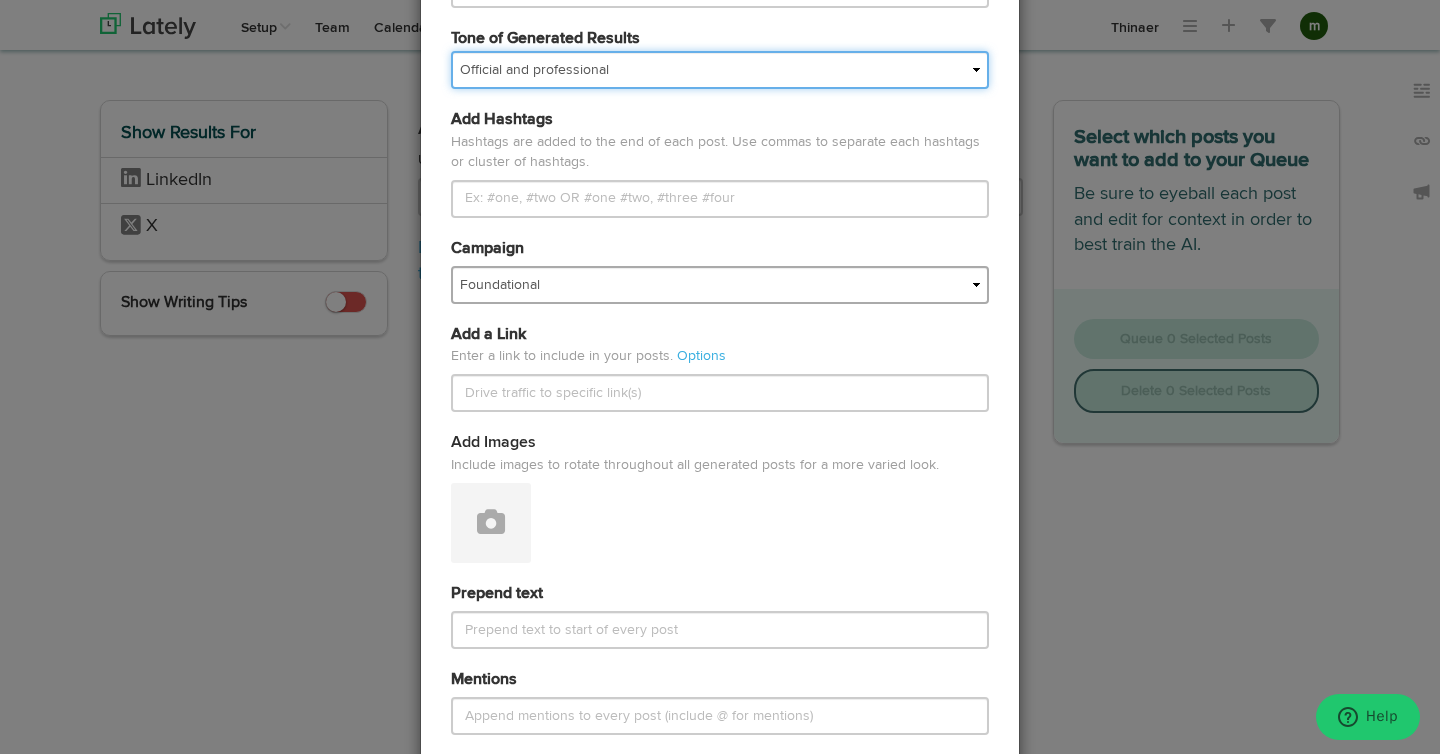 scroll, scrollTop: 597, scrollLeft: 0, axis: vertical 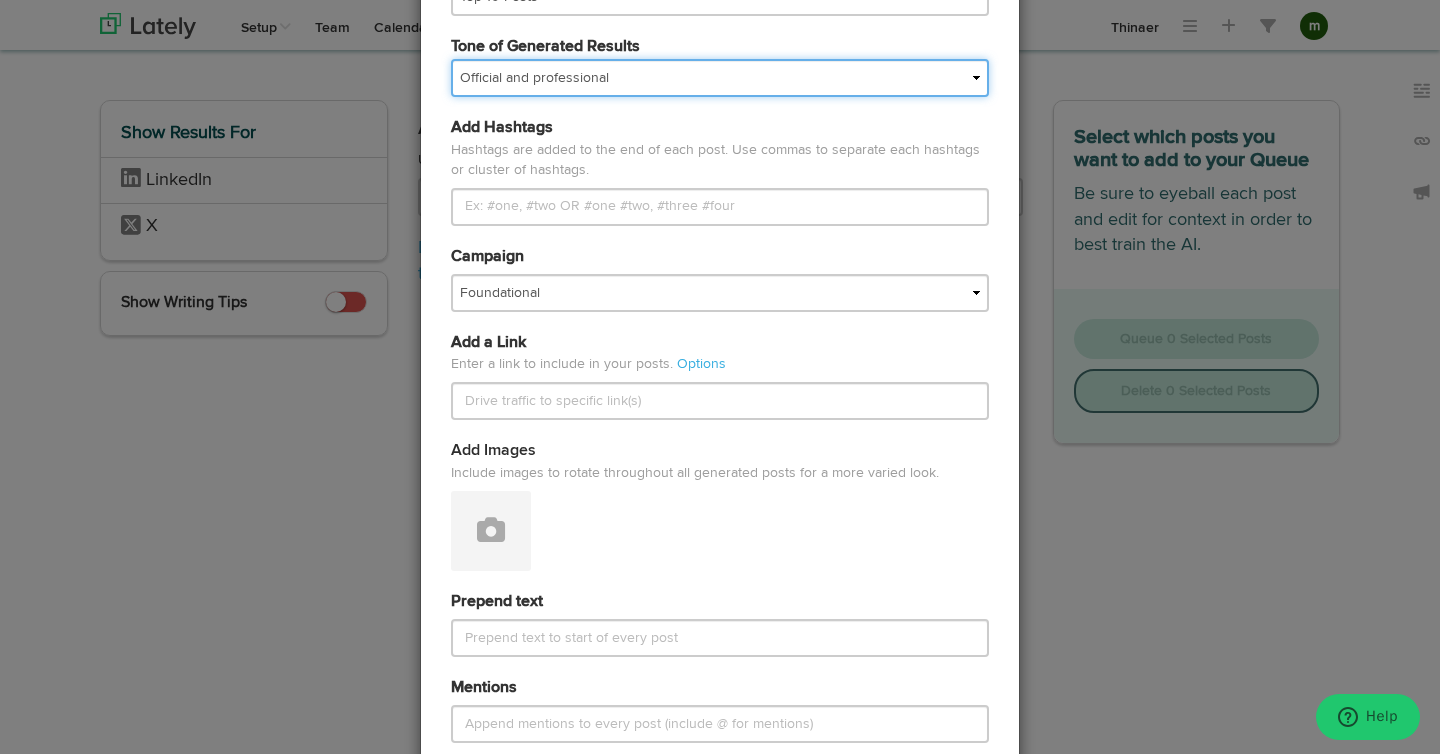 click on "My tone Official and professional Relaxed and conversational Light and humorous Personal, real and empathetic Simple words and simple structure Formal and academic Jazzy and creative Natural tone of content" at bounding box center (720, 78) 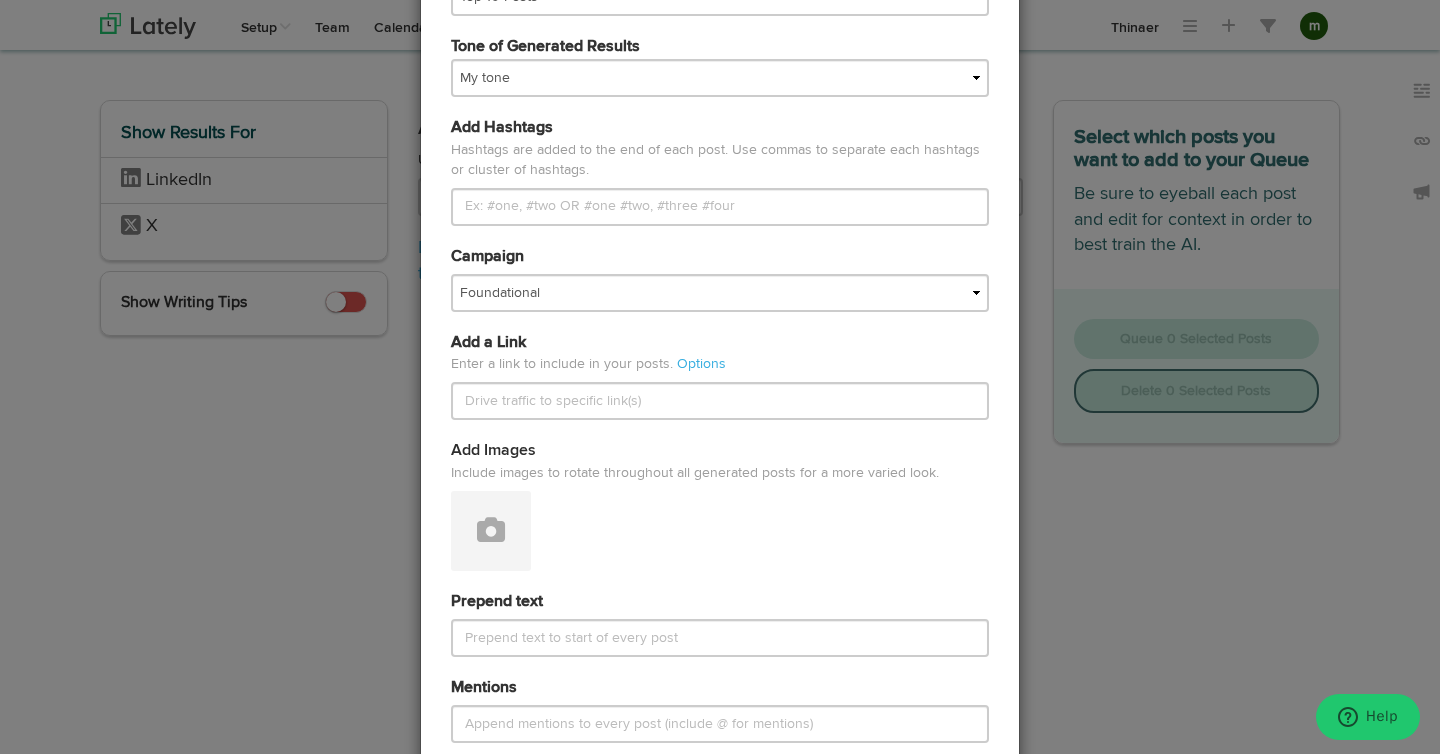 click on "Tone of Generated Results
My tone Official and professional Relaxed and conversational Light and humorous Personal, real and empathetic Simple words and simple structure Formal and academic Jazzy and creative Natural tone of content" at bounding box center [720, 66] 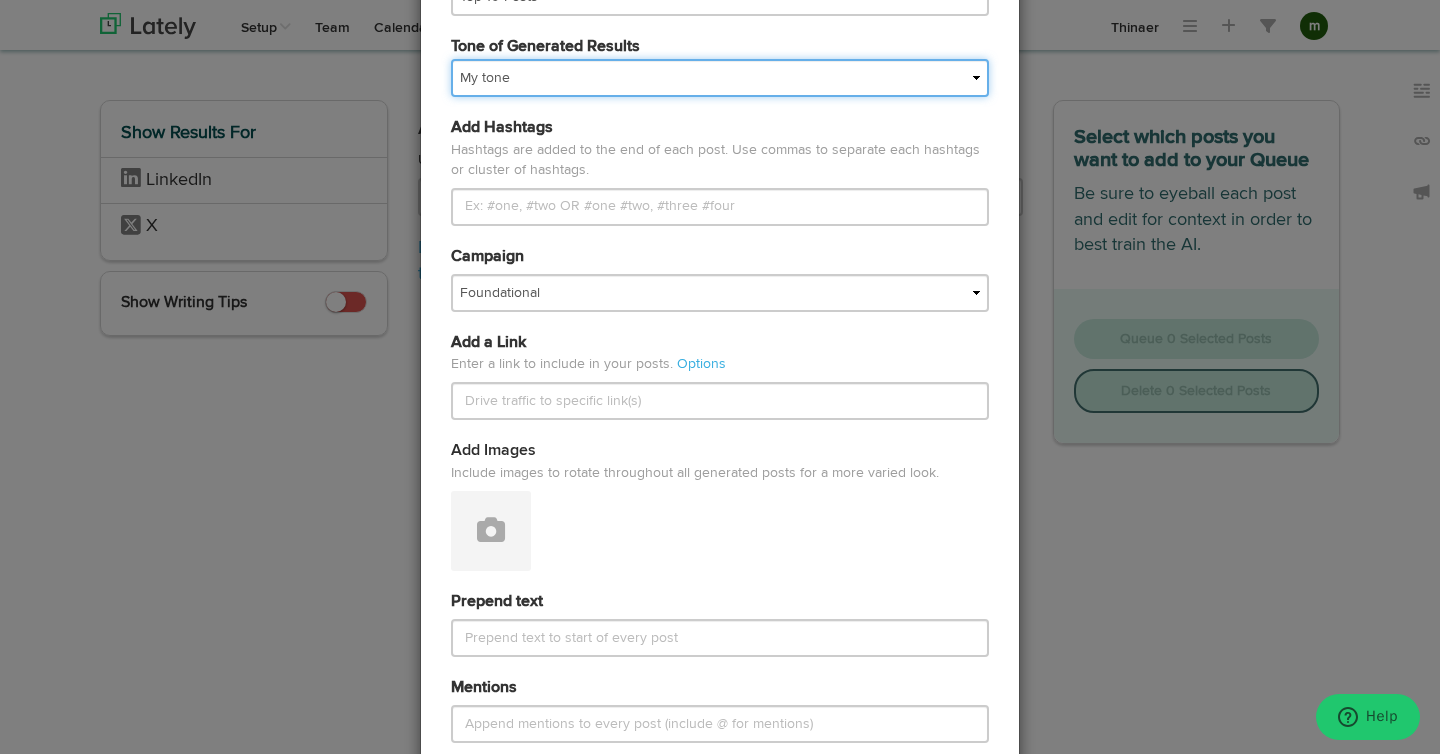 click on "My tone Official and professional Relaxed and conversational Light and humorous Personal, real and empathetic Simple words and simple structure Formal and academic Jazzy and creative Natural tone of content" at bounding box center (720, 78) 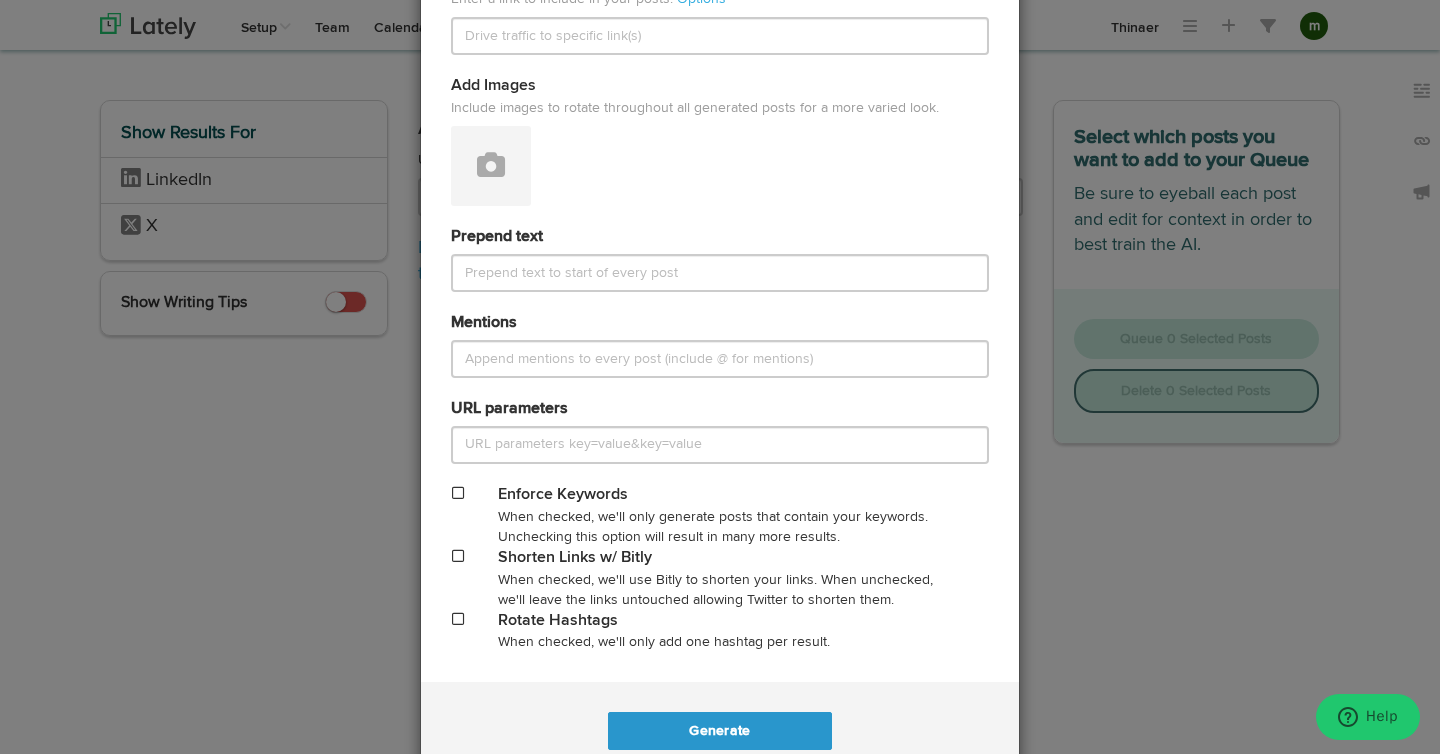 scroll, scrollTop: 1019, scrollLeft: 0, axis: vertical 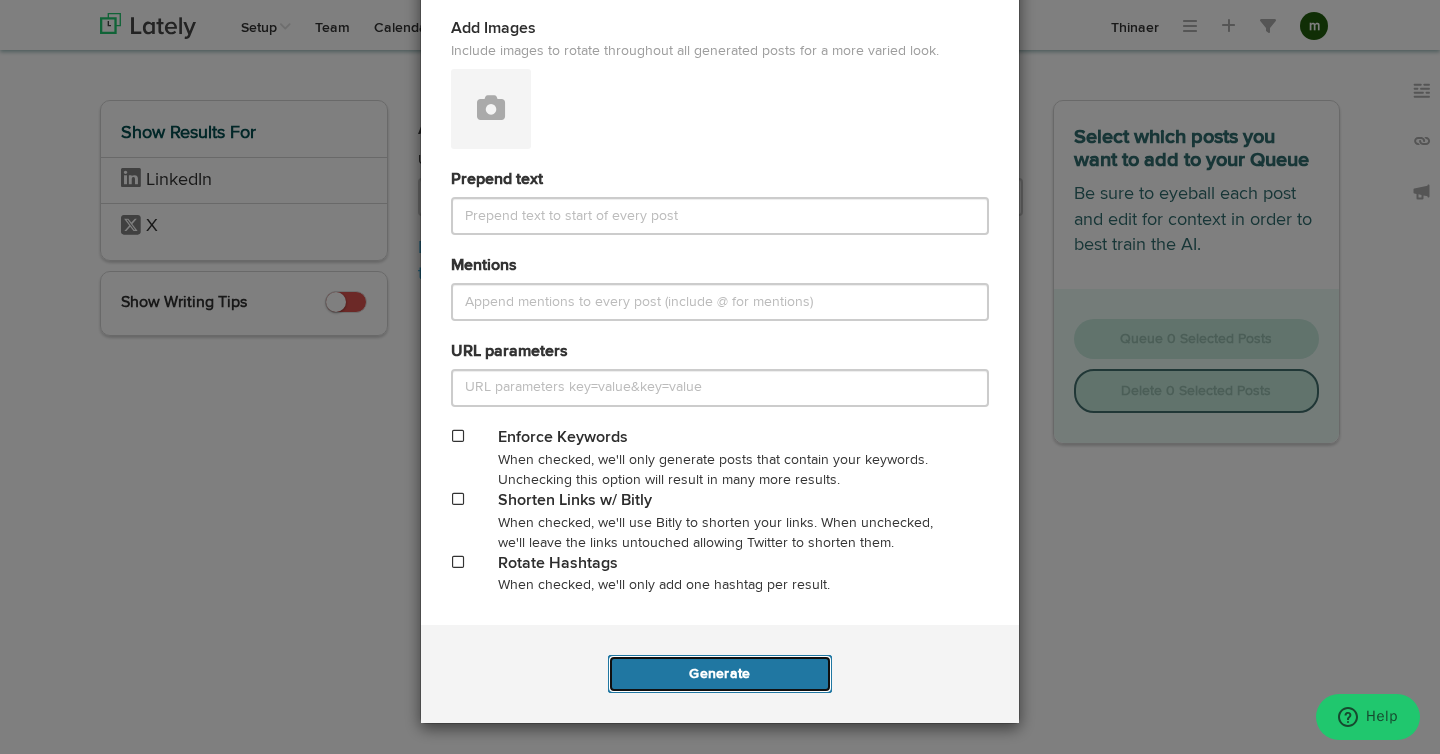 click on "Generate" at bounding box center (719, 674) 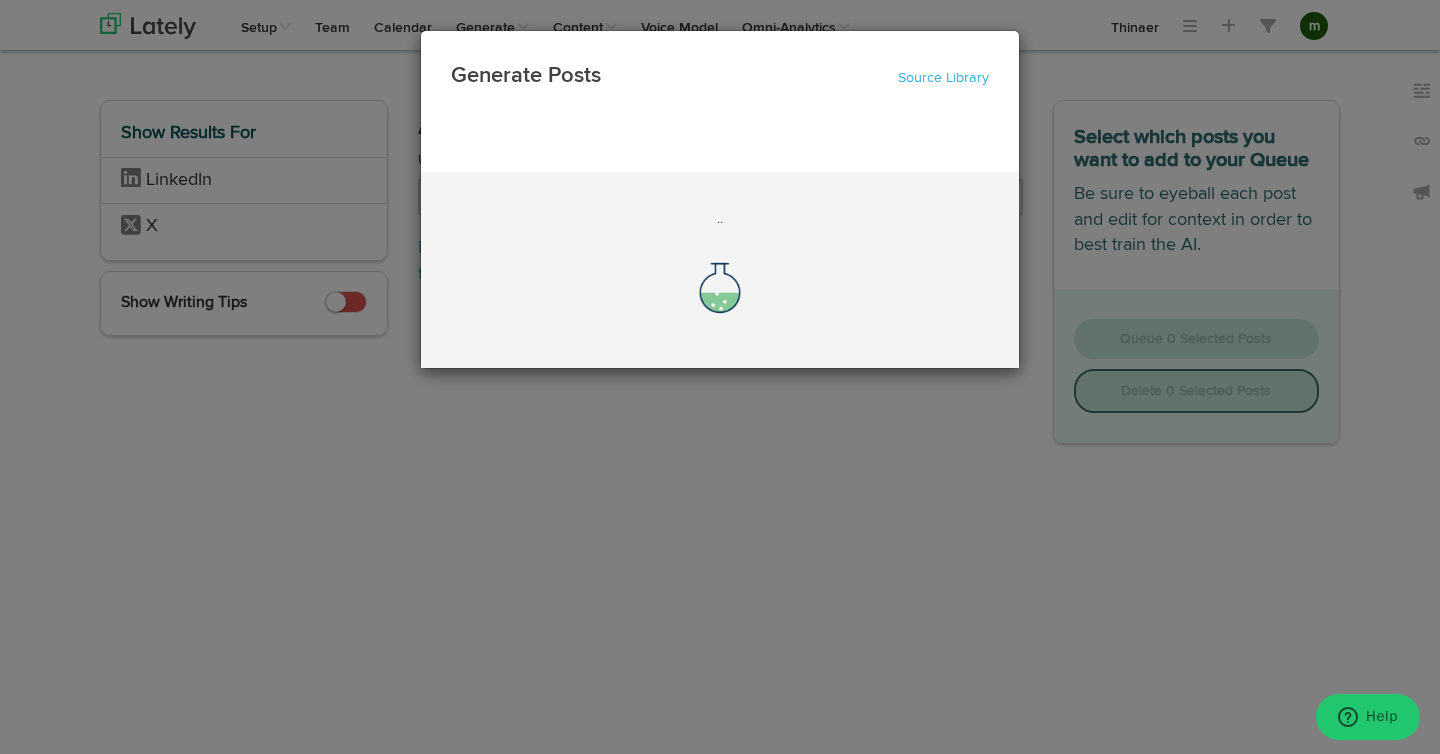 scroll, scrollTop: 0, scrollLeft: 0, axis: both 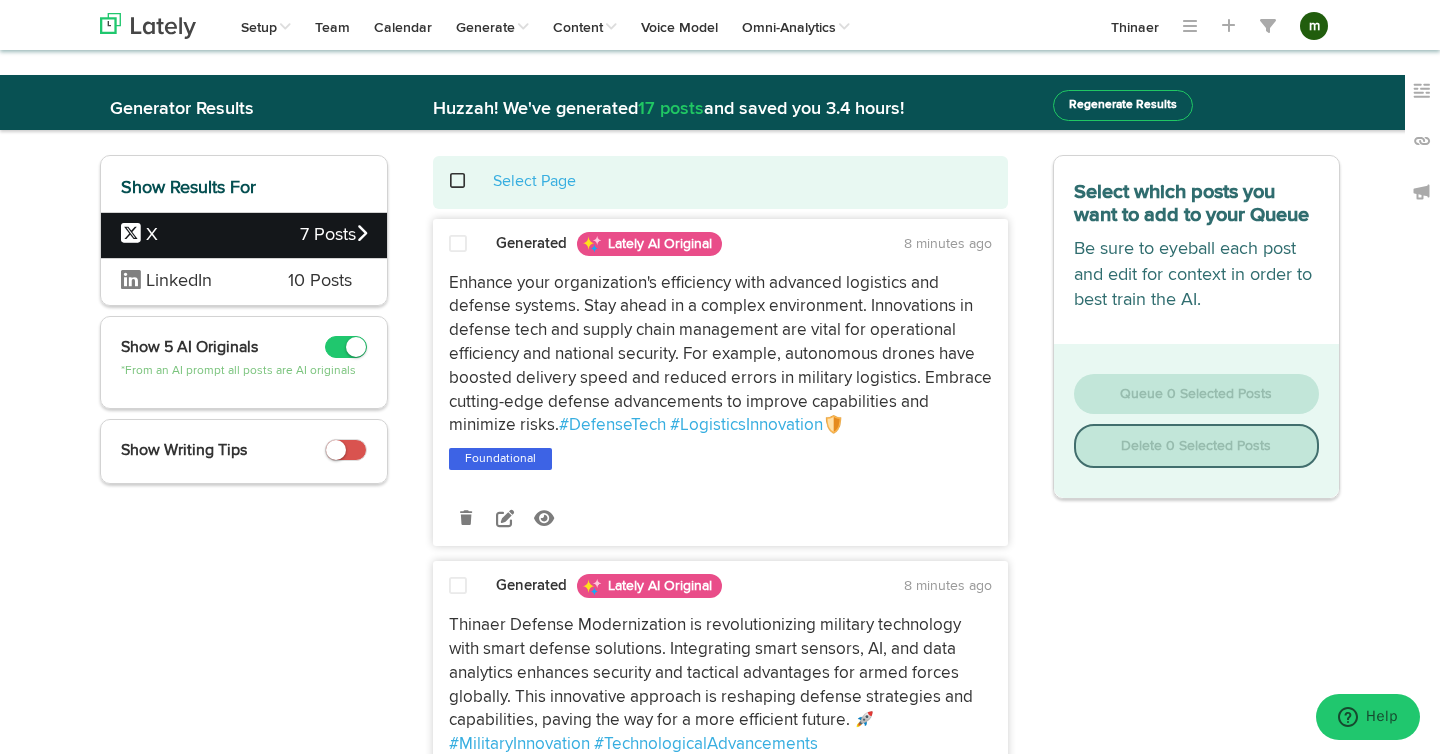 click at bounding box center (458, 244) 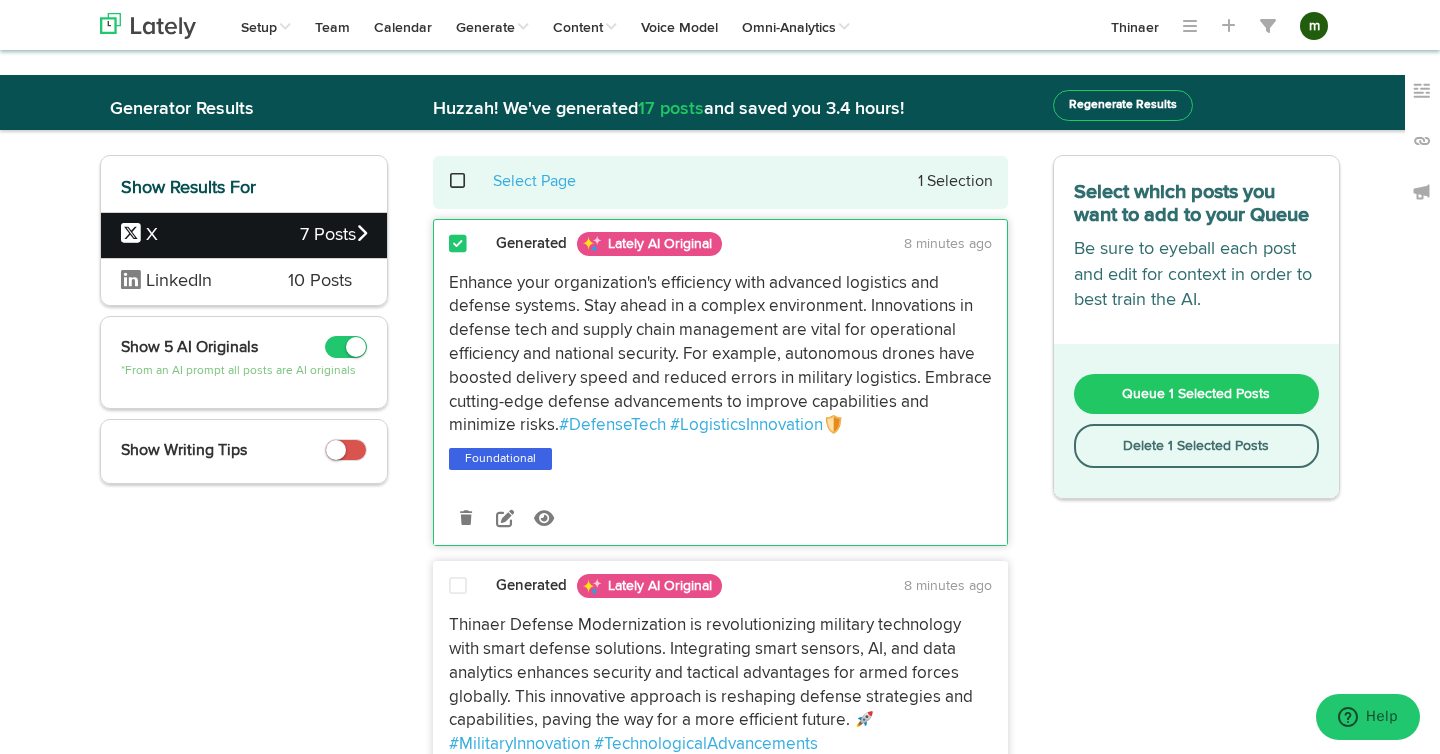 click at bounding box center (458, 244) 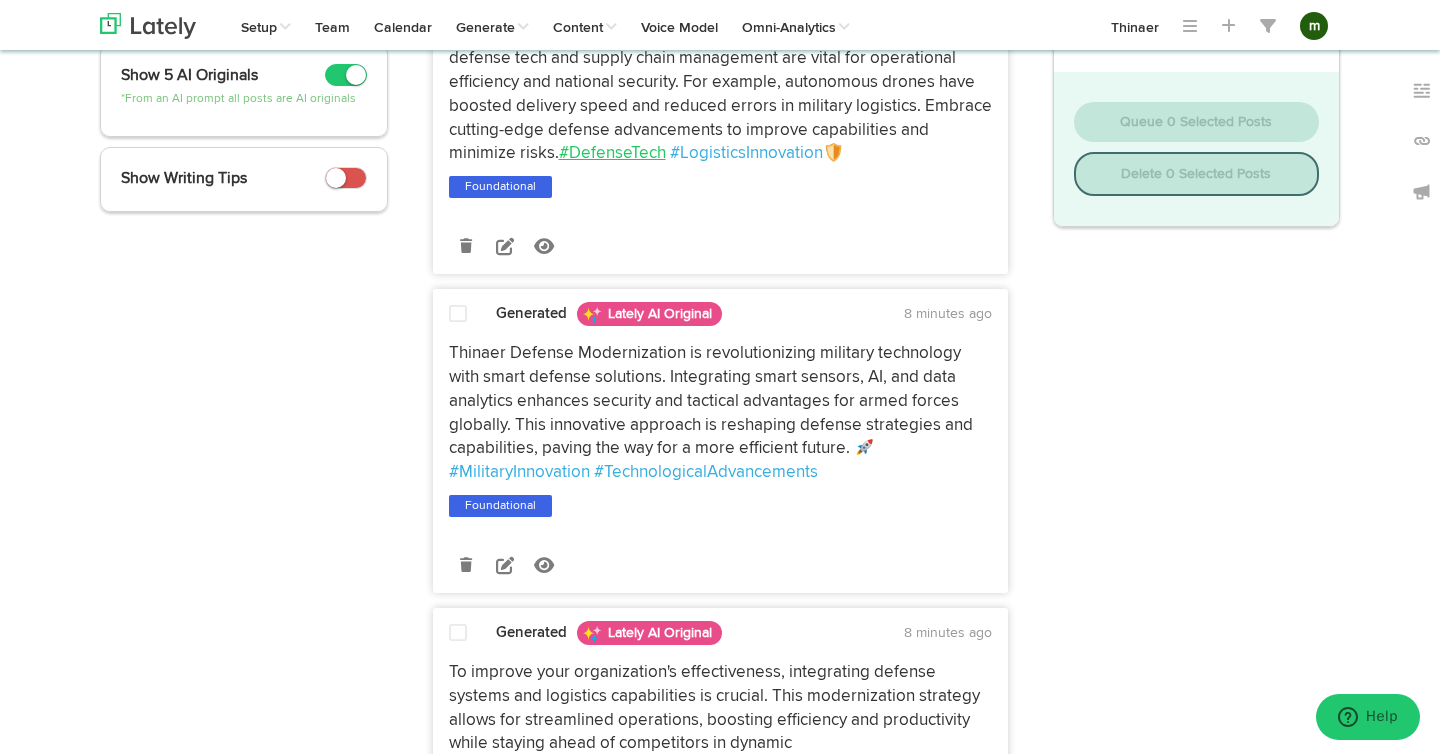 scroll, scrollTop: 274, scrollLeft: 0, axis: vertical 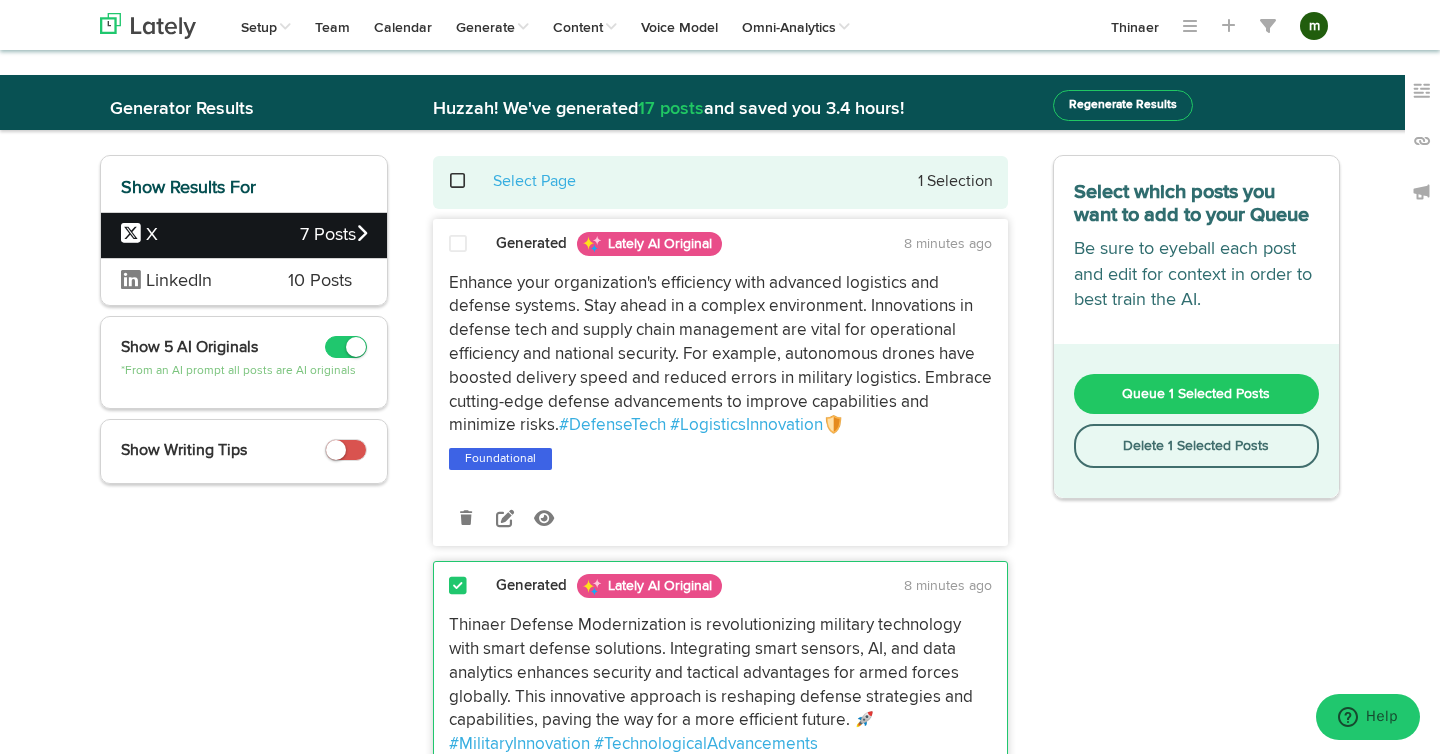 click on "Queue 1 Selected Posts" at bounding box center (1196, 394) 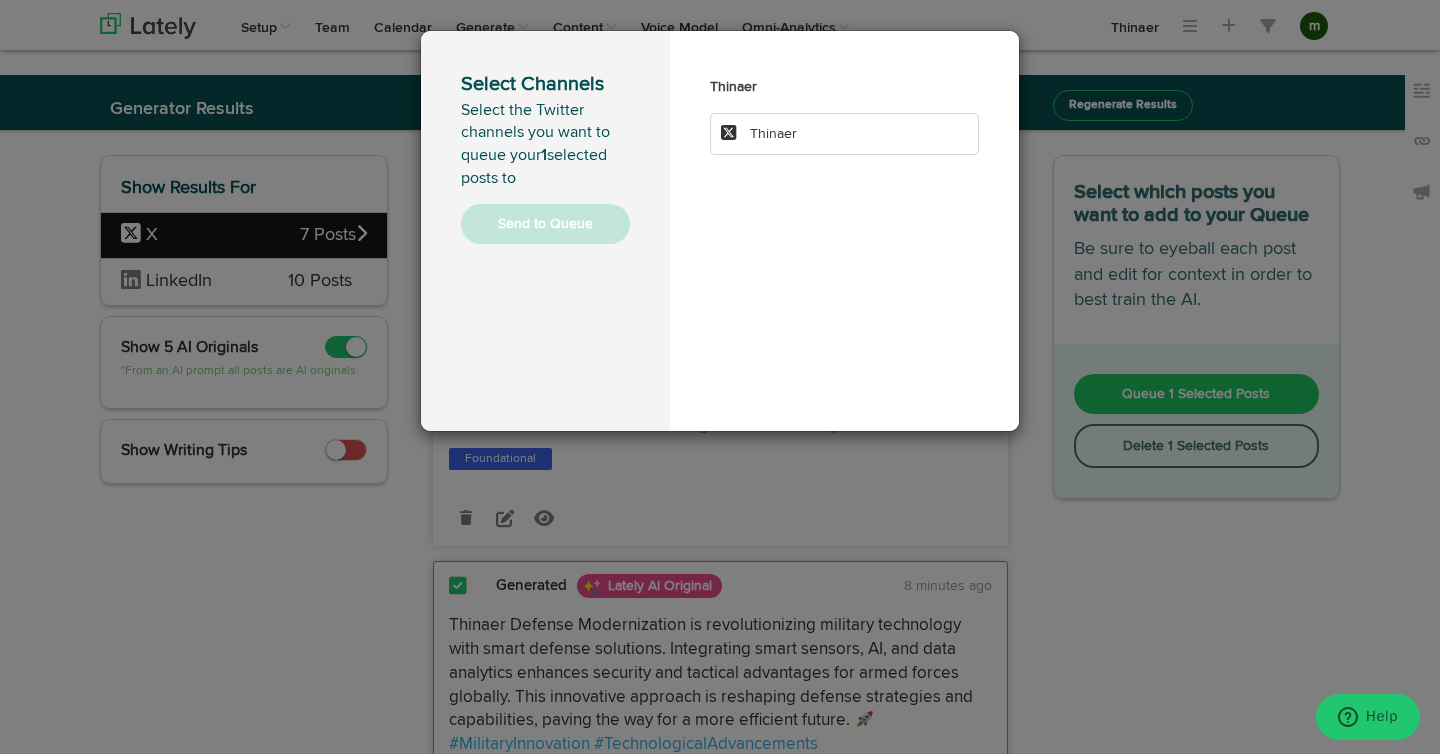 click on "Thinaer" at bounding box center [844, 134] 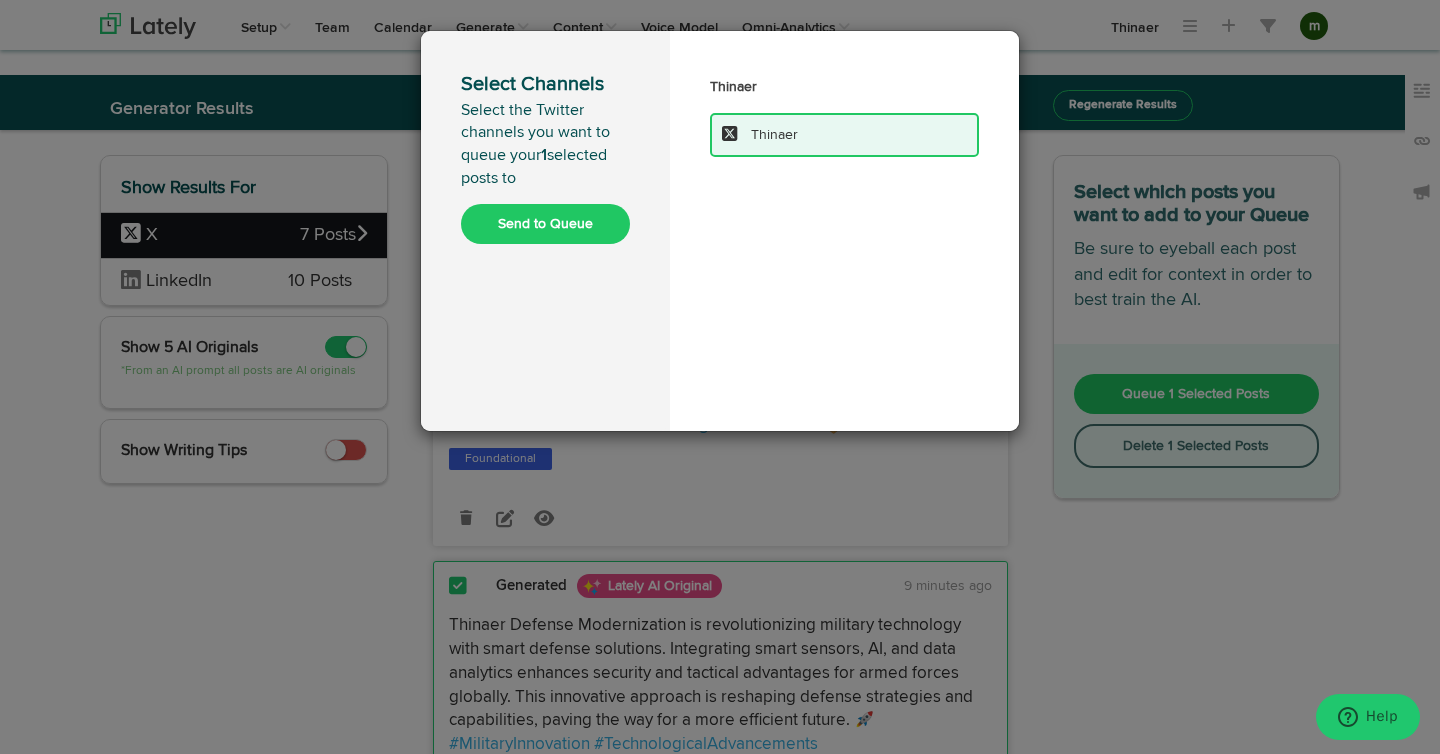 click on "Send to Queue" at bounding box center [545, 224] 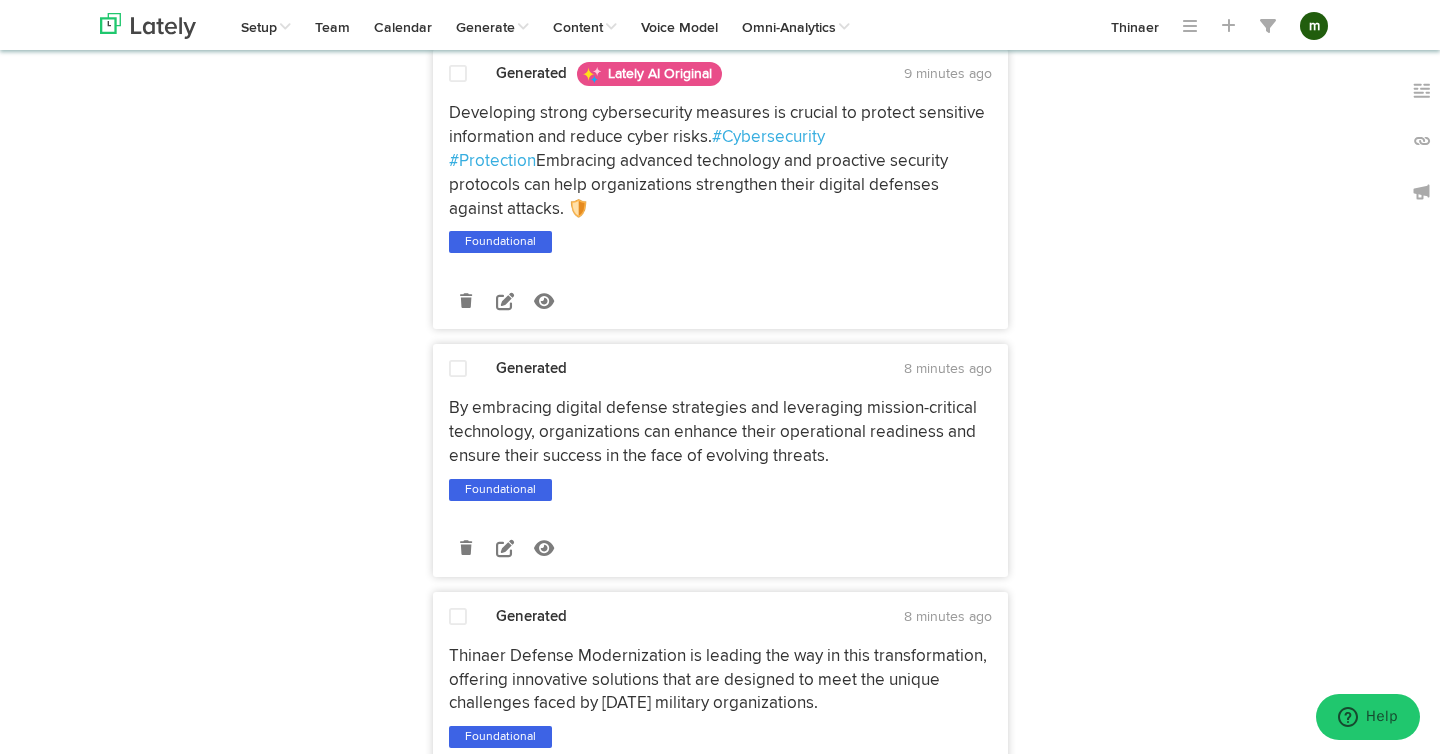scroll, scrollTop: 1081, scrollLeft: 0, axis: vertical 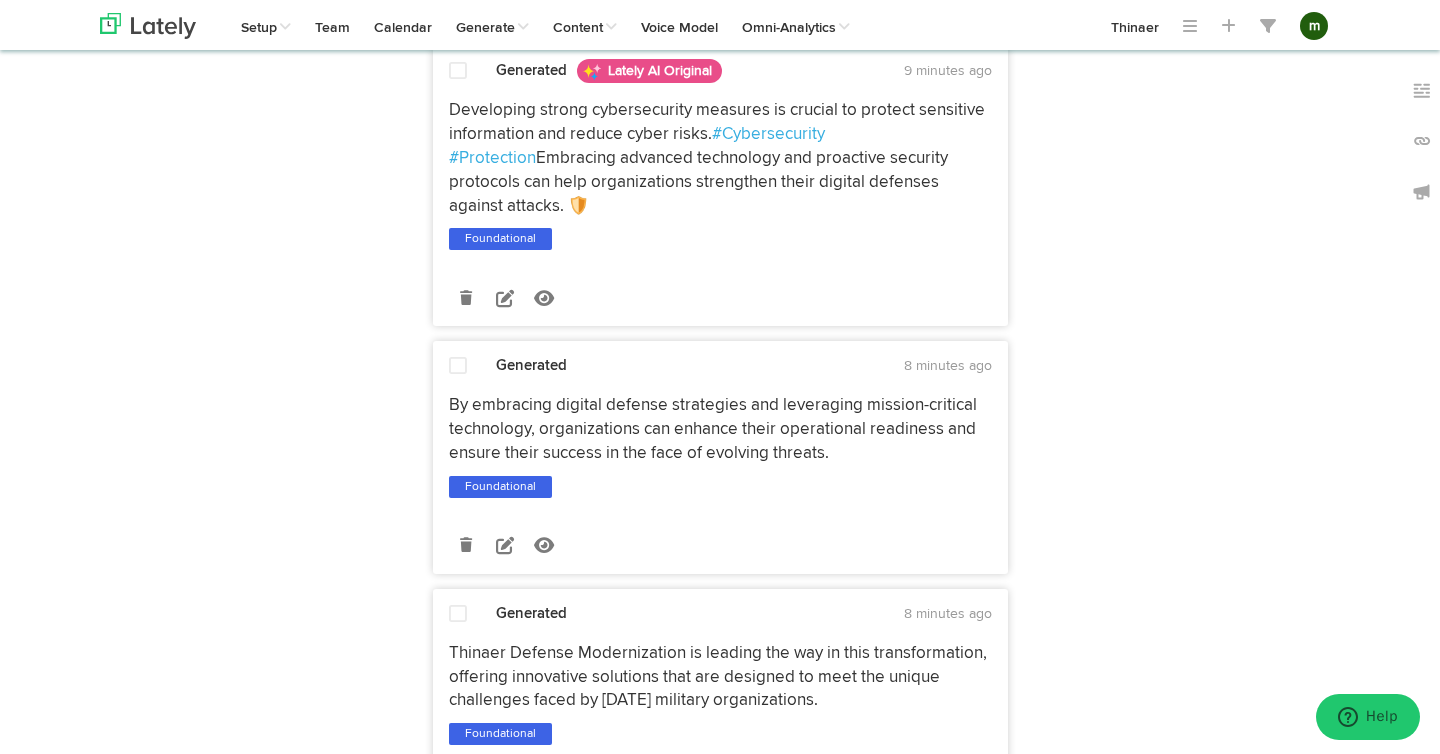 click at bounding box center (458, 367) 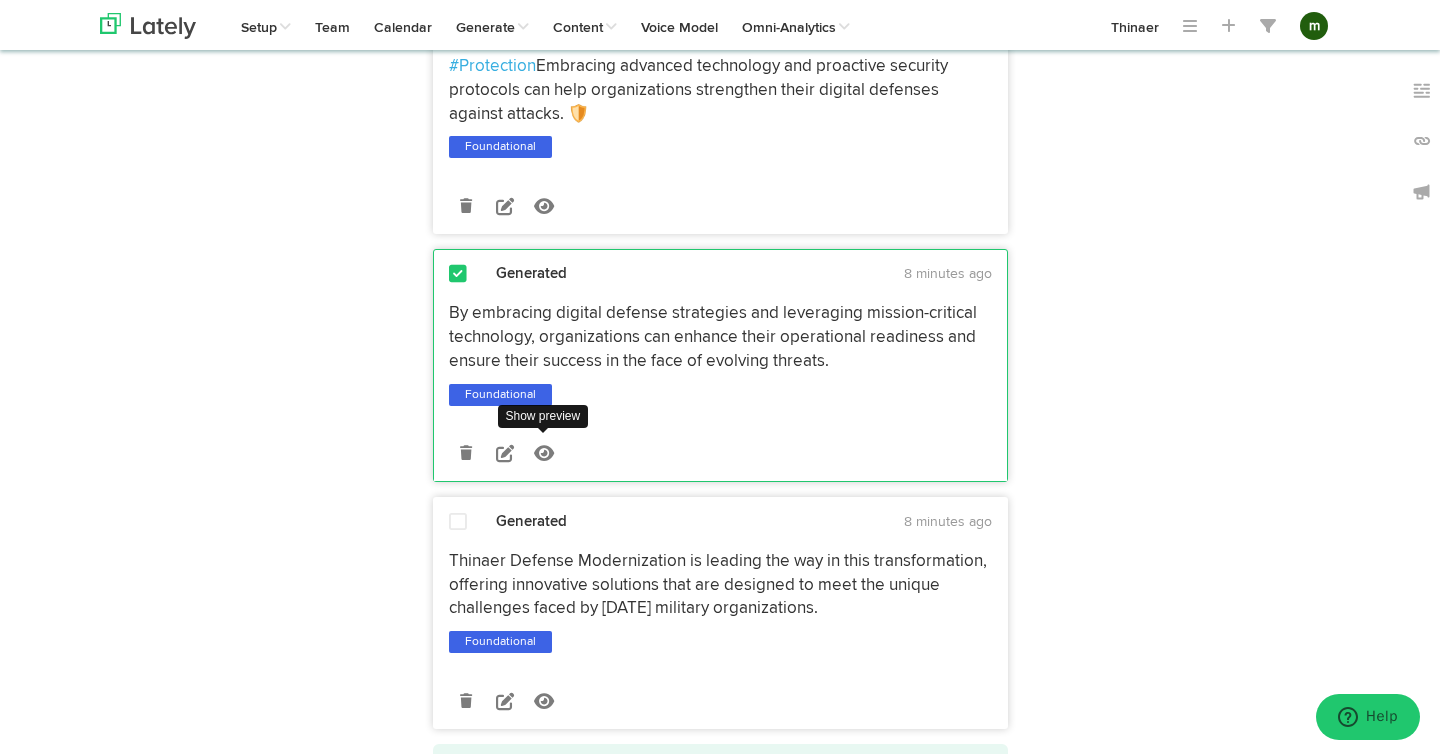 scroll, scrollTop: 1220, scrollLeft: 0, axis: vertical 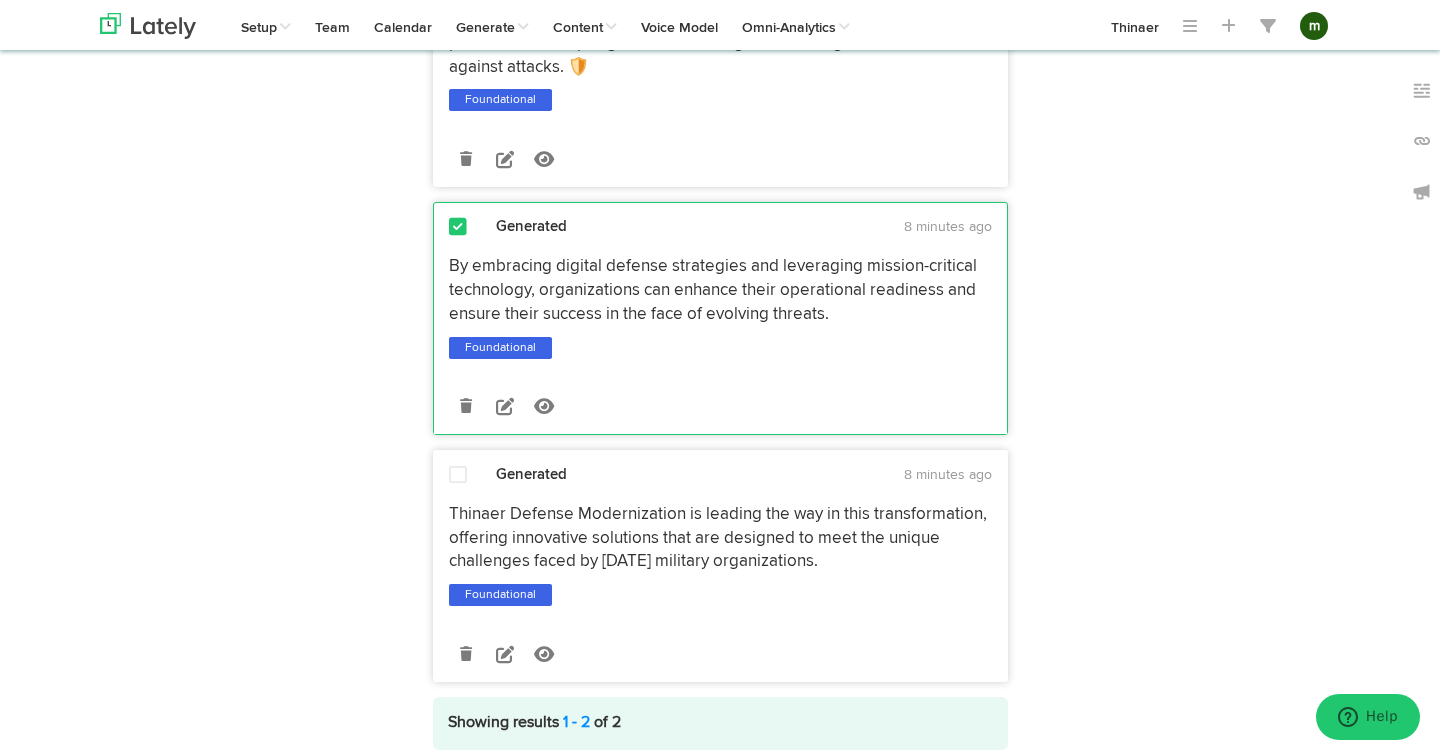 click on "Thinaer Defense Modernization is leading the way in this transformation, offering innovative solutions that are designed to meet the unique challenges faced by today's military organizations.
Foundational" at bounding box center (720, 551) 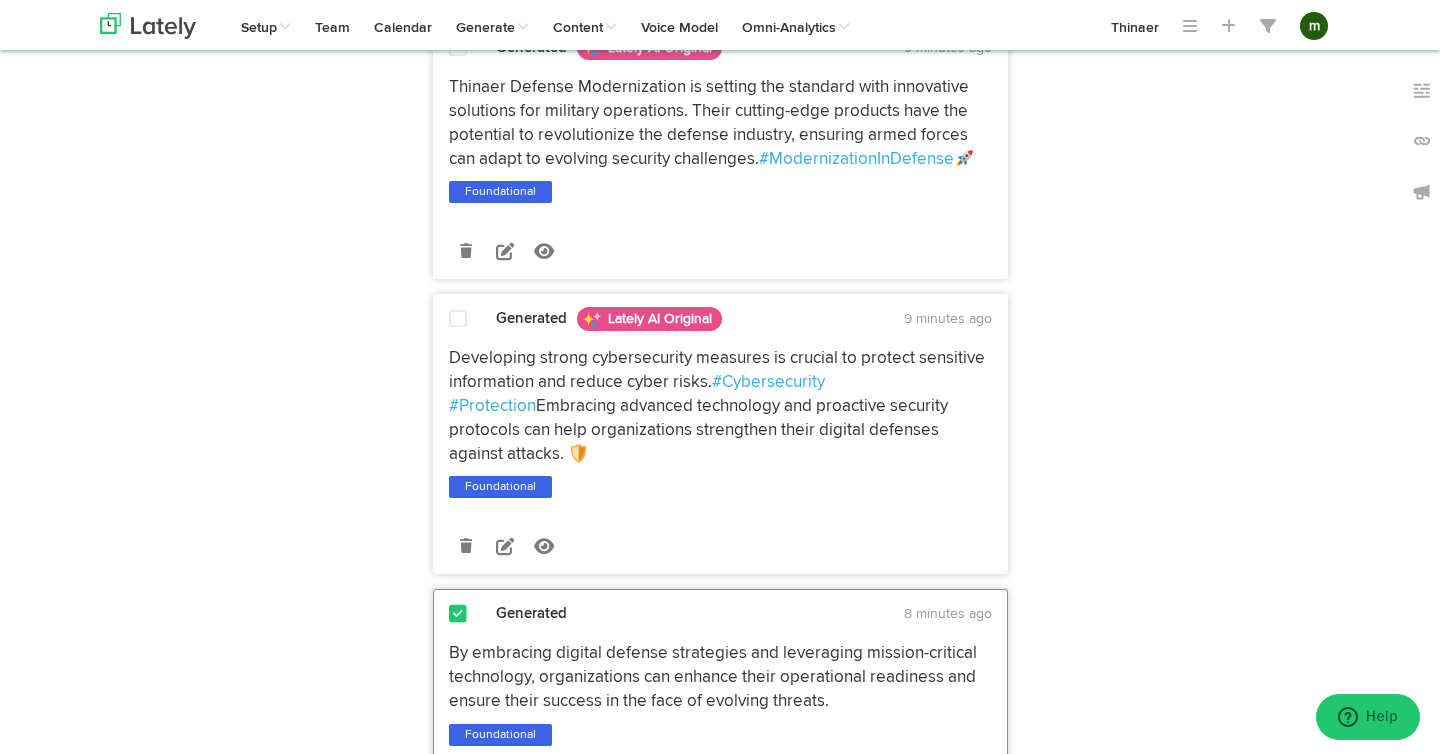 scroll, scrollTop: 800, scrollLeft: 0, axis: vertical 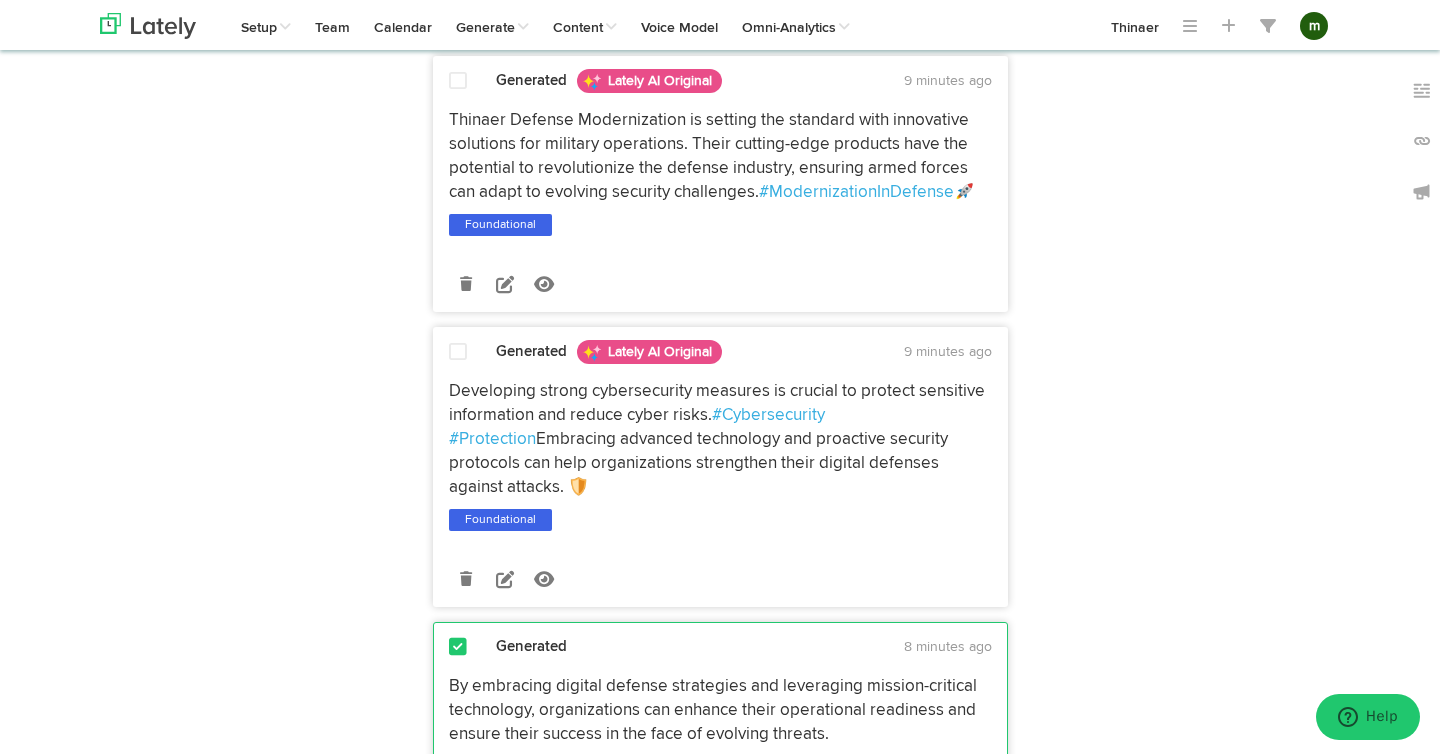 click on "Developing strong cybersecurity measures is crucial to protect sensitive information and reduce cyber risks." at bounding box center (719, 403) 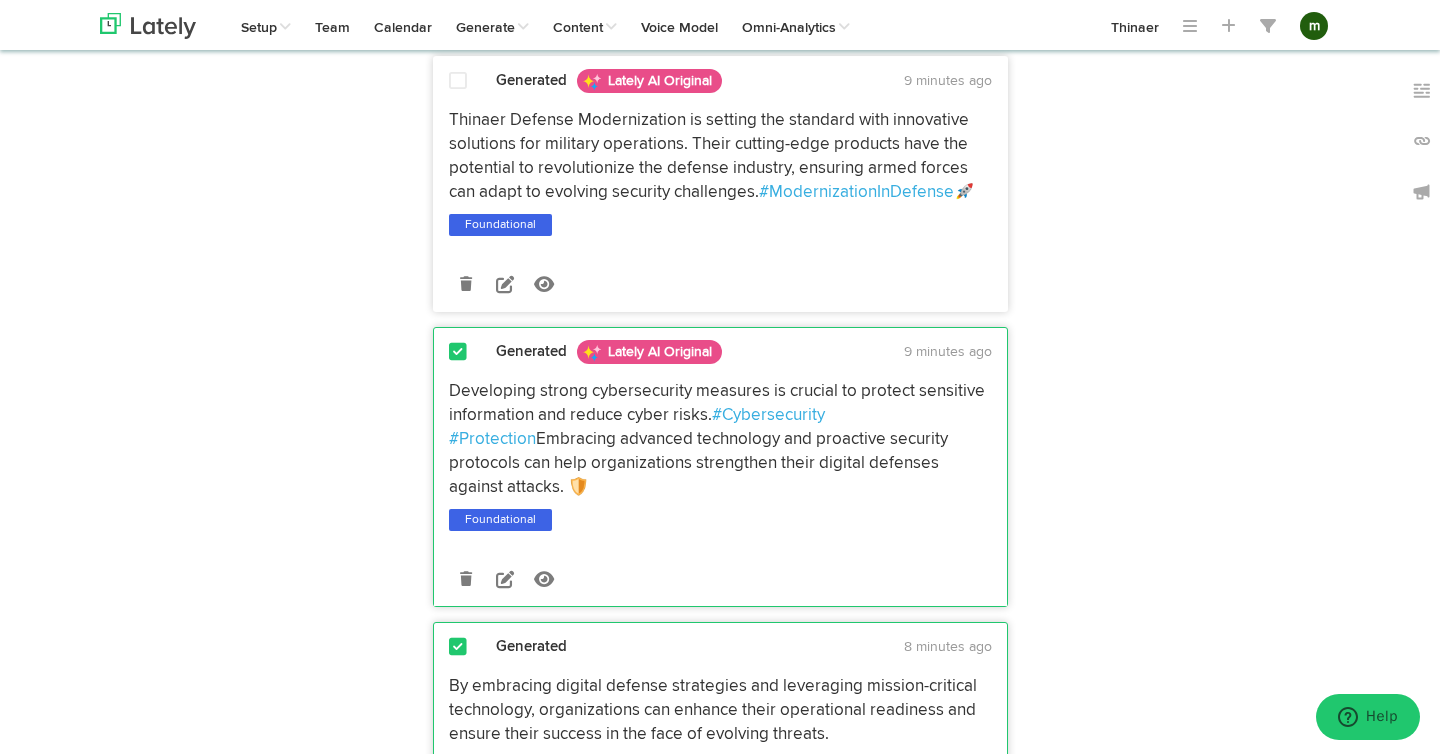 click on "Developing strong cybersecurity measures is crucial to protect sensitive information and reduce cyber risks." at bounding box center [719, 403] 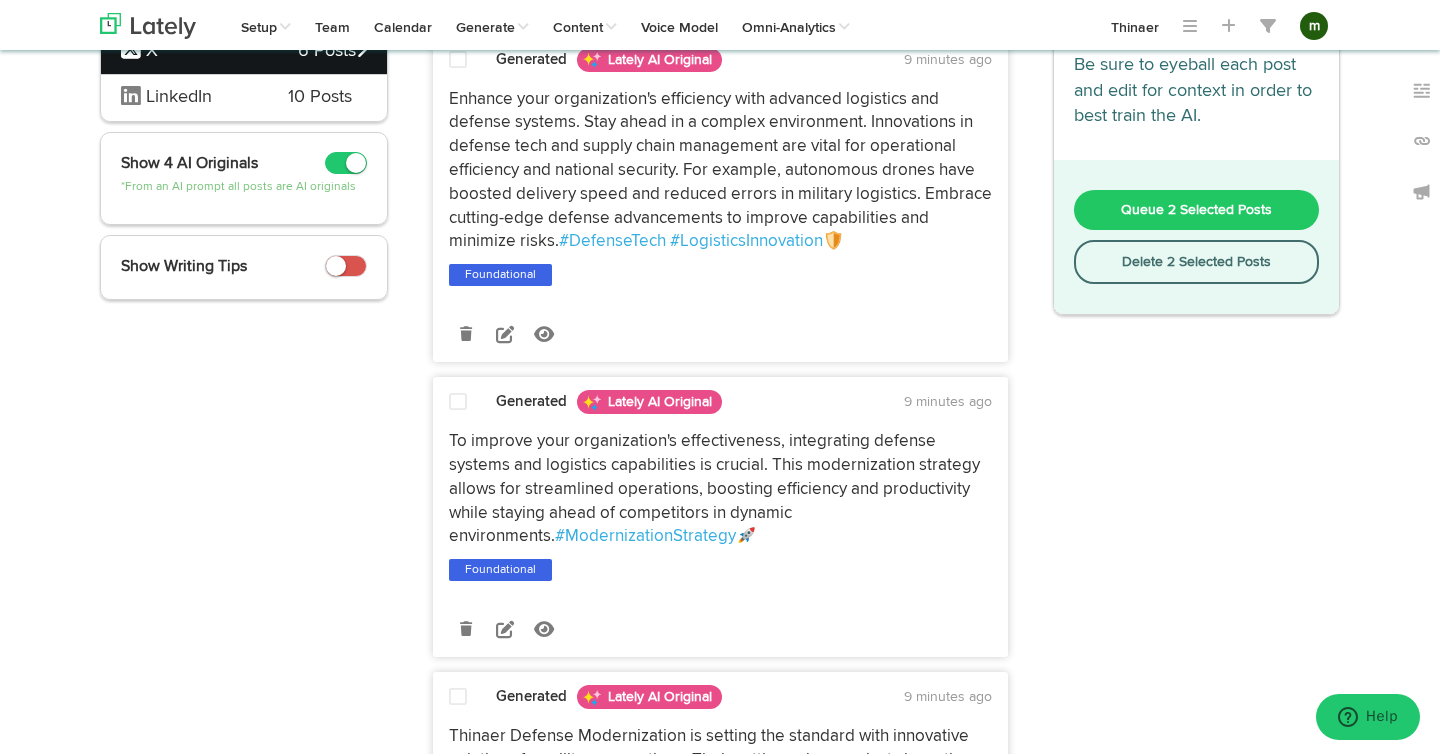 scroll, scrollTop: 0, scrollLeft: 0, axis: both 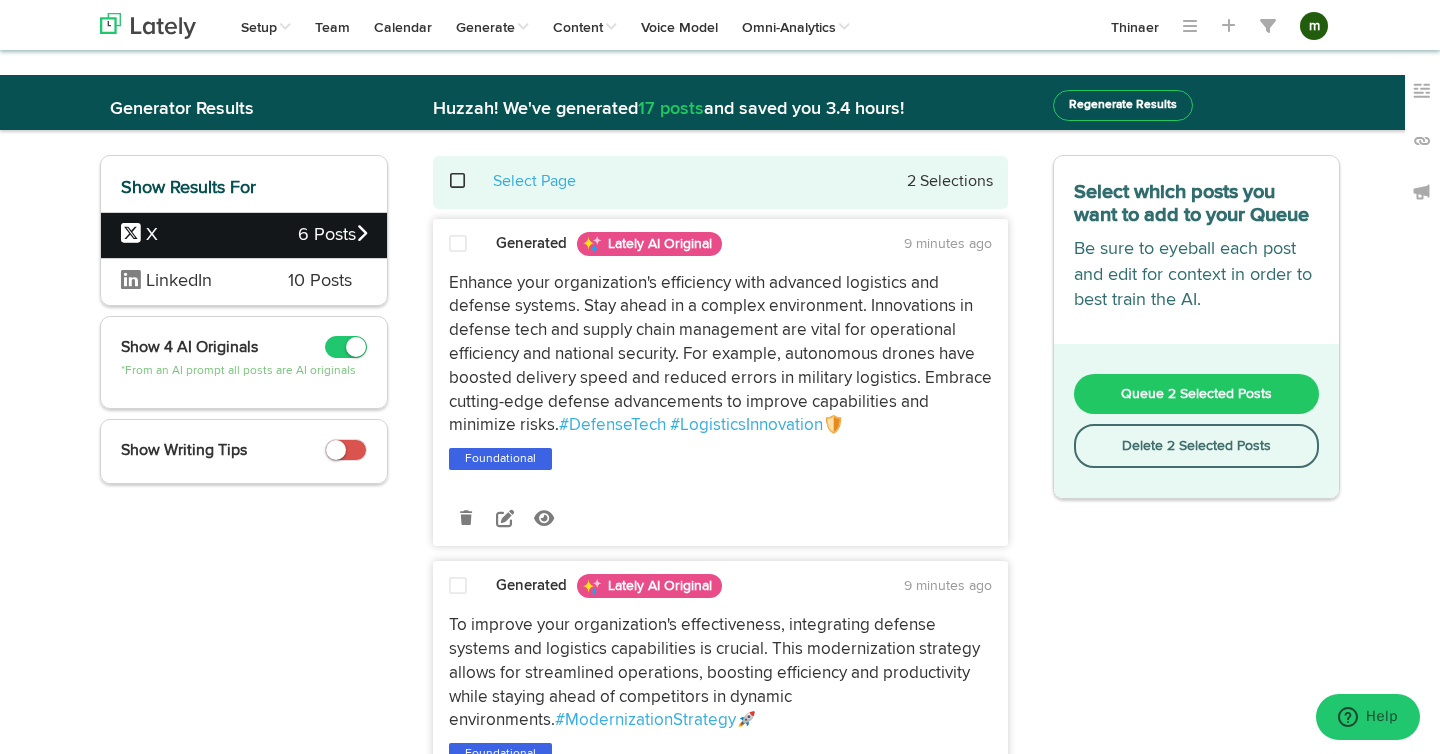 click on "Queue 2 Selected Posts" at bounding box center [1197, 394] 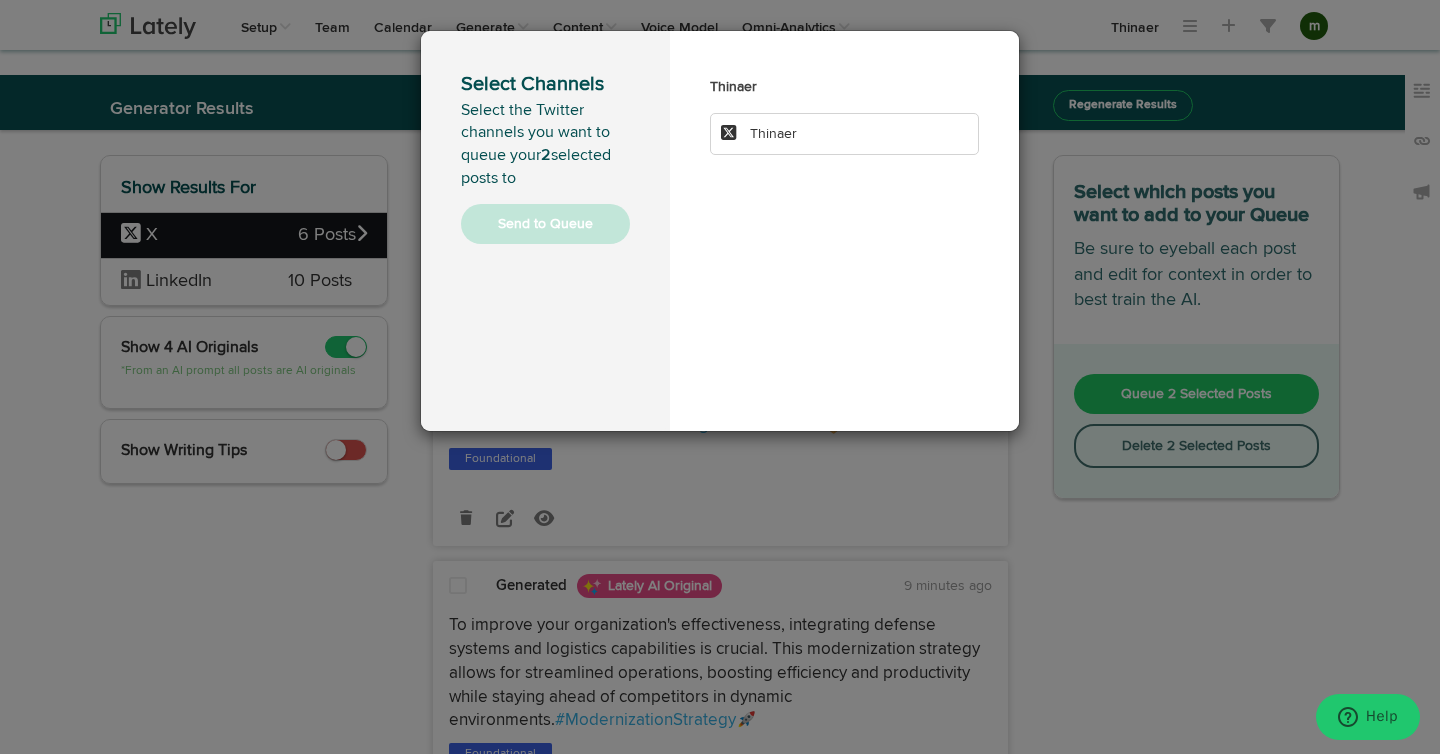 click on "Thinaer" at bounding box center (844, 134) 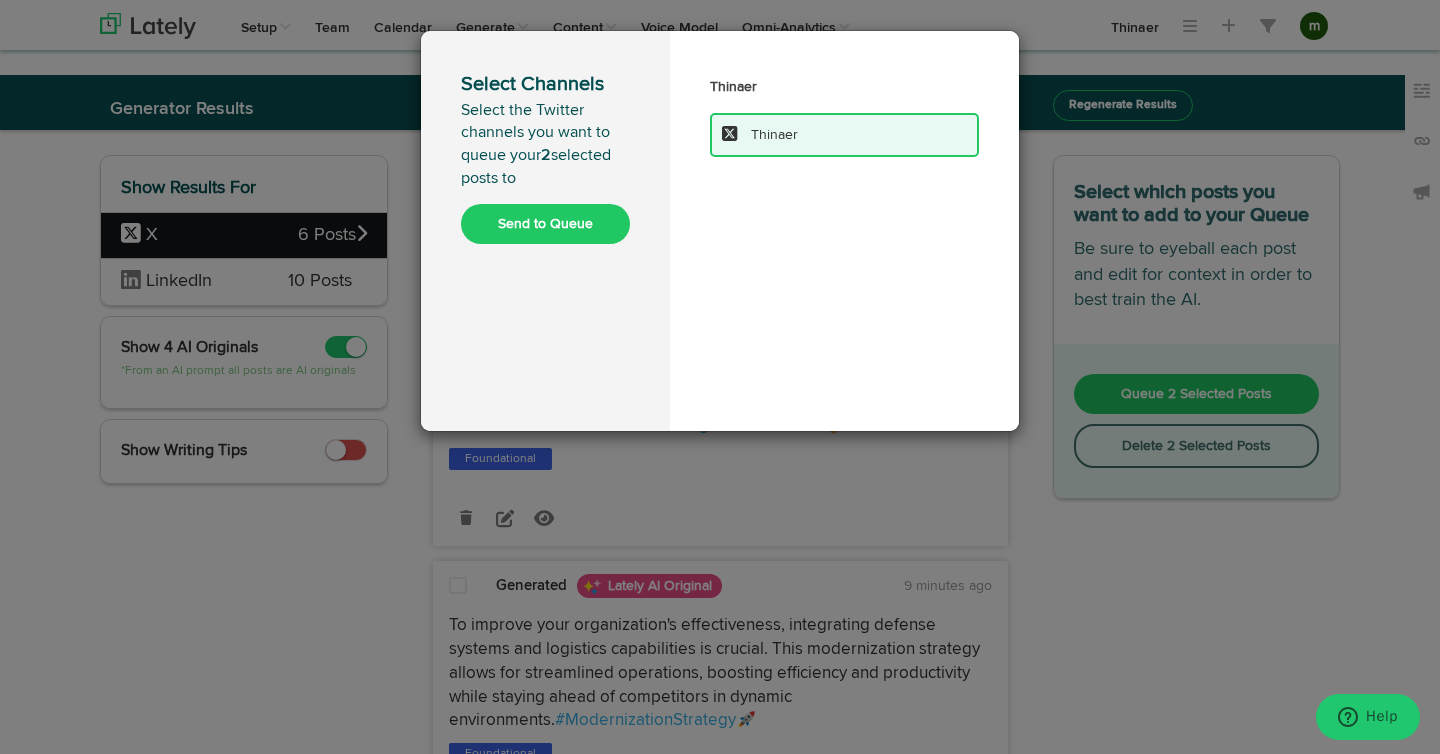 click on "Select Channels
Select the Twitter channels you want to queue your  2  selected posts to
Send to Queue" at bounding box center (545, 231) 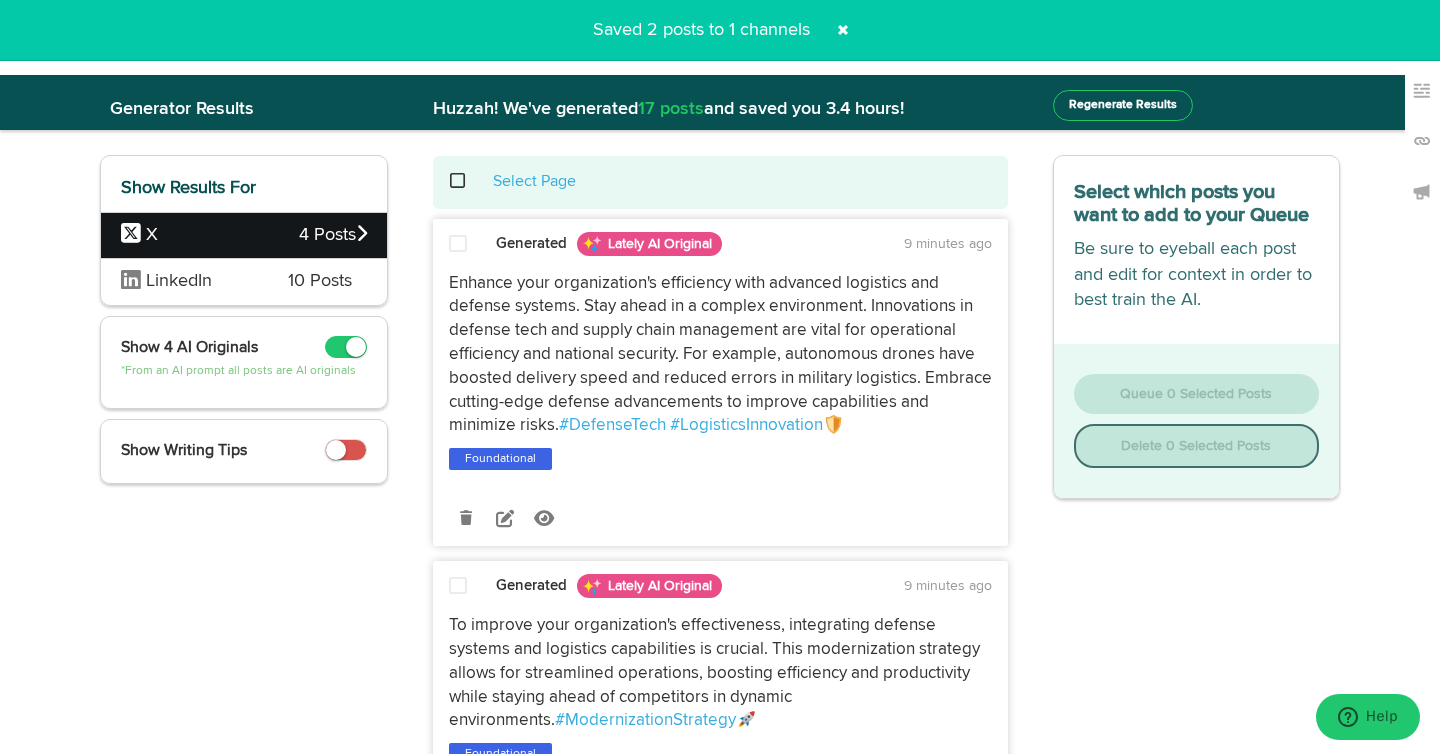 click on "LinkedIn" at bounding box center (189, 282) 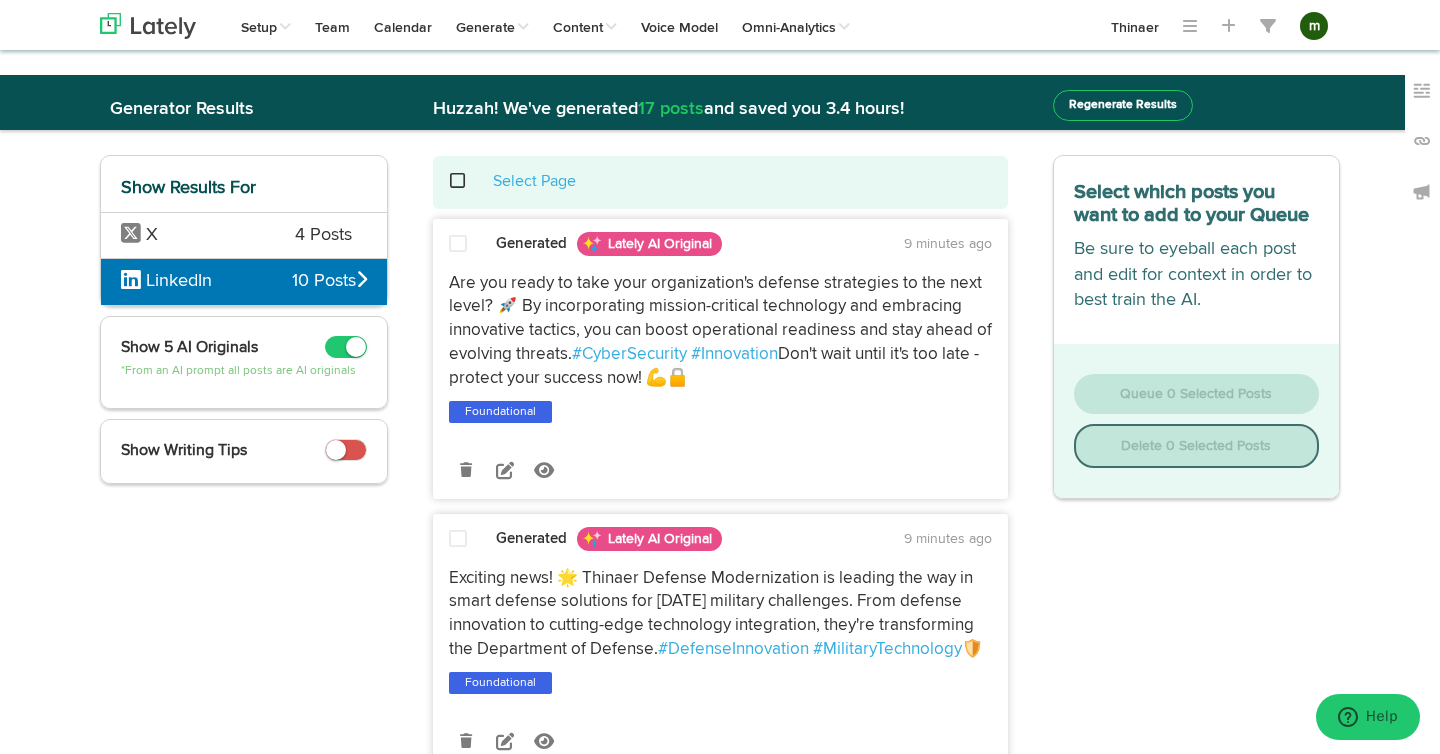 click on "Are you ready to take your organization's defense strategies to the next level? 🚀 By incorporating mission-critical technology and embracing innovative tactics, you can boost operational readiness and stay ahead of evolving threats." at bounding box center (722, 319) 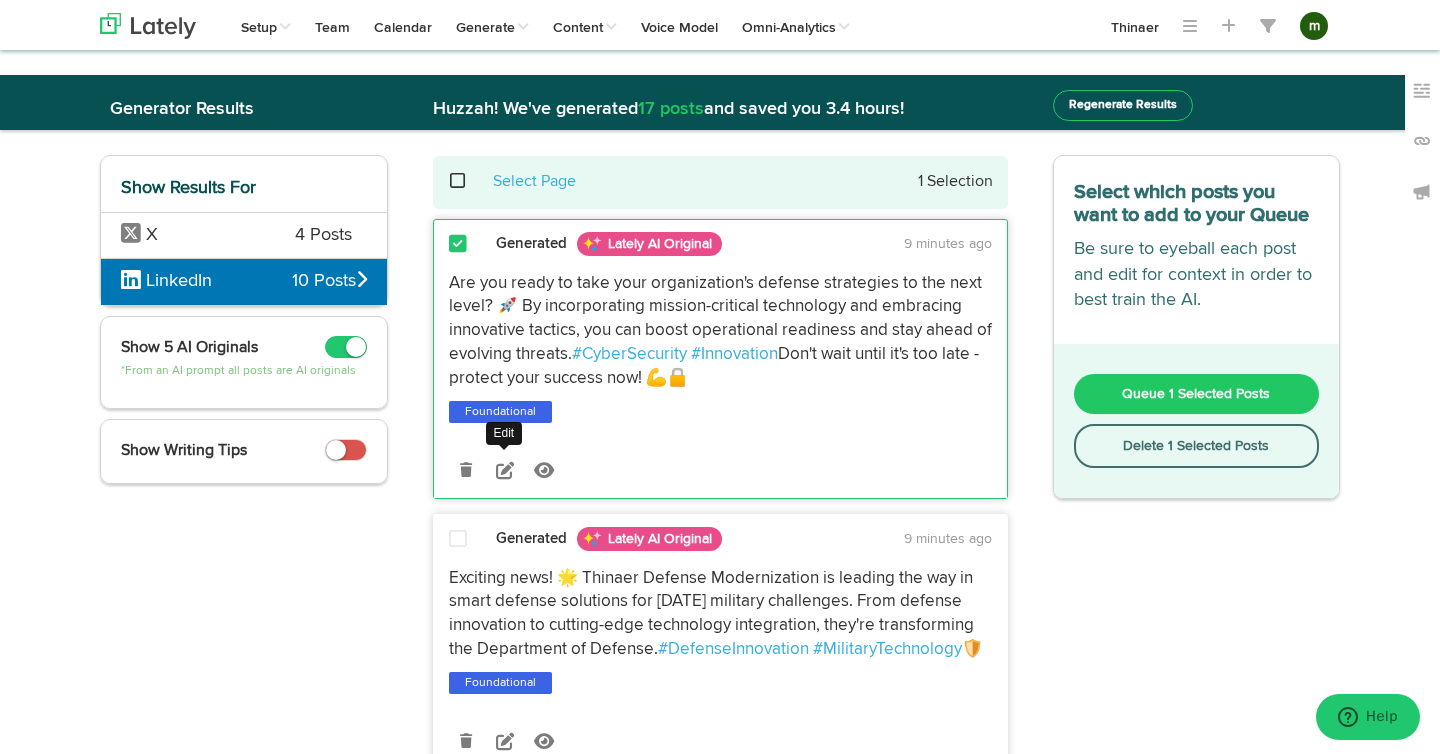 click at bounding box center [505, 470] 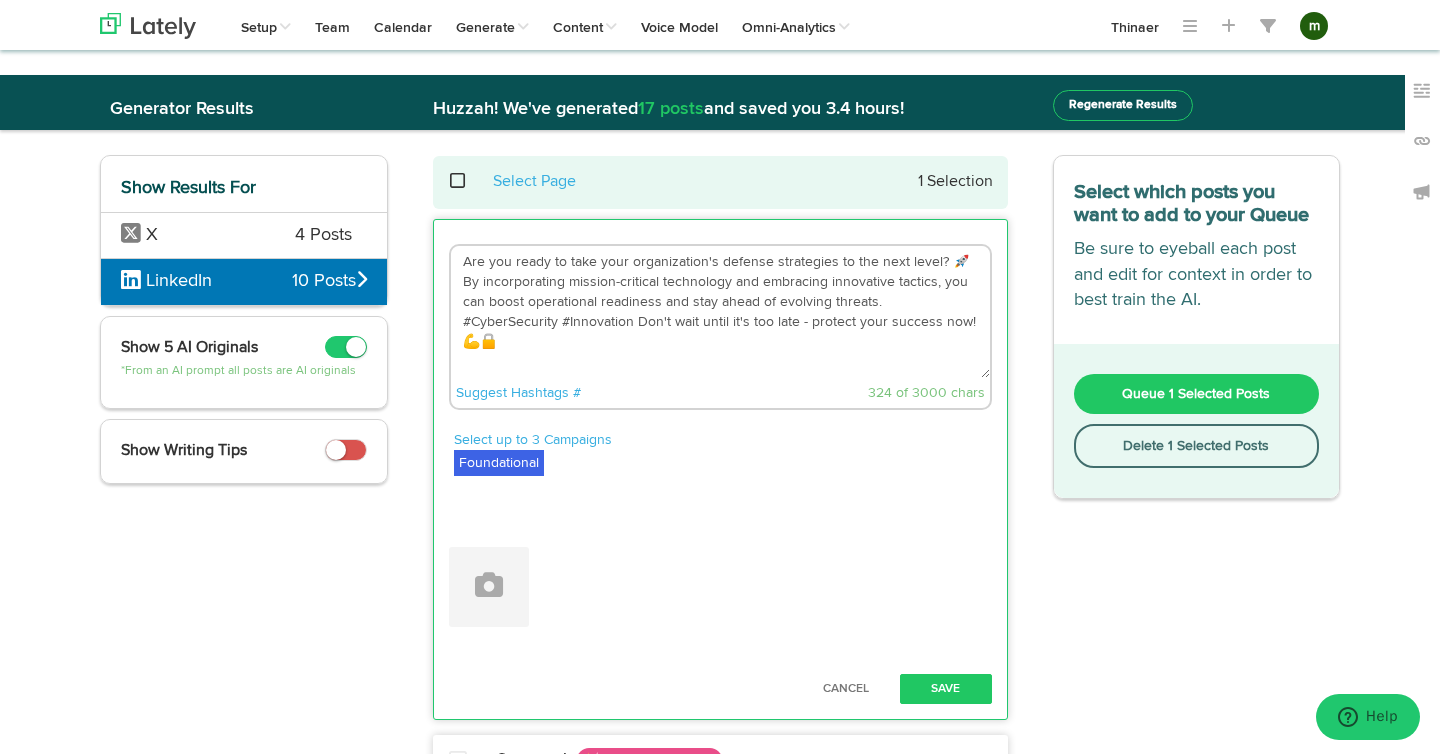 click on "Are you ready to take your organization's defense strategies to the next level? 🚀 By incorporating mission-critical technology and embracing innovative tactics, you can boost operational readiness and stay ahead of evolving threats. #CyberSecurity #Innovation Don't wait until it's too late - protect your success now! 💪🔒" at bounding box center (720, 312) 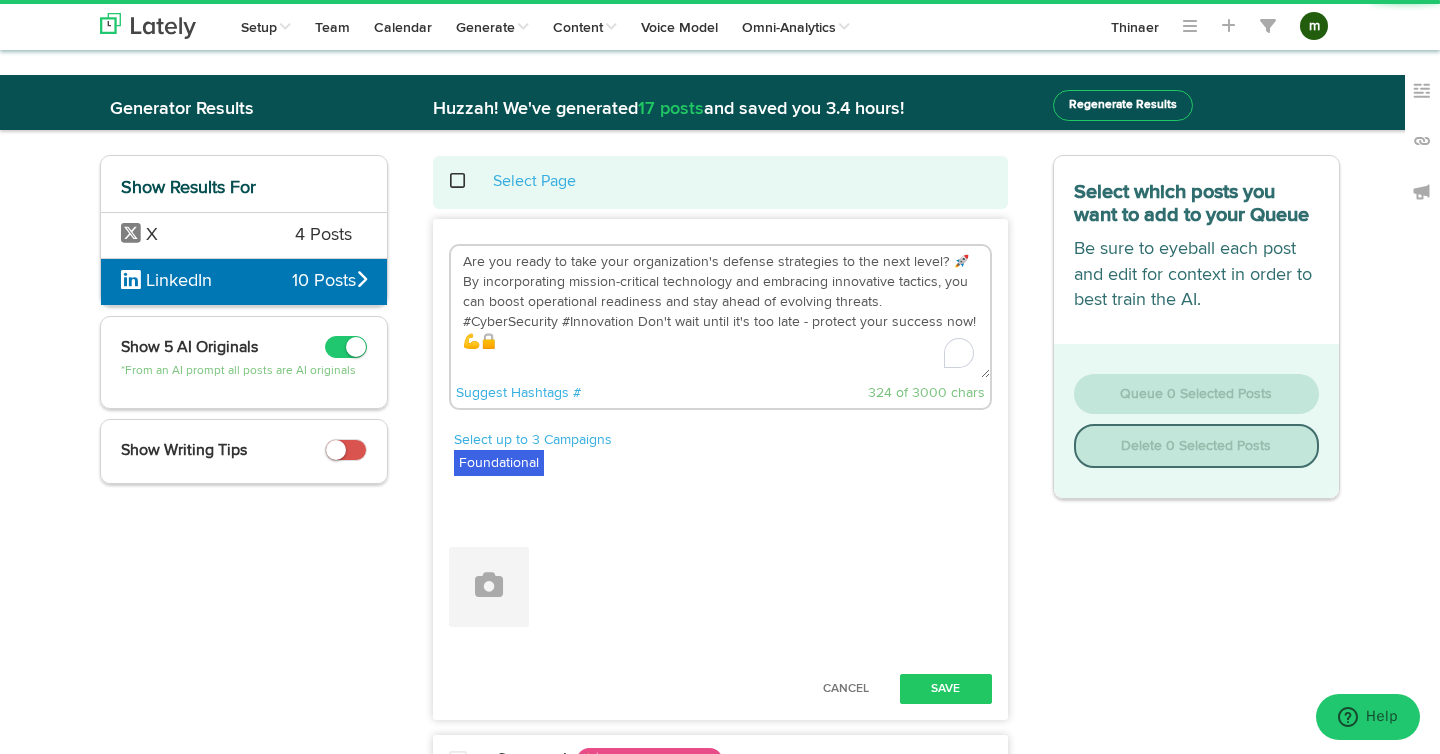 click on "Are you ready to take your organization's defense strategies to the next level? 🚀 By incorporating mission-critical technology and embracing innovative tactics, you can boost operational readiness and stay ahead of evolving threats. #CyberSecurity #Innovation Don't wait until it's too late - protect your success now! 💪🔒" at bounding box center [720, 312] 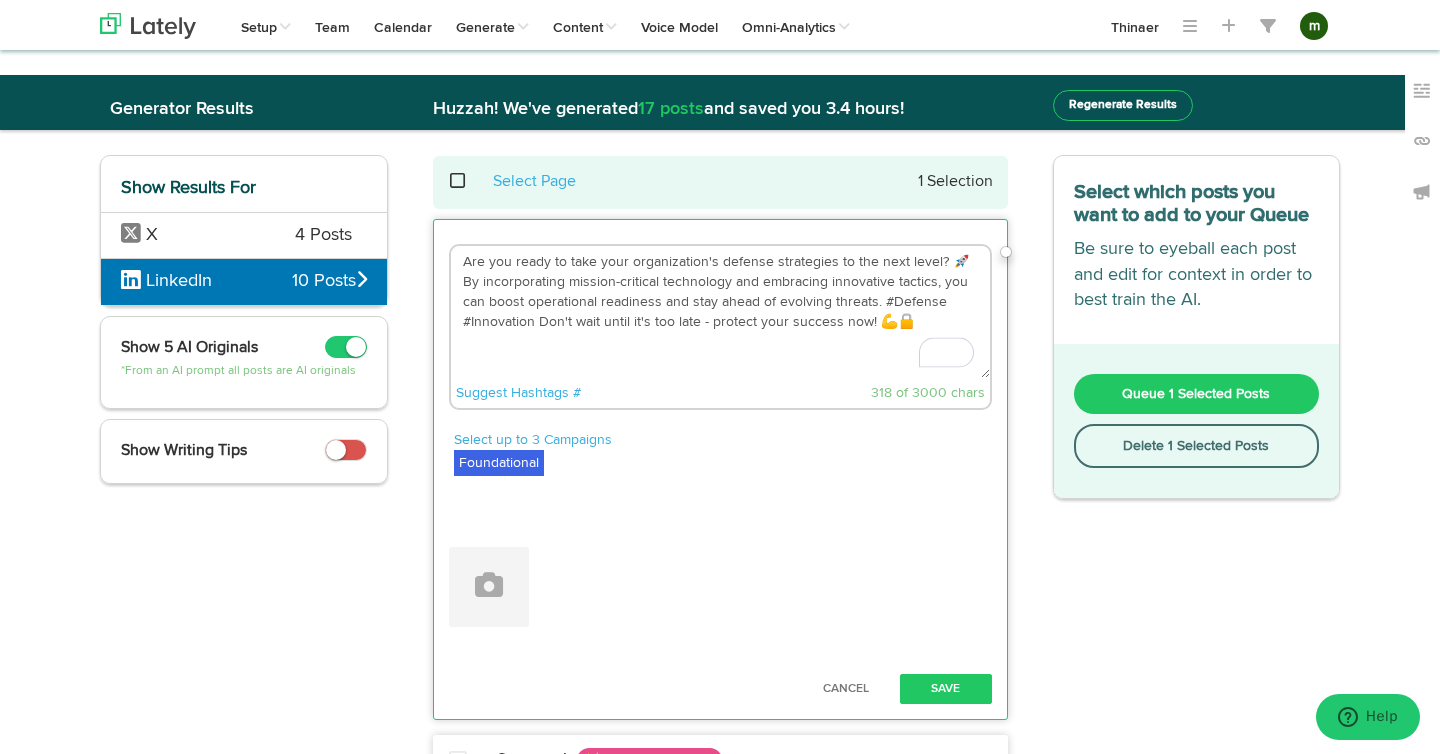 click on "Are you ready to take your organization's defense strategies to the next level? 🚀 By incorporating mission-critical technology and embracing innovative tactics, you can boost operational readiness and stay ahead of evolving threats. #Defense #Innovation Don't wait until it's too late - protect your success now! 💪🔒" at bounding box center [720, 312] 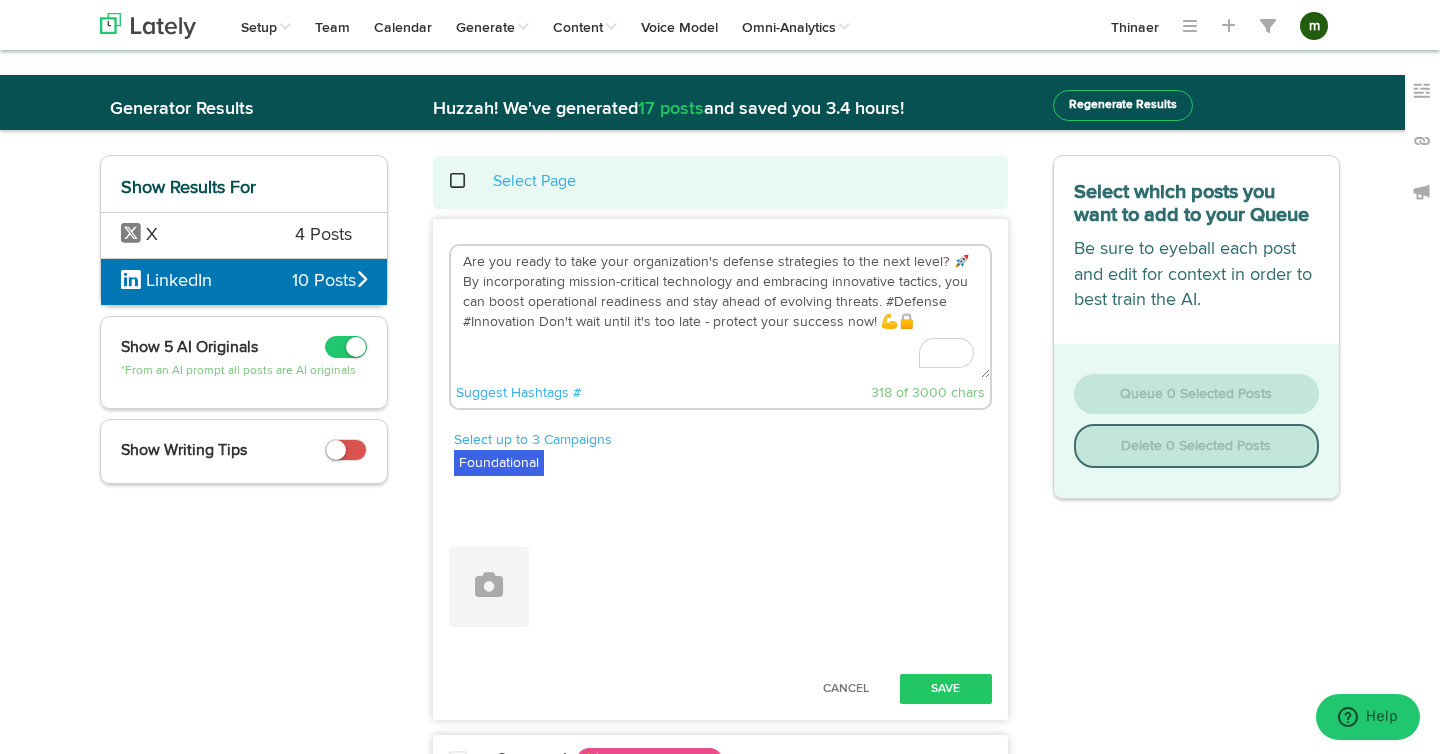 click on "Regenerate Results" at bounding box center (1123, 105) 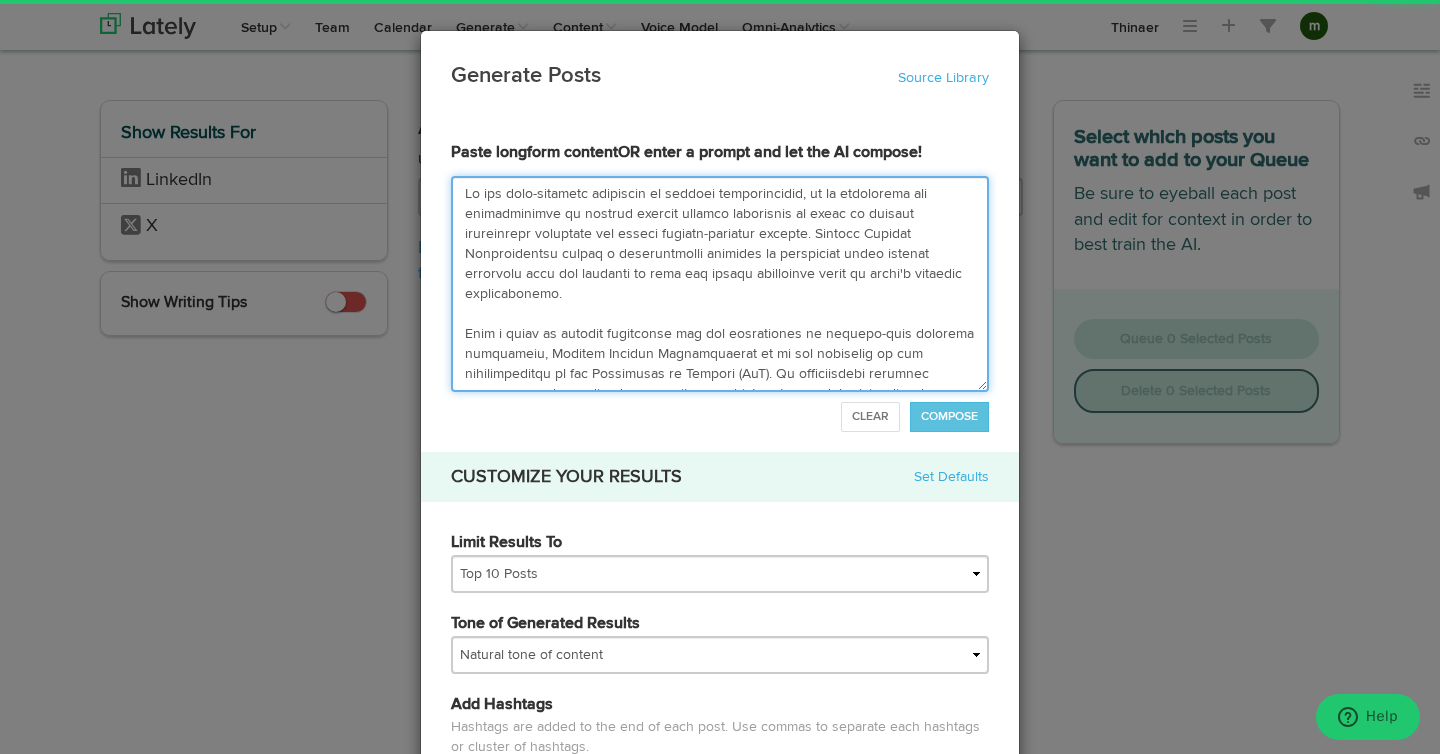 scroll, scrollTop: 520, scrollLeft: 0, axis: vertical 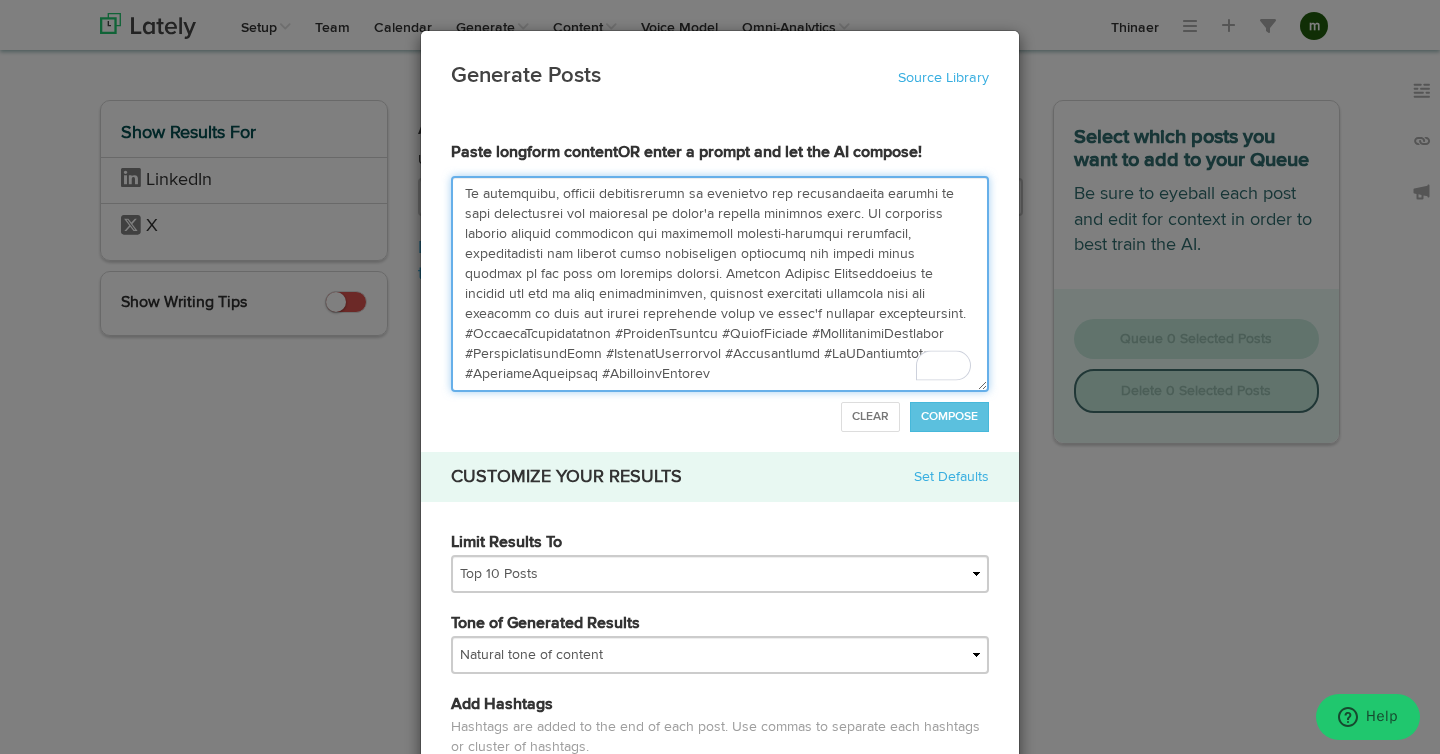 click at bounding box center [720, 284] 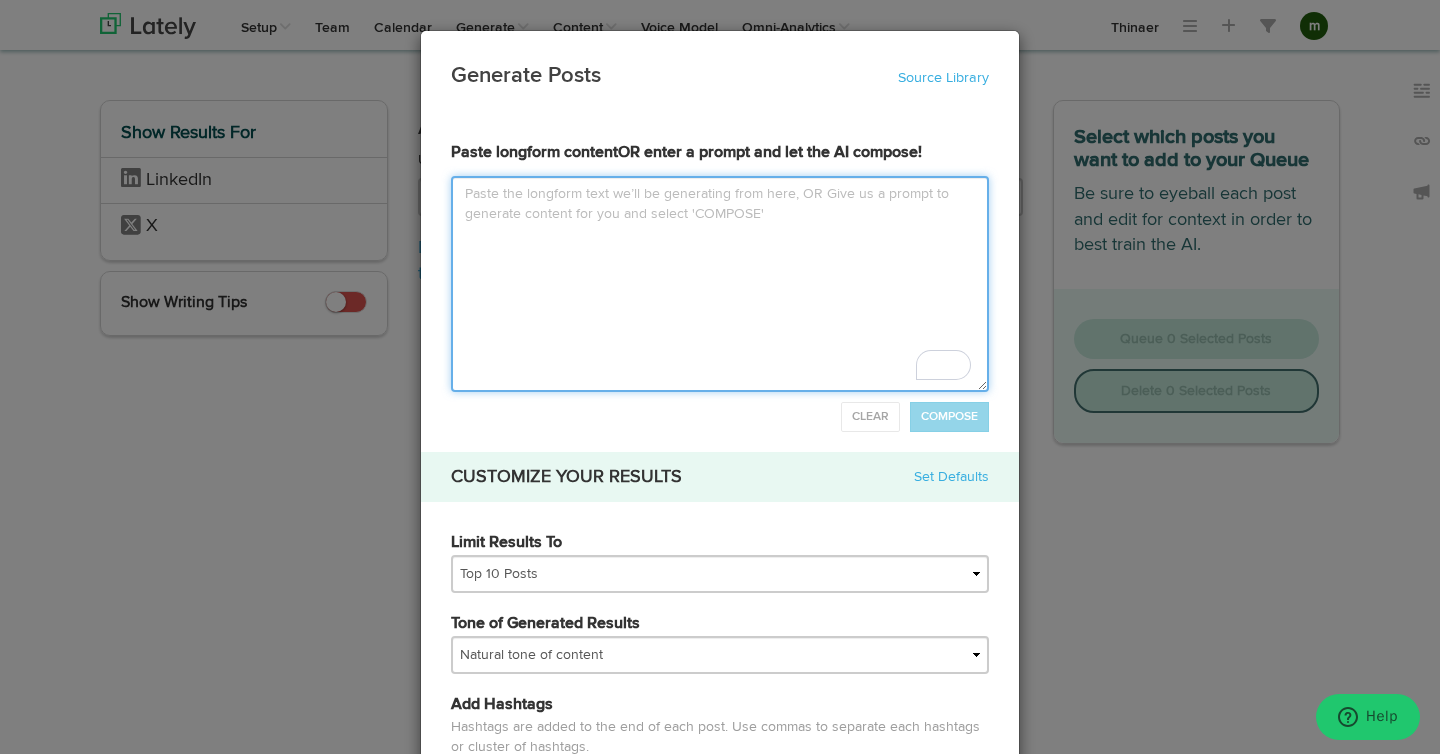 scroll, scrollTop: 0, scrollLeft: 0, axis: both 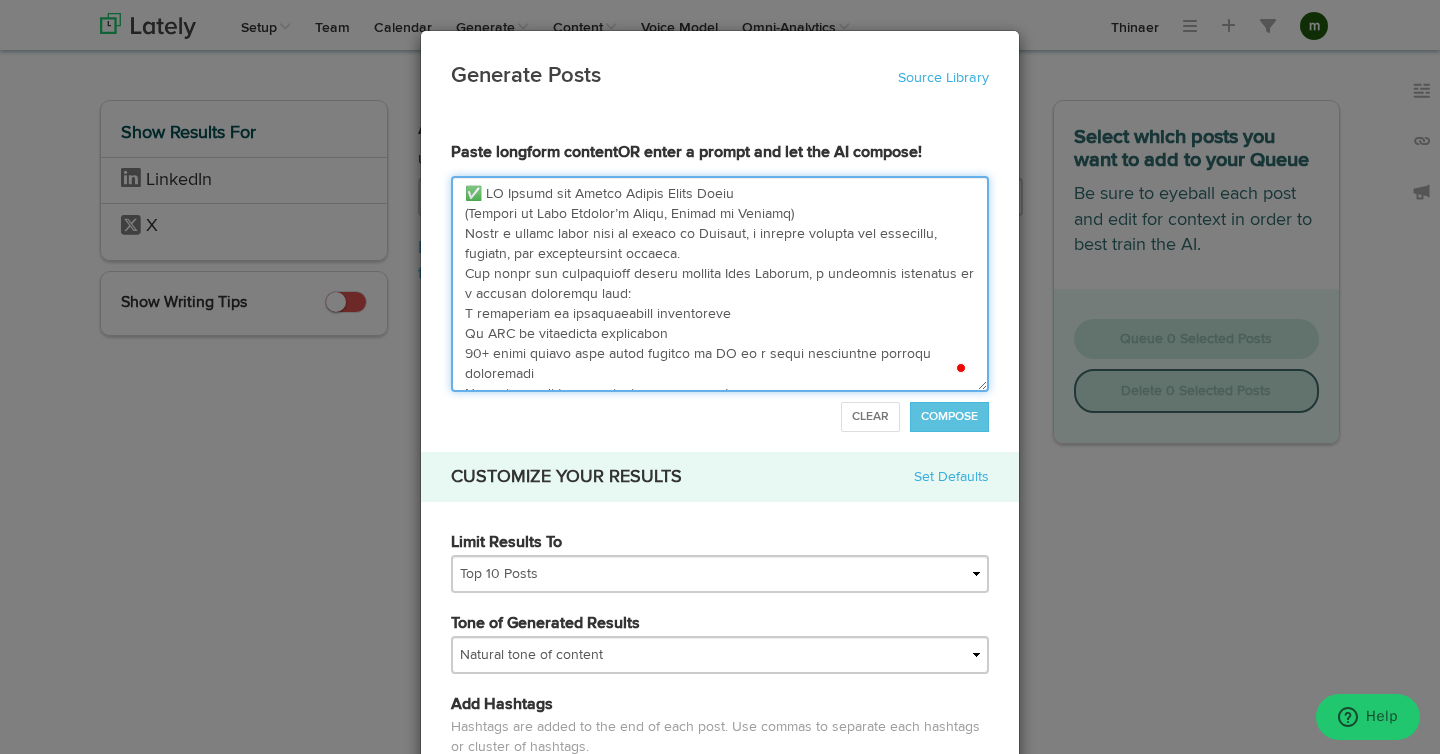 click at bounding box center (720, 284) 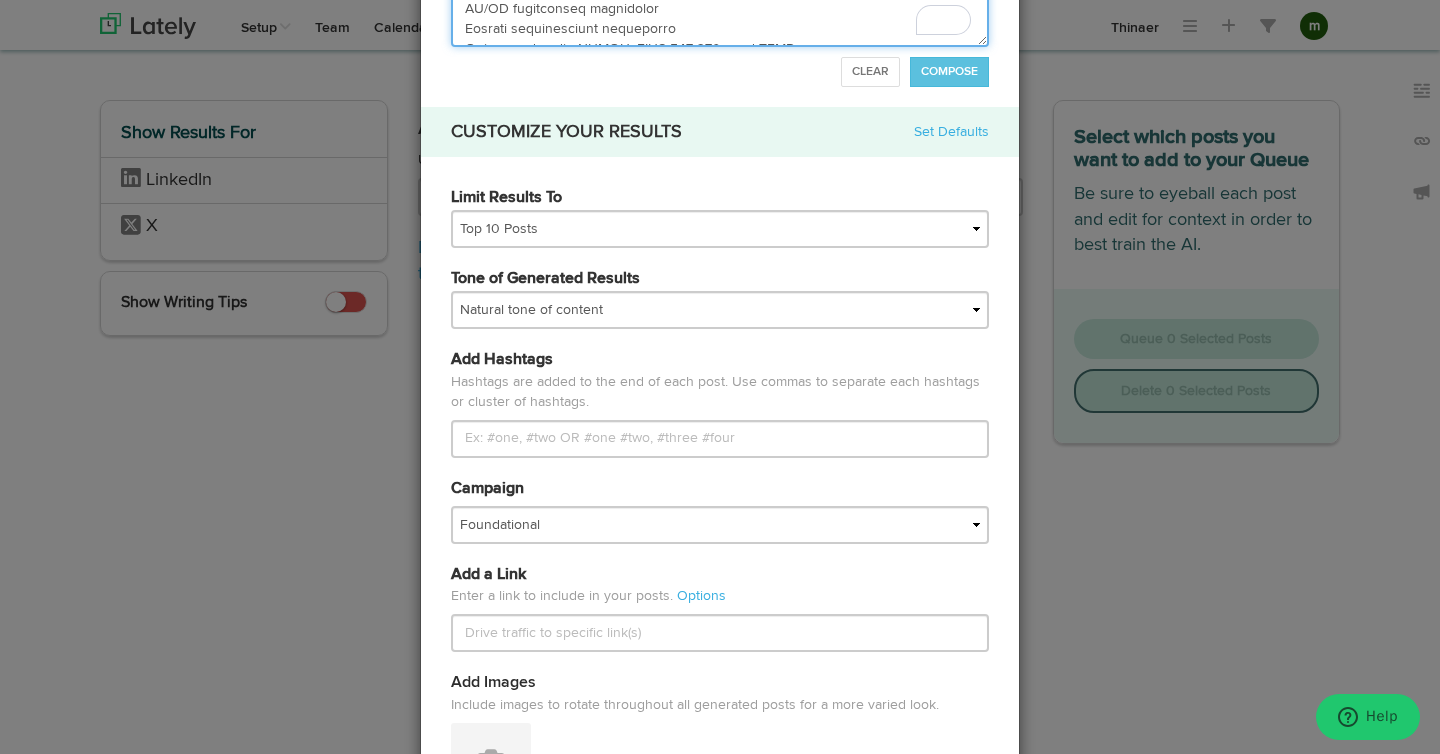 scroll, scrollTop: 356, scrollLeft: 0, axis: vertical 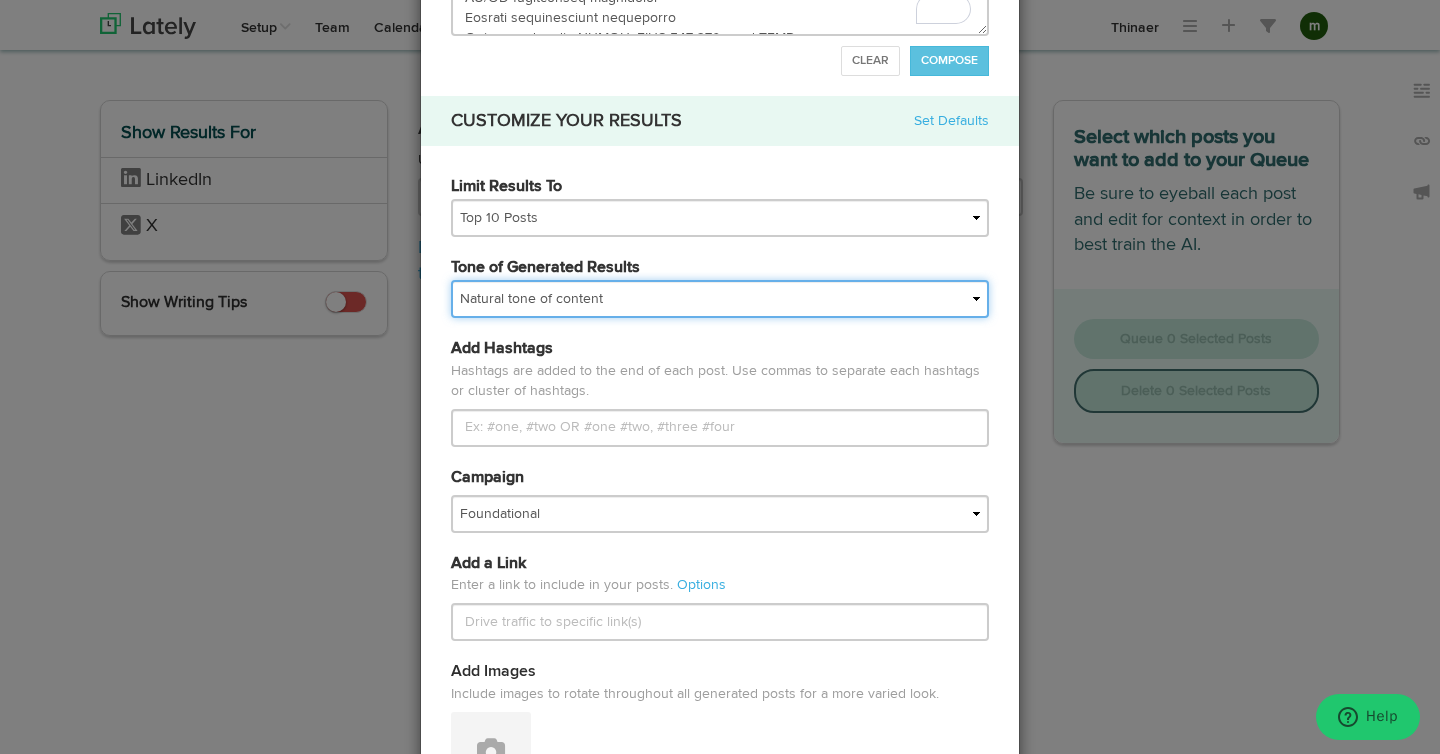 click on "My tone Official and professional Relaxed and conversational Light and humorous Personal, real and empathetic Simple words and simple structure Formal and academic Jazzy and creative Natural tone of content" at bounding box center (720, 299) 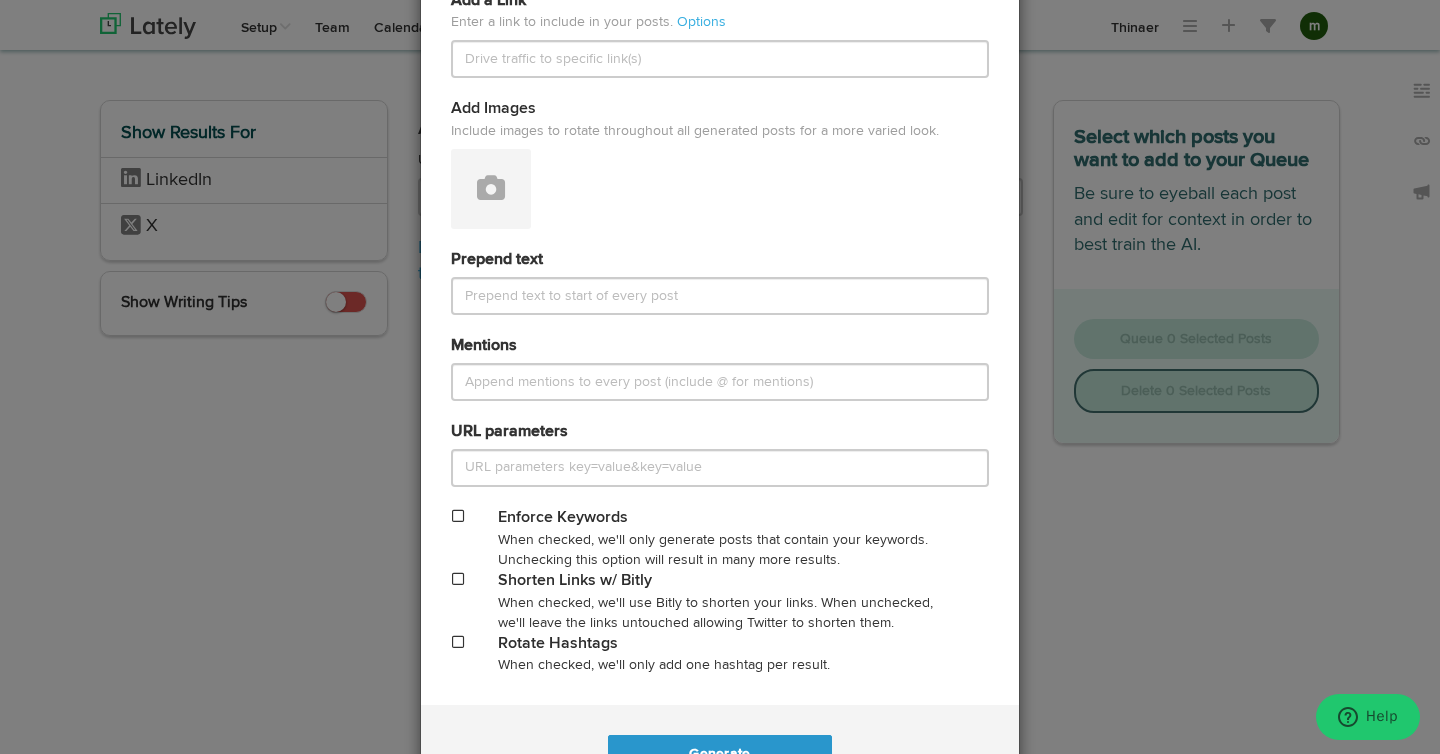 scroll, scrollTop: 999, scrollLeft: 0, axis: vertical 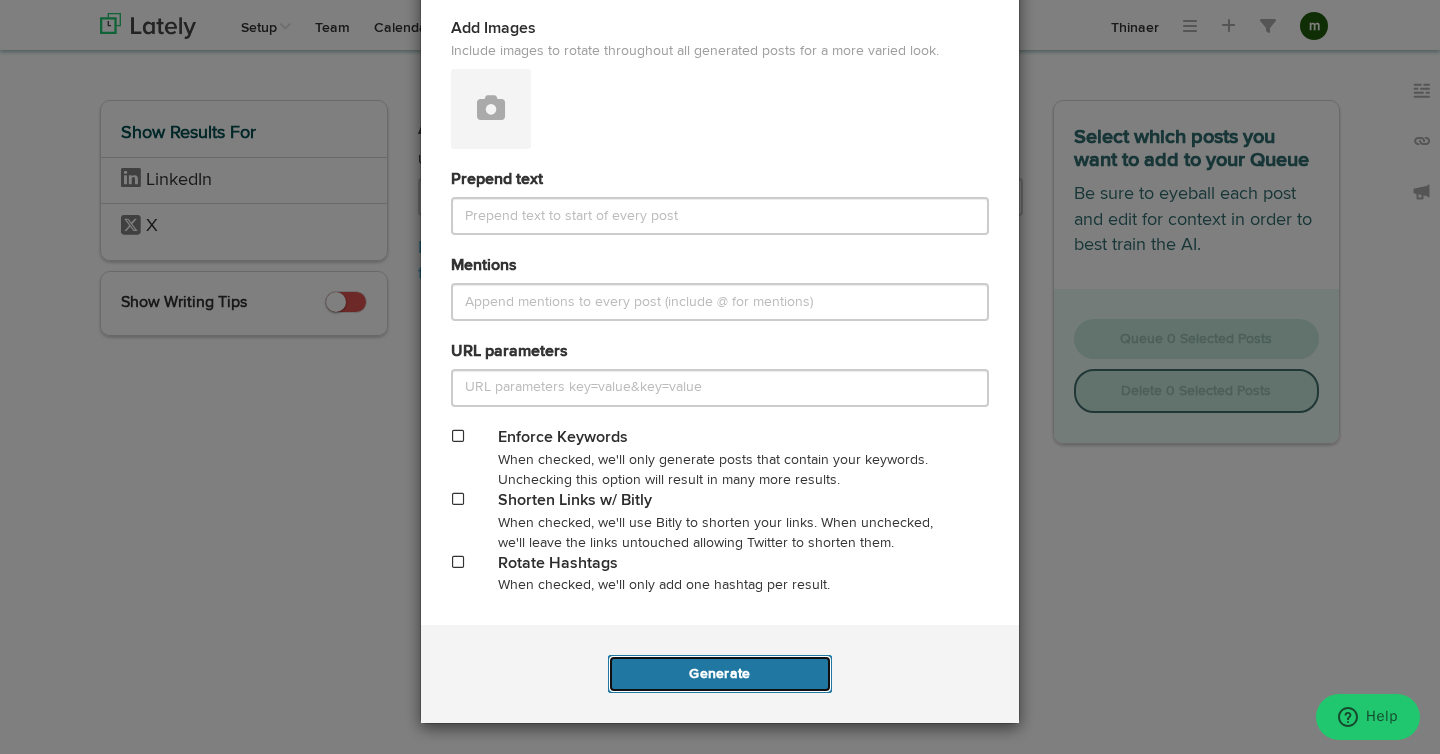 click on "Generate" at bounding box center (719, 674) 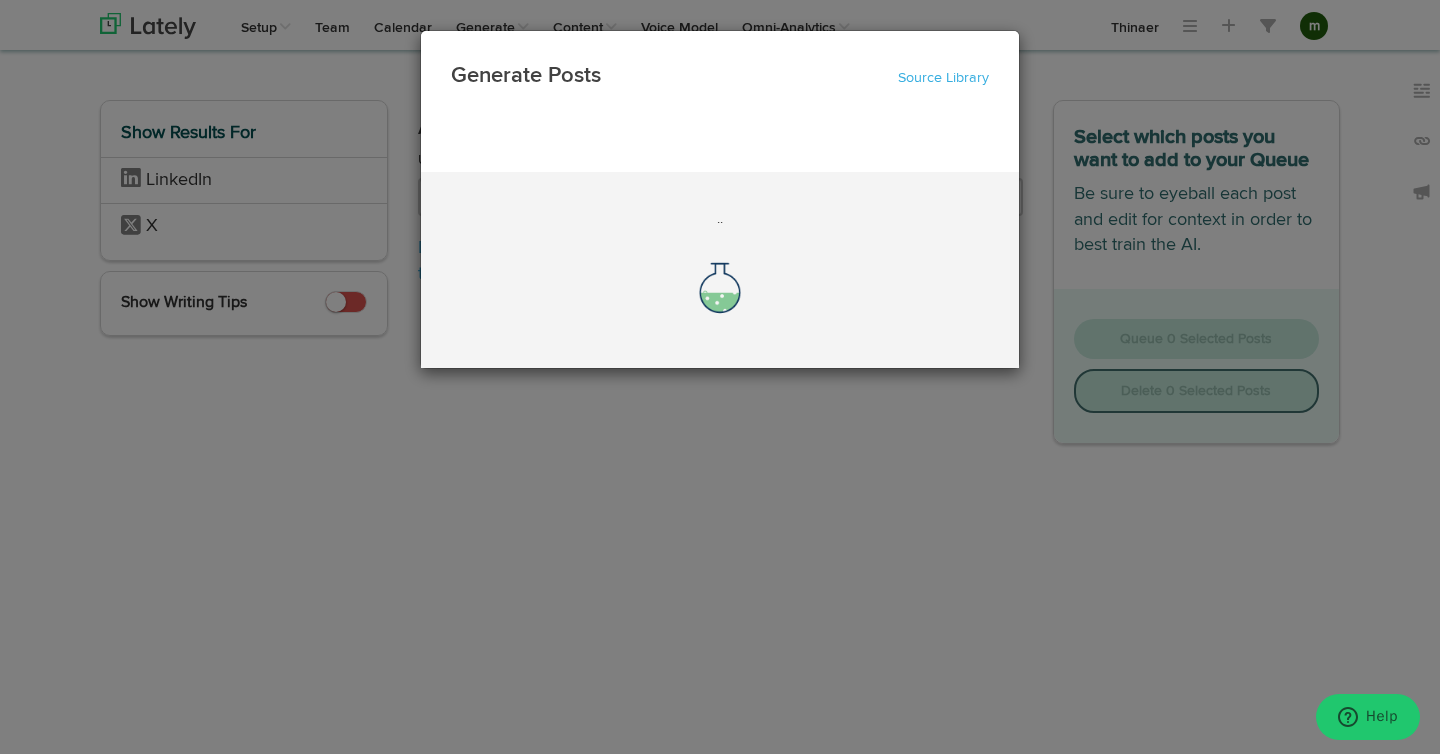 scroll, scrollTop: 0, scrollLeft: 0, axis: both 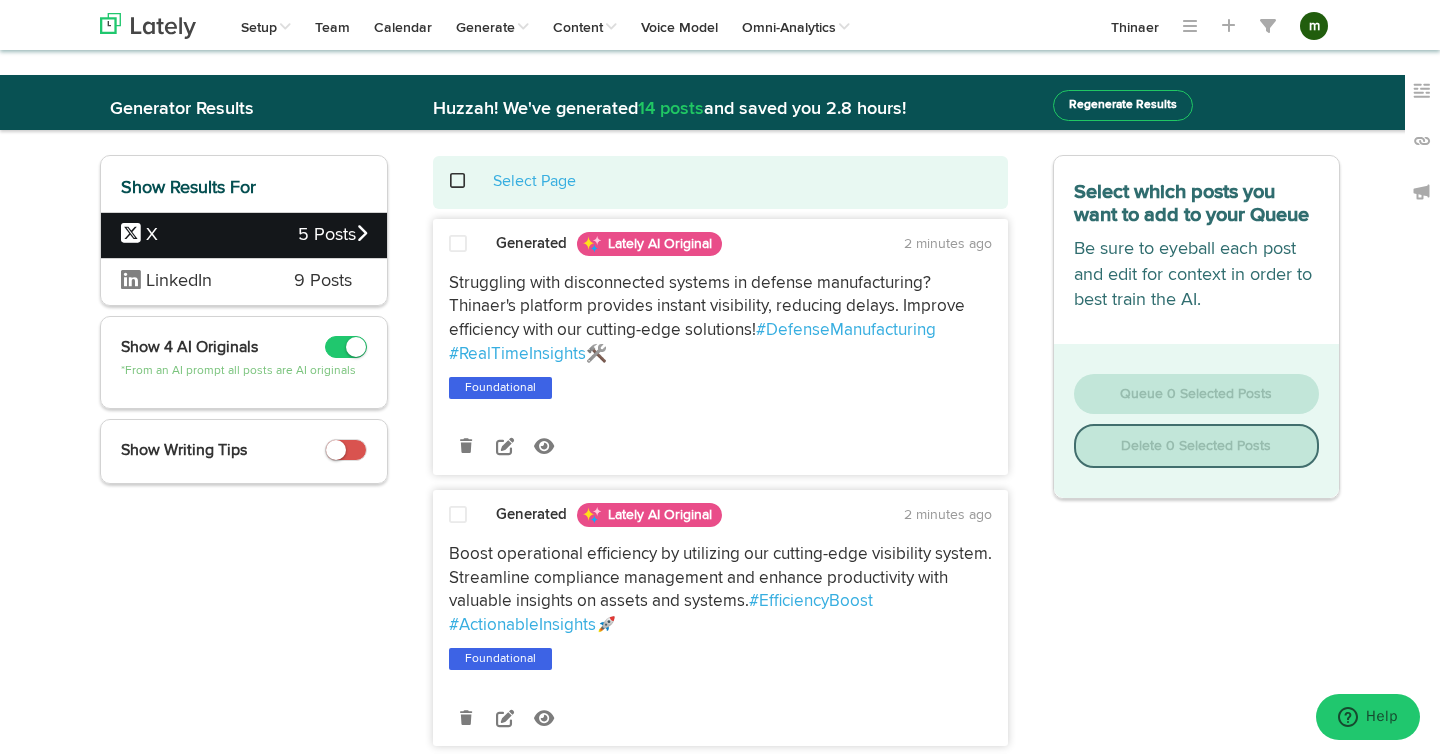 click on "LinkedIn
9 Posts" at bounding box center (244, 281) 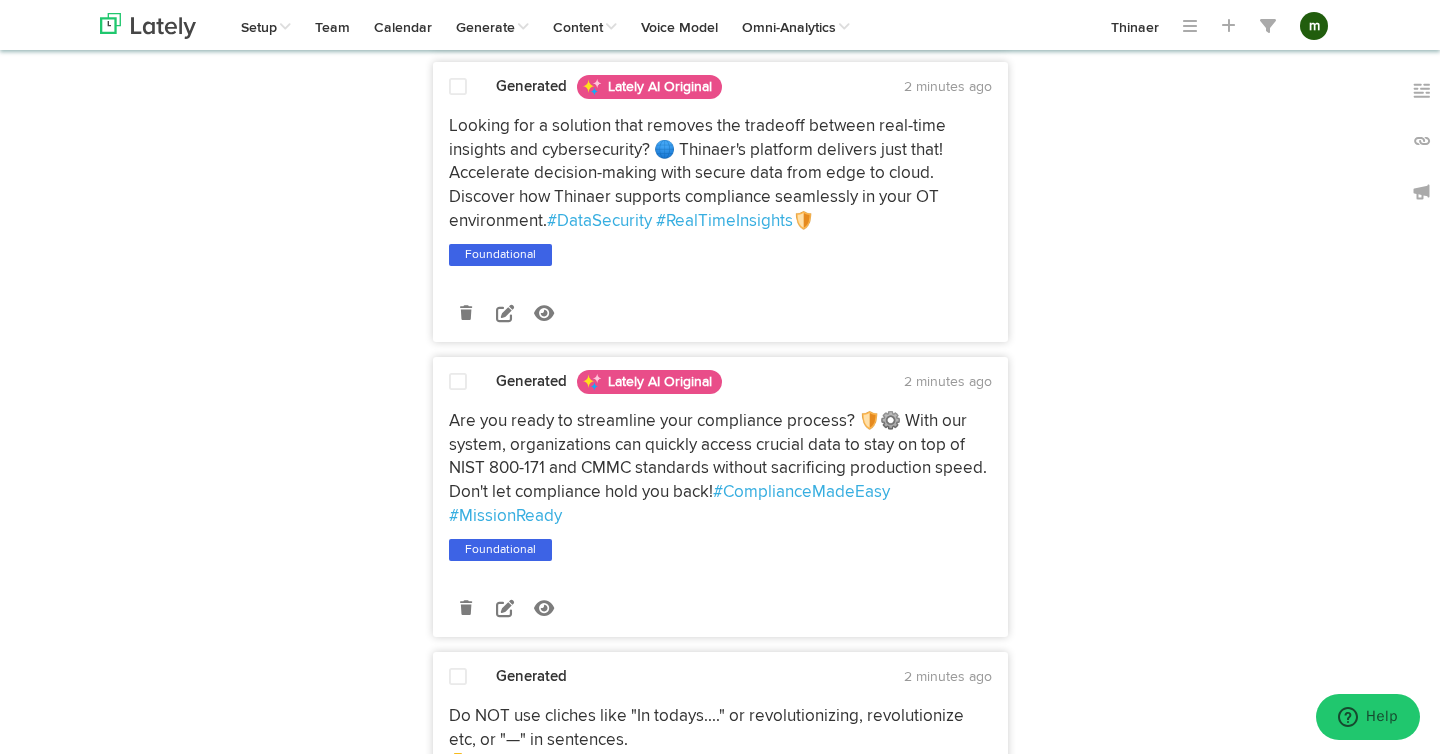 scroll, scrollTop: 0, scrollLeft: 0, axis: both 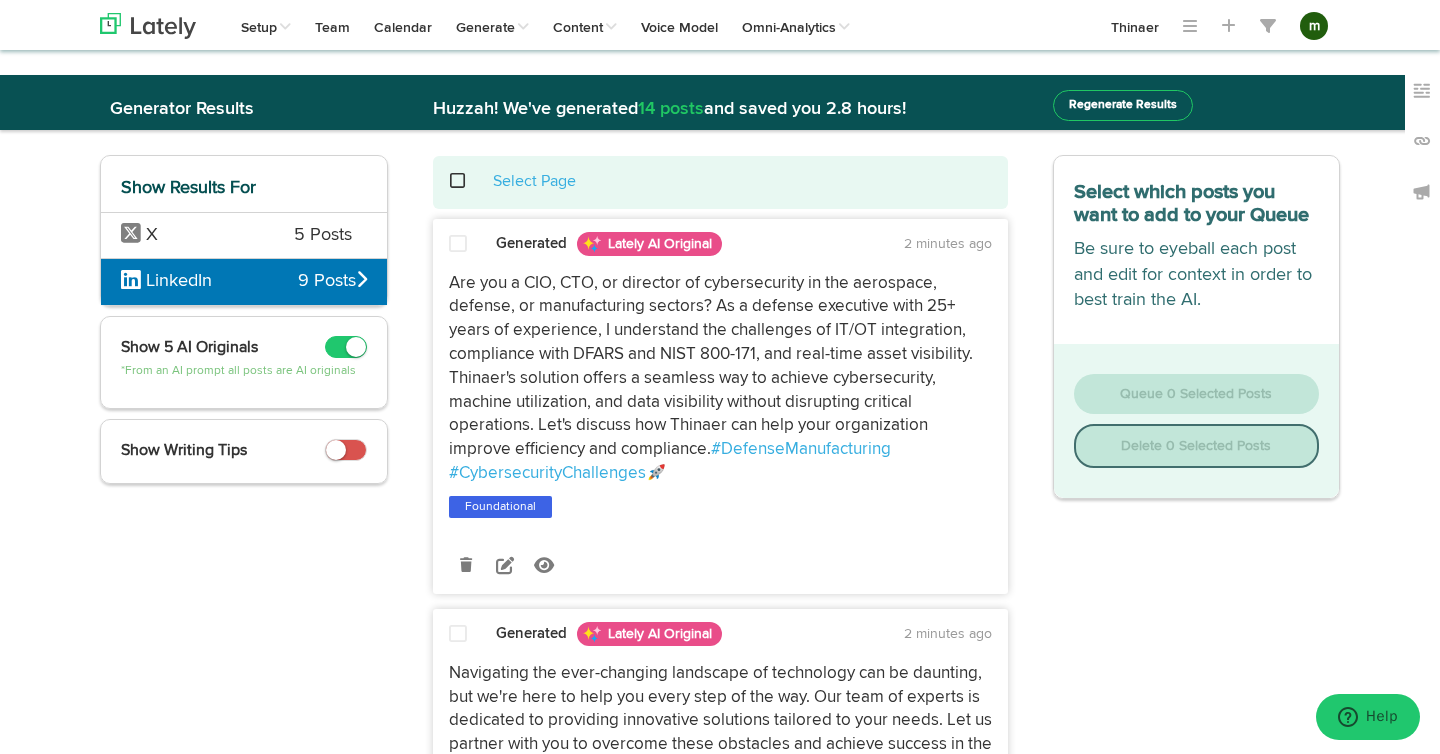 click on "Regenerate Results" at bounding box center [1123, 105] 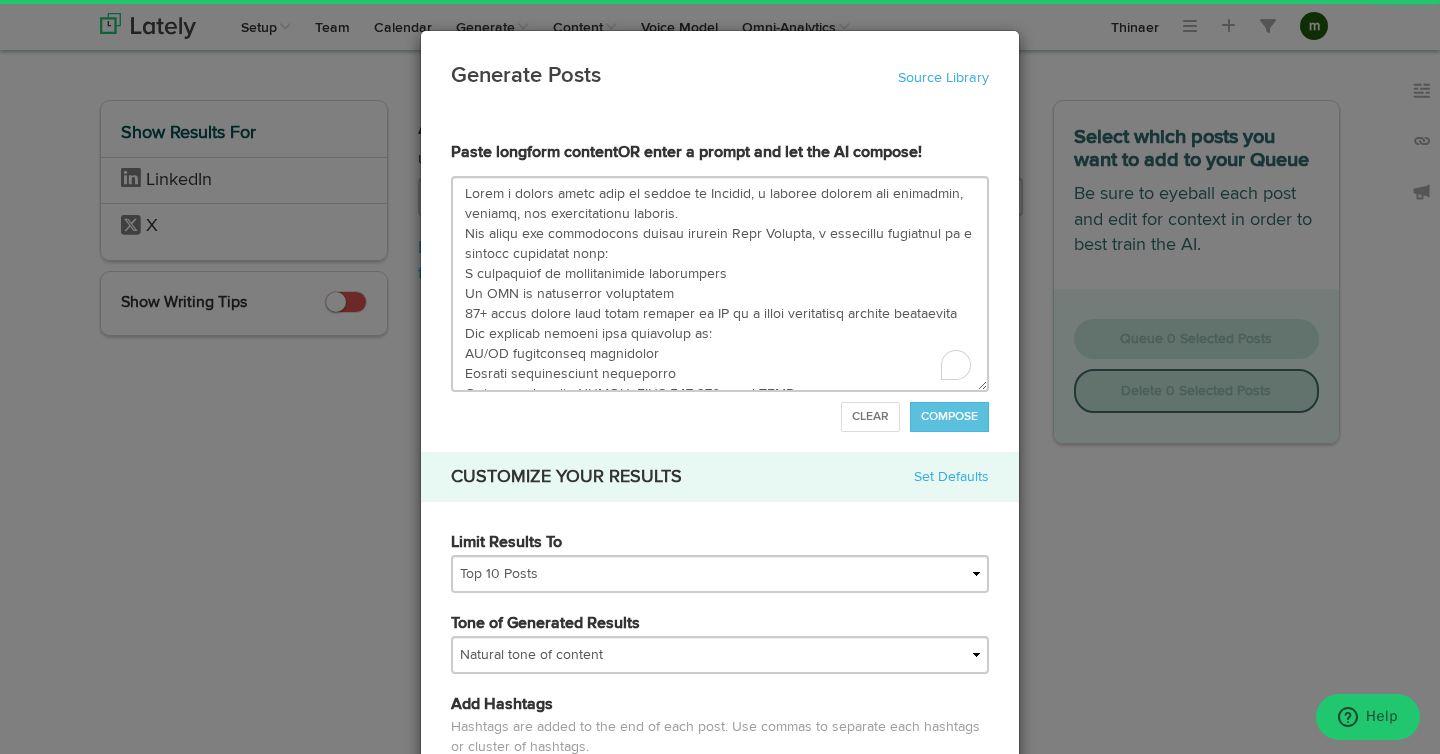 scroll, scrollTop: 1000, scrollLeft: 0, axis: vertical 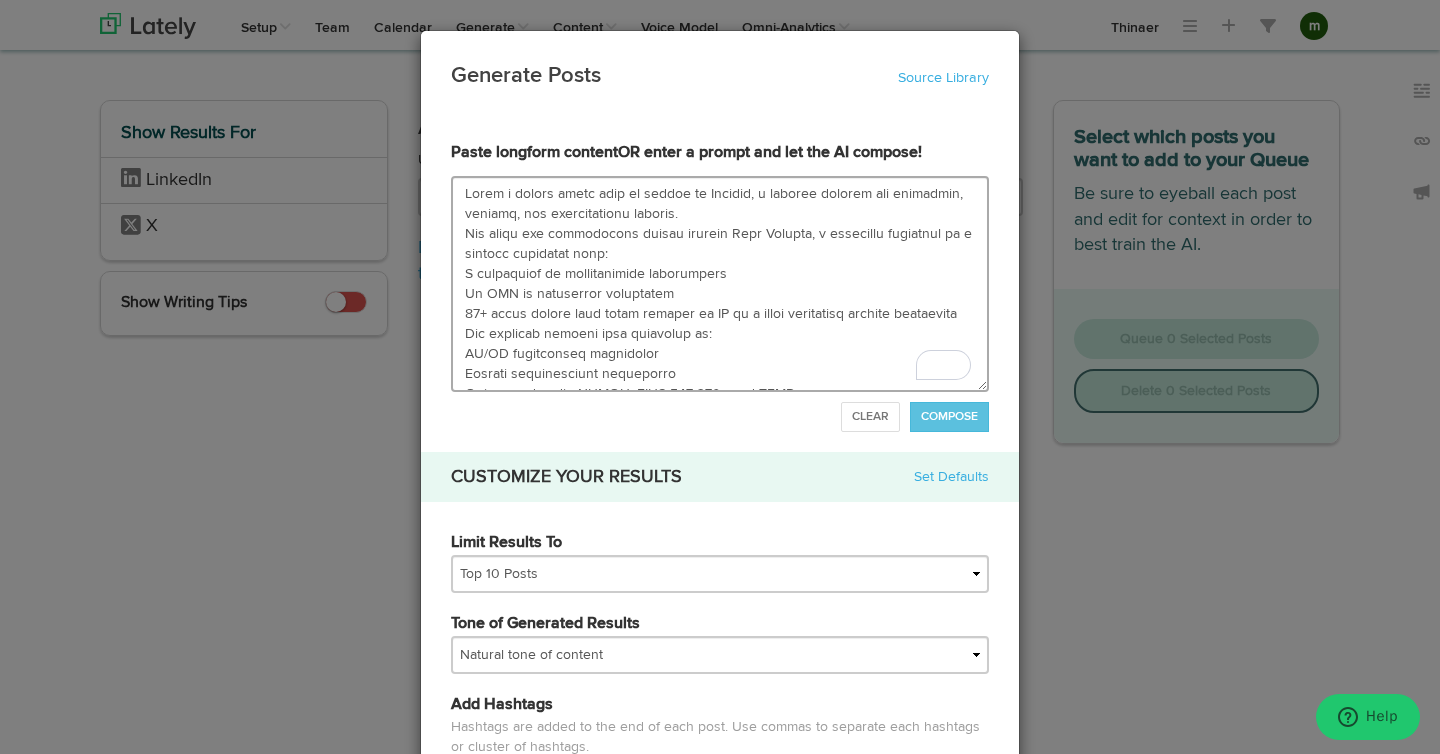click at bounding box center (720, 284) 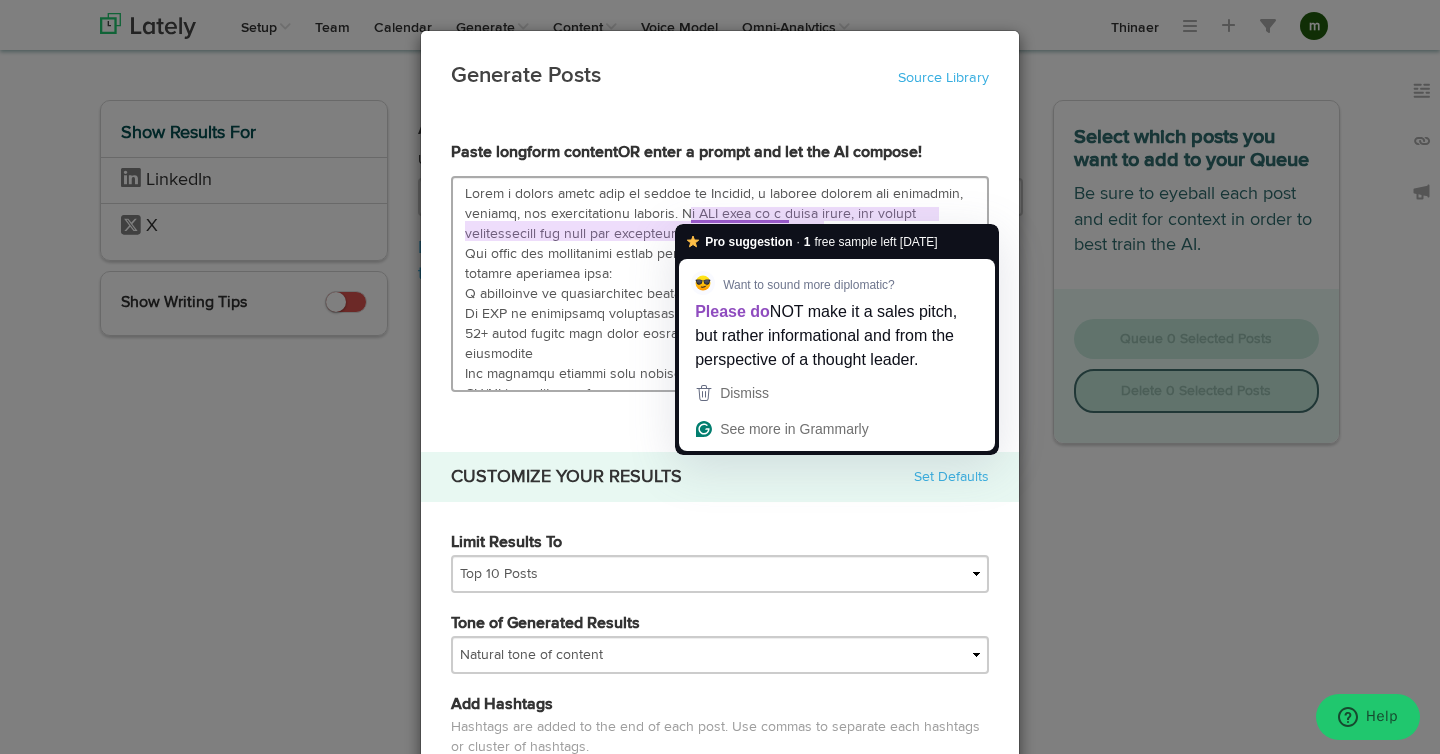 click at bounding box center [720, 284] 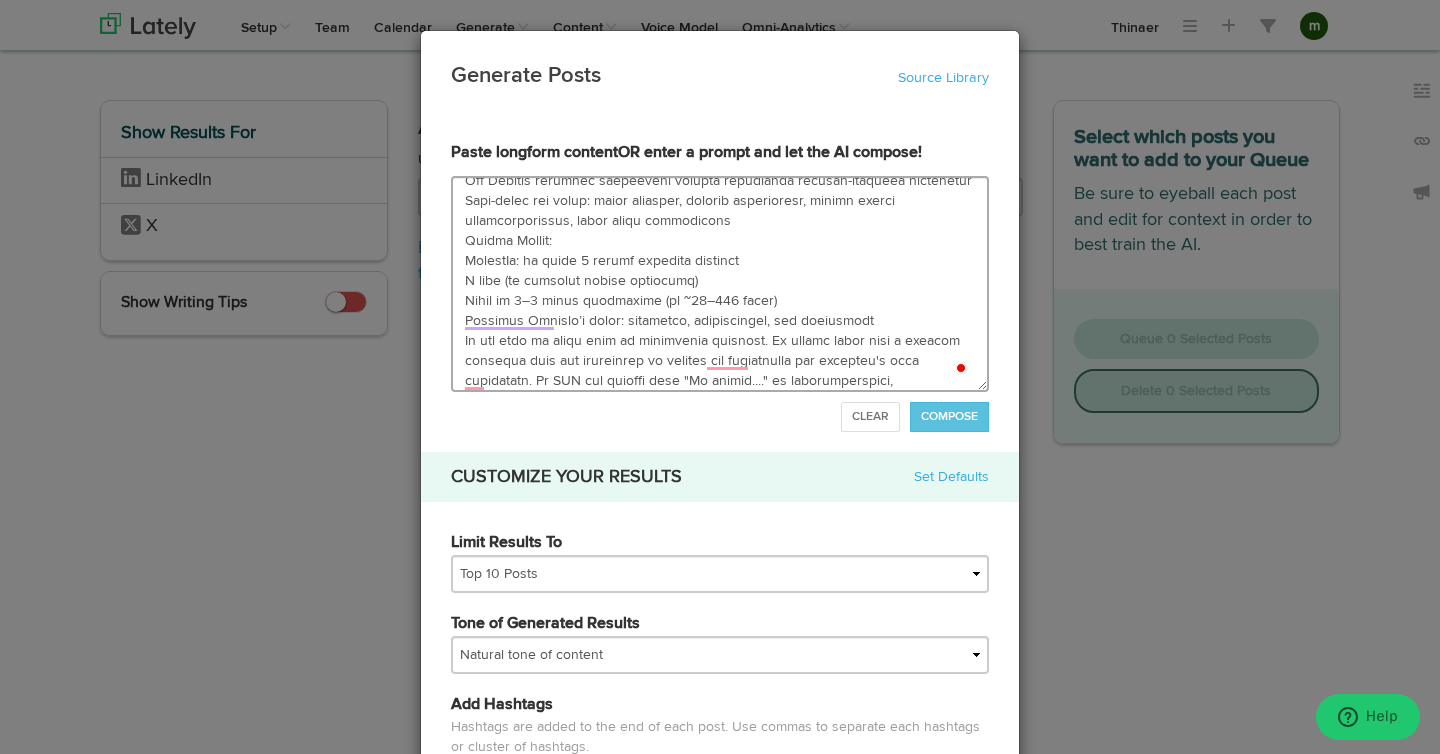 click at bounding box center (720, 284) 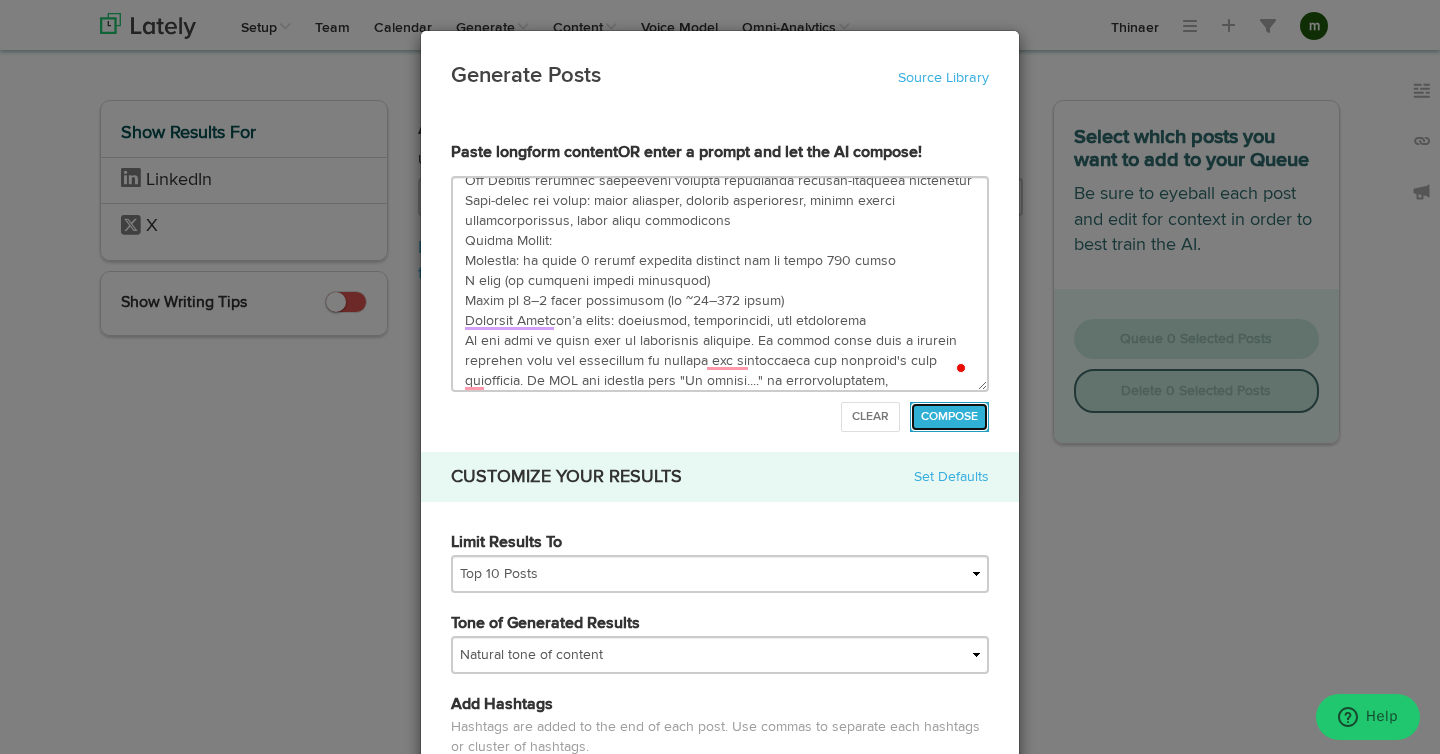 click on "COMPOSE" at bounding box center (949, 417) 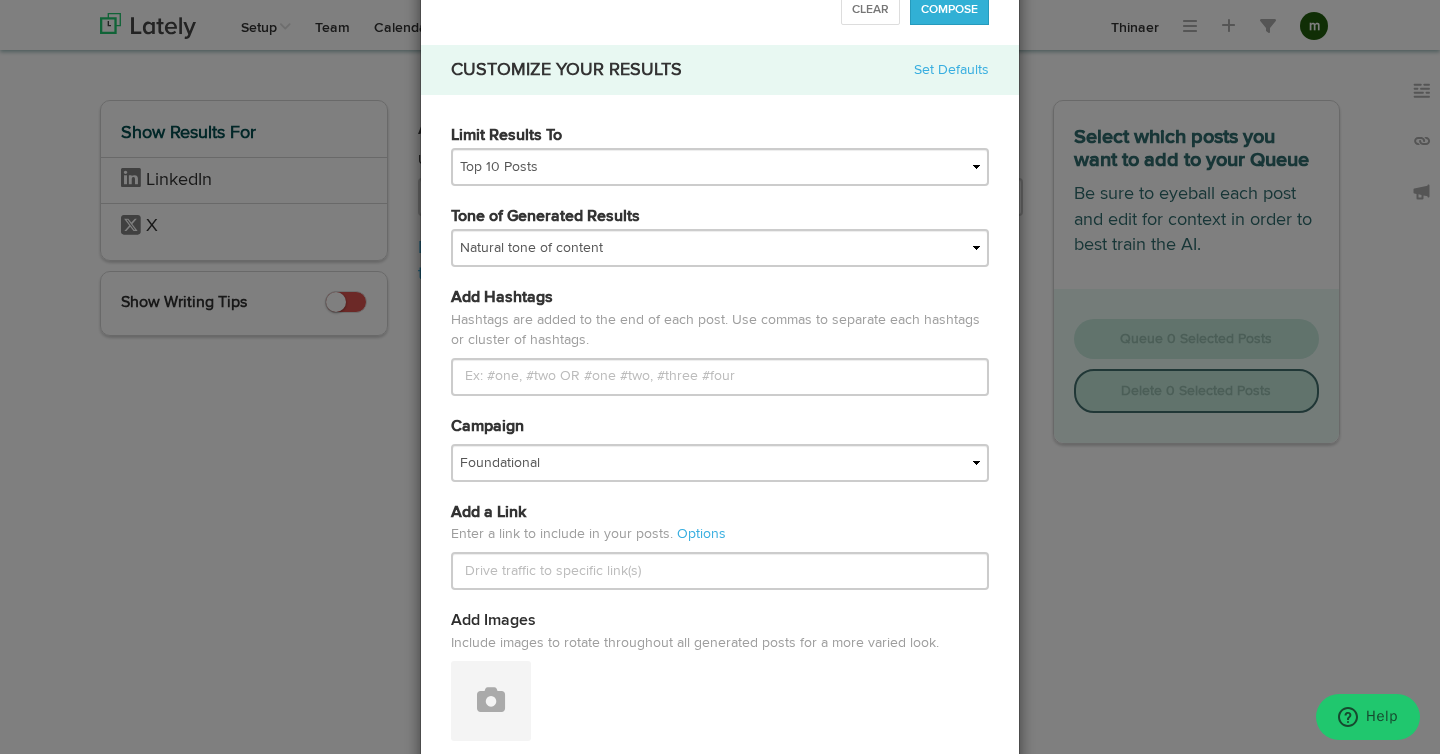 scroll, scrollTop: 999, scrollLeft: 0, axis: vertical 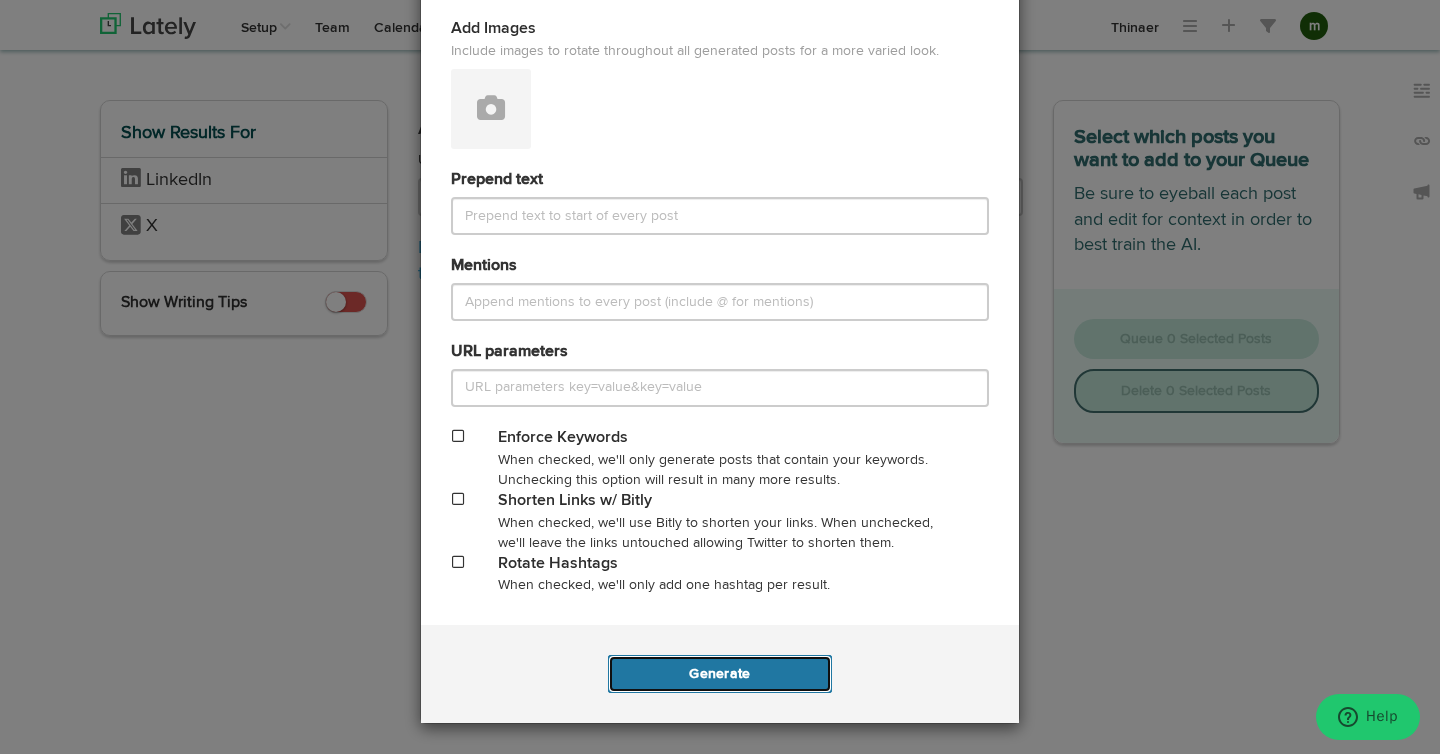 click on "Generate" at bounding box center [719, 674] 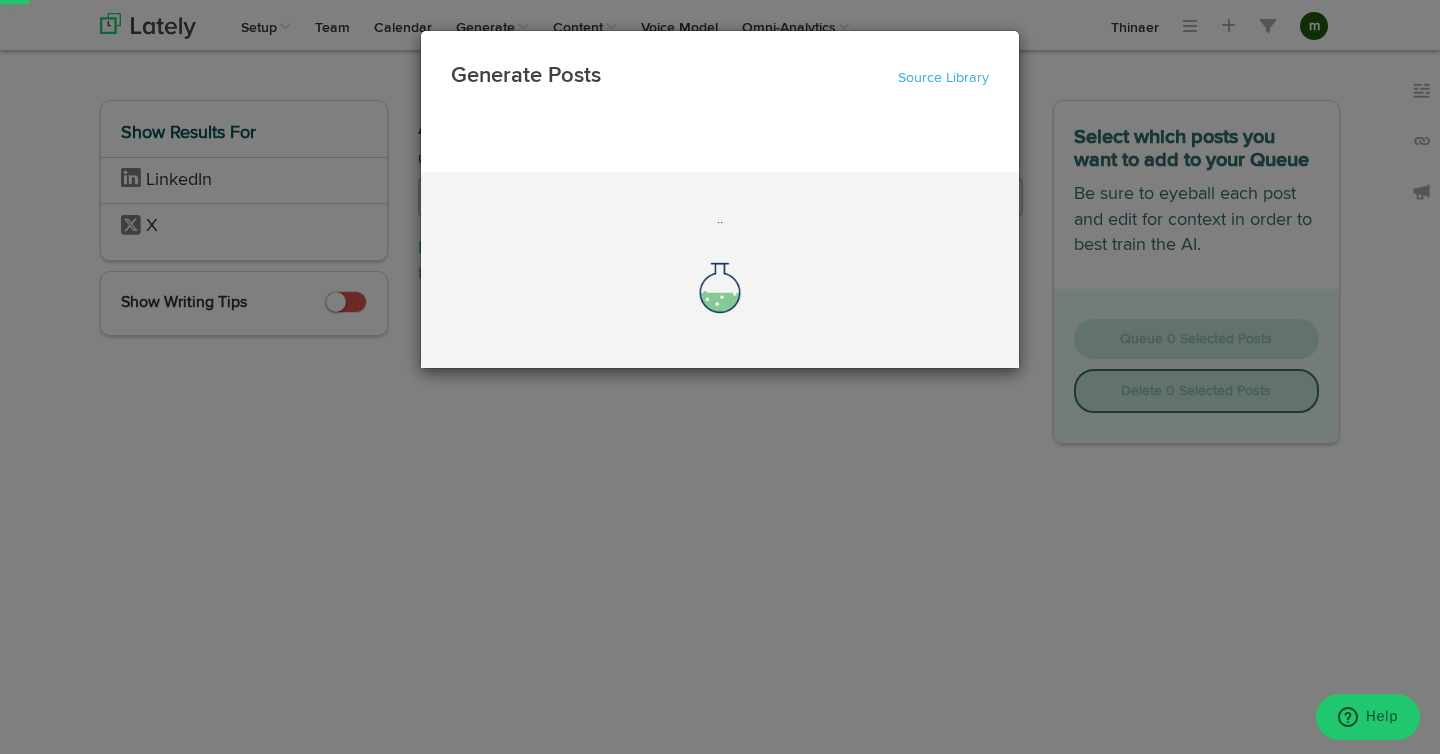 scroll, scrollTop: 0, scrollLeft: 0, axis: both 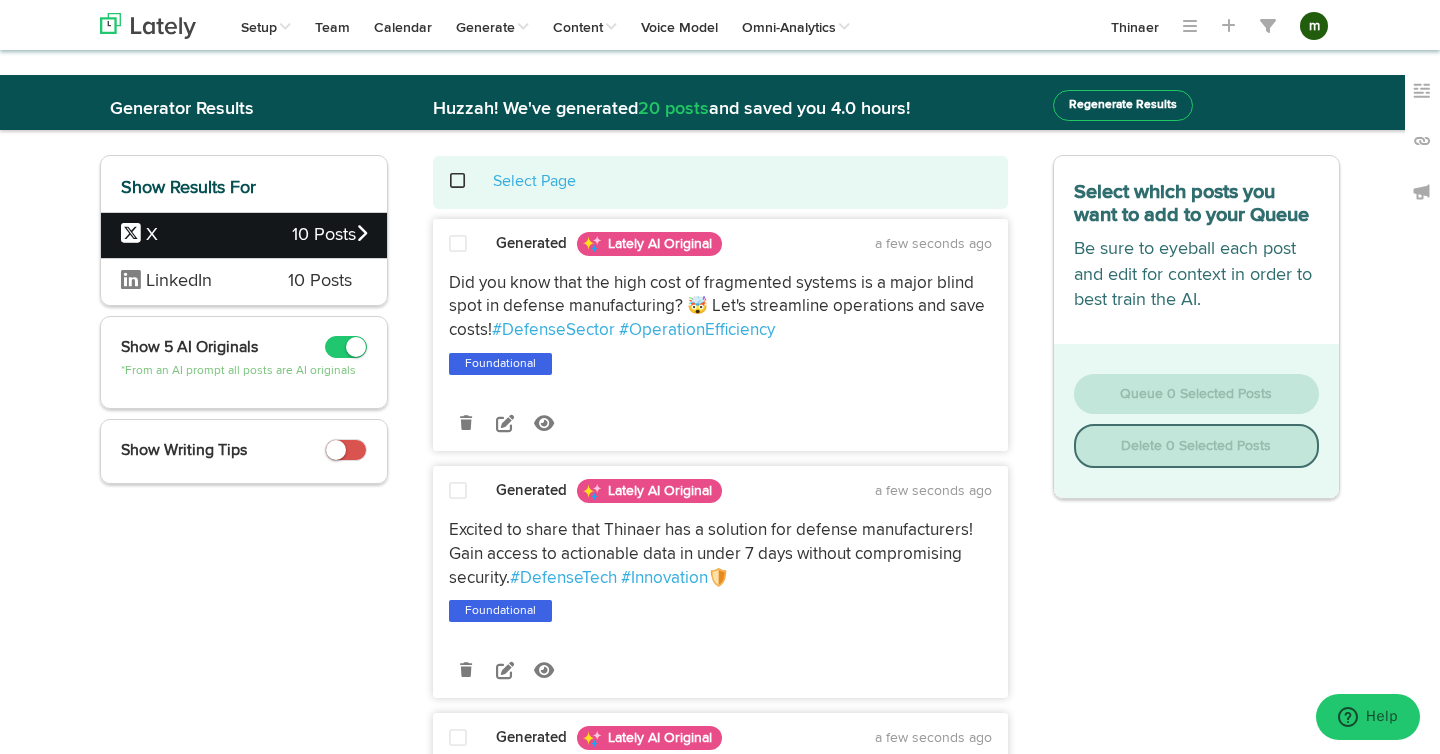 click on "LinkedIn" at bounding box center (189, 282) 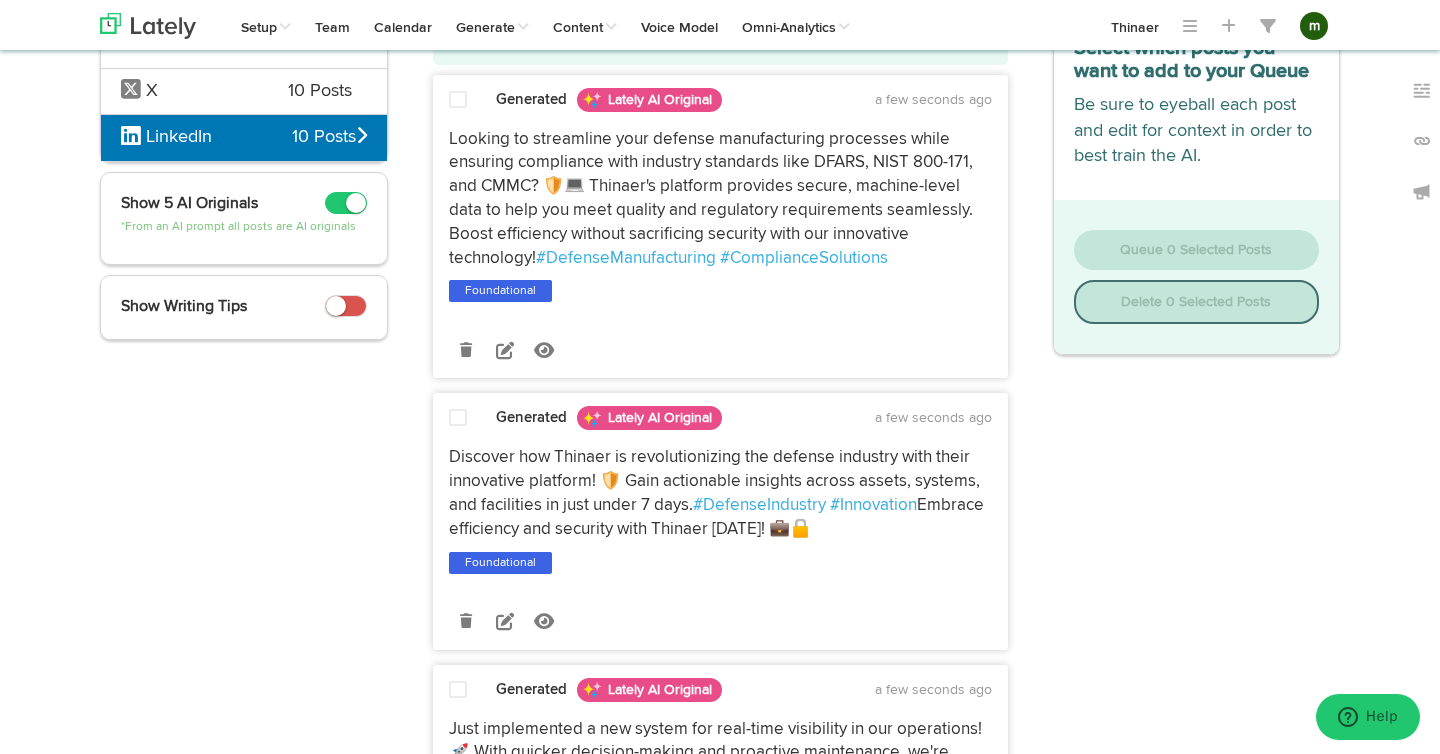 scroll, scrollTop: 0, scrollLeft: 0, axis: both 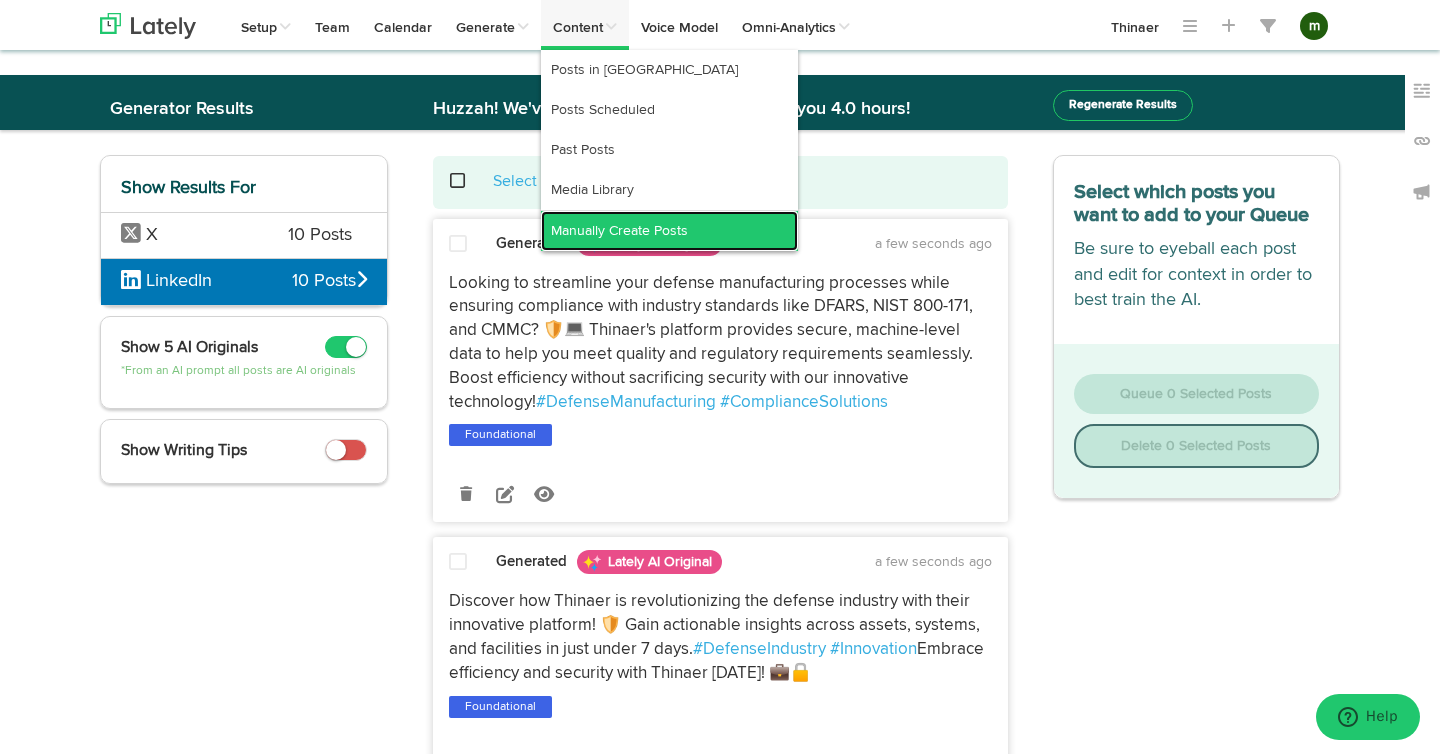 click on "Manually Create Posts" at bounding box center (669, 231) 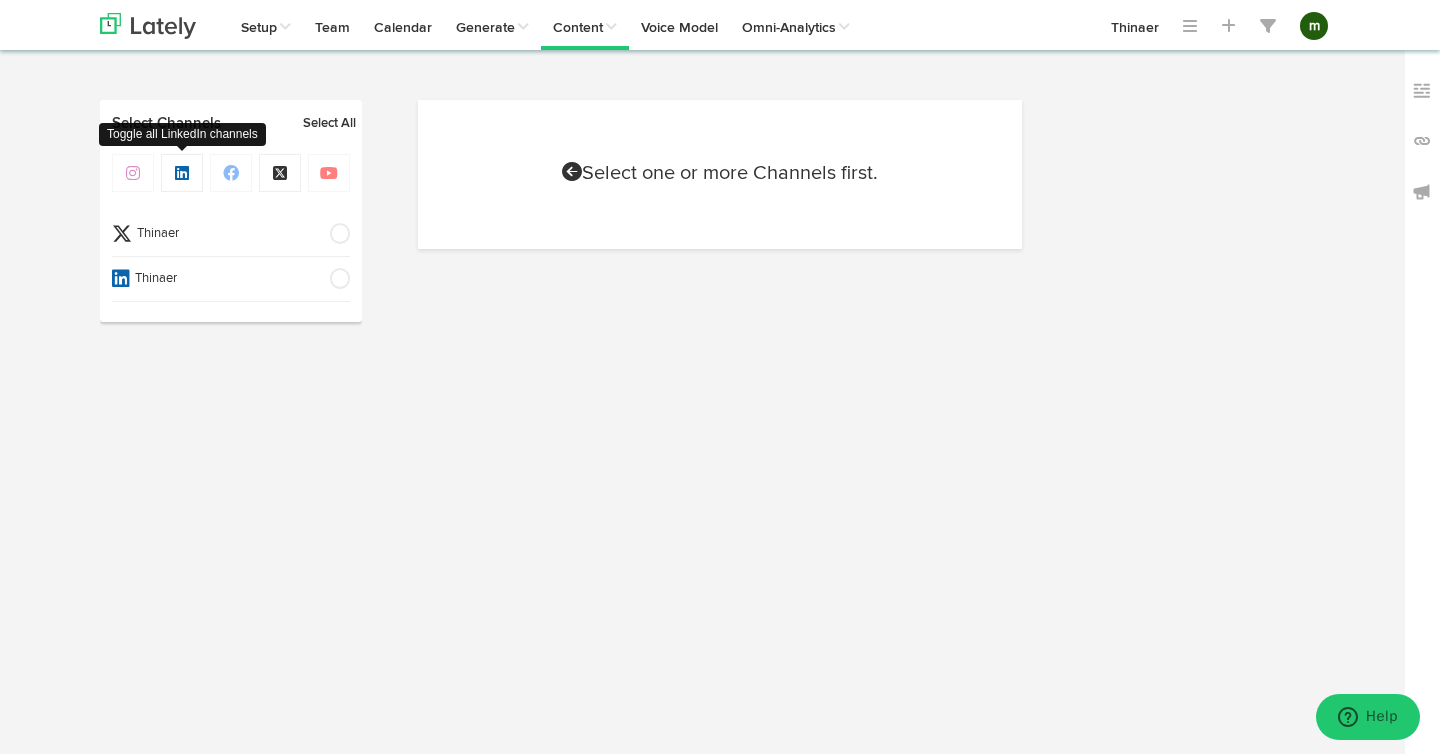 click at bounding box center [182, 173] 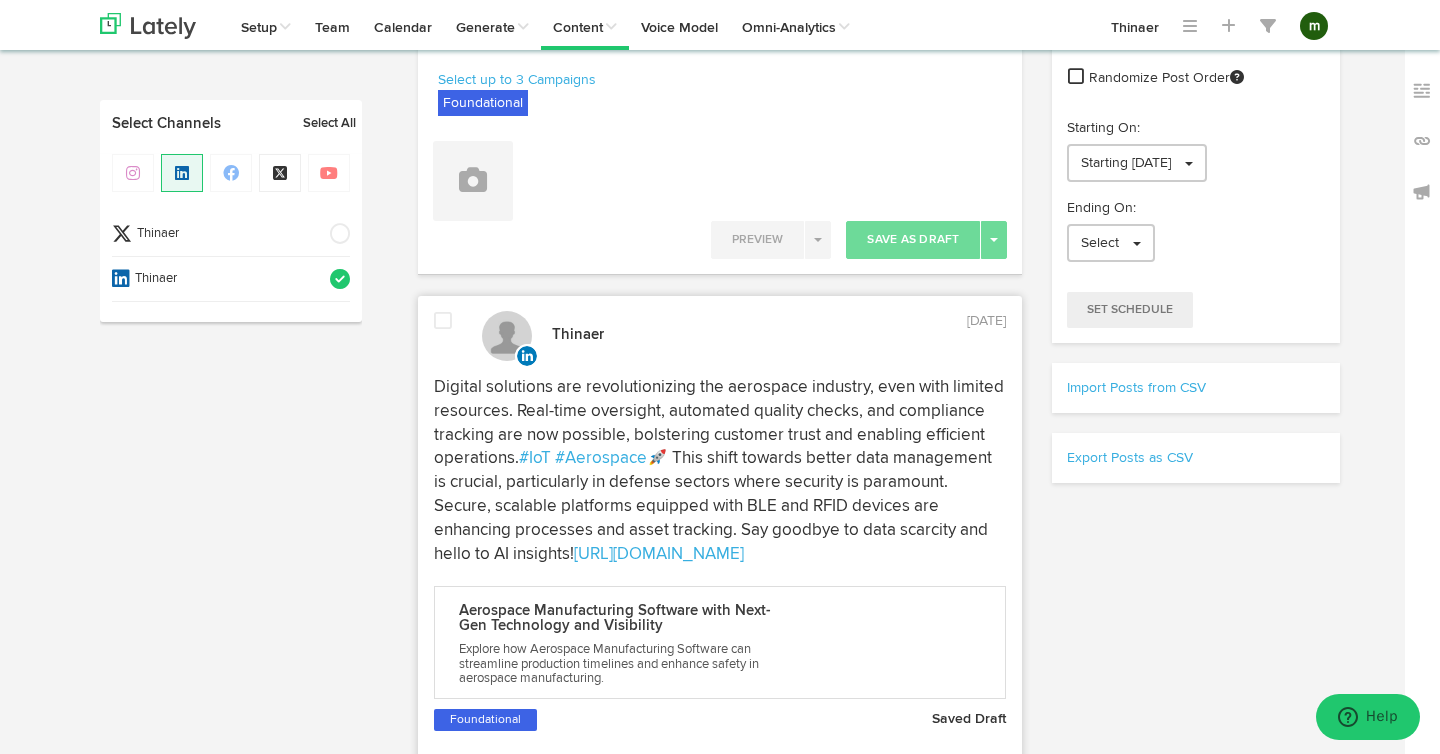 scroll, scrollTop: 284, scrollLeft: 0, axis: vertical 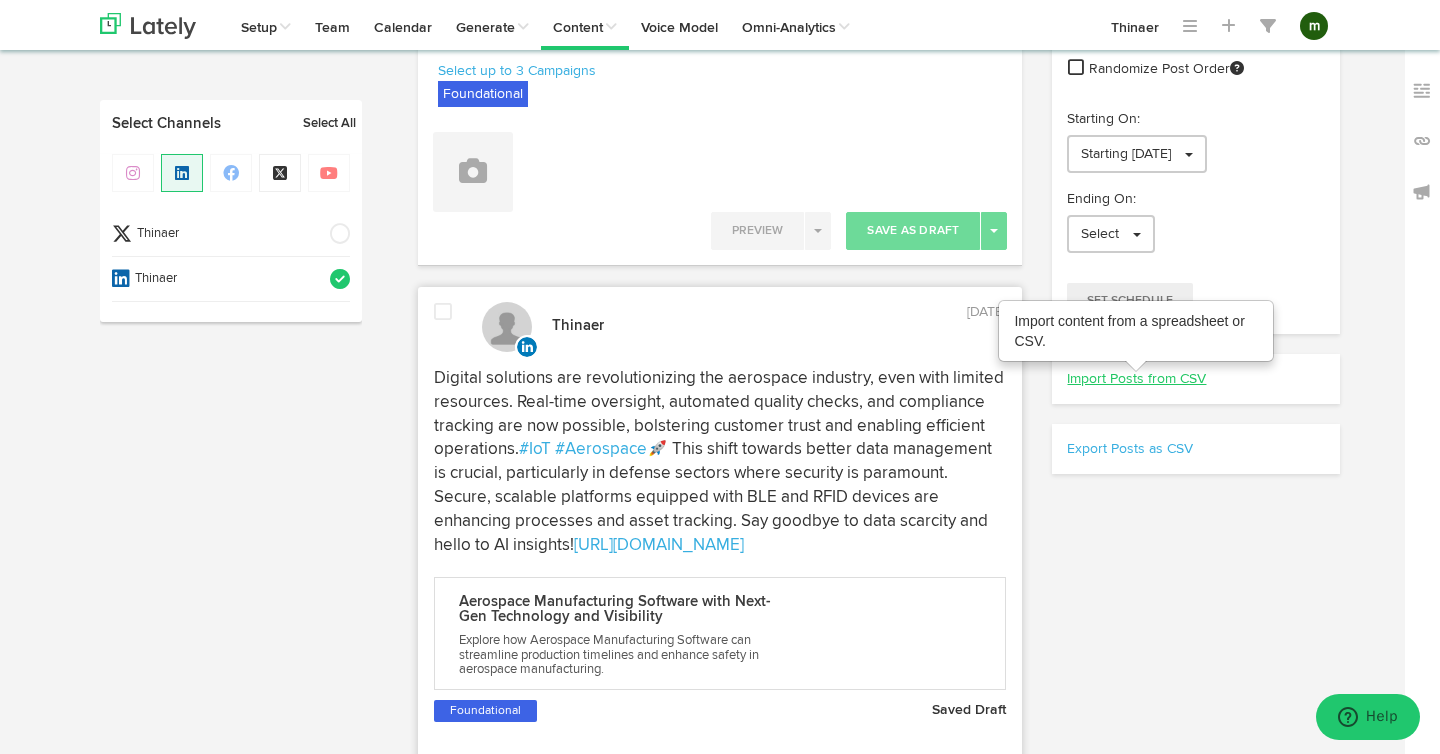 click on "Import Posts from CSV" at bounding box center [1136, 379] 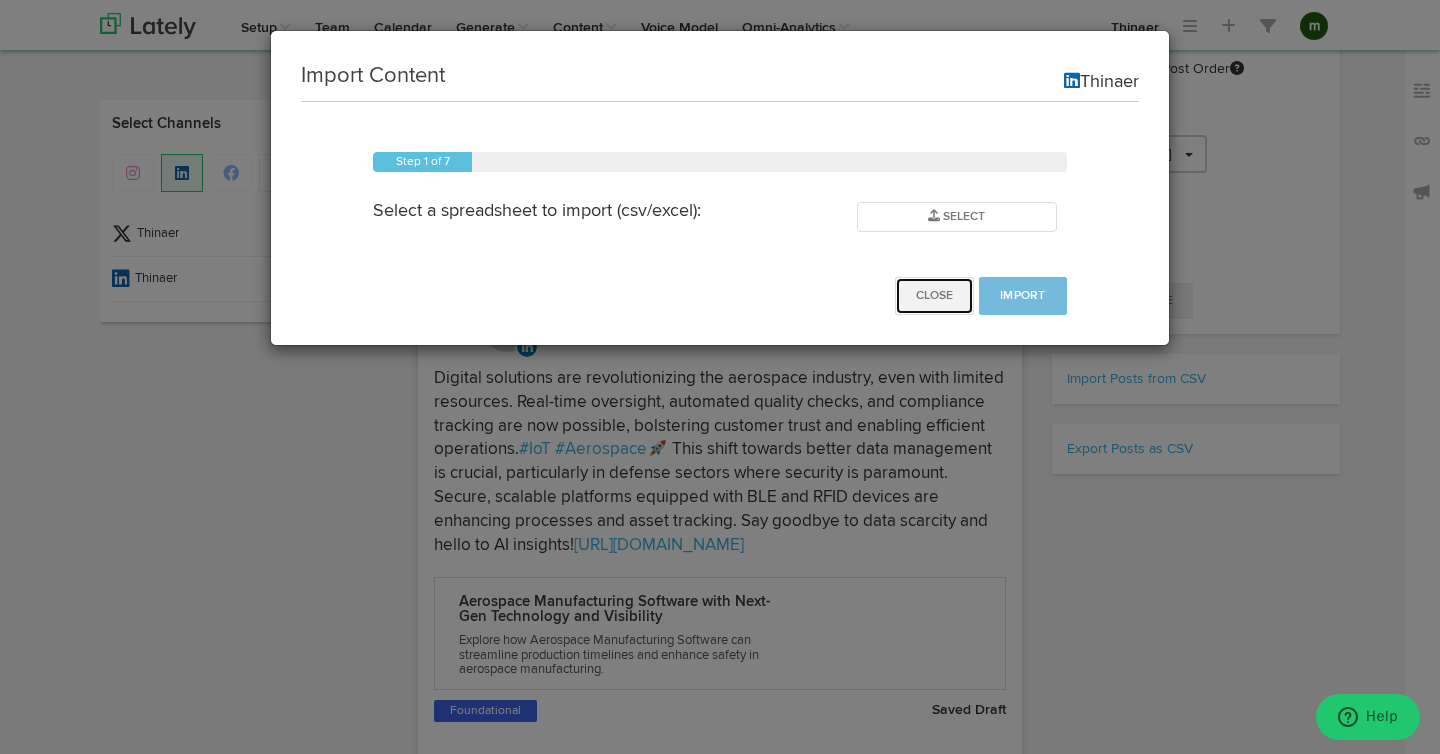 click on "Close" at bounding box center (934, 296) 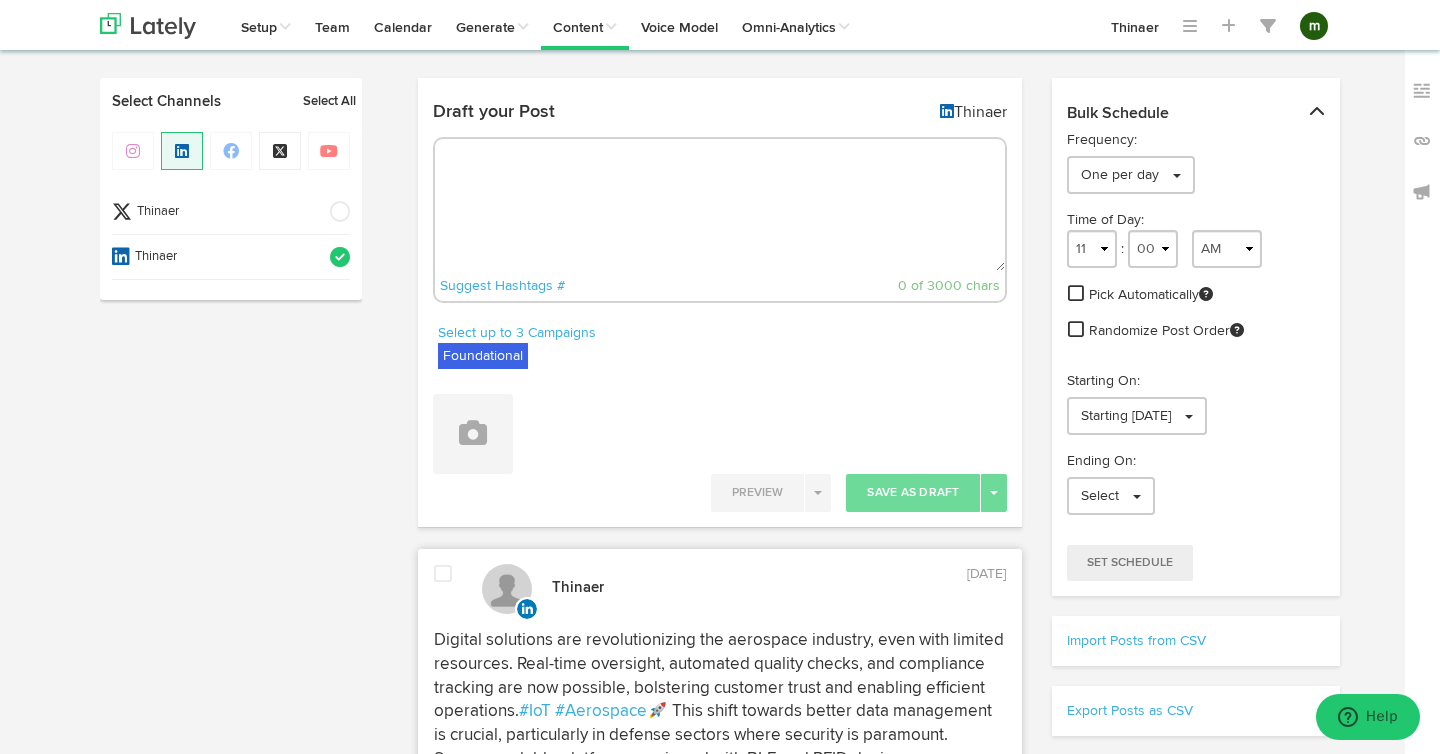 scroll, scrollTop: 0, scrollLeft: 0, axis: both 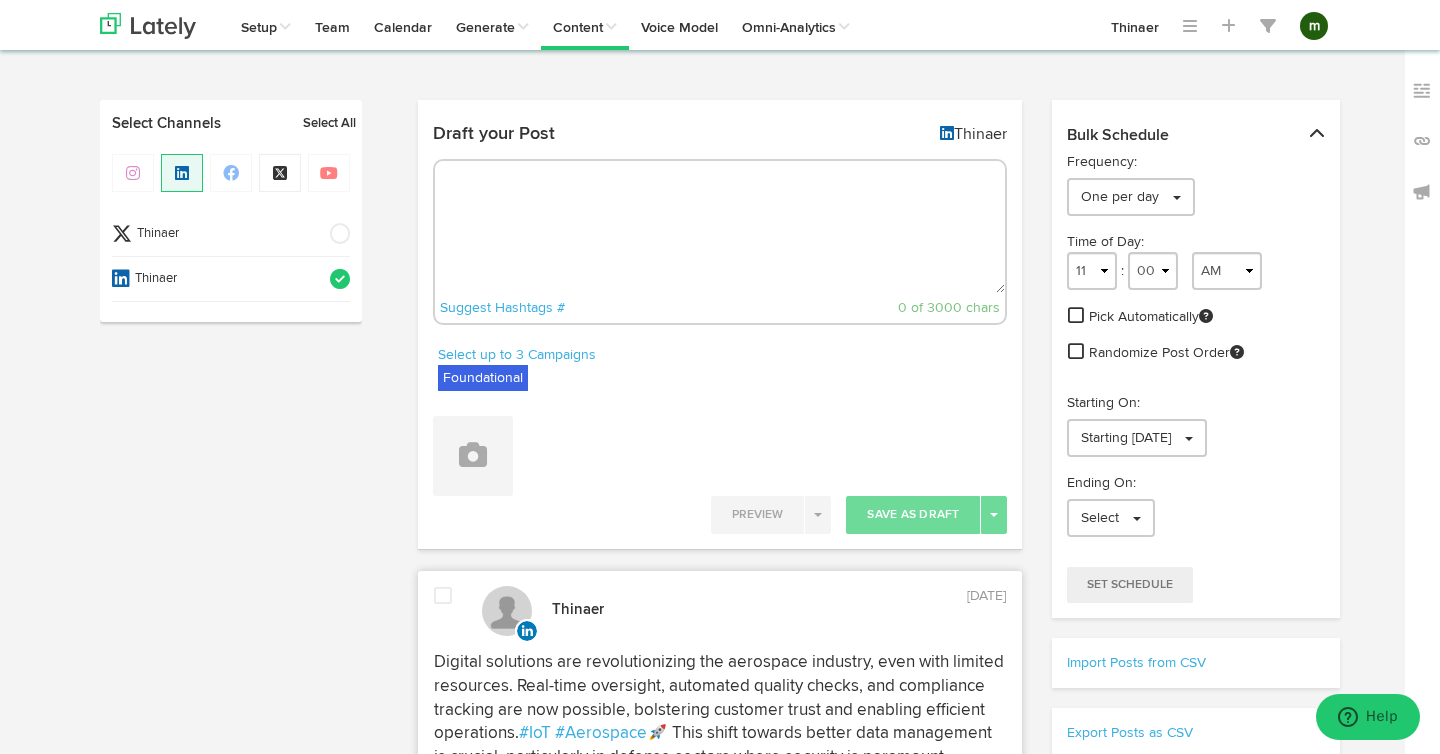 click at bounding box center [720, 227] 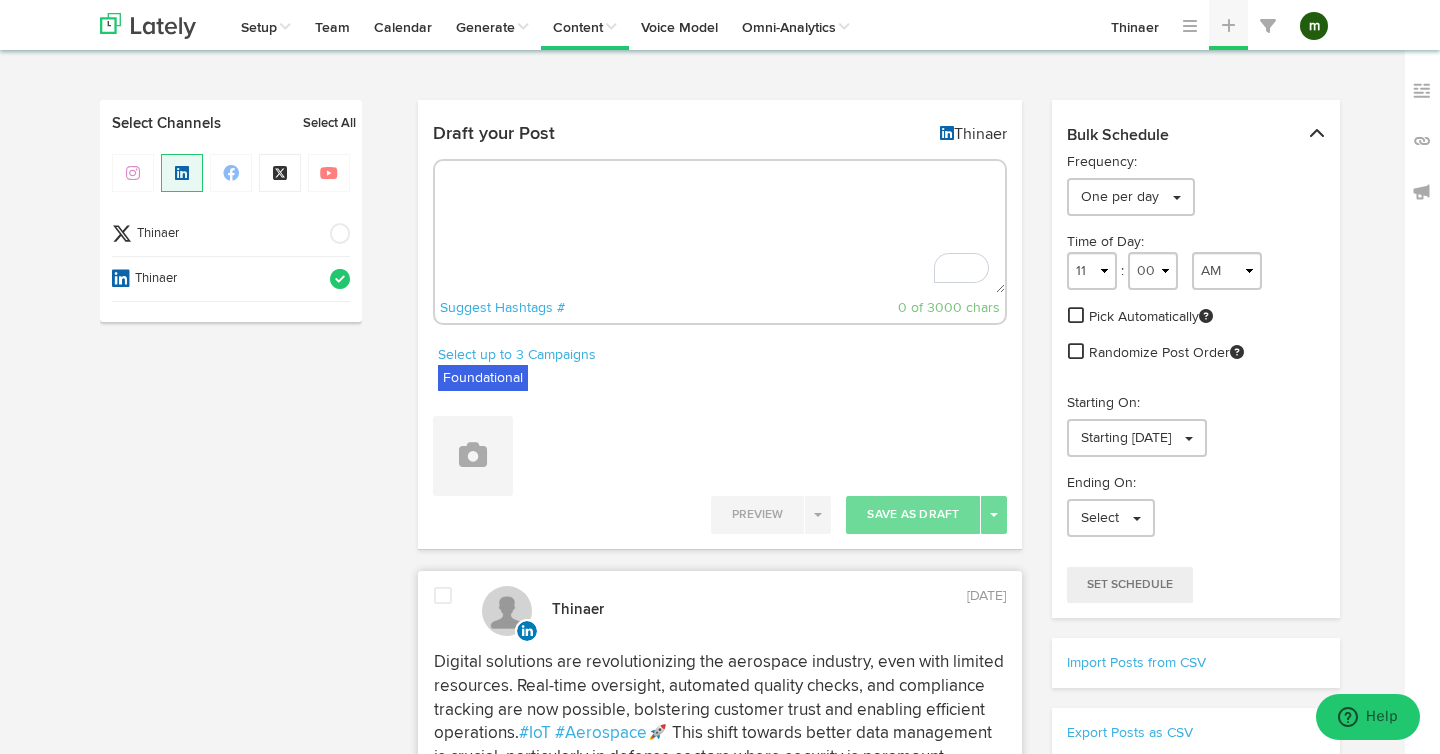 scroll, scrollTop: 0, scrollLeft: 0, axis: both 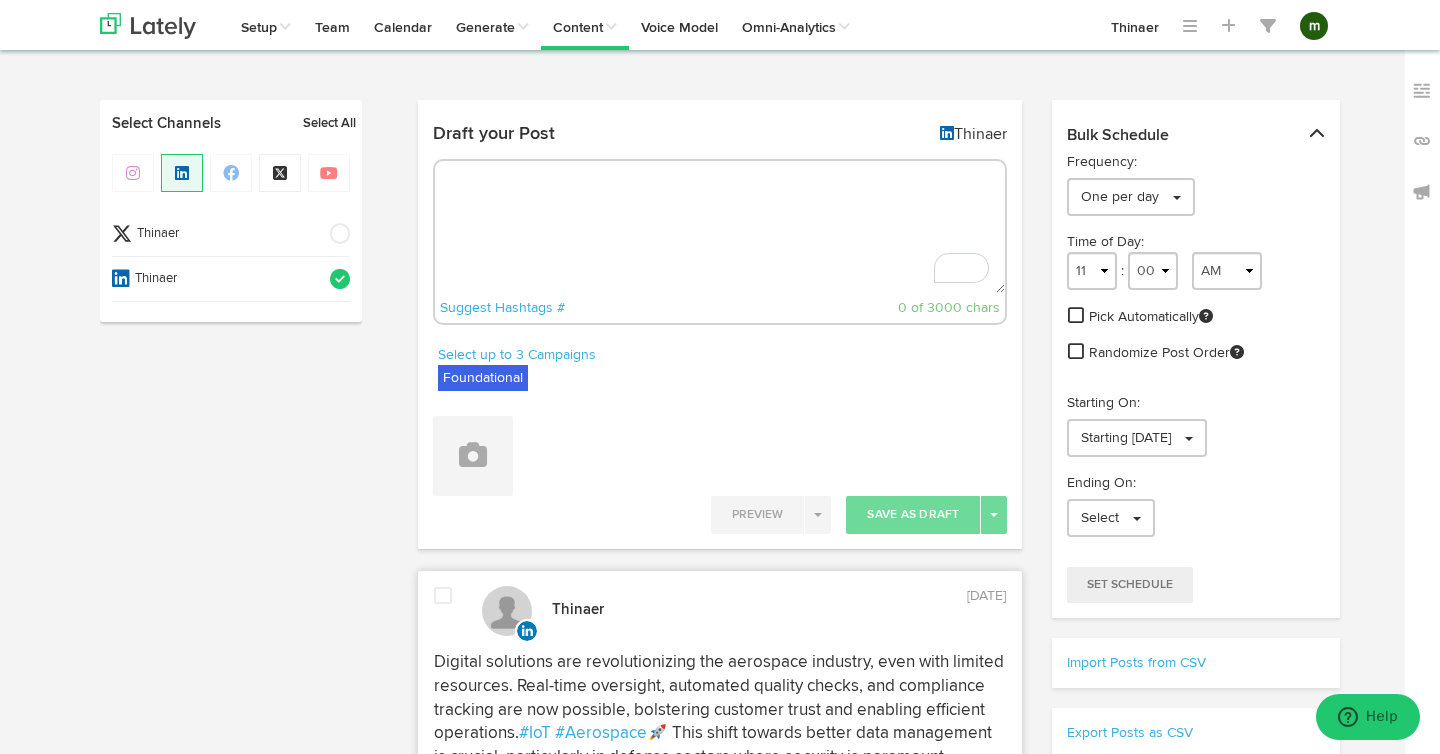 click at bounding box center (720, 227) 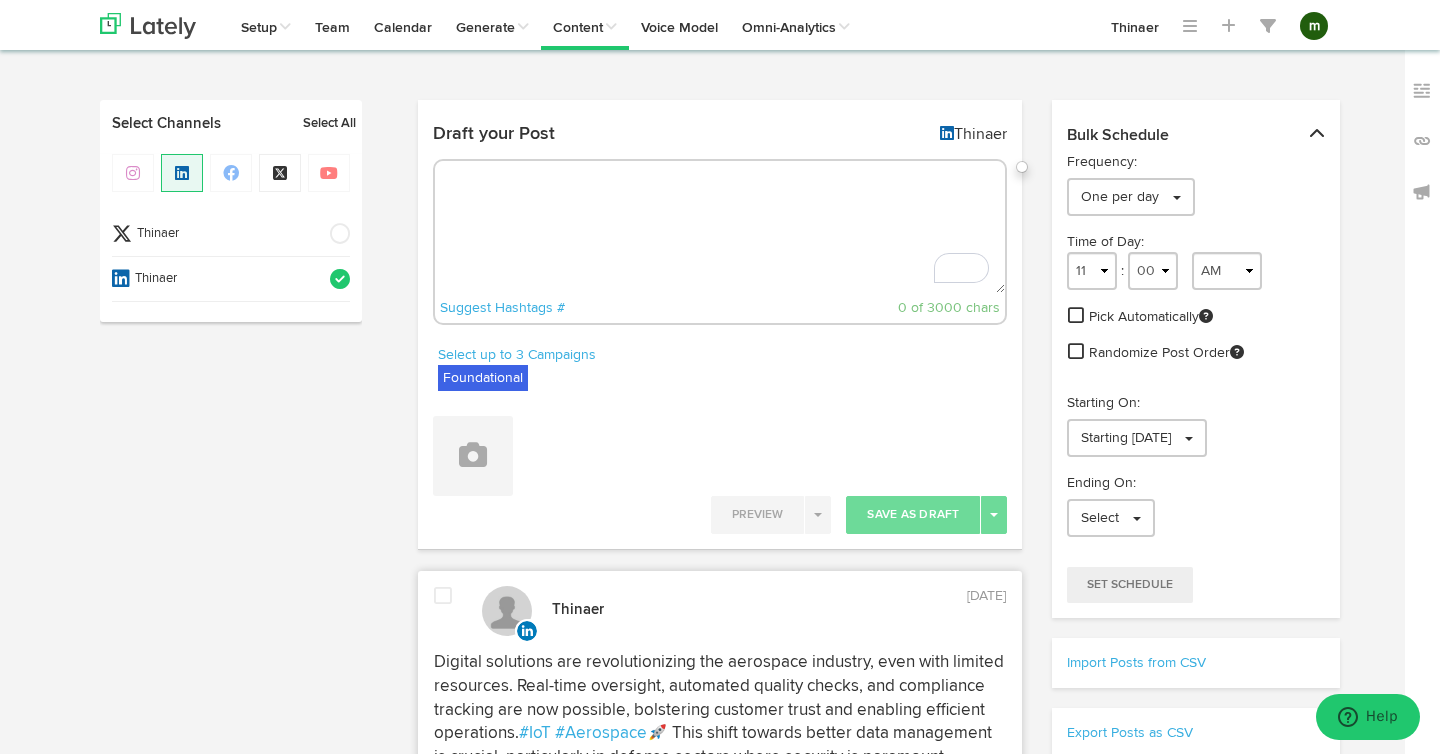 paste on "Manufacturing leaders often invest heavily in analytics platforms while continuing to operate with fragmented, outdated data on the plant floor. This disconnect limits the ability to truly improve performance.
Unlocking value means more than collecting data. It requires contextualizing maintenance logs, shift reports, SPC metrics, and real-time sensor inputs. When this information is integrated, subtle trends become visible. Equipment vibration might be the root of an unexpected scrap spike. Unplanned downtime patterns could tie back to specific changeovers or operator routines.
Organizations need to equip engineers and line managers with the tools to turn data into decisions. Is the team tracking mode-of-failure or just recording maintenance hours? Can operators make real-time calls using live dashboards, or are they guessing based on prior shifts?
When data is shared and contextualized across departments, companies gain strategic clarity. Waste drops. Throughput rises. Investment decisions become more..." 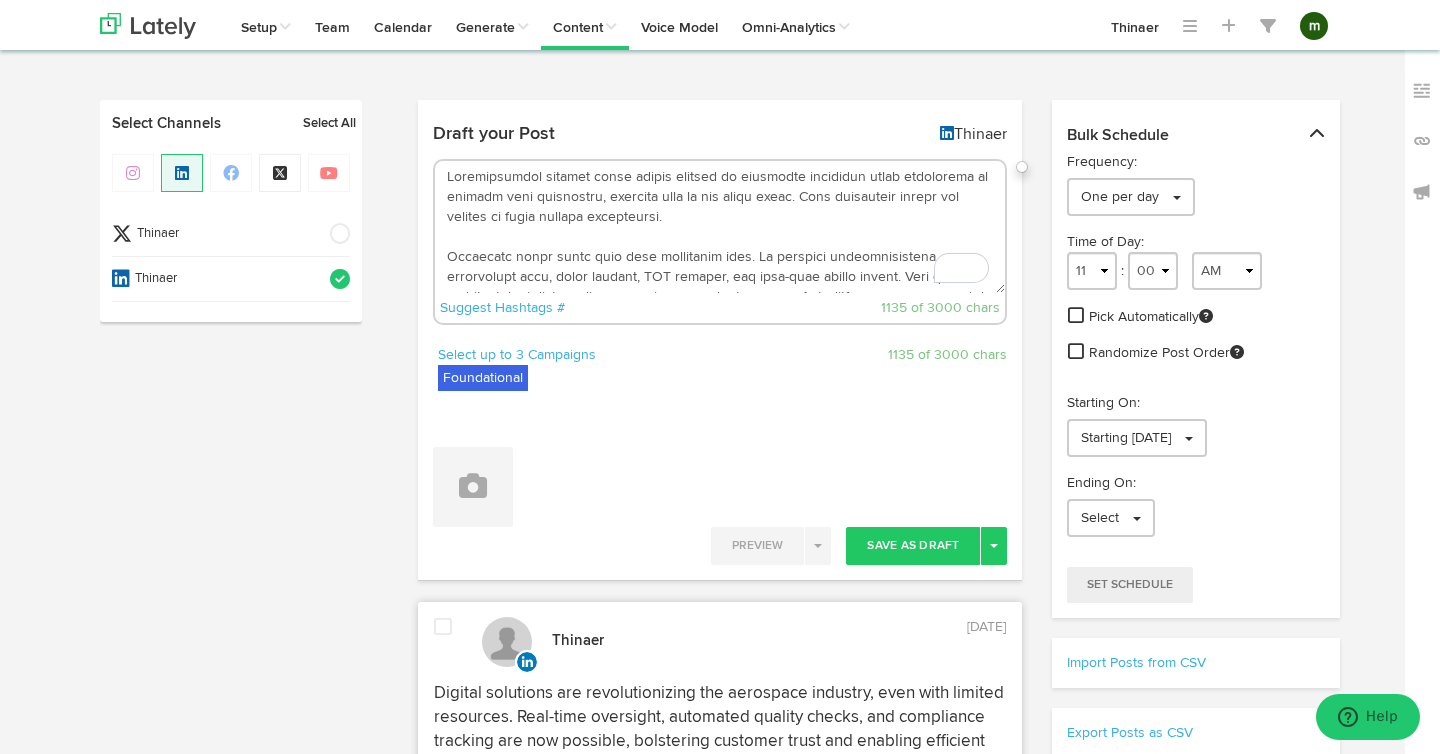 scroll, scrollTop: 291, scrollLeft: 0, axis: vertical 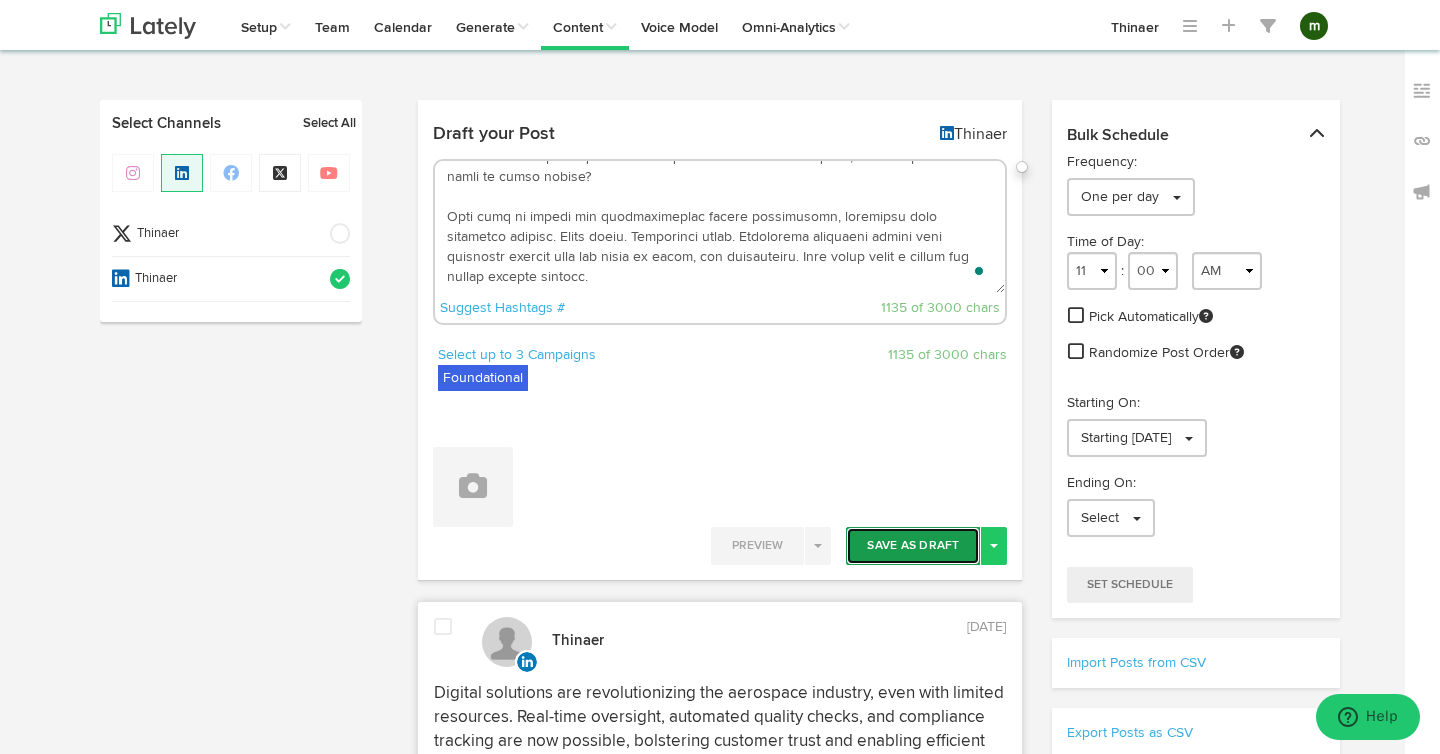 click on "Save As Draft" at bounding box center (913, 546) 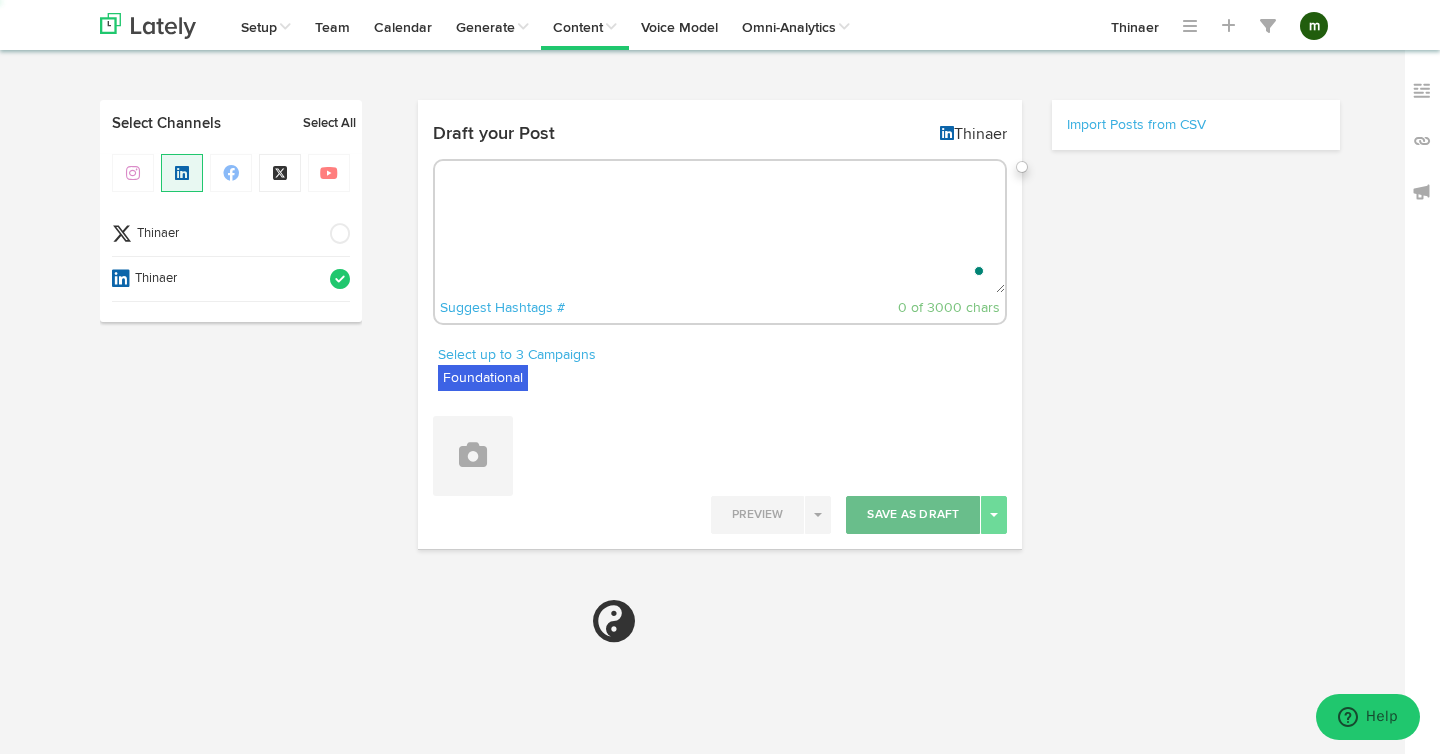 scroll, scrollTop: 0, scrollLeft: 0, axis: both 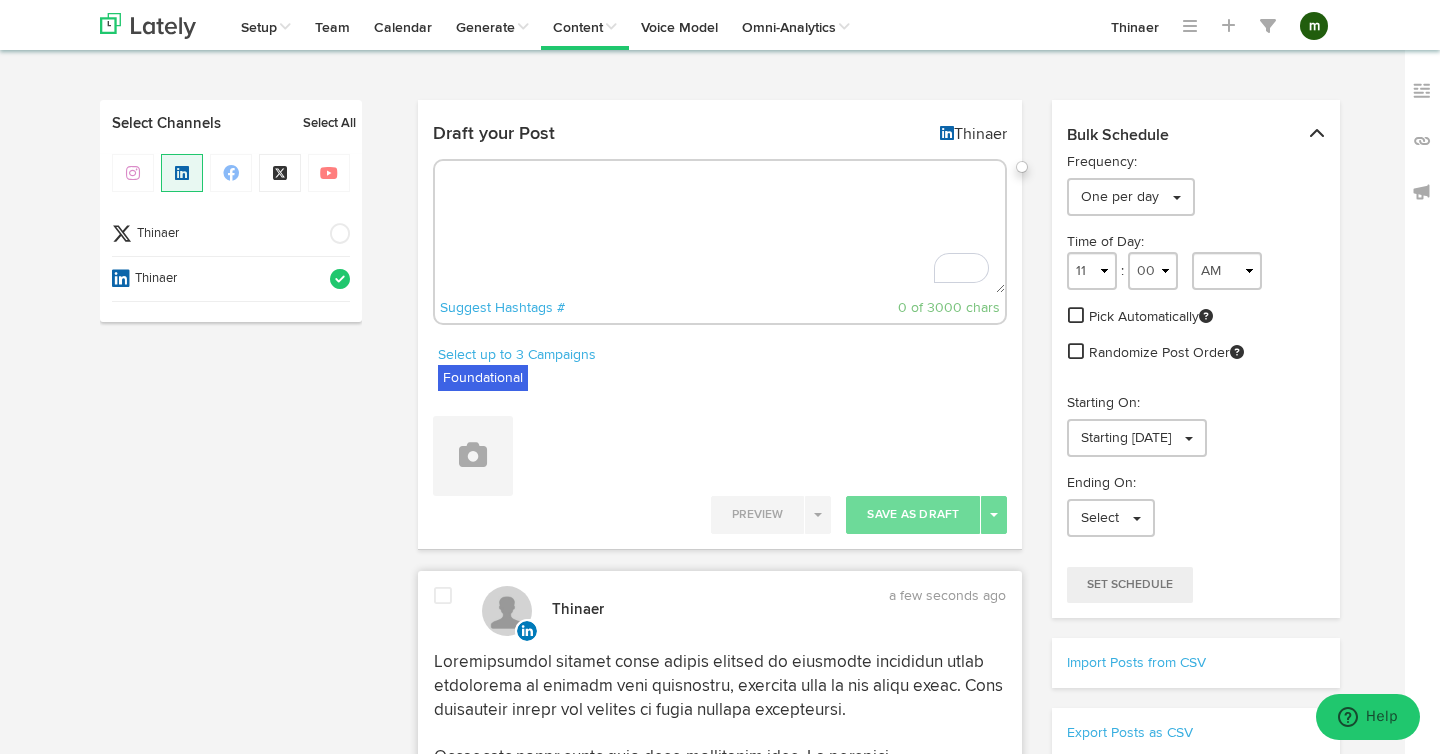 click on "Draft your Post
Thinaer
Suggest Hashtags #
0 of 3000 chars" at bounding box center (720, 230) 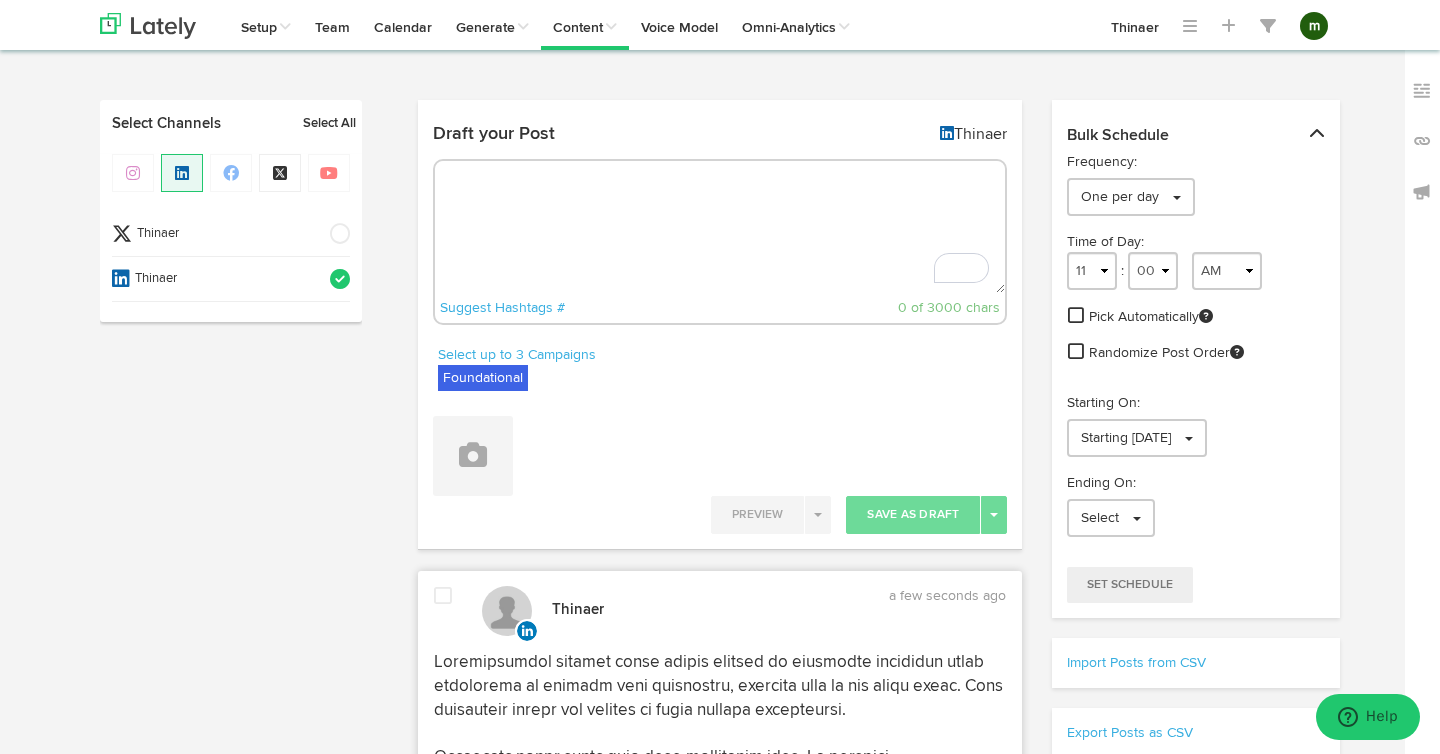 paste on "Strong leaders speak the language of operations. That means knowing yield percentages, downtime causes, and OEE—not just EBITDA and margin targets.
When senior leadership shows fluency in plant metrics, frontline teams respond differently. Conversations become honest. Technicians bring forward issues early. Engineers are more willing to test new approaches. Trust builds.
It also sharpens decision-making. A CFO who understands what a changeover cost per minute looks like can prioritize automation funding more effectively. A CEO who recognizes the risk of training gaps during product launches can ask better questions during reviews.
Fluency isn't just technical. It's cultural. When leadership includes plant performance on quarterly calls, when they walk through production zones and ask about throughput targets, they send a signal: this work matters. The result is faster improvement, higher engagement, and better business outcomes." 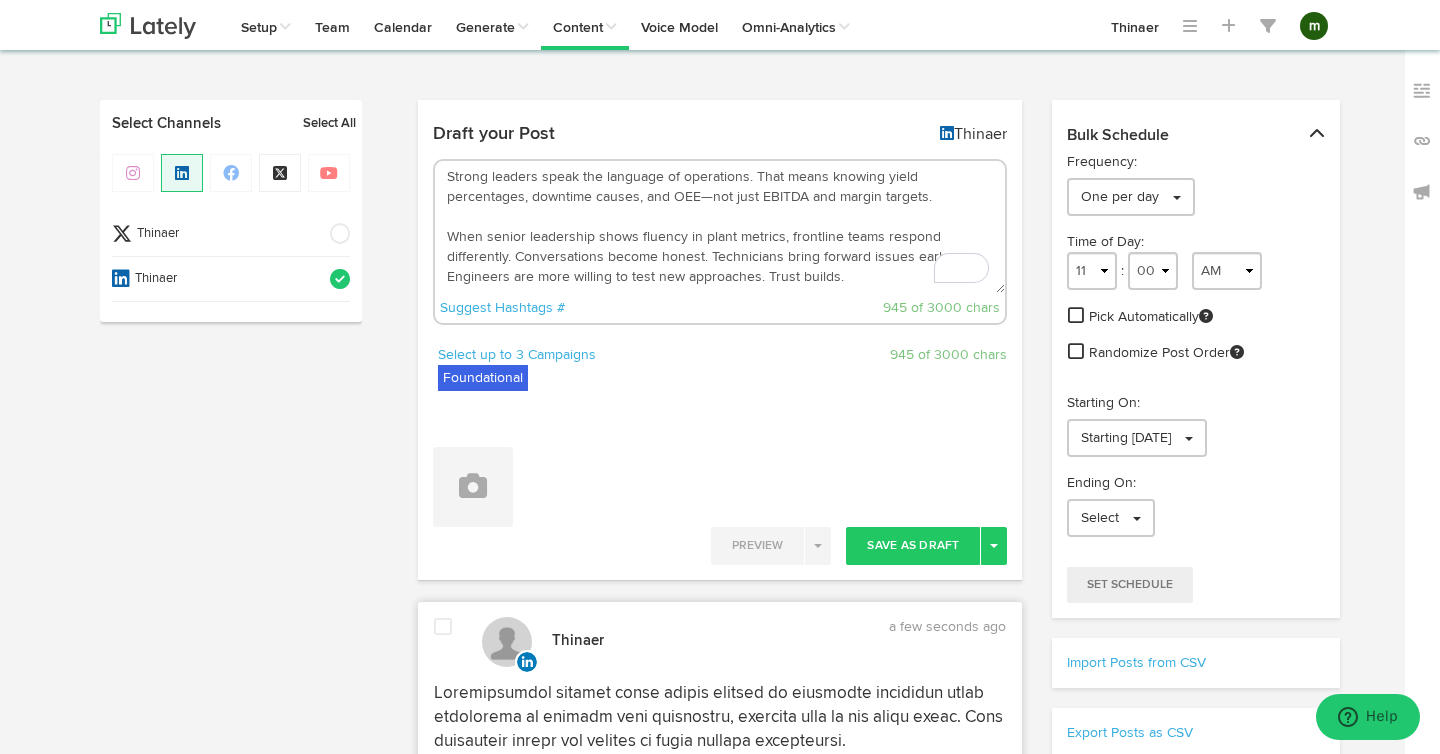 scroll, scrollTop: 231, scrollLeft: 0, axis: vertical 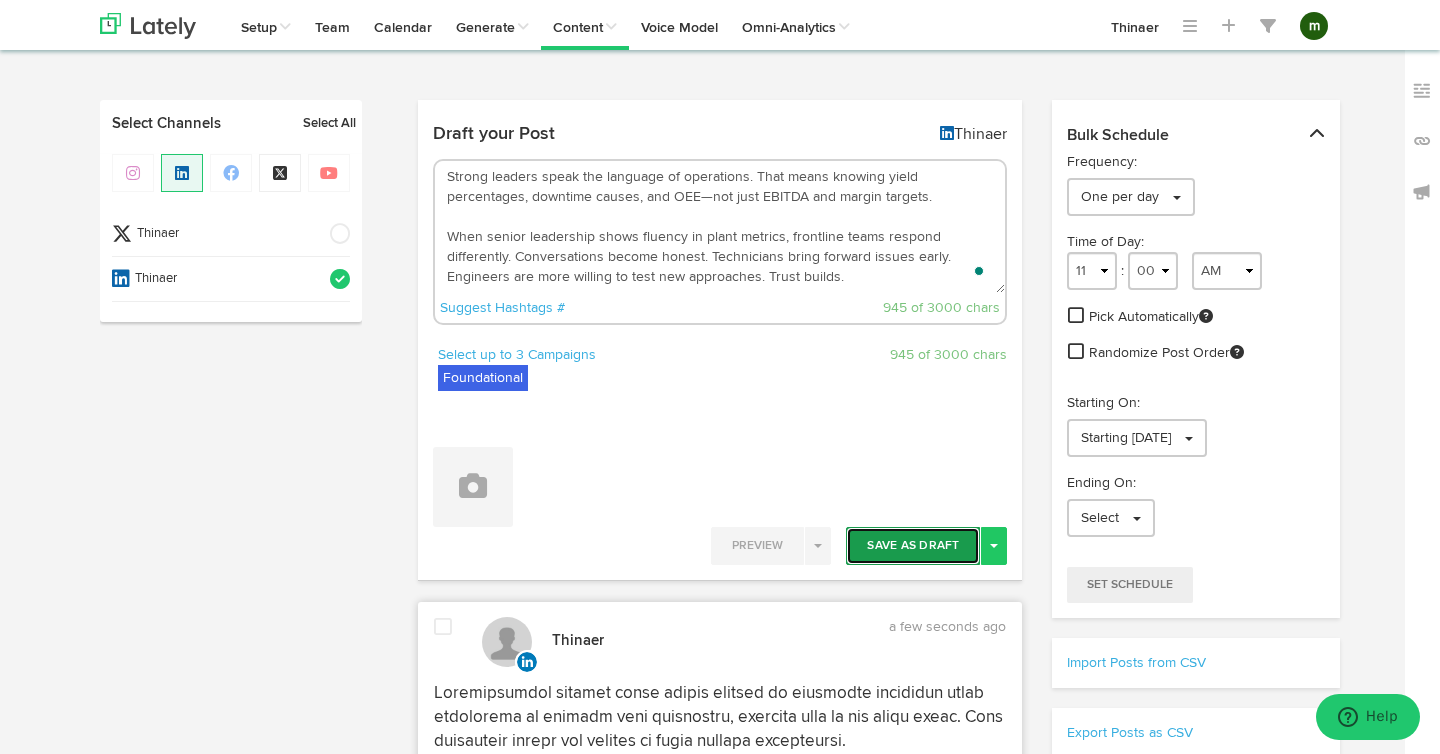 click on "Save As Draft" at bounding box center (913, 546) 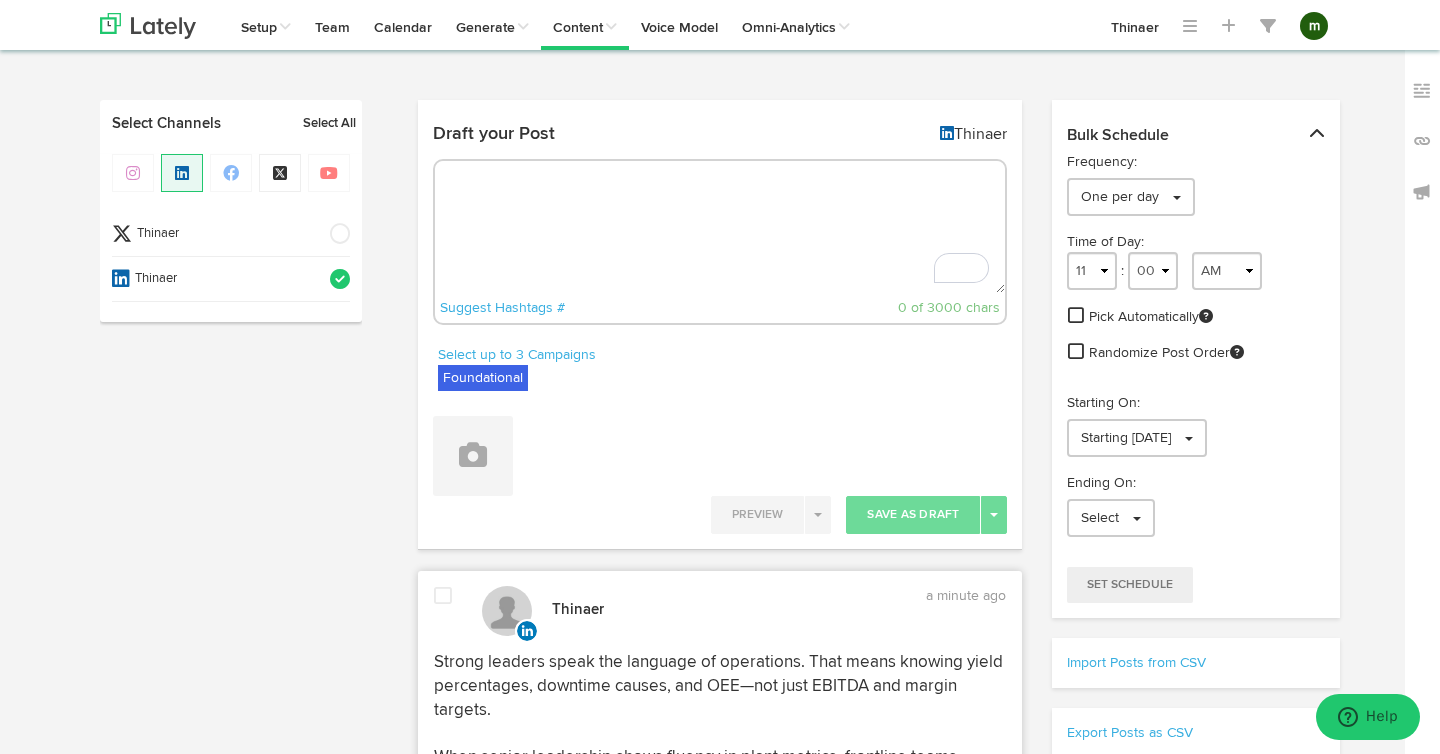 click on "Channels
Create
Generate
Pipeline
Team
Basic Analytics (limited on mobile)
Dashboard List
Account Settings
Subscription
Sign Out
Setup
Key Messaging
Channels & Messaging
Style Guide
Campaign Tags
Shortlink Library
RSS Feeds
UTM Tracking Codes
Competitive Keywords
Team
Calendar
Generate
Generate from Audio/Video" at bounding box center [720, 1676] 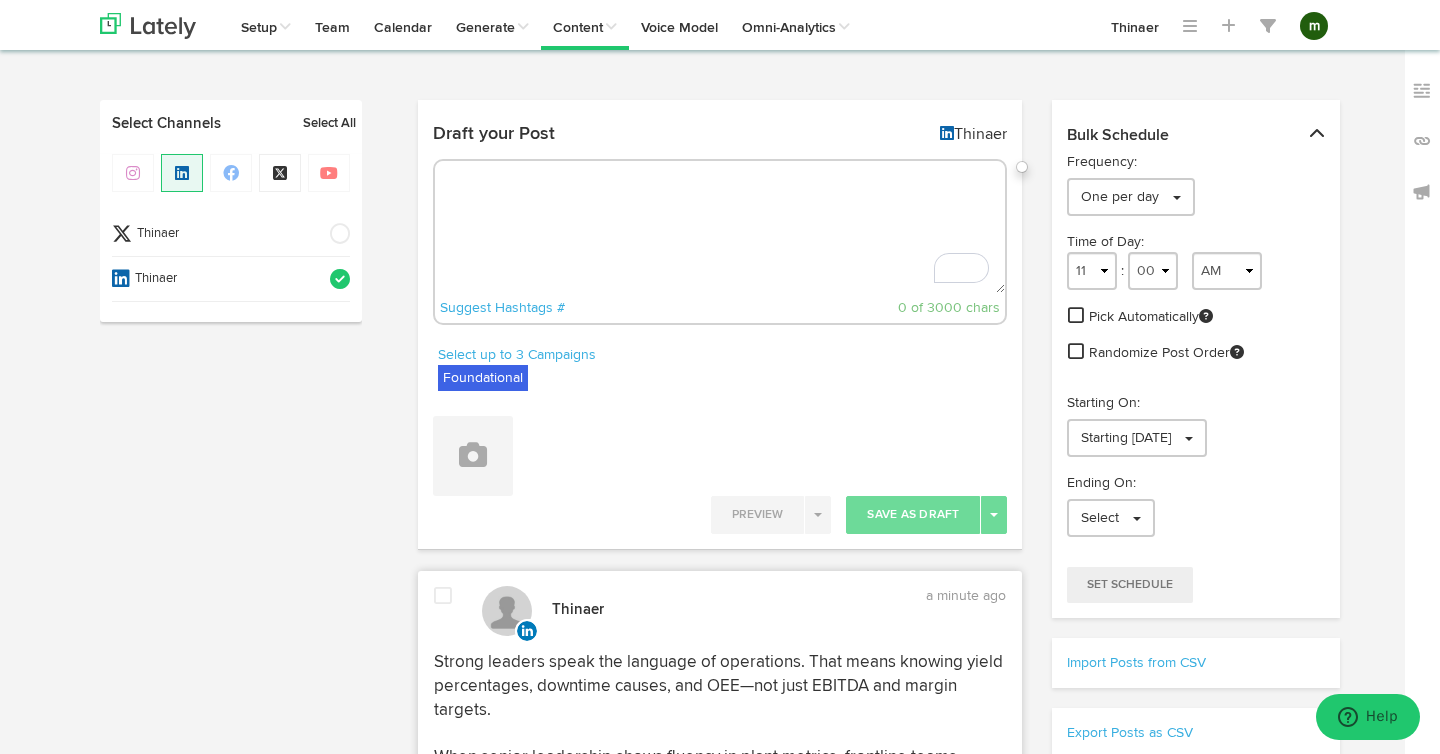 paste on "Technology alone doesn't transform a plant. People do.
Digital upgrades that overlook human workflows almost always underdeliver. Consider a warehouse that installs a smart picking system without involving operators in the design. Within weeks, teams default to paper. The investment becomes a burden instead of a solution.
The opposite approach works better. Include frontline teams in pilots. Invite feedback. Let their insights guide iteration. That creates ownership. Operators spot process flaws no system can detect. Dispatchers improve route logic based on lived experience. Improvements become continuous, not static.
Transformation is less about rollout and more about adoption. The best digital leaders treat each tool as a capability that grows through feedback and use. They measure early wins, scale what works, and keep teams involved at every step. The result is not just smoother workflows, but a culture that welcomes progress." 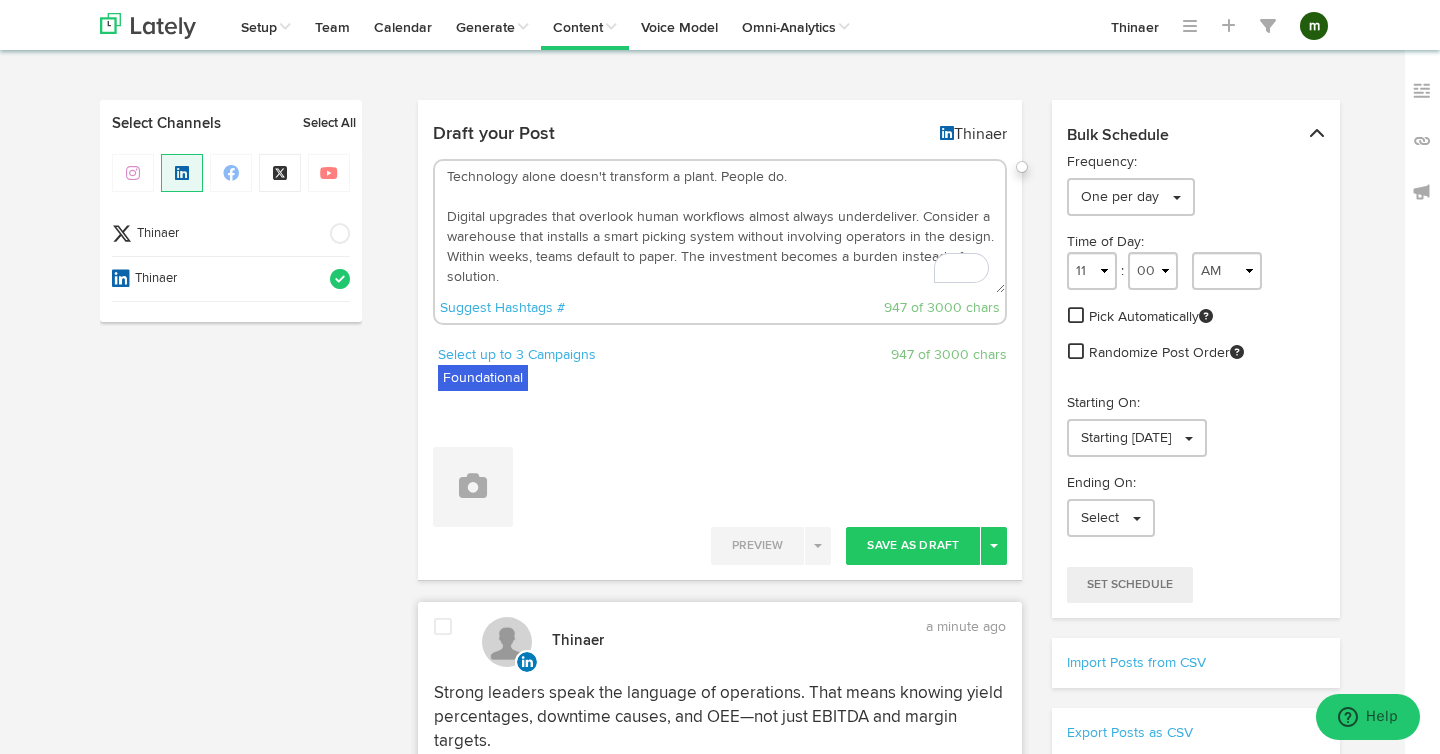 scroll, scrollTop: 191, scrollLeft: 0, axis: vertical 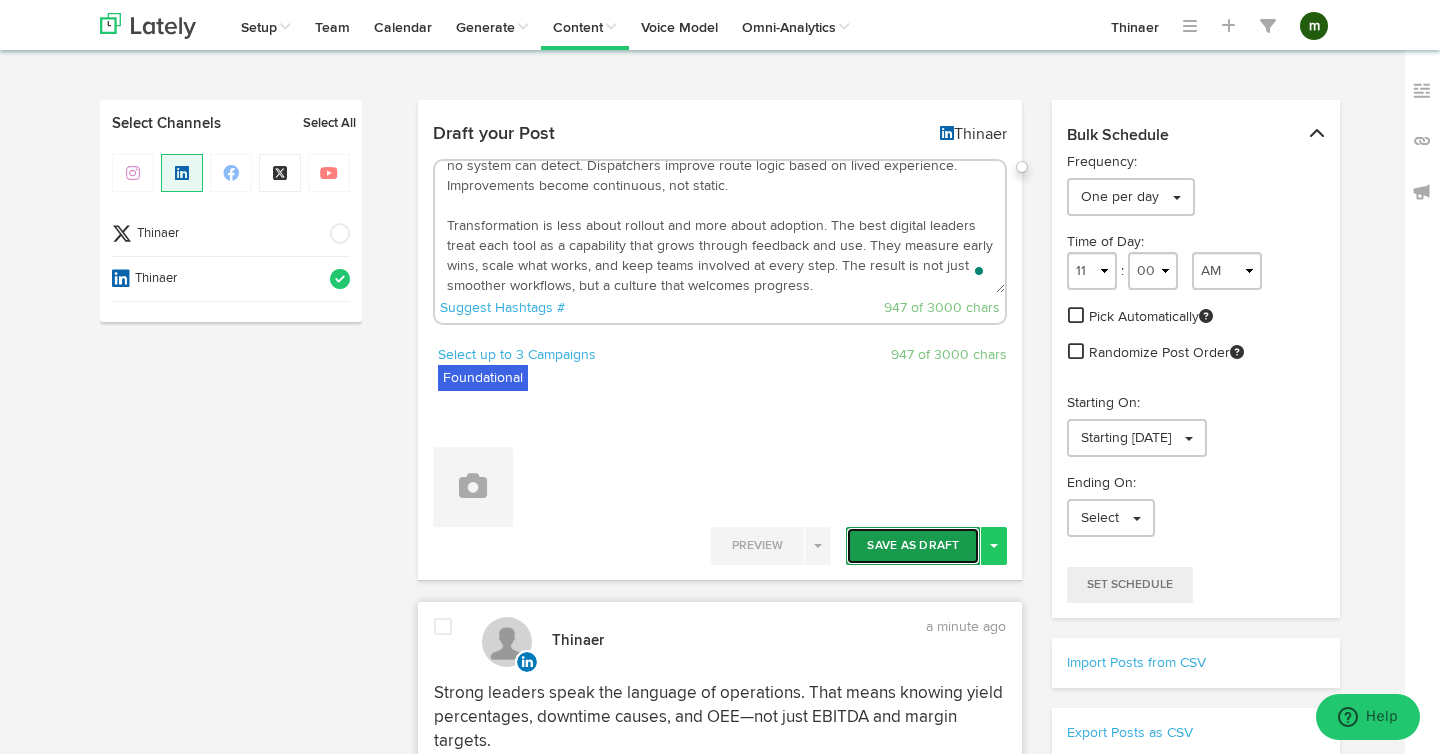 click on "Save As Draft" at bounding box center (913, 546) 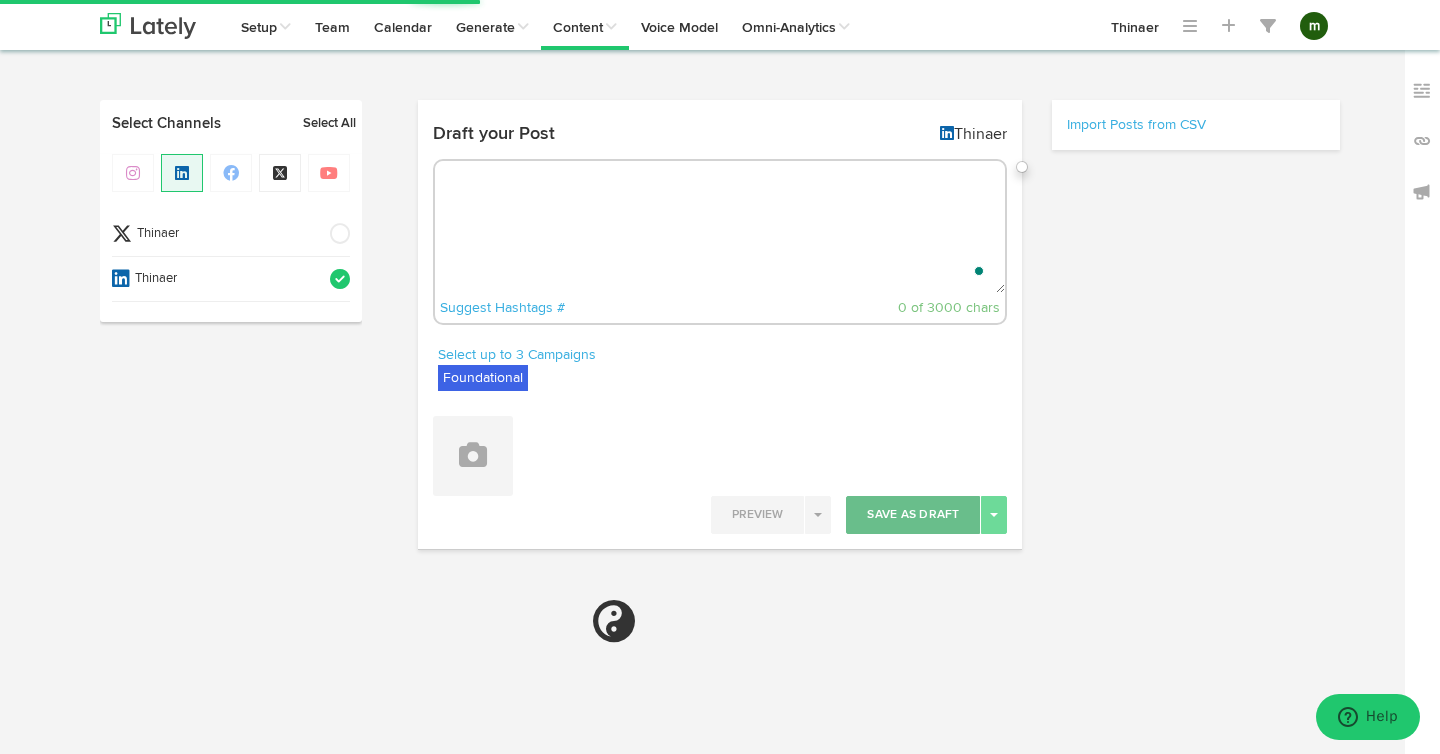 scroll, scrollTop: 0, scrollLeft: 0, axis: both 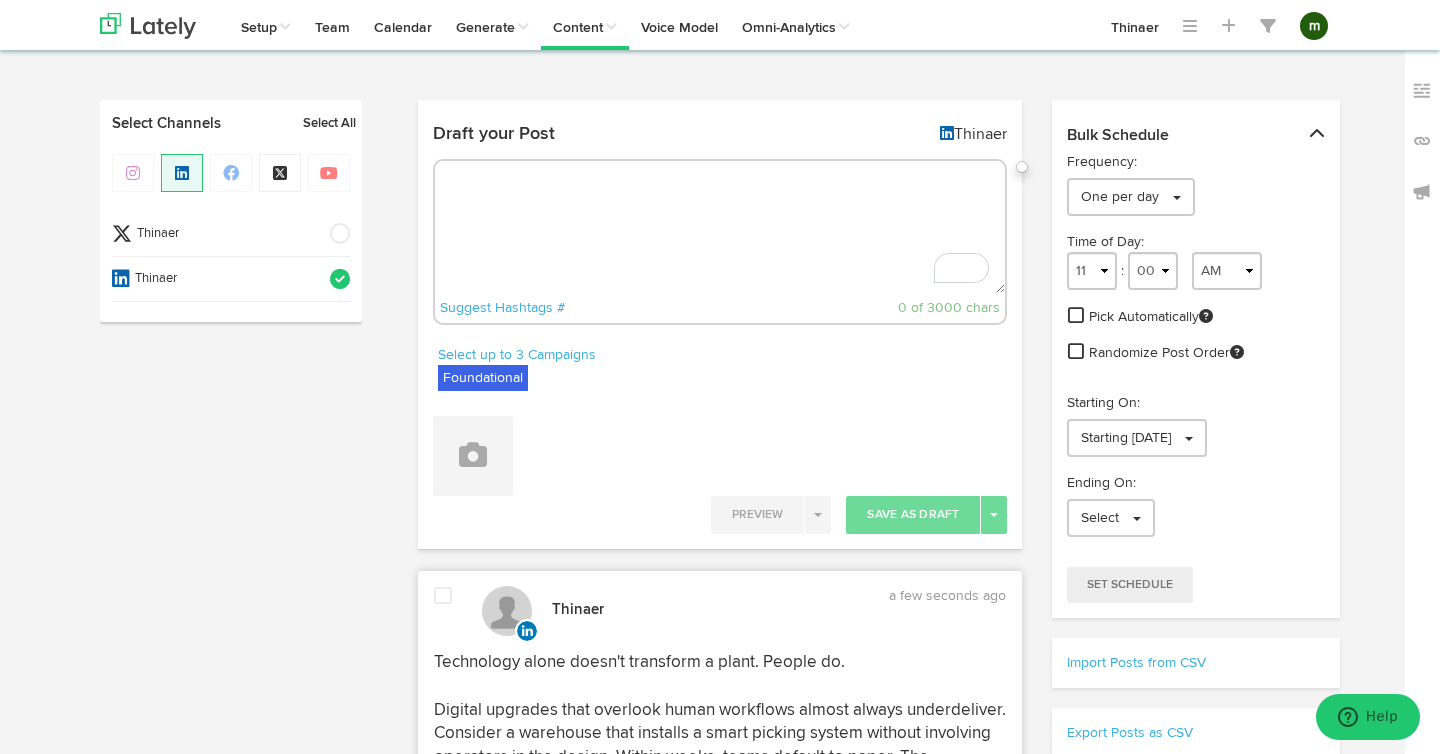 click at bounding box center [720, 227] 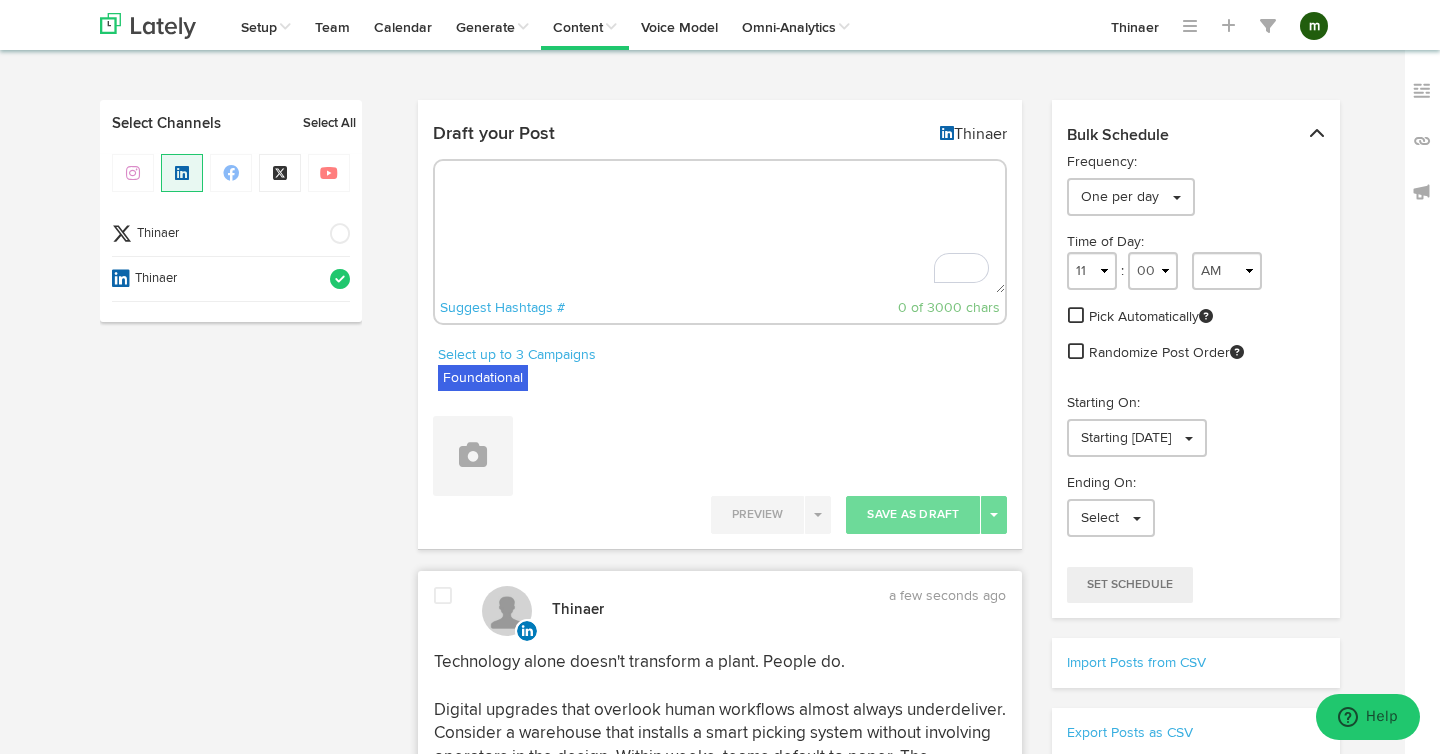 paste on "Inbound logistics reveals more about production performance than many realize. Timestamps, quality data, and picking records shape everything from WIP balance to labor planning.
One manufacturer reduced idle time by sequencing production to match actual arrival patterns. Instead of scrambling when key components arrived late, they prioritized SKUs with stable supply. Scrap dropped. Operator stress declined. Schedule adherence improved.
Sharing this data with suppliers also raised performance. Vendors understood their impact on floor operations. In response, one supplier added redundancy to avoid recurring gaps.
Treating inbound data as a planning tool shifts the organization from reactive to proactive. It drives better internal alignment and deeper supplier collaboration. Cost isn't just measured in per-unit terms, but in minutes lost and shifts disrupted. And that change in perspective leads to real gains." 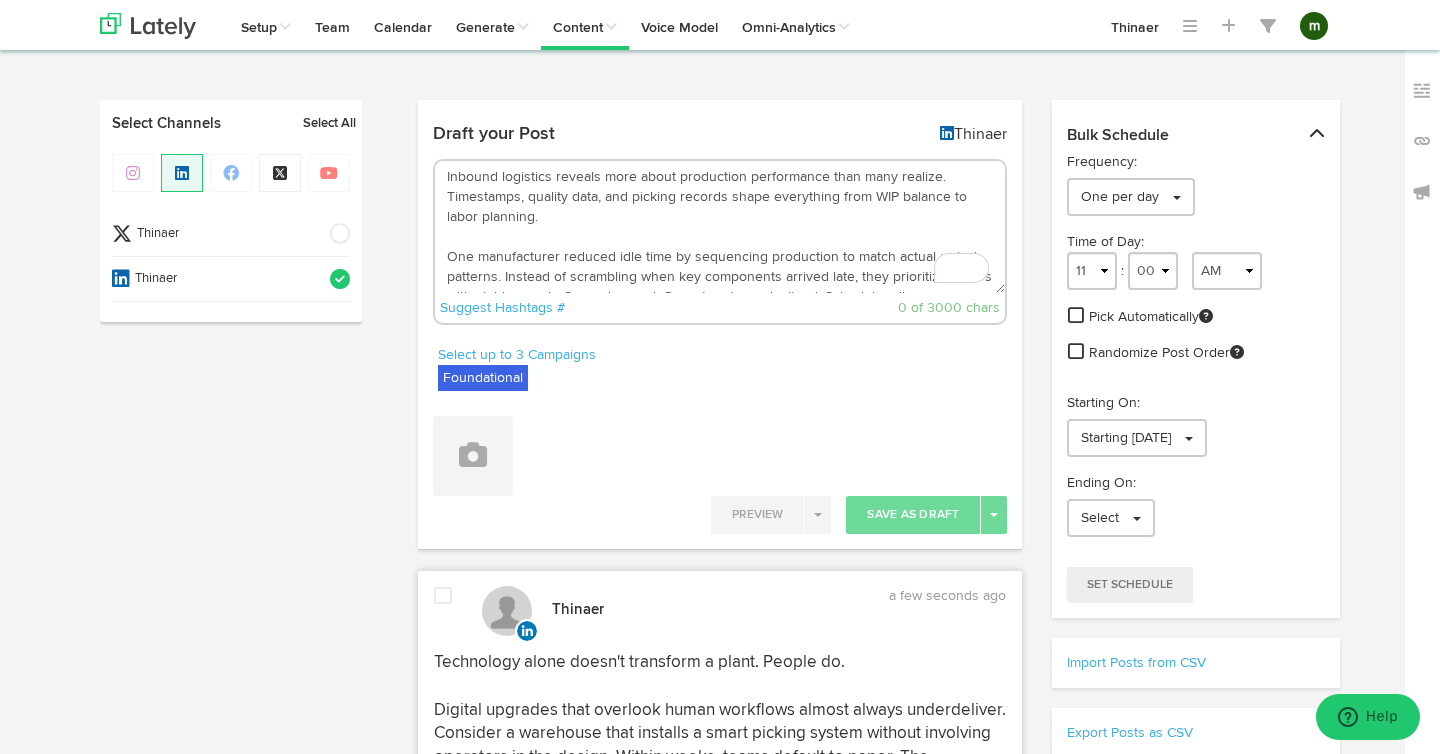 scroll, scrollTop: 211, scrollLeft: 0, axis: vertical 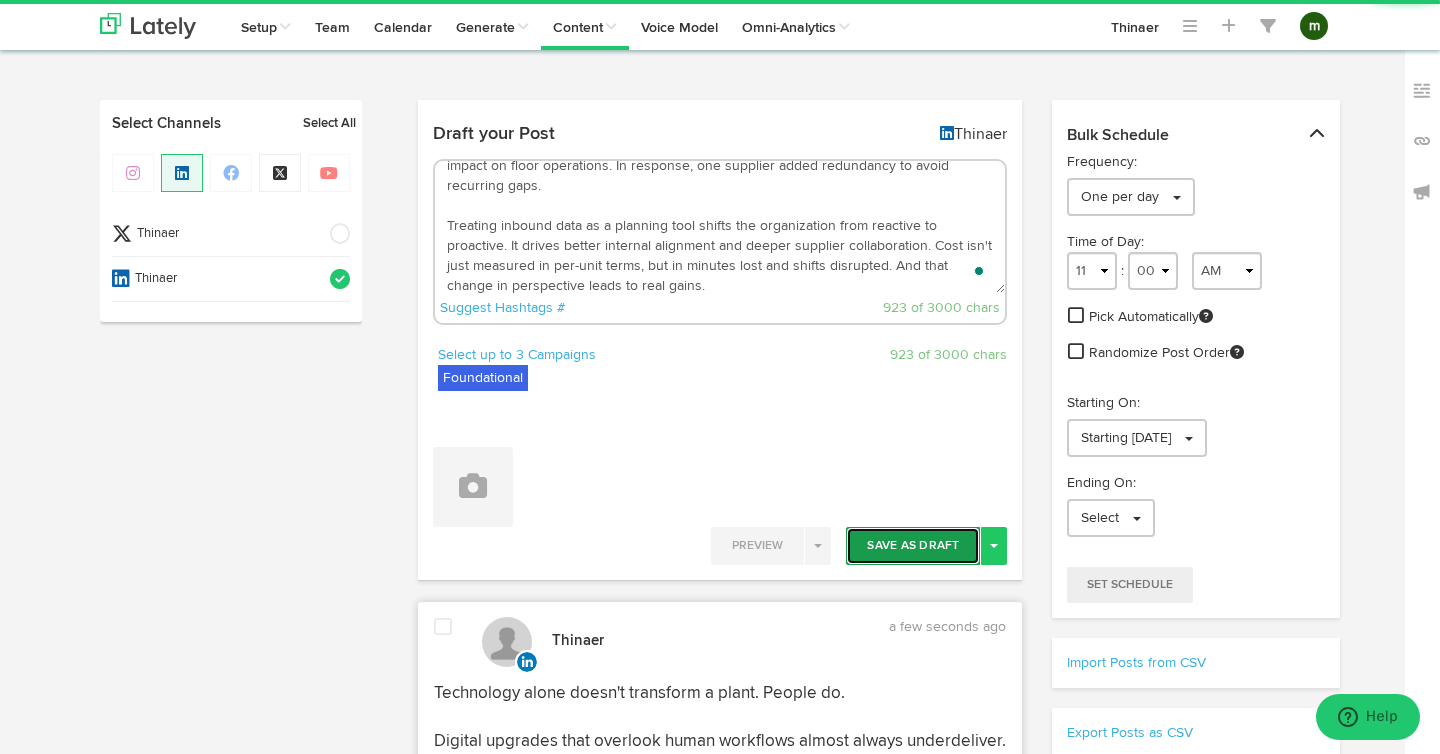 click on "Save As Draft" at bounding box center [913, 546] 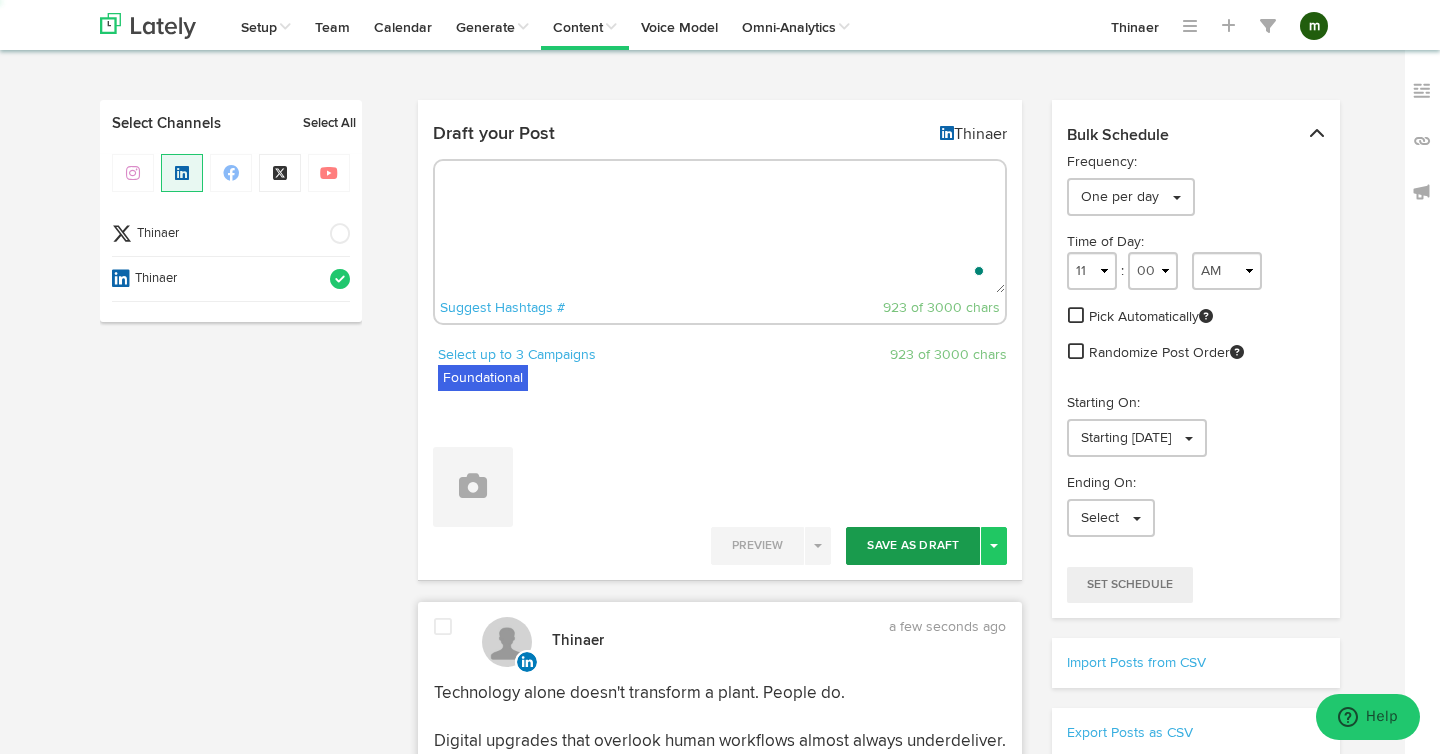scroll, scrollTop: 0, scrollLeft: 0, axis: both 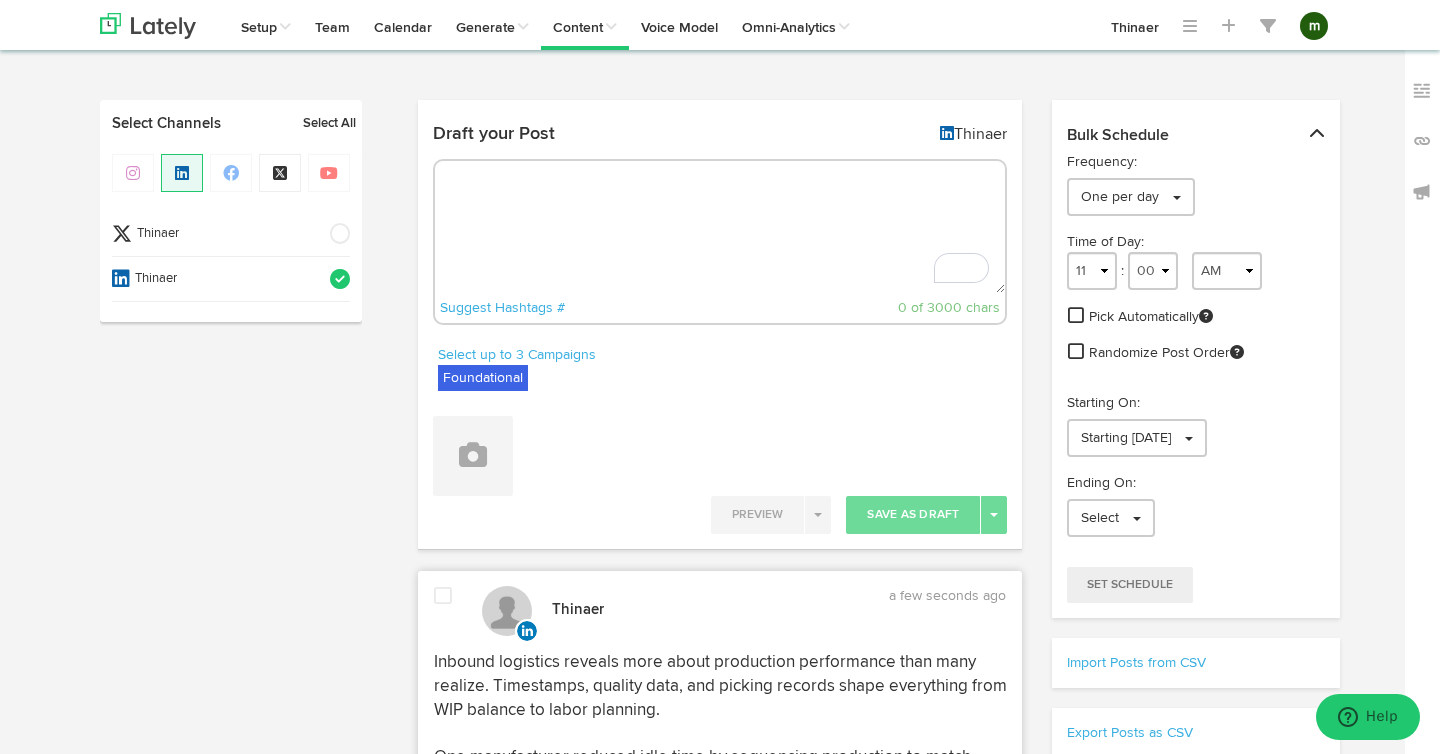 click at bounding box center [720, 227] 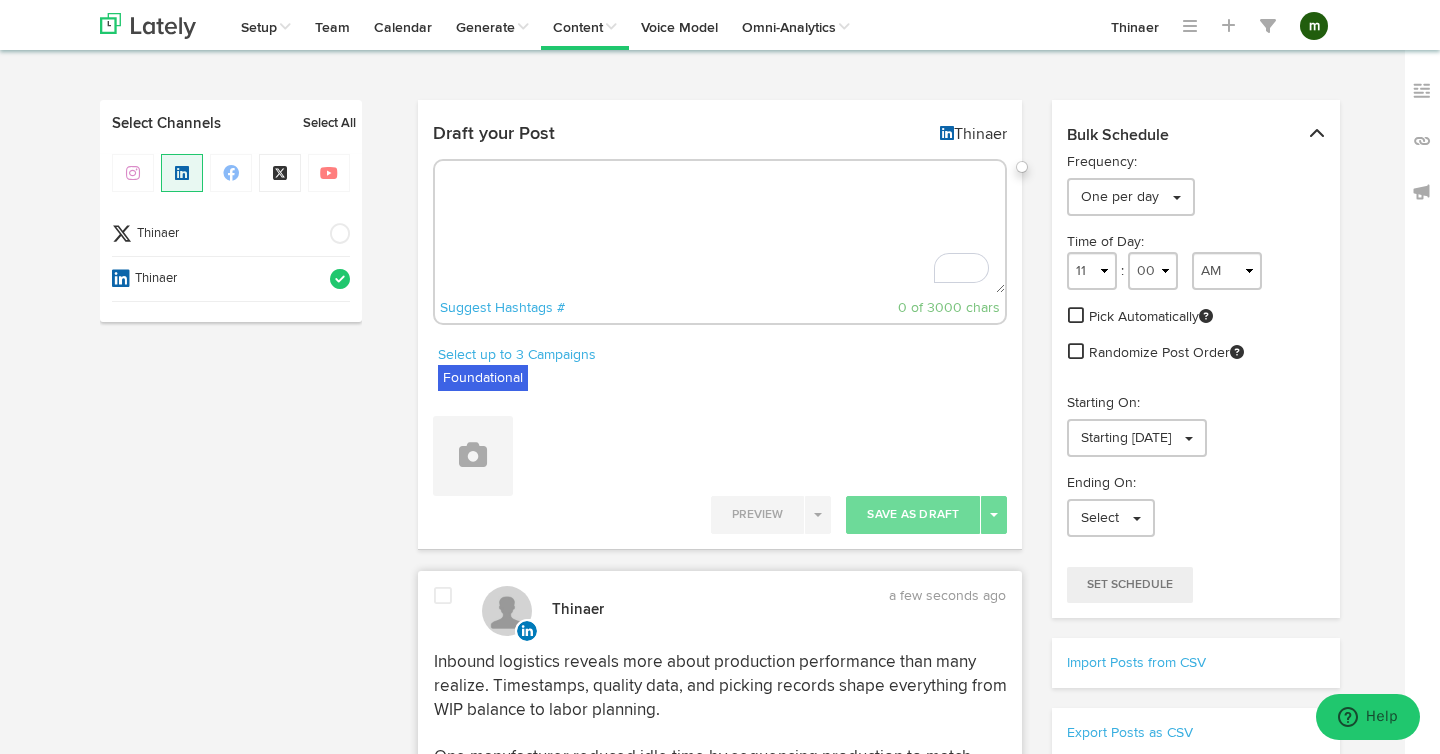 paste on "Sustainability has moved beyond compliance and marketing. It is now a core differentiator for industrial companies.
Energy recovery, closed-loop water use, and scrap repurposing are no longer niche. They are expected. Manufacturers that build sustainability into production, maintenance, and design are not just cutting costs. They are gaining loyalty and expanding market access.
For example, a facility that converts heat waste into process power reduces utility costs and emissions. A team that designs products for disassembly finds resale or reuse opportunities others ignore.
The key is integrating environmental goals with operational metrics. Leaders who prioritize projects based on both financial and environmental returns make better long-term decisions. Customers notice. Regulators reward it. Talent prefers it.
Sustainability is not a sacrifice. It is a strategy." 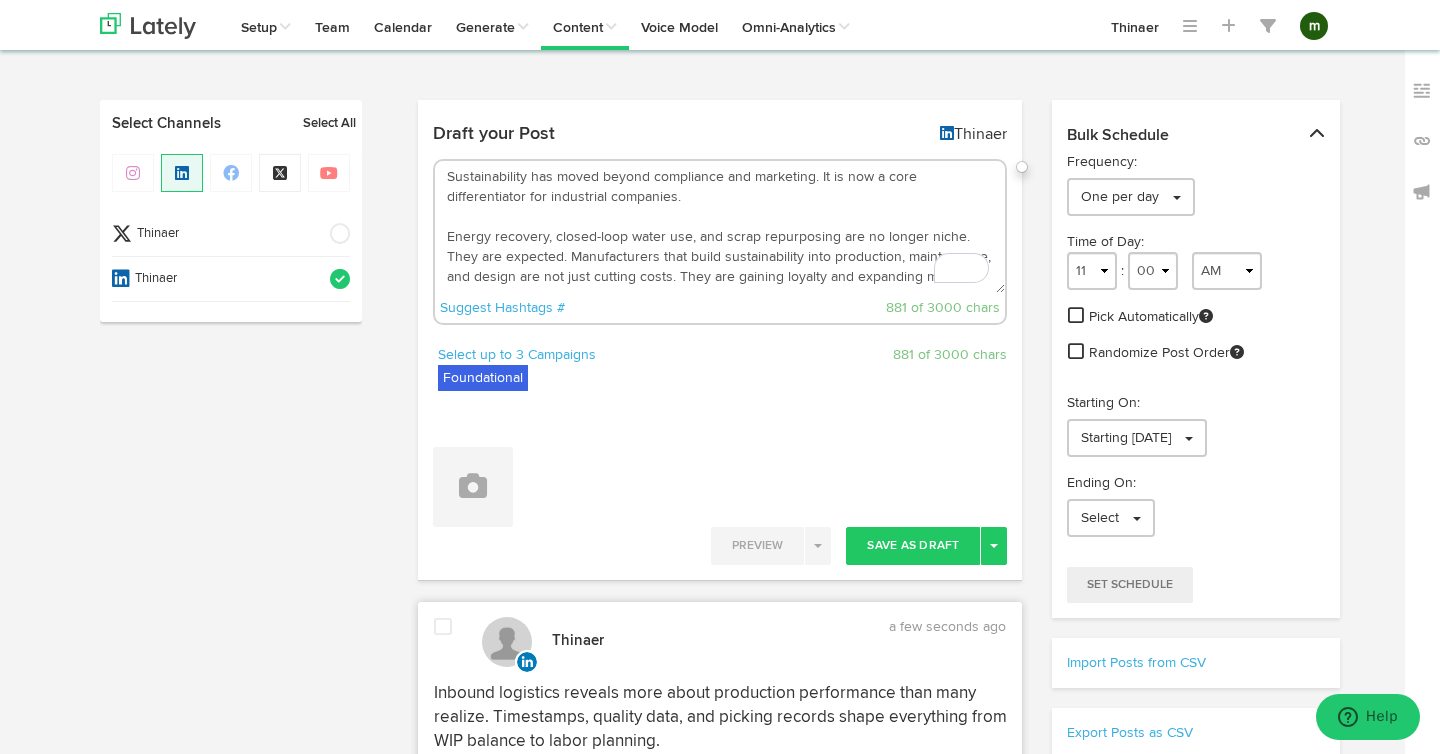 scroll, scrollTop: 191, scrollLeft: 0, axis: vertical 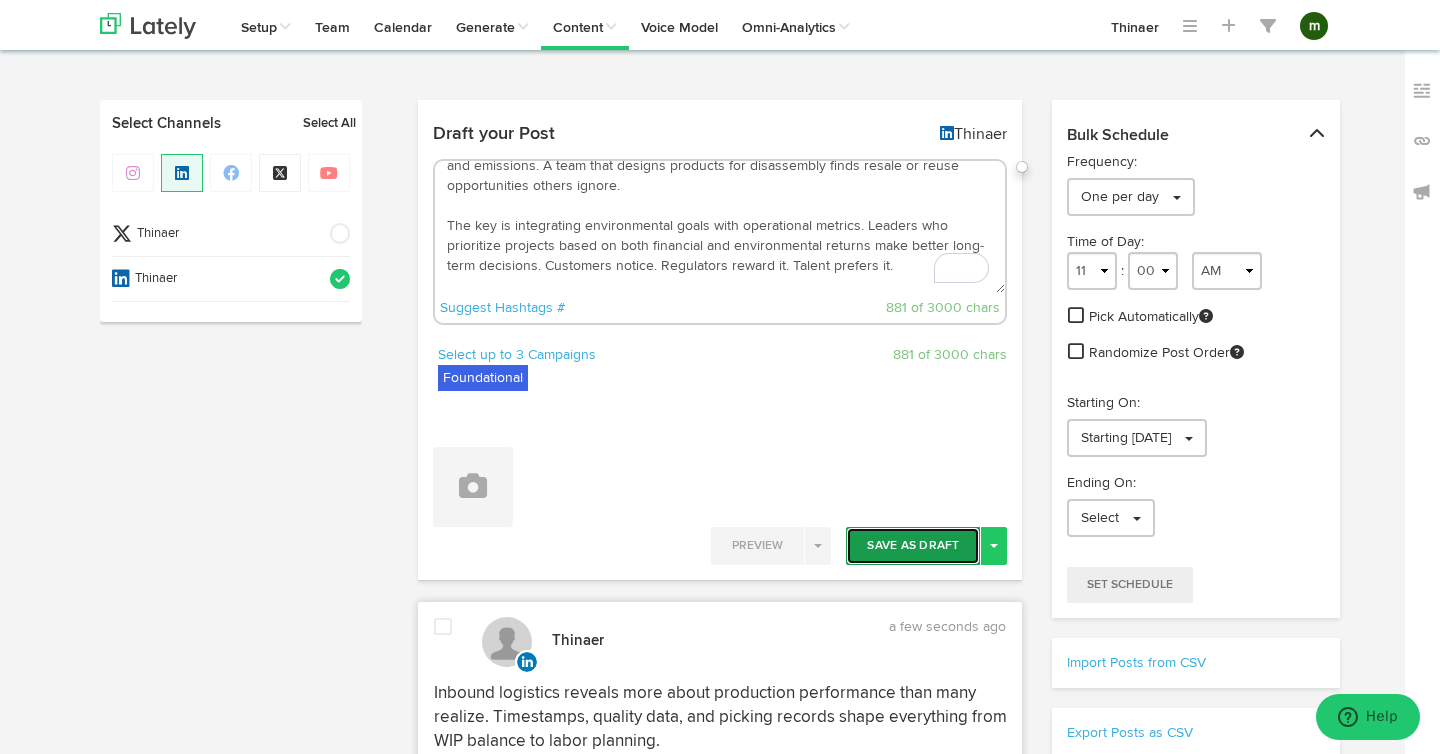 click on "Save As Draft" at bounding box center [913, 546] 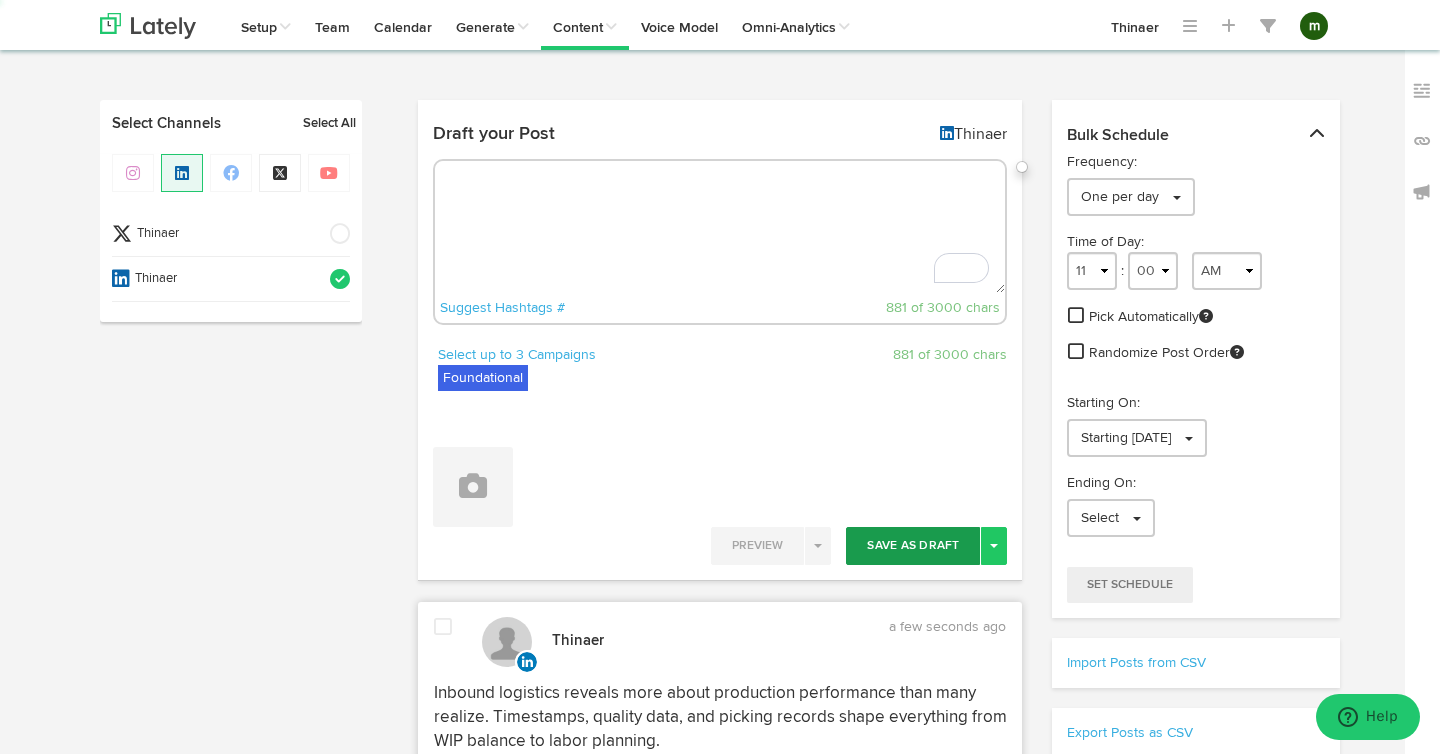 scroll, scrollTop: 0, scrollLeft: 0, axis: both 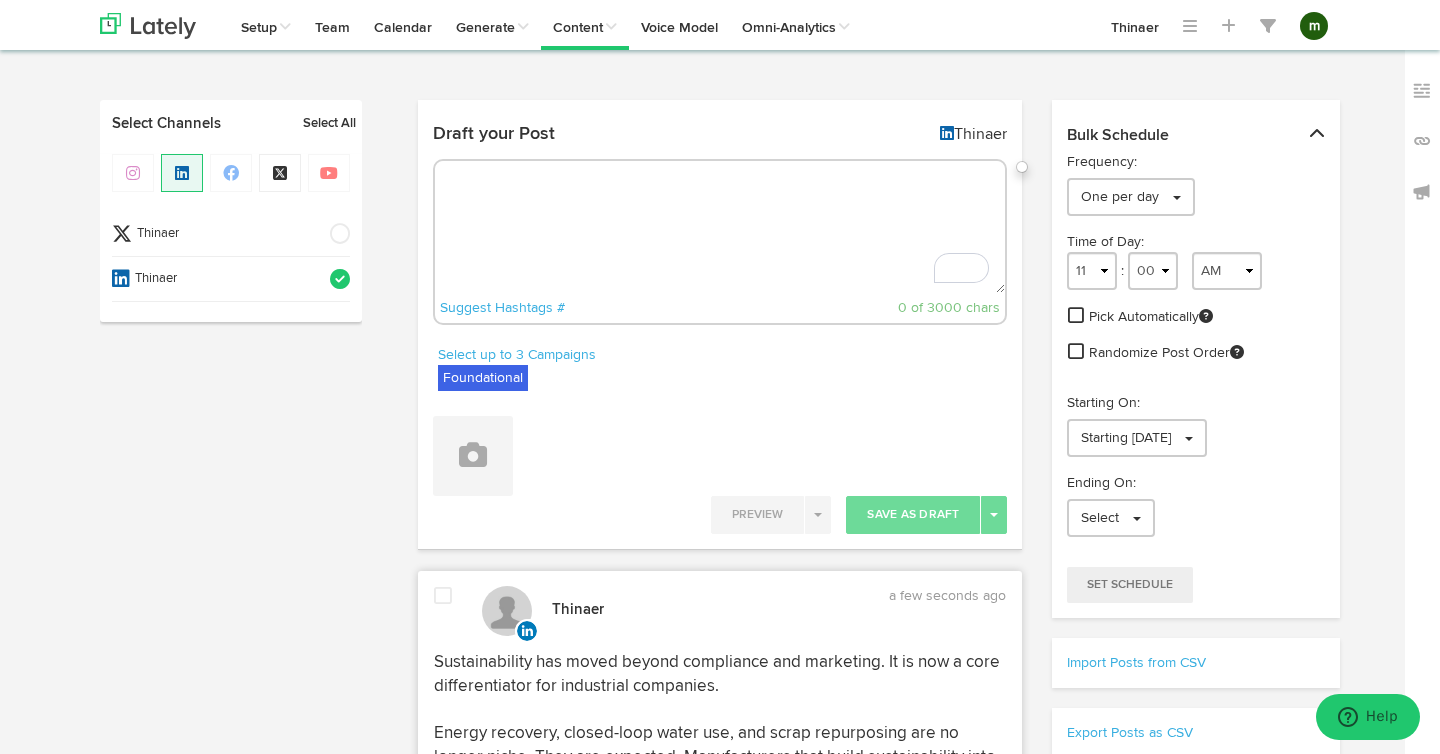 click at bounding box center (720, 227) 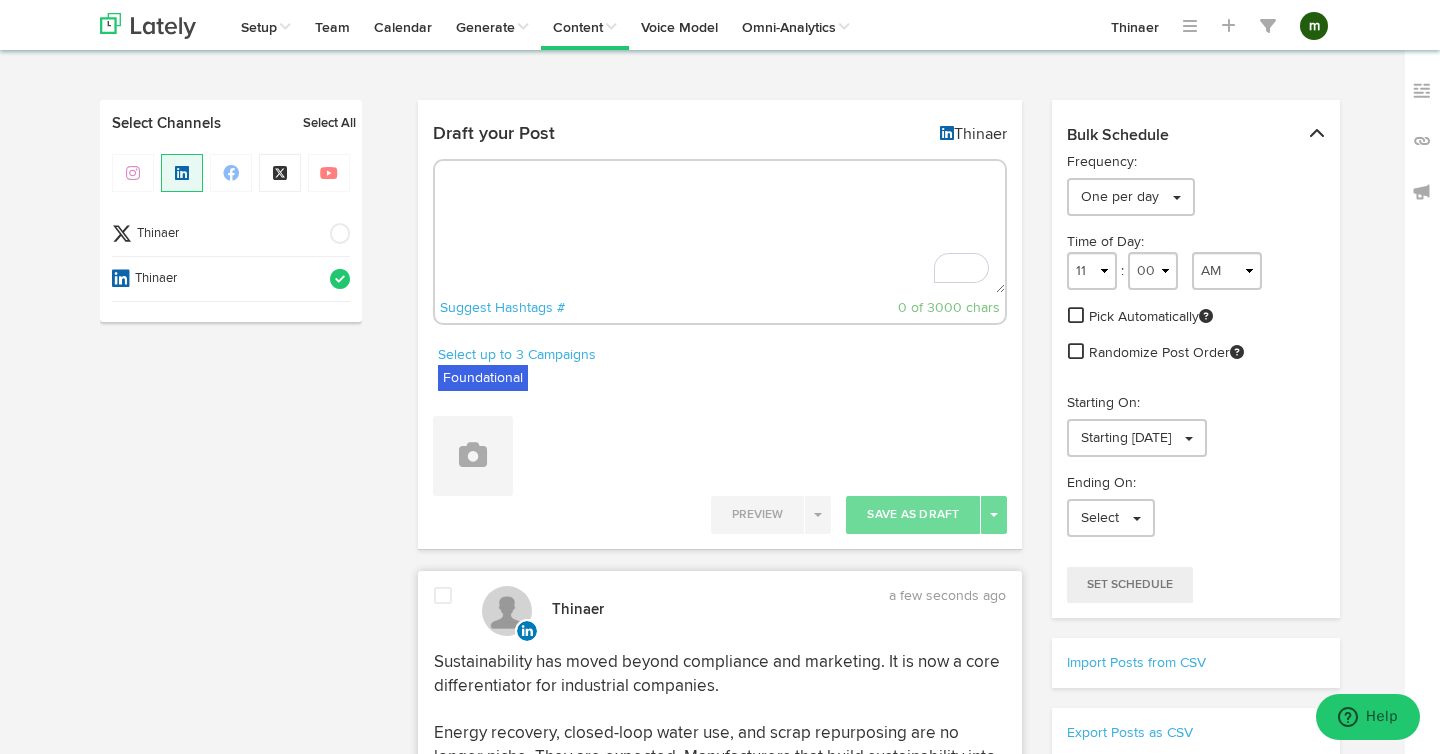 paste on "Disruptions are no longer rare. Whether caused by geopolitical tension, climate events, or supplier instability, variability is a constant.
Manufacturers that build resilience into their supply chains without giving up efficiency are seeing better performance. They create dual sourcing strategies, maintain modest regional buffers, and use predictive analytics to adjust shipments dynamically.
One company alternated truck and sea shipments on high-volume SKUs, reducing lead time volatility without inflating total logistics costs. Another used cross-functional reviews to test small safety stock changes, tracking both fill rates and working capital impacts.
Resilience does not mean overstock. It means flexibility, visibility, and governance. When teams measure resilience as a capability, they can optimize it—just like cost or quality." 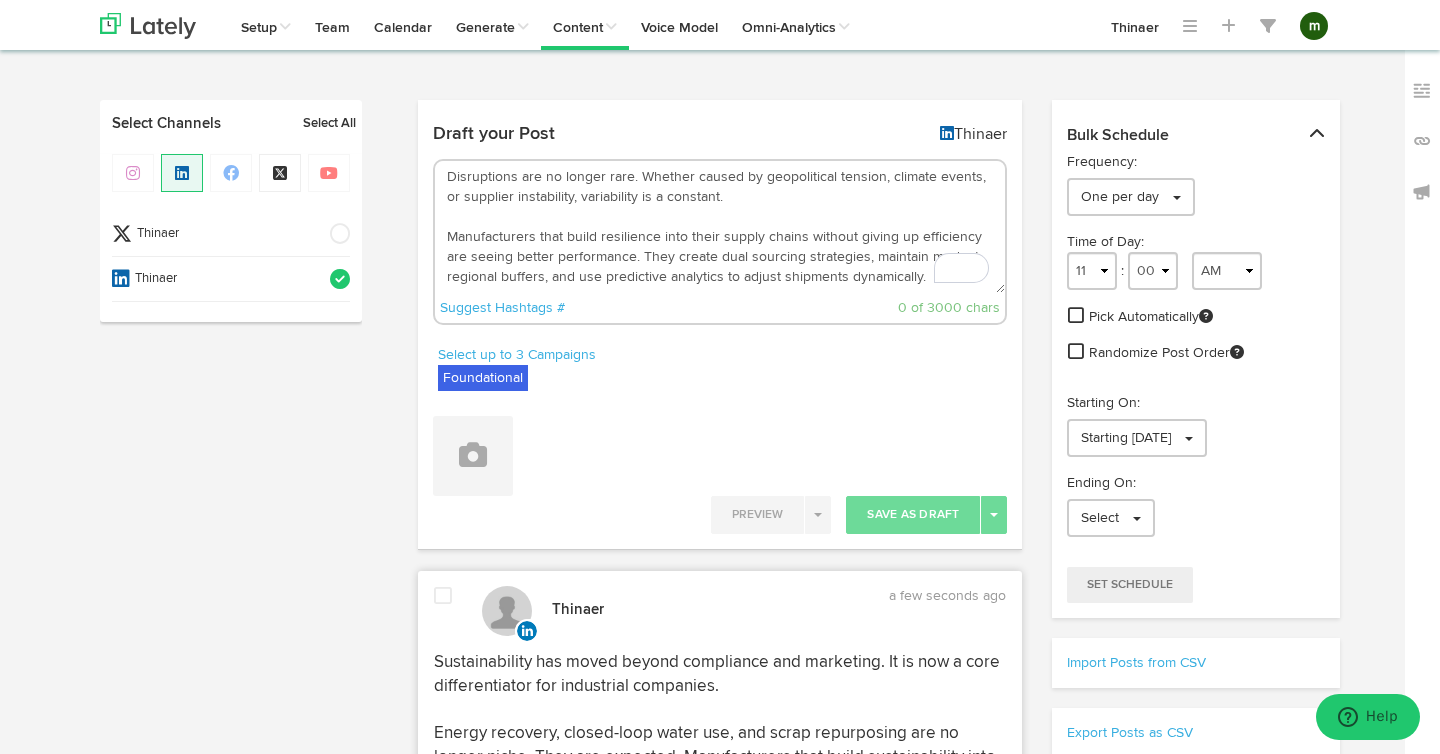 scroll, scrollTop: 171, scrollLeft: 0, axis: vertical 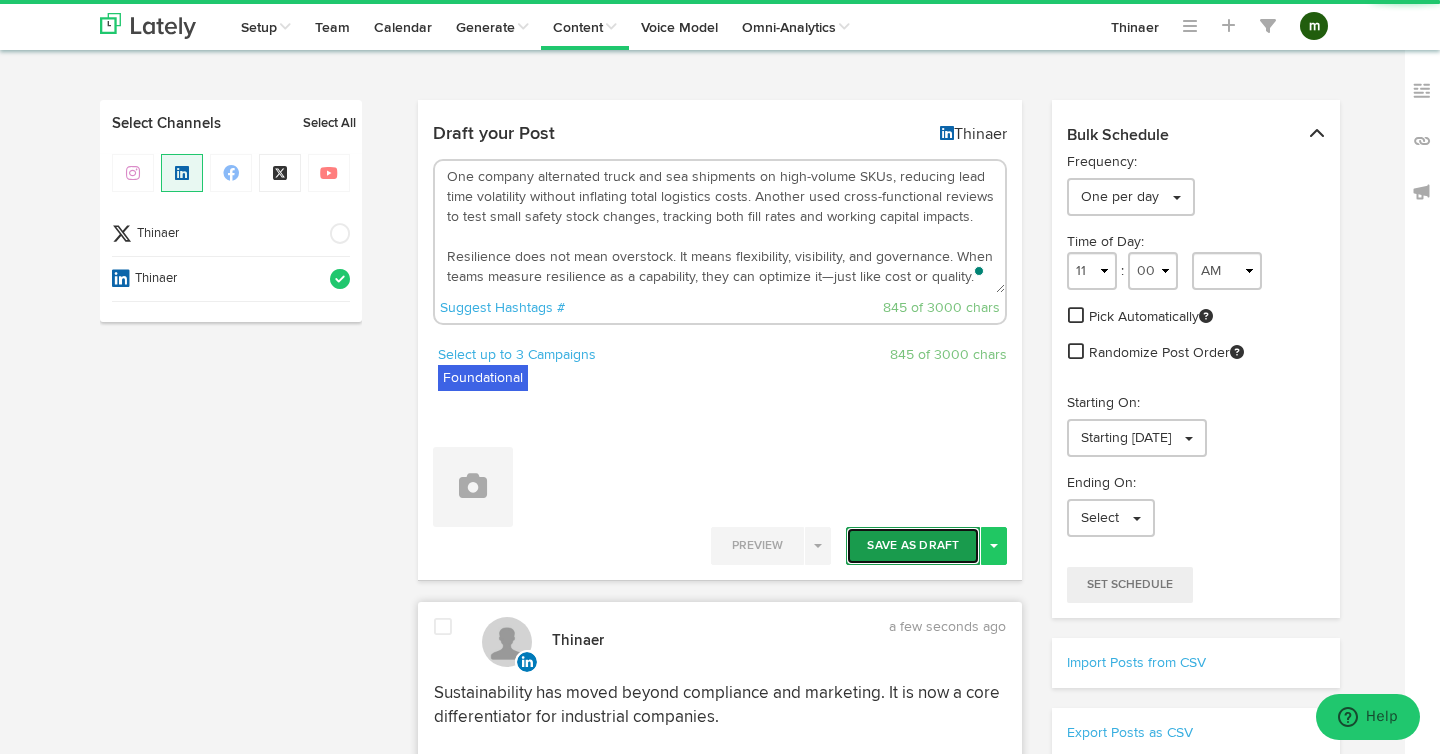 click on "Save As Draft" at bounding box center (913, 546) 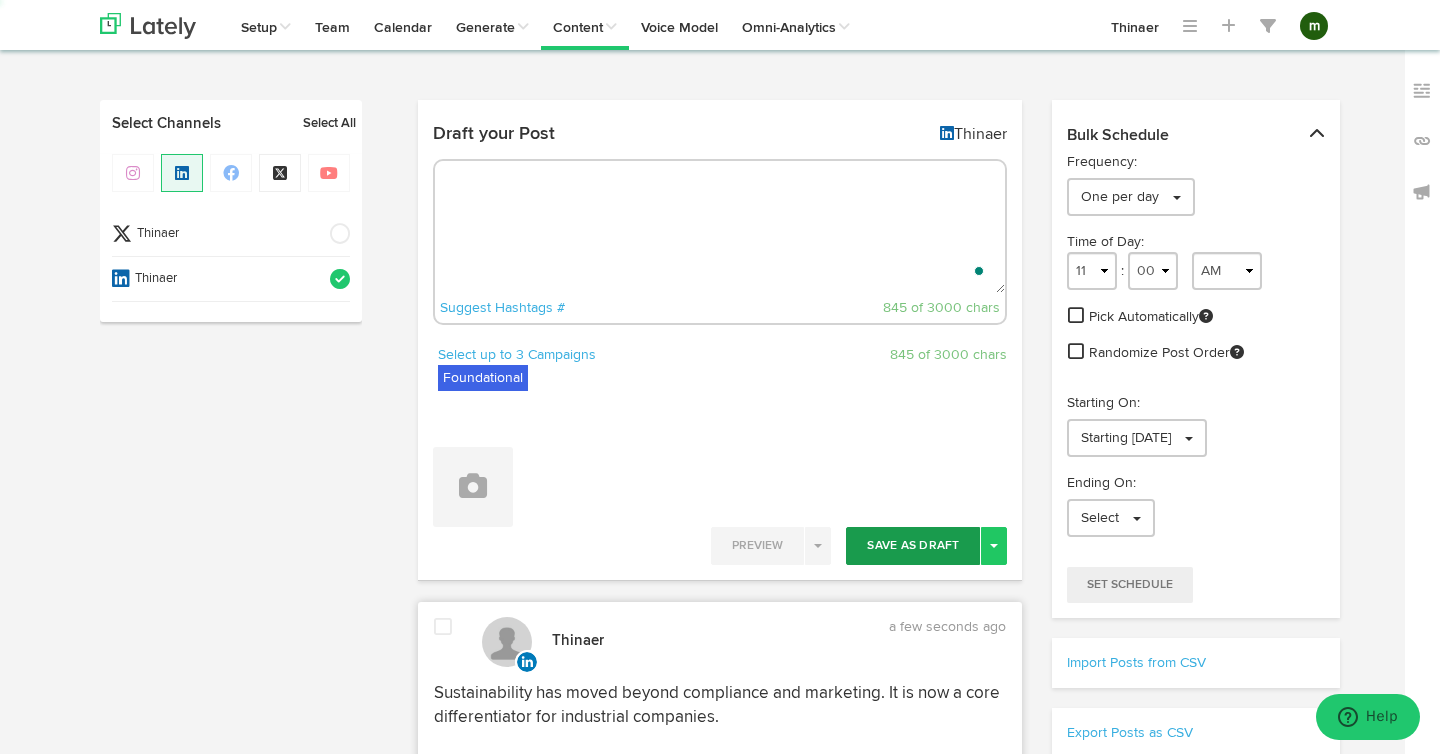 scroll, scrollTop: 0, scrollLeft: 0, axis: both 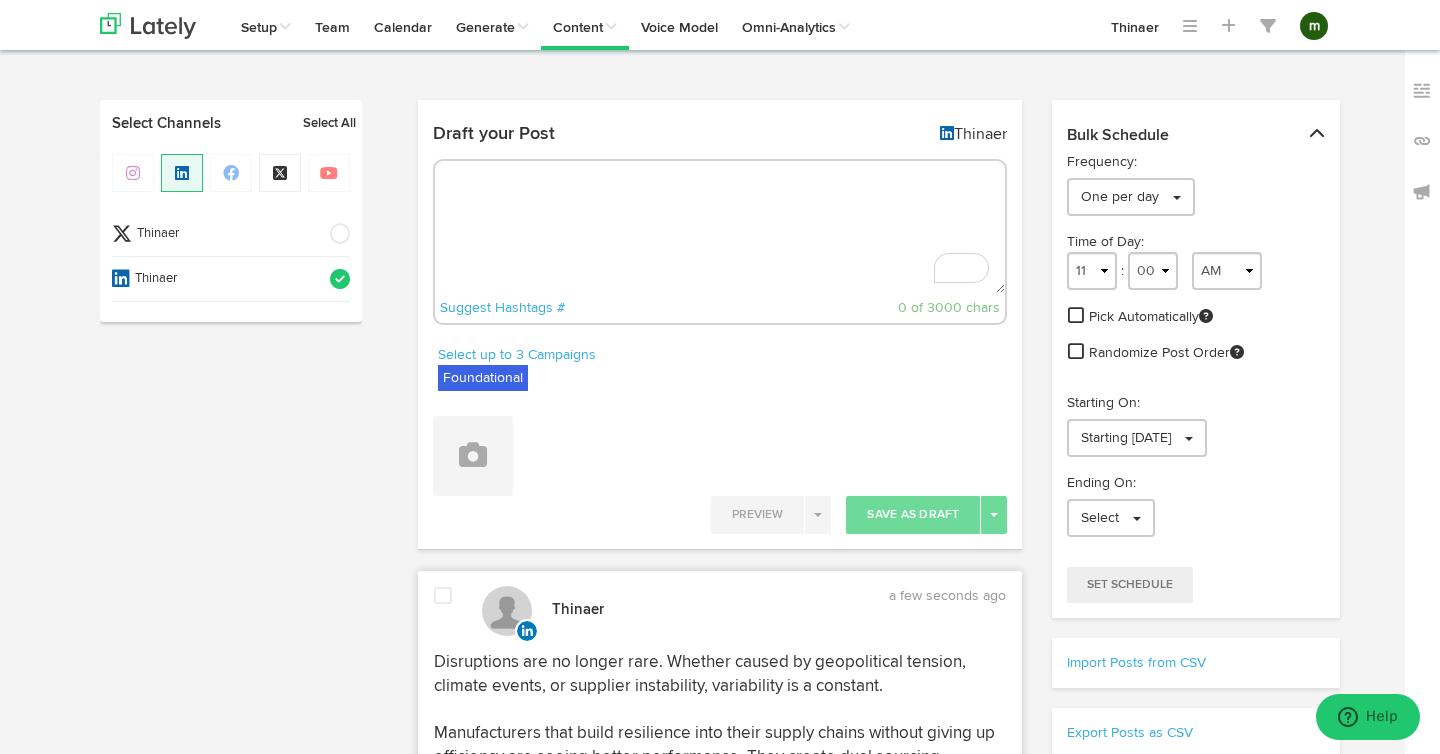 click at bounding box center (720, 227) 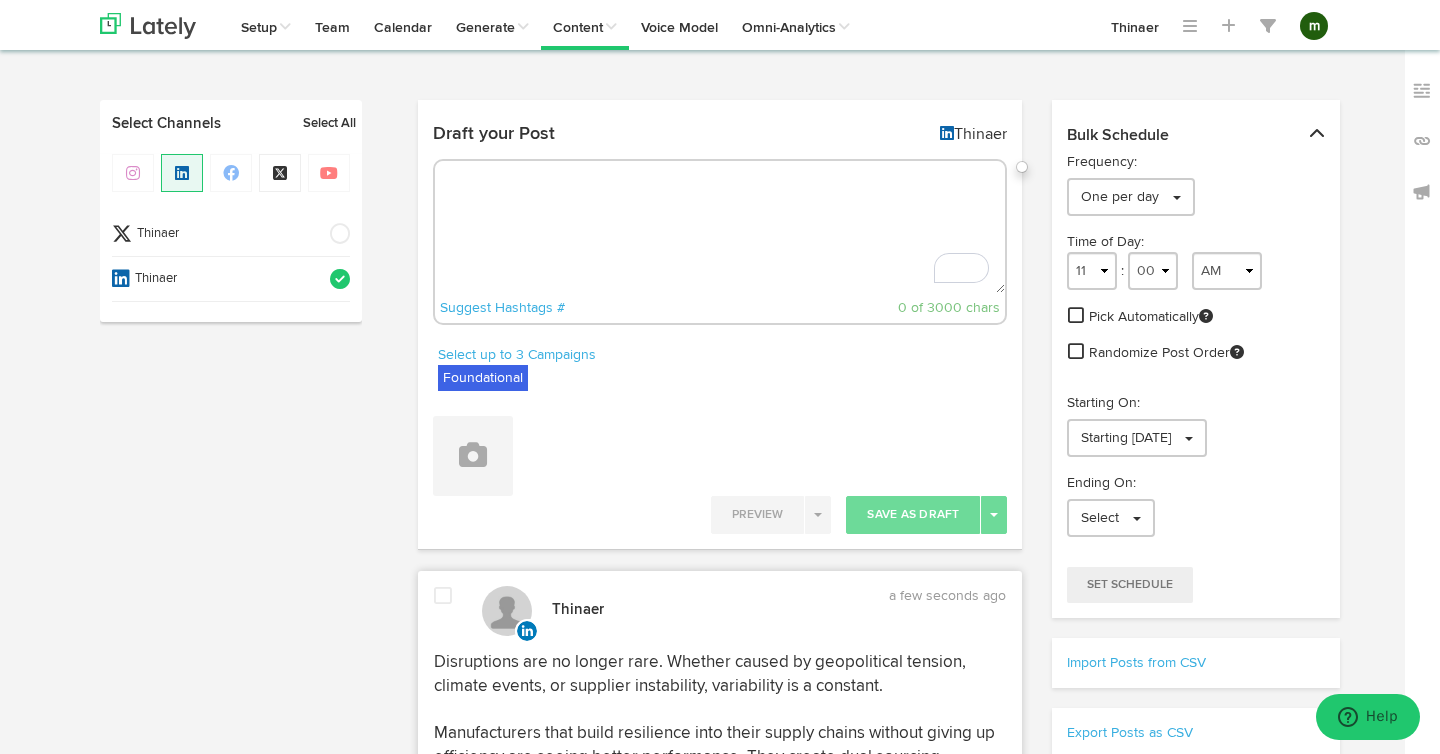 paste on "OEE tells a deeper story than many realize. When paired with downtime data, repair logs, and throughput trends, it becomes a roadmap for asset decisions.
Consider a ten-year-old machine operating at 62 percent OEE due to long changeovers and rising unplanned downtime. Reducing those changeovers might add 20,000 units per month. Replacing the machine could yield even more.
Sharing this as a narrative helps stakeholders understand the trade-offs. Engineers get the data they need. Finance sees the cost-benefit. Maintenance understands the priority.
This approach shifts conversations from “we need a new line” to “here’s how we create value.” Asset lifecycle decisions become transparent. And that transparency drives alignment." 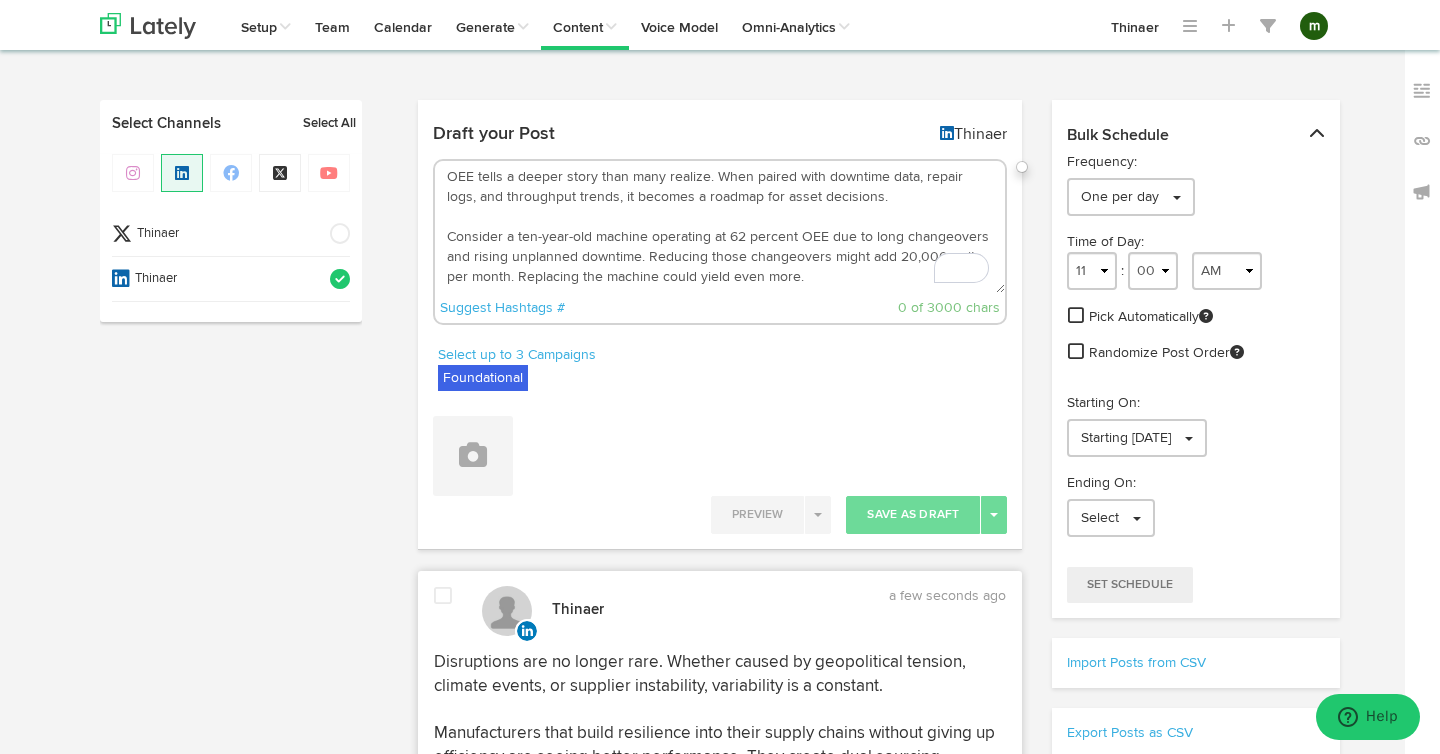 scroll, scrollTop: 171, scrollLeft: 0, axis: vertical 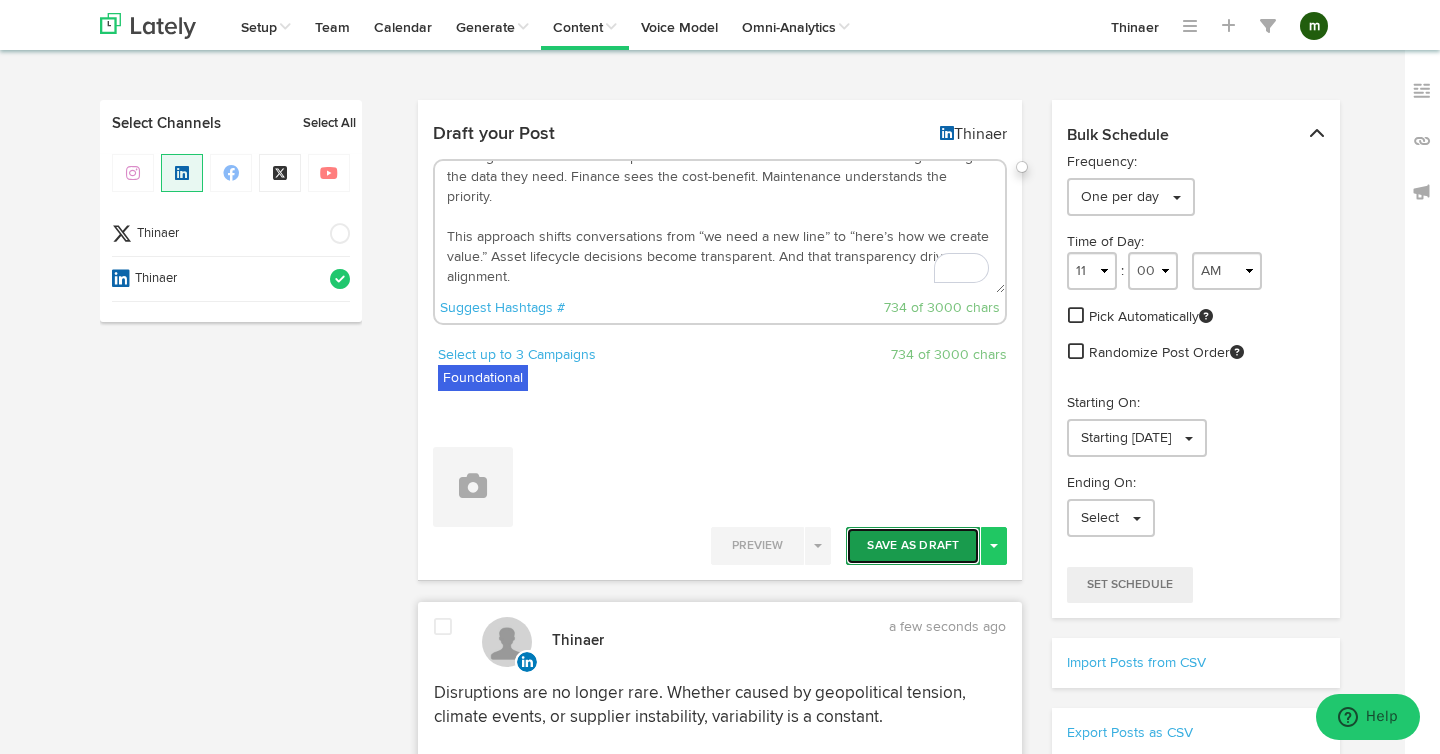 click on "Save As Draft" at bounding box center (913, 546) 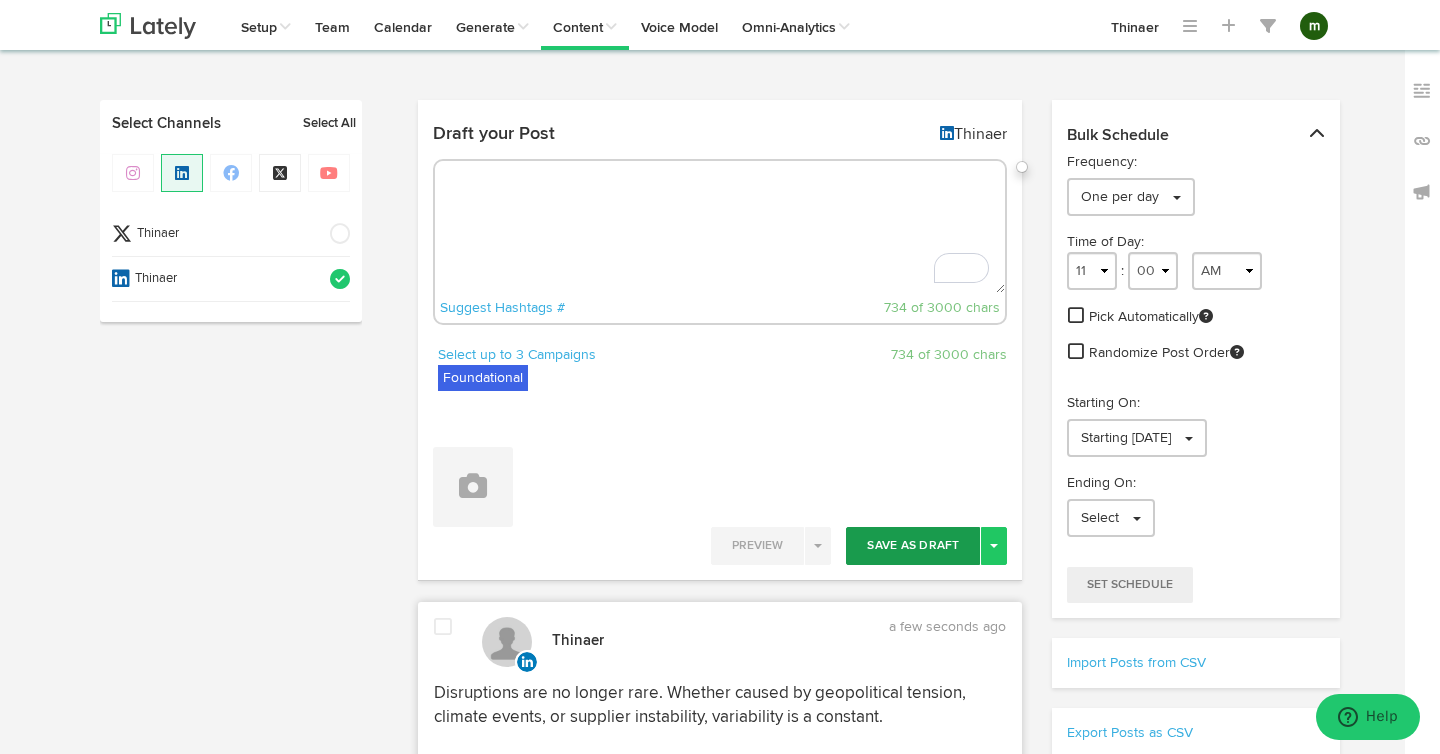 scroll, scrollTop: 0, scrollLeft: 0, axis: both 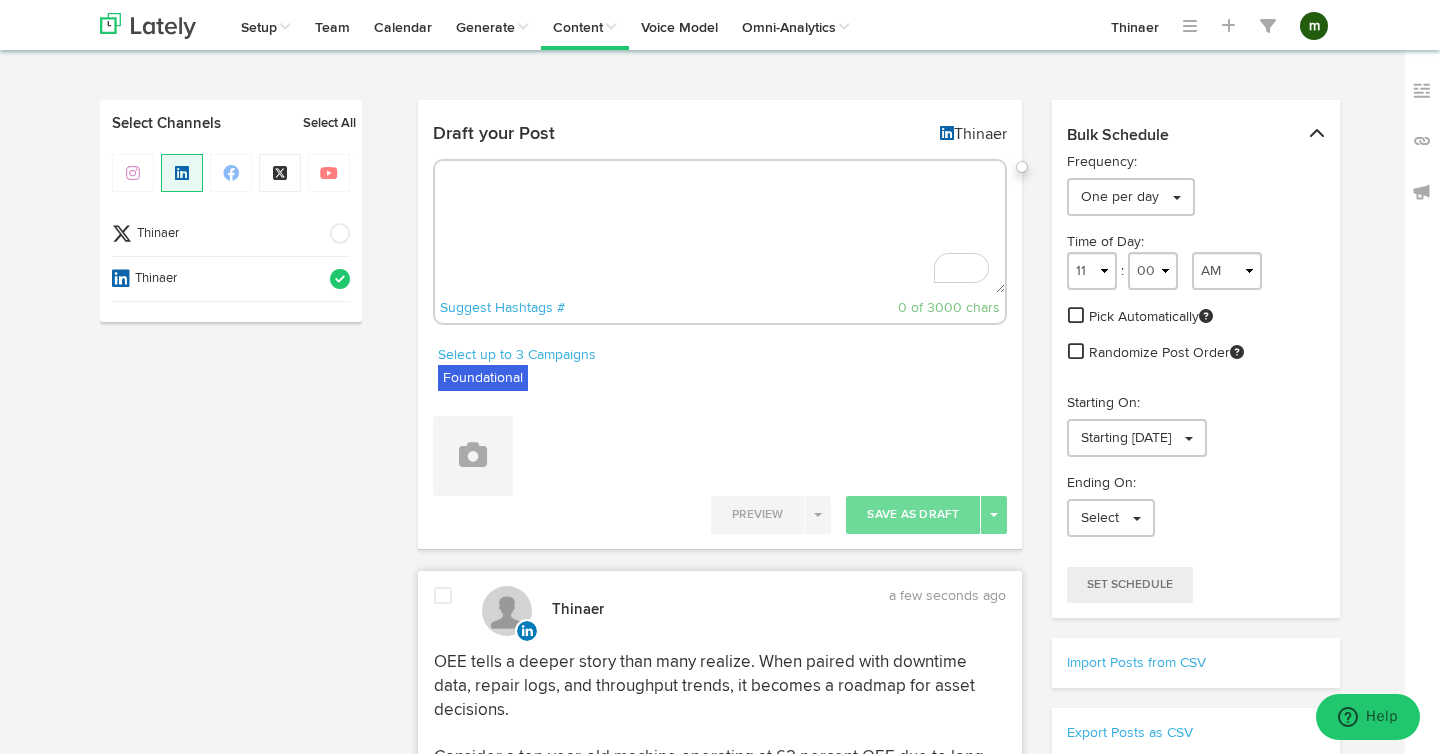 click at bounding box center [720, 227] 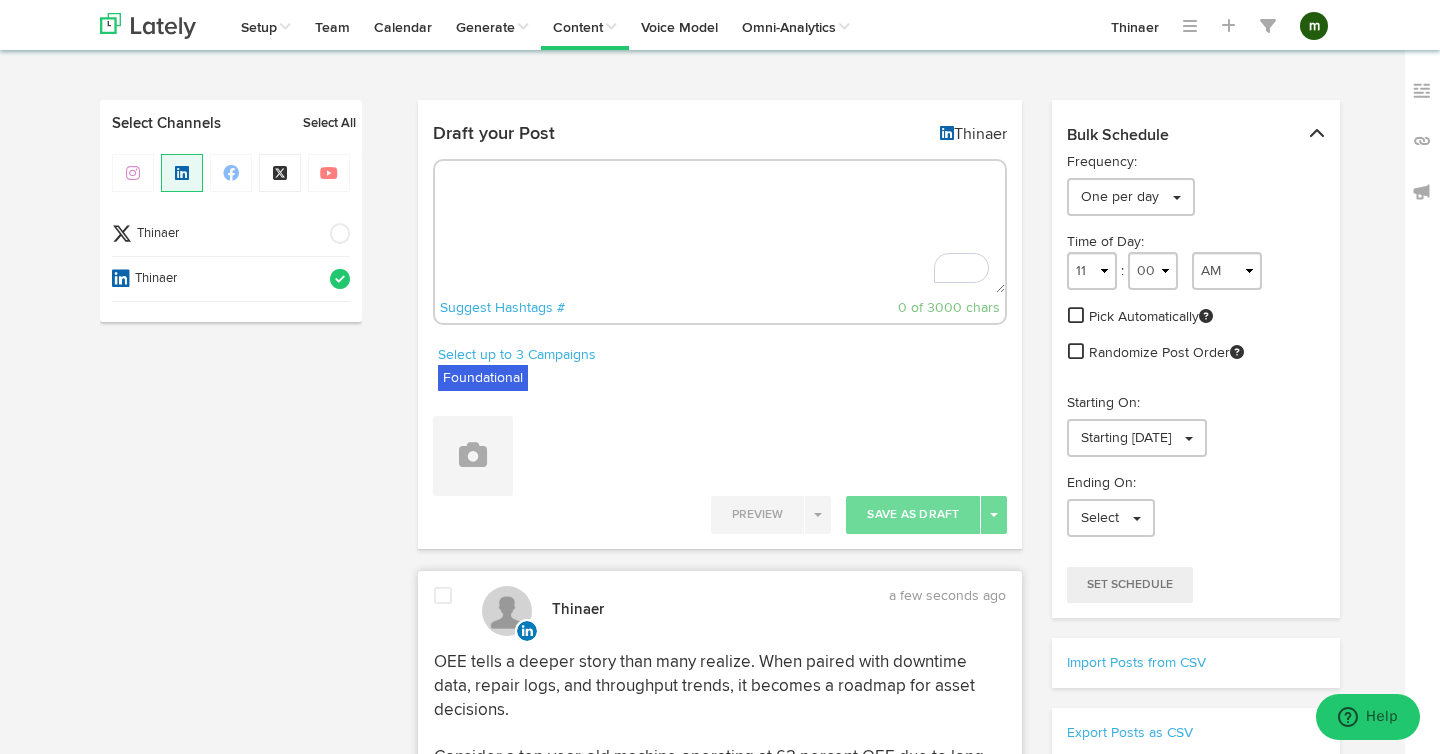 paste on "Spare parts can quietly erode capital and delay recovery if managed poorly. Yet with the right strategy, they become a strength.
High-priority components should auto-replenish using usage data. Rare parts can be pooled across facilities or held in bonded consignment. Virtual catalogs can enable drop-ship support without tying up capital.
One supplier reduced inventory by two million dollars after analyzing part usage and shifting to vendor-managed stock. Uptime remained stable. Technicians had faster access. Maintenance became more confident.
This approach frees capital for automation and modernization. It also changes mindsets. Teams stop hoarding and start optimizing. Spare parts become a performance tool, not a liability." 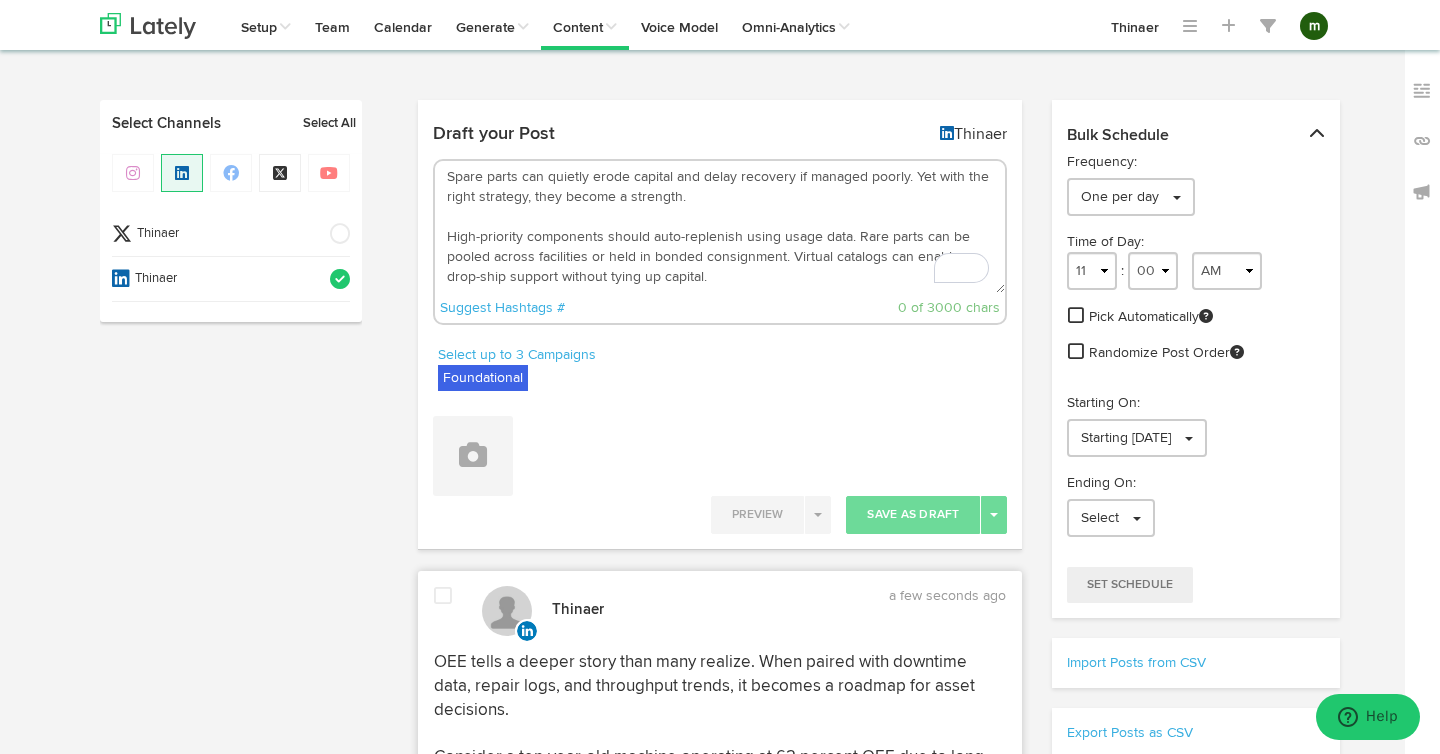 scroll, scrollTop: 191, scrollLeft: 0, axis: vertical 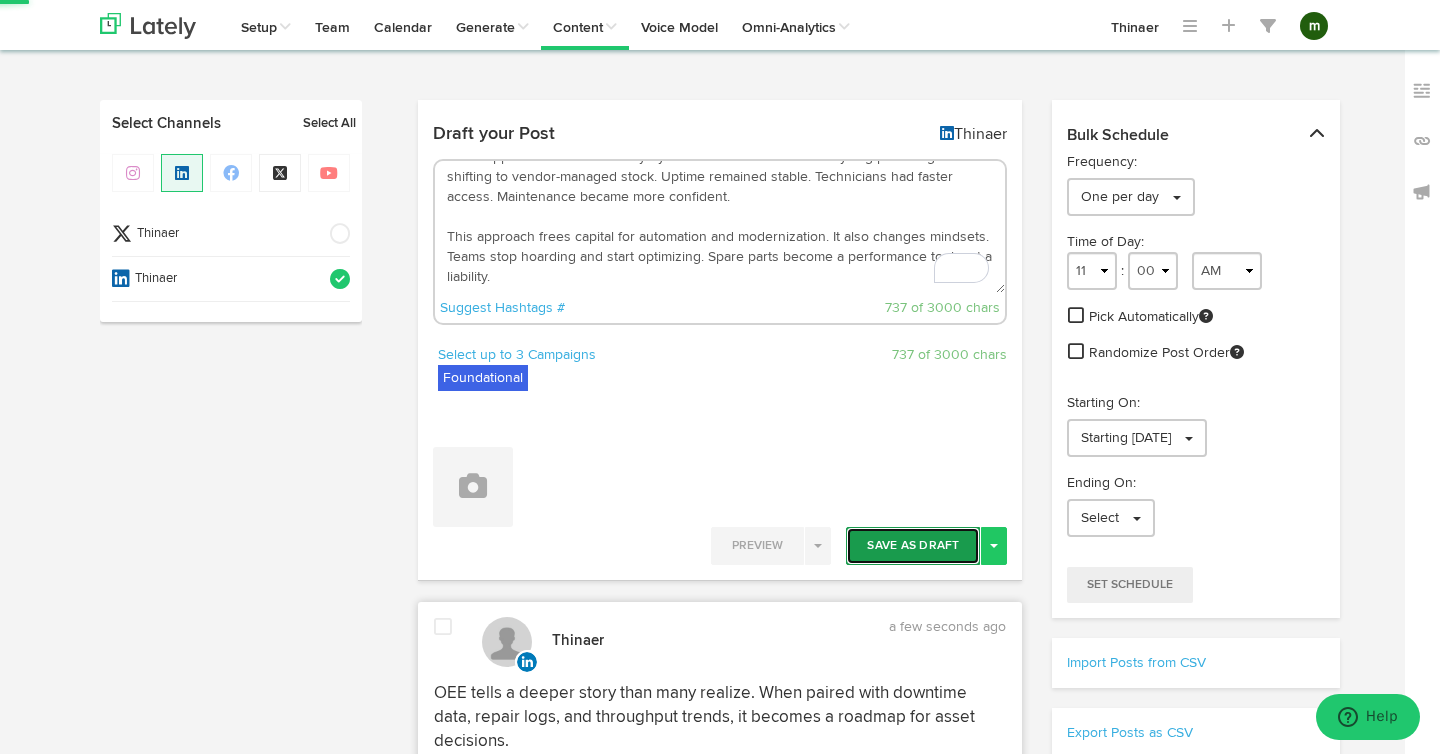 click on "Save As Draft" at bounding box center [913, 546] 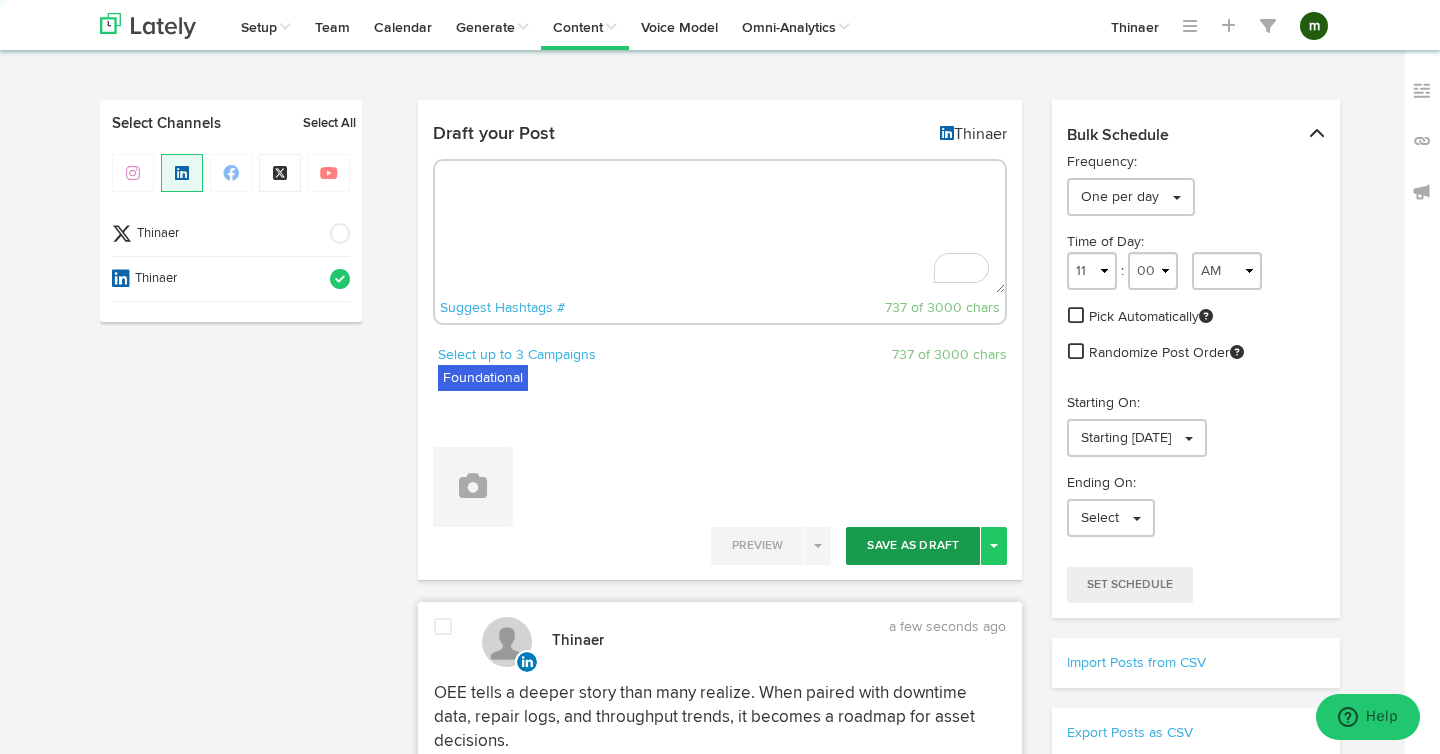 scroll, scrollTop: 0, scrollLeft: 0, axis: both 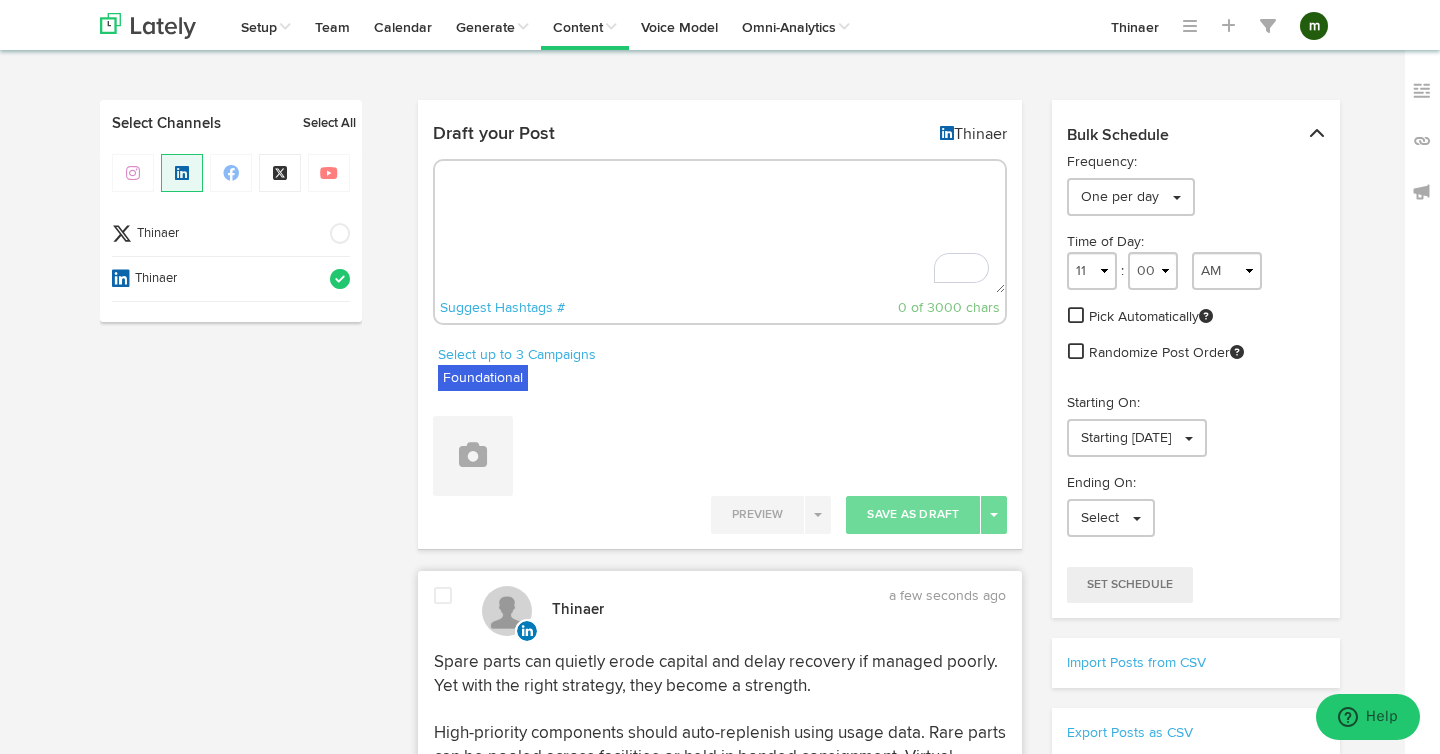 click at bounding box center (720, 227) 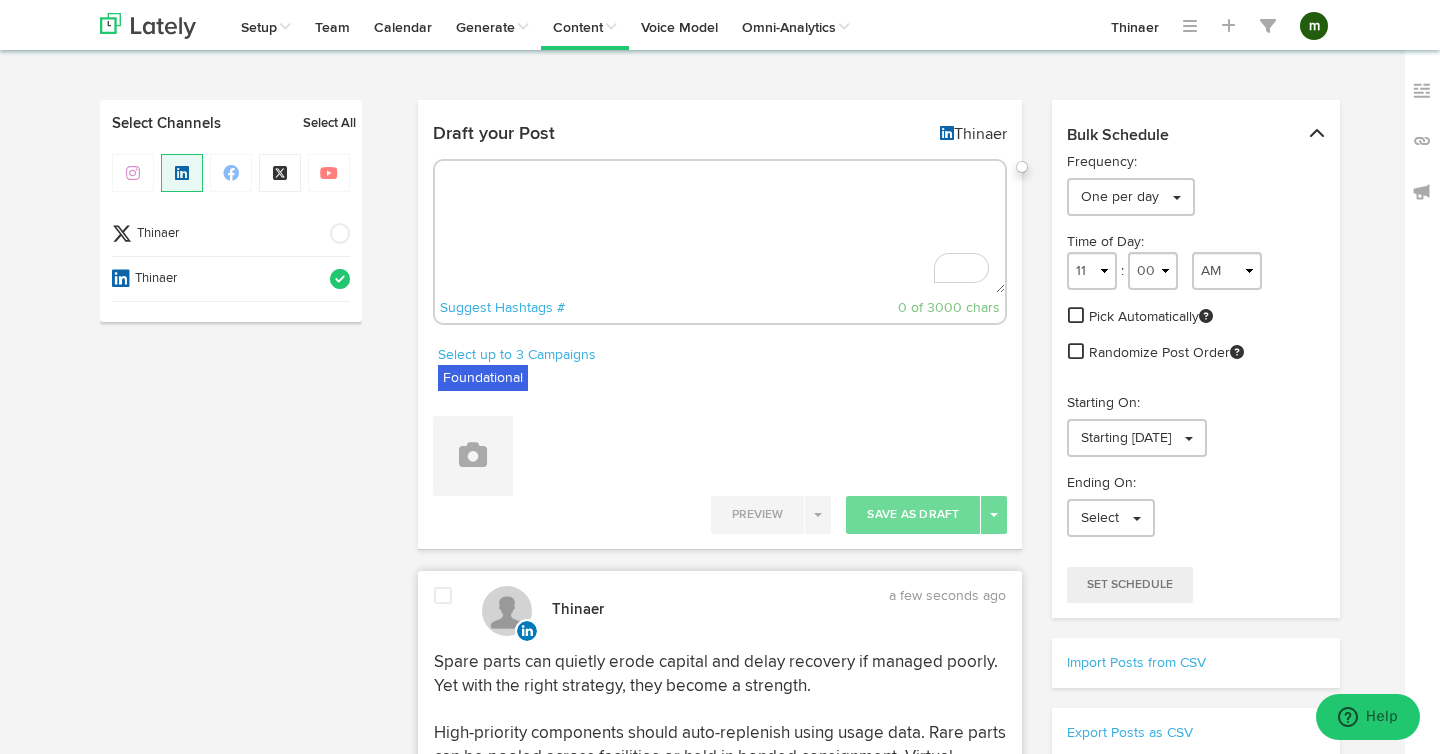 paste on "Regulations are often seen as obstacles. But manufacturers that embed compliance into operations unlock unexpected innovation.
Take serialization. A company that connected serialized tracking with vision-based inspection not only improved traceability but also gained real-time defect analytics. This helped reduce waste and improve line performance.
When compliance systems are designed with value in mind, audits become opportunities to uncover gaps and improve workflows. Dashboards replace binders. Root cause analysis gets faster. Training becomes targeted.
Leadership must treat compliance as a source of rigor, not overhead. It can elevate product quality, streamline documentation, and strengthen customer trust. Innovation follows discipline." 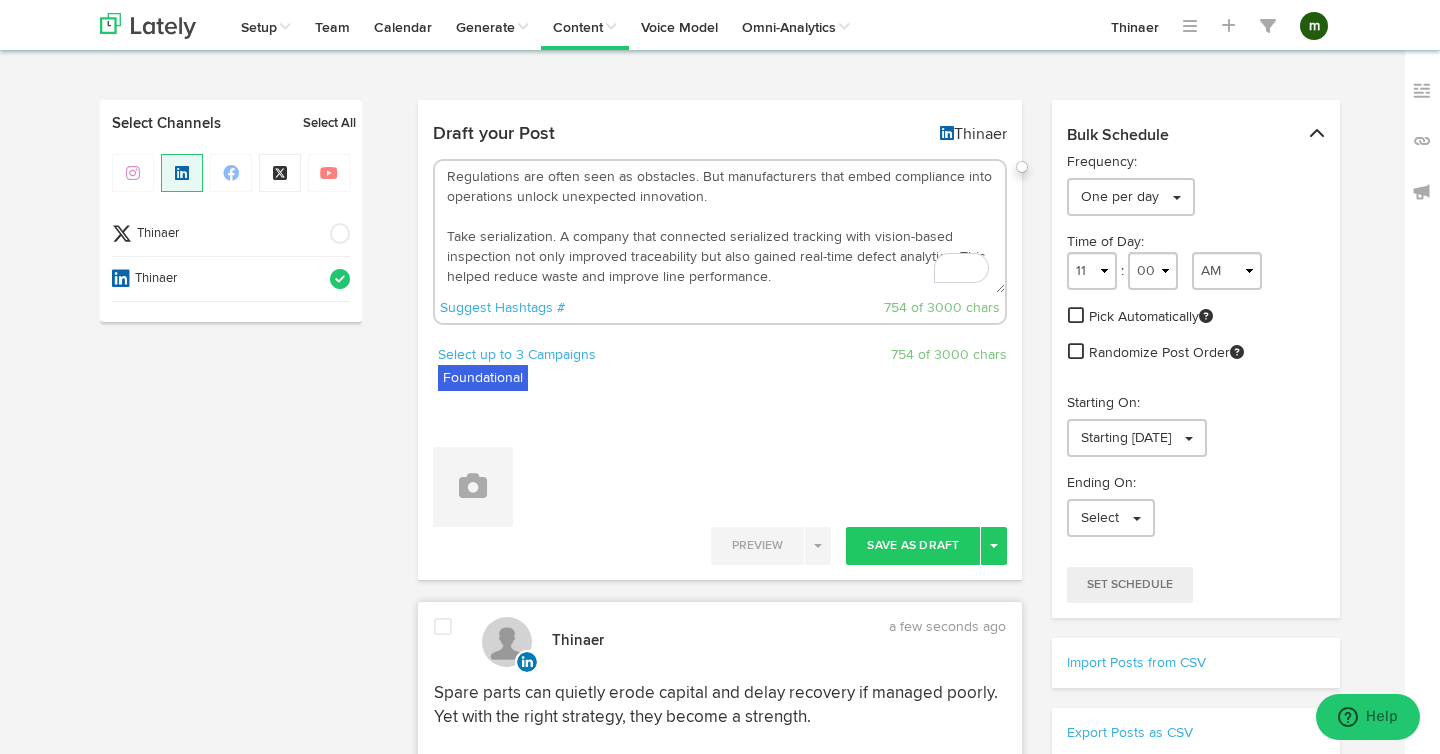 scroll, scrollTop: 151, scrollLeft: 0, axis: vertical 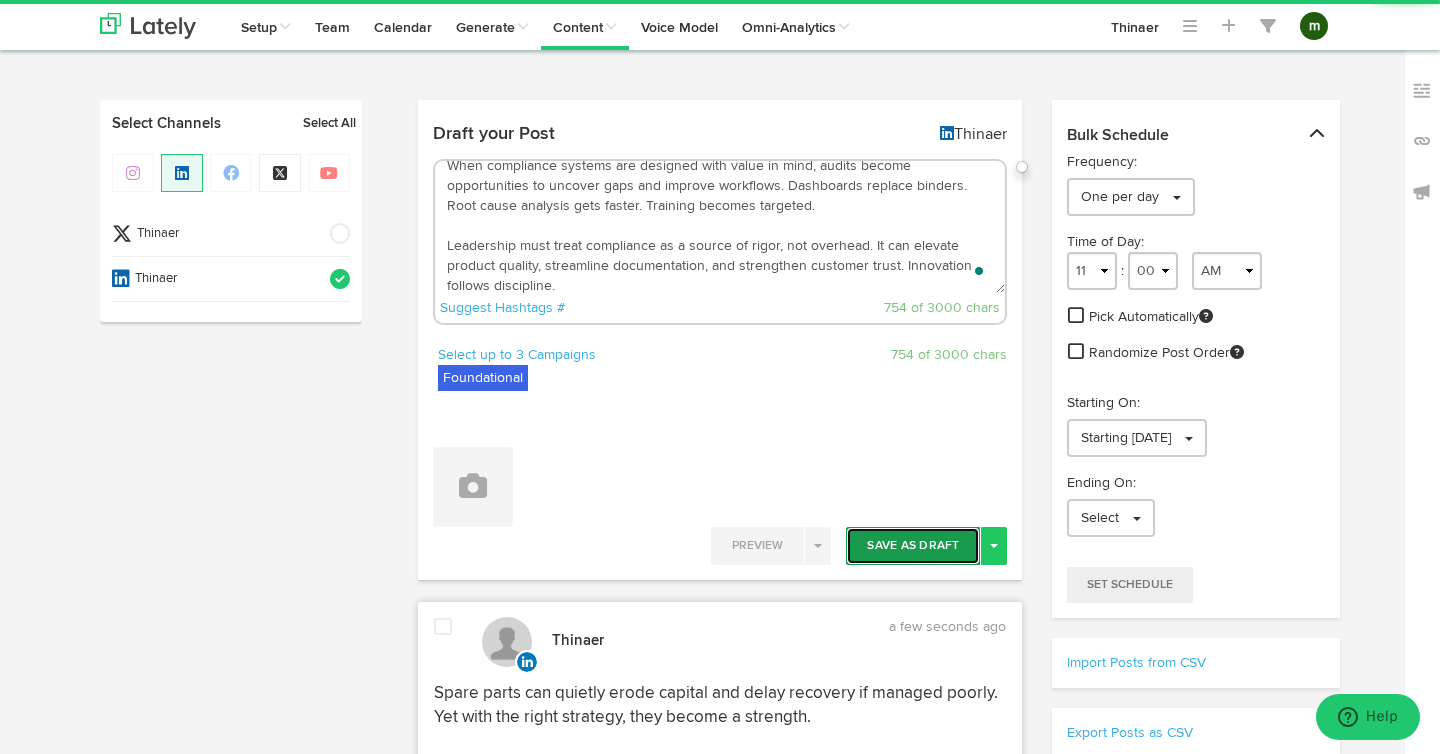 click on "Save As Draft" at bounding box center (913, 546) 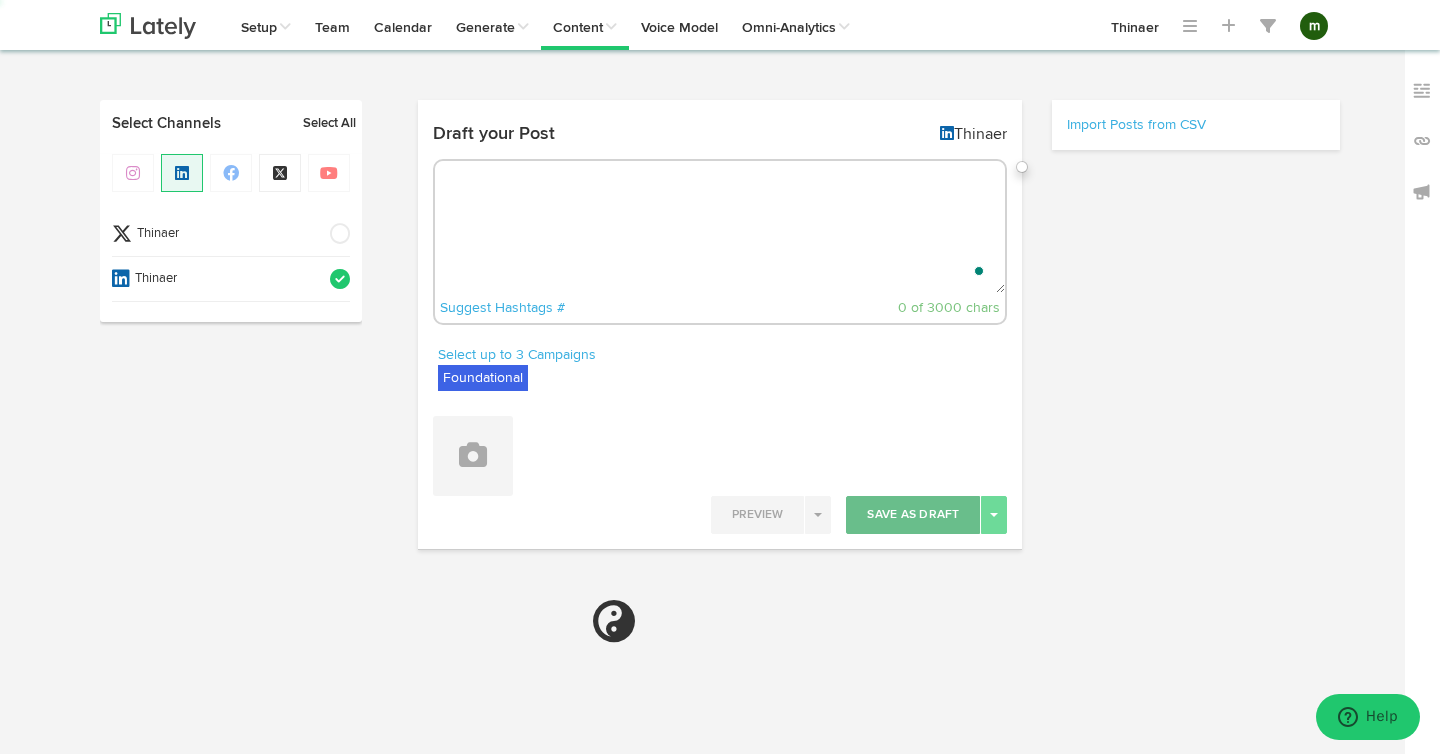 scroll, scrollTop: 0, scrollLeft: 0, axis: both 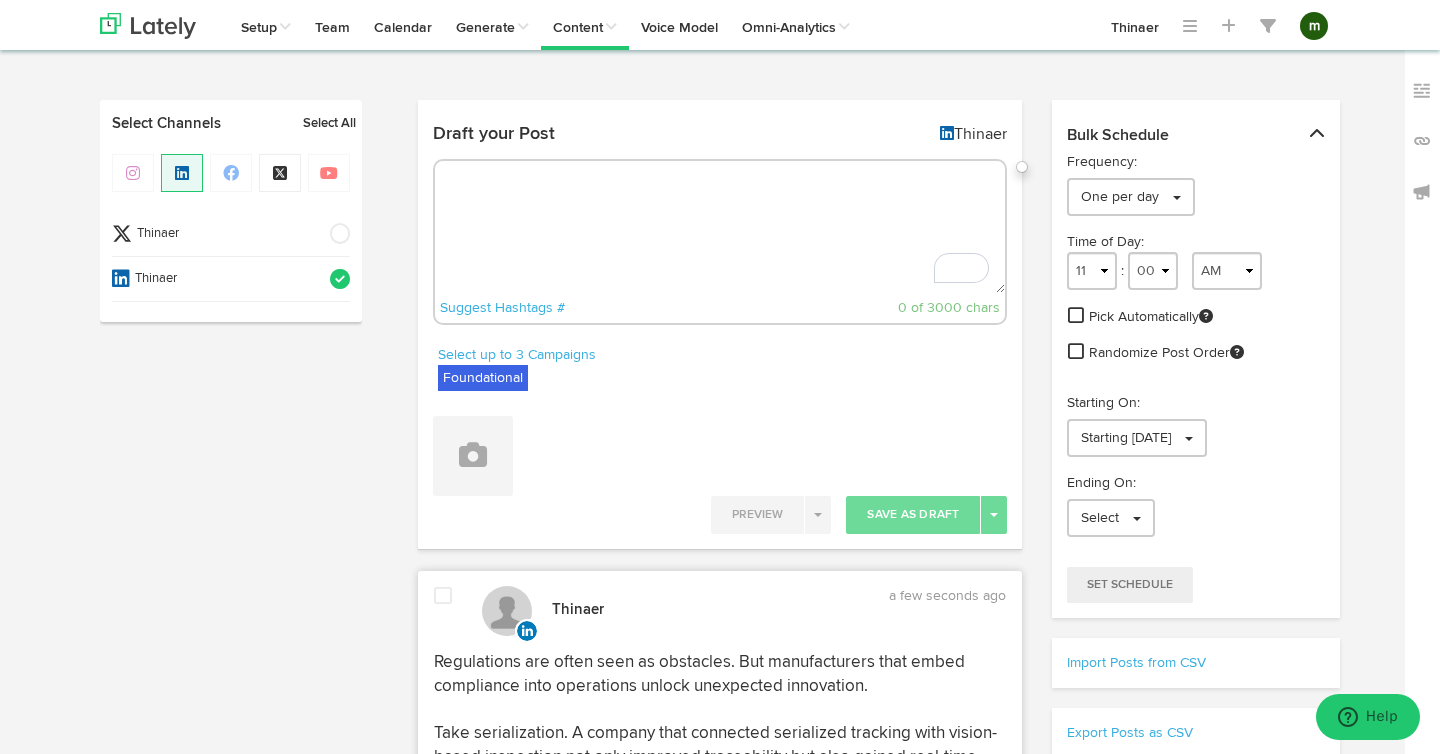click at bounding box center [720, 227] 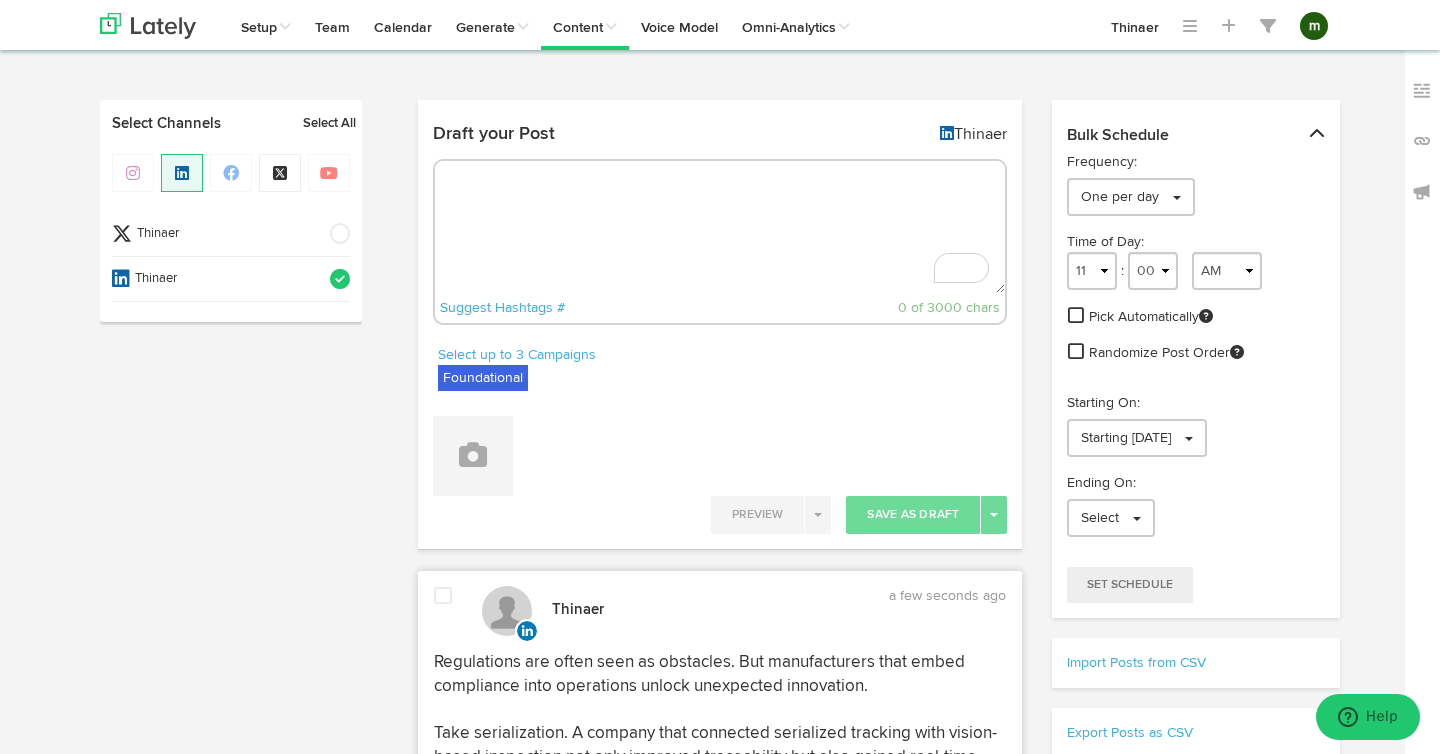 paste on "Many experienced plant managers hesitate to speak publicly. Yet their stories hold lessons others need.
Leading a facility through automation or sustainability upgrades requires vision, grit, and adaptability. Sharing those challenges—not just the wins—builds credibility. It helps others avoid mistakes. It strengthens the reputation of the entire organization.
When leaders publish insights from their work, they attract talent, build partnerships, and elevate the conversation around manufacturing excellence. This isn’t about self-promotion. It is about building a better future for the industry.
Every leader has a story worth sharing. Start with the toughest problem solved. Add numbers. Be honest about what went wrong. Then show how the team overcame it. That’s how leadership inspires change." 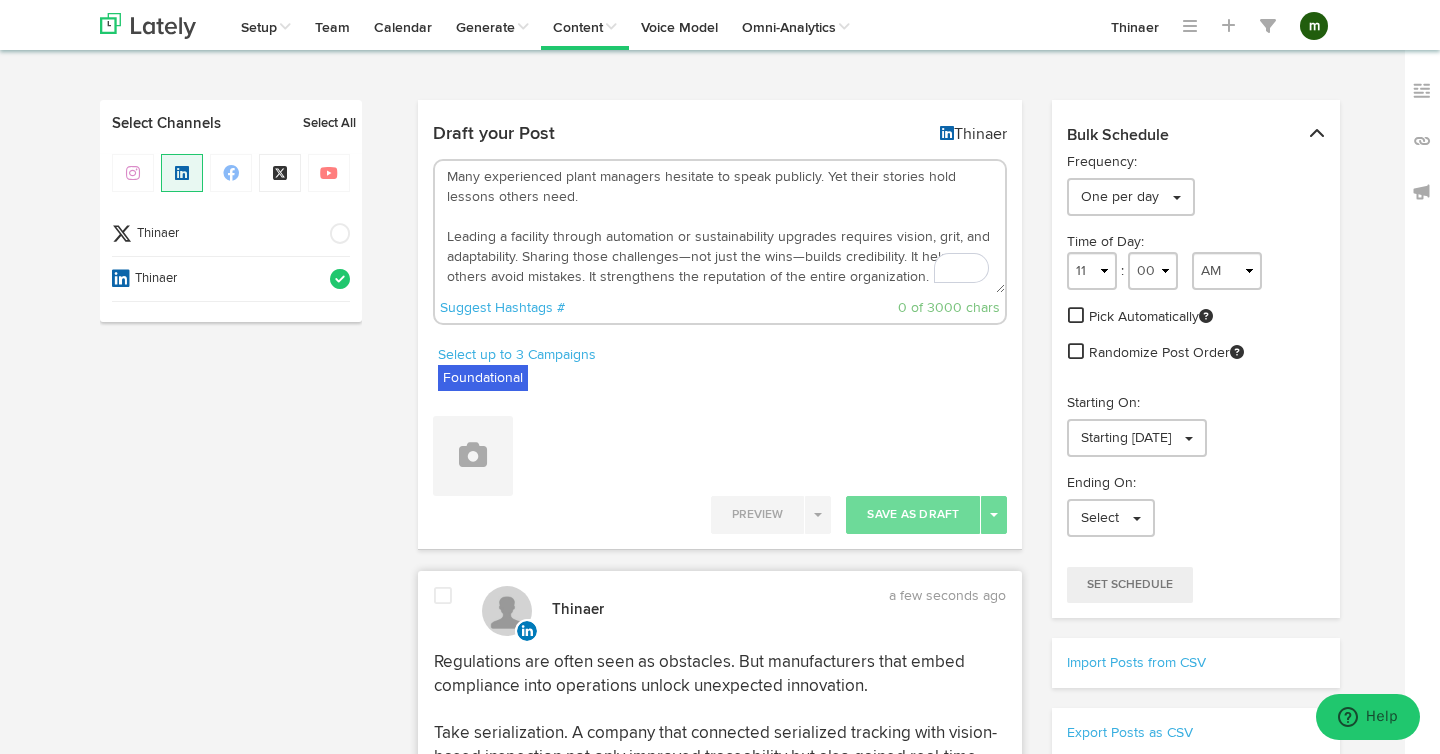 scroll, scrollTop: 151, scrollLeft: 0, axis: vertical 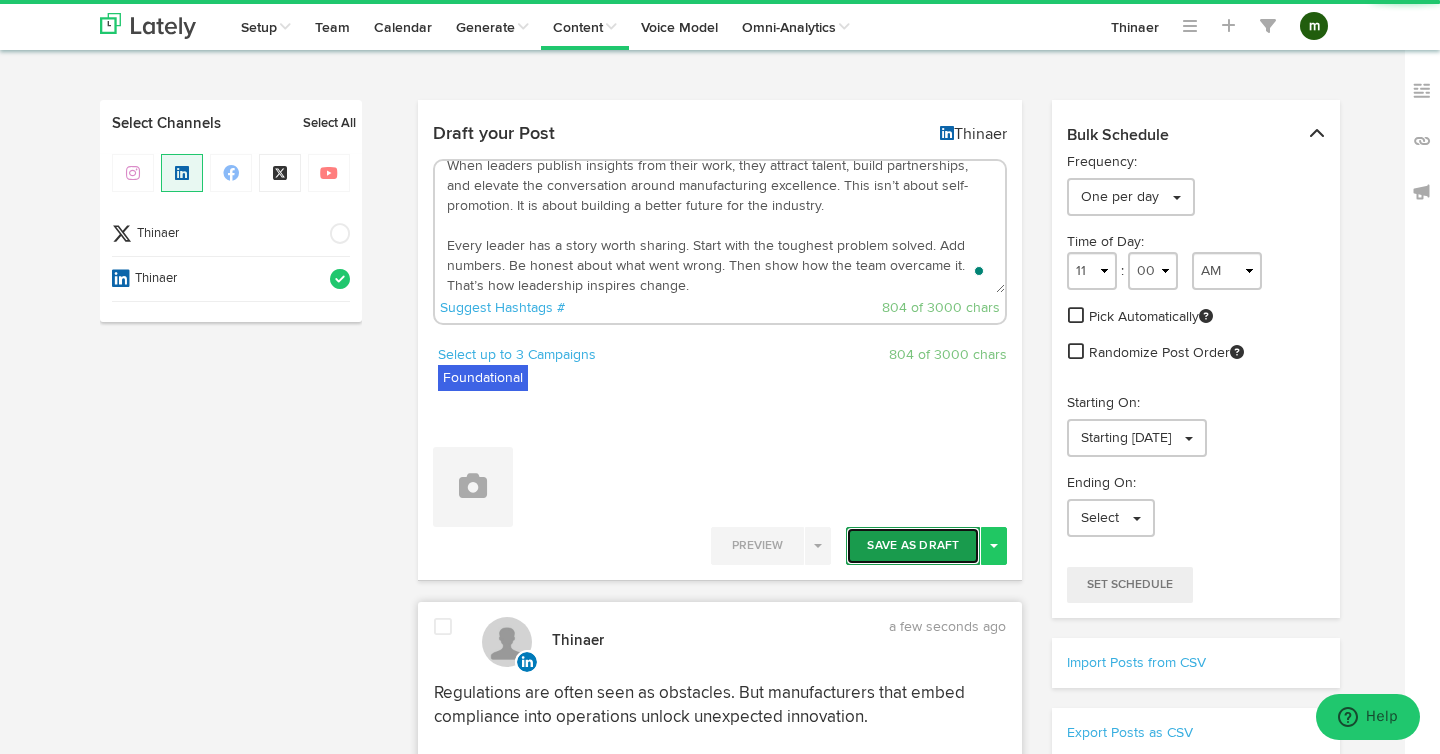 click on "Save As Draft" at bounding box center [913, 546] 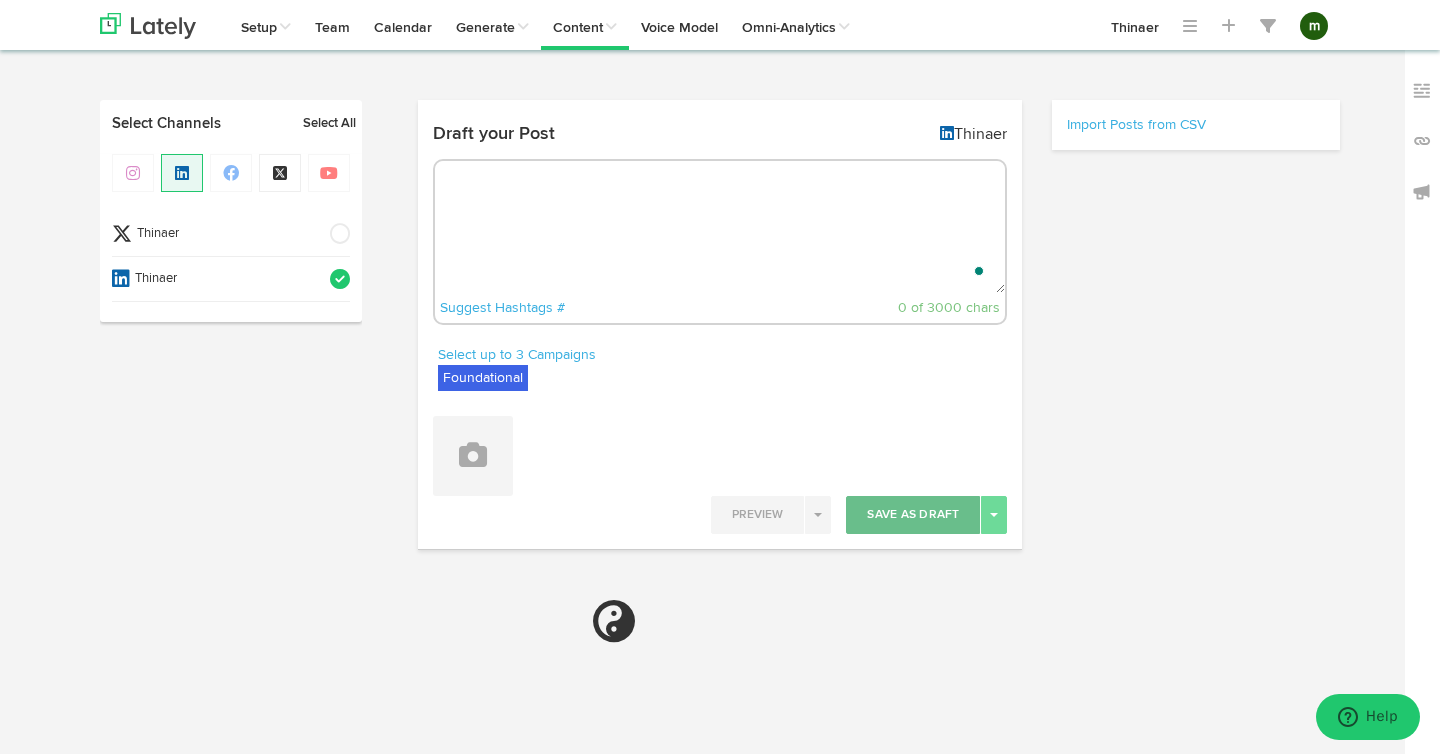 scroll, scrollTop: 0, scrollLeft: 0, axis: both 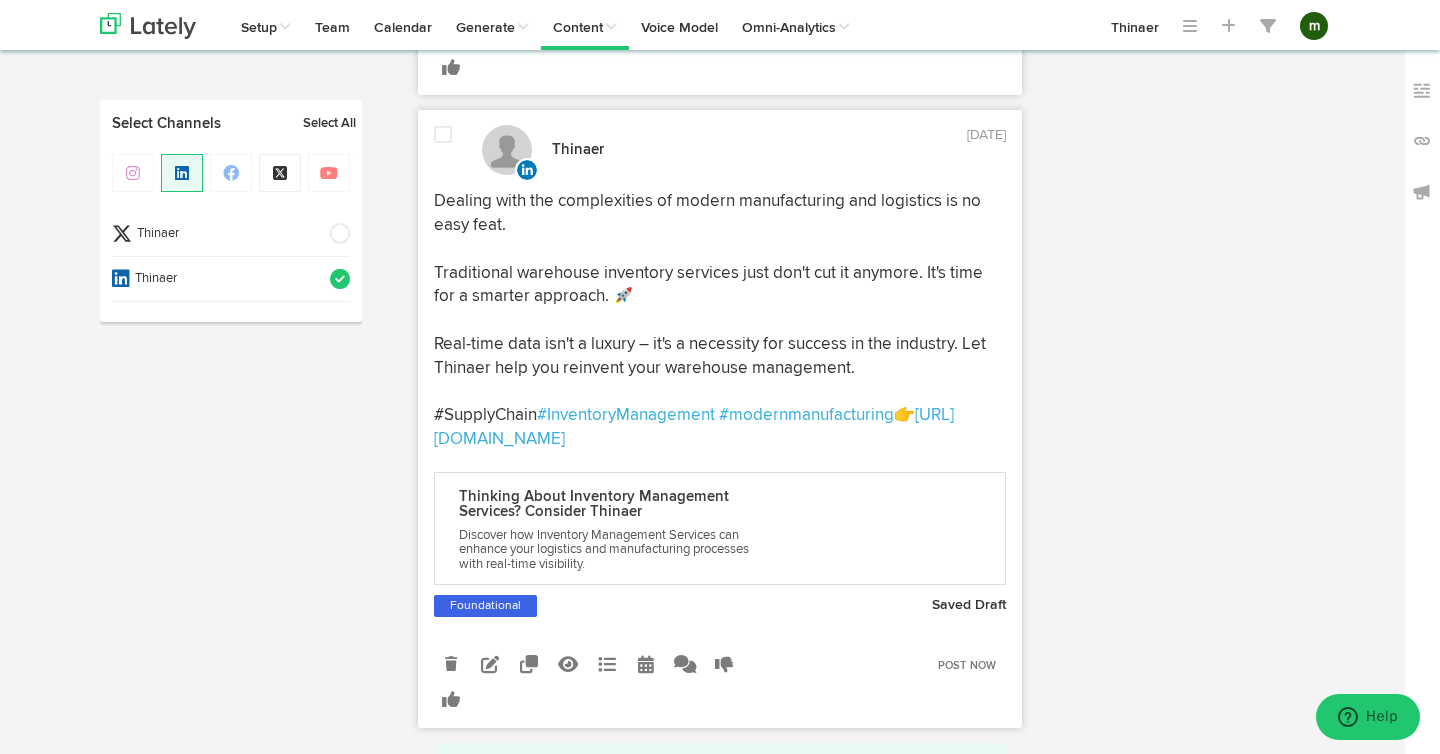 click at bounding box center [443, 135] 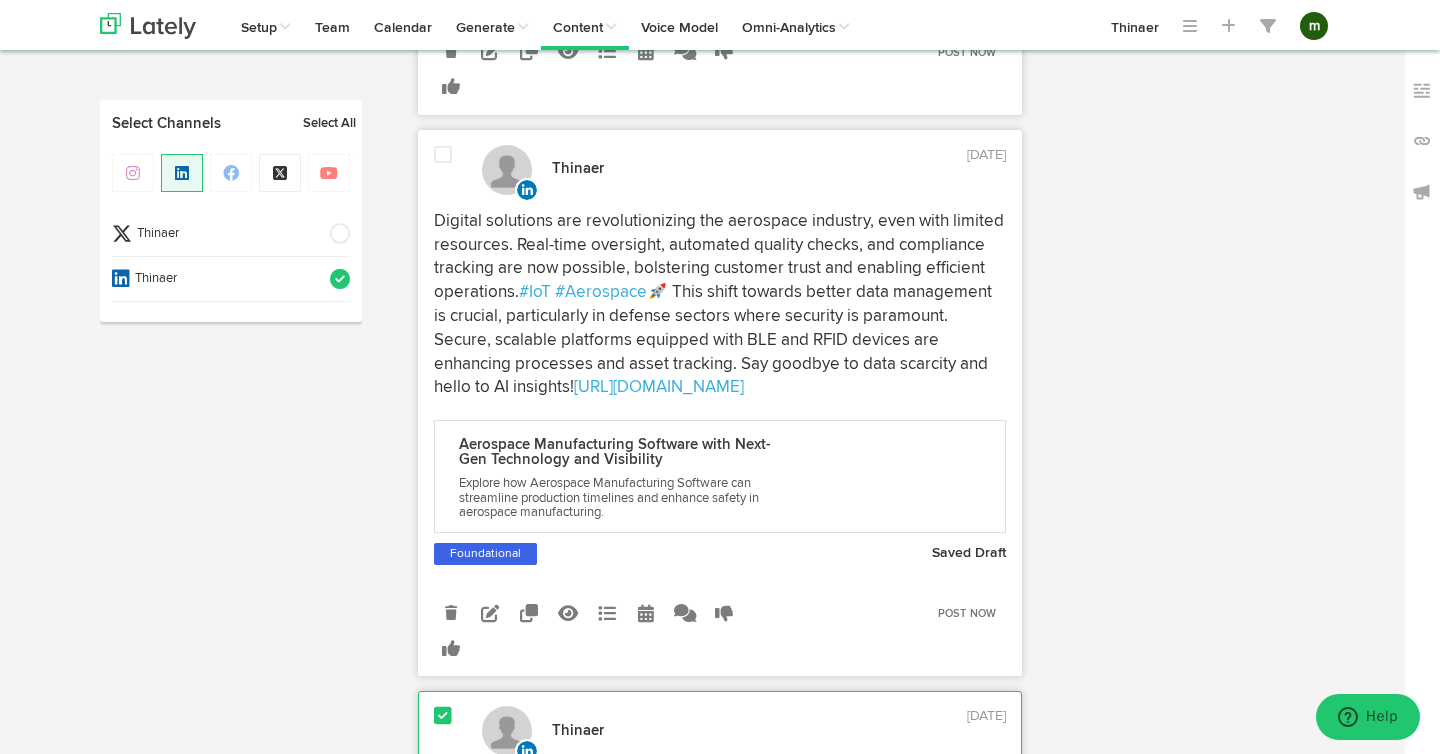 click at bounding box center (443, 155) 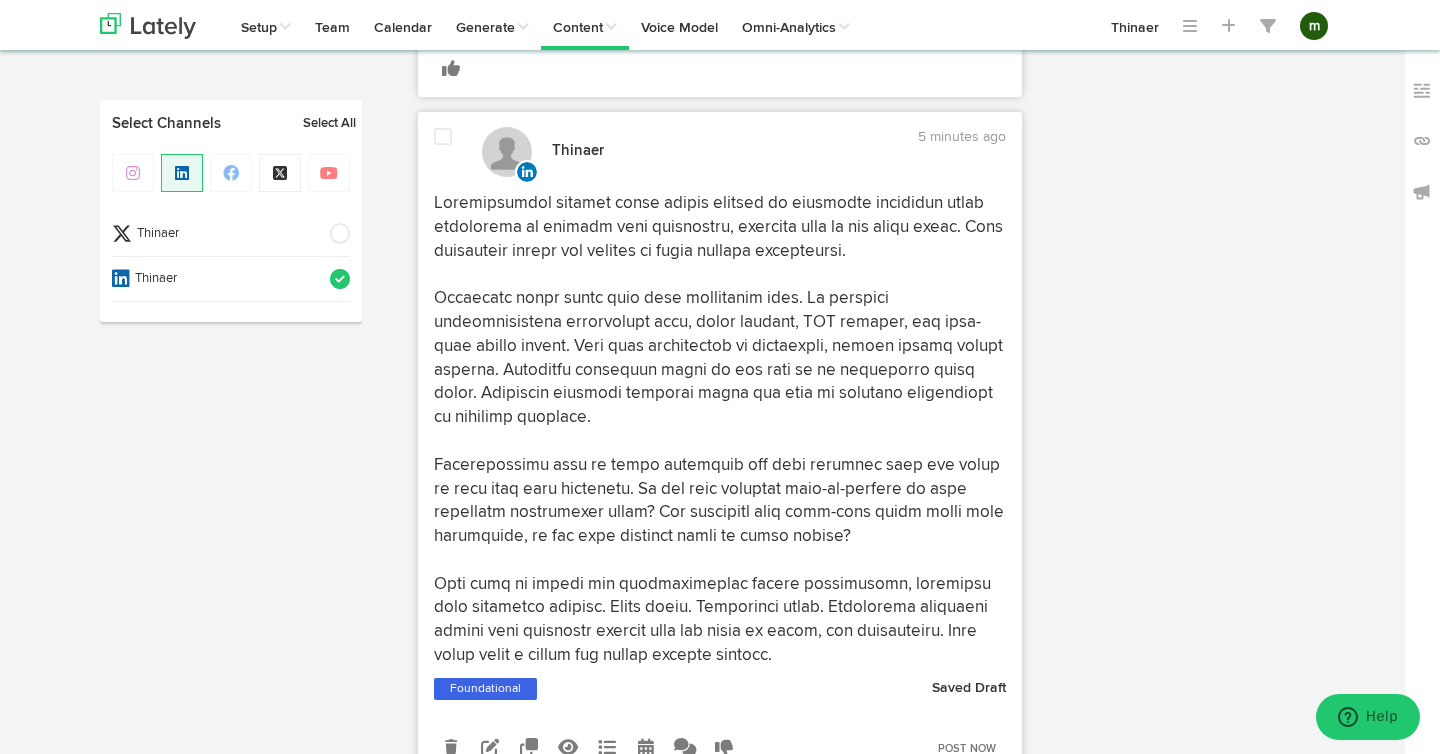 scroll, scrollTop: 6121, scrollLeft: 0, axis: vertical 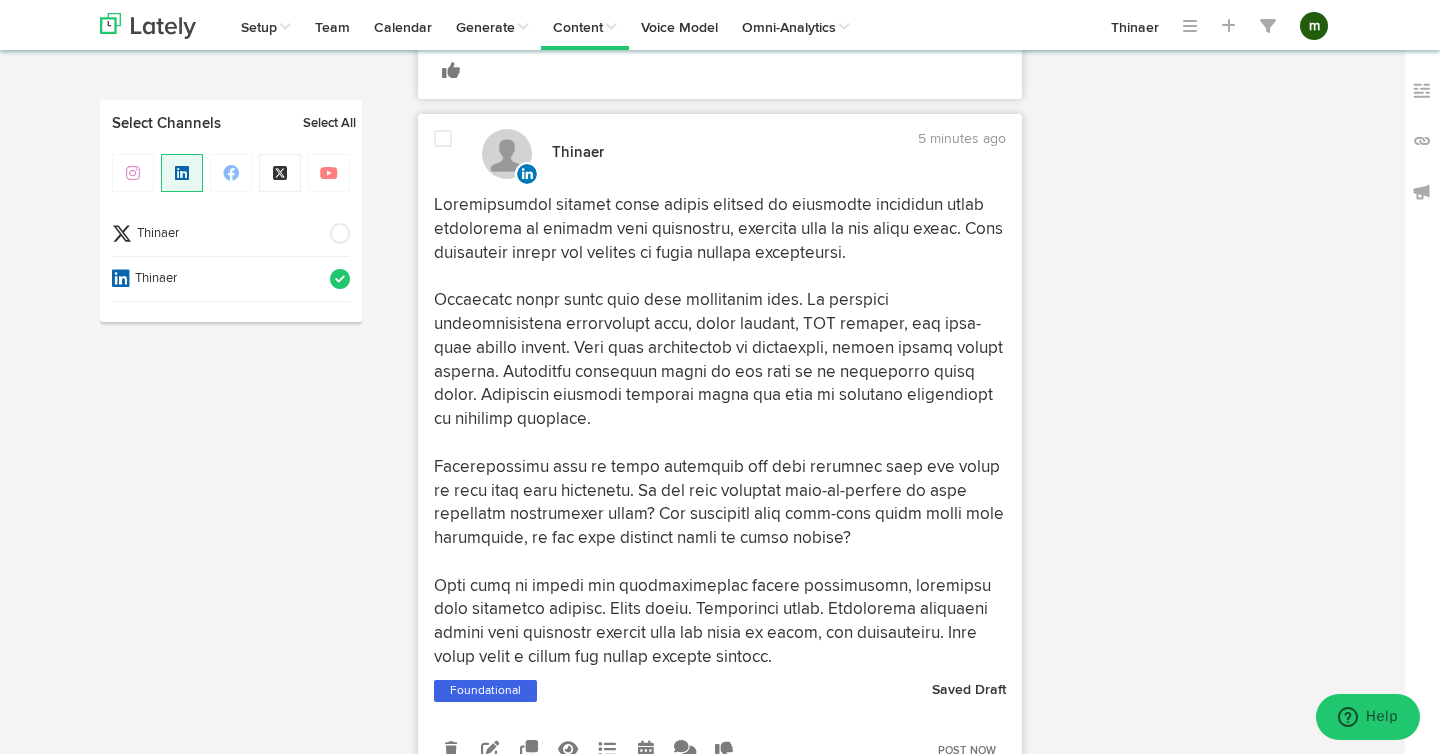 click at bounding box center (443, 139) 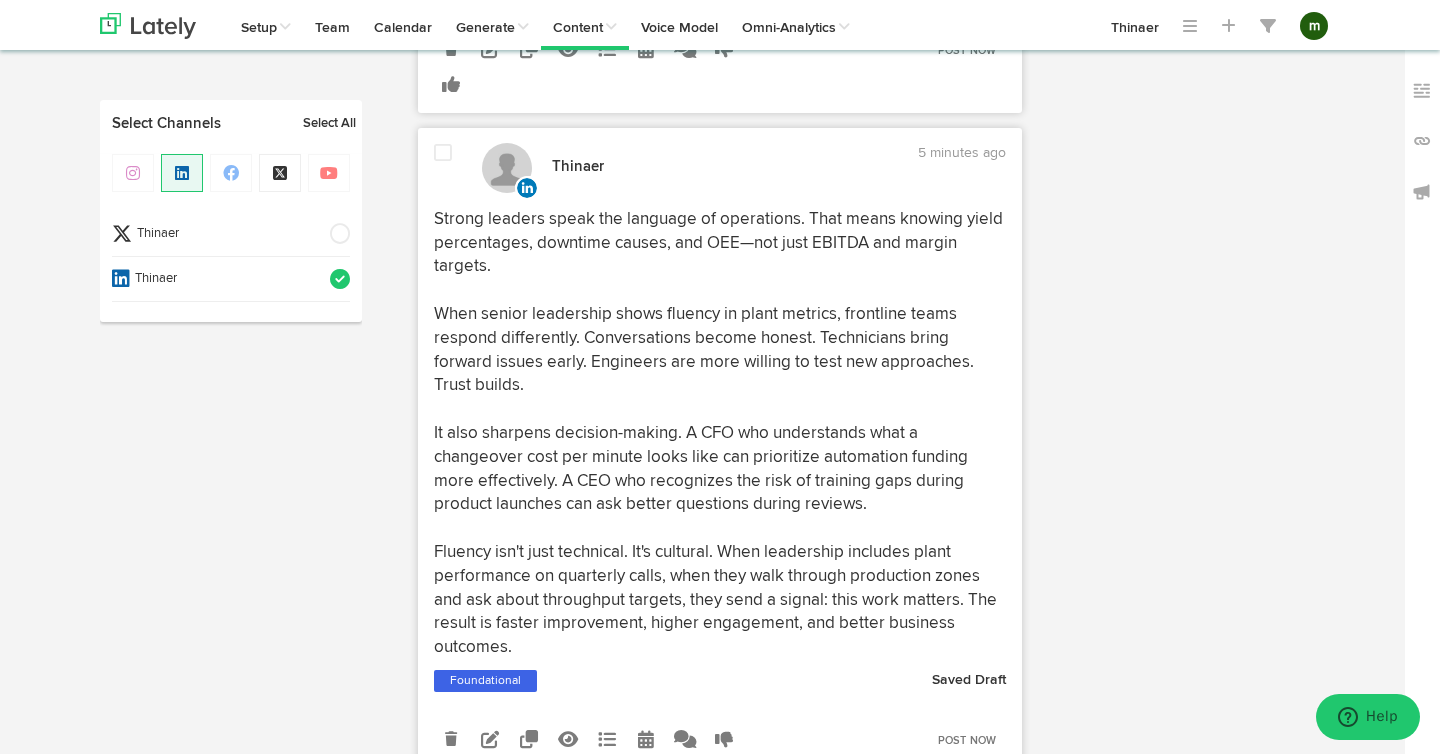 scroll, scrollTop: 5380, scrollLeft: 0, axis: vertical 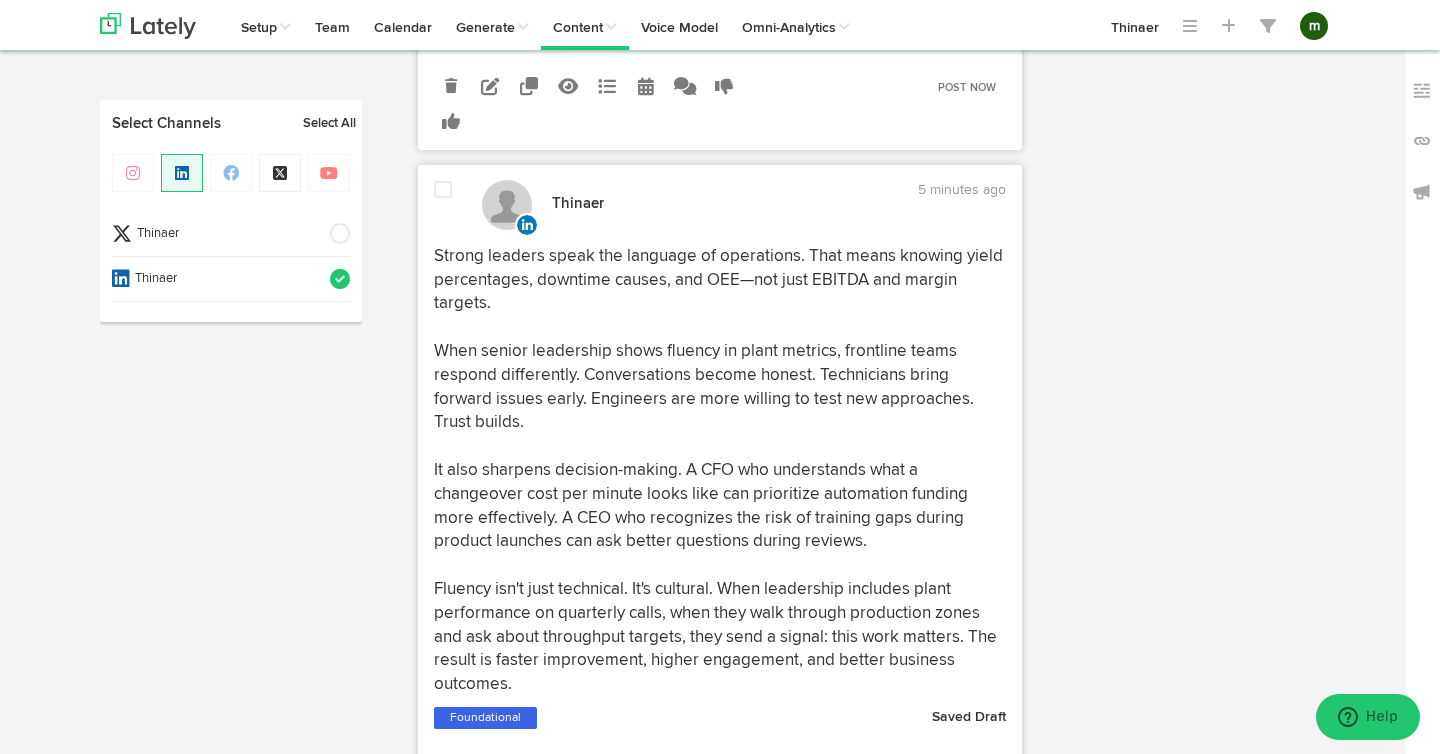 click at bounding box center (443, 190) 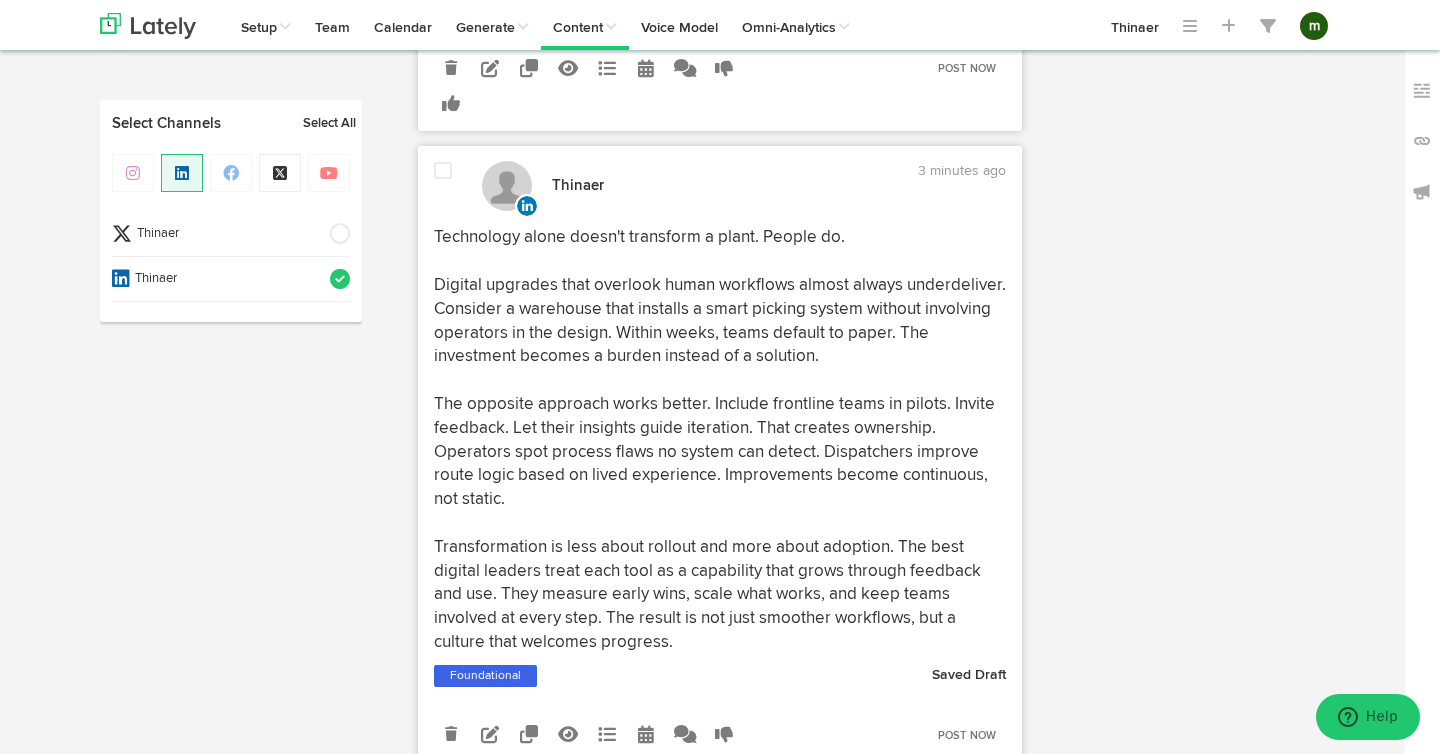 scroll, scrollTop: 4714, scrollLeft: 0, axis: vertical 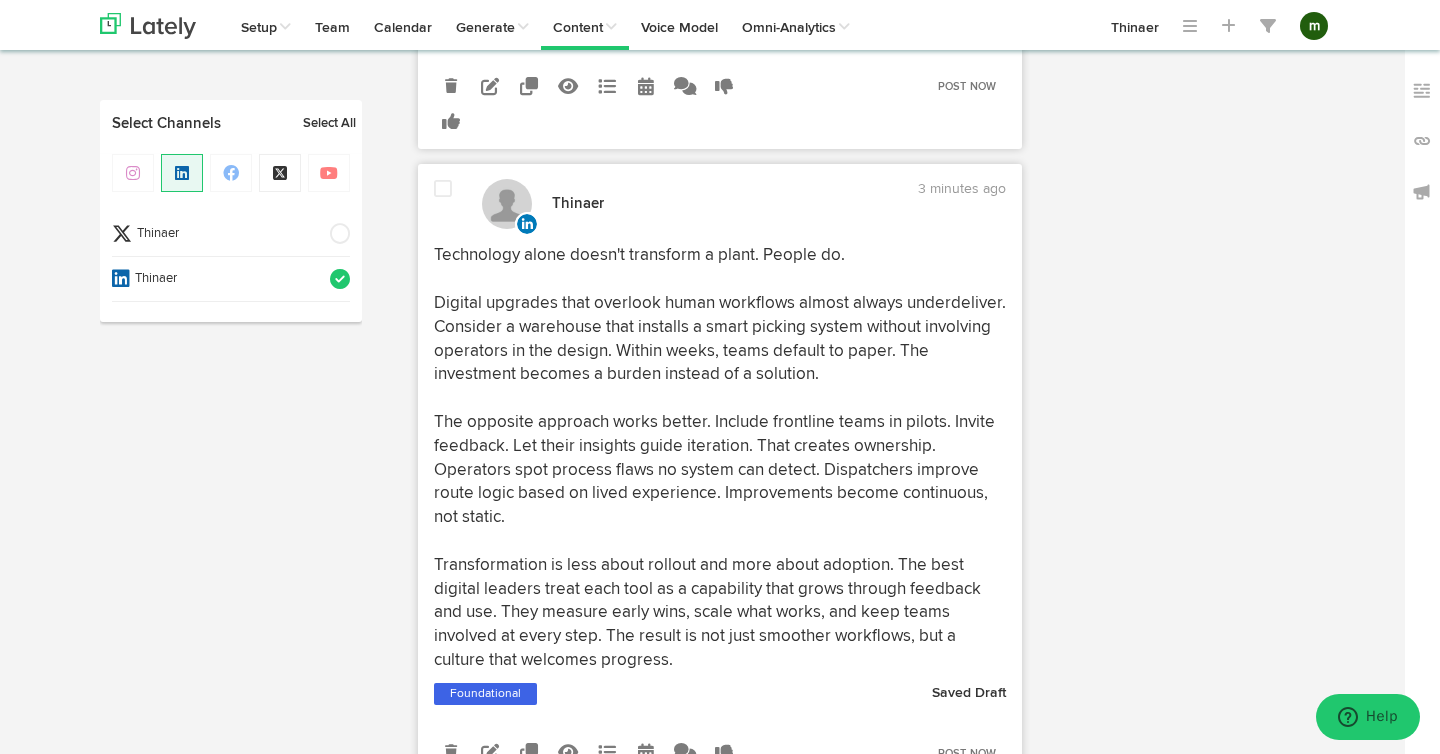 click at bounding box center (443, 189) 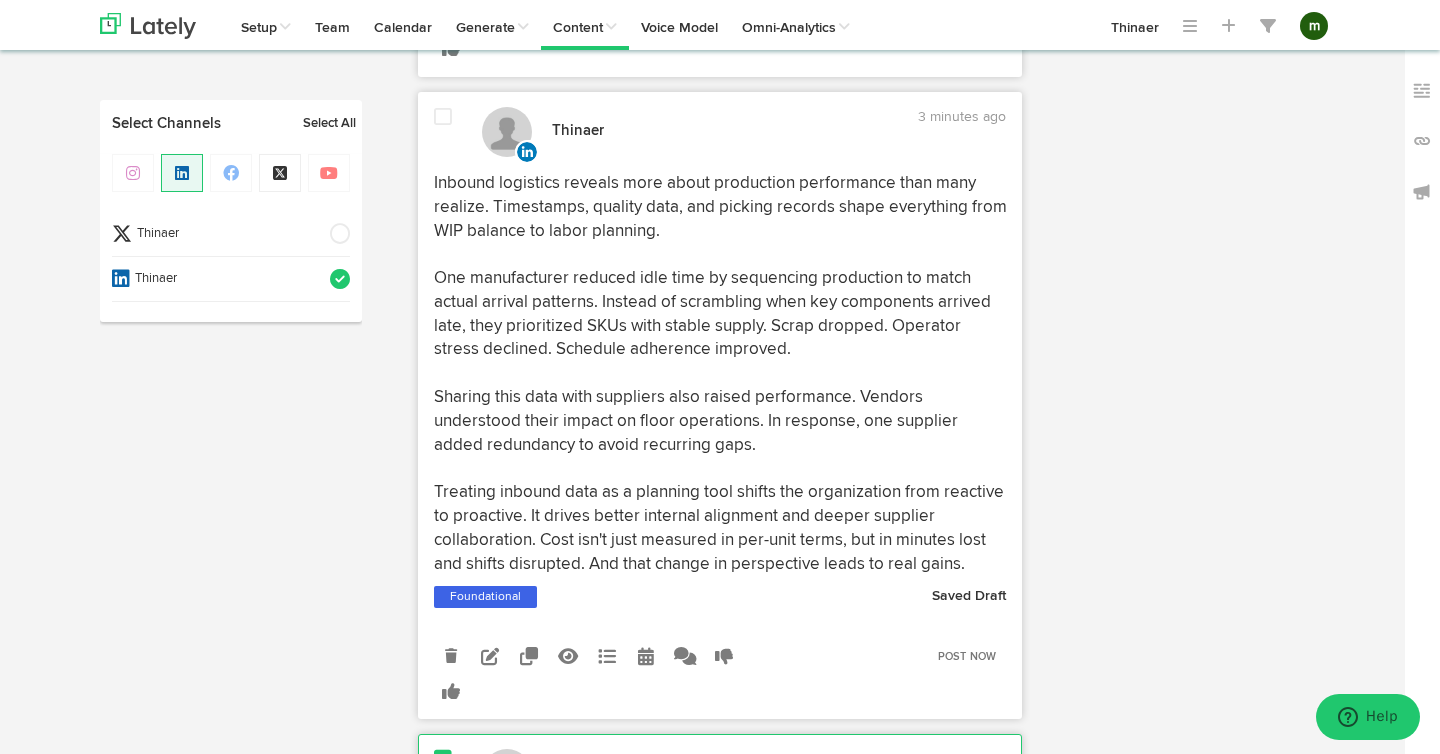 scroll, scrollTop: 4140, scrollLeft: 0, axis: vertical 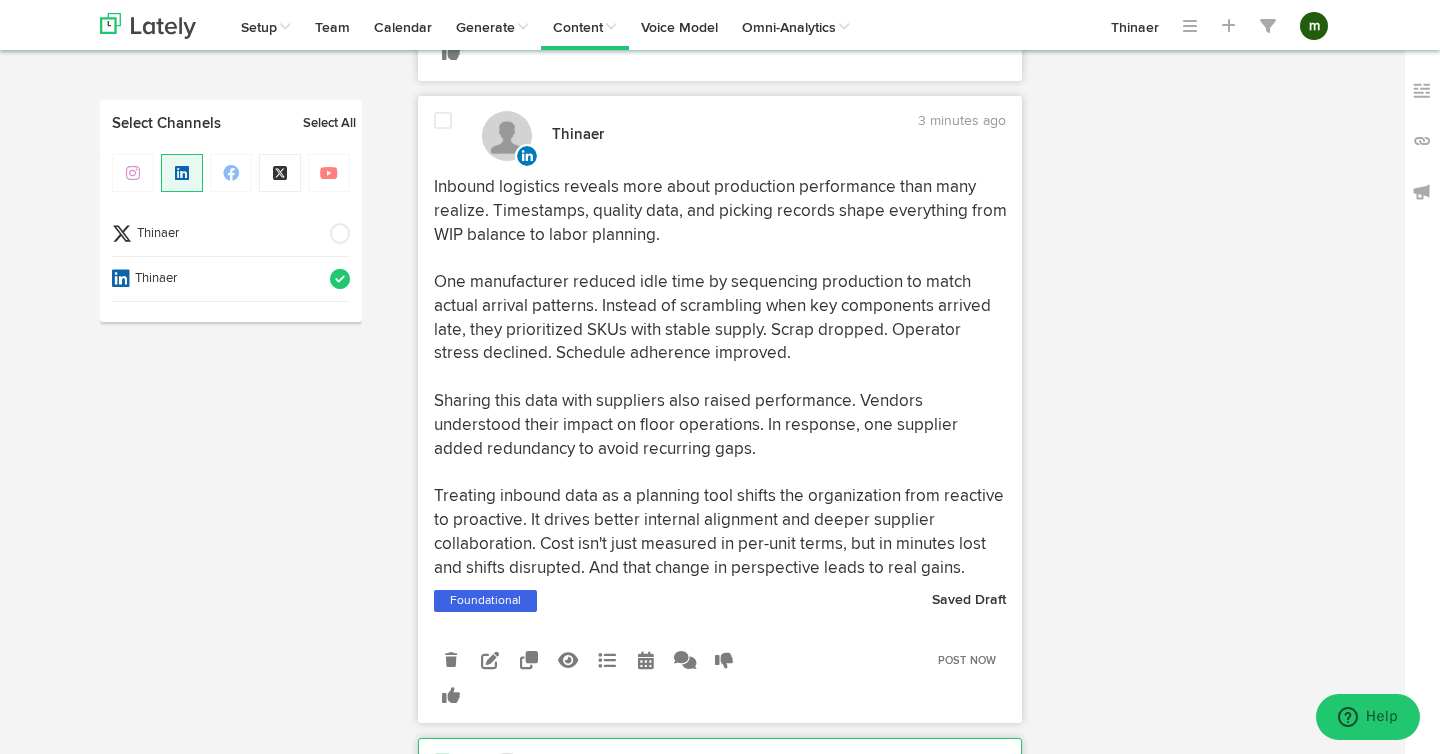 click at bounding box center (443, 121) 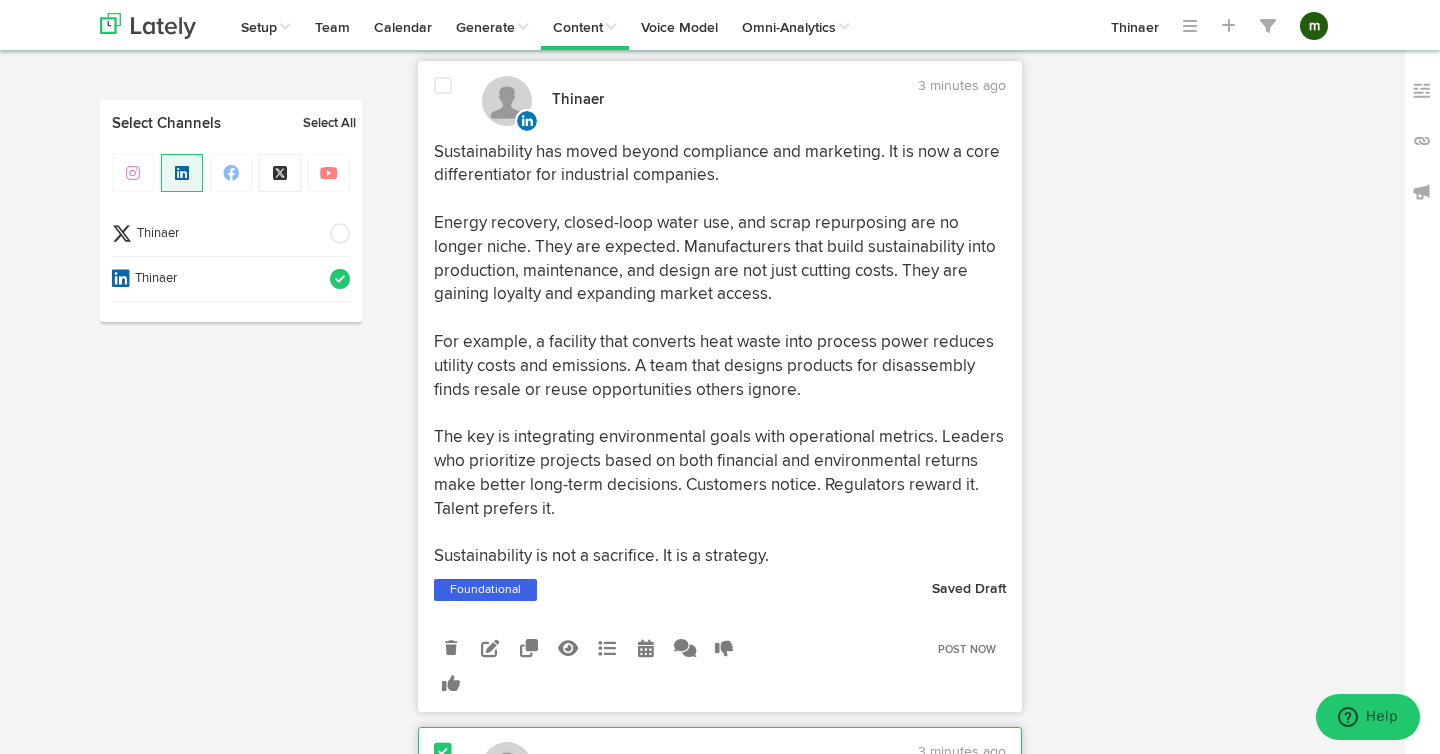 scroll, scrollTop: 3501, scrollLeft: 0, axis: vertical 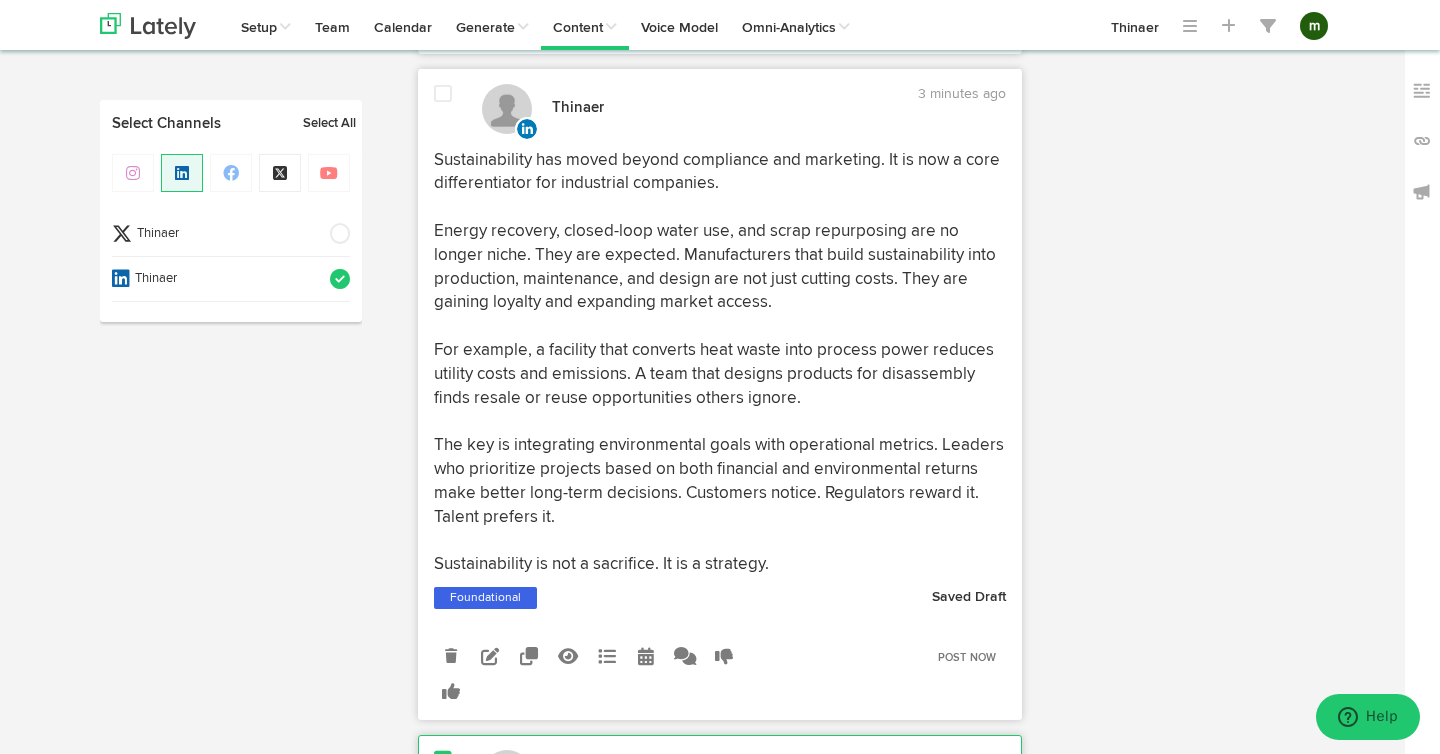 click at bounding box center [443, 94] 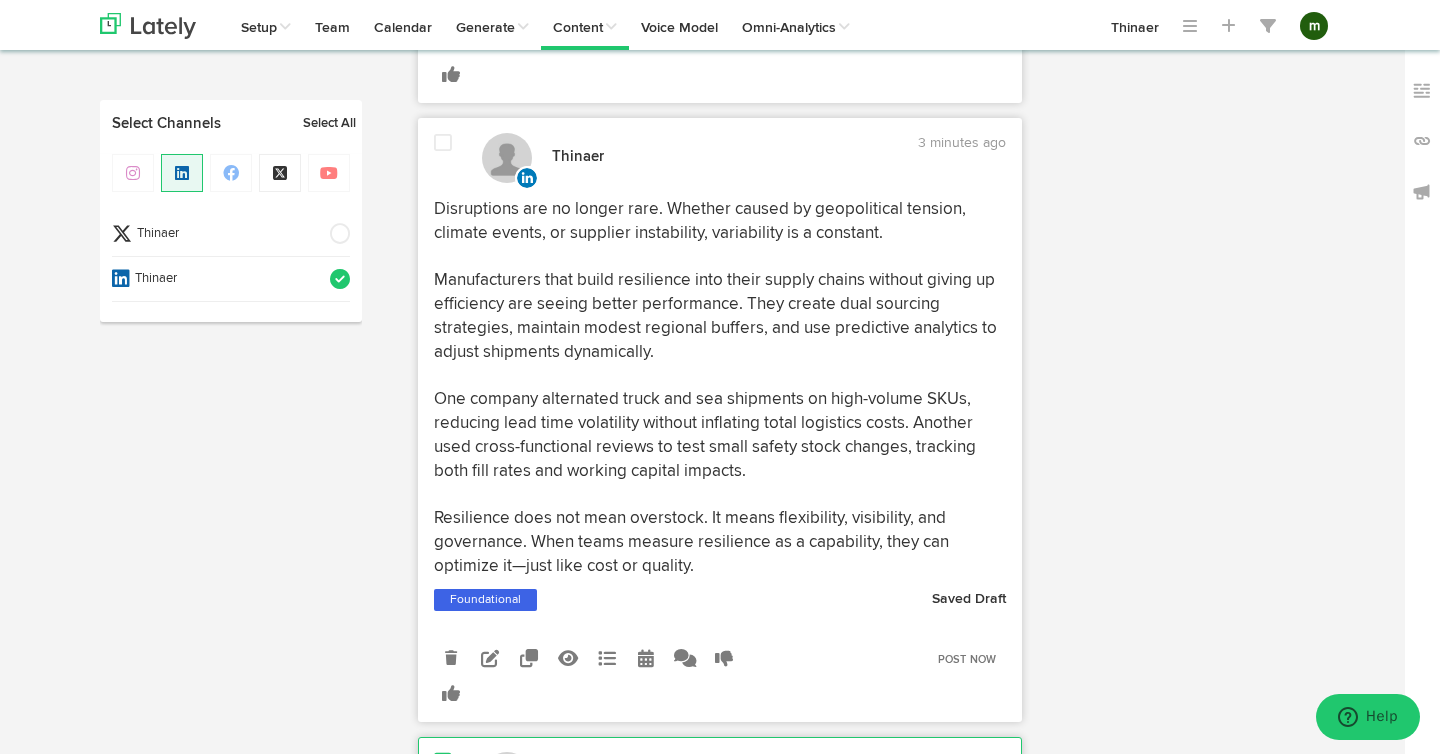 scroll, scrollTop: 2828, scrollLeft: 0, axis: vertical 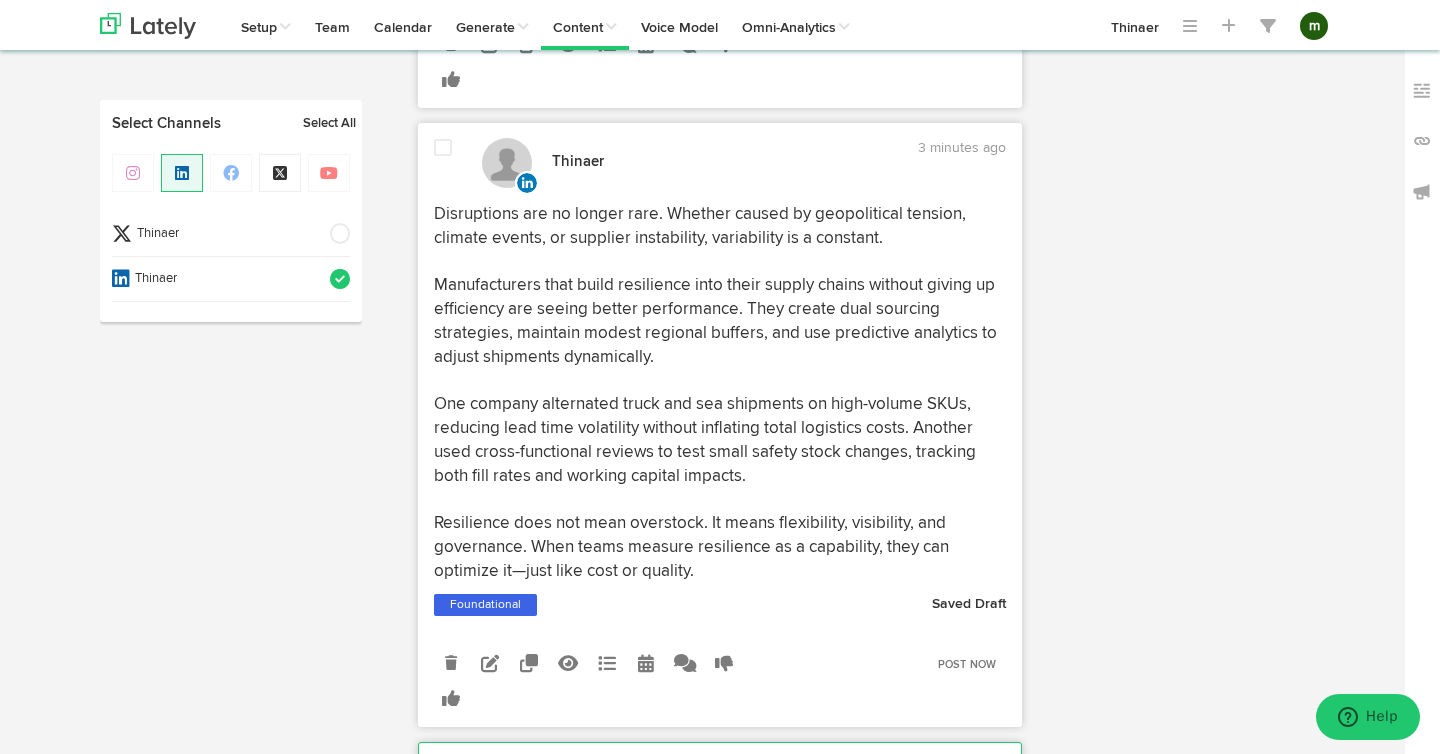 click at bounding box center (443, 148) 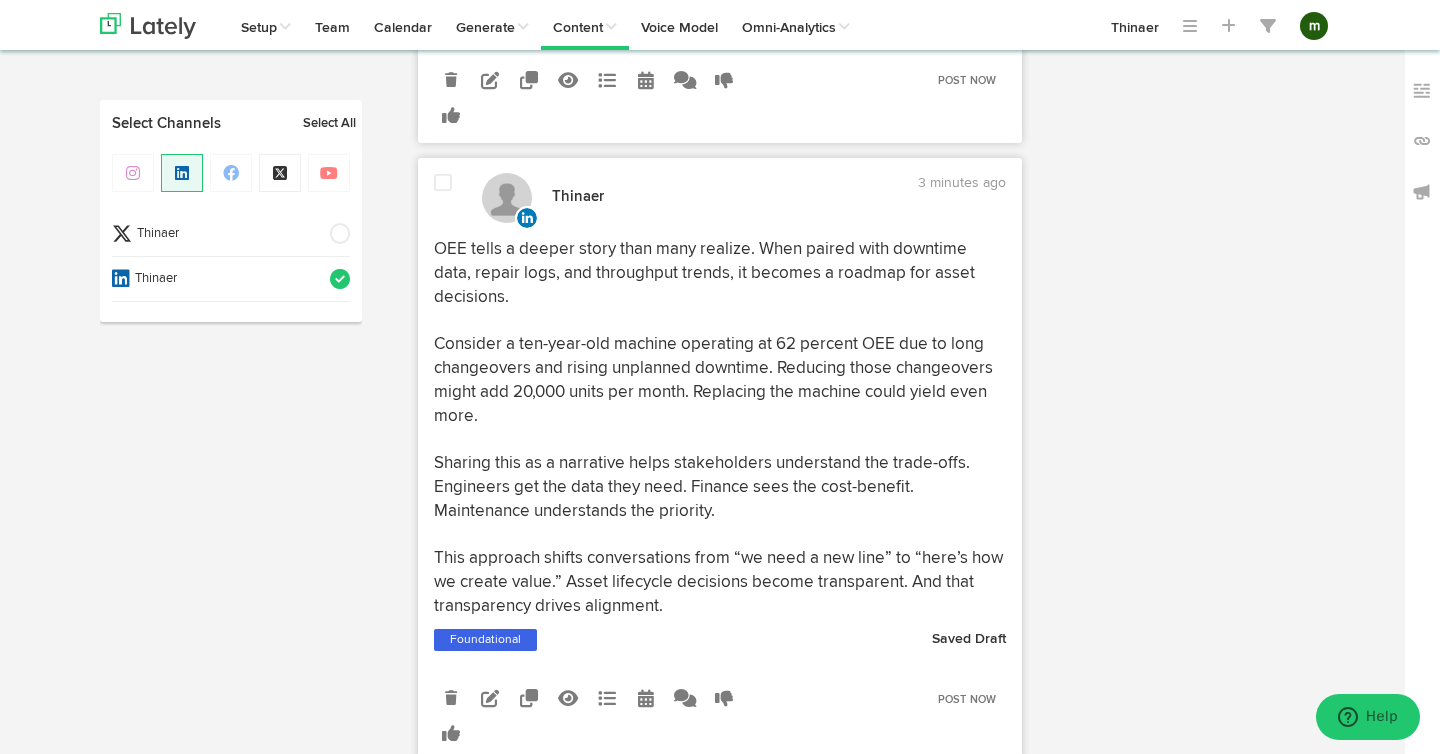 scroll, scrollTop: 2155, scrollLeft: 0, axis: vertical 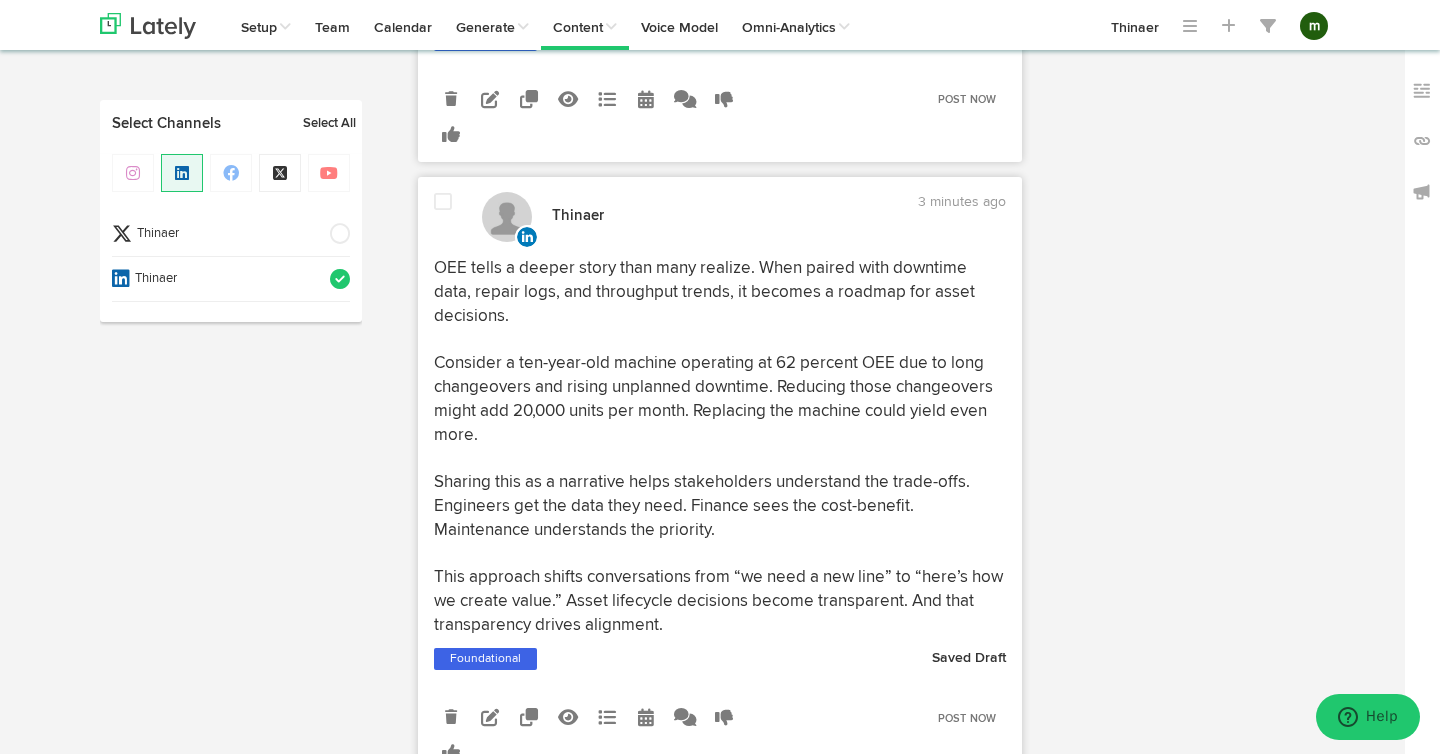 click at bounding box center [443, 202] 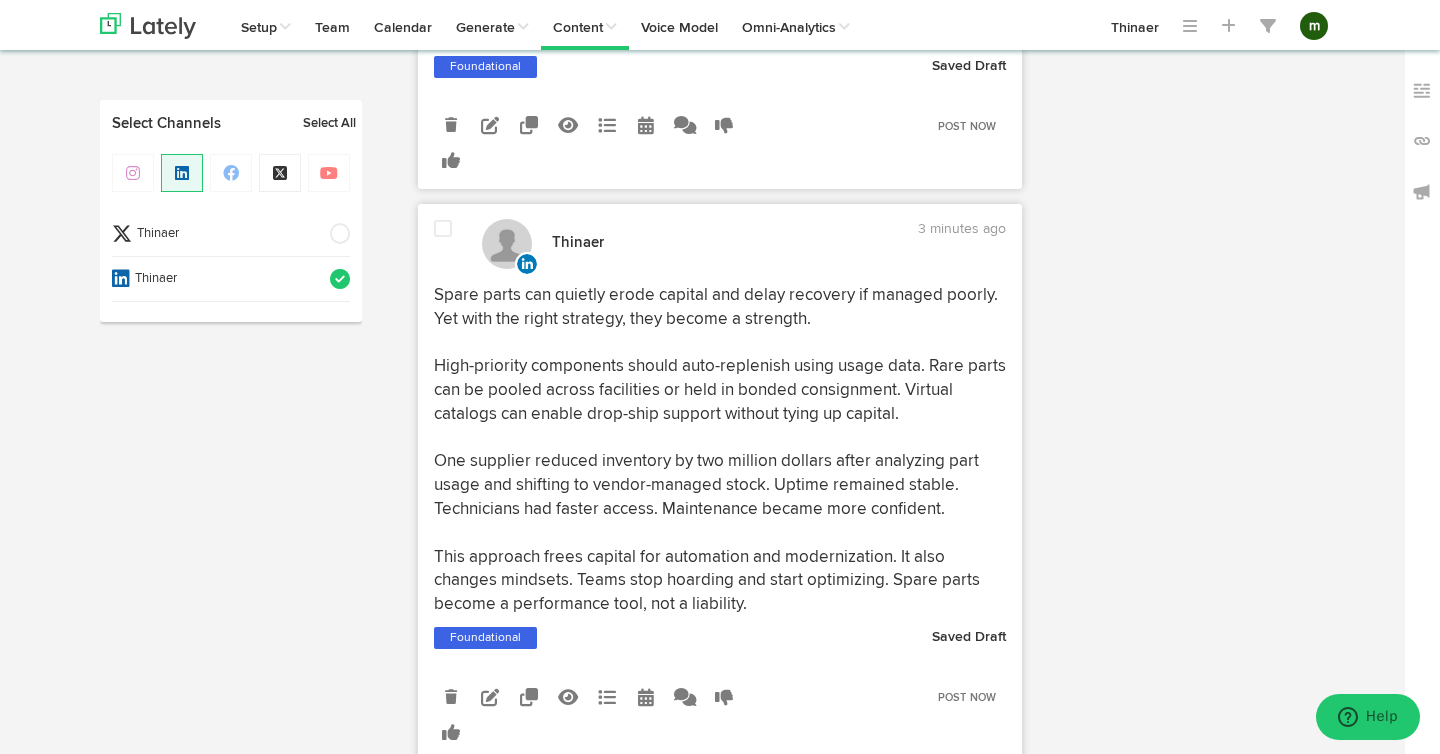 scroll, scrollTop: 1544, scrollLeft: 0, axis: vertical 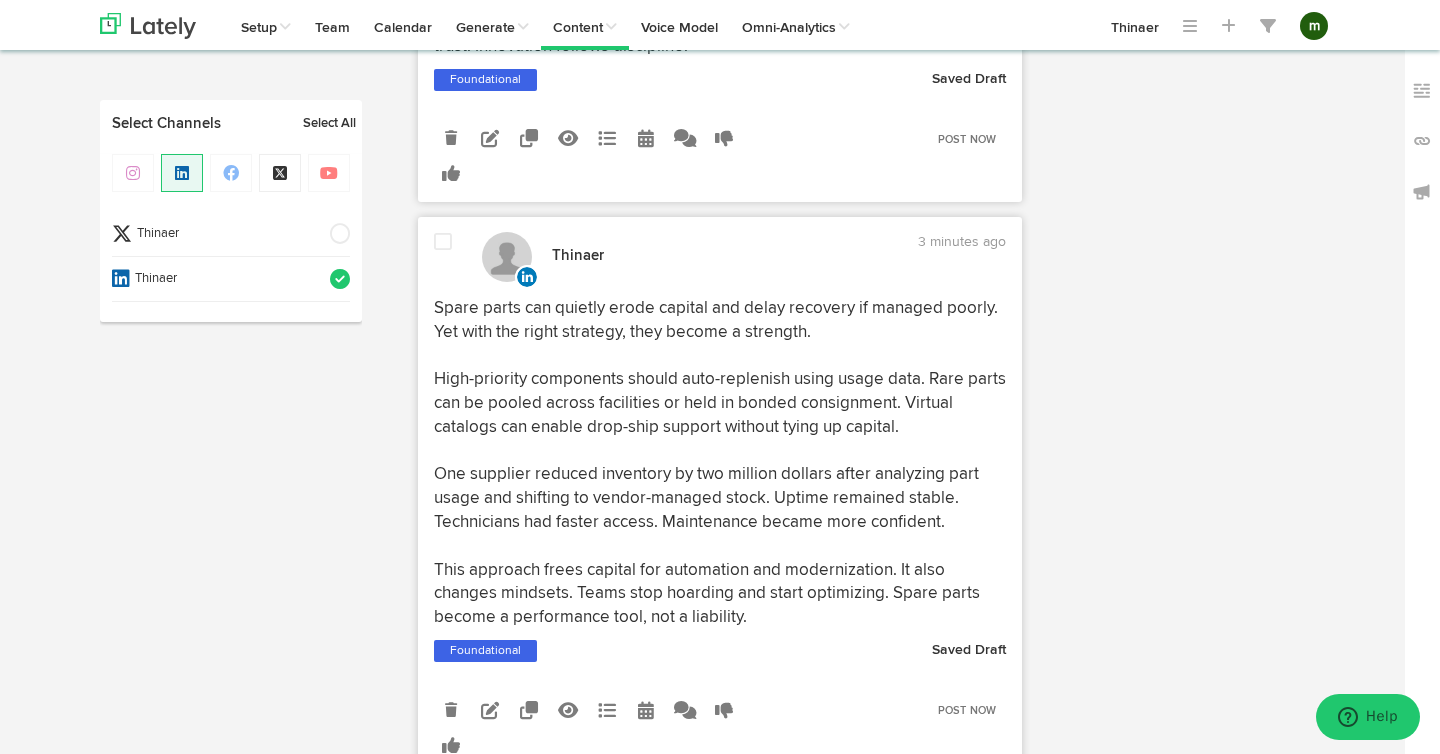 click at bounding box center (443, 242) 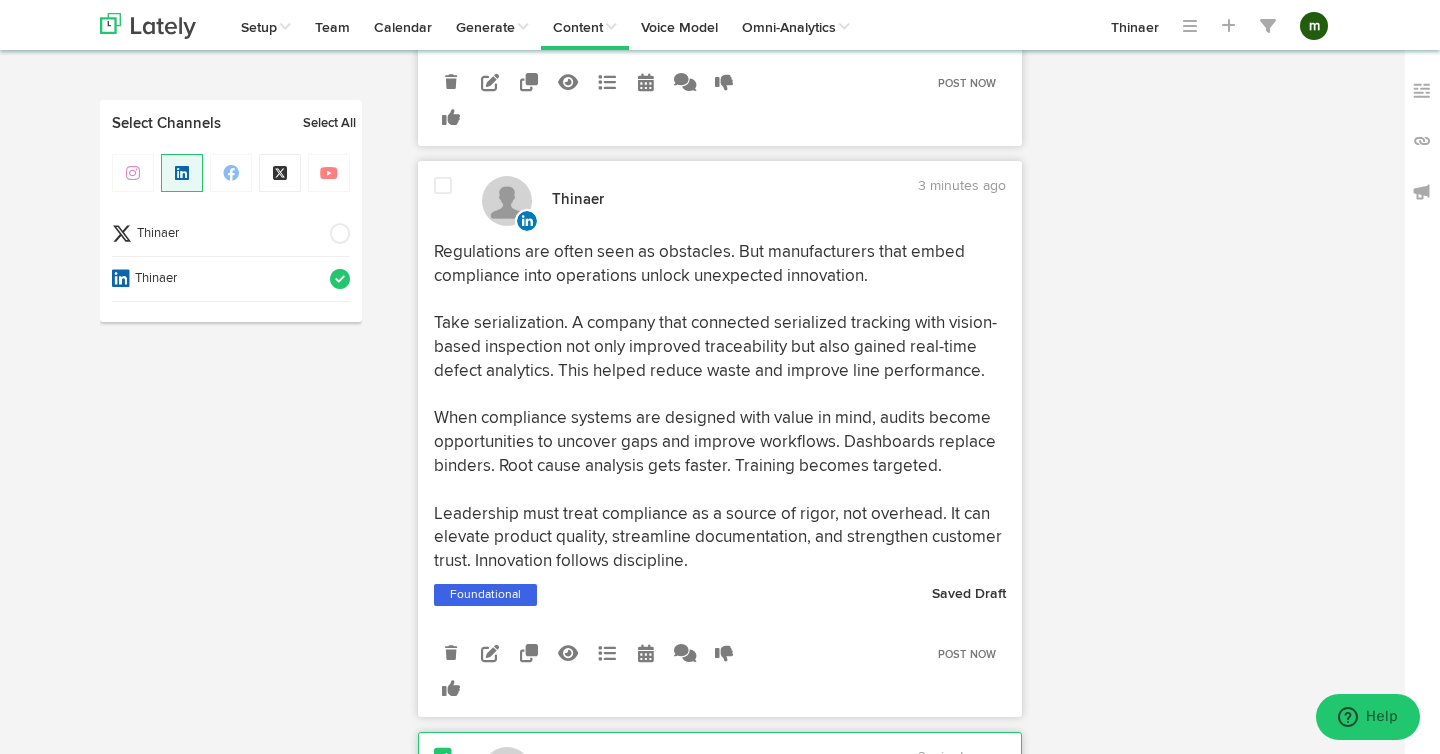 scroll, scrollTop: 980, scrollLeft: 0, axis: vertical 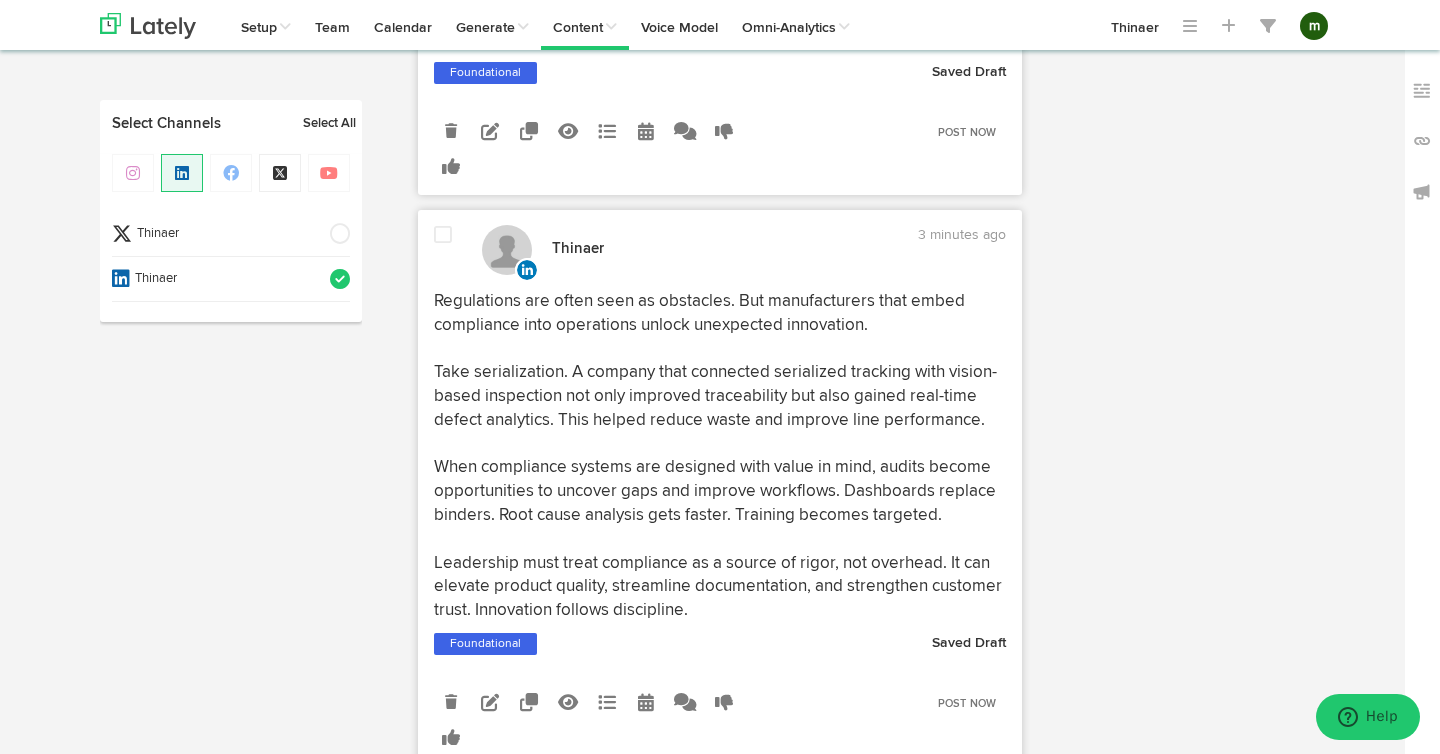 click at bounding box center (443, 235) 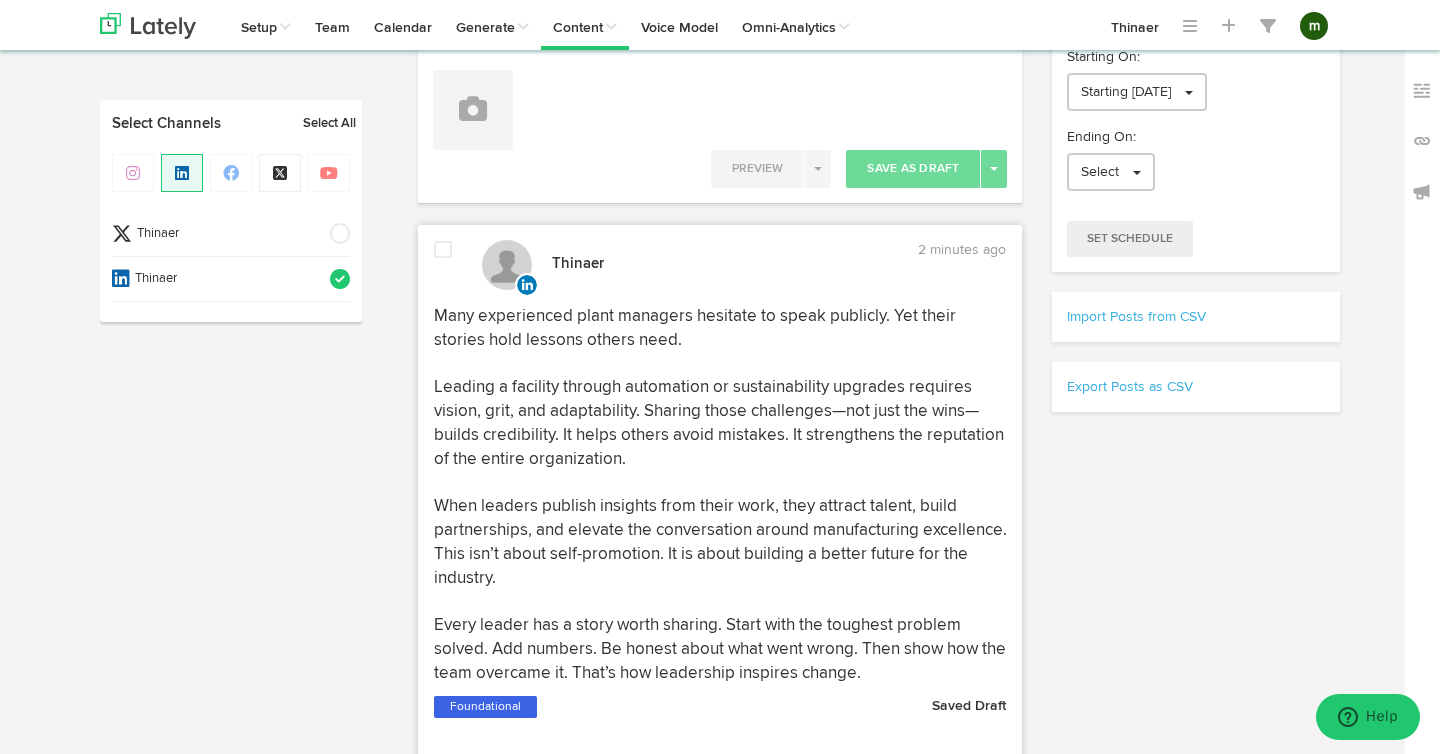 scroll, scrollTop: 344, scrollLeft: 0, axis: vertical 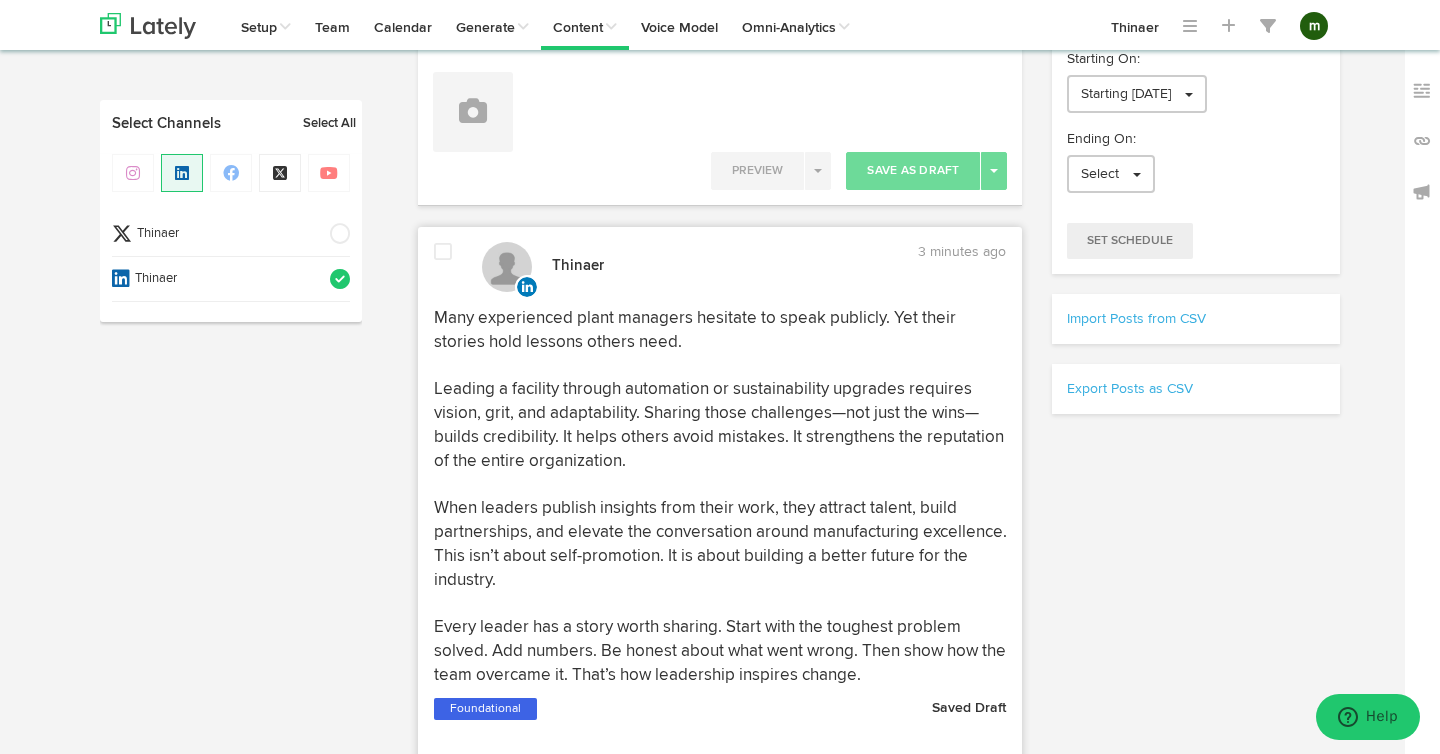 click on "Draft your Post
Thinaer
Suggest Hashtags #
0 of 3000 chars
Select up to 3 Campaigns
Foundational
Blog
Foundational" at bounding box center (879, 3804) 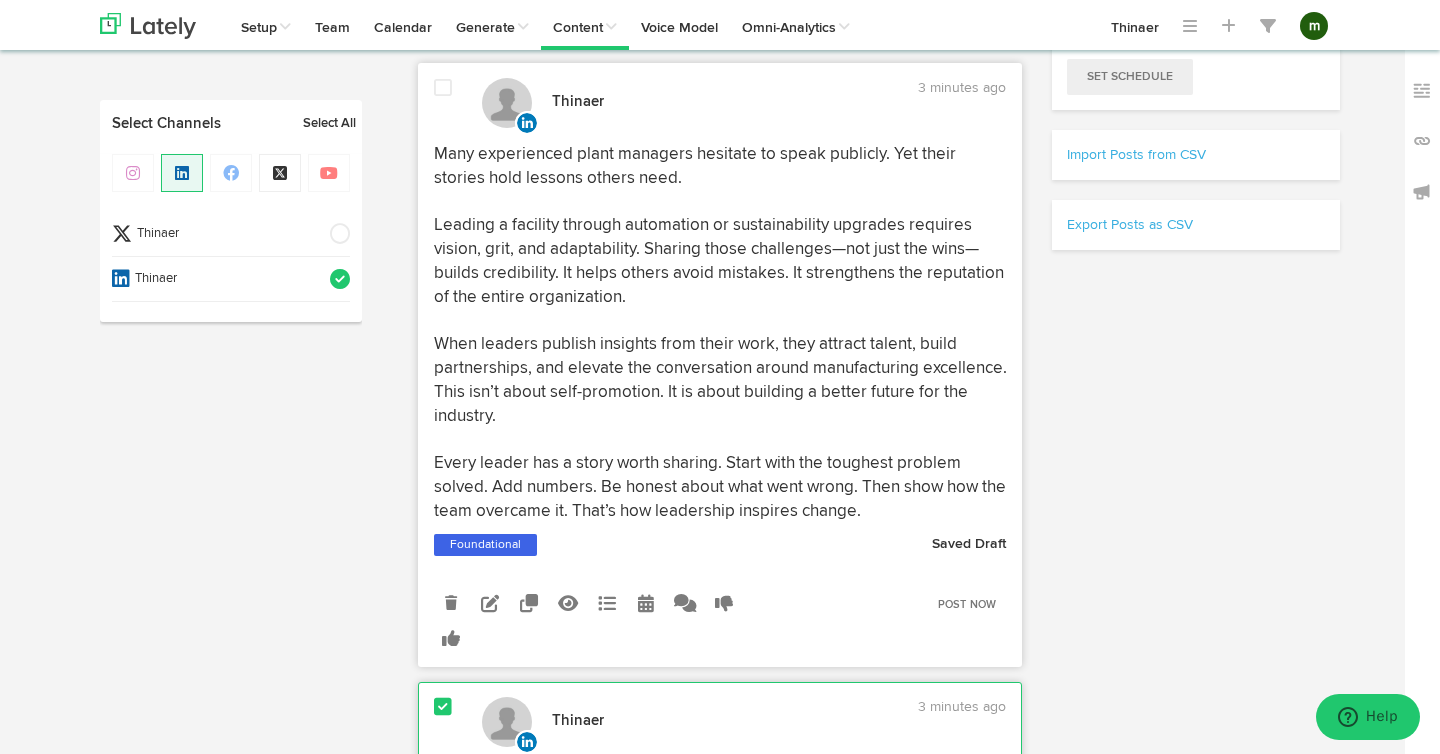 scroll, scrollTop: 515, scrollLeft: 0, axis: vertical 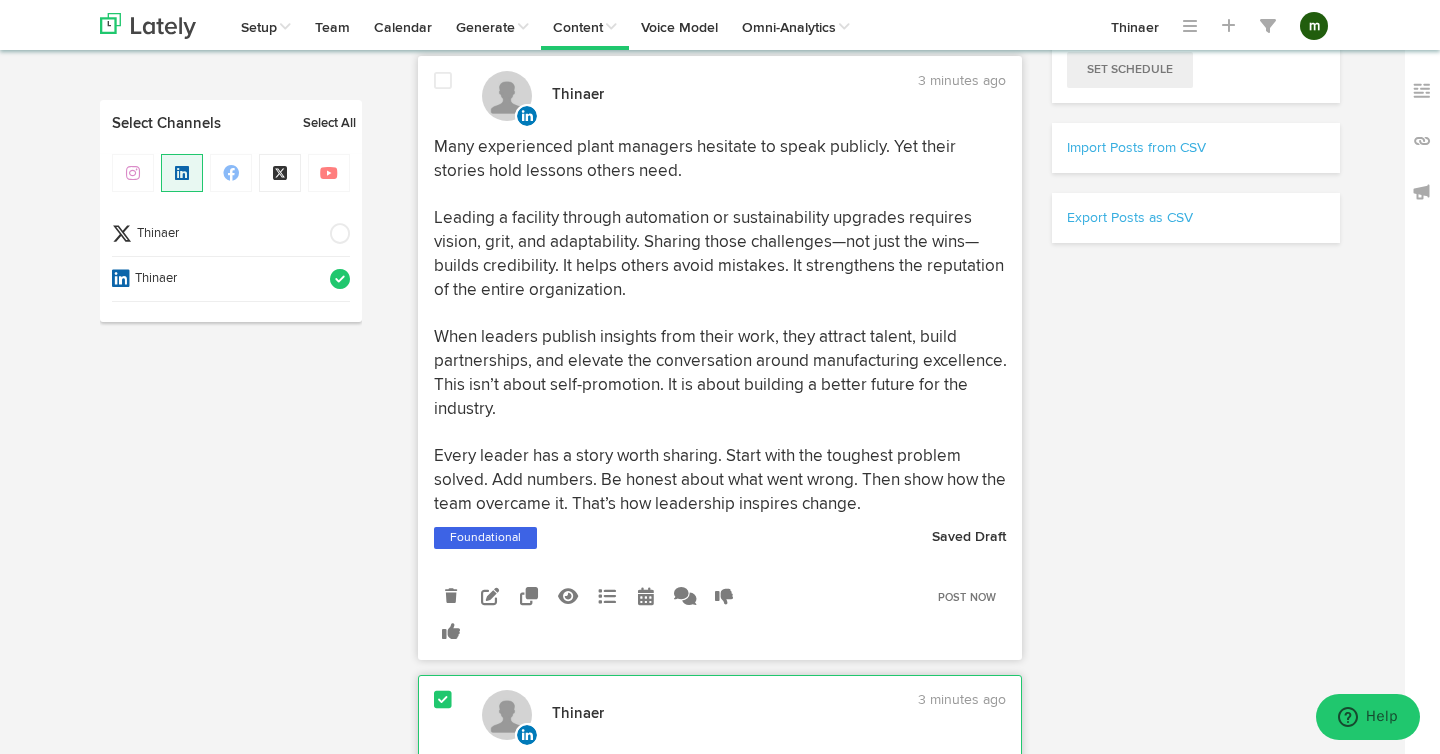 click on "Draft your Post
Thinaer
Suggest Hashtags #
0 of 3000 chars
Select up to 3 Campaigns
Foundational
Blog
Foundational" at bounding box center [879, 3633] 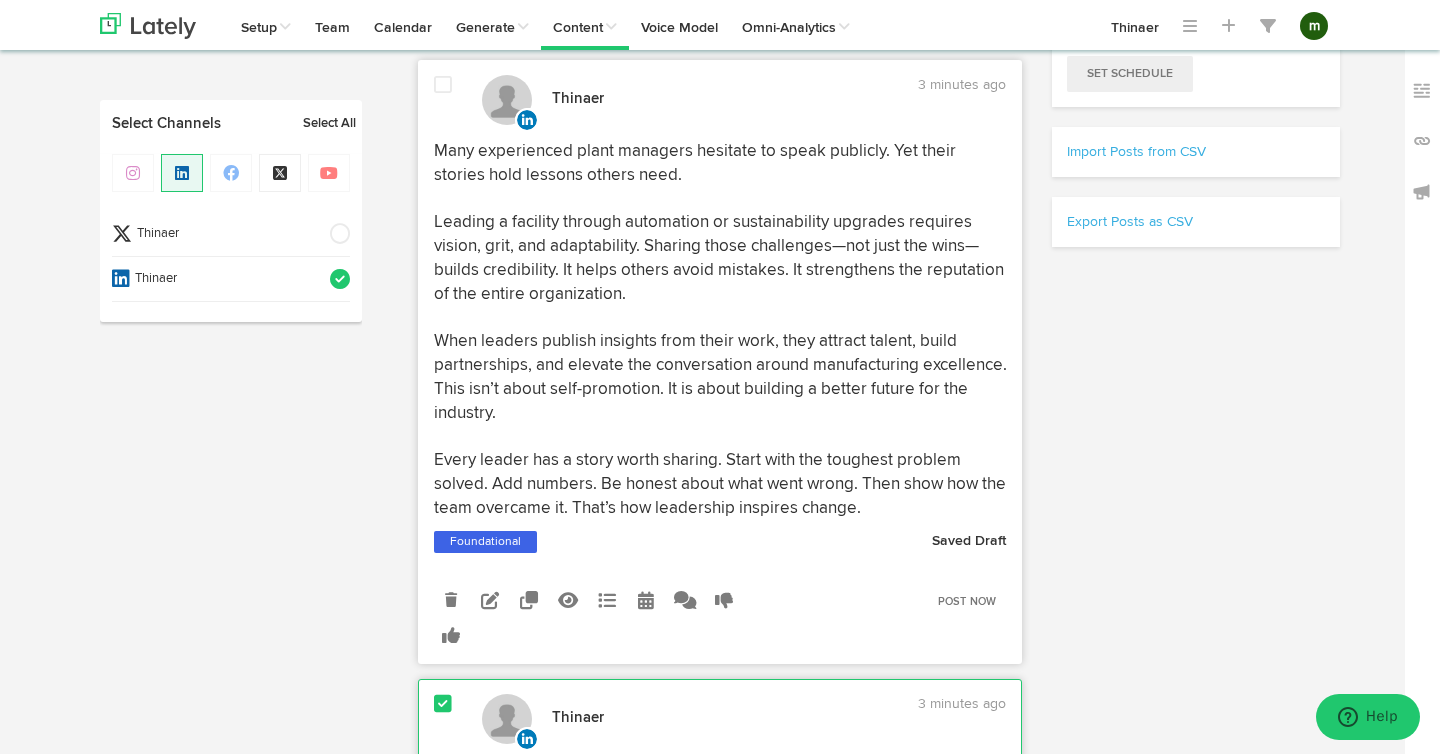 scroll, scrollTop: 512, scrollLeft: 0, axis: vertical 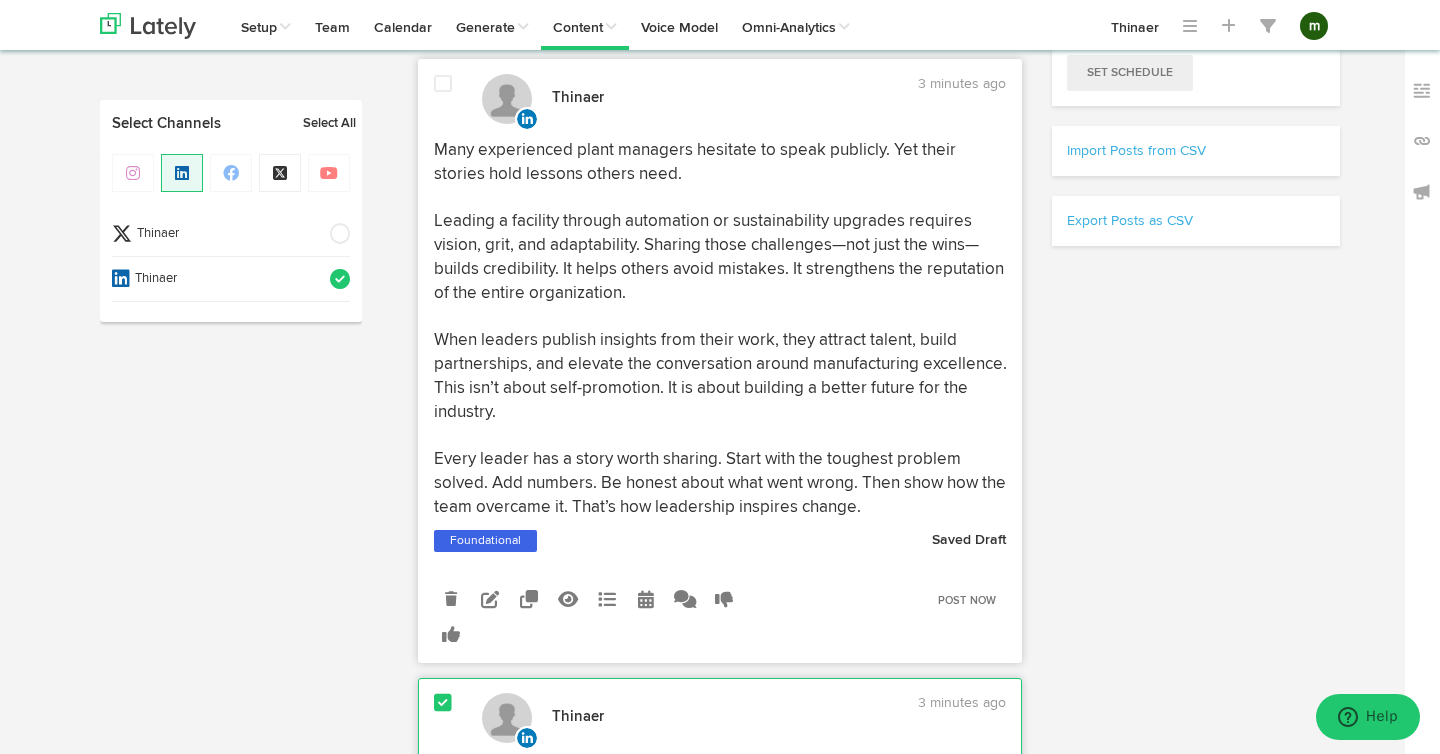 click on "Draft your Post
Thinaer
Suggest Hashtags #
0 of 3000 chars
Select up to 3 Campaigns
Foundational
Blog
Foundational" at bounding box center (879, 3636) 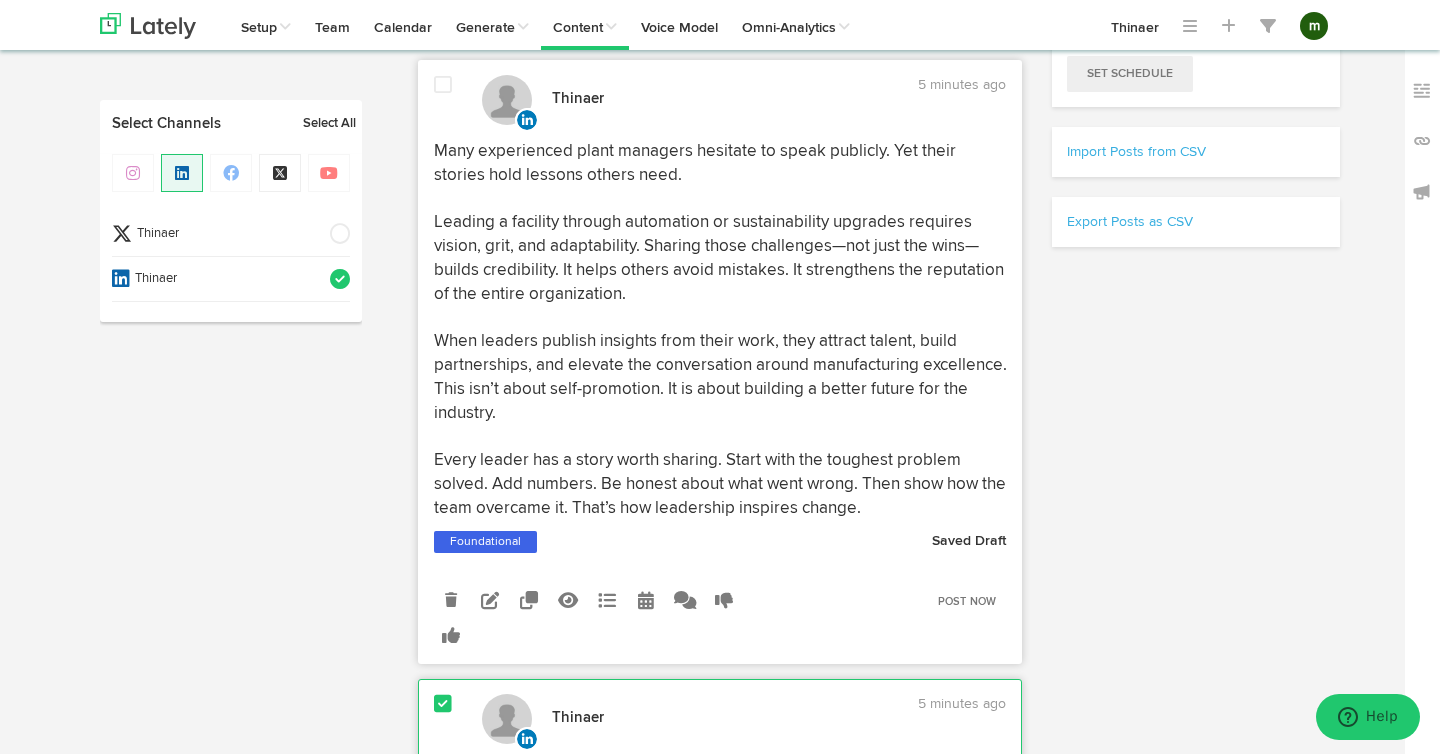 scroll, scrollTop: 504, scrollLeft: 0, axis: vertical 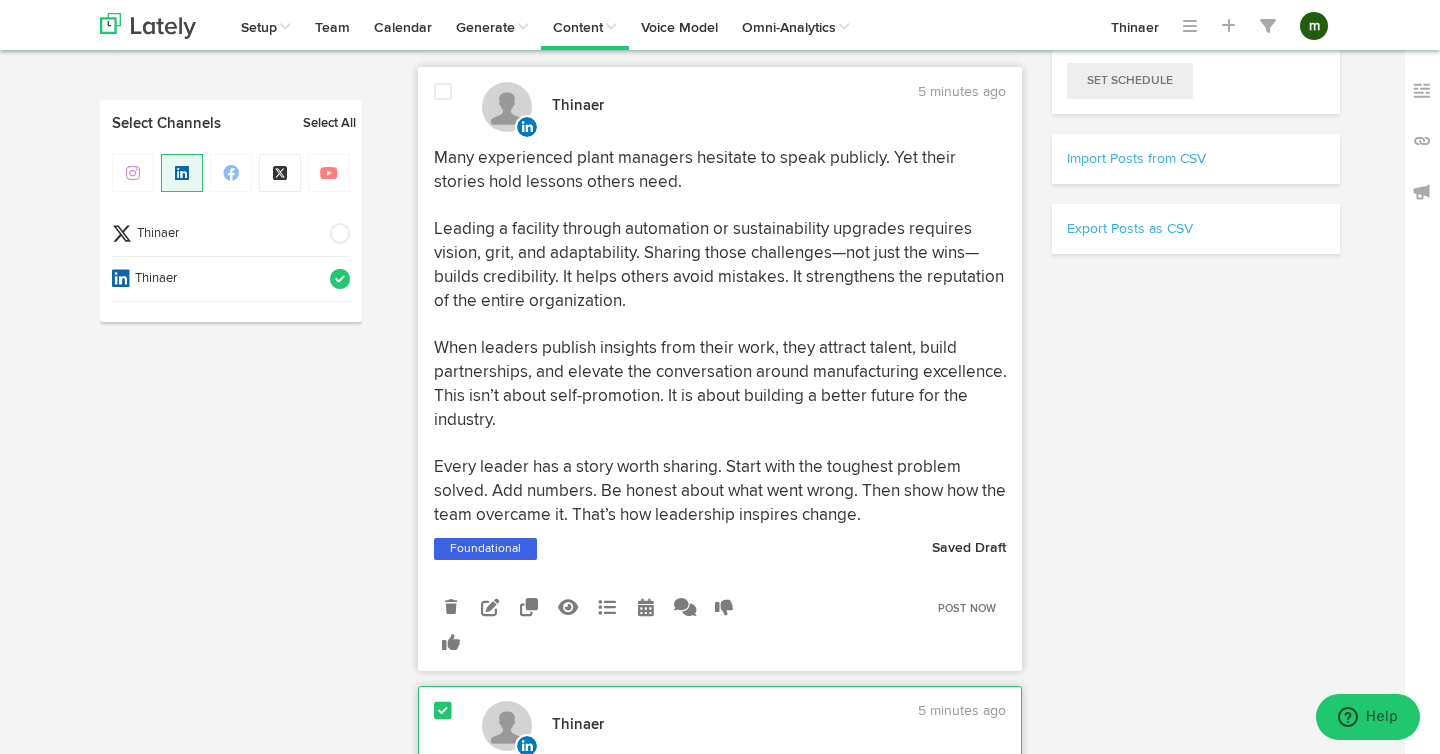 click on "Draft your Post
Thinaer
Suggest Hashtags #
0 of 3000 chars
Select up to 3 Campaigns
Foundational
Blog
Foundational" at bounding box center (879, 3644) 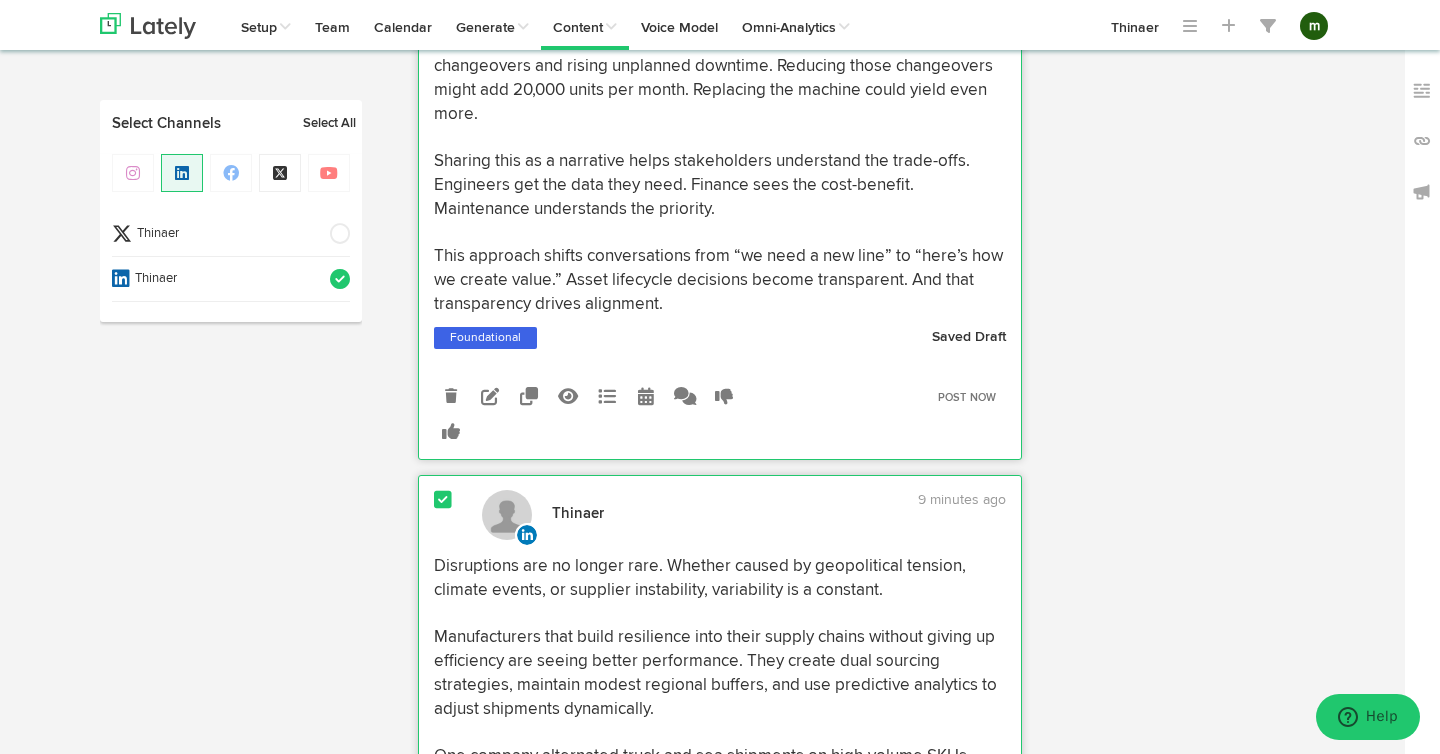 scroll, scrollTop: 2490, scrollLeft: 0, axis: vertical 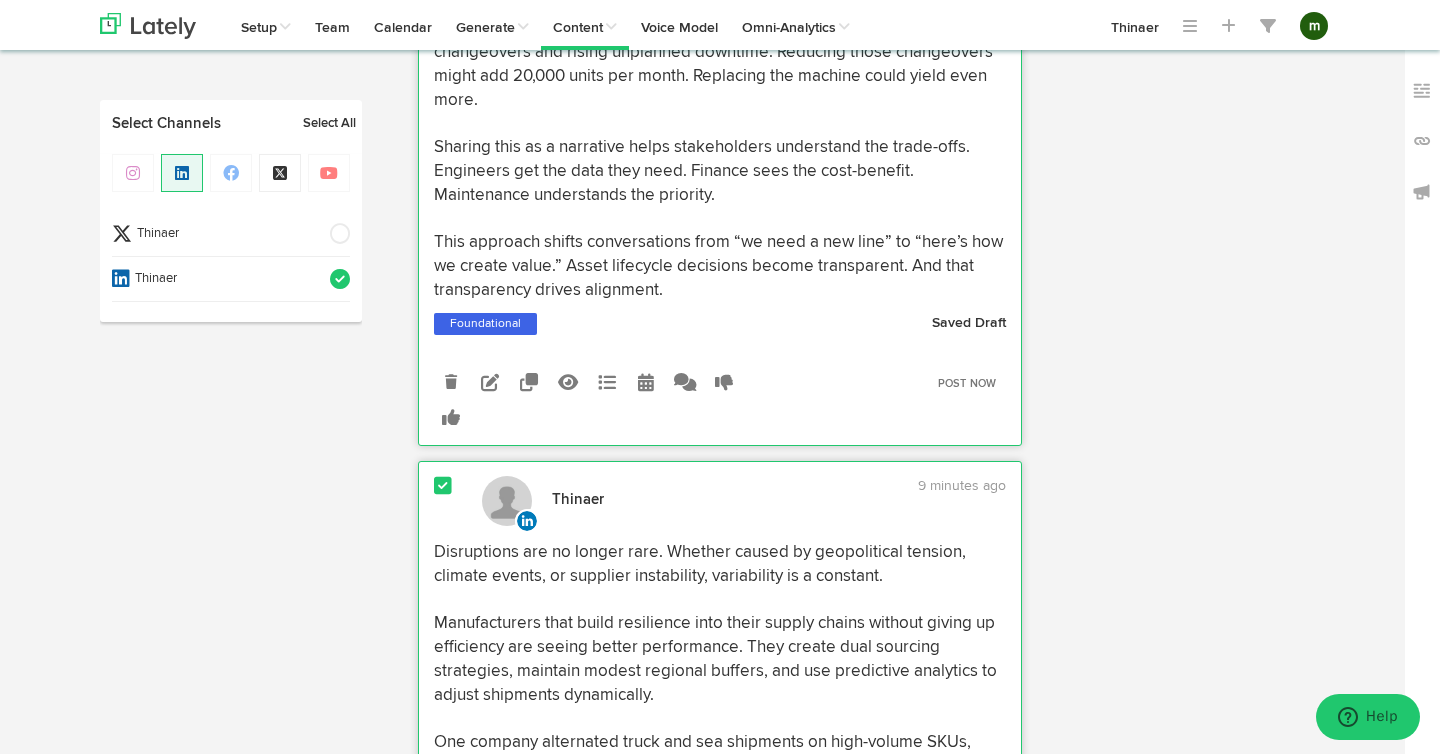click on "Draft your Post
Thinaer
Suggest Hashtags #
0 of 3000 chars
Select up to 3 Campaigns
Foundational
Blog
Foundational" at bounding box center (879, 1658) 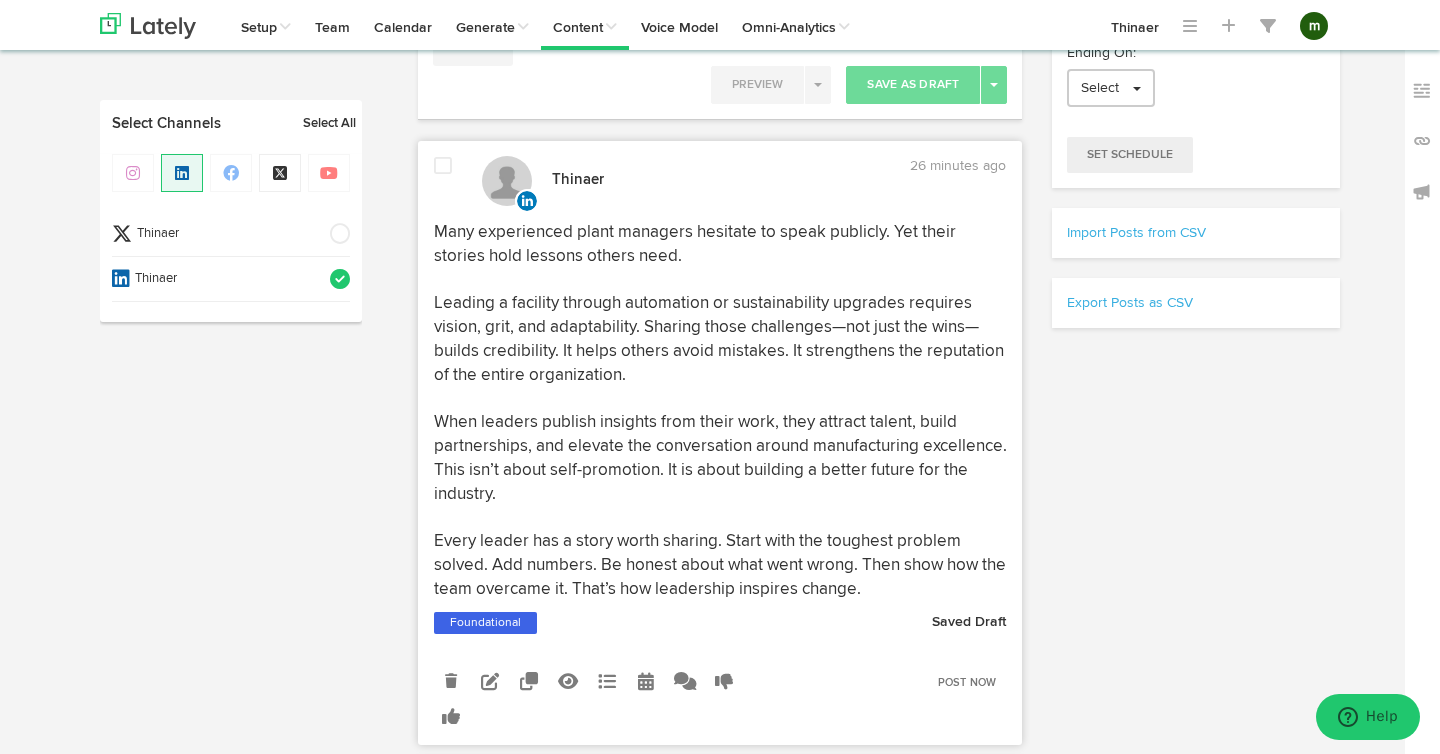 scroll, scrollTop: 458, scrollLeft: 0, axis: vertical 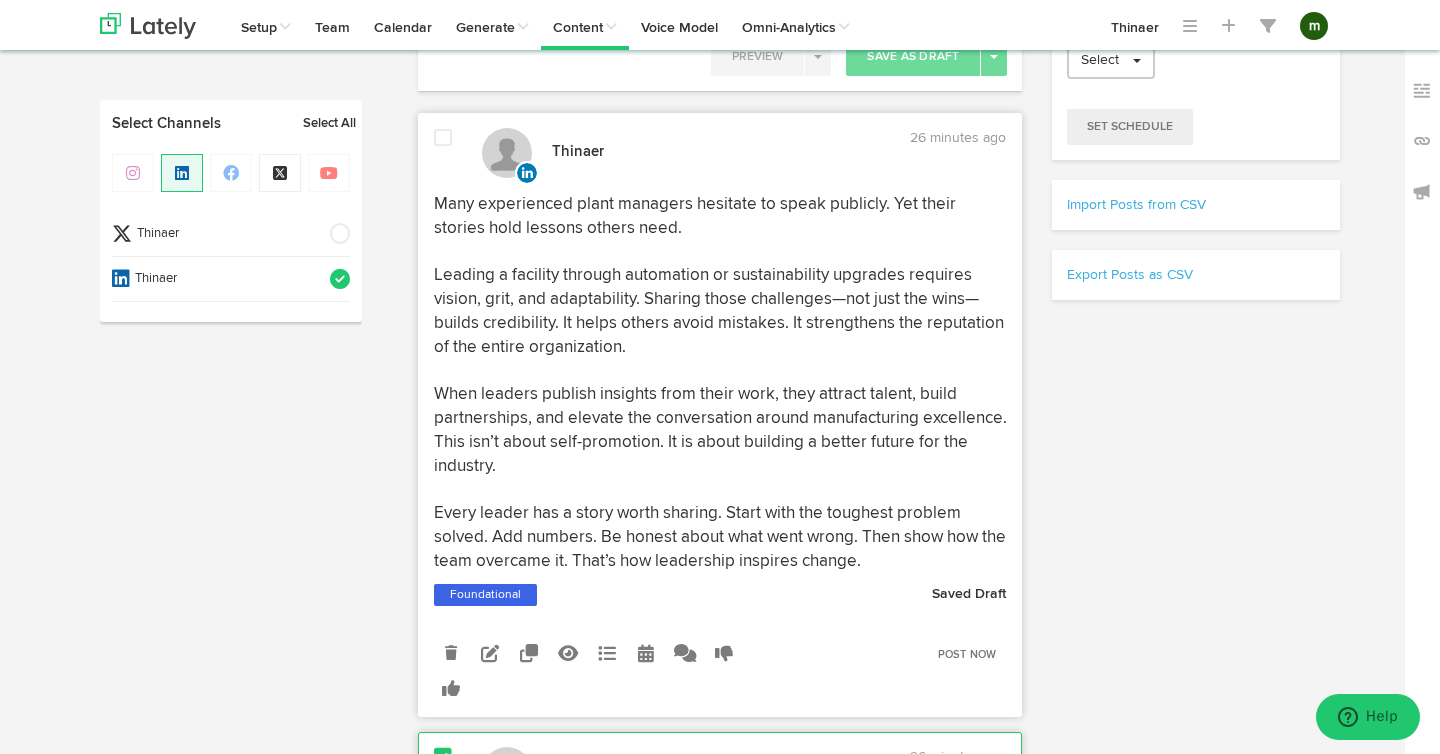 click on "Many experienced plant managers hesitate to speak publicly. Yet their stories hold lessons others need.
Leading a facility through automation or sustainability upgrades requires vision, grit, and adaptability. Sharing those challenges—not just the wins—builds credibility. It helps others avoid mistakes. It strengthens the reputation of the entire organization.
When leaders publish insights from their work, they attract talent, build partnerships, and elevate the conversation around manufacturing excellence. This isn’t about self-promotion. It is about building a better future for the industry.
Every leader has a story worth sharing. Start with the toughest problem solved. Add numbers. Be honest about what went wrong. Then show how the team overcame it. That’s how leadership inspires change." at bounding box center (722, 383) 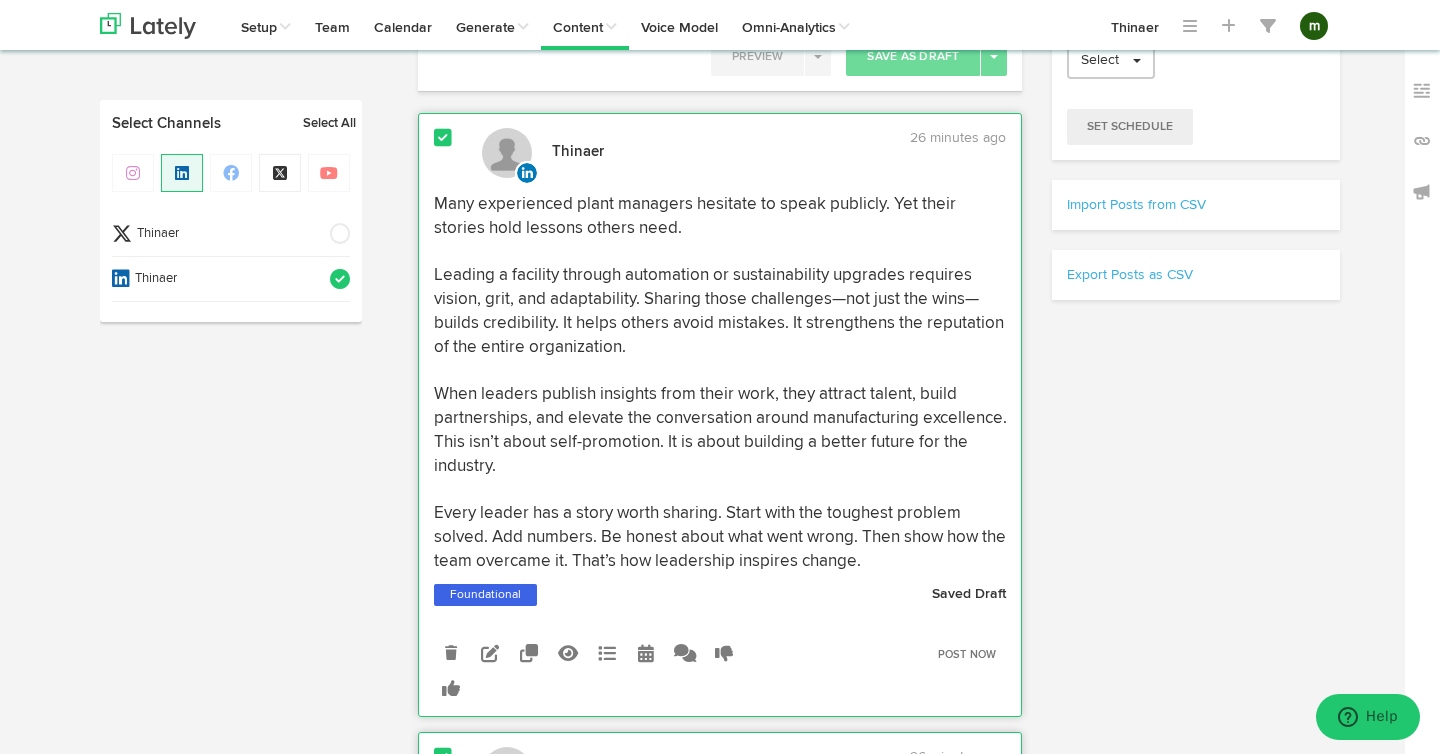 click on "Many experienced plant managers hesitate to speak publicly. Yet their stories hold lessons others need.
Leading a facility through automation or sustainability upgrades requires vision, grit, and adaptability. Sharing those challenges—not just the wins—builds credibility. It helps others avoid mistakes. It strengthens the reputation of the entire organization.
When leaders publish insights from their work, they attract talent, build partnerships, and elevate the conversation around manufacturing excellence. This isn’t about self-promotion. It is about building a better future for the industry.
Every leader has a story worth sharing. Start with the toughest problem solved. Add numbers. Be honest about what went wrong. Then show how the team overcame it. That’s how leadership inspires change." at bounding box center [722, 383] 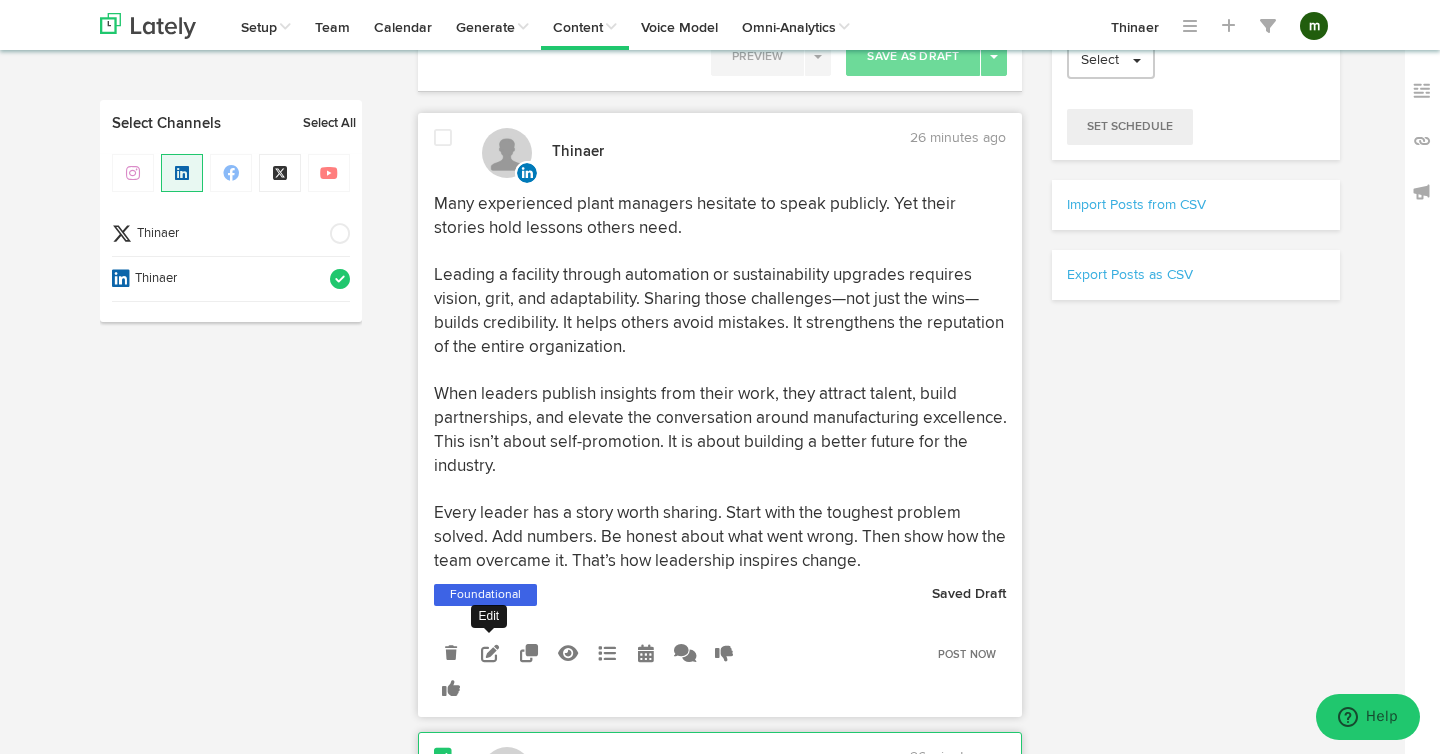 click at bounding box center [490, 653] 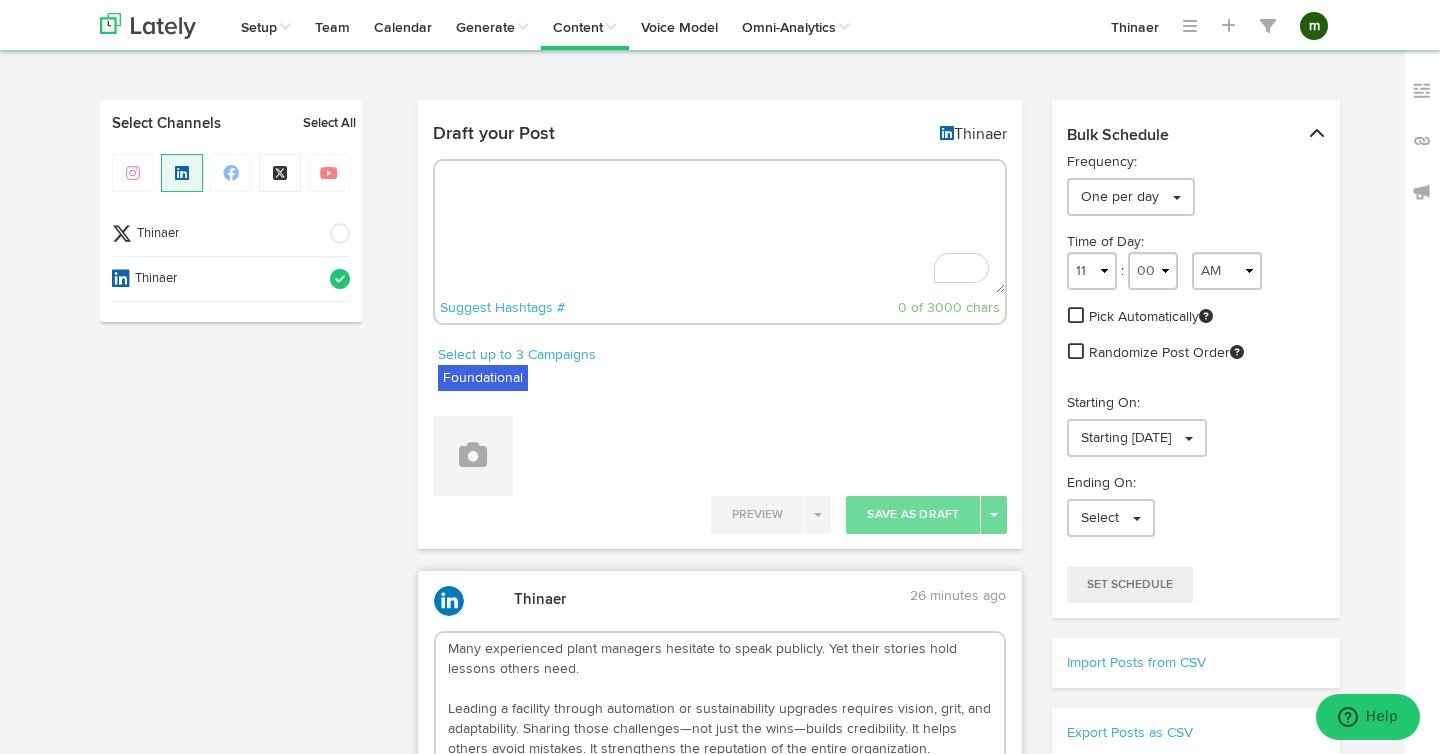 scroll, scrollTop: 148, scrollLeft: 0, axis: vertical 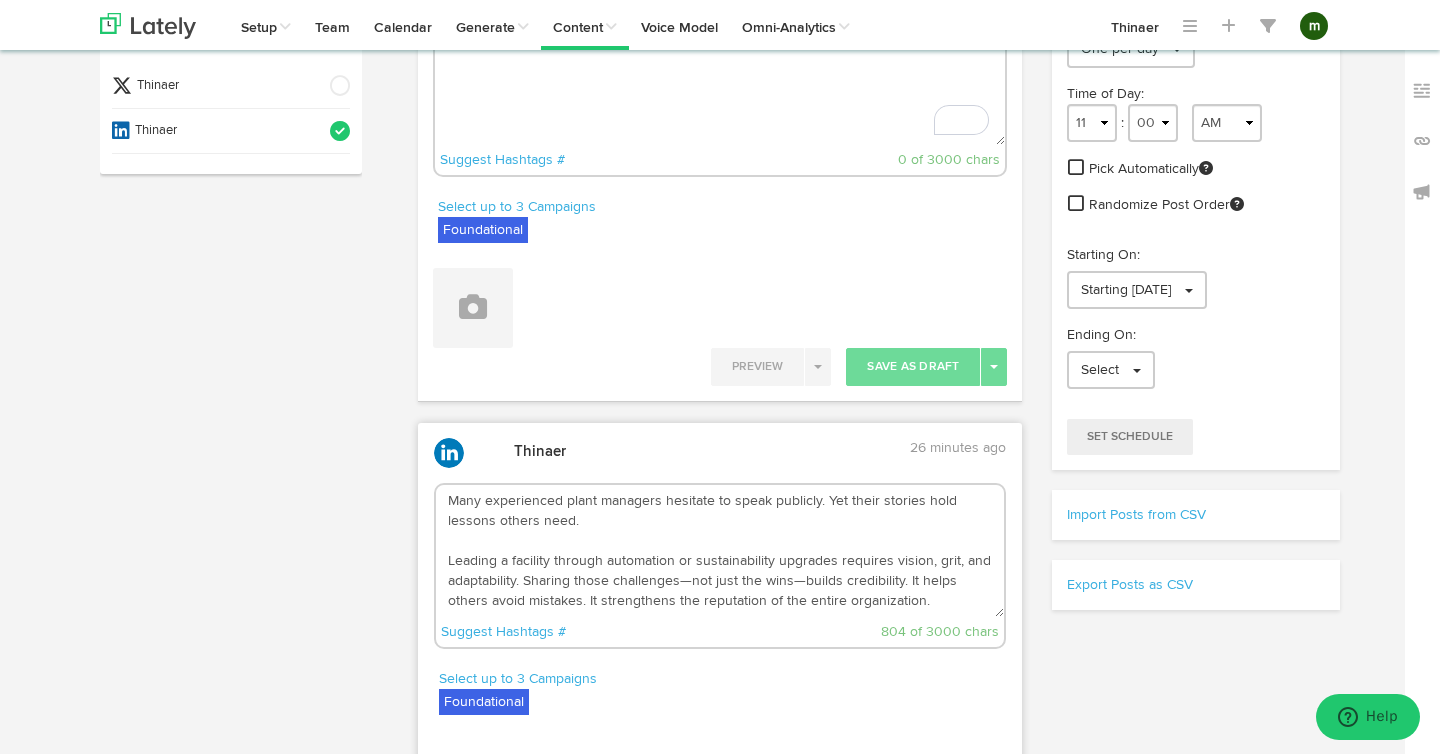 click on "Many experienced plant managers hesitate to speak publicly. Yet their stories hold lessons others need.
Leading a facility through automation or sustainability upgrades requires vision, grit, and adaptability. Sharing those challenges—not just the wins—builds credibility. It helps others avoid mistakes. It strengthens the reputation of the entire organization.
When leaders publish insights from their work, they attract talent, build partnerships, and elevate the conversation around manufacturing excellence. This isn’t about self-promotion. It is about building a better future for the industry.
Every leader has a story worth sharing. Start with the toughest problem solved. Add numbers. Be honest about what went wrong. Then show how the team overcame it. That’s how leadership inspires change." at bounding box center (720, 551) 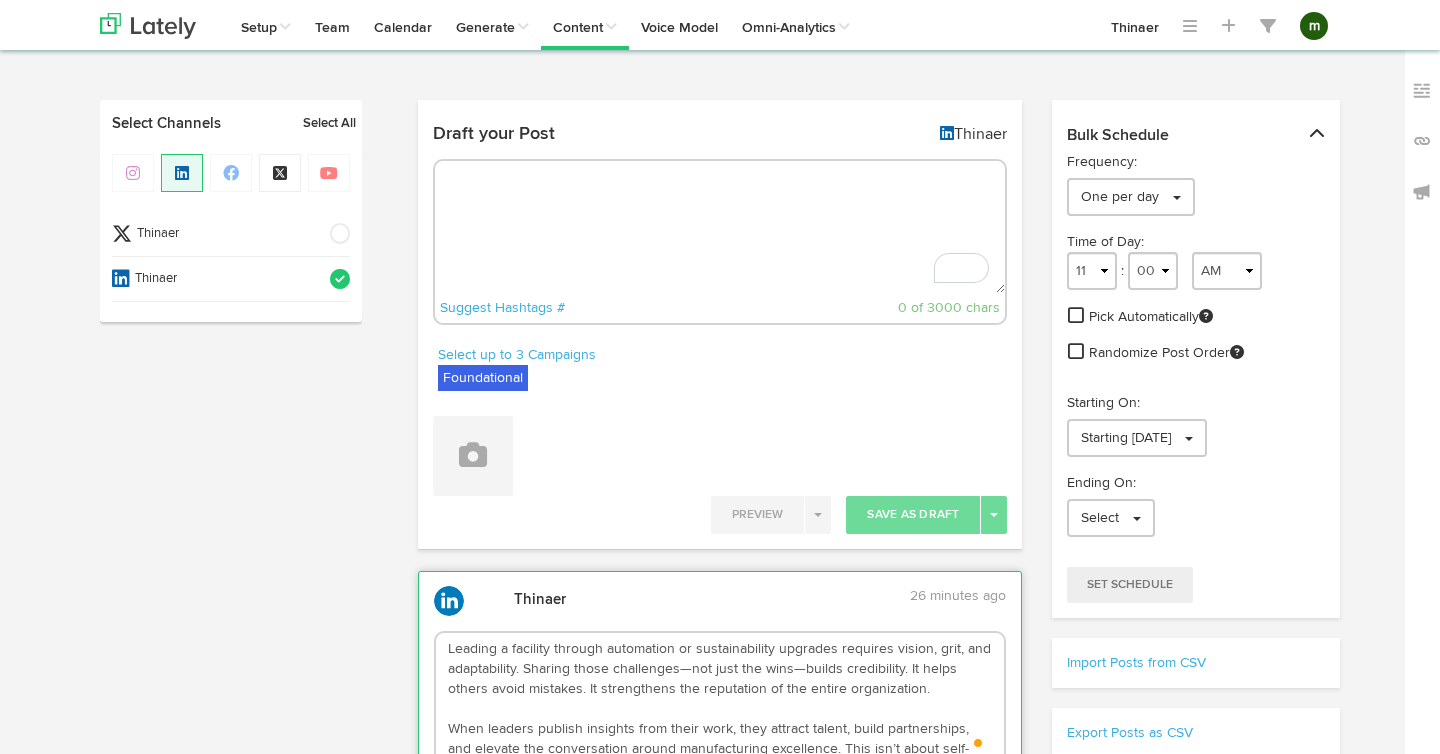 select on "4" 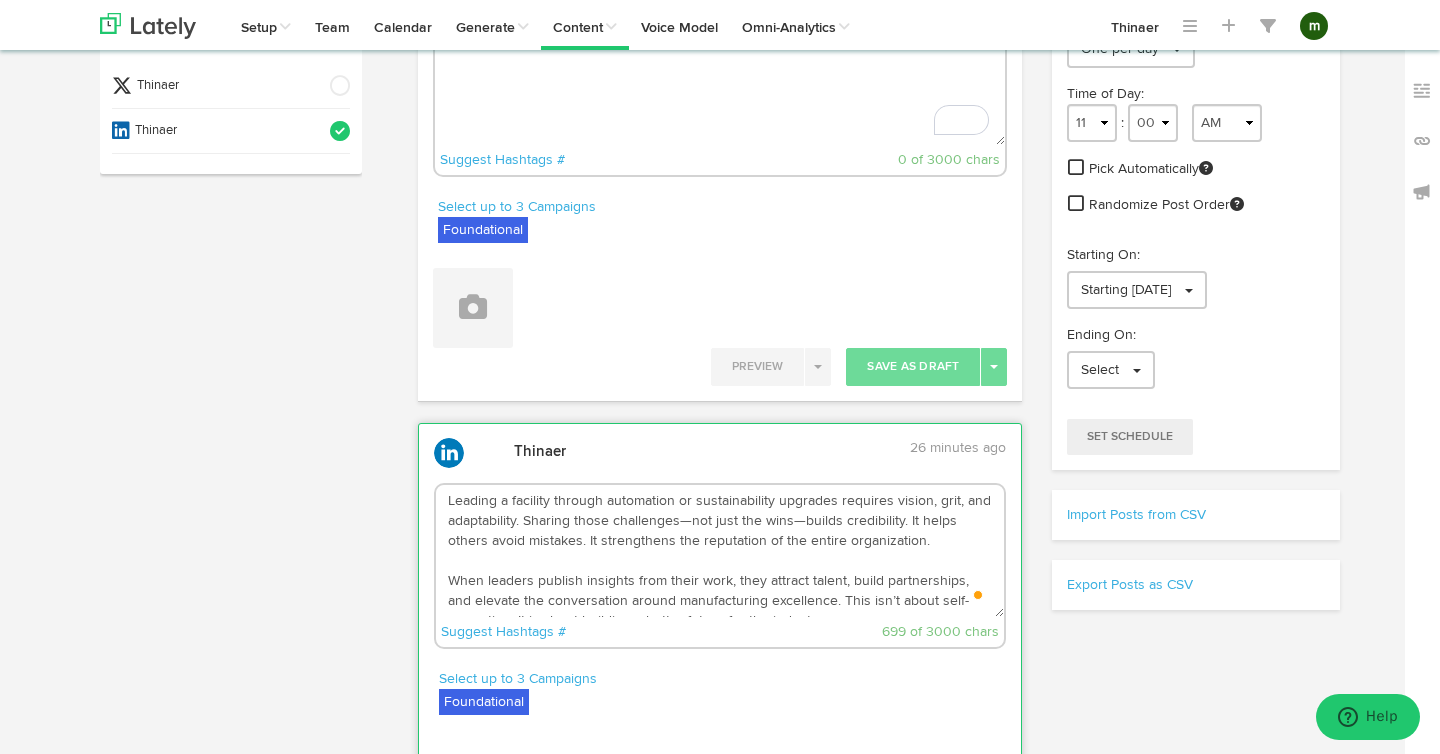 scroll, scrollTop: 0, scrollLeft: 0, axis: both 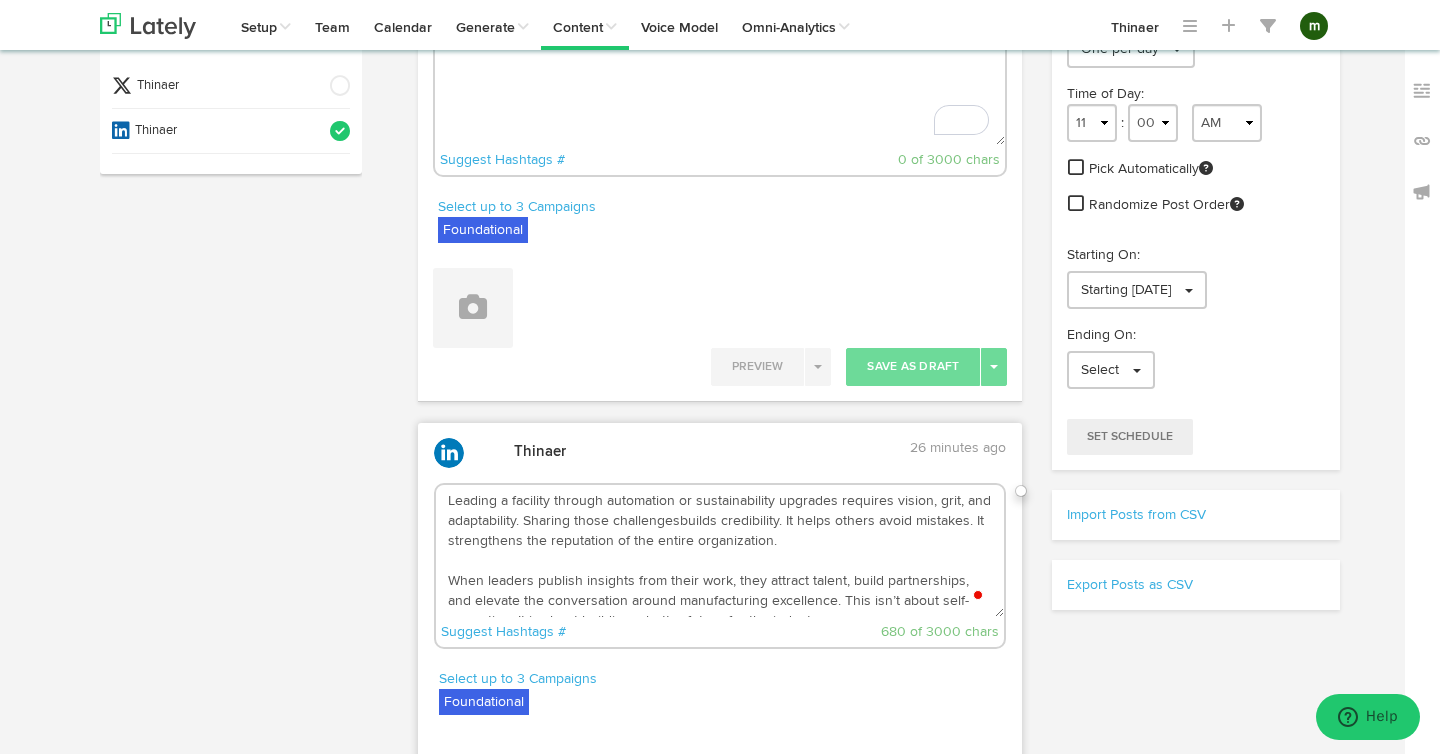 type on "Leading a facility through automation or sustainability upgrades requires vision, grit, and adaptability. Sharing those challenges builds credibility. It helps others avoid mistakes. It strengthens the reputation of the entire organization.
When leaders publish insights from their work, they attract talent, build partnerships, and elevate the conversation around manufacturing excellence. This isn’t about self-promotion. It is about building a better future for the industry.
Every leader has a story worth sharing. Start with the toughest problem solved. Add numbers. Be honest about what went wrong. Then show how the team overcame it. That’s how leadership inspires change." 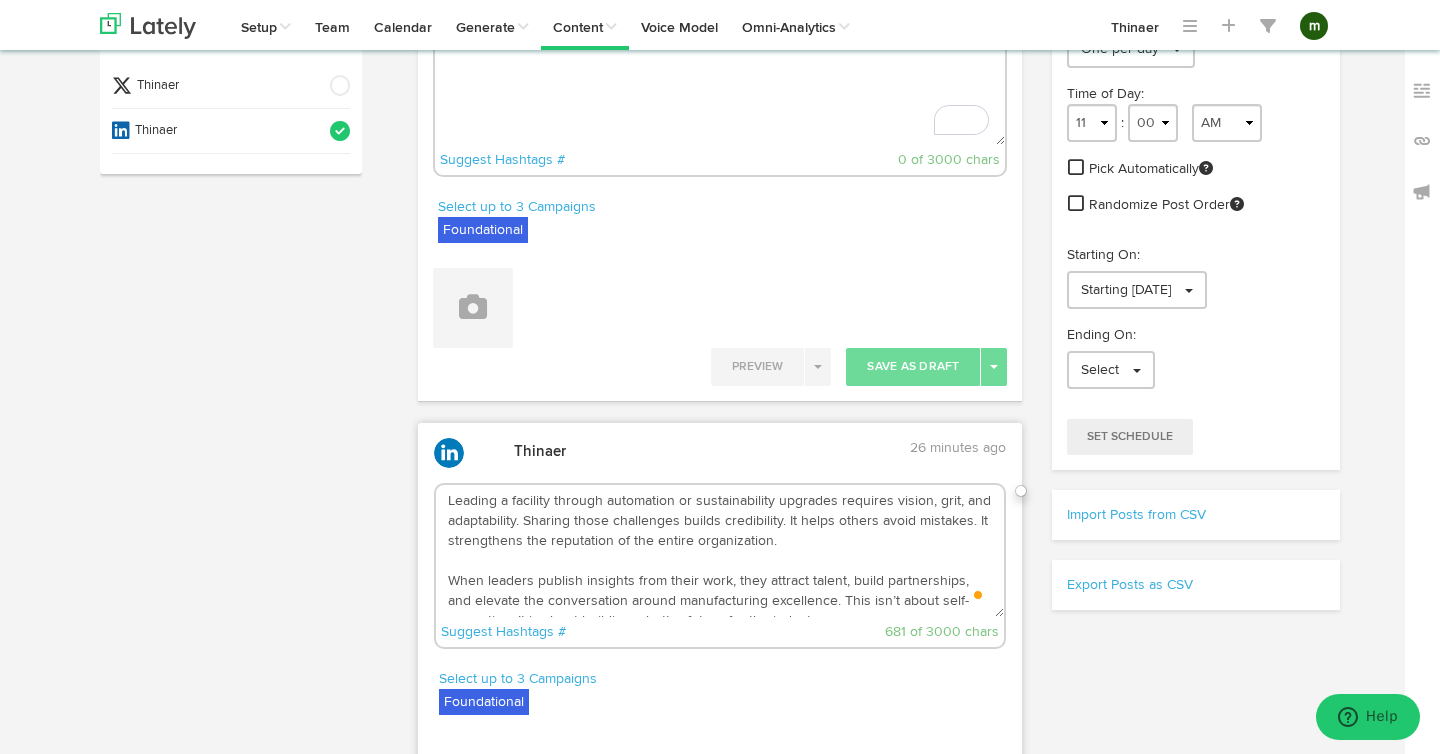 scroll, scrollTop: 20, scrollLeft: 0, axis: vertical 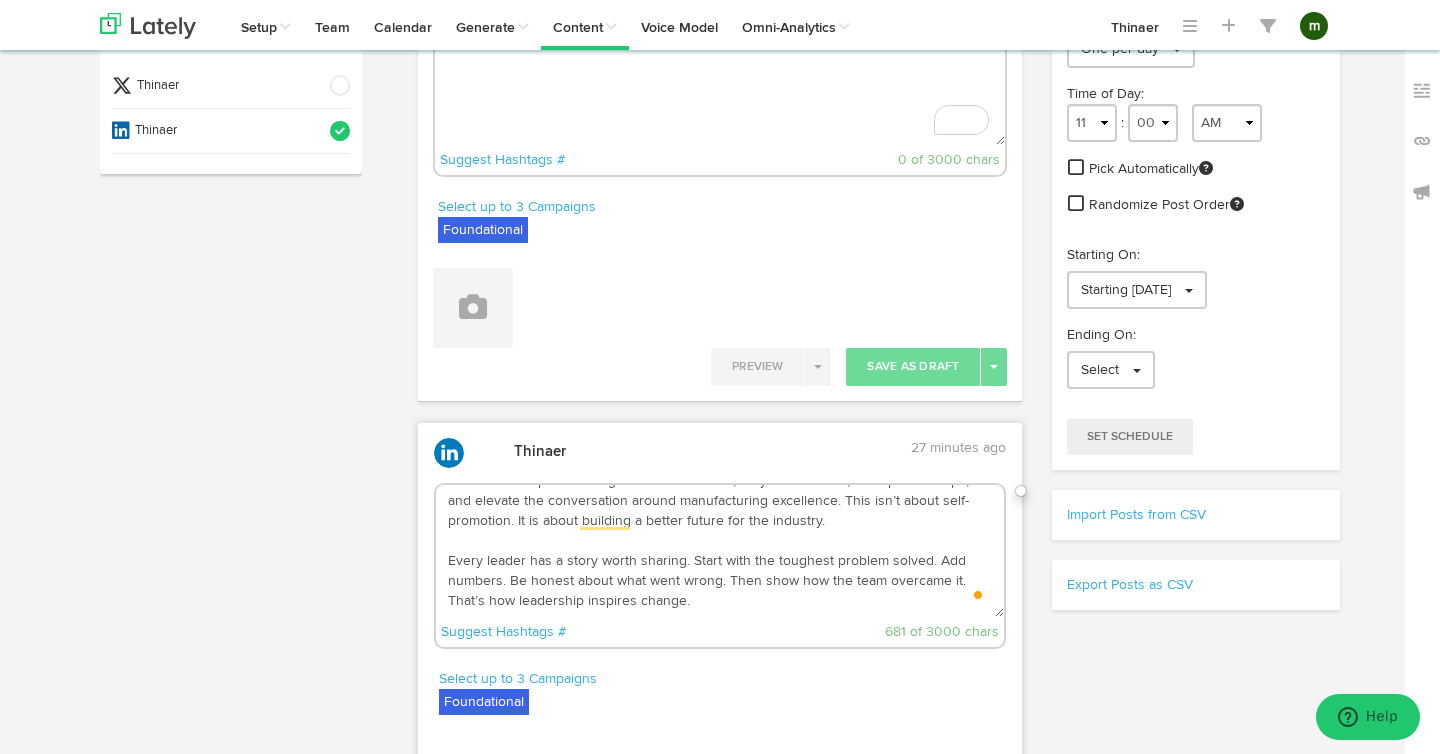click on "Leading a facility through automation or sustainability upgrades requires vision, grit, and adaptability. Sharing those challenges builds credibility. It helps others avoid mistakes. It strengthens the reputation of the entire organization.
When leaders publish insights from their work, they attract talent, build partnerships, and elevate the conversation around manufacturing excellence. This isn’t about self-promotion. It is about building a better future for the industry.
Every leader has a story worth sharing. Start with the toughest problem solved. Add numbers. Be honest about what went wrong. Then show how the team overcame it. That’s how leadership inspires change." at bounding box center (720, 551) 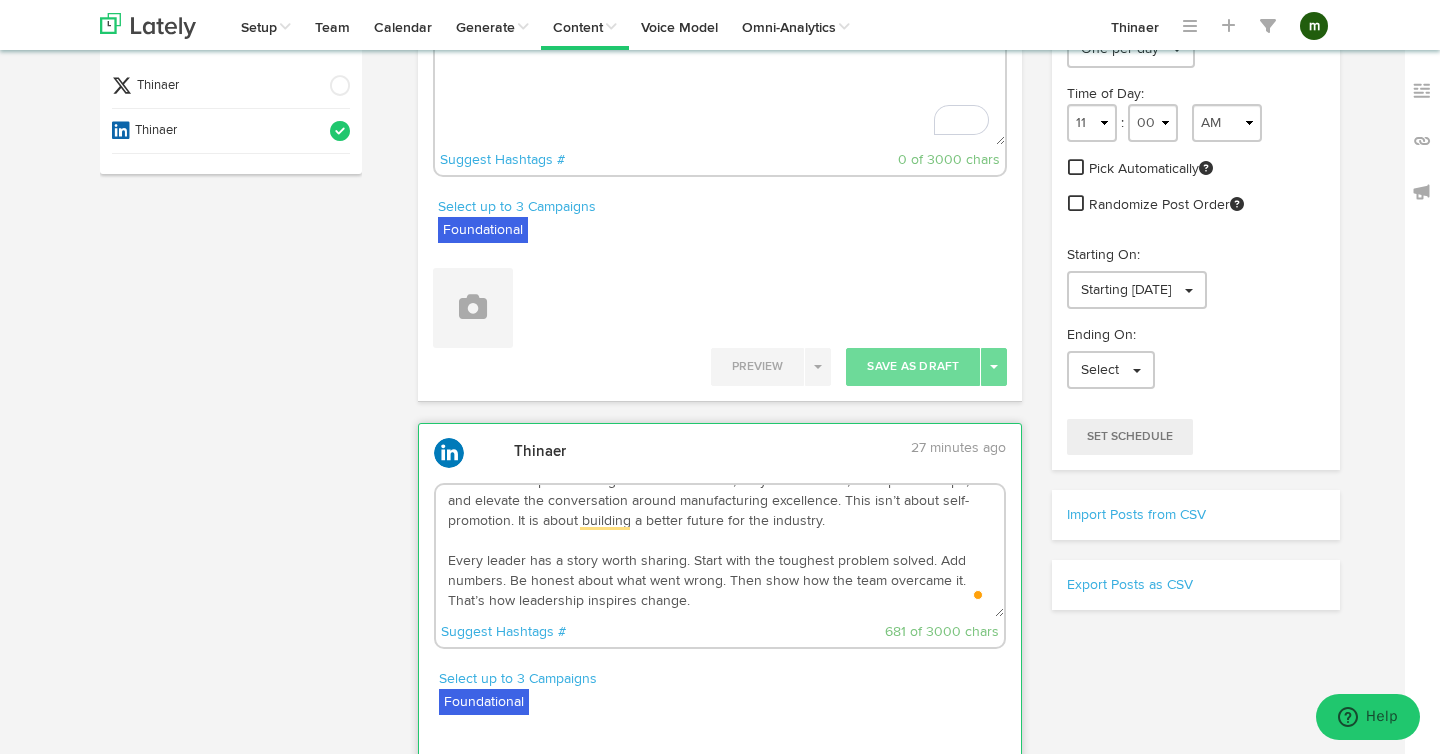 click on "Leading a facility through automation or sustainability upgrades requires vision, grit, and adaptability. Sharing those challenges builds credibility. It helps others avoid mistakes. It strengthens the reputation of the entire organization.
When leaders publish insights from their work, they attract talent, build partnerships, and elevate the conversation around manufacturing excellence. This isn’t about self-promotion. It is about building a better future for the industry.
Every leader has a story worth sharing. Start with the toughest problem solved. Add numbers. Be honest about what went wrong. Then show how the team overcame it. That’s how leadership inspires change." at bounding box center [720, 551] 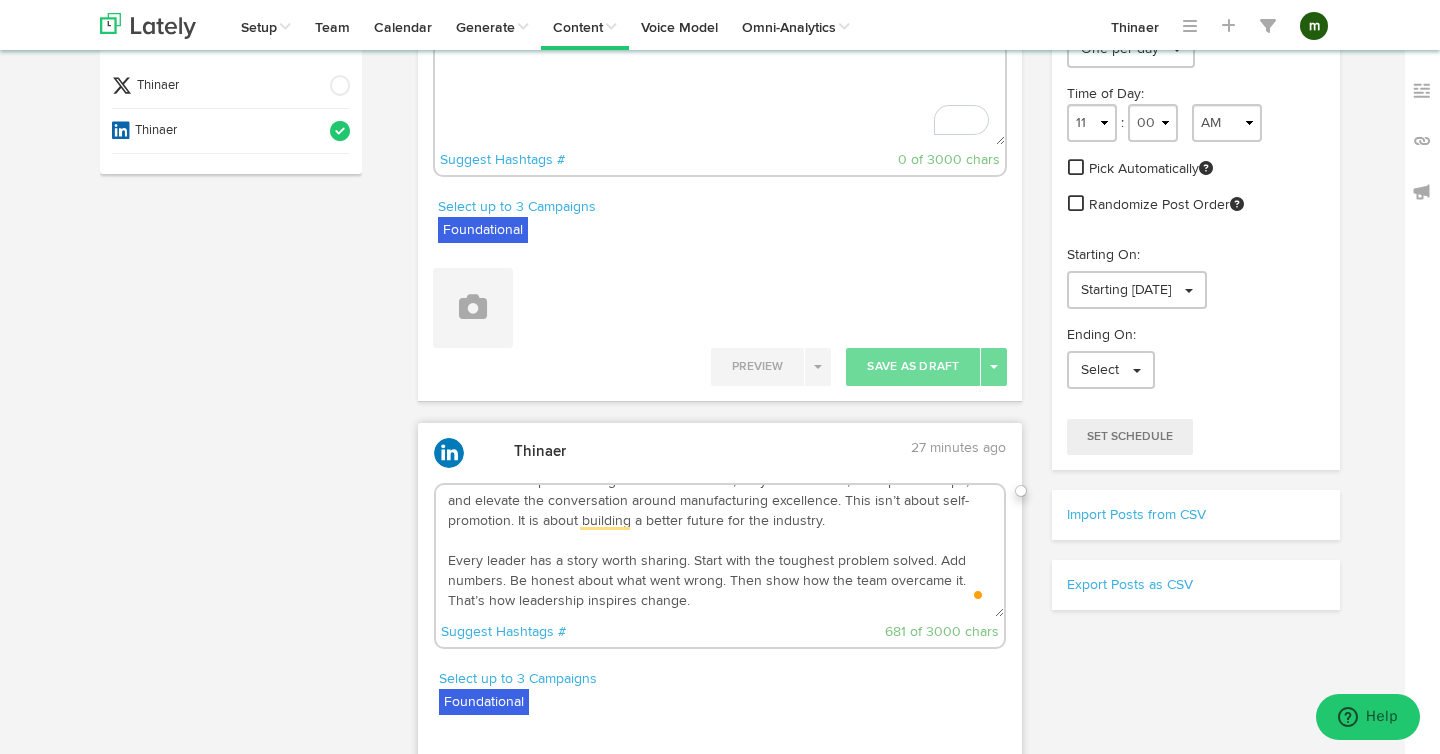 click on "Leading a facility through automation or sustainability upgrades requires vision, grit, and adaptability. Sharing those challenges builds credibility. It helps others avoid mistakes. It strengthens the reputation of the entire organization.
When leaders publish insights from their work, they attract talent, build partnerships, and elevate the conversation around manufacturing excellence. This isn’t about self-promotion. It is about building a better future for the industry.
Every leader has a story worth sharing. Start with the toughest problem solved. Add numbers. Be honest about what went wrong. Then show how the team overcame it. That’s how leadership inspires change." at bounding box center [720, 551] 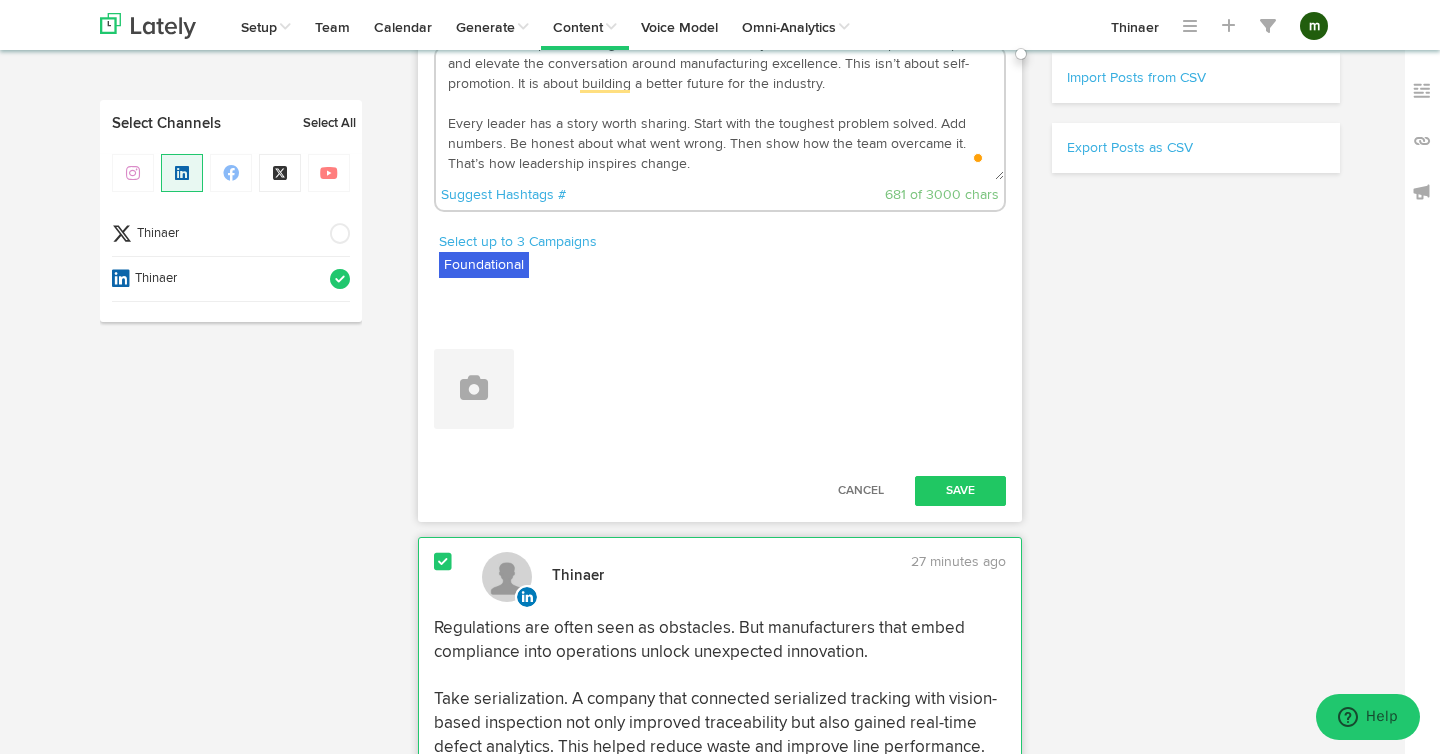 scroll, scrollTop: 533, scrollLeft: 0, axis: vertical 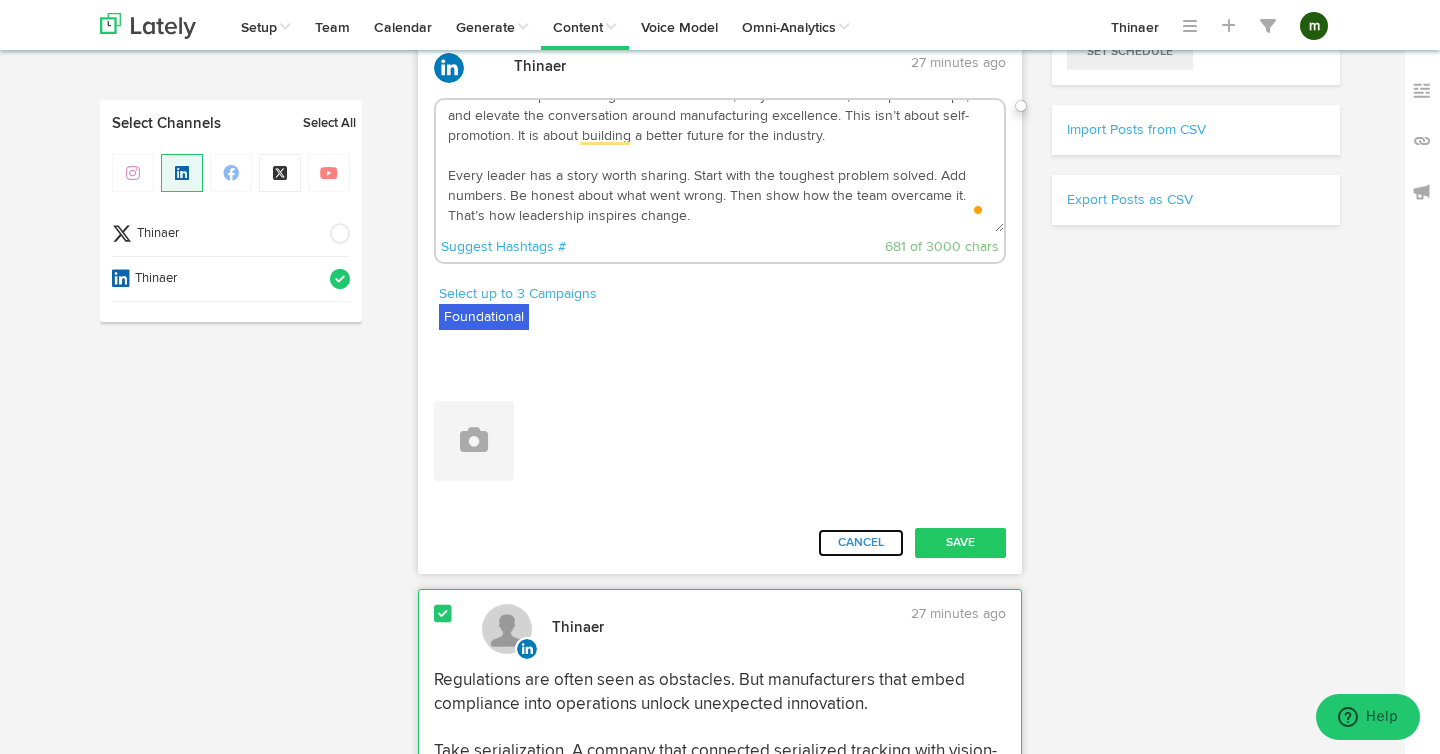 click on "Cancel" at bounding box center (861, 543) 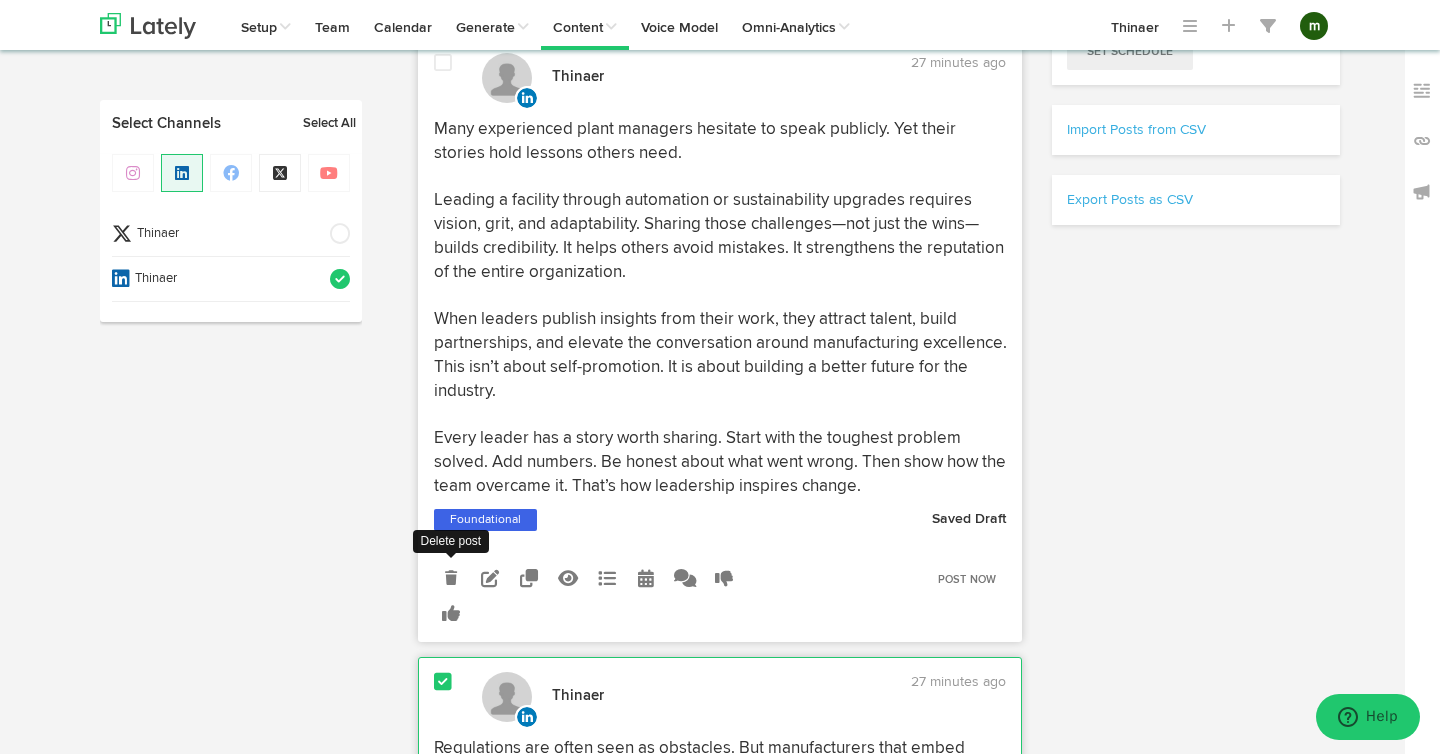 click at bounding box center [451, 578] 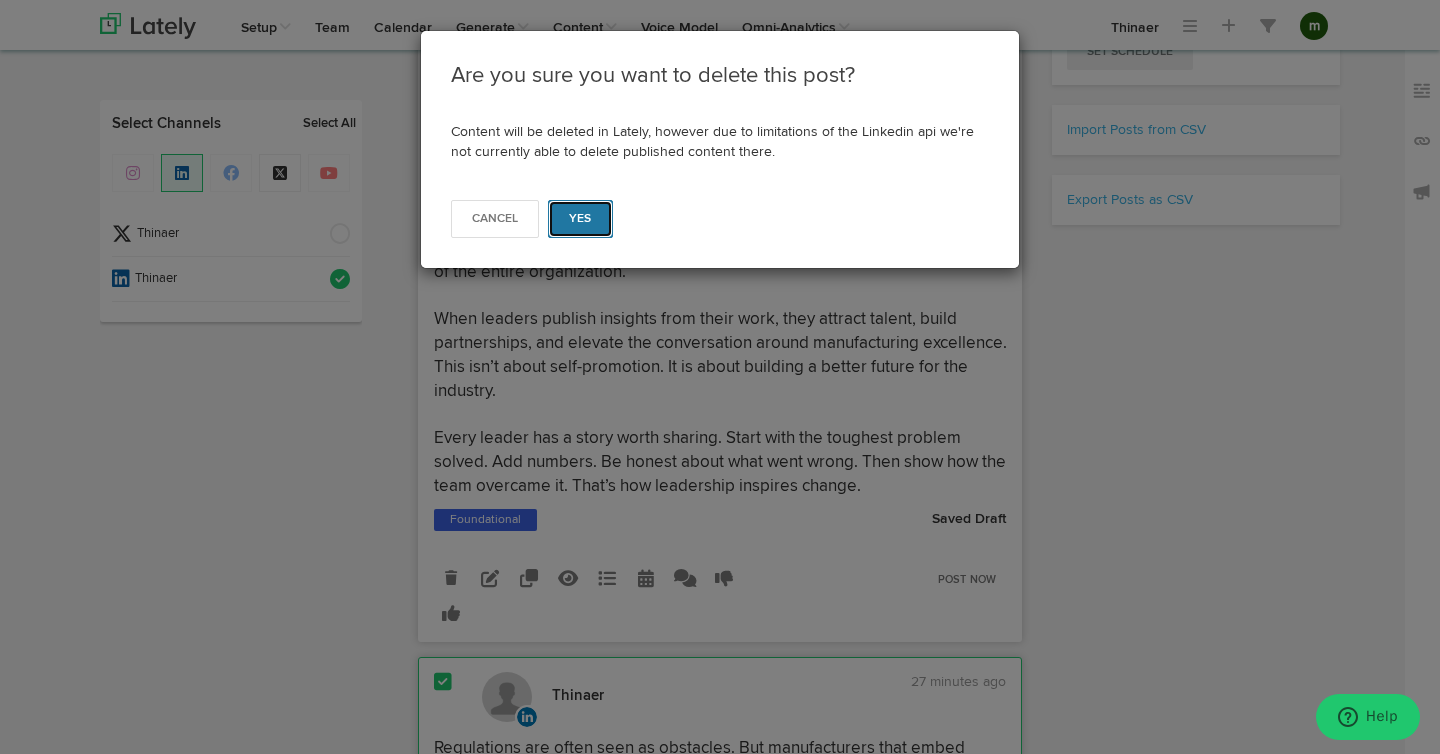click on "Yes" at bounding box center (580, 219) 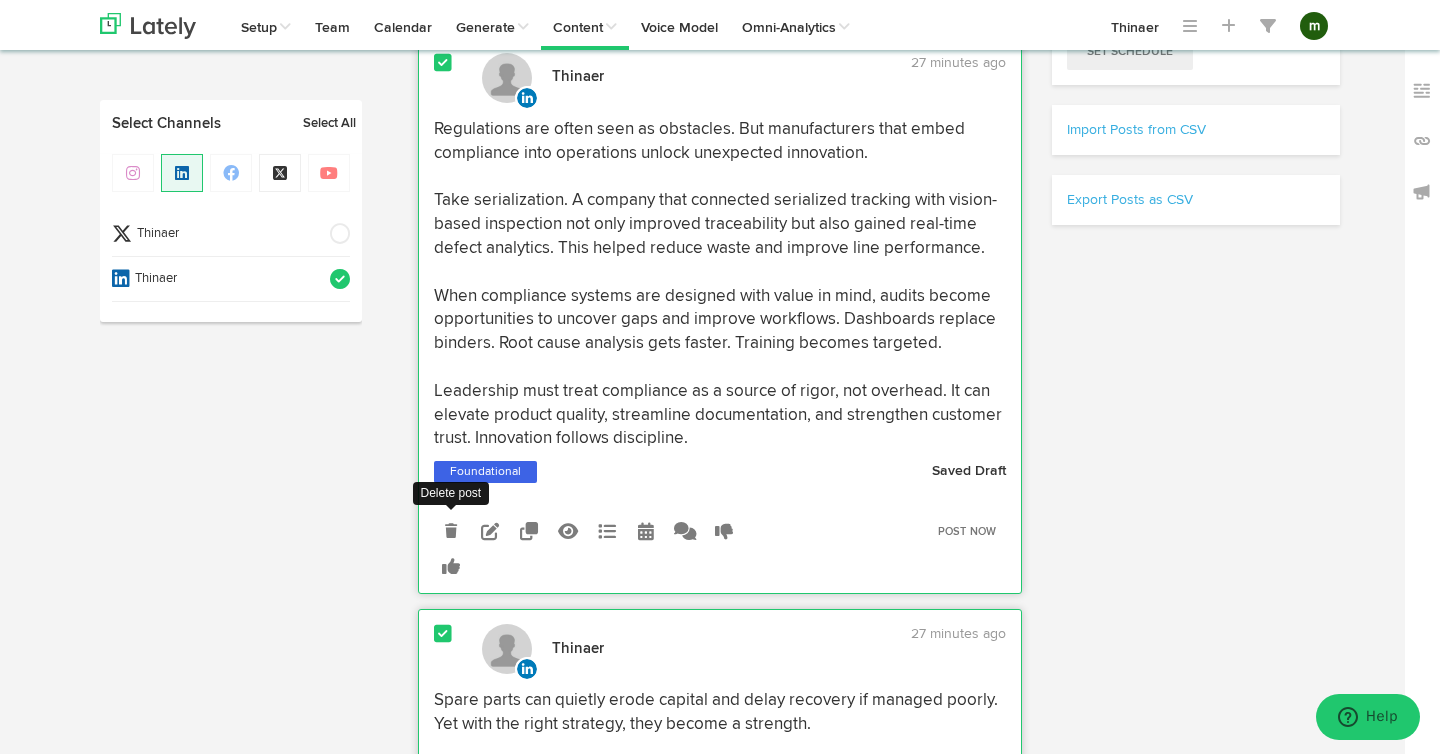 click at bounding box center [451, 531] 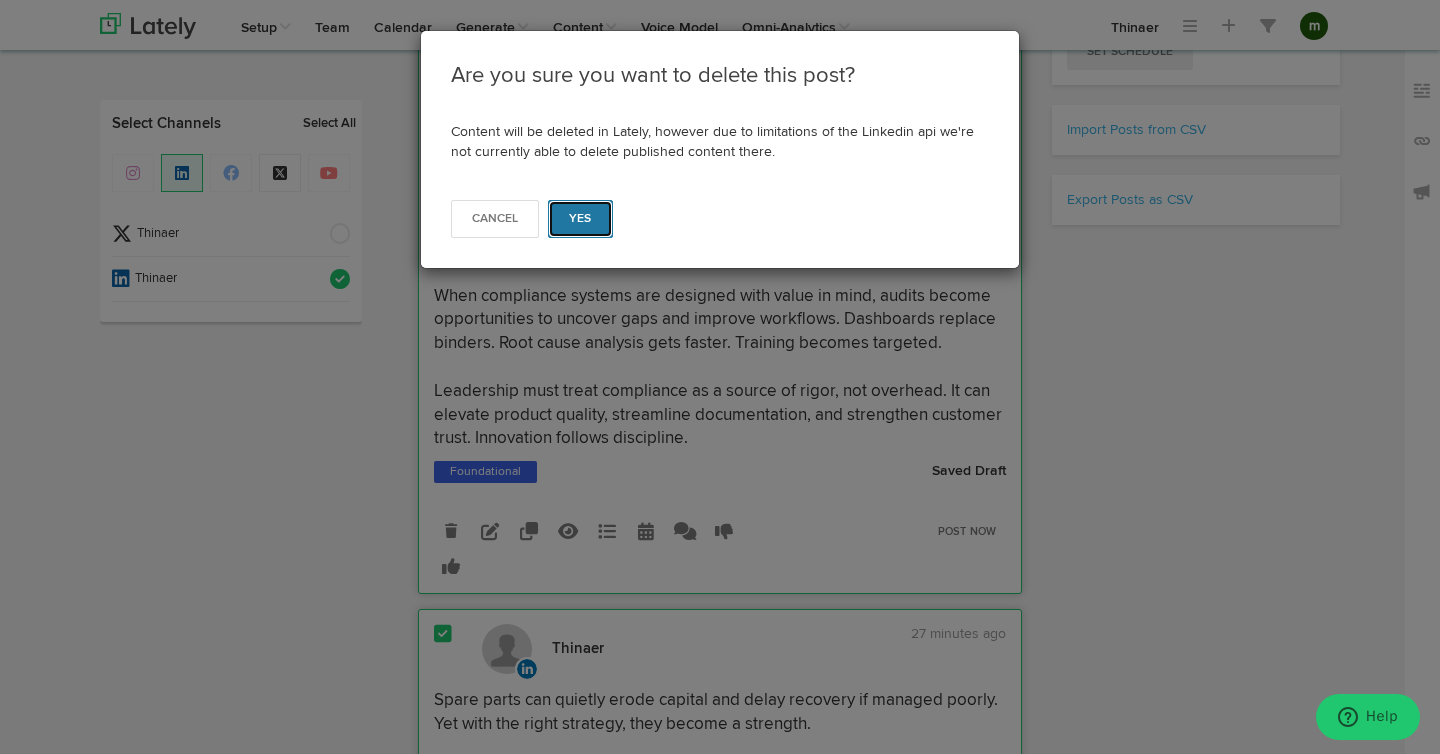 click on "Yes" at bounding box center [580, 219] 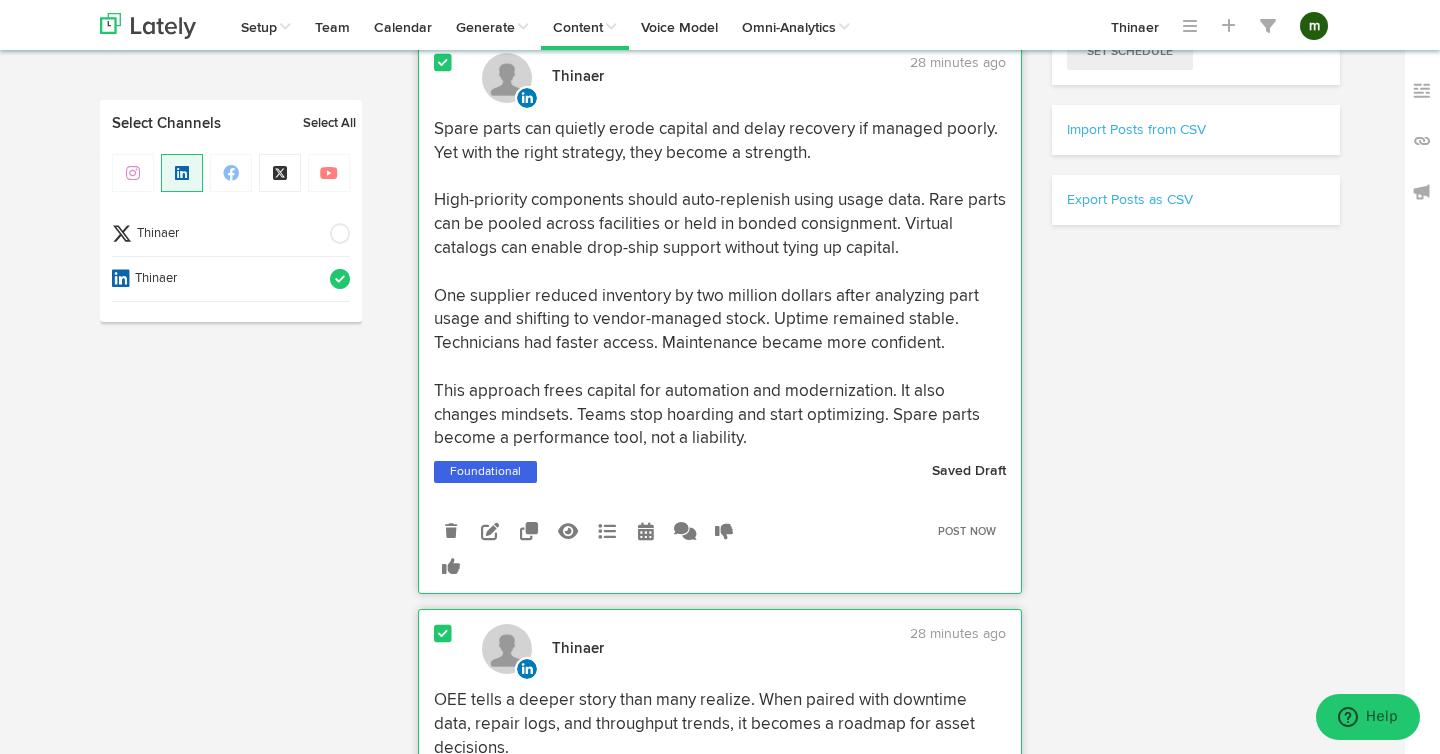 click on "Spare parts can quietly erode capital and delay recovery if managed poorly. Yet with the right strategy, they become a strength.
High-priority components should auto-replenish using usage data. Rare parts can be pooled across facilities or held in bonded consignment. Virtual catalogs can enable drop-ship support without tying up capital.
One supplier reduced inventory by two million dollars after analyzing part usage and shifting to vendor-managed stock. Uptime remained stable. Technicians had faster access. Maintenance became more confident.
This approach frees capital for automation and modernization. It also changes mindsets. Teams stop hoarding and start optimizing. Spare parts become a performance tool, not a liability." at bounding box center [720, 284] 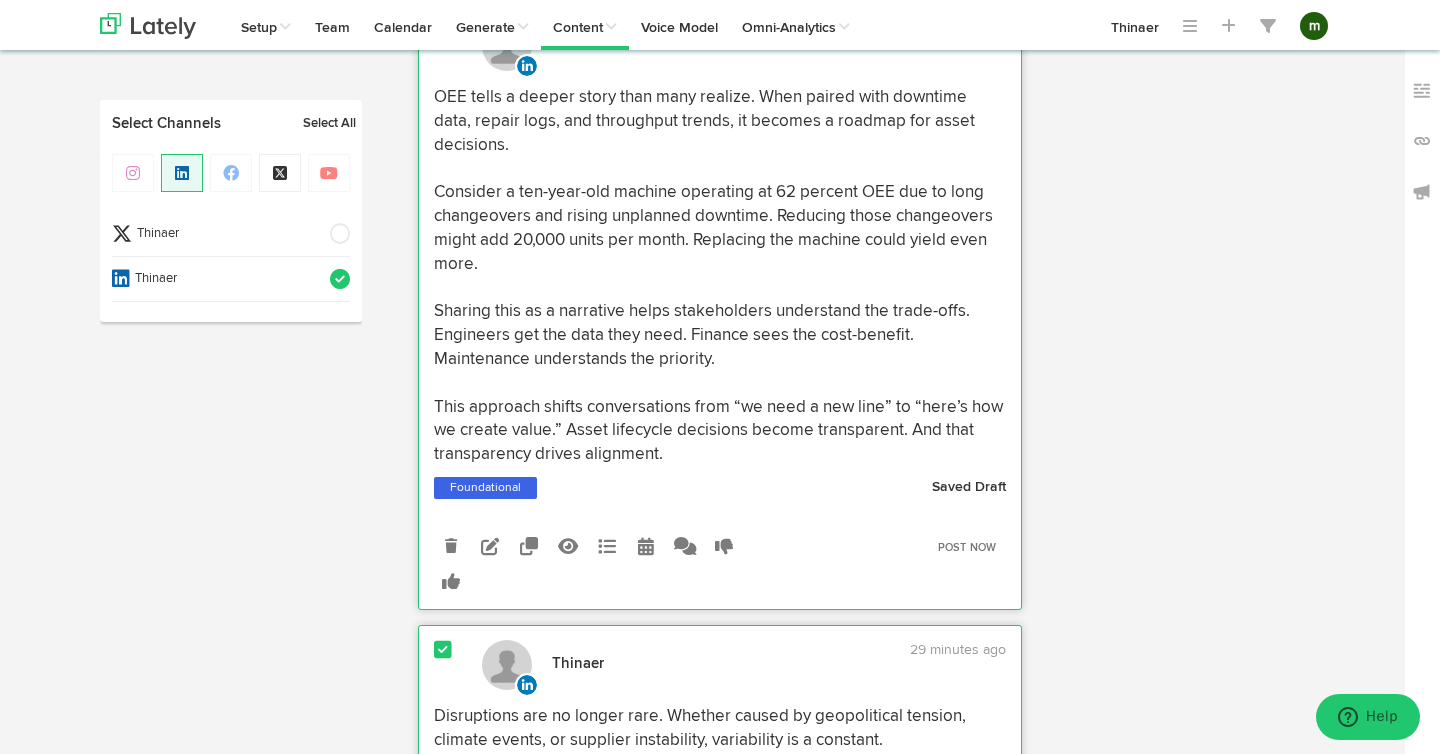 scroll, scrollTop: 1134, scrollLeft: 0, axis: vertical 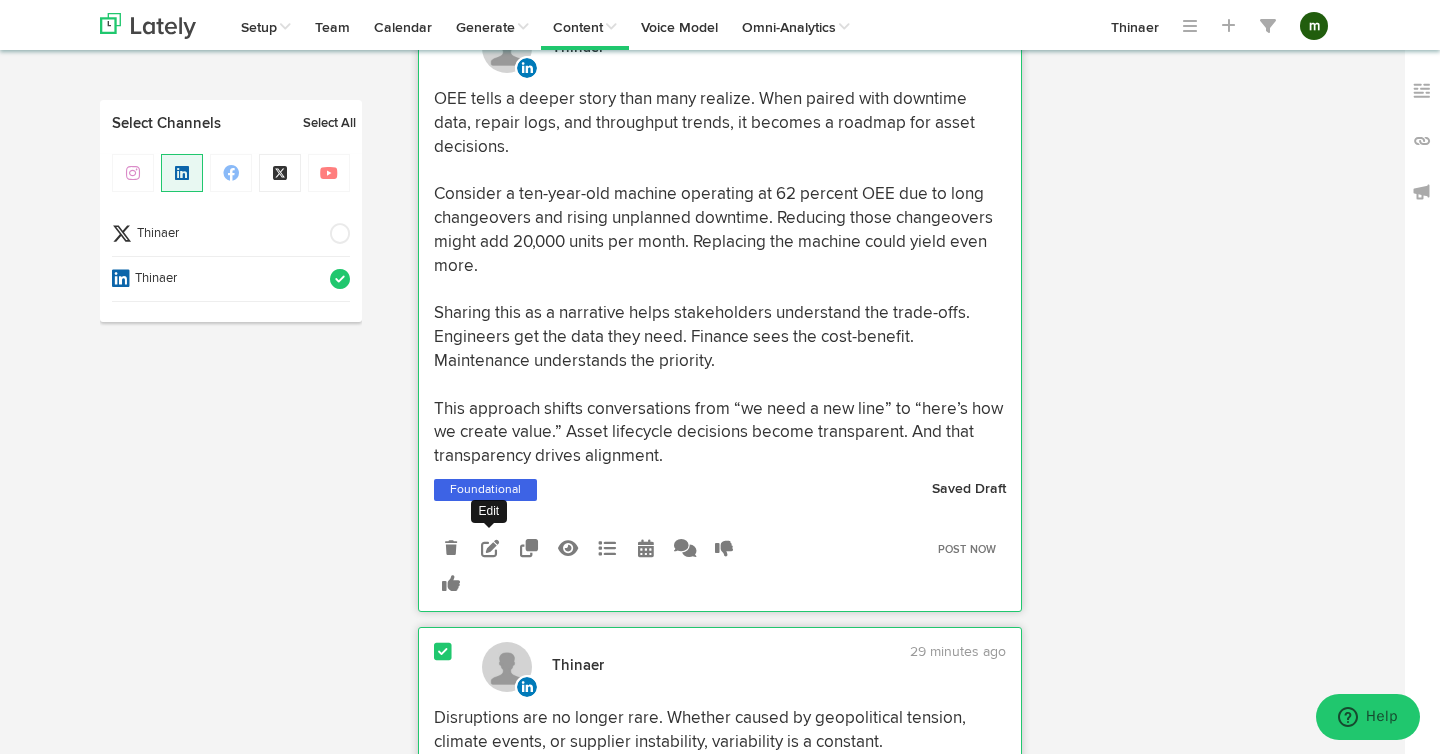 click at bounding box center [490, 548] 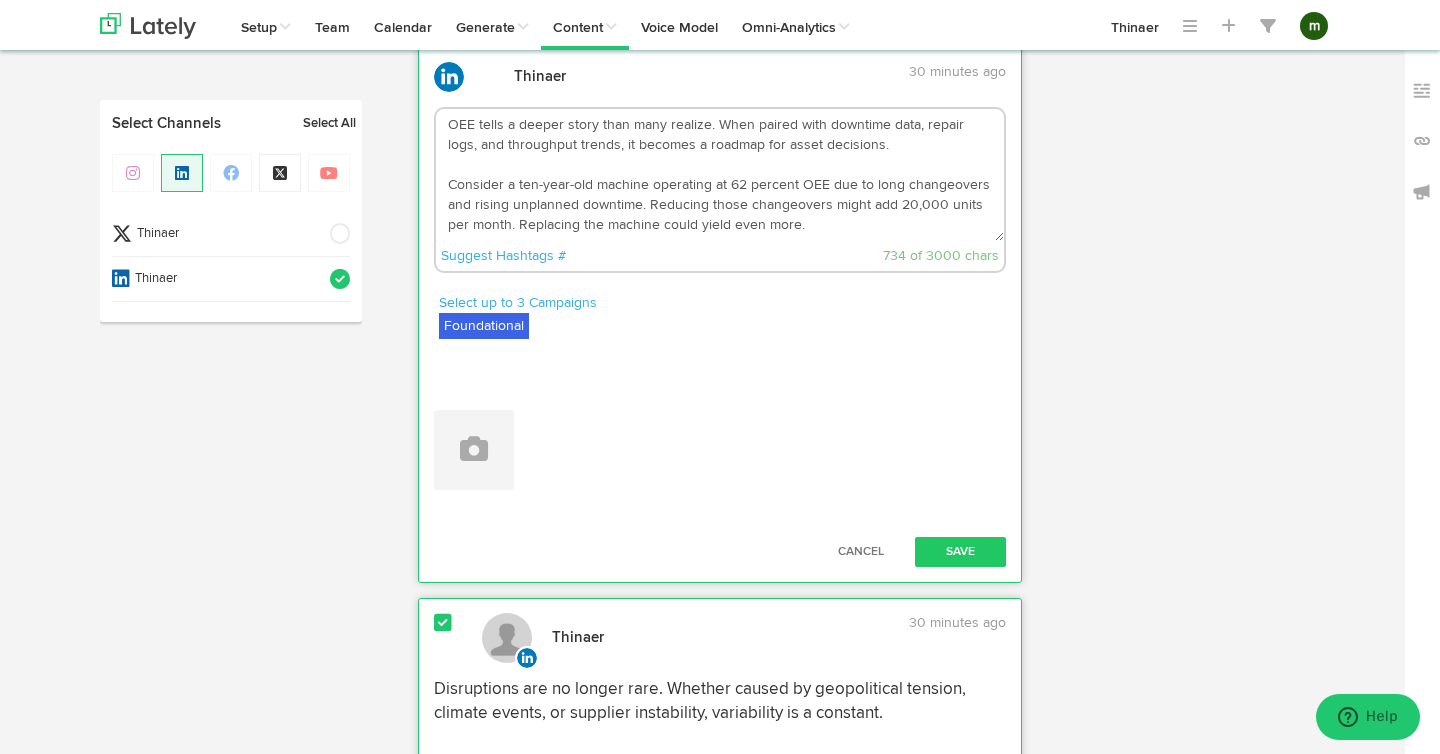 scroll, scrollTop: 1100, scrollLeft: 0, axis: vertical 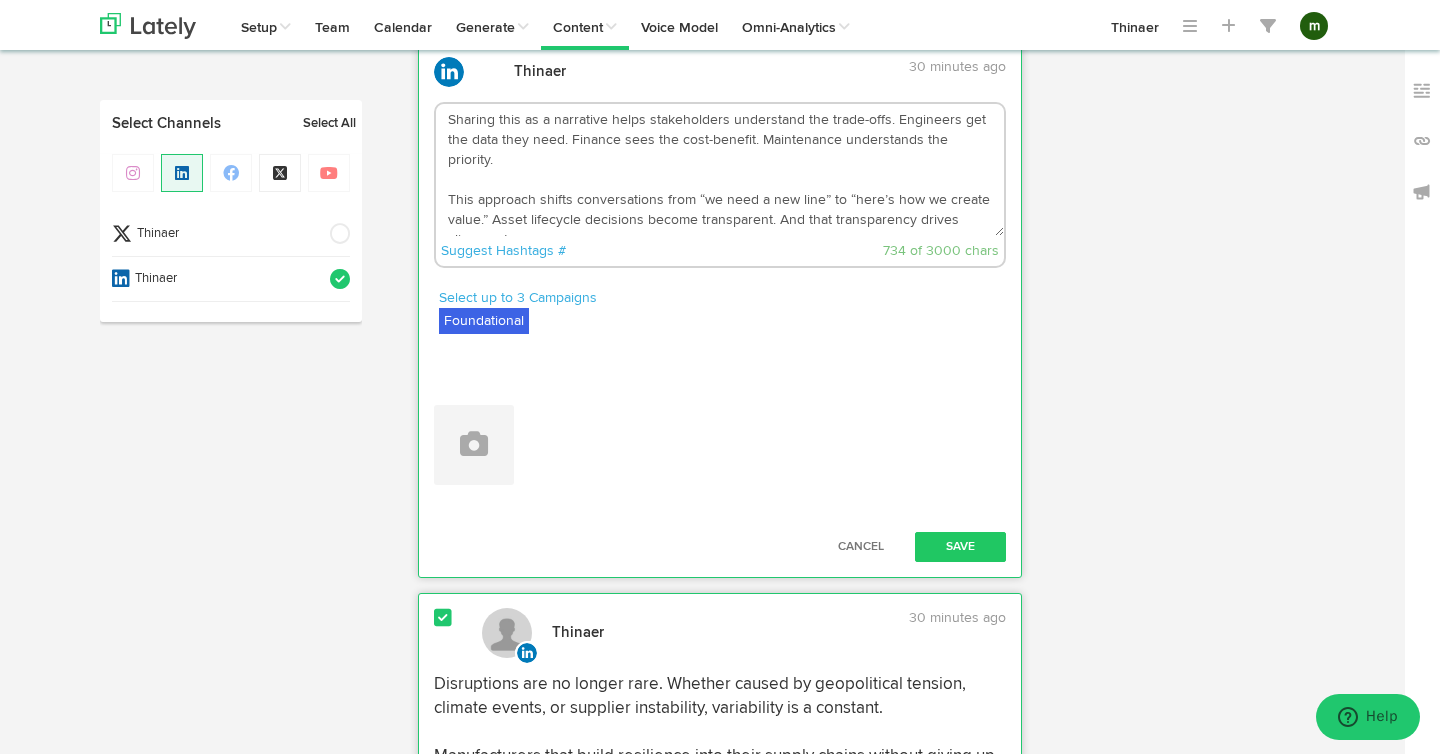 click on "OEE tells a deeper story than many realize. When paired with downtime data, repair logs, and throughput trends, it becomes a roadmap for asset decisions.
Consider a ten-year-old machine operating at 62 percent OEE due to long changeovers and rising unplanned downtime. Reducing those changeovers might add 20,000 units per month. Replacing the machine could yield even more.
Sharing this as a narrative helps stakeholders understand the trade-offs. Engineers get the data they need. Finance sees the cost-benefit. Maintenance understands the priority.
This approach shifts conversations from “we need a new line” to “here’s how we create value.” Asset lifecycle decisions become transparent. And that transparency drives alignment." at bounding box center [720, 170] 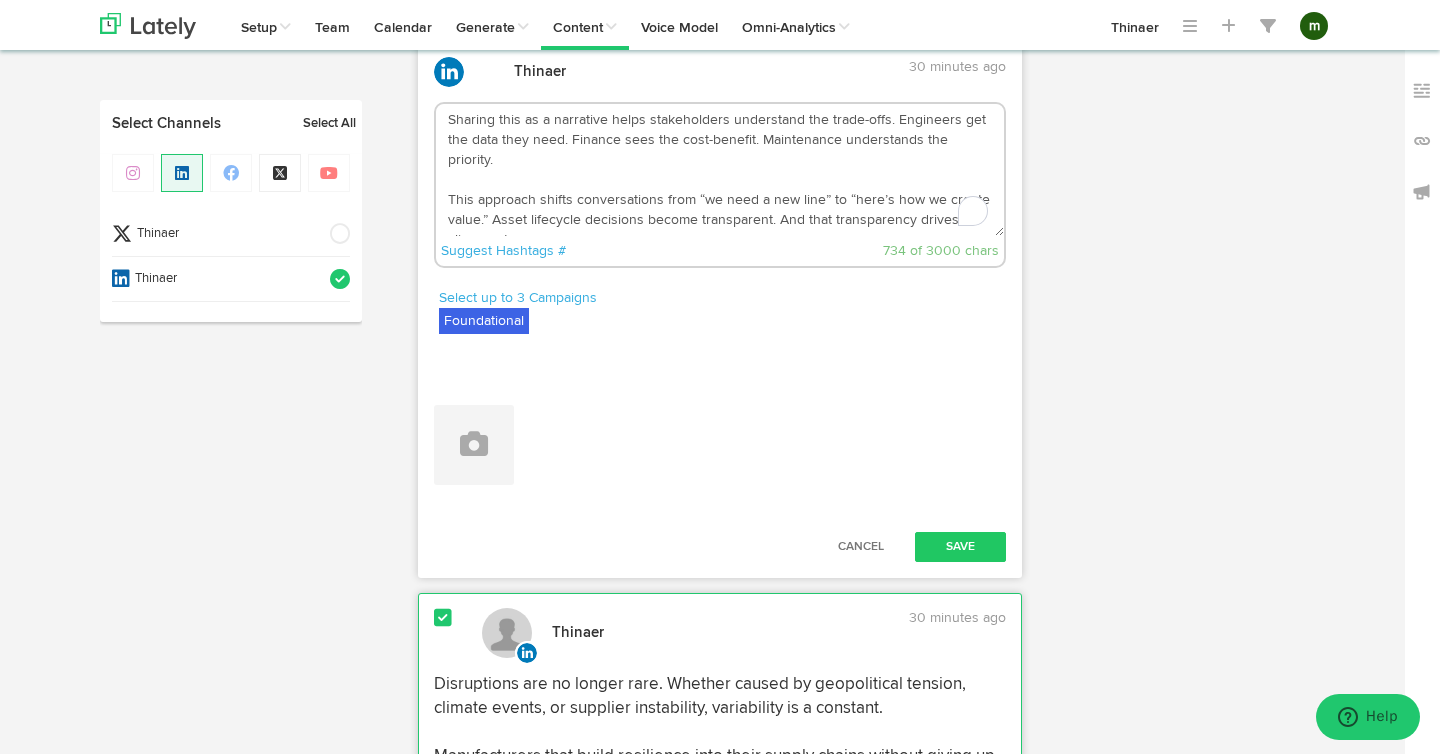 click on "OEE tells a deeper story than many realize. When paired with downtime data, repair logs, and throughput trends, it becomes a roadmap for asset decisions.
Consider a ten-year-old machine operating at 62 percent OEE due to long changeovers and rising unplanned downtime. Reducing those changeovers might add 20,000 units per month. Replacing the machine could yield even more.
Sharing this as a narrative helps stakeholders understand the trade-offs. Engineers get the data they need. Finance sees the cost-benefit. Maintenance understands the priority.
This approach shifts conversations from “we need a new line” to “here’s how we create value.” Asset lifecycle decisions become transparent. And that transparency drives alignment." at bounding box center (720, 170) 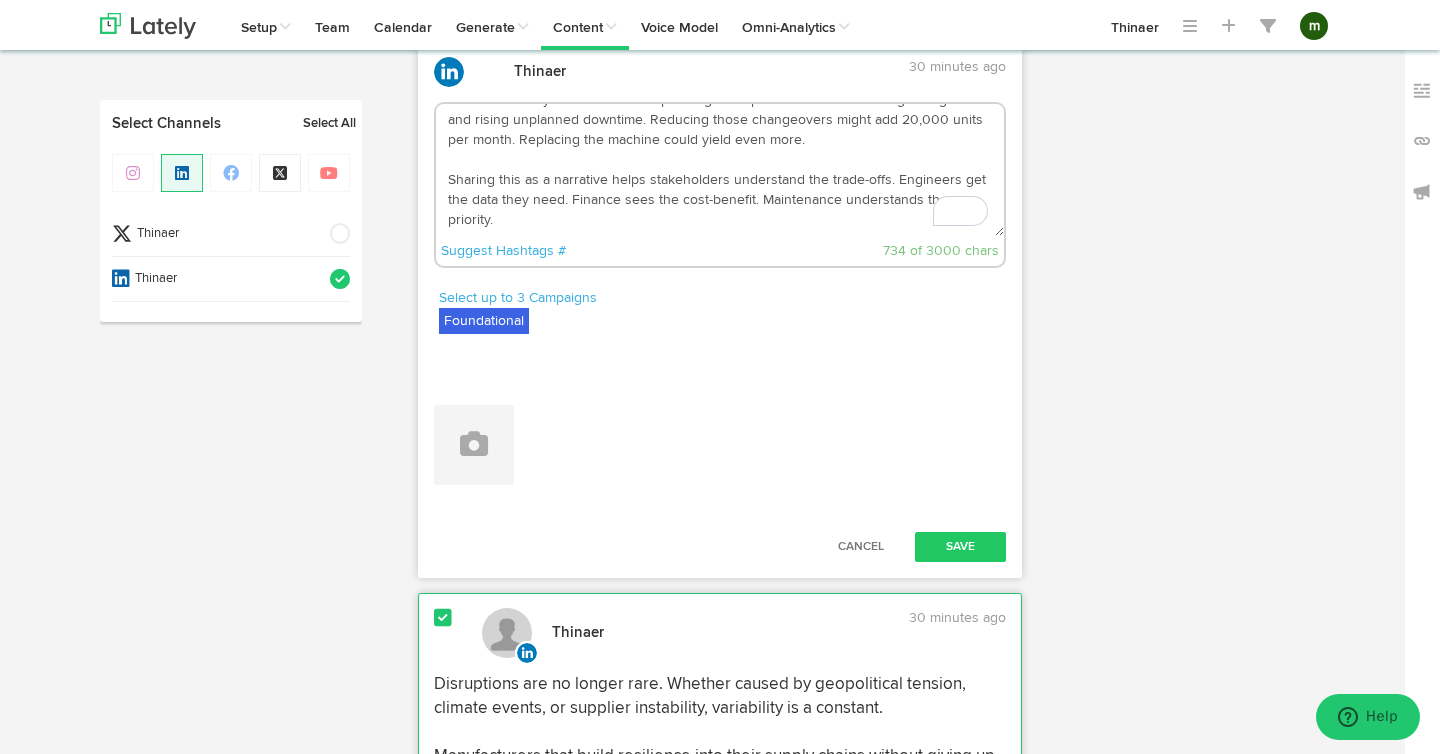 scroll, scrollTop: 100, scrollLeft: 0, axis: vertical 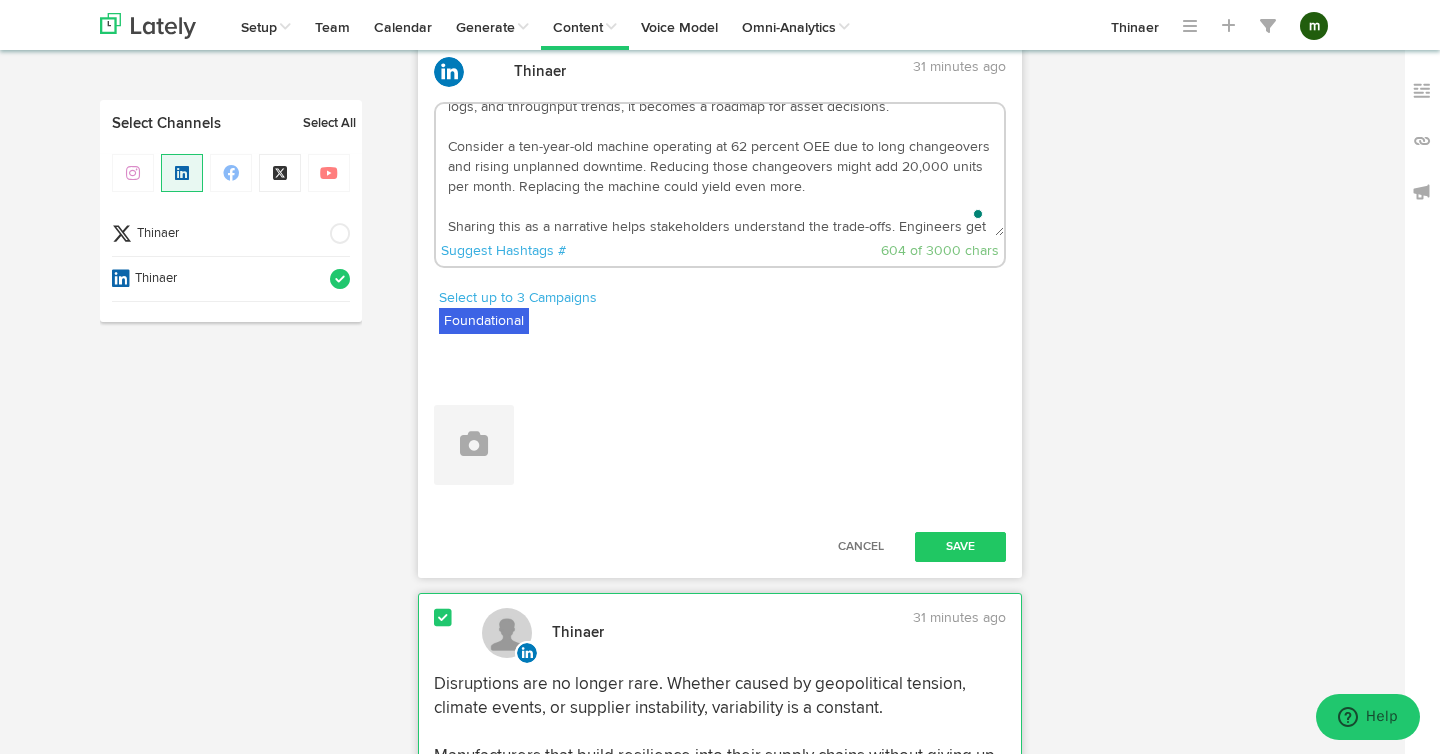 click on "OEE tells a deeper story than many realize. When paired with downtime data, repair logs, and throughput trends, it becomes a roadmap for asset decisions.
Consider a ten-year-old machine operating at 62 percent OEE due to long changeovers and rising unplanned downtime. Reducing those changeovers might add 20,000 units per month. Replacing the machine could yield even more.
Sharing this as a narrative helps stakeholders understand the trade-offs. Engineers get the data they need. Finance sees the cost-benefit. Maintenance understands the priority.
What are some ways you're solving MRO challenges?" at bounding box center [720, 170] 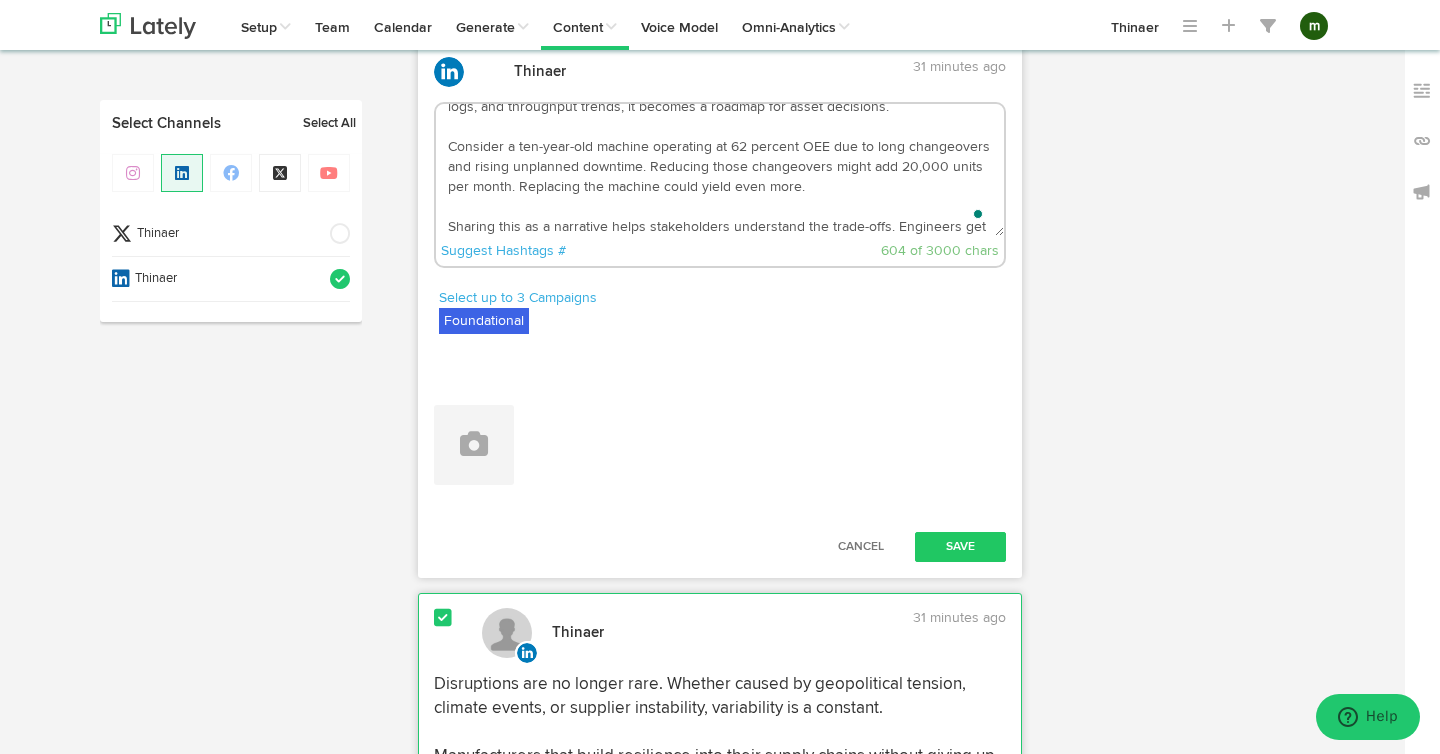 scroll, scrollTop: 72, scrollLeft: 0, axis: vertical 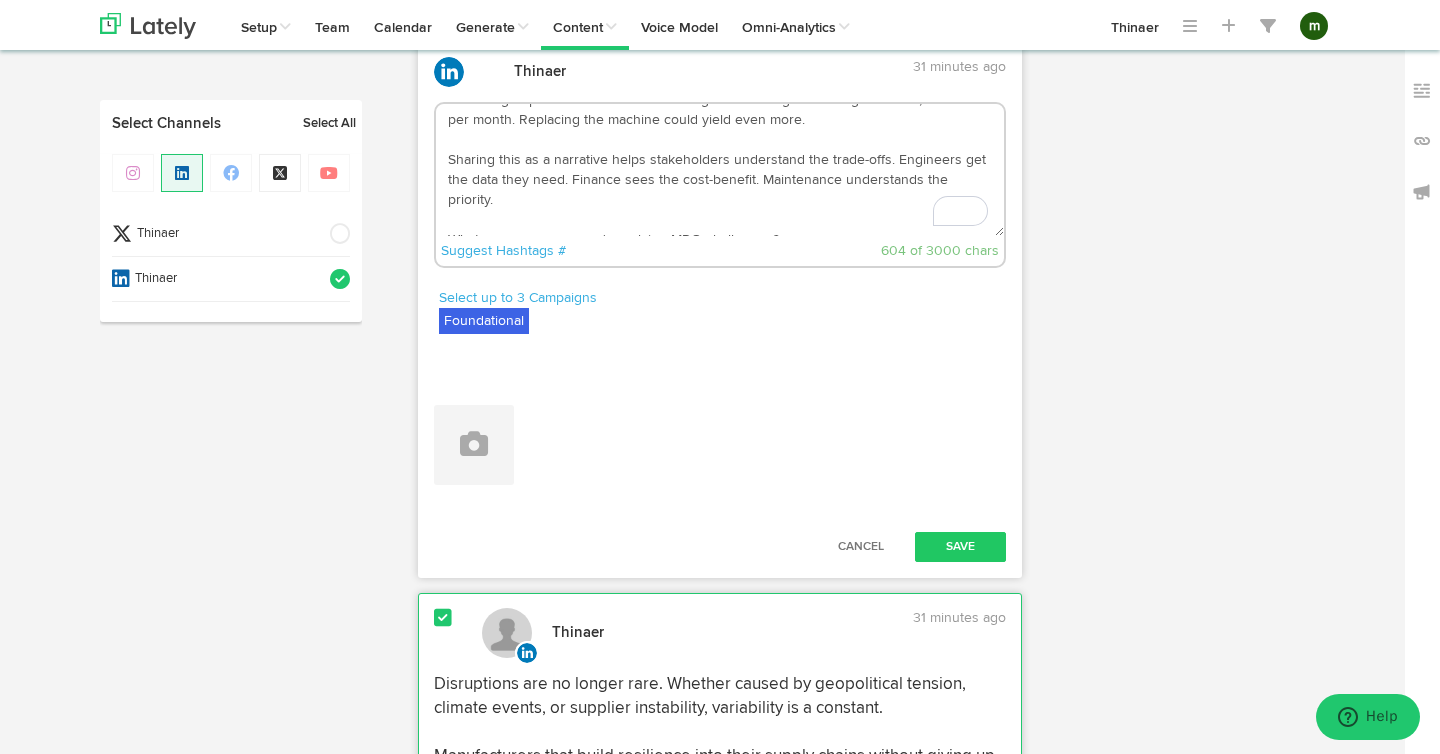 click on "OEE tells a deeper story than many realize. When paired with downtime data, repair logs, and throughput trends, it becomes a roadmap for asset decisions.
Consider a ten-year-old machine operating at 62 percent OEE due to long changeovers and rising unplanned downtime. Reducing those changeovers might add 20,000 units per month. Replacing the machine could yield even more.
Sharing this as a narrative helps stakeholders understand the trade-offs. Engineers get the data they need. Finance sees the cost-benefit. Maintenance understands the priority.
What are some ways you're solving MRO challenges?" at bounding box center [720, 170] 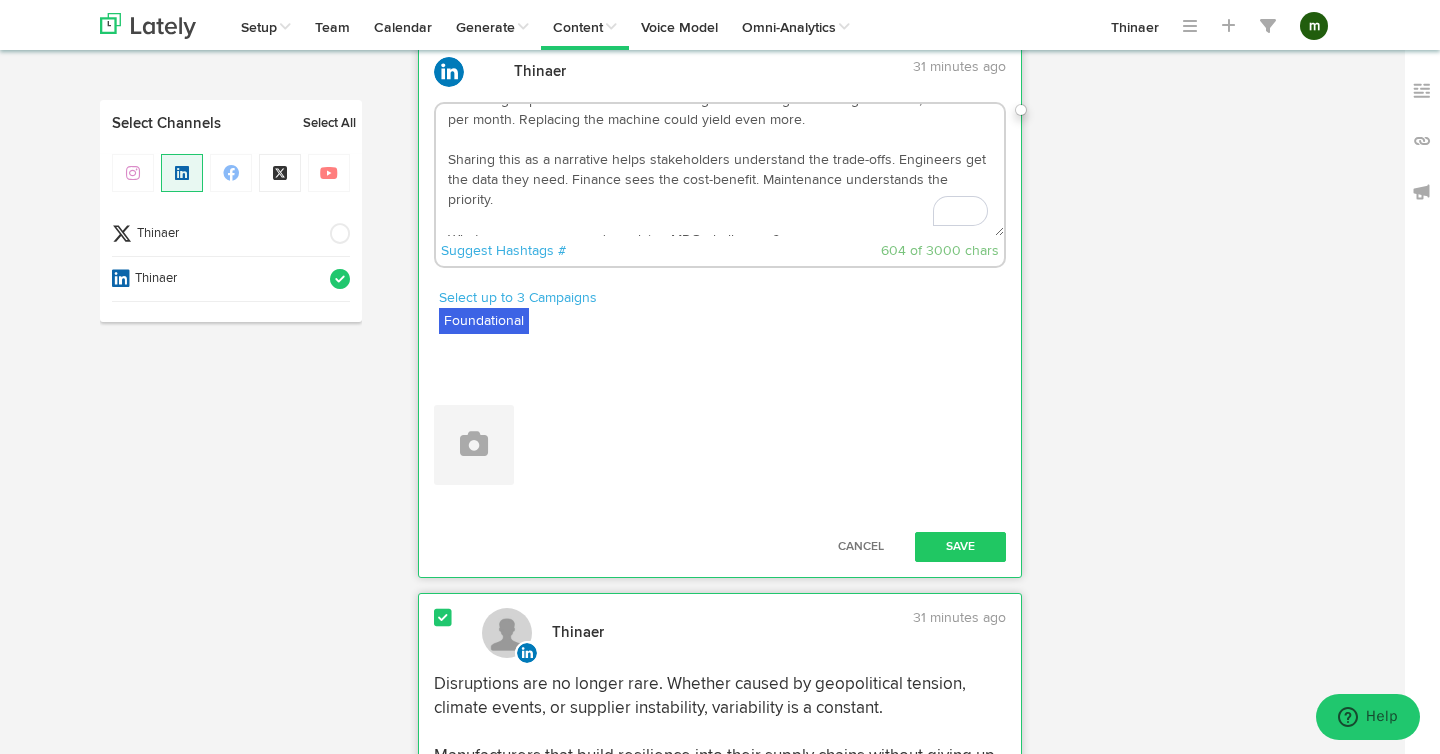 click on "OEE tells a deeper story than many realize. When paired with downtime data, repair logs, and throughput trends, it becomes a roadmap for asset decisions.
Consider a ten-year-old machine operating at 62 percent OEE due to long changeovers and rising unplanned downtime. Reducing those changeovers might add 20,000 units per month. Replacing the machine could yield even more.
Sharing this as a narrative helps stakeholders understand the trade-offs. Engineers get the data they need. Finance sees the cost-benefit. Maintenance understands the priority.
What are some ways you're solving MRO challenges?" at bounding box center [720, 170] 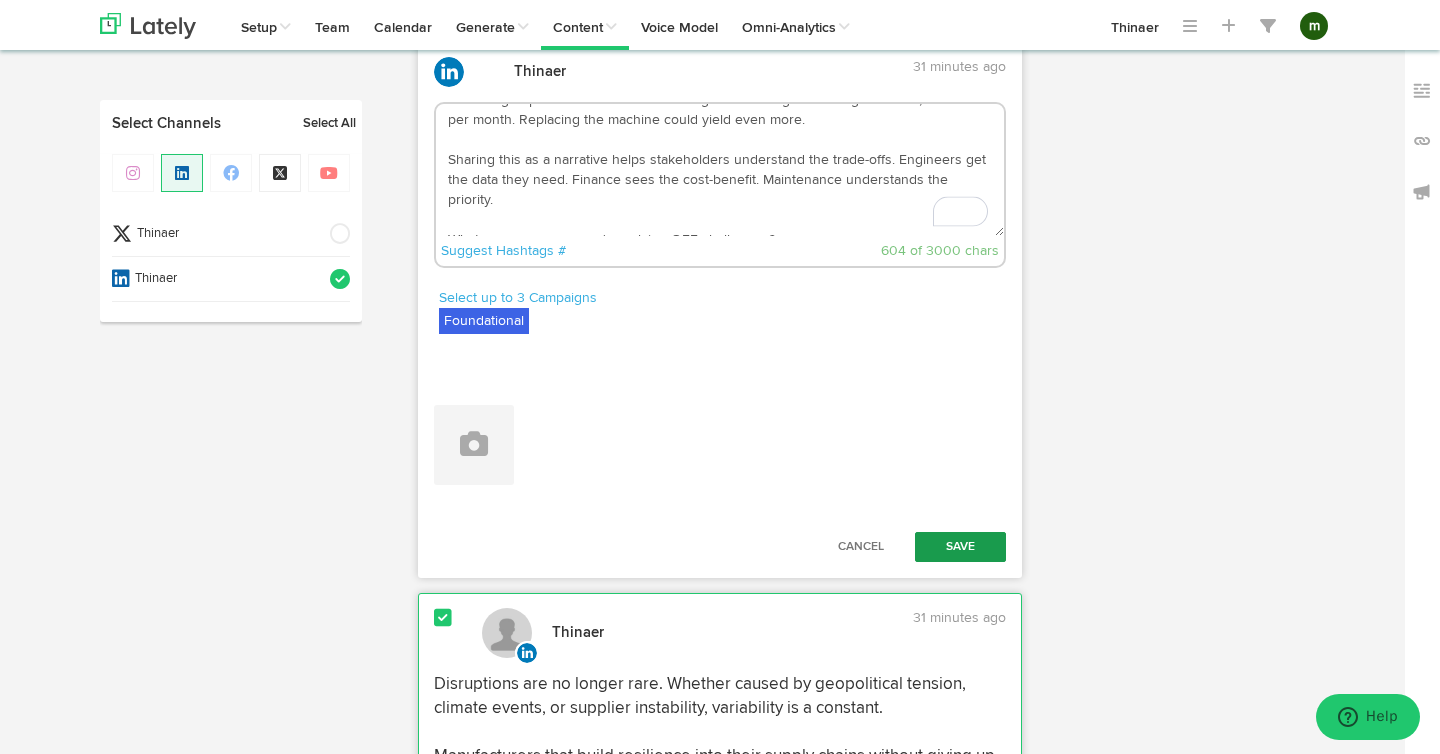 type on "OEE tells a deeper story than many realize. When paired with downtime data, repair logs, and throughput trends, it becomes a roadmap for asset decisions.
Consider a ten-year-old machine operating at 62 percent OEE due to long changeovers and rising unplanned downtime. Reducing those changeovers might add 20,000 units per month. Replacing the machine could yield even more.
Sharing this as a narrative helps stakeholders understand the trade-offs. Engineers get the data they need. Finance sees the cost-benefit. Maintenance understands the priority.
What are some ways you're solving OEE challenges?" 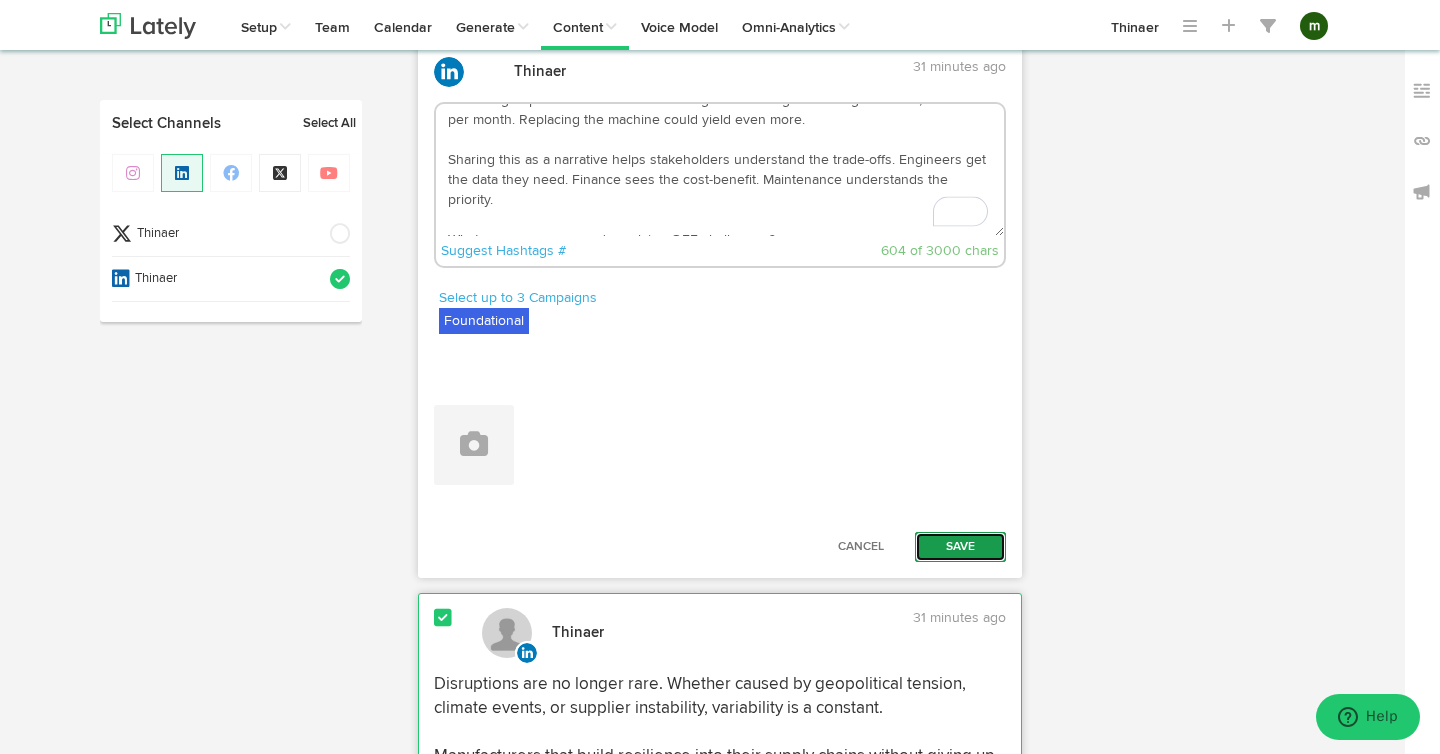 click on "Save" at bounding box center (961, 547) 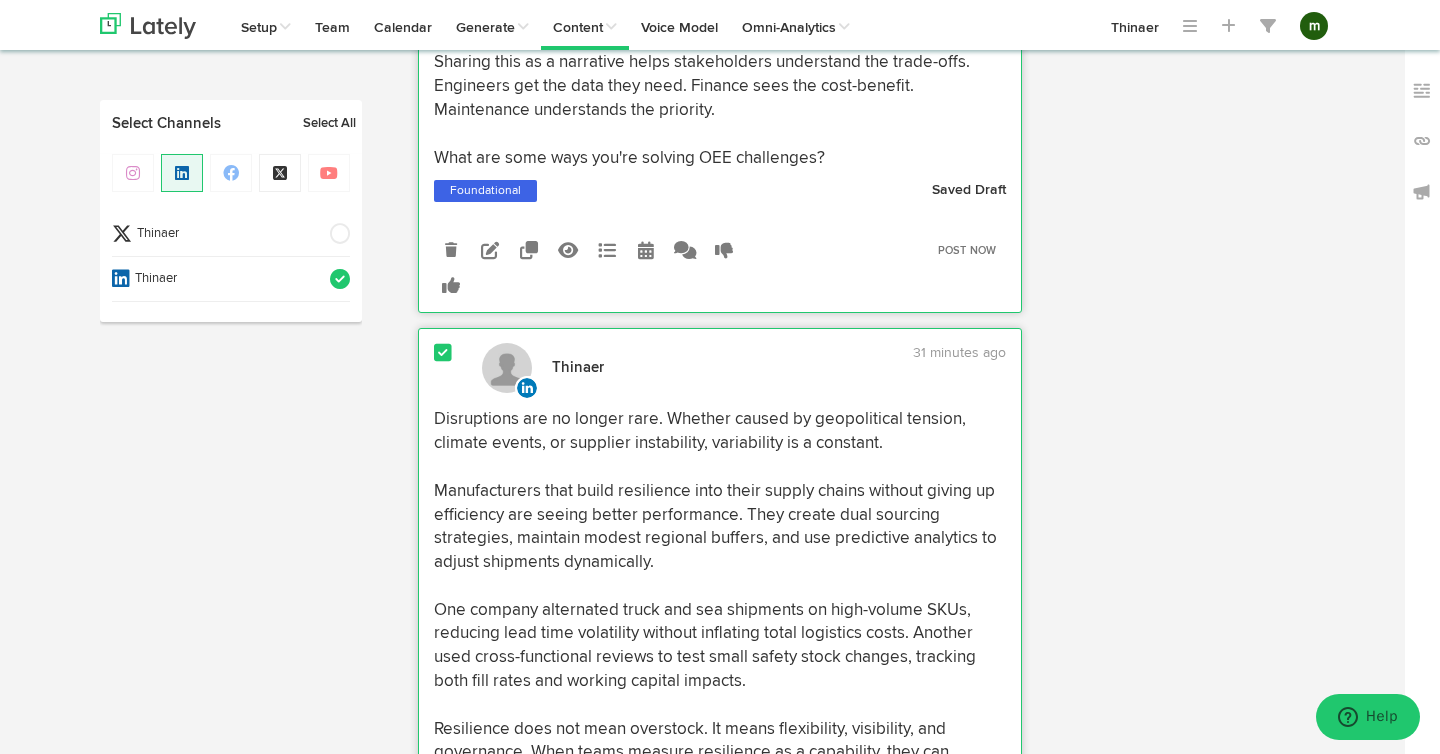 scroll, scrollTop: 526, scrollLeft: 0, axis: vertical 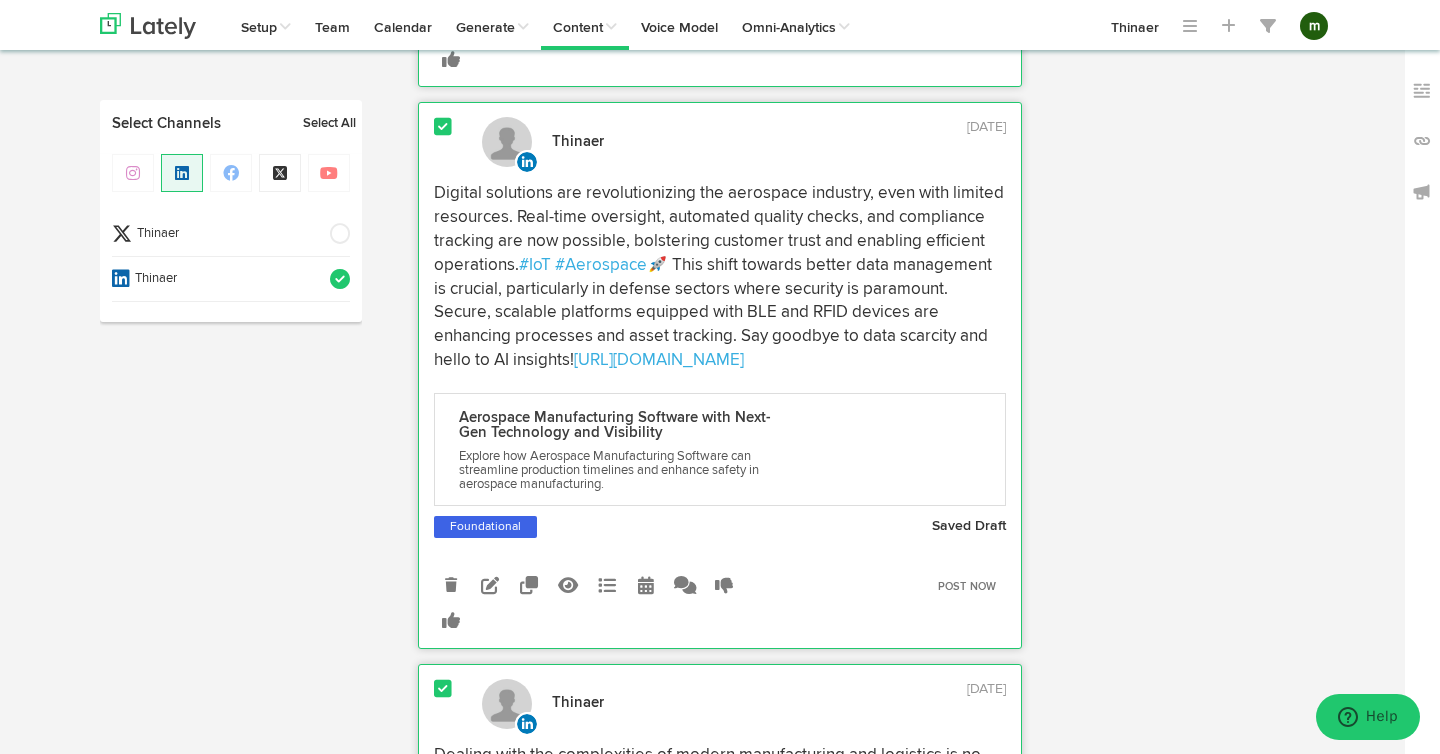 click at bounding box center (443, 127) 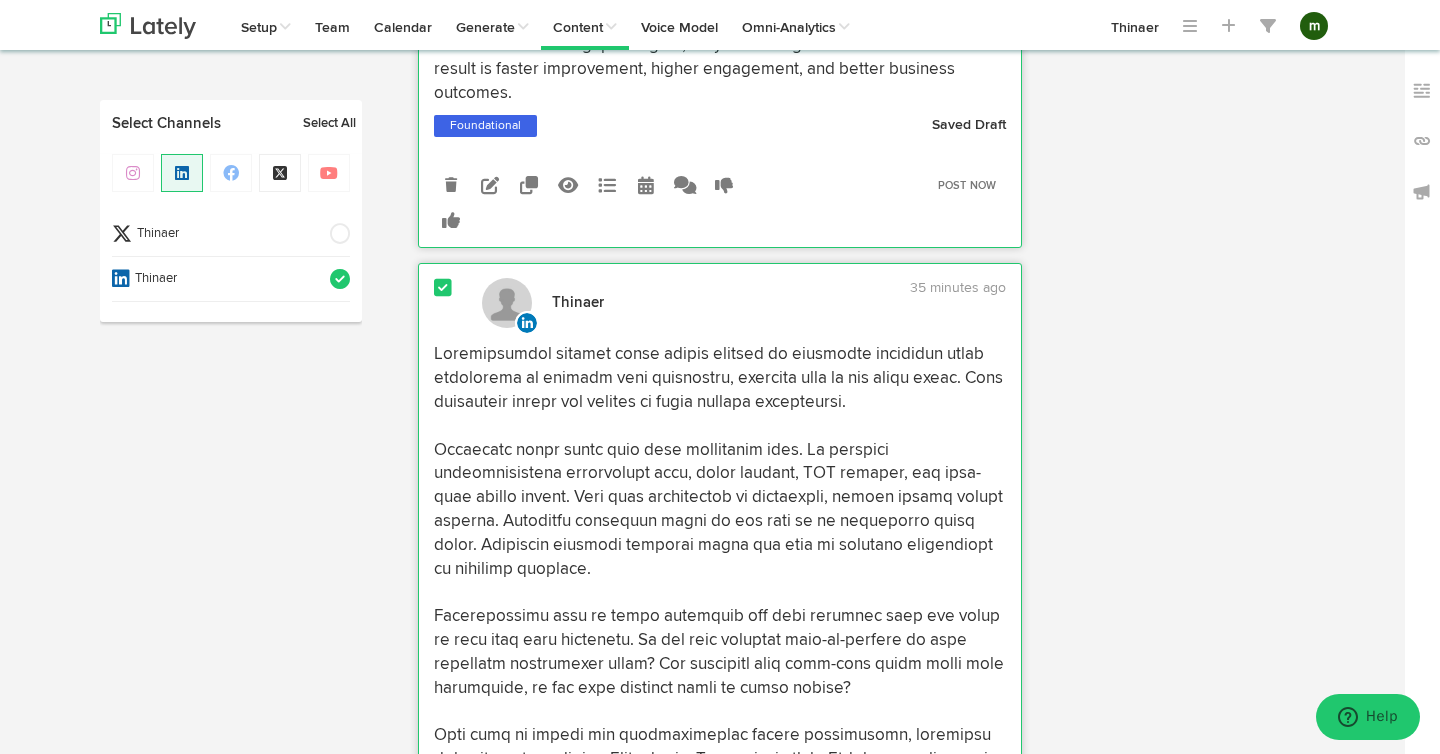 scroll, scrollTop: 4728, scrollLeft: 0, axis: vertical 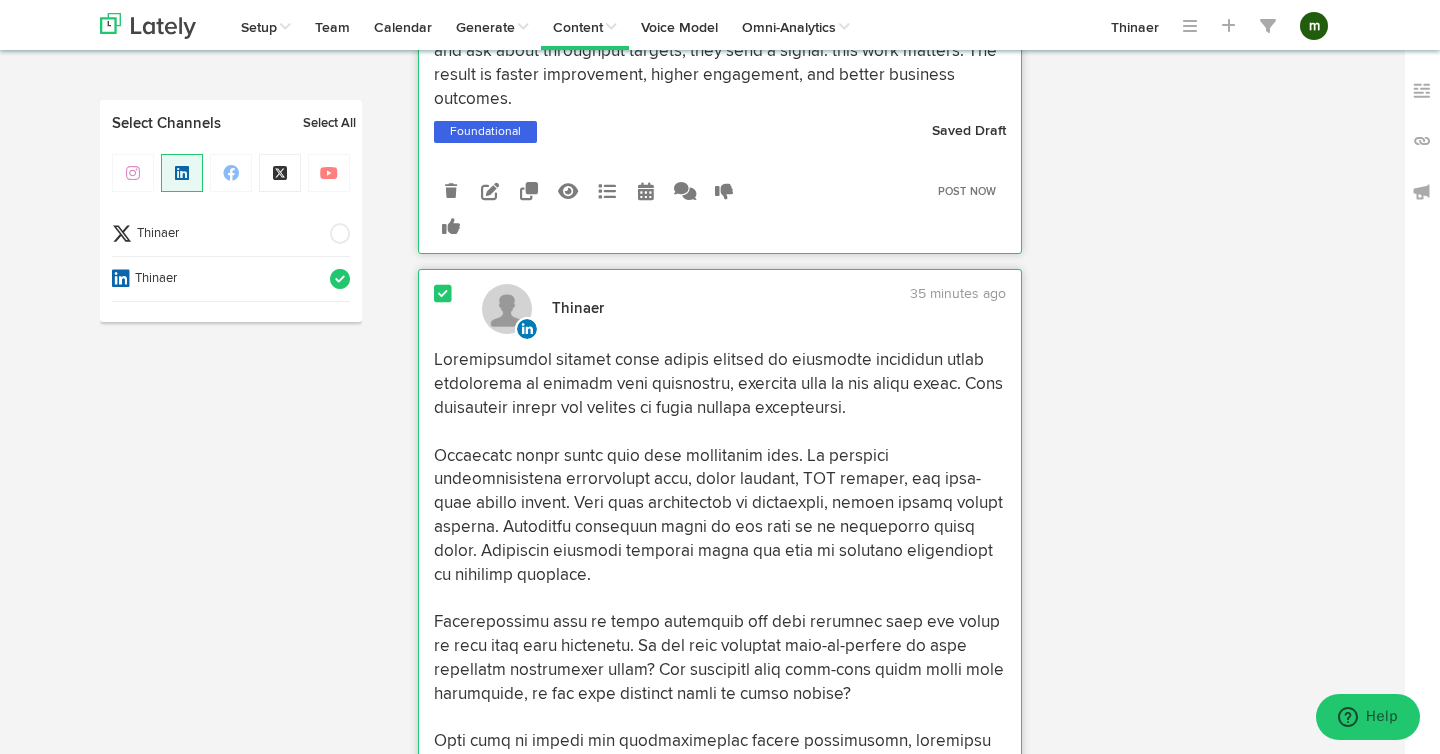 click at bounding box center (443, 294) 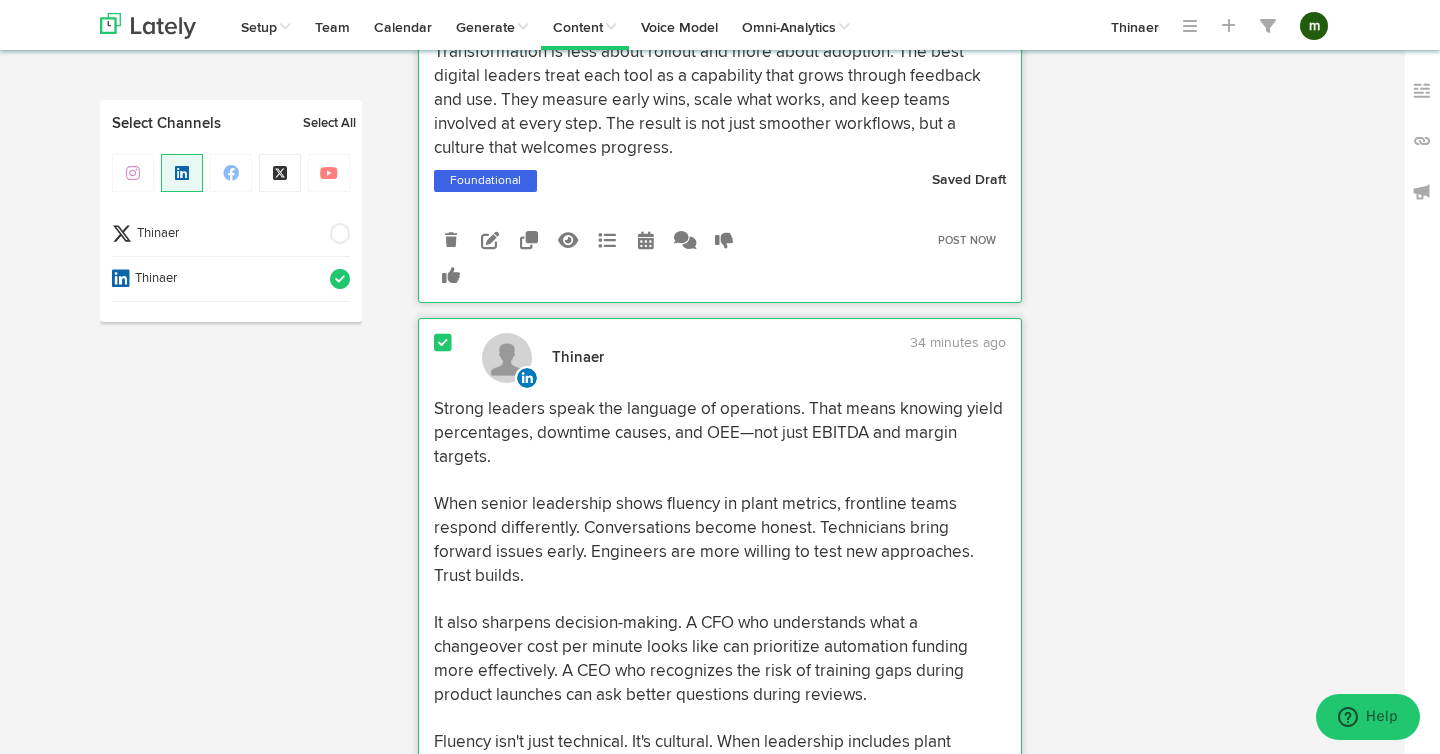 scroll, scrollTop: 3987, scrollLeft: 0, axis: vertical 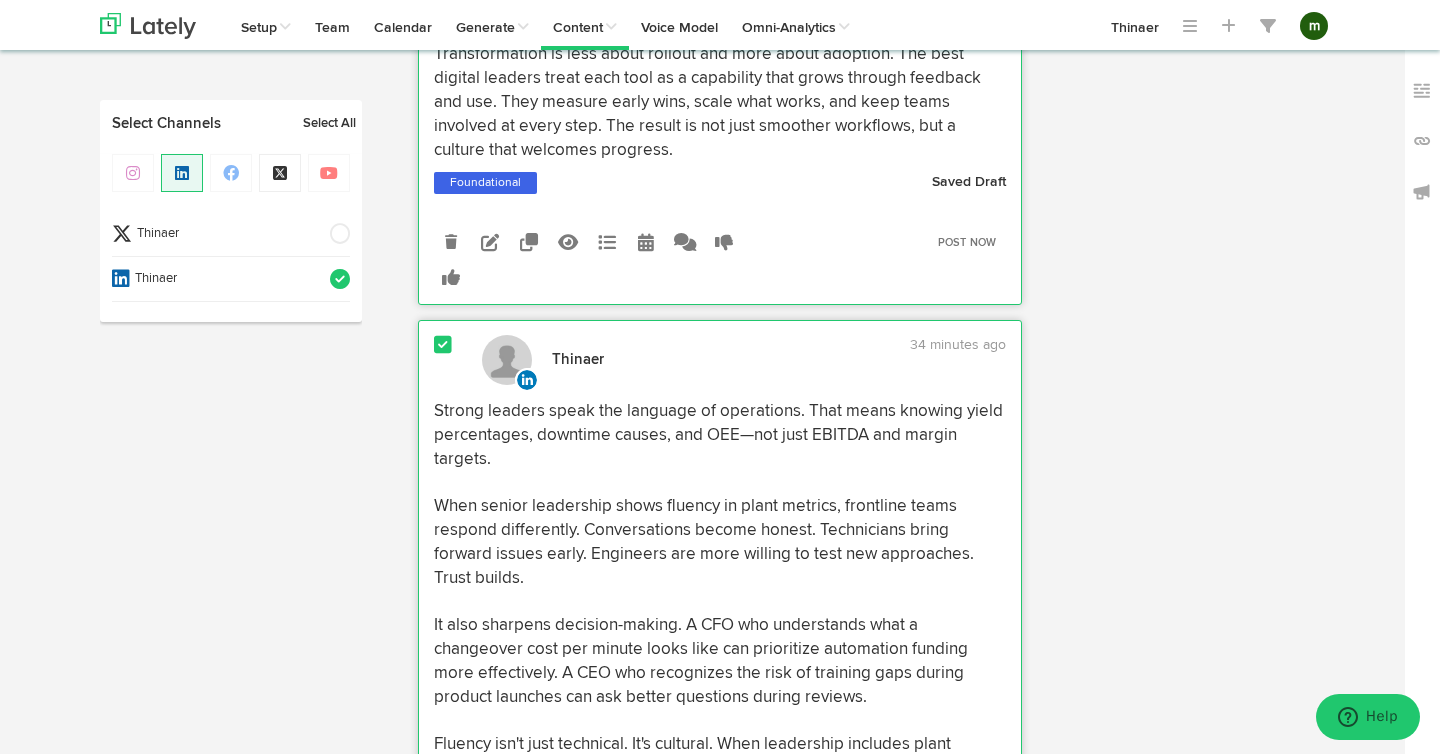 click at bounding box center [443, 360] 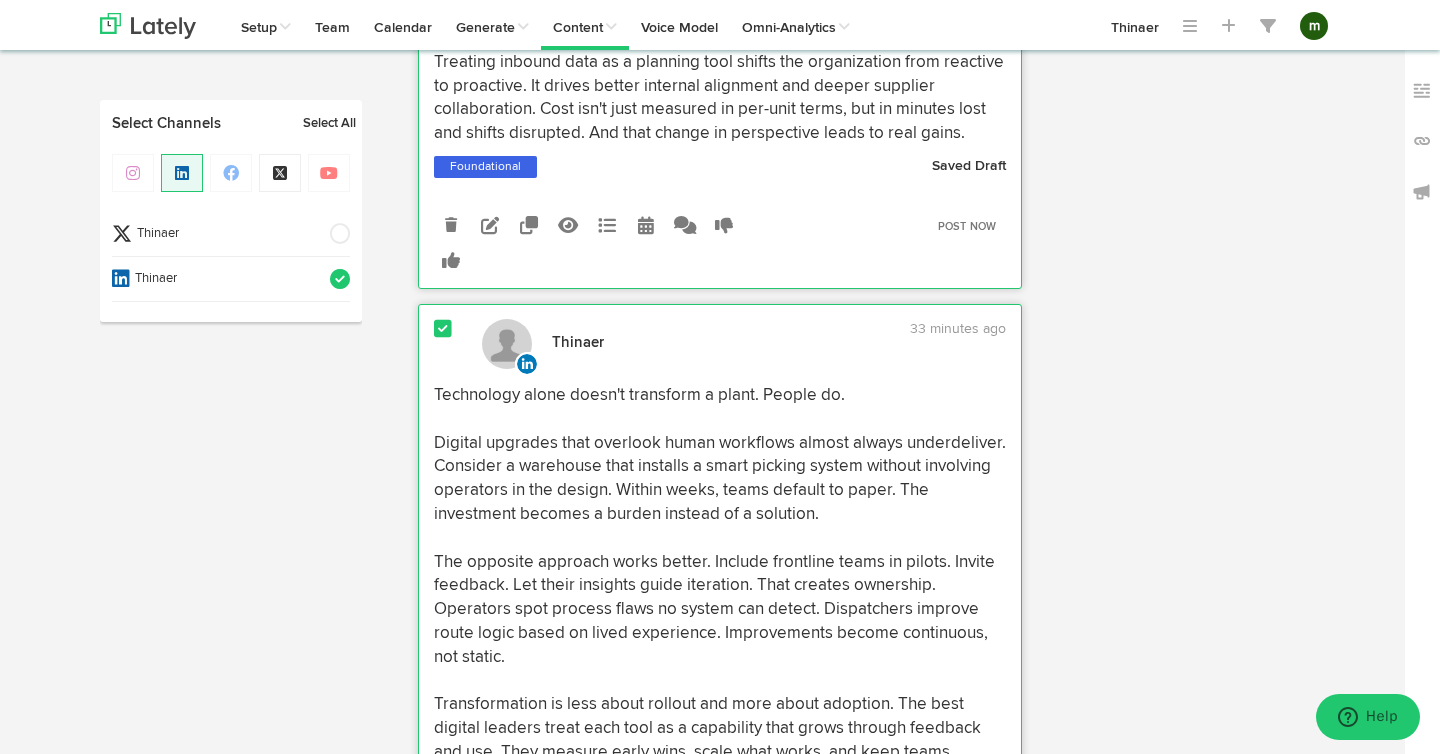 scroll, scrollTop: 3334, scrollLeft: 0, axis: vertical 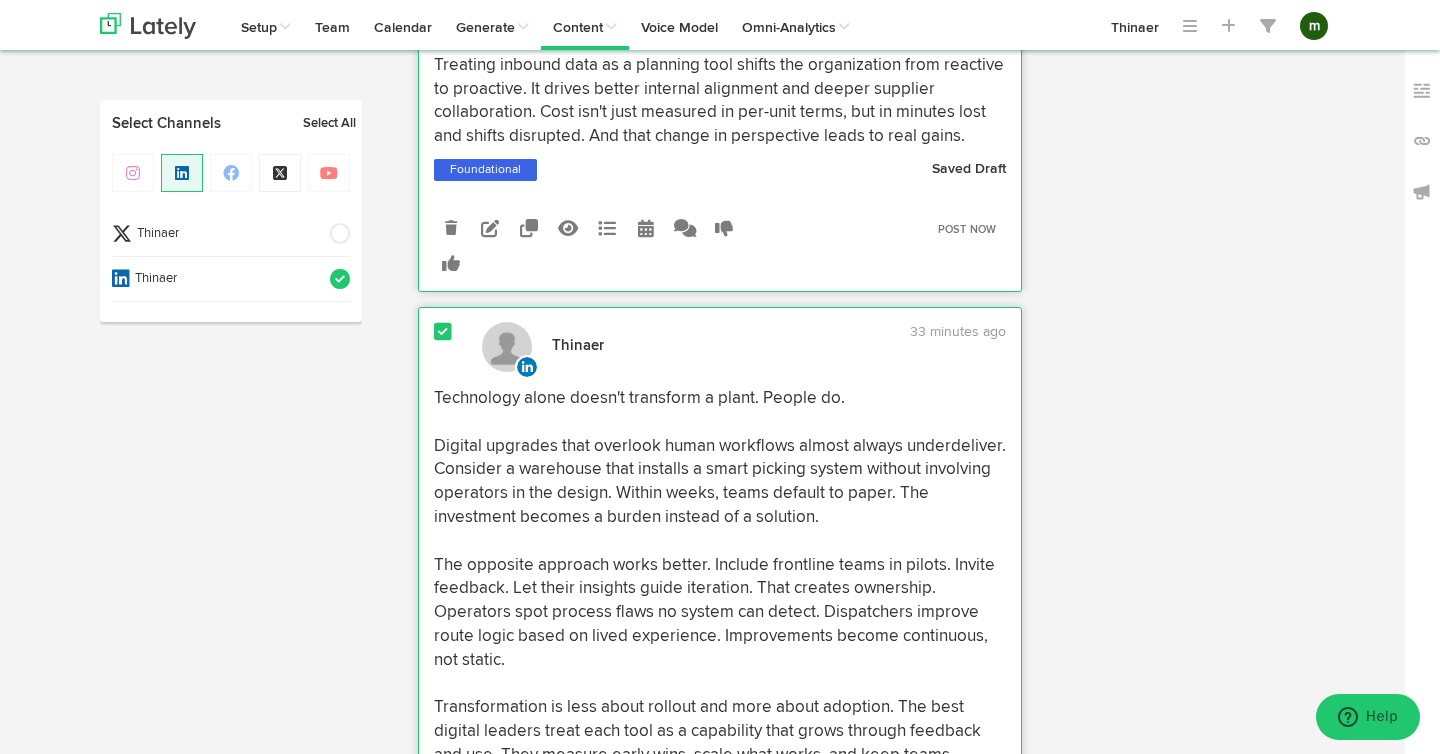 click at bounding box center [443, 347] 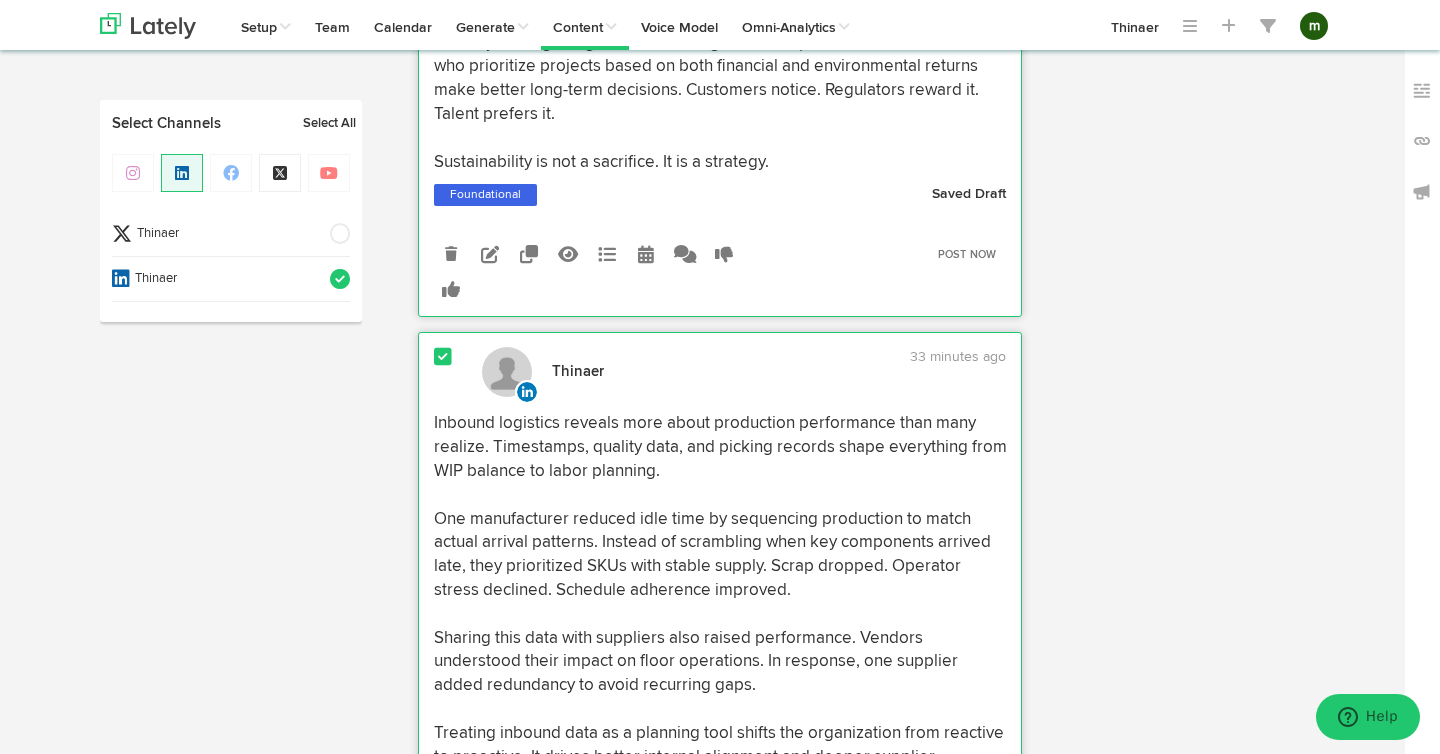 click at bounding box center (443, 357) 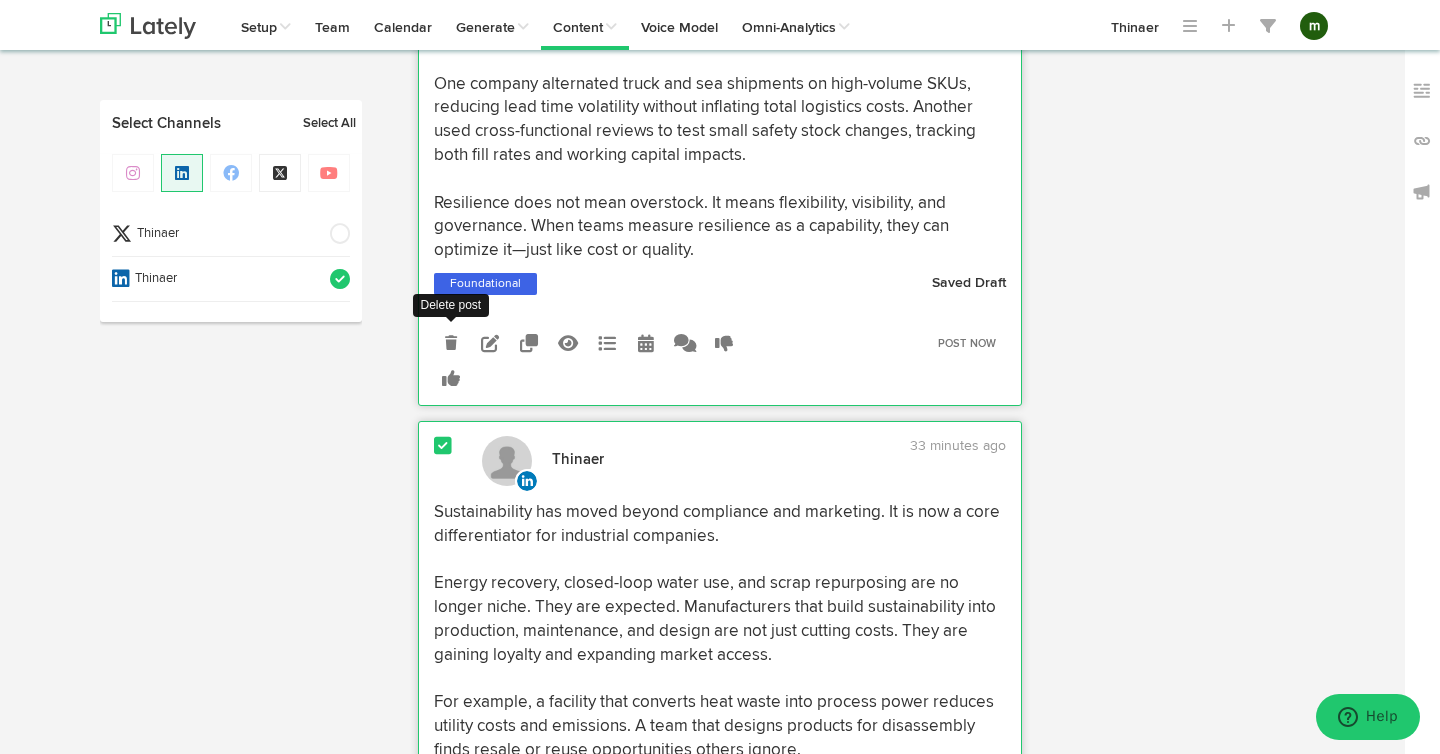scroll, scrollTop: 1909, scrollLeft: 0, axis: vertical 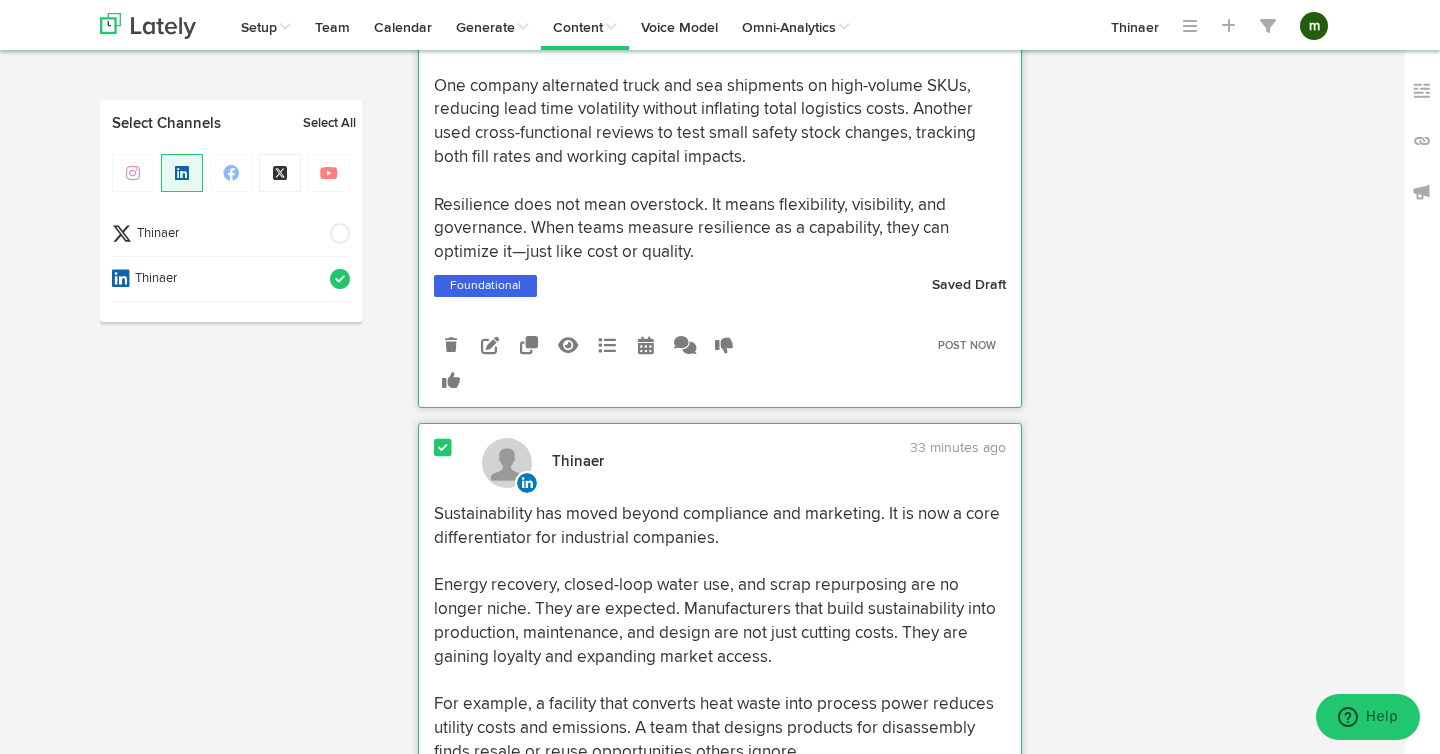 click at bounding box center (443, 448) 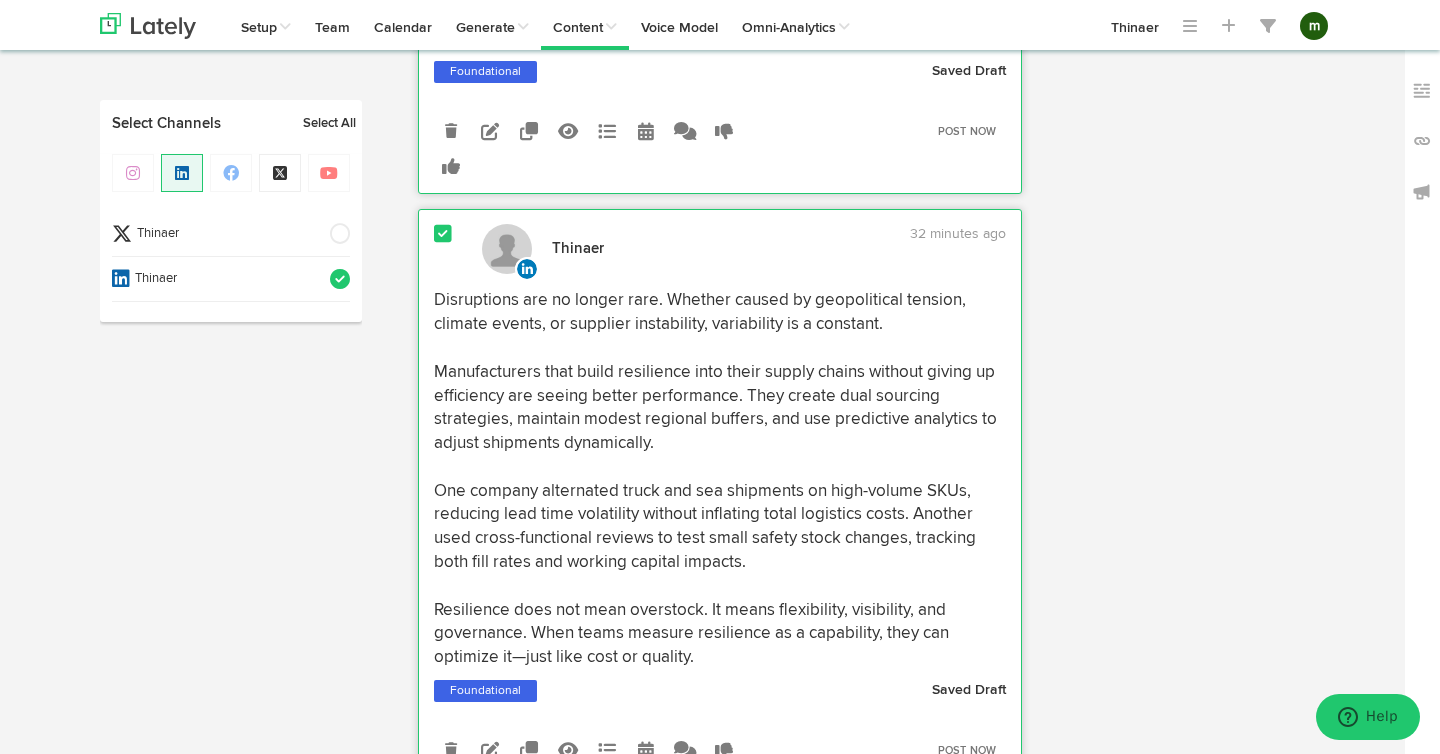 scroll, scrollTop: 1499, scrollLeft: 0, axis: vertical 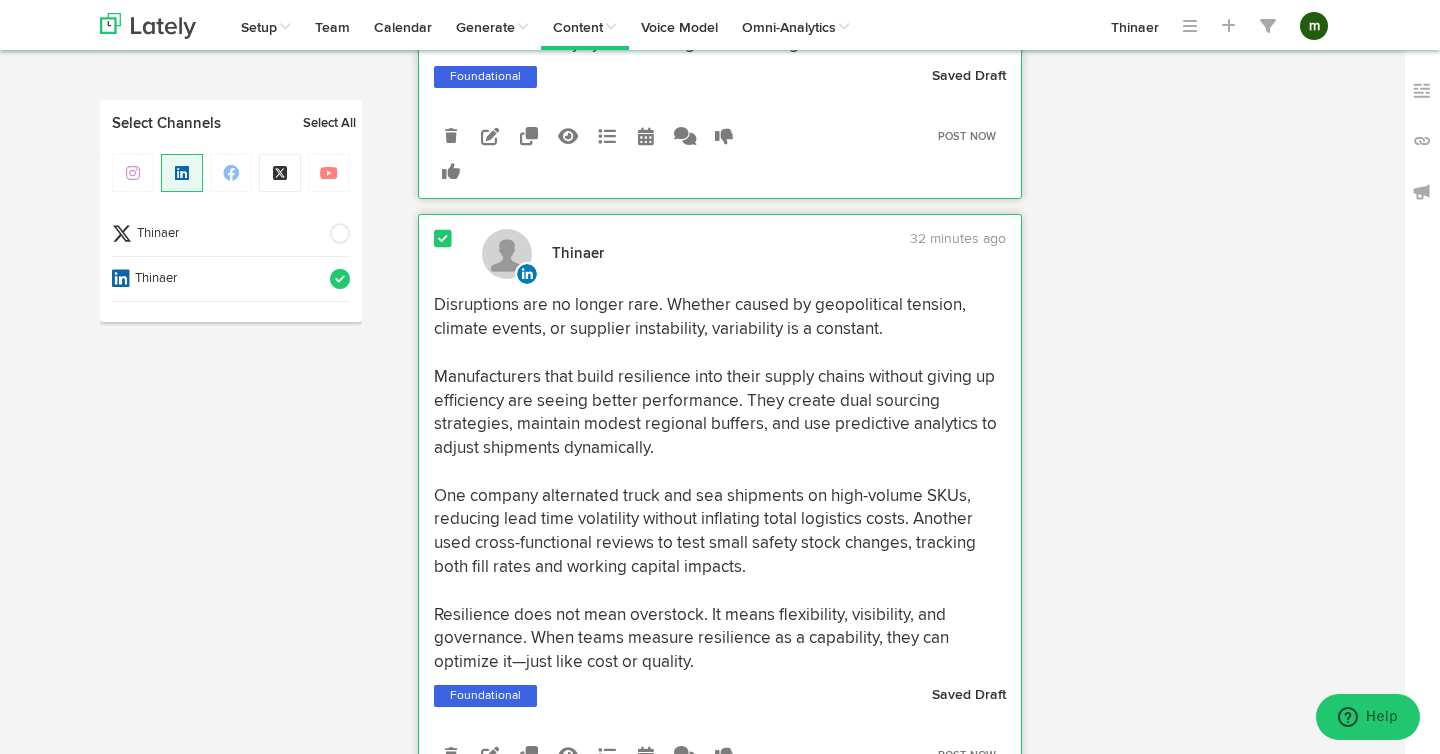 click on "Thinaer
32 minutes ago" at bounding box center (720, 516) 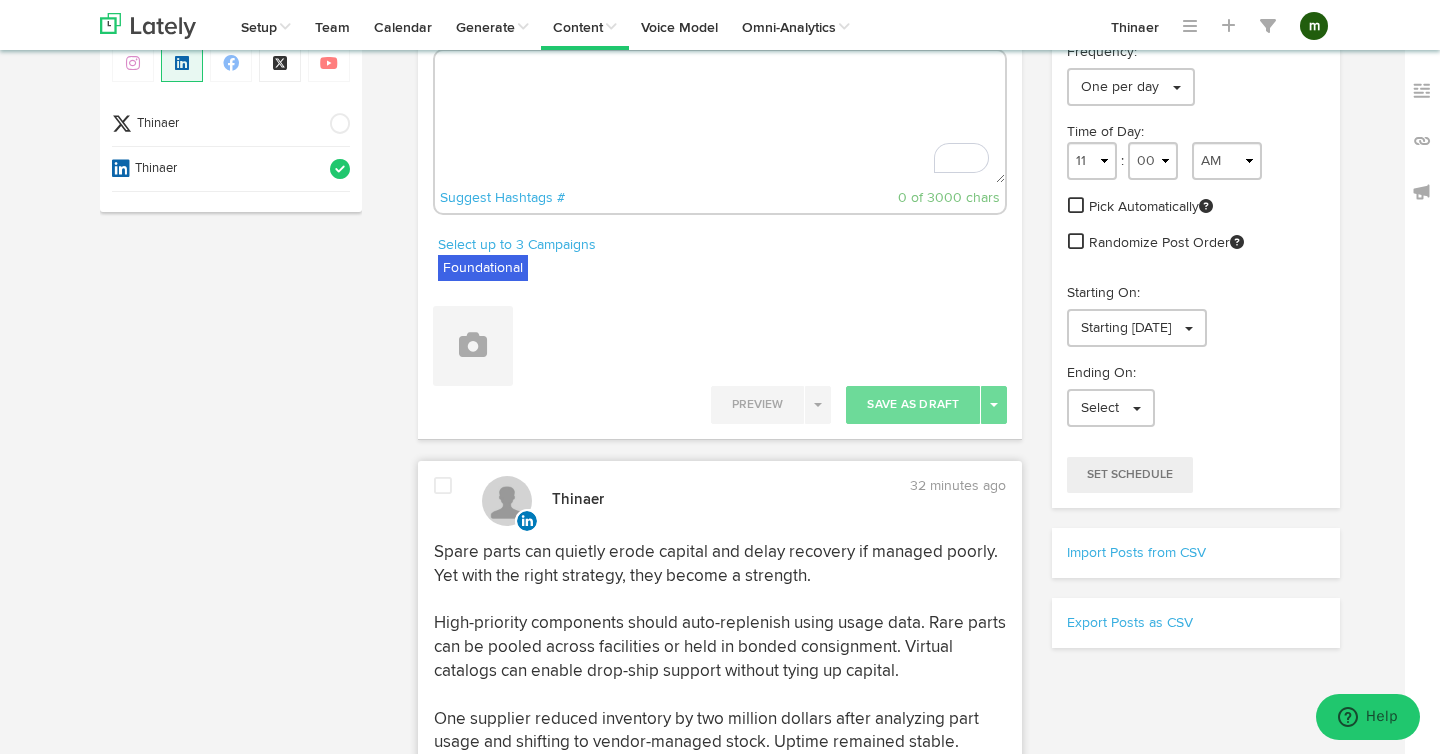 scroll, scrollTop: 139, scrollLeft: 0, axis: vertical 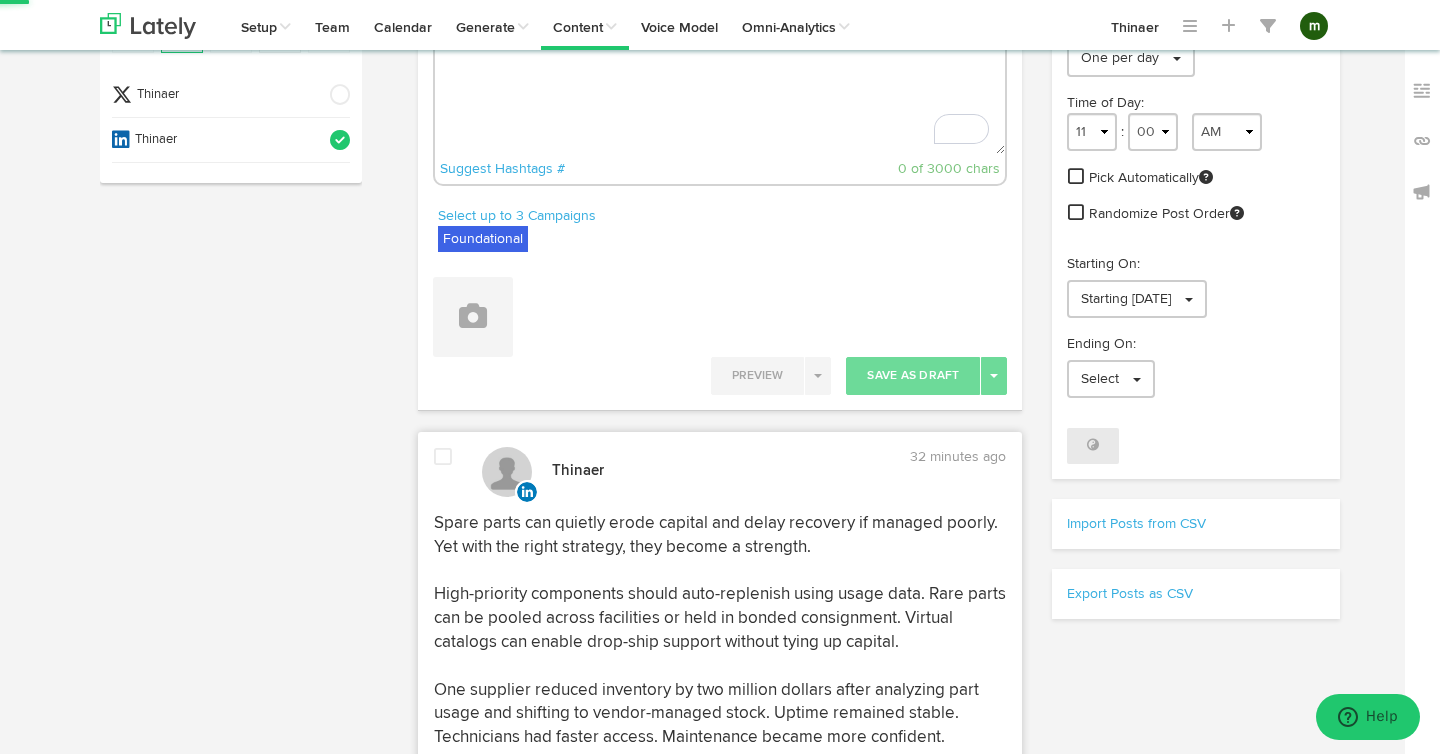 radio on "true" 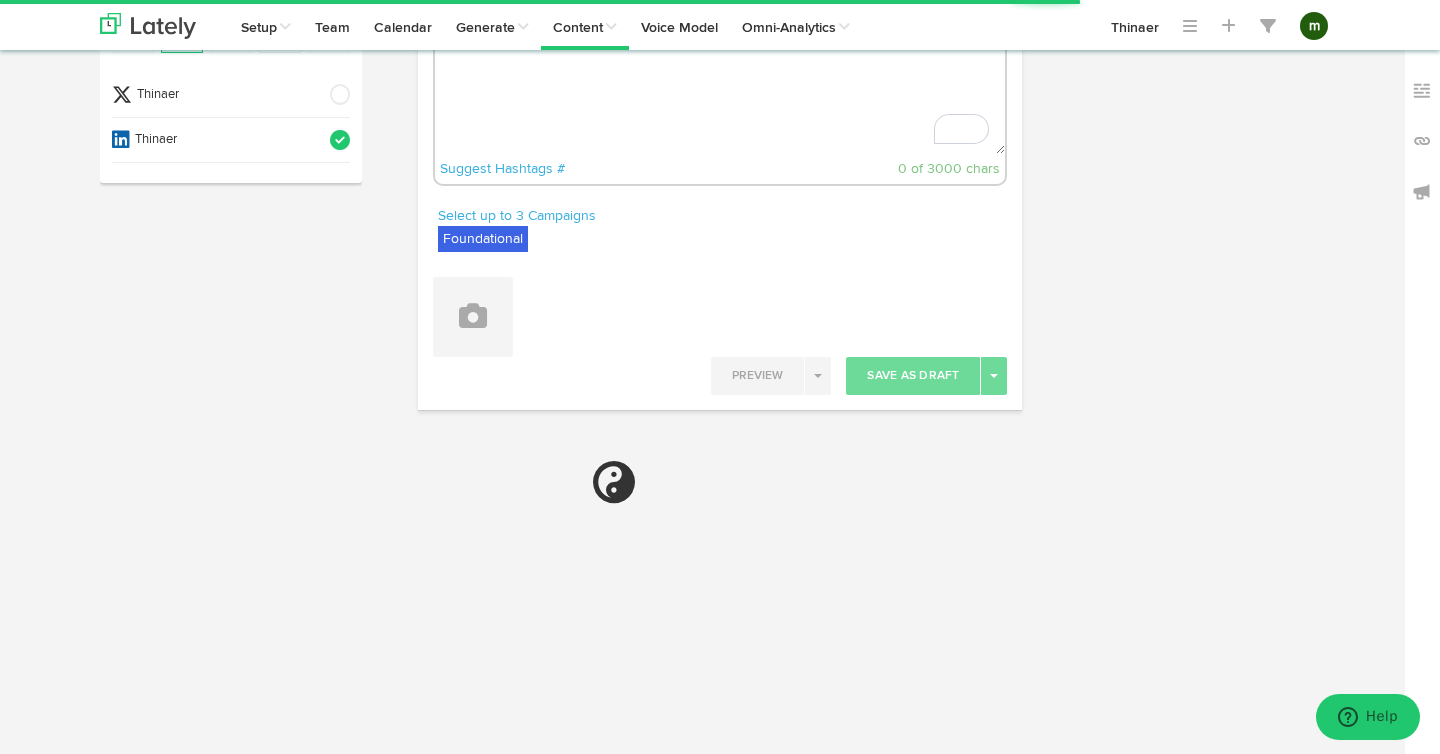 select on "11" 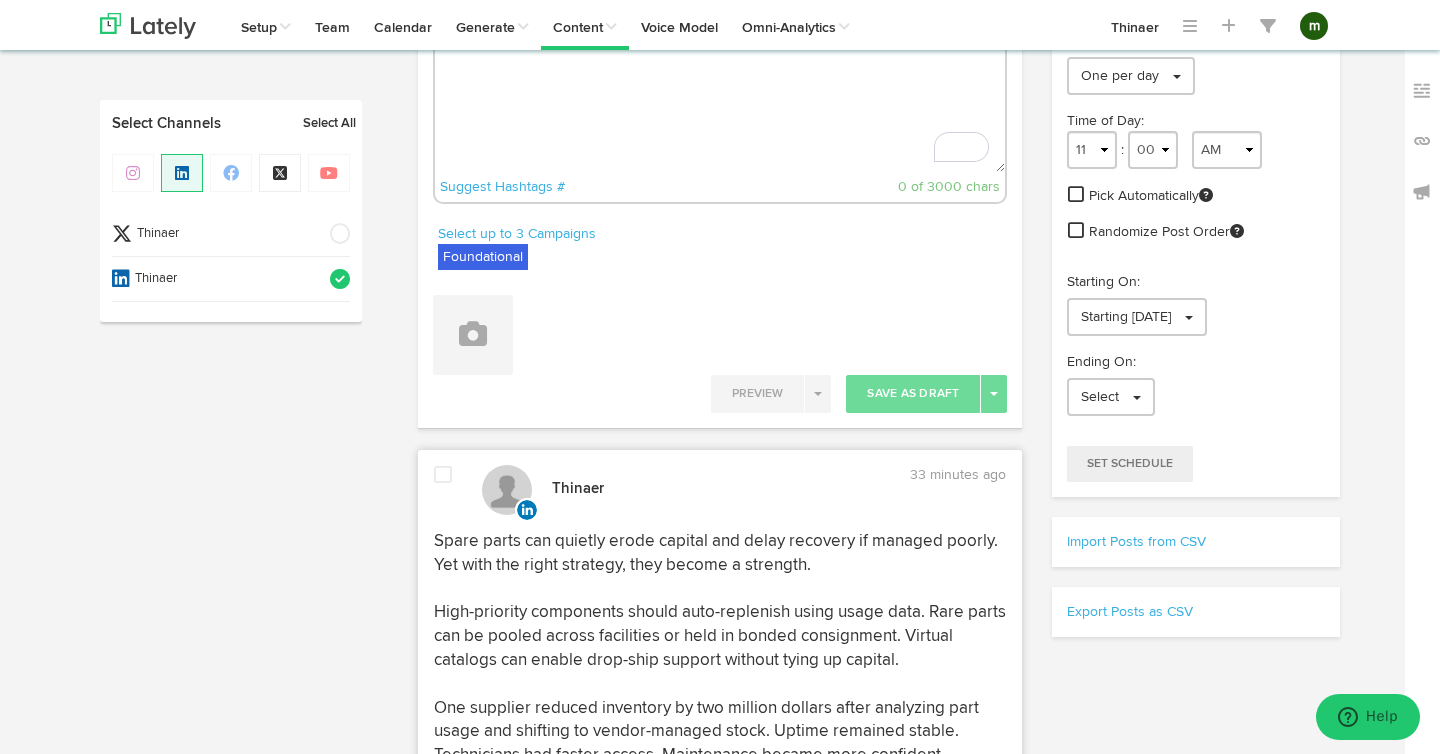 scroll, scrollTop: 0, scrollLeft: 0, axis: both 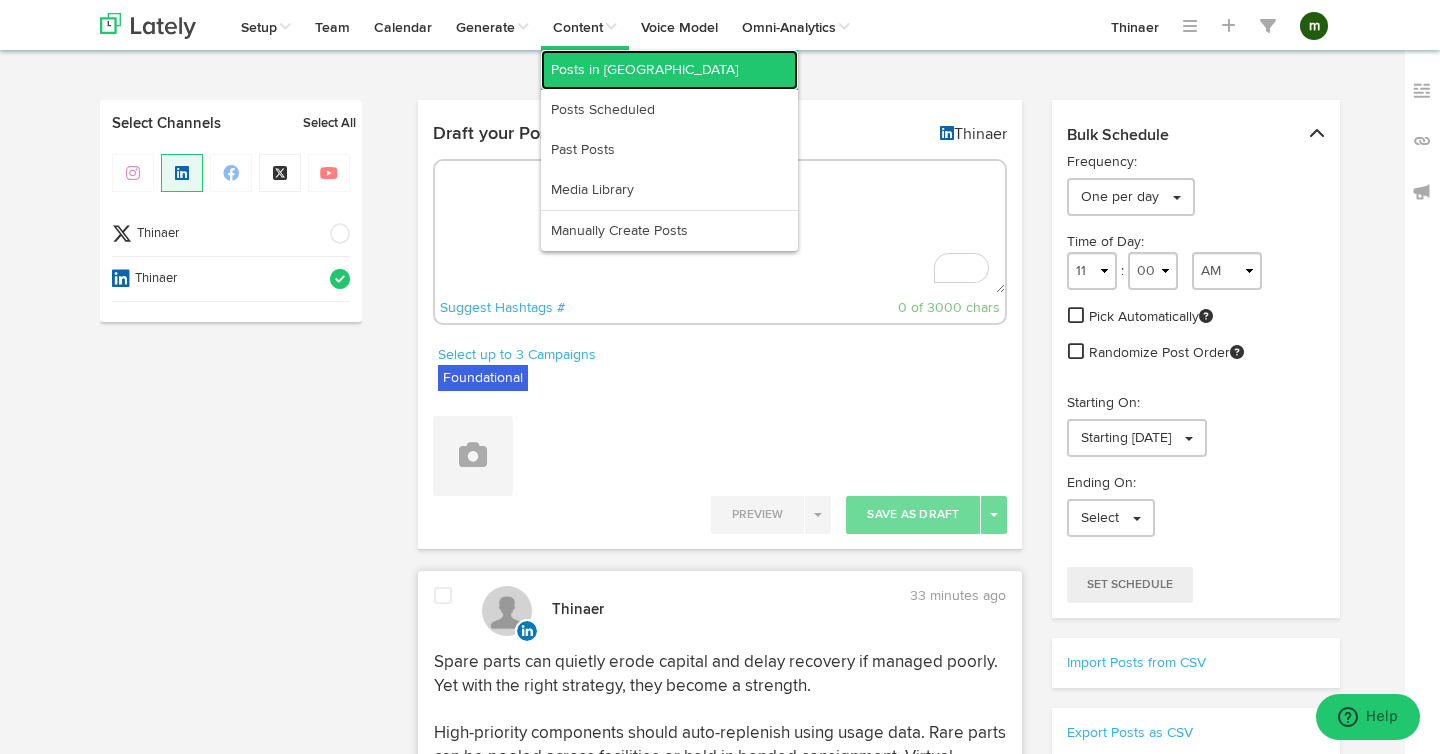 click on "Posts in [GEOGRAPHIC_DATA]" at bounding box center [669, 70] 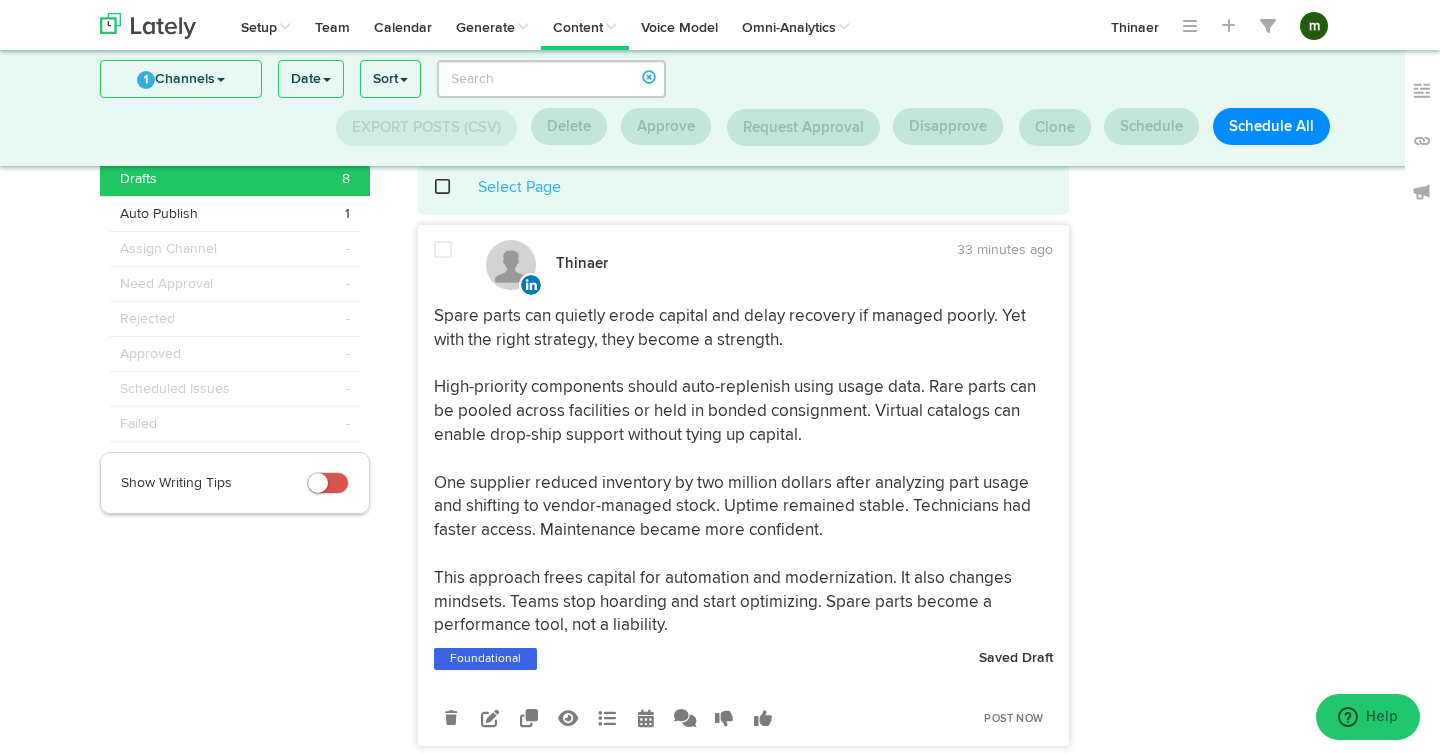 scroll, scrollTop: 34, scrollLeft: 0, axis: vertical 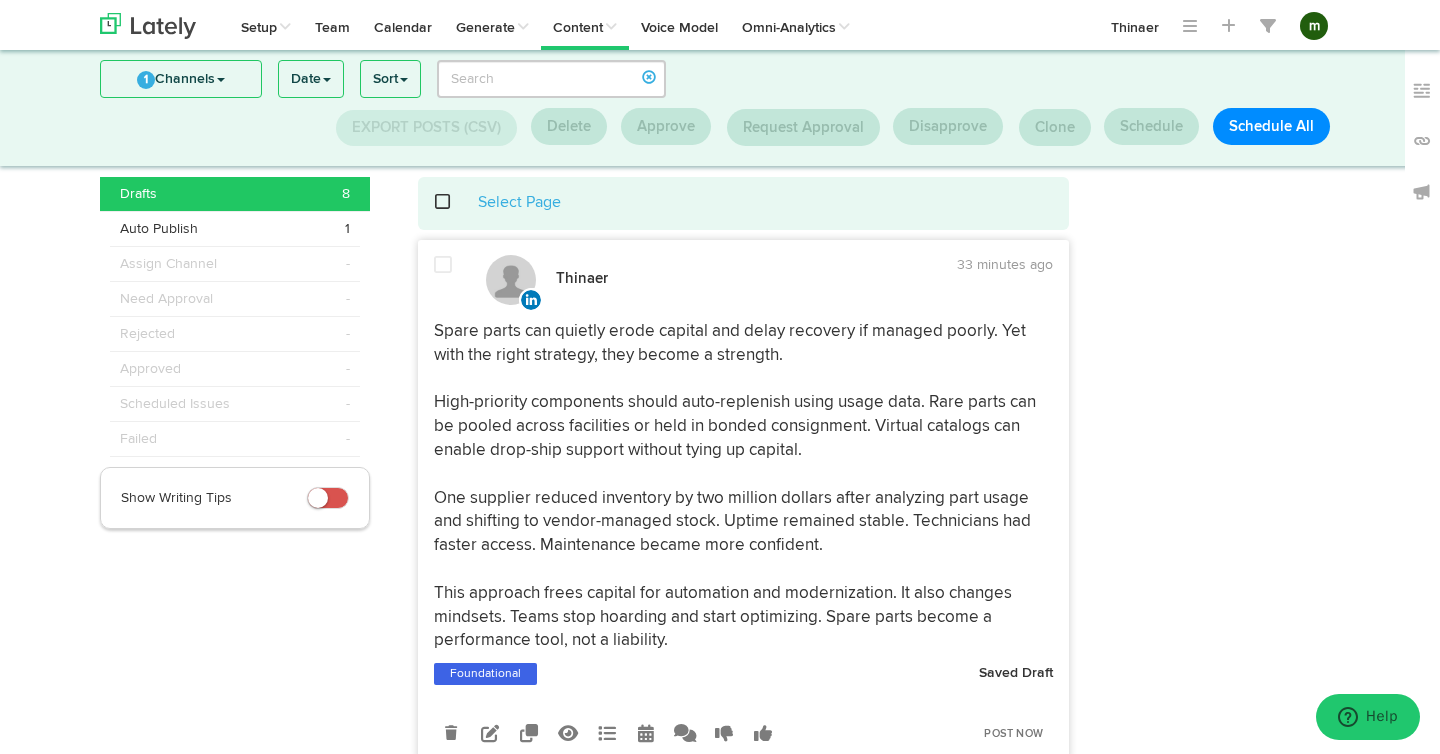 click at bounding box center [443, 265] 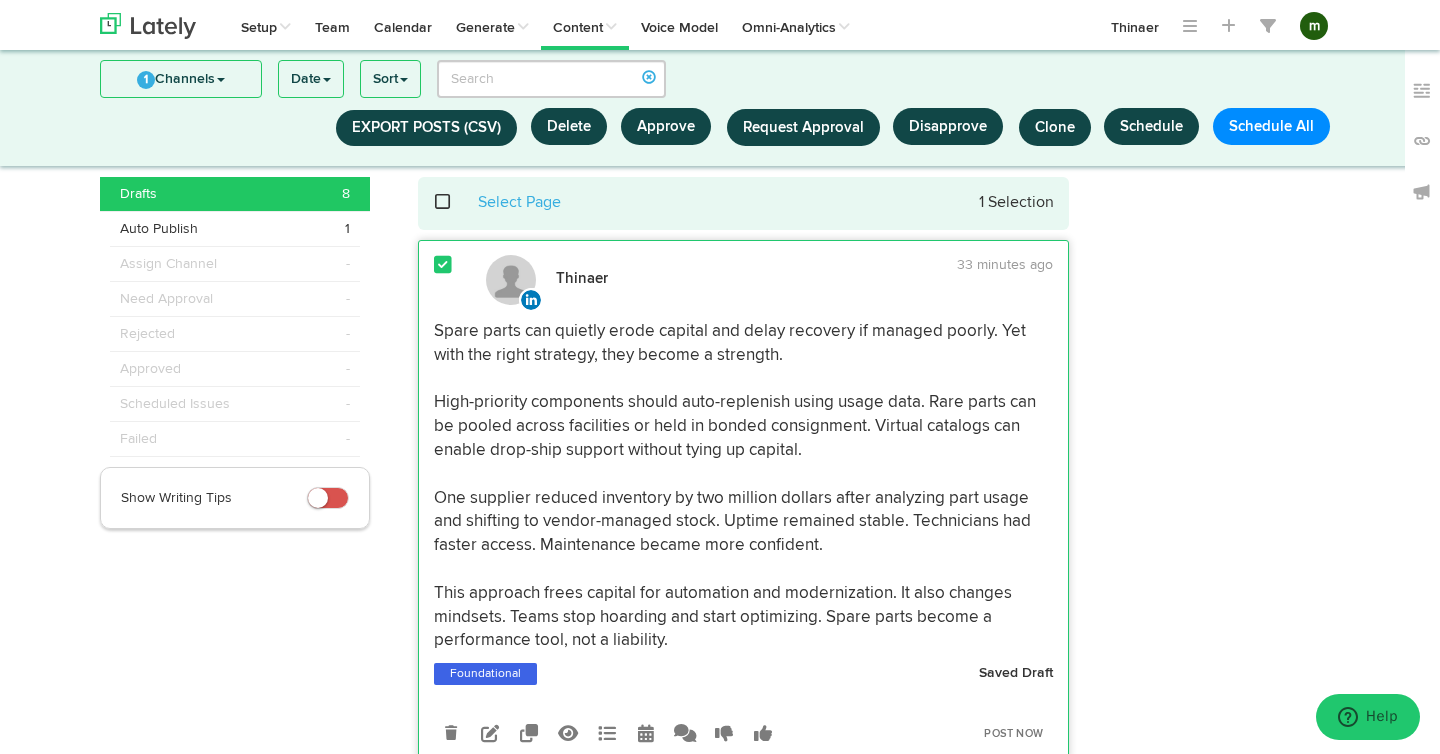 click at bounding box center [443, 265] 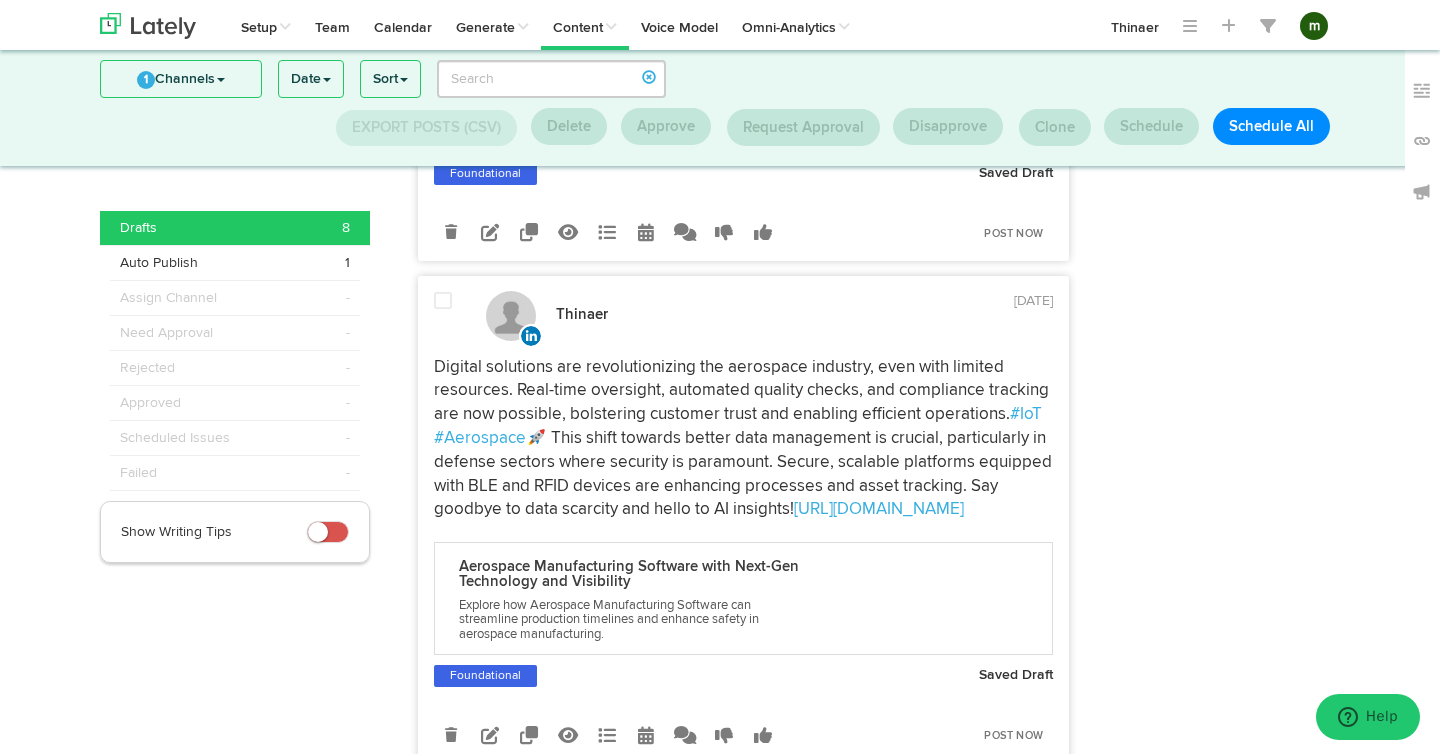 scroll, scrollTop: 4159, scrollLeft: 0, axis: vertical 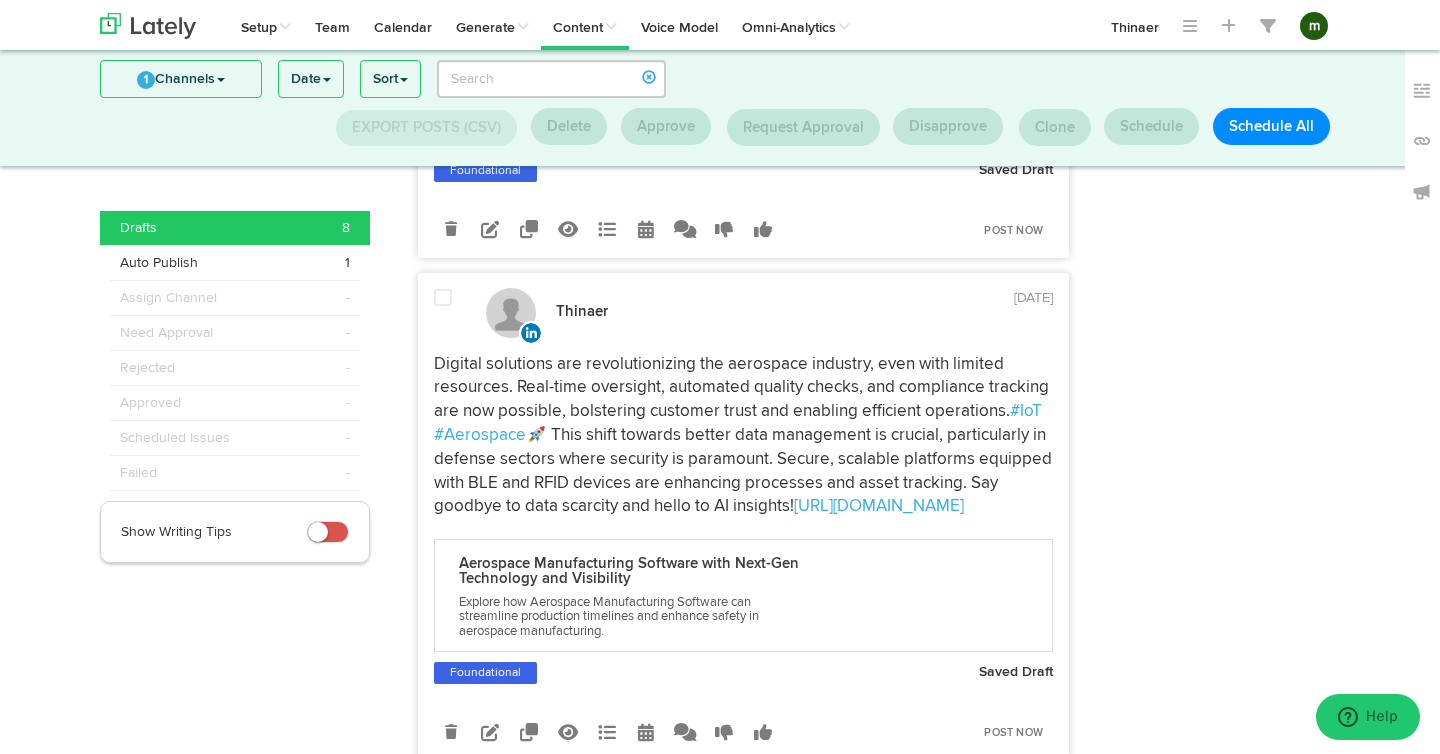 click at bounding box center [443, 298] 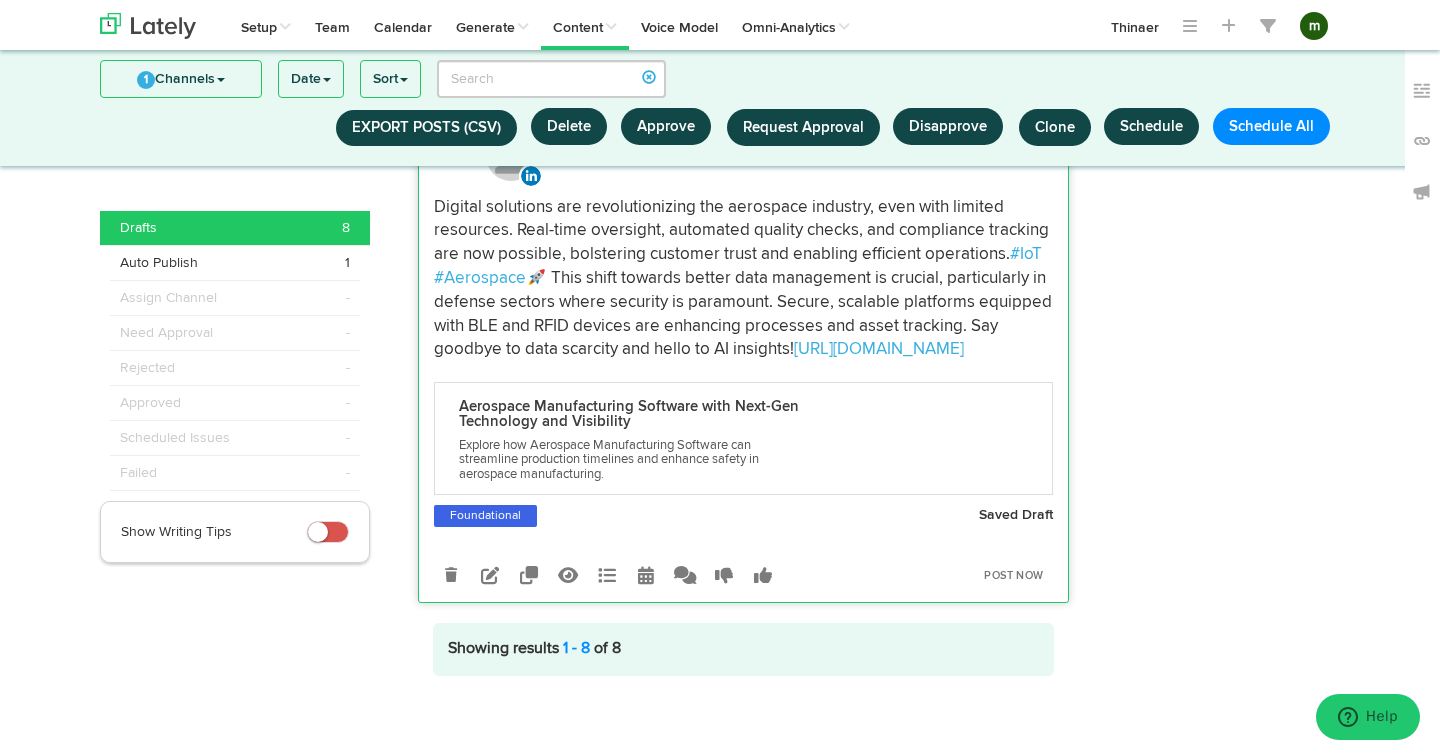 scroll, scrollTop: 4351, scrollLeft: 0, axis: vertical 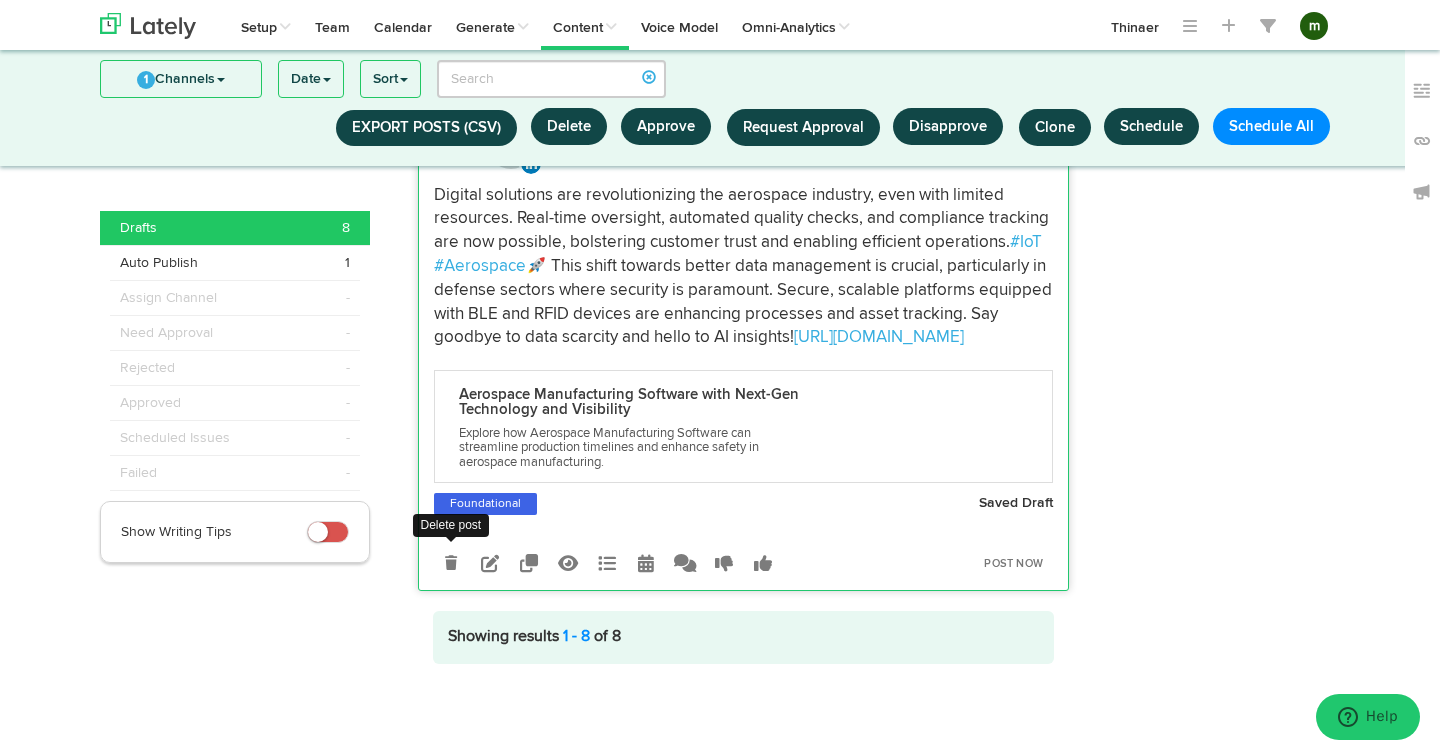 click at bounding box center (451, 563) 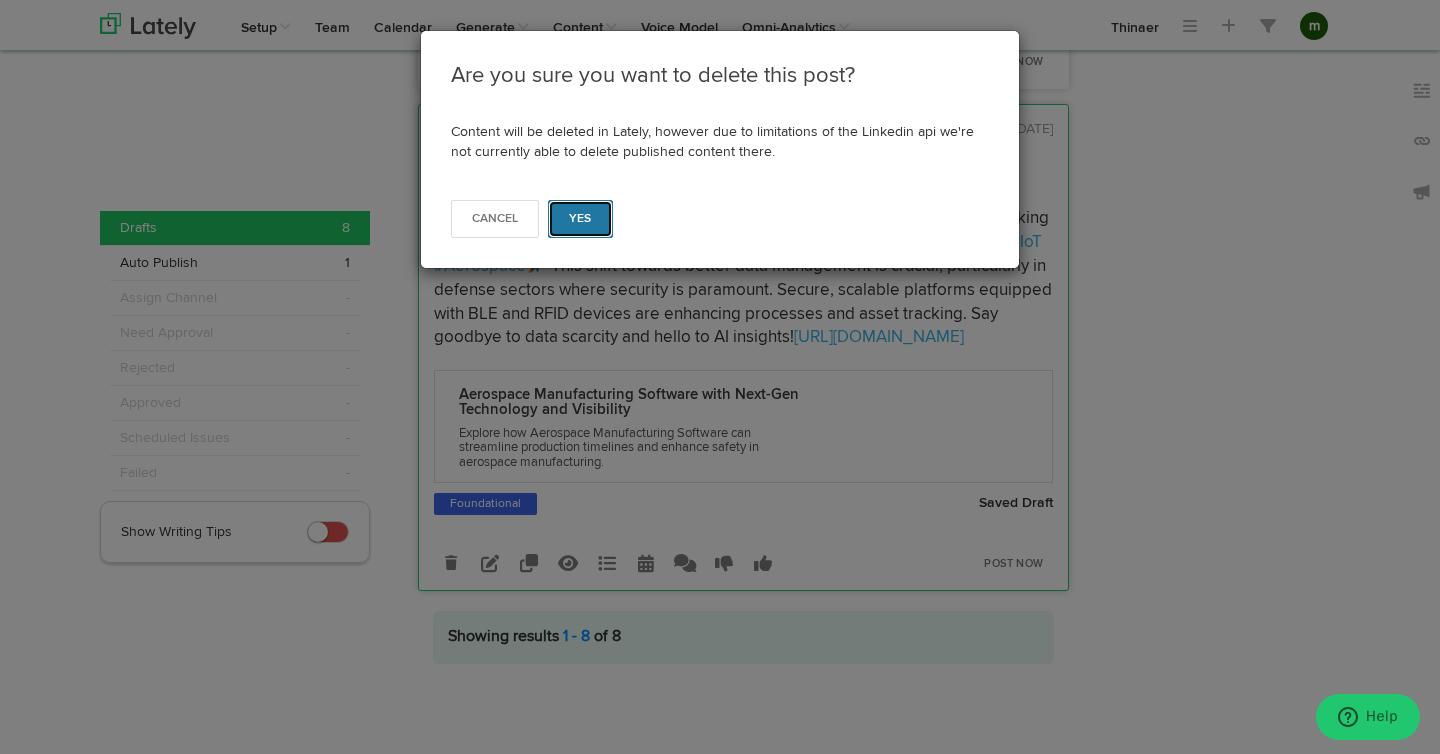 click on "Yes" at bounding box center [580, 219] 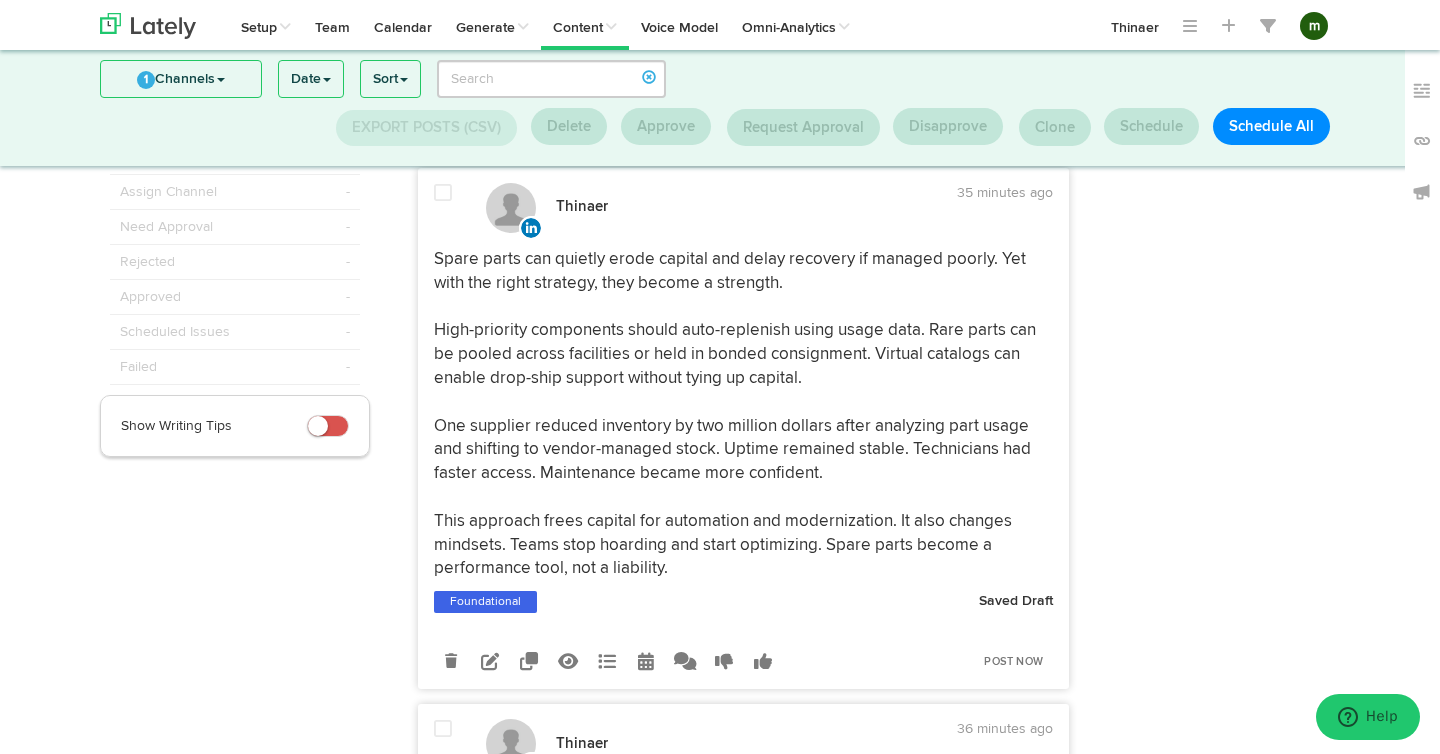 scroll, scrollTop: 93, scrollLeft: 0, axis: vertical 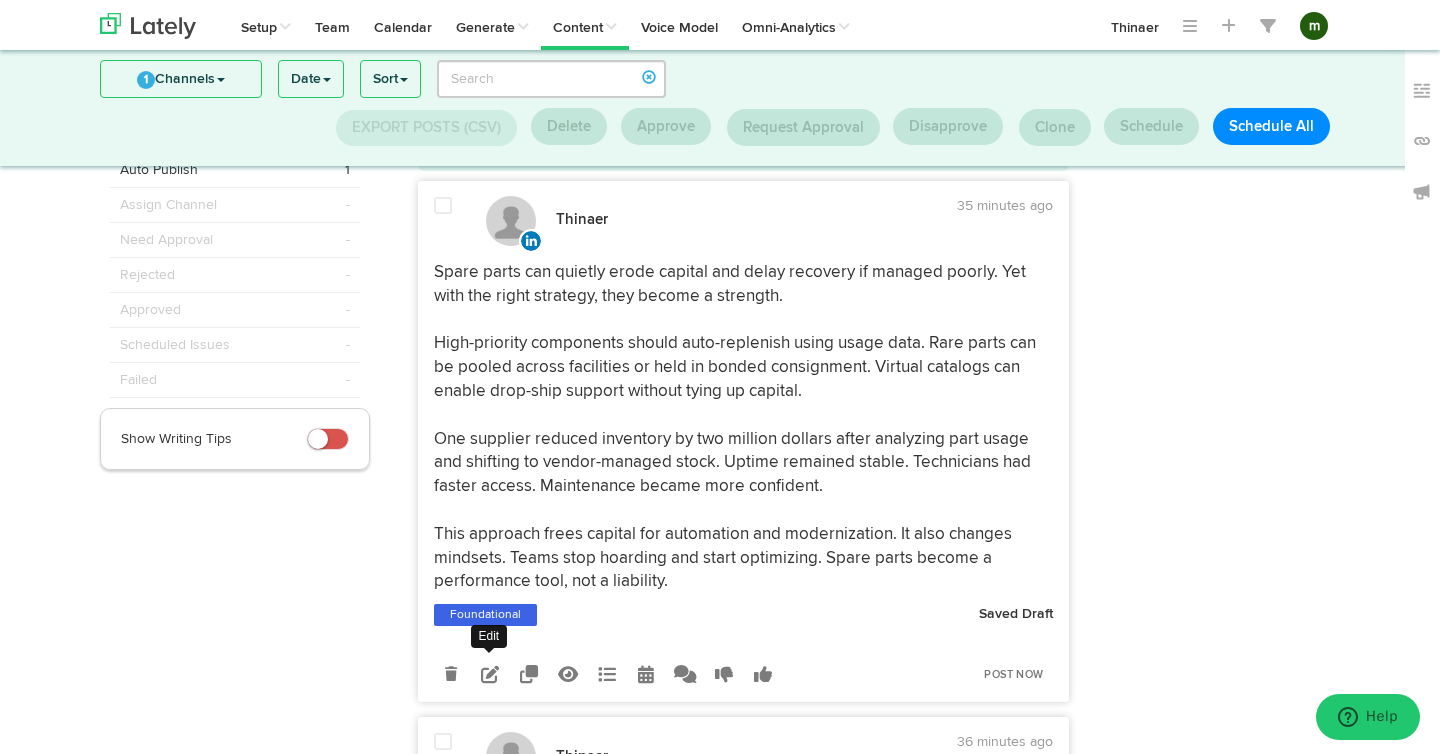 click at bounding box center [490, 674] 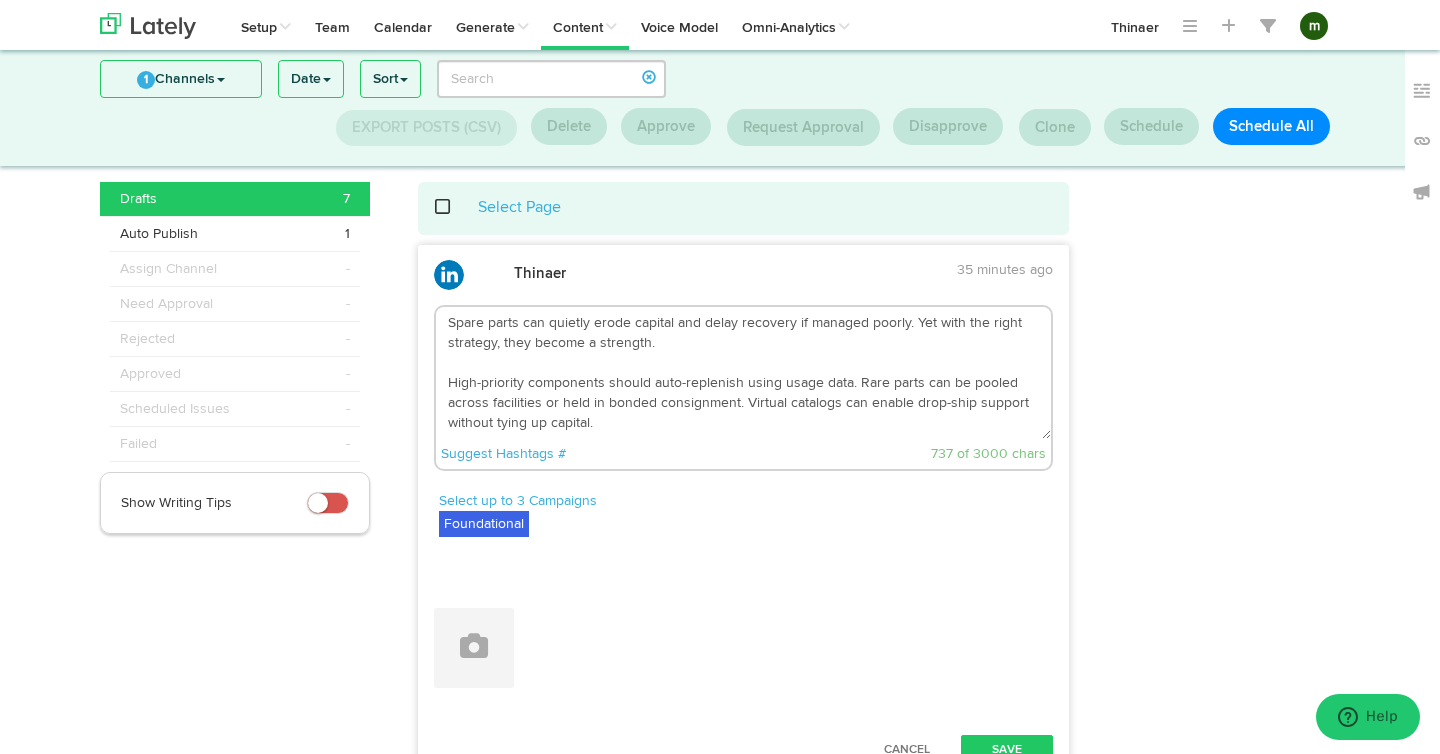 scroll, scrollTop: 26, scrollLeft: 0, axis: vertical 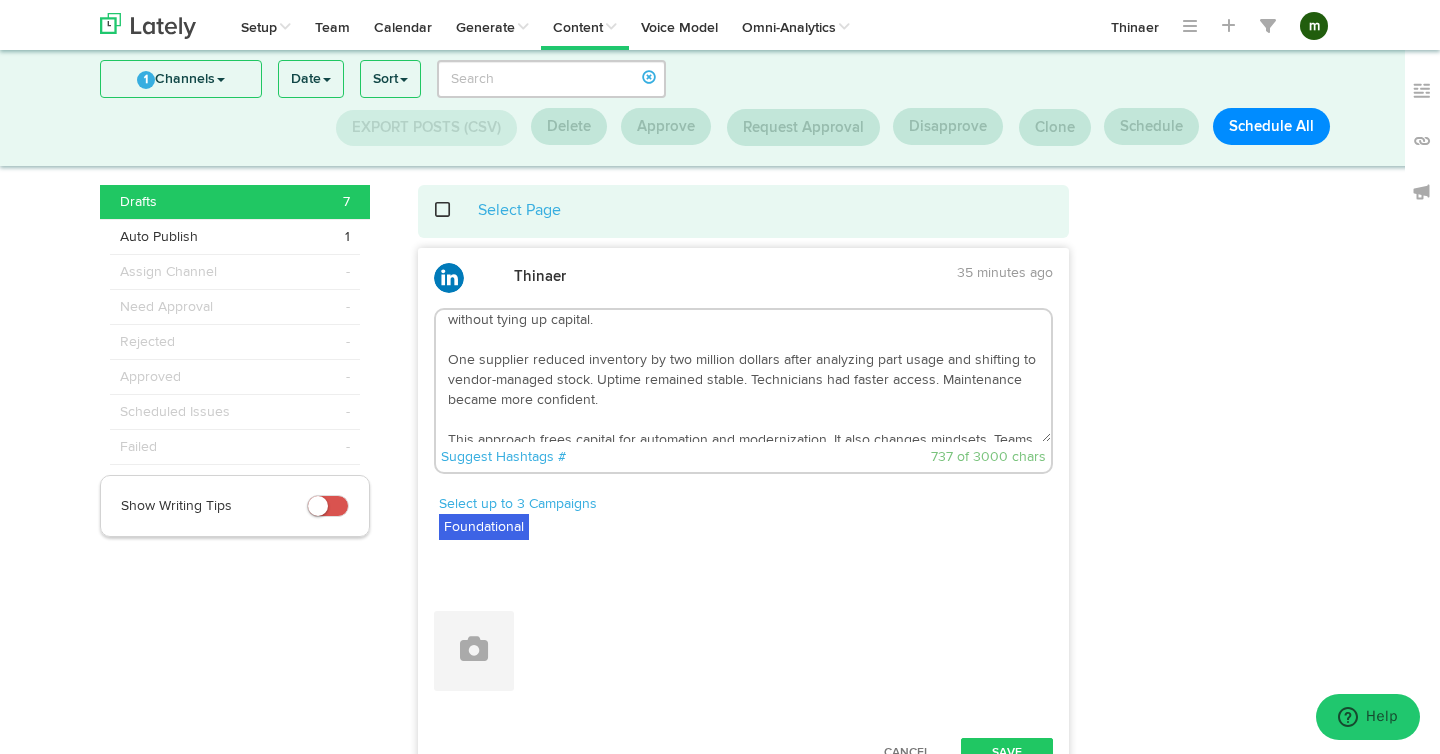 click on "Spare parts can quietly erode capital and delay recovery if managed poorly. Yet with the right strategy, they become a strength.
High-priority components should auto-replenish using usage data. Rare parts can be pooled across facilities or held in bonded consignment. Virtual catalogs can enable drop-ship support without tying up capital.
One supplier reduced inventory by two million dollars after analyzing part usage and shifting to vendor-managed stock. Uptime remained stable. Technicians had faster access. Maintenance became more confident.
This approach frees capital for automation and modernization. It also changes mindsets. Teams stop hoarding and start optimizing. Spare parts become a performance tool, not a liability." at bounding box center (744, 376) 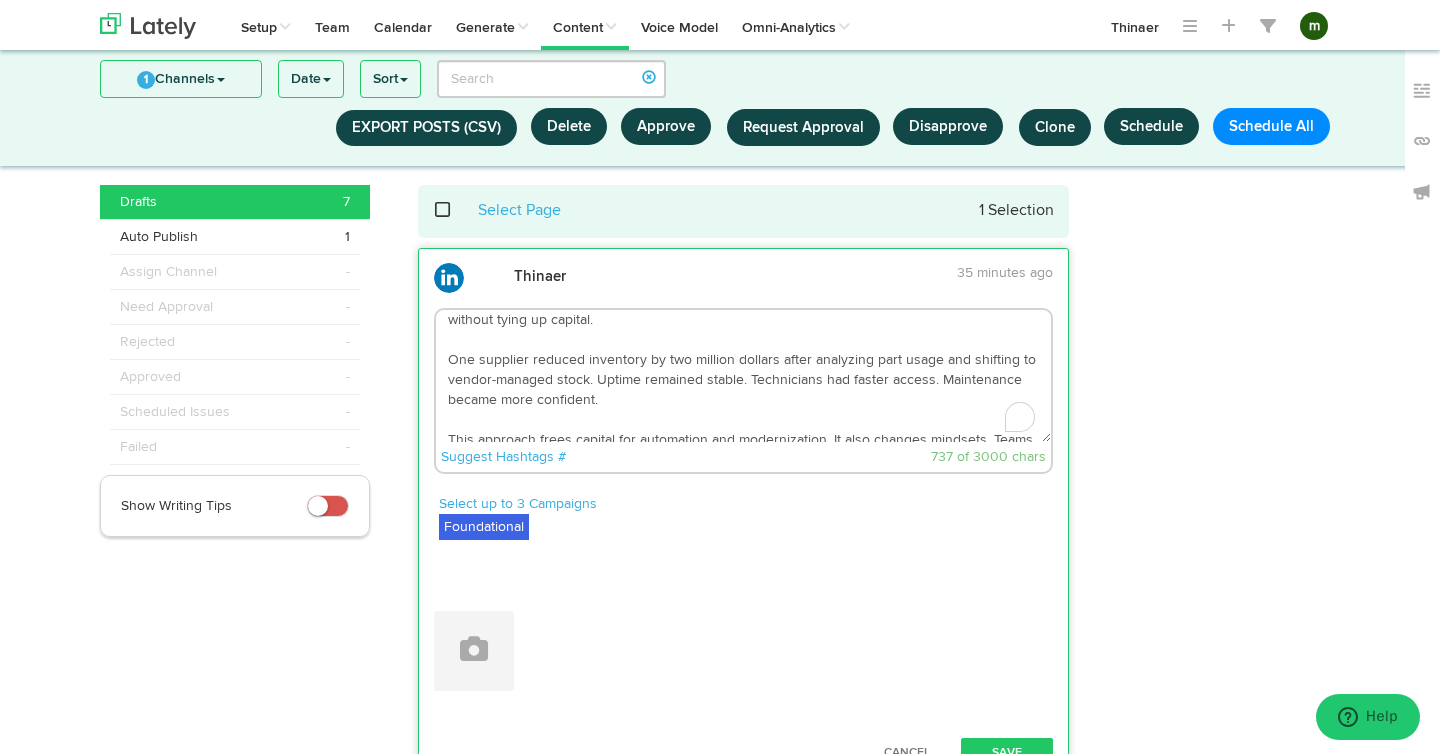 click on "Spare parts can quietly erode capital and delay recovery if managed poorly. Yet with the right strategy, they become a strength.
High-priority components should auto-replenish using usage data. Rare parts can be pooled across facilities or held in bonded consignment. Virtual catalogs can enable drop-ship support without tying up capital.
One supplier reduced inventory by two million dollars after analyzing part usage and shifting to vendor-managed stock. Uptime remained stable. Technicians had faster access. Maintenance became more confident.
This approach frees capital for automation and modernization. It also changes mindsets. Teams stop hoarding and start optimizing. Spare parts become a performance tool, not a liability." at bounding box center [744, 376] 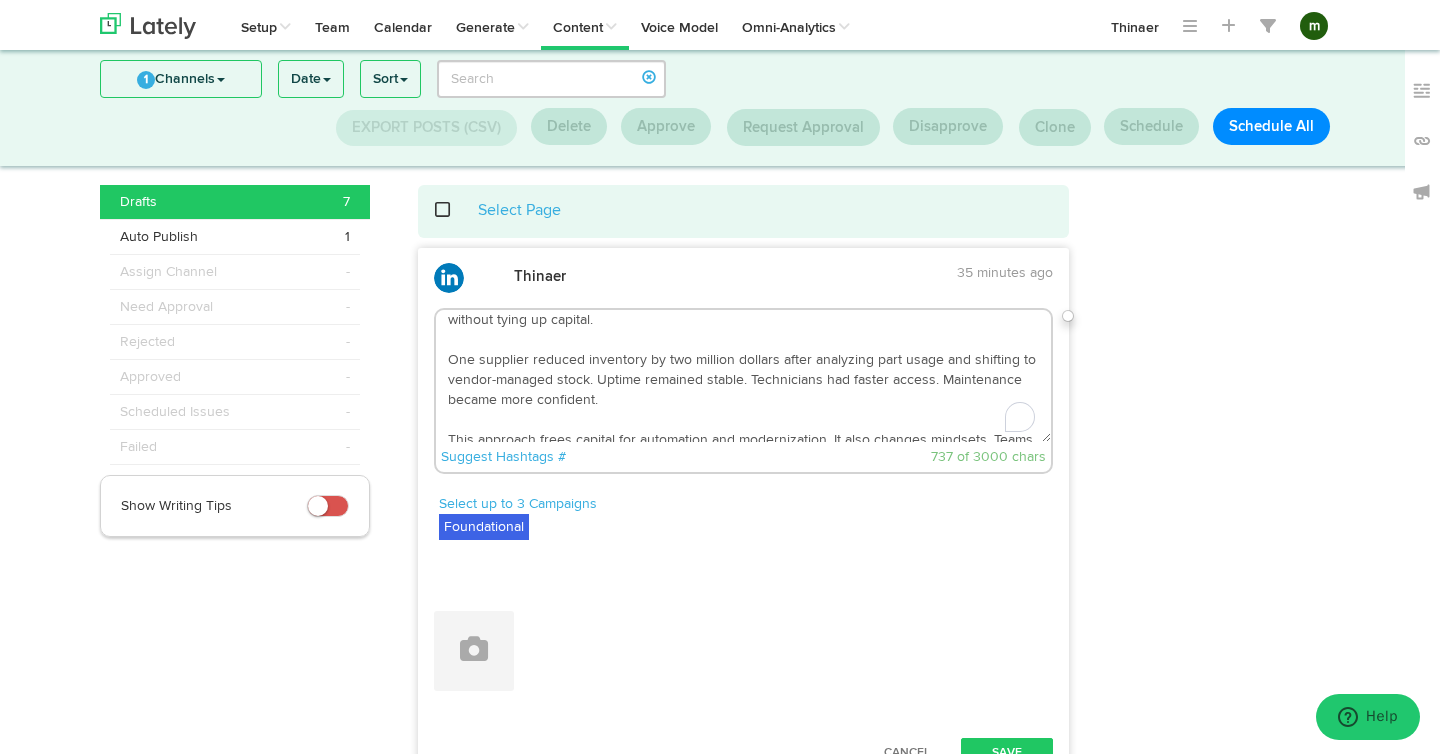 click on "Spare parts can quietly erode capital and delay recovery if managed poorly. Yet with the right strategy, they become a strength.
High-priority components should auto-replenish using usage data. Rare parts can be pooled across facilities or held in bonded consignment. Virtual catalogs can enable drop-ship support without tying up capital.
One supplier reduced inventory by two million dollars after analyzing part usage and shifting to vendor-managed stock. Uptime remained stable. Technicians had faster access. Maintenance became more confident.
This approach frees capital for automation and modernization. It also changes mindsets. Teams stop hoarding and start optimizing. Spare parts become a performance tool, not a liability." at bounding box center [744, 376] 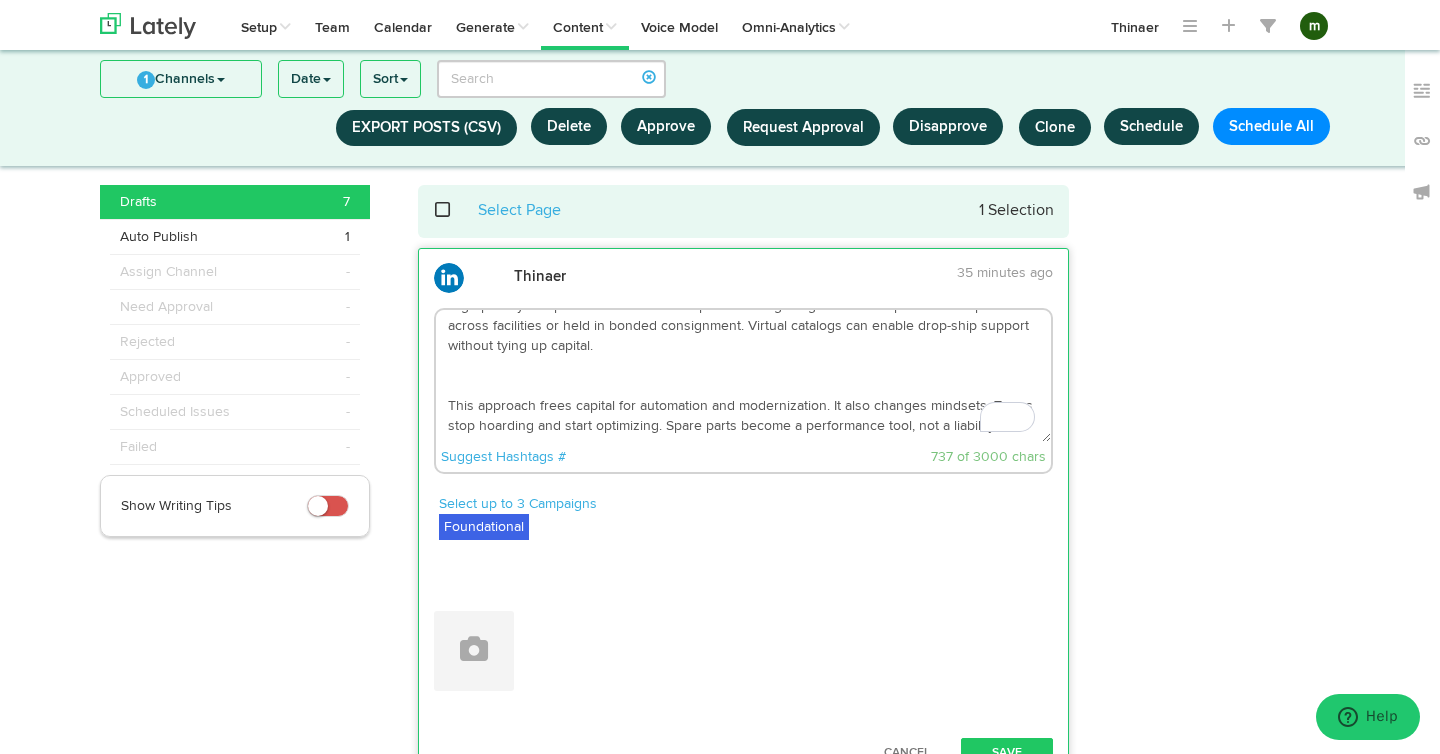 scroll, scrollTop: 80, scrollLeft: 0, axis: vertical 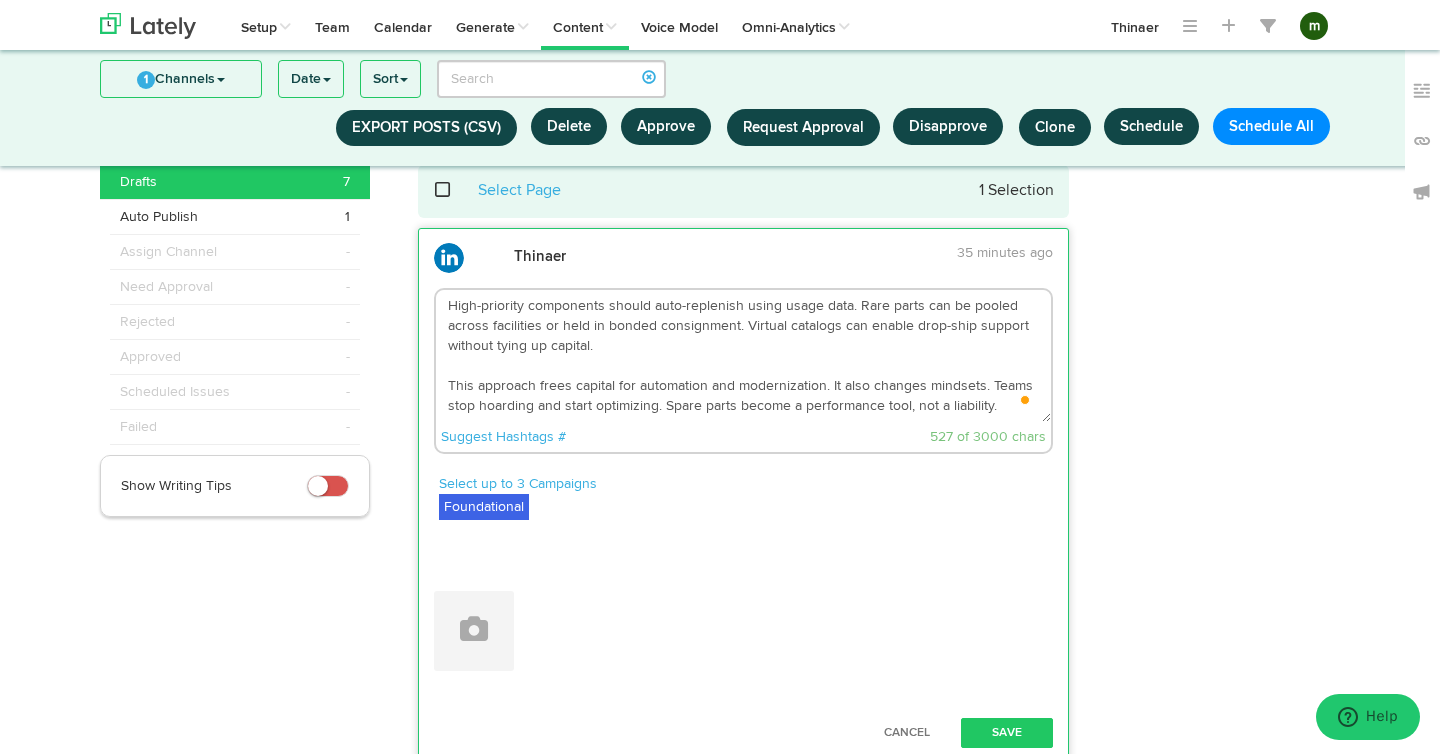 click on "Spare parts can quietly erode capital and delay recovery if managed poorly. Yet with the right strategy, they become a strength.
High-priority components should auto-replenish using usage data. Rare parts can be pooled across facilities or held in bonded consignment. Virtual catalogs can enable drop-ship support without tying up capital.
This approach frees capital for automation and modernization. It also changes mindsets. Teams stop hoarding and start optimizing. Spare parts become a performance tool, not a liability." at bounding box center (744, 356) 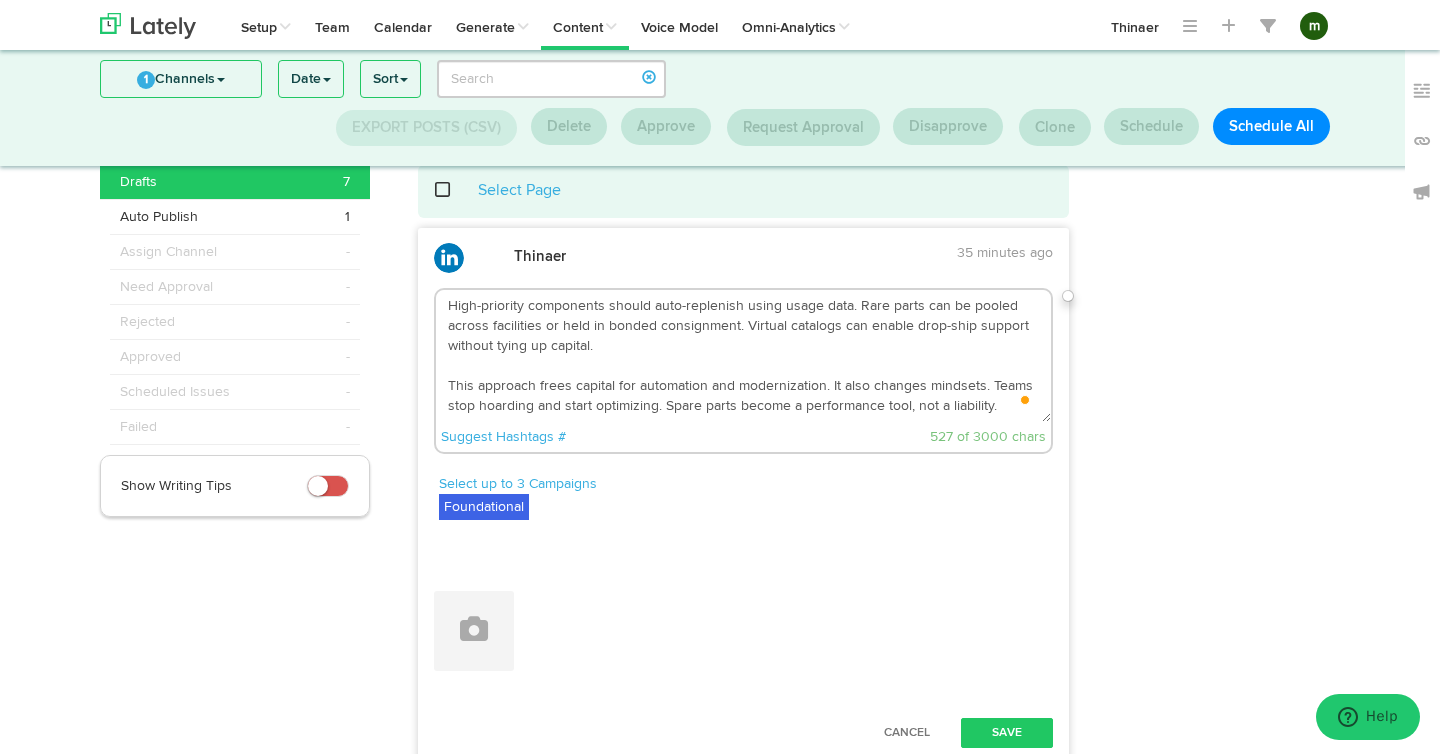 click on "Spare parts can quietly erode capital and delay recovery if managed poorly. Yet with the right strategy, they become a strength.
High-priority components should auto-replenish using usage data. Rare parts can be pooled across facilities or held in bonded consignment. Virtual catalogs can enable drop-ship support without tying up capital.
This approach frees capital for automation and modernization. It also changes mindsets. Teams stop hoarding and start optimizing. Spare parts become a performance tool, not a liability." at bounding box center [744, 356] 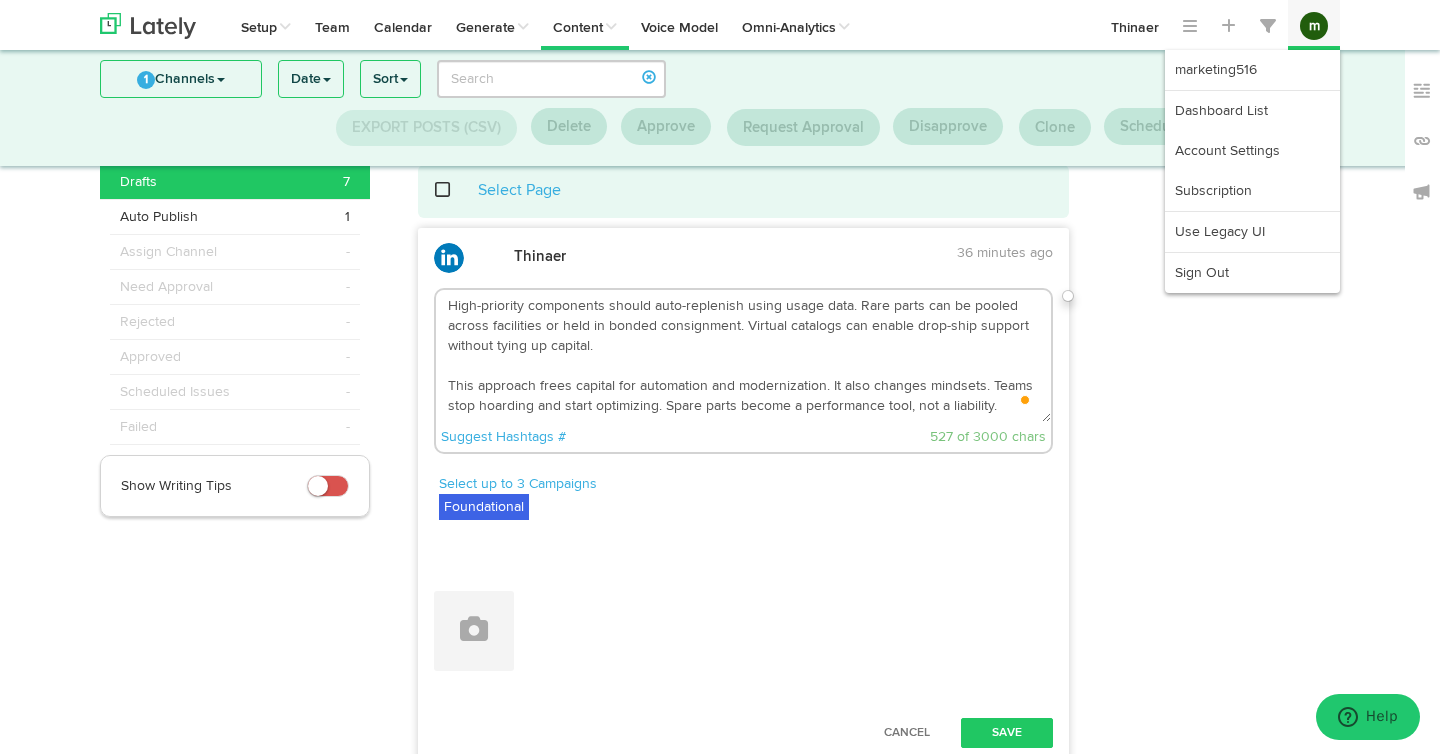 type on "Spare parts can quietly erode capital and delay recovery if managed poorly. Yet with the right strategy, they become a strength.
High-priority components should auto-replenish using usage data. Rare parts can be pooled across facilities or held in bonded consignment. Virtual catalogs can enable drop-ship support without tying up capital.
This approach frees capital for automation and modernization. It also changes mindsets. Teams stop hoarding and start optimizing. Spare parts become a performance tool, not a liability." 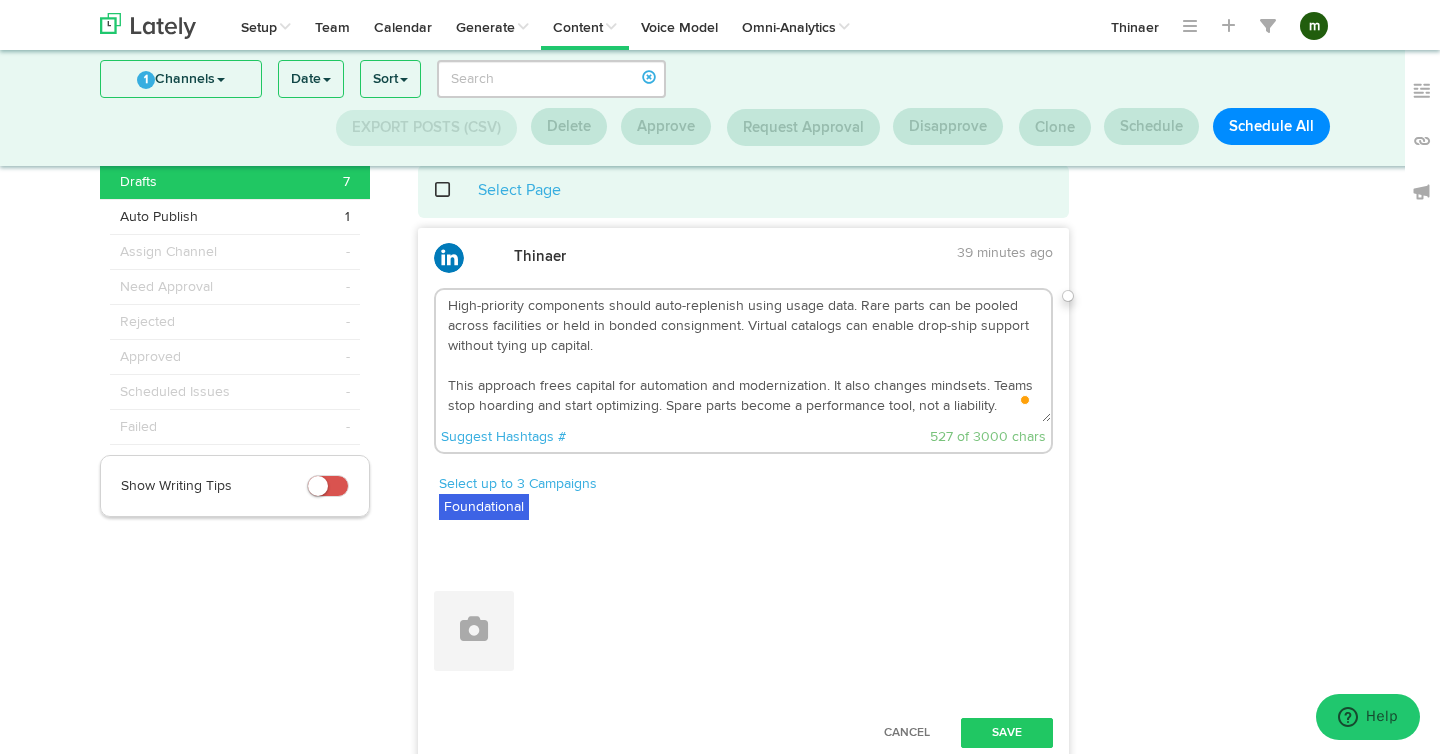 click on "Spare parts can quietly erode capital and delay recovery if managed poorly. Yet with the right strategy, they become a strength.
High-priority components should auto-replenish using usage data. Rare parts can be pooled across facilities or held in bonded consignment. Virtual catalogs can enable drop-ship support without tying up capital.
This approach frees capital for automation and modernization. It also changes mindsets. Teams stop hoarding and start optimizing. Spare parts become a performance tool, not a liability." at bounding box center (744, 356) 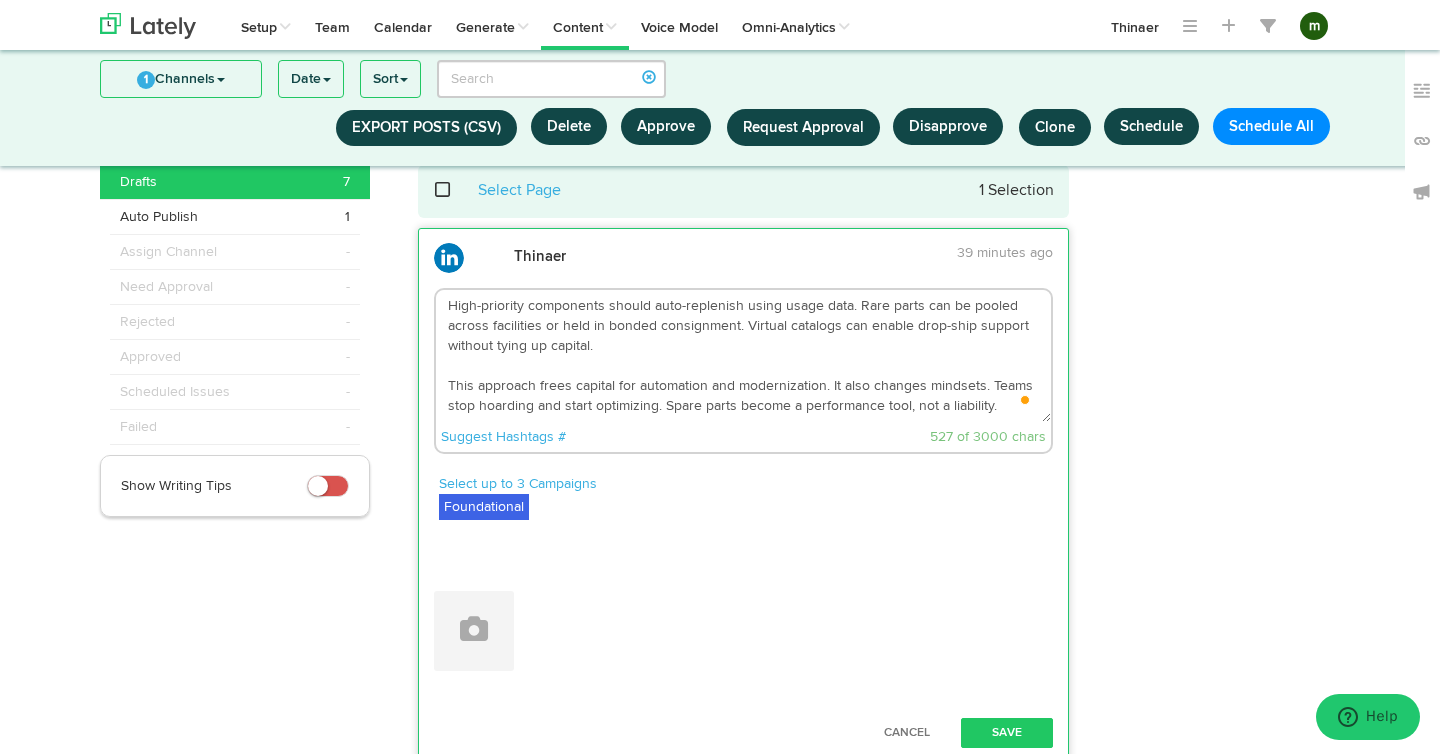 scroll, scrollTop: 40, scrollLeft: 0, axis: vertical 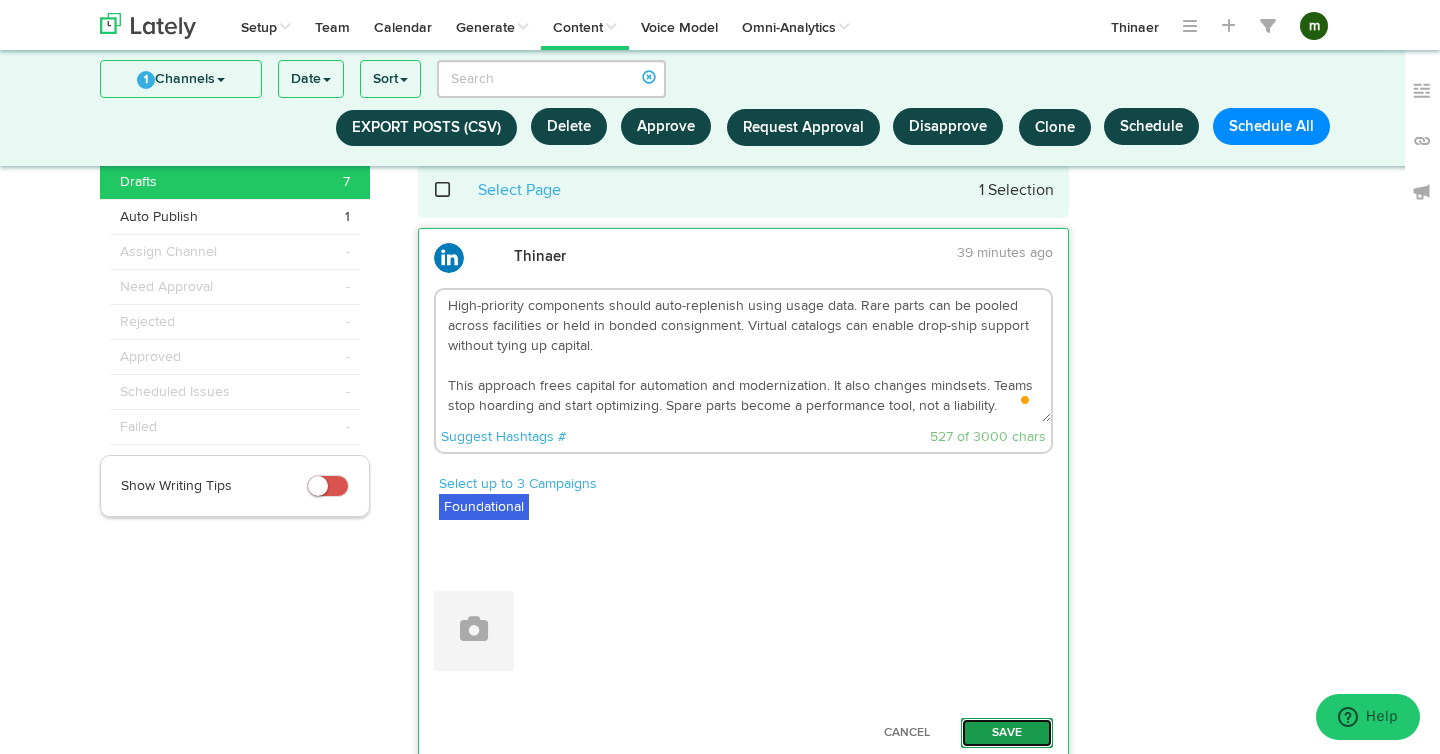 click on "Save" at bounding box center [1007, 733] 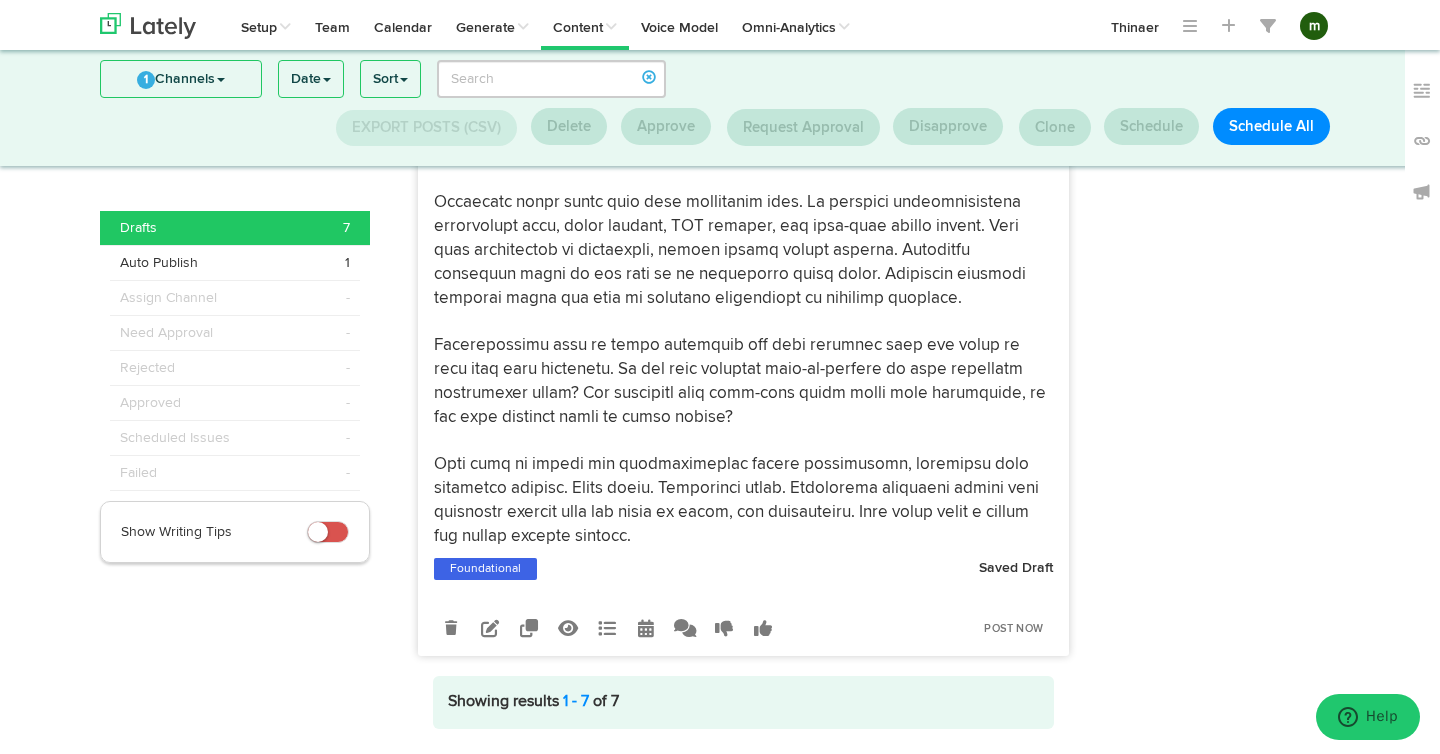 scroll, scrollTop: 3714, scrollLeft: 0, axis: vertical 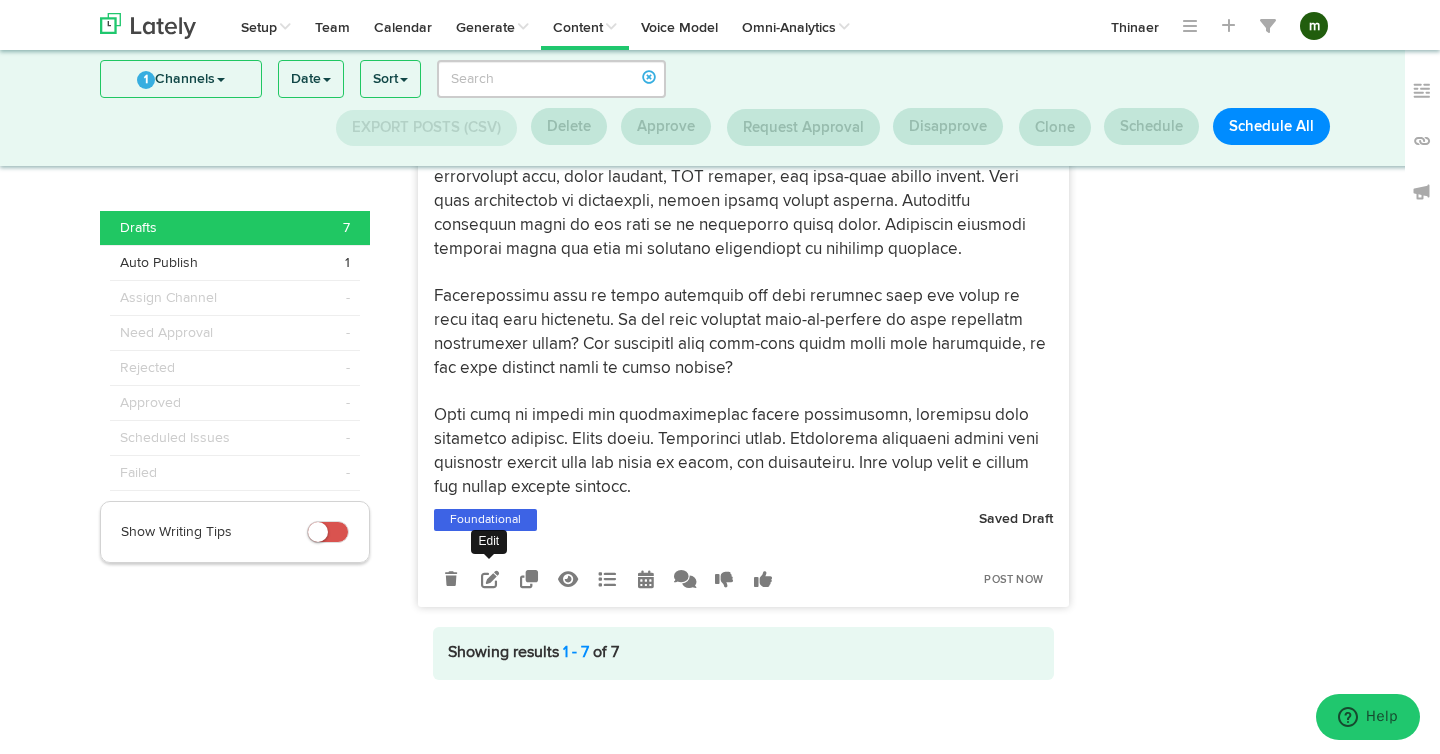 click at bounding box center [490, 579] 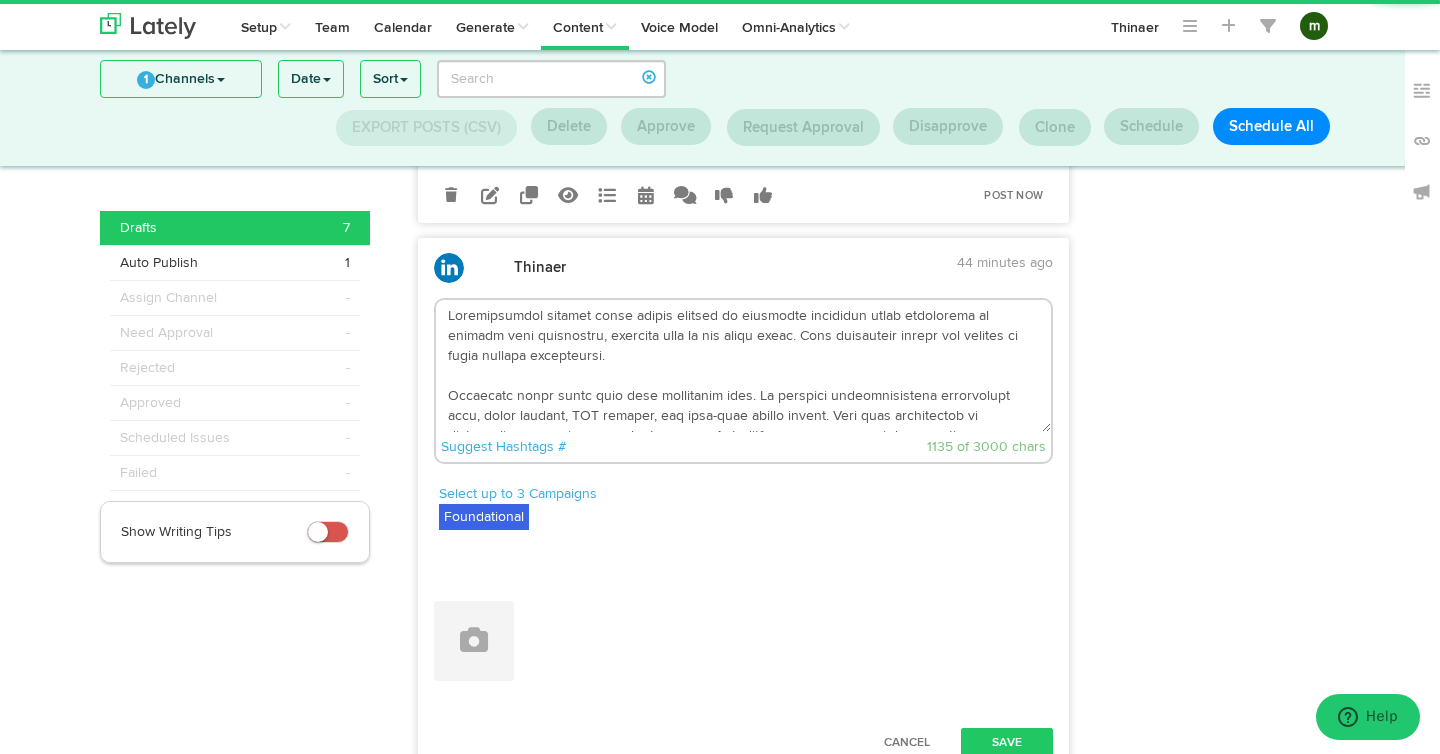 scroll, scrollTop: 3433, scrollLeft: 0, axis: vertical 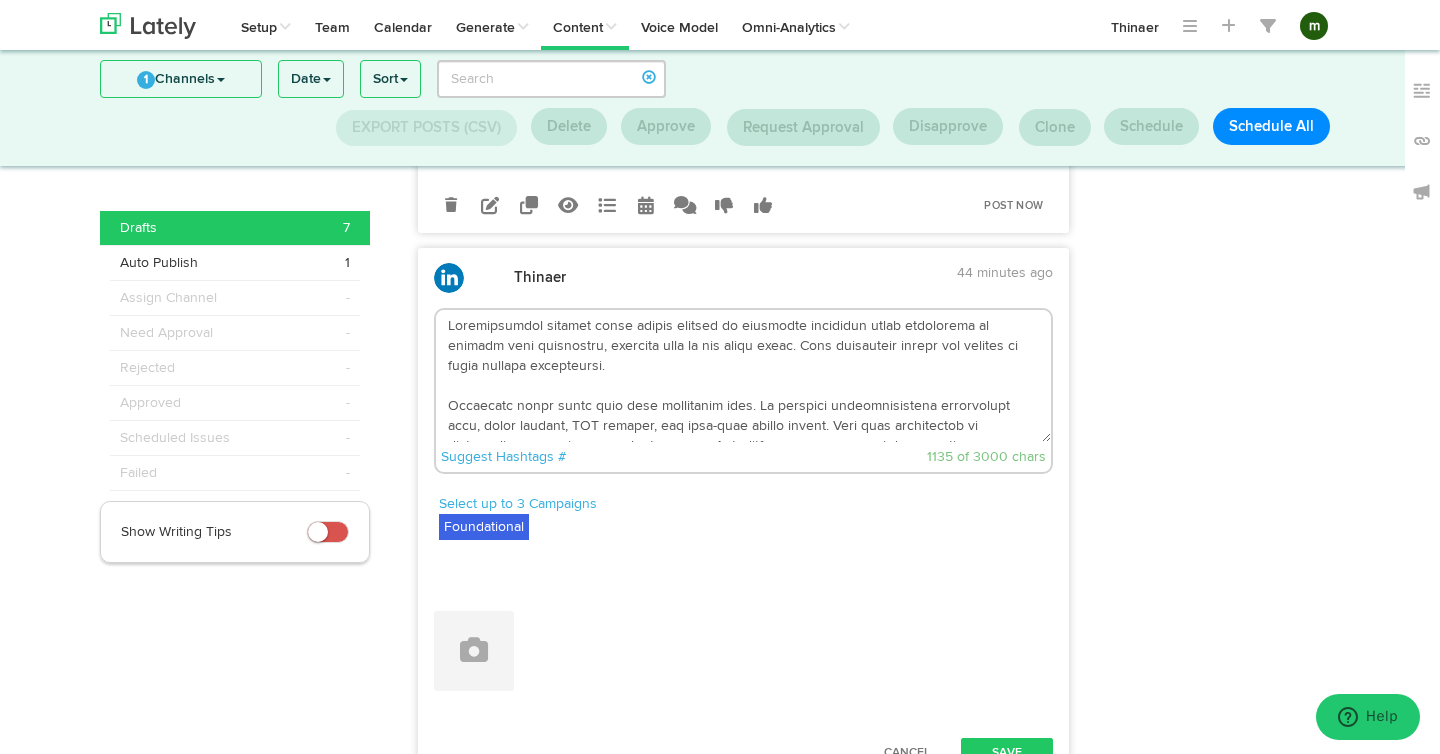 click at bounding box center (744, 376) 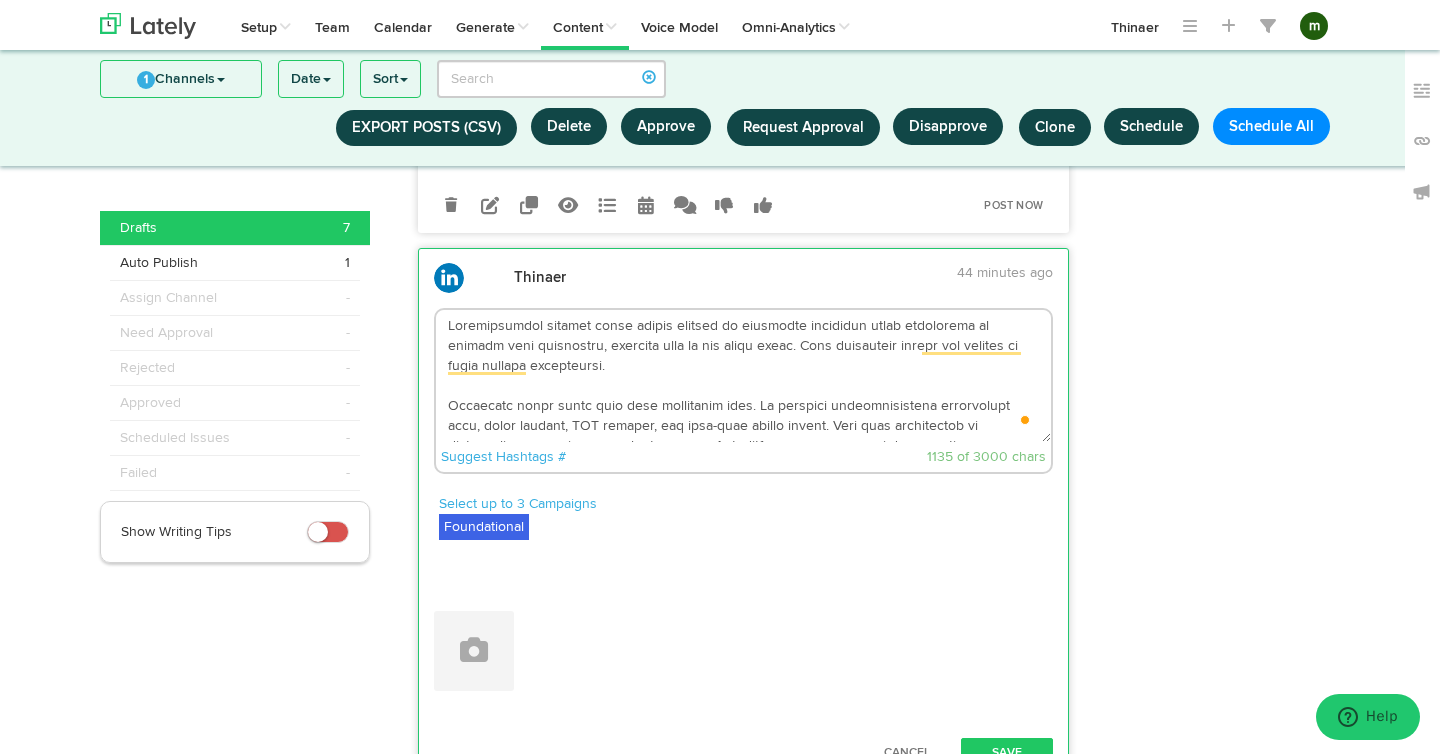 click at bounding box center (744, 376) 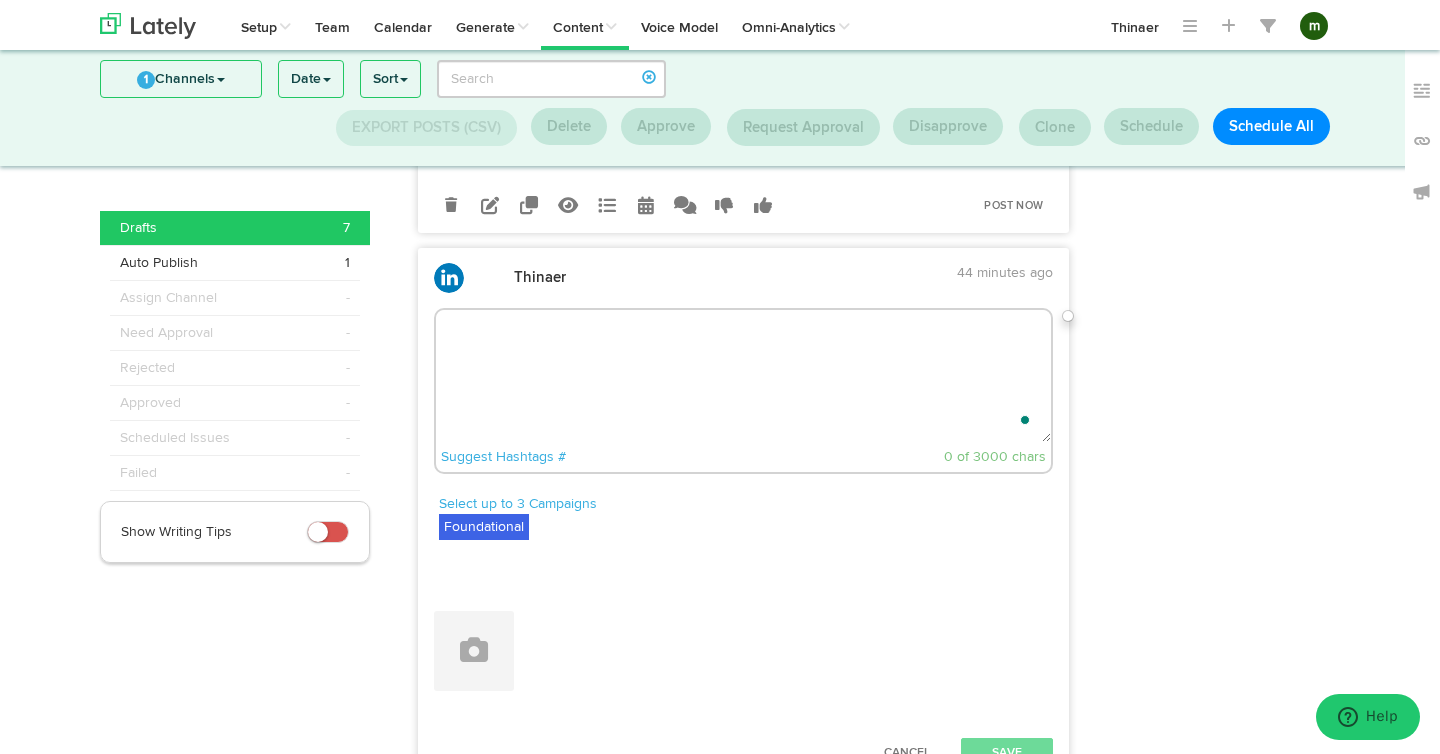 paste on "Many manufacturers deploy analytics platforms without first resolving foundational data integrity issues on the plant floor. Real transformation begins when disparate systems—maintenance logs, SPC records, shift reports—are integrated into a unified data context.
When data is aligned, organizations identify waste drivers previously hidden. Maintenance cycles align with process variation. Downtime events trace back to procedural bottlenecks. The plant begins to operate on foresight, not hindsight.
How is your organization aligning operational data into actionable intelligence?
Explore how Thinaer enables data contextualization across the manufacturing lifecycle:" 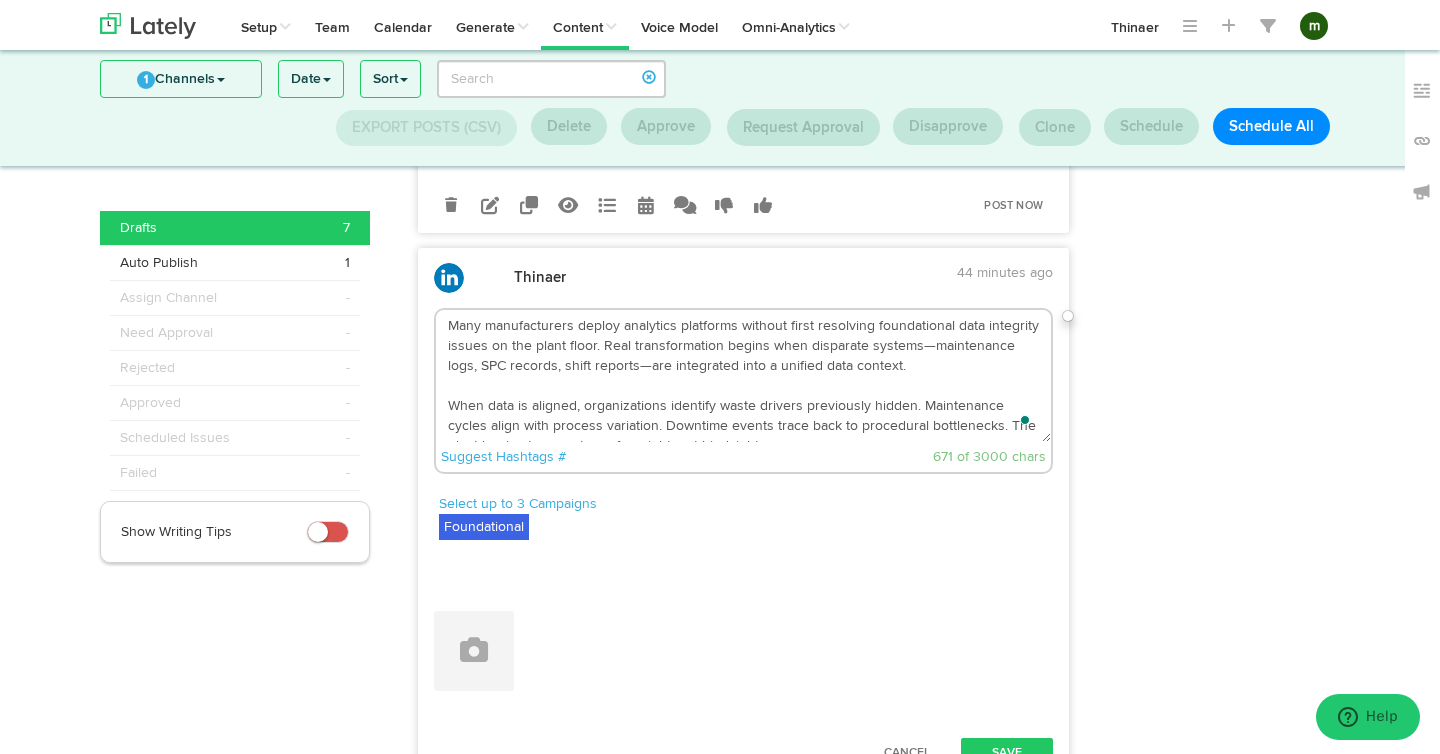 scroll, scrollTop: 71, scrollLeft: 0, axis: vertical 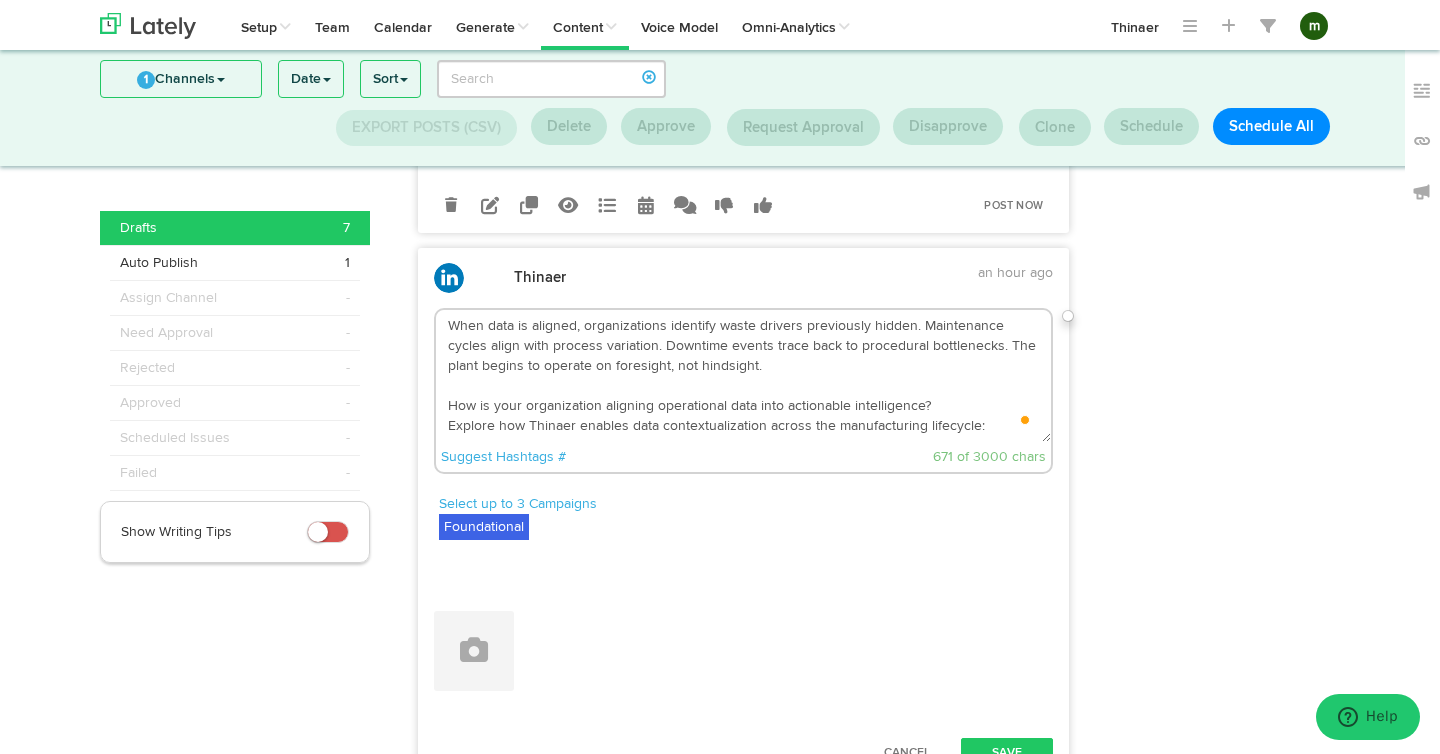 click on "Many manufacturers deploy analytics platforms without first resolving foundational data integrity issues on the plant floor. Real transformation begins when disparate systems—maintenance logs, SPC records, shift reports—are integrated into a unified data context.
When data is aligned, organizations identify waste drivers previously hidden. Maintenance cycles align with process variation. Downtime events trace back to procedural bottlenecks. The plant begins to operate on foresight, not hindsight.
How is your organization aligning operational data into actionable intelligence?
Explore how Thinaer enables data contextualization across the manufacturing lifecycle:" at bounding box center [744, 376] 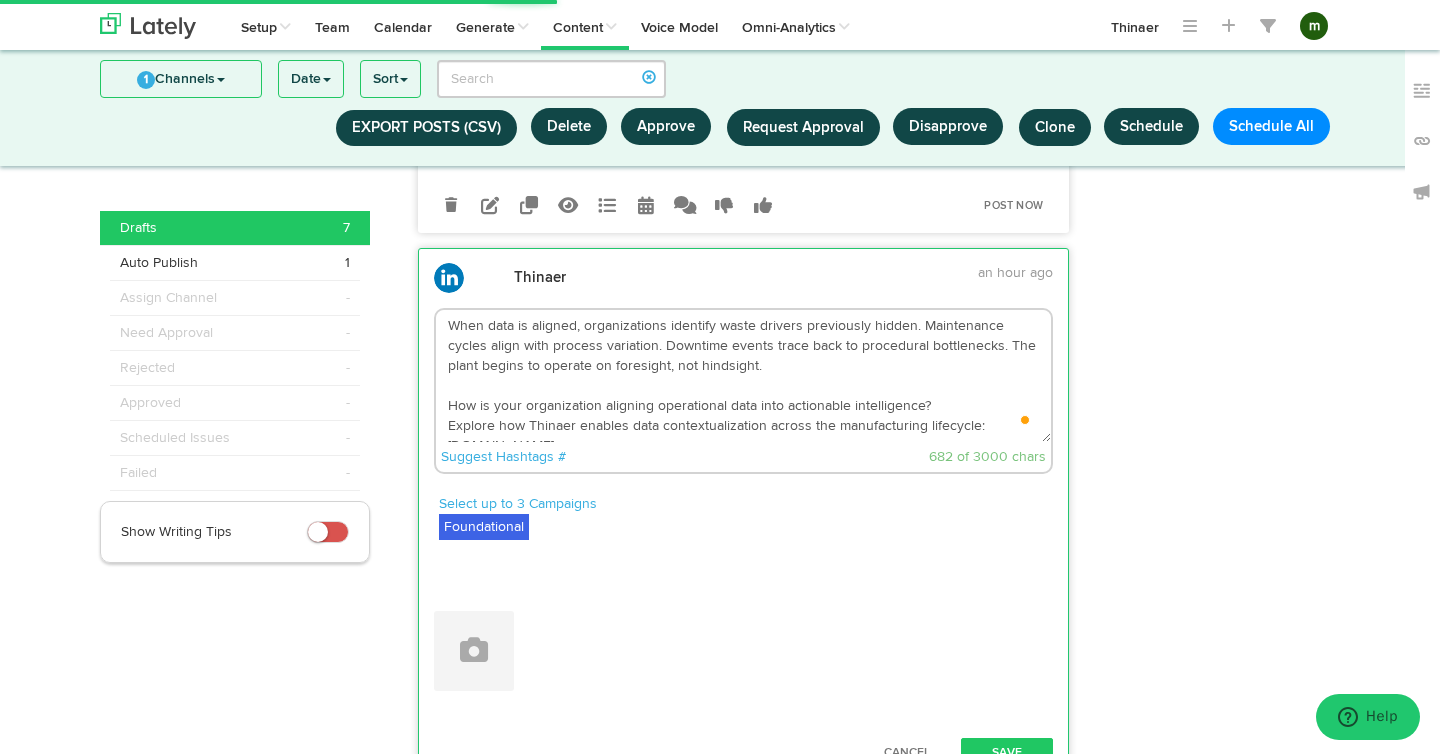 scroll, scrollTop: 91, scrollLeft: 0, axis: vertical 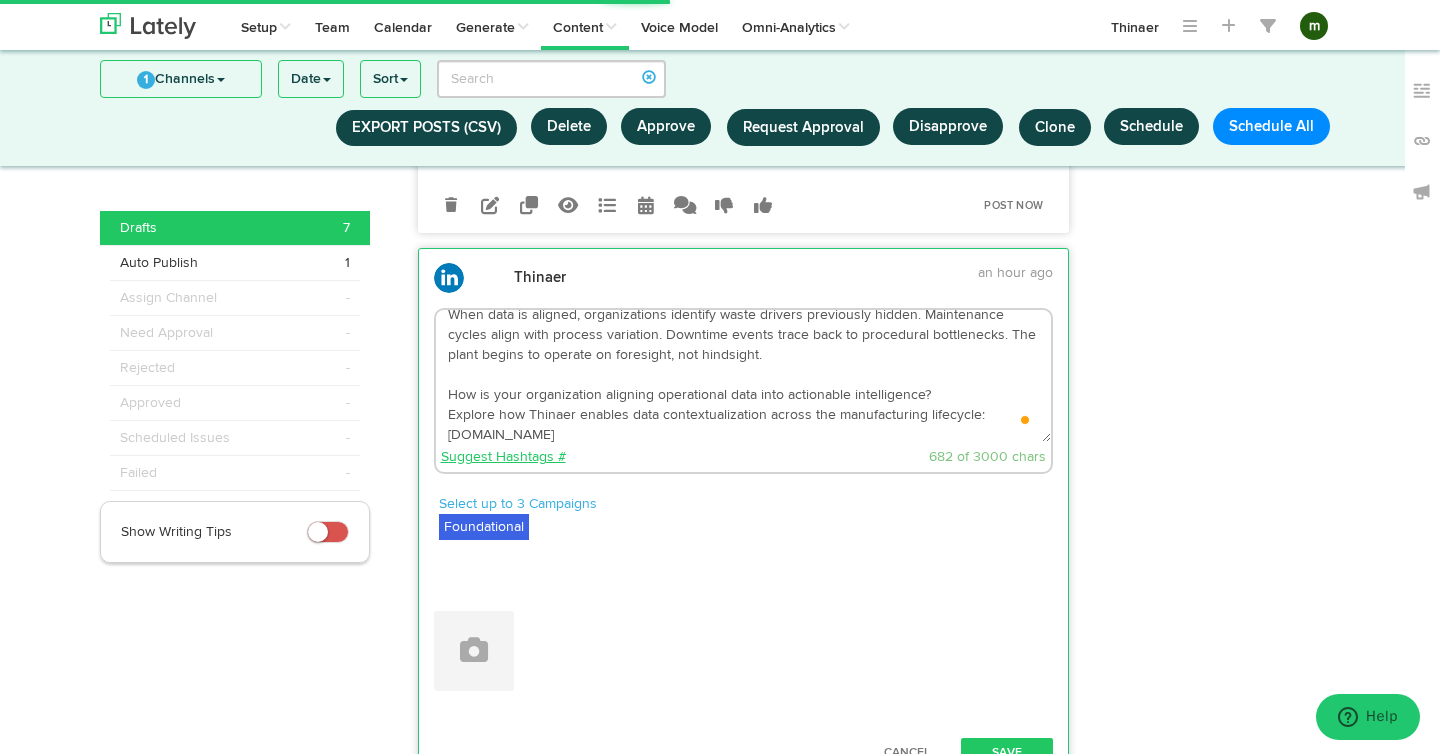 click on "Suggest Hashtags #" 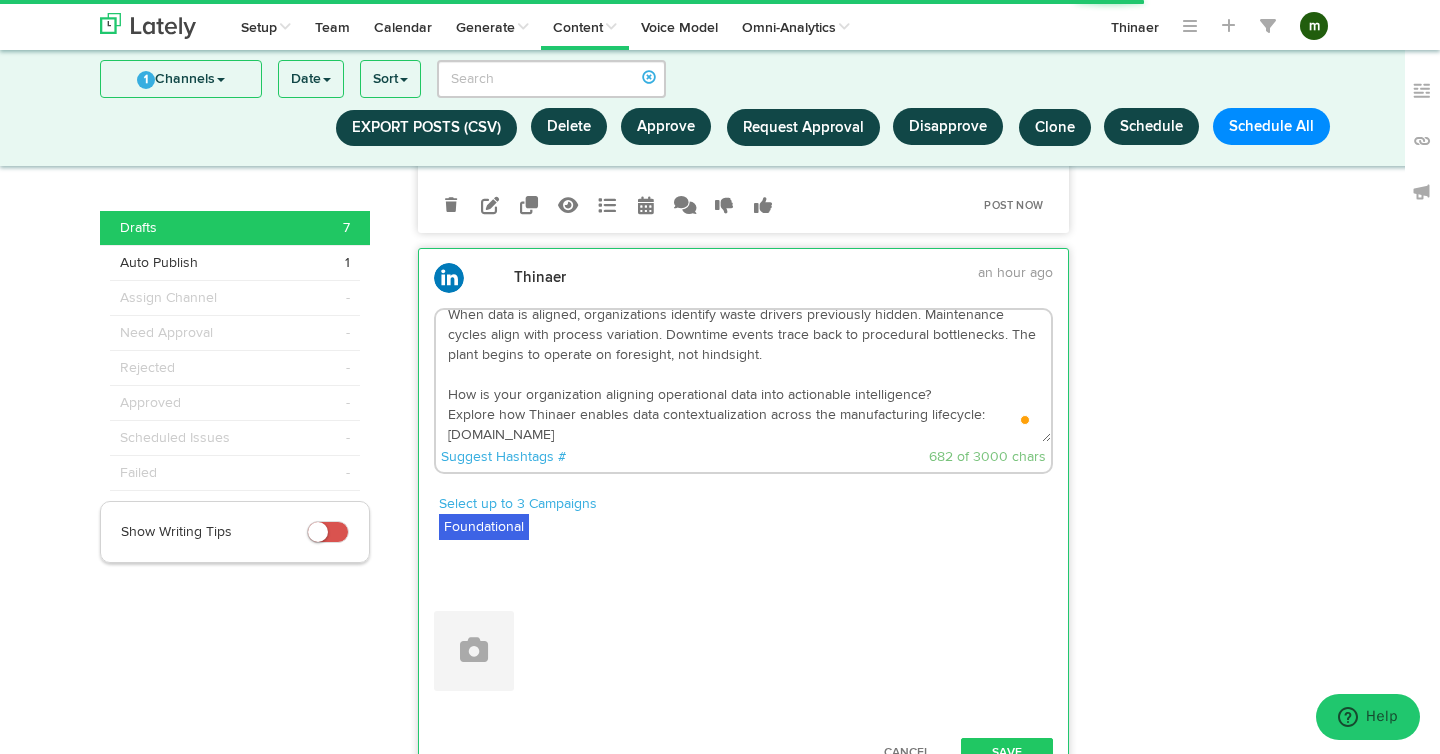 click on "Many manufacturers deploy analytics platforms without first resolving foundational data integrity issues on the plant floor. Real transformation begins when disparate systems—maintenance logs, SPC records, shift reports—are integrated into a unified data context.
When data is aligned, organizations identify waste drivers previously hidden. Maintenance cycles align with process variation. Downtime events trace back to procedural bottlenecks. The plant begins to operate on foresight, not hindsight.
How is your organization aligning operational data into actionable intelligence?
Explore how Thinaer enables data contextualization across the manufacturing lifecycle: thinaer.io" at bounding box center (744, 376) 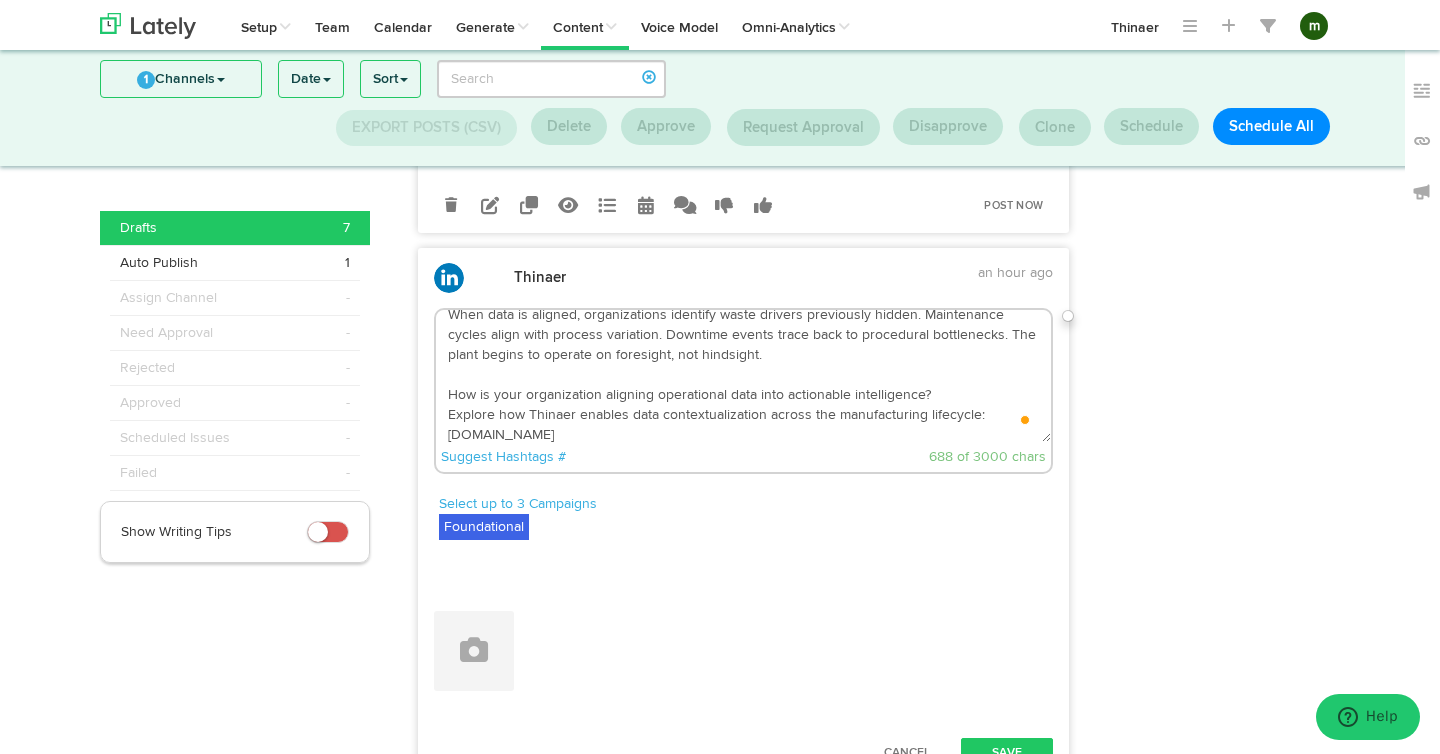 scroll, scrollTop: 111, scrollLeft: 0, axis: vertical 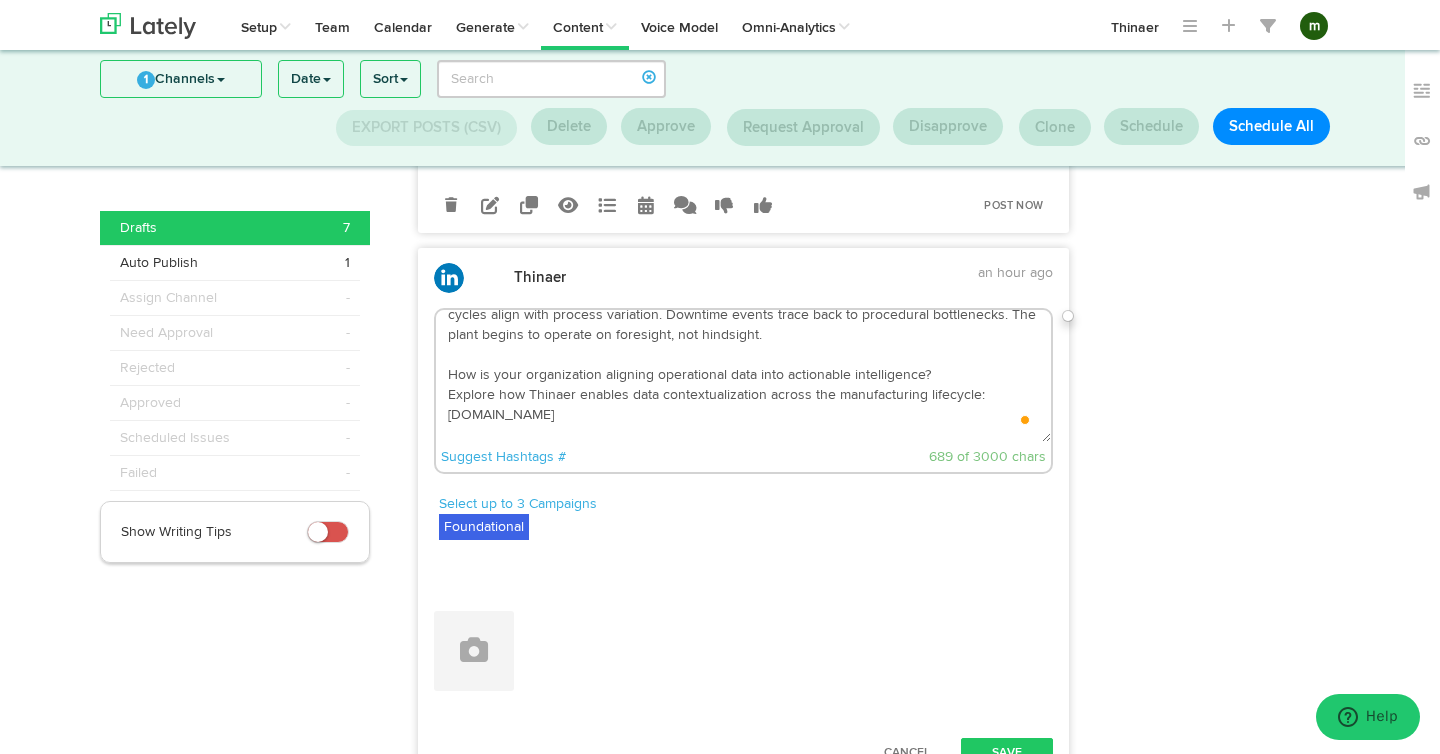 paste on "#ManufacturingIntelligence #DigitalTransformation #SmartFactory #DataDrivenDecisions #Thinaer" 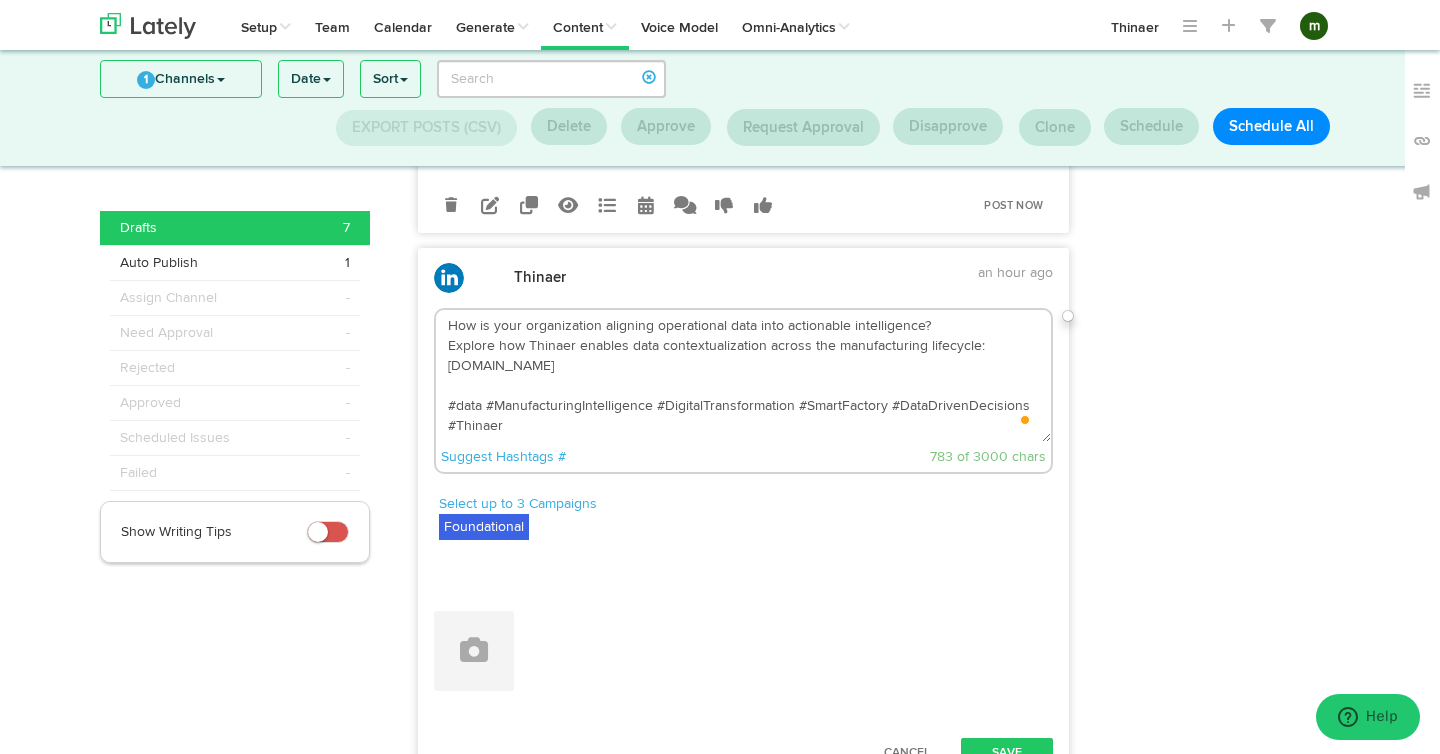 scroll, scrollTop: 160, scrollLeft: 0, axis: vertical 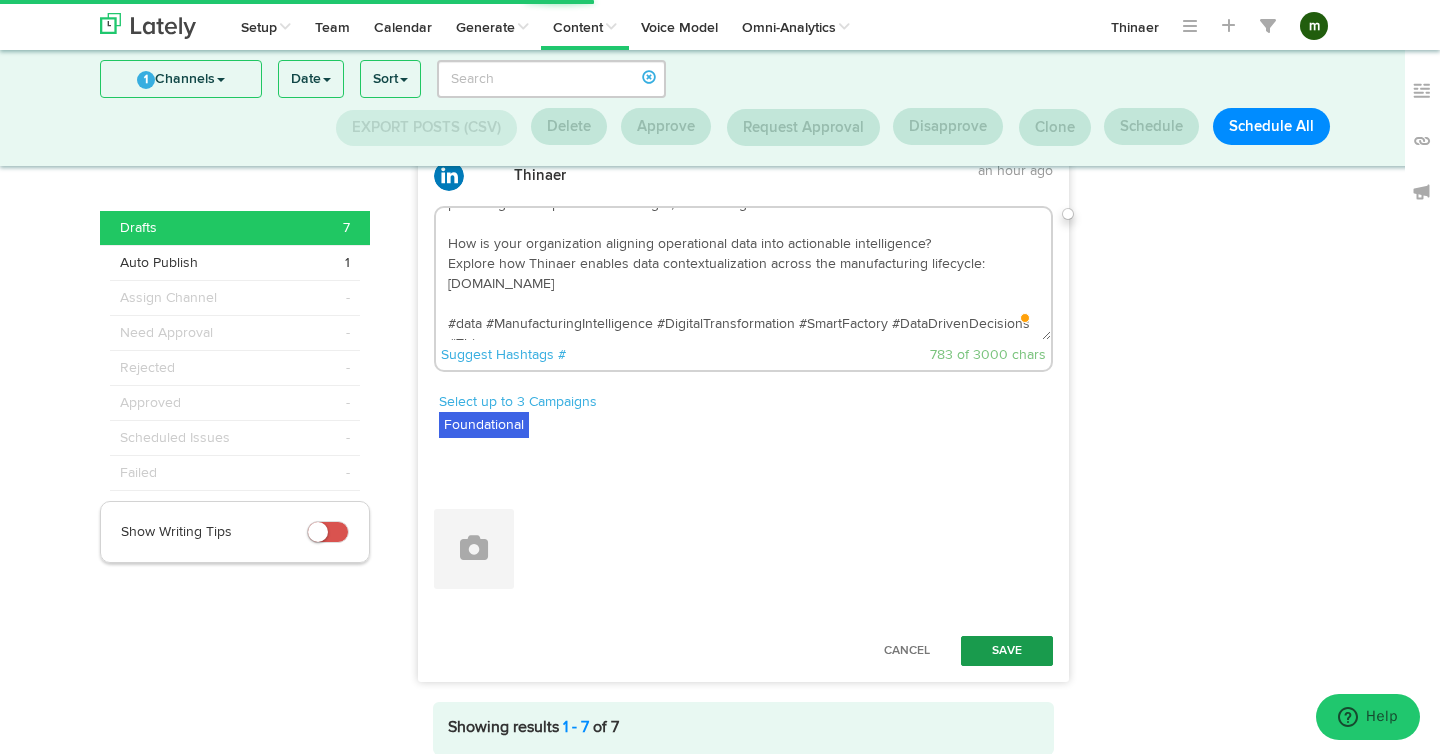 type on "Many manufacturers deploy analytics platforms without first resolving foundational data integrity issues on the plant floor. Real transformation begins when disparate systems—maintenance logs, SPC records, shift reports—are integrated into a unified data context.
When data is aligned, organizations identify waste drivers previously hidden. Maintenance cycles align with process variation. Downtime events trace back to procedural bottlenecks. The plant begins to operate on foresight, not hindsight.
How is your organization aligning operational data into actionable intelligence?
Explore how Thinaer enables data contextualization across the manufacturing lifecycle: thinaer.io
#data #ManufacturingIntelligence #DigitalTransformation #SmartFactory #DataDrivenDecisions #Thinaer" 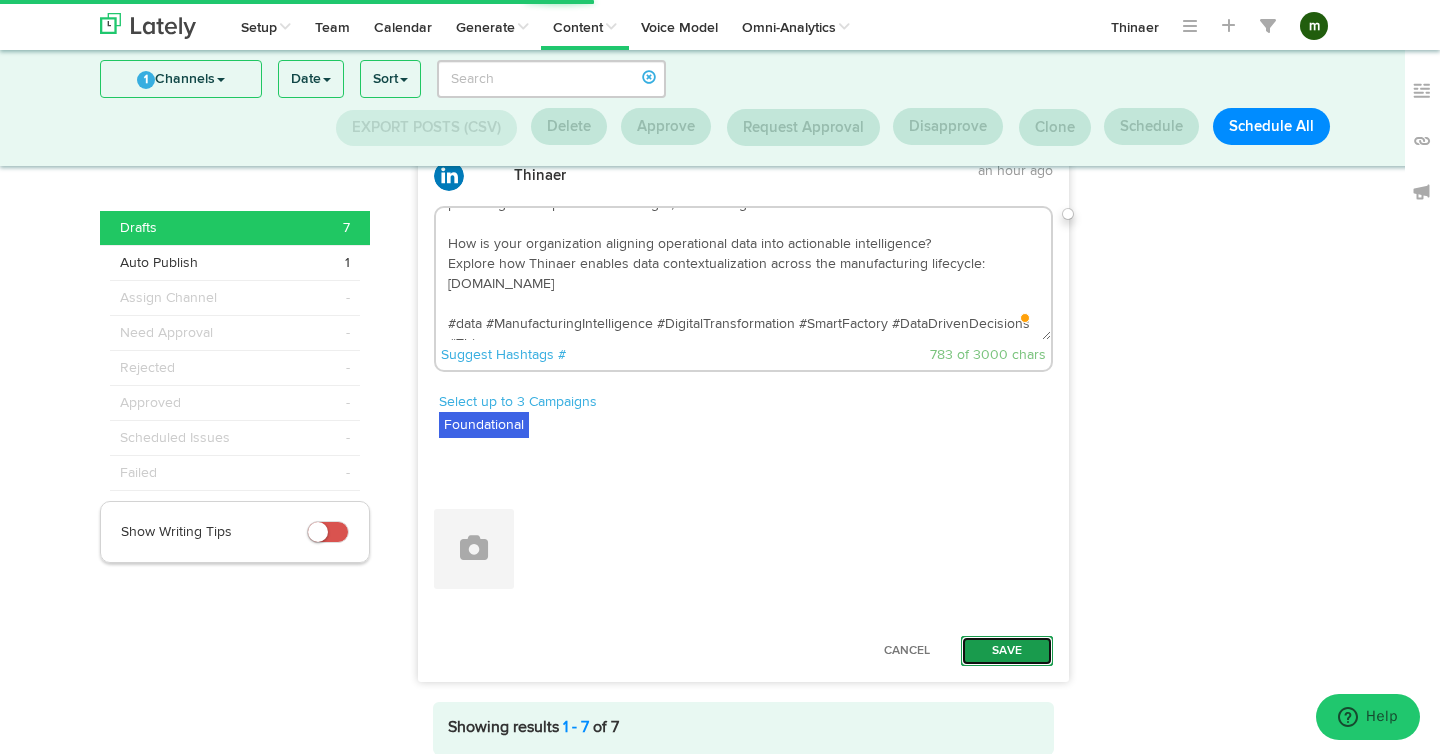 click on "Save" at bounding box center [1007, 651] 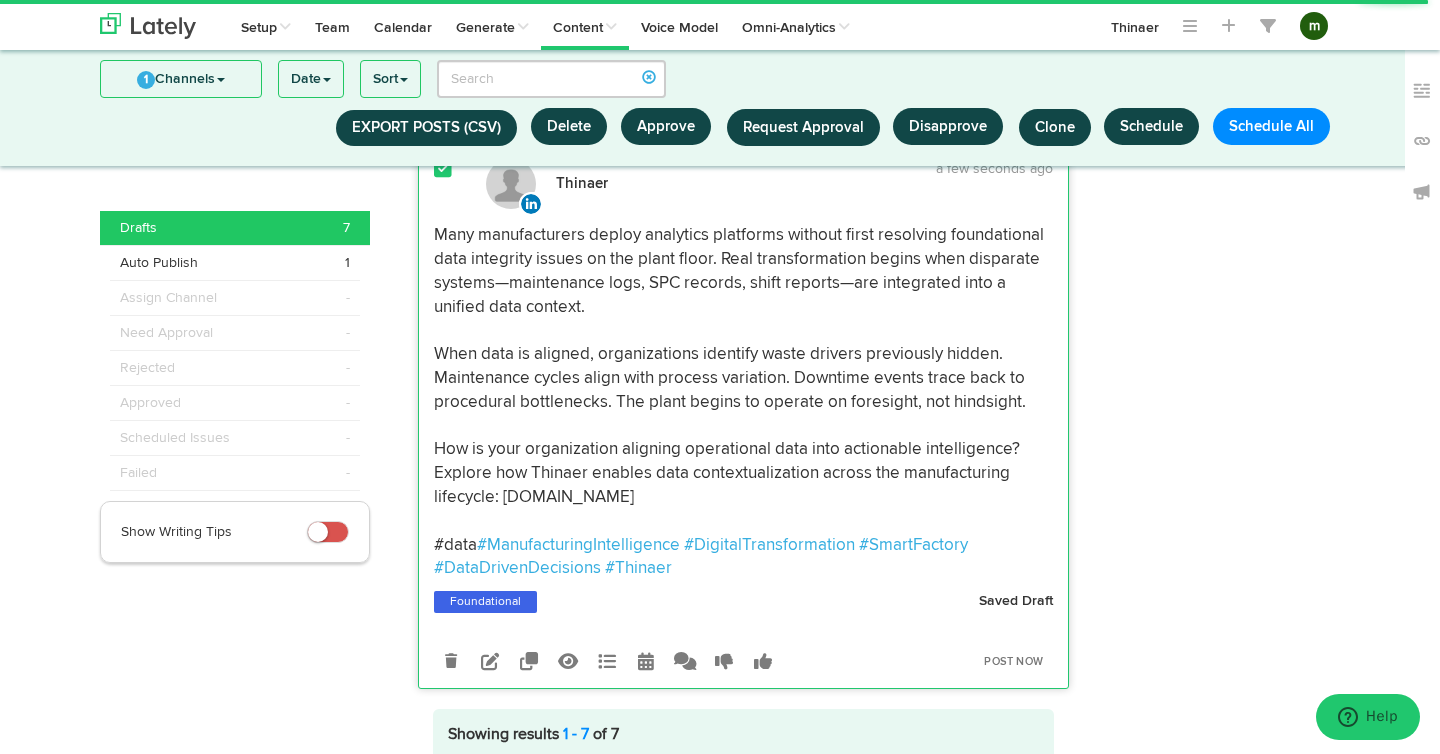 scroll, scrollTop: 3539, scrollLeft: 0, axis: vertical 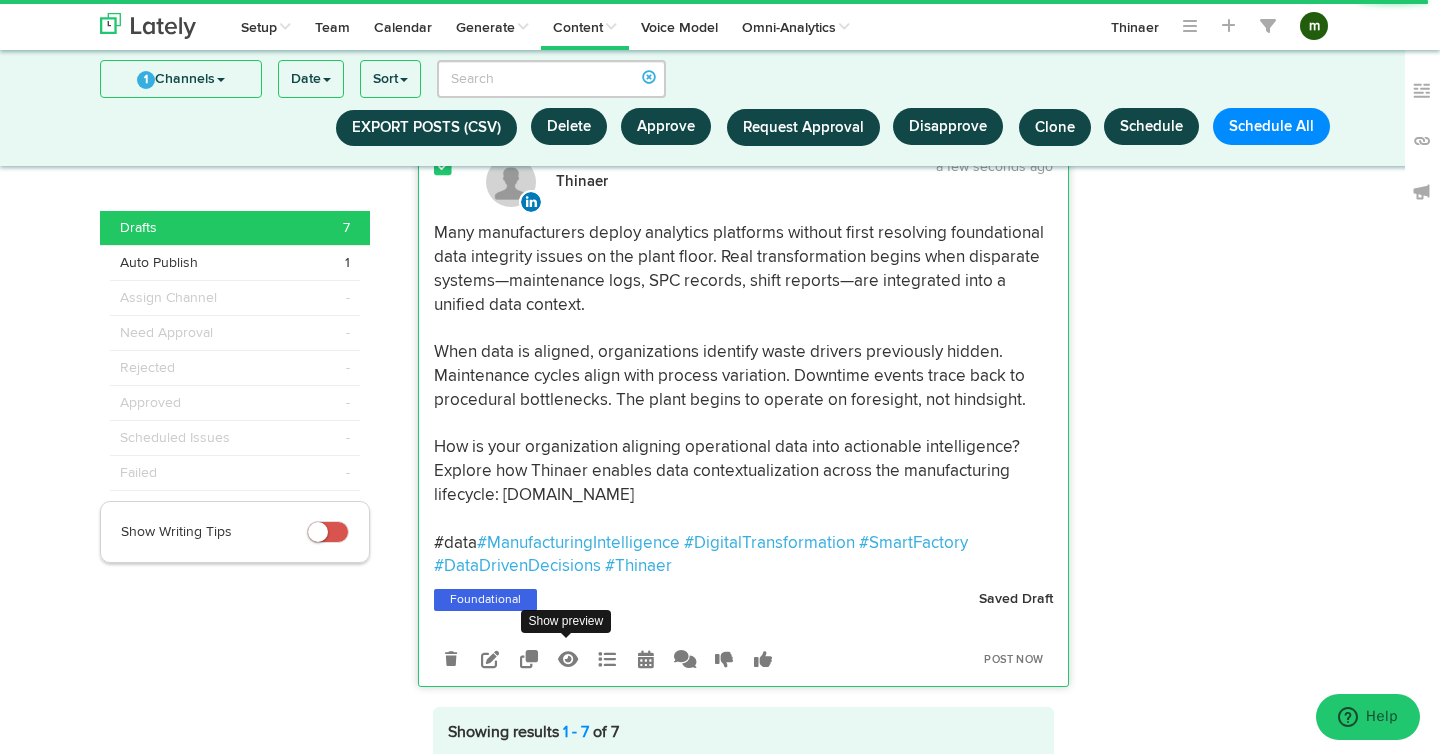 click at bounding box center (568, 659) 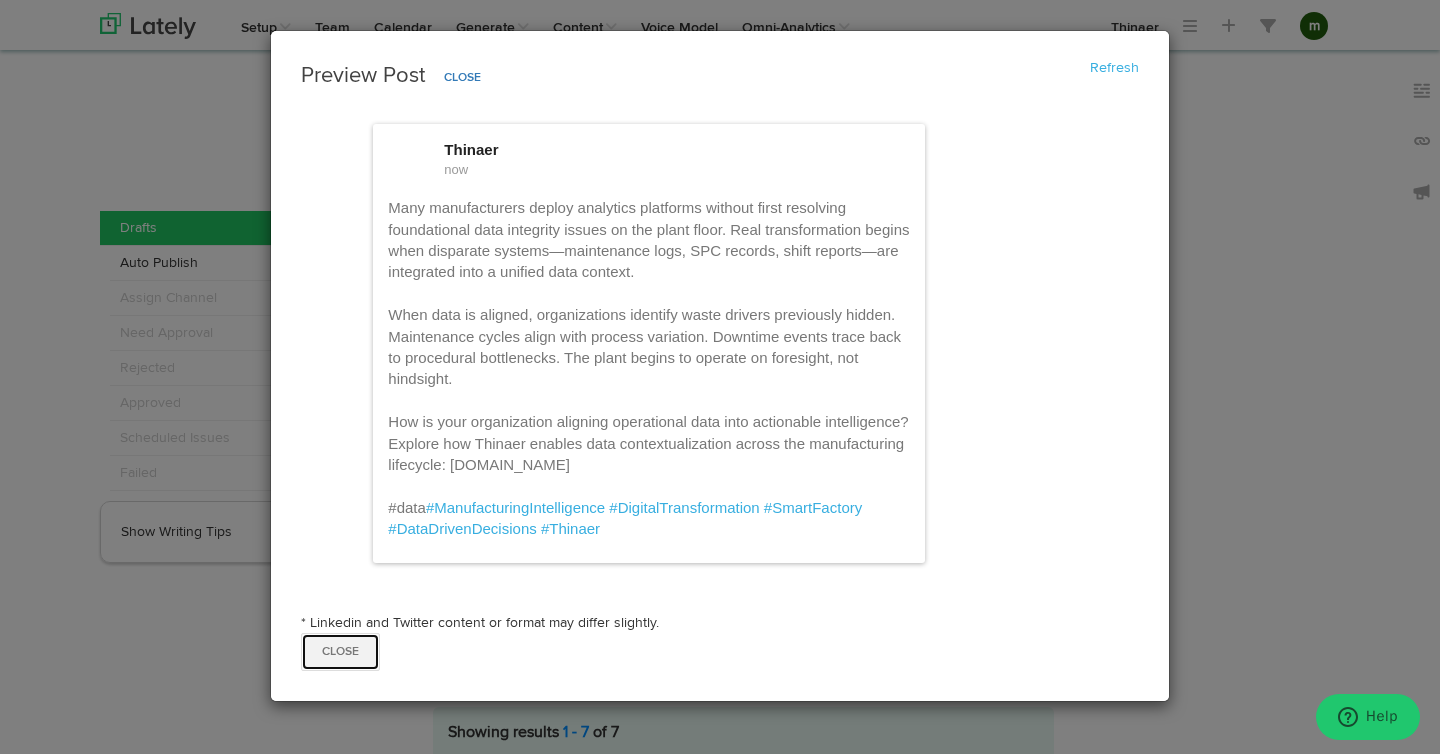 click on "Close" at bounding box center (340, 652) 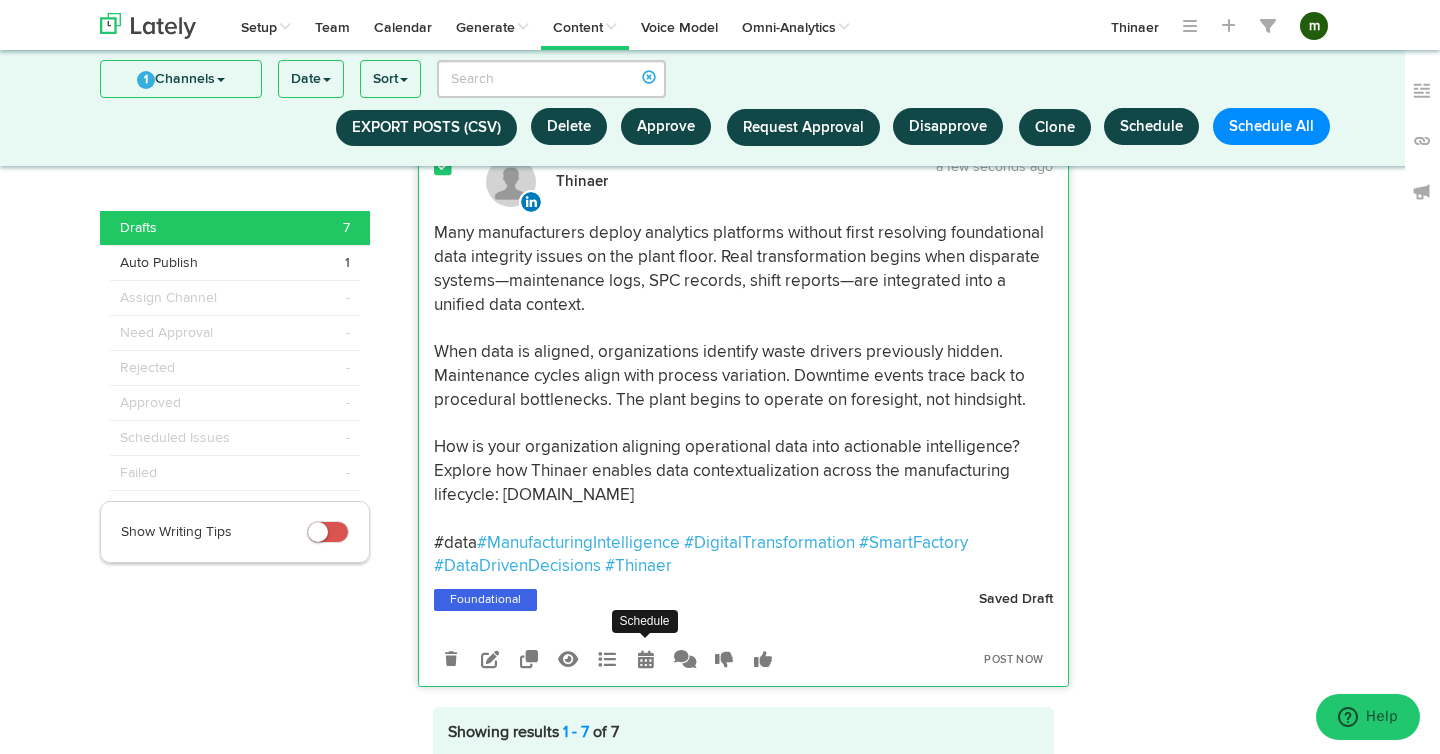 click at bounding box center (646, 659) 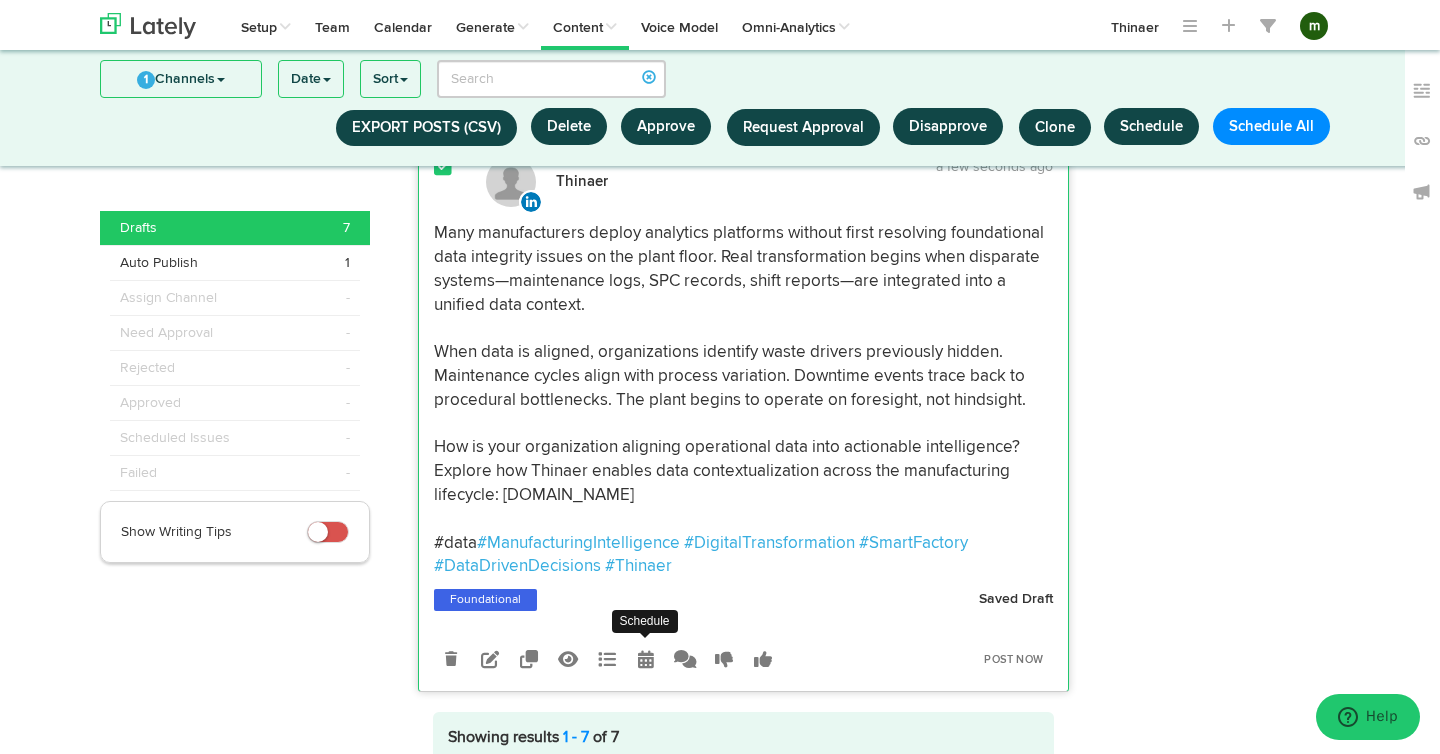 radio on "true" 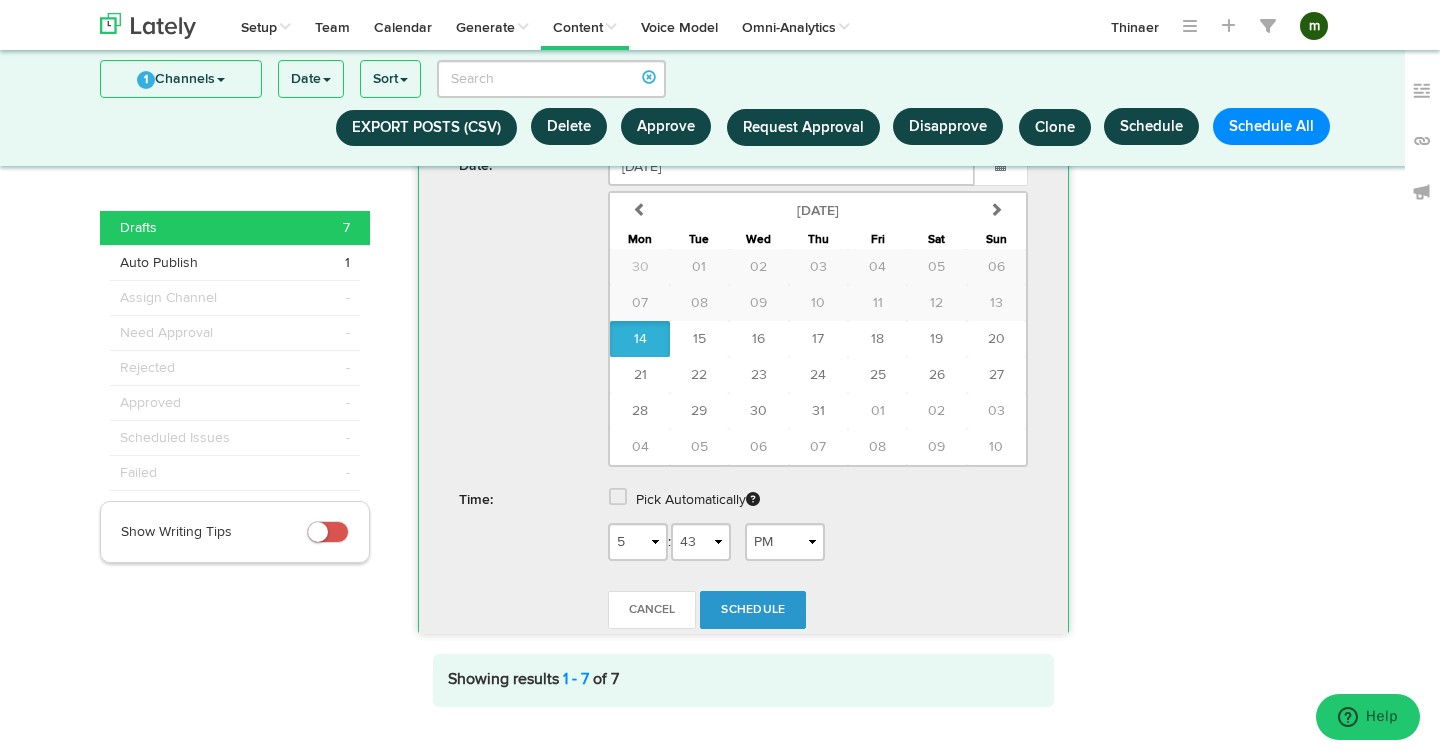 scroll, scrollTop: 4222, scrollLeft: 0, axis: vertical 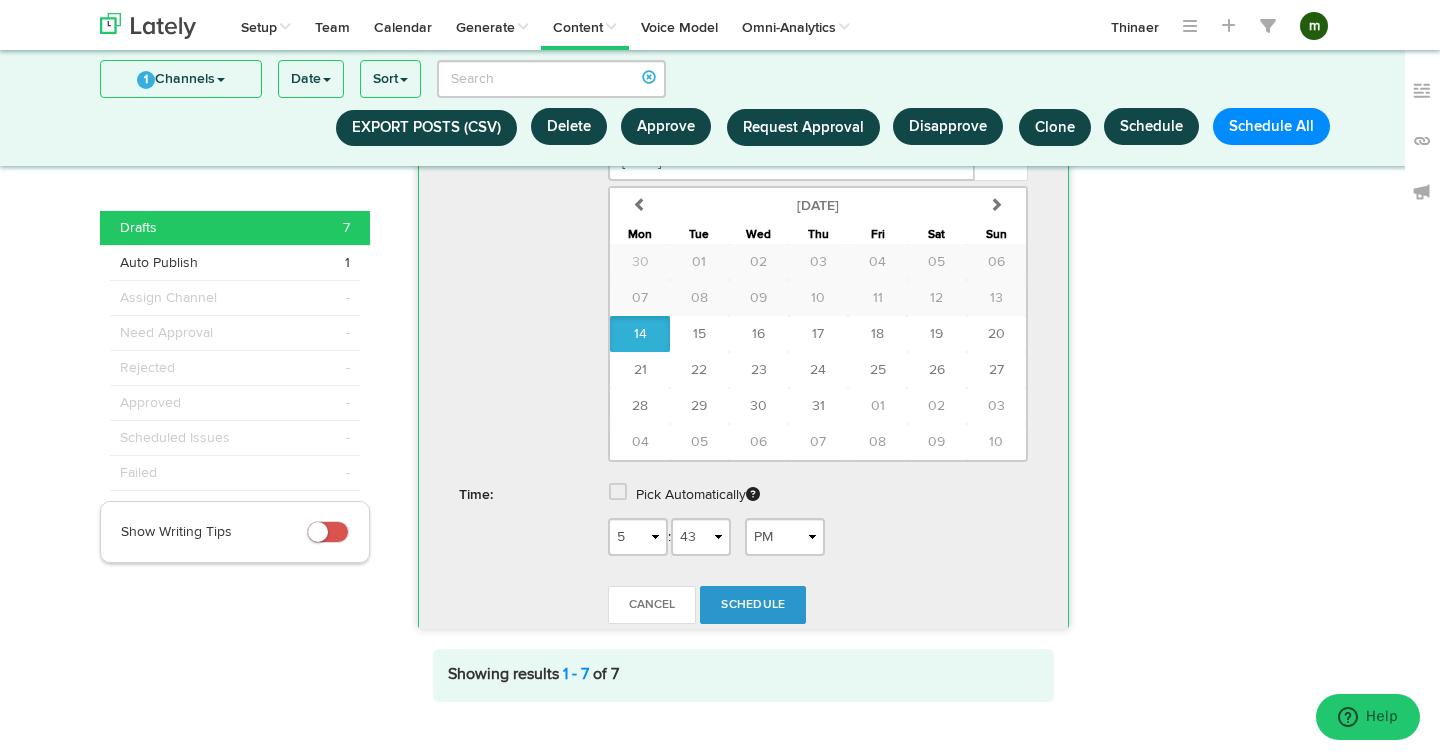 click at bounding box center (618, 492) 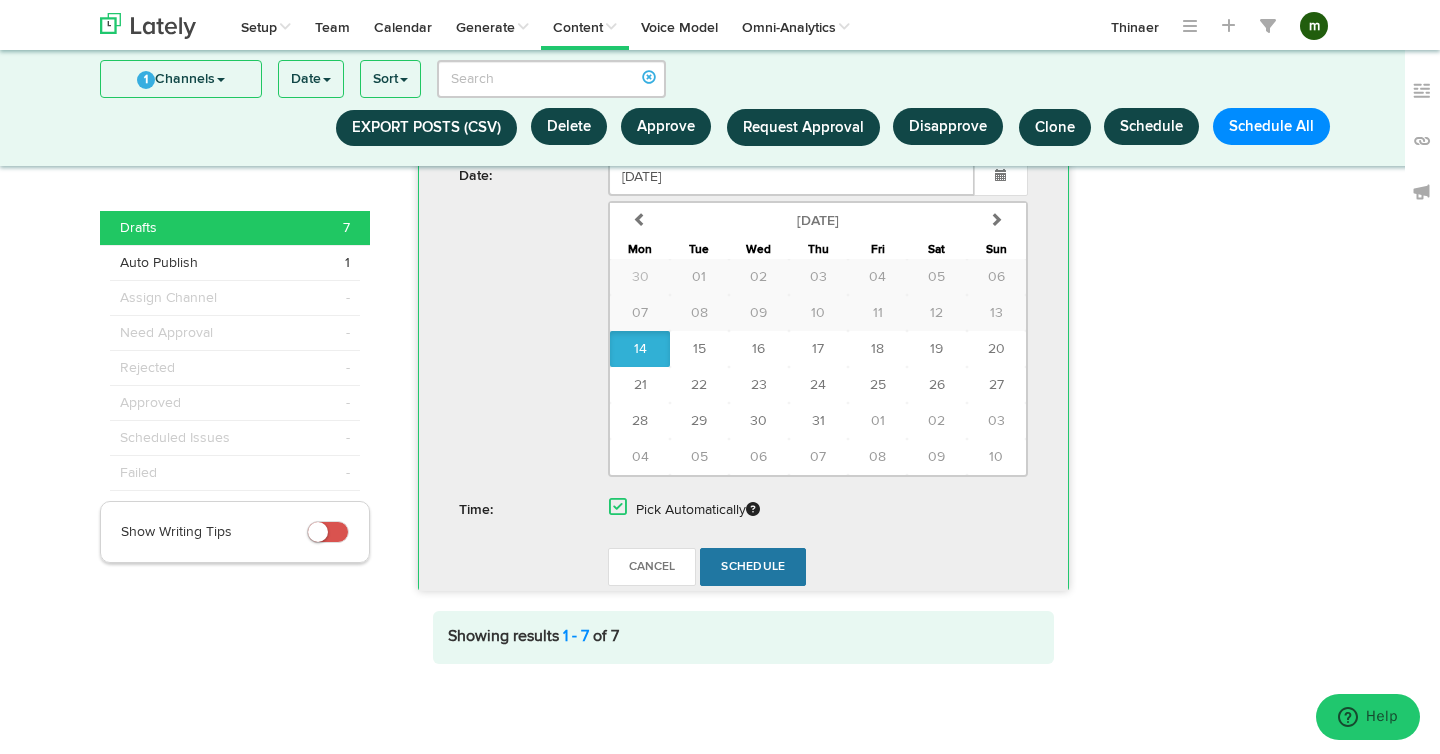 click on "Schedule" at bounding box center [753, 567] 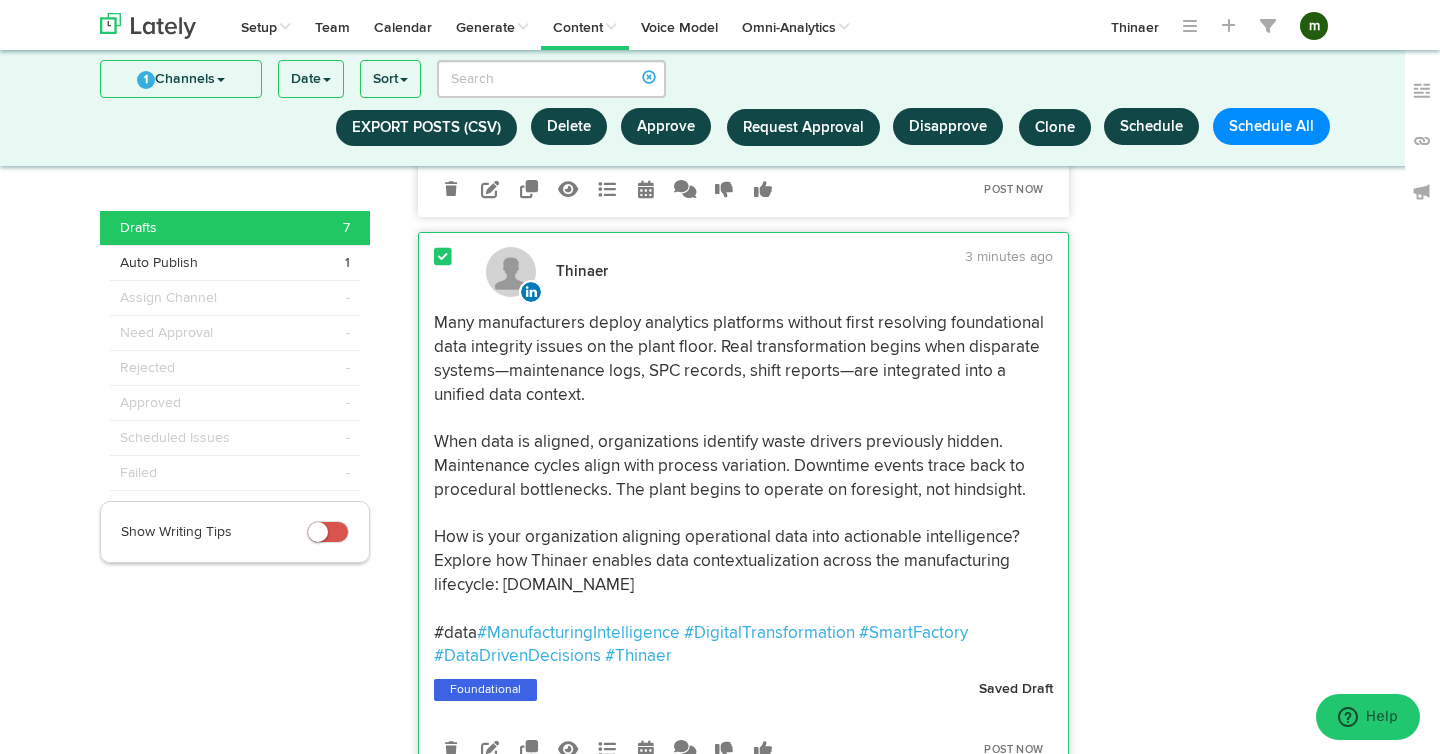 scroll, scrollTop: 3447, scrollLeft: 0, axis: vertical 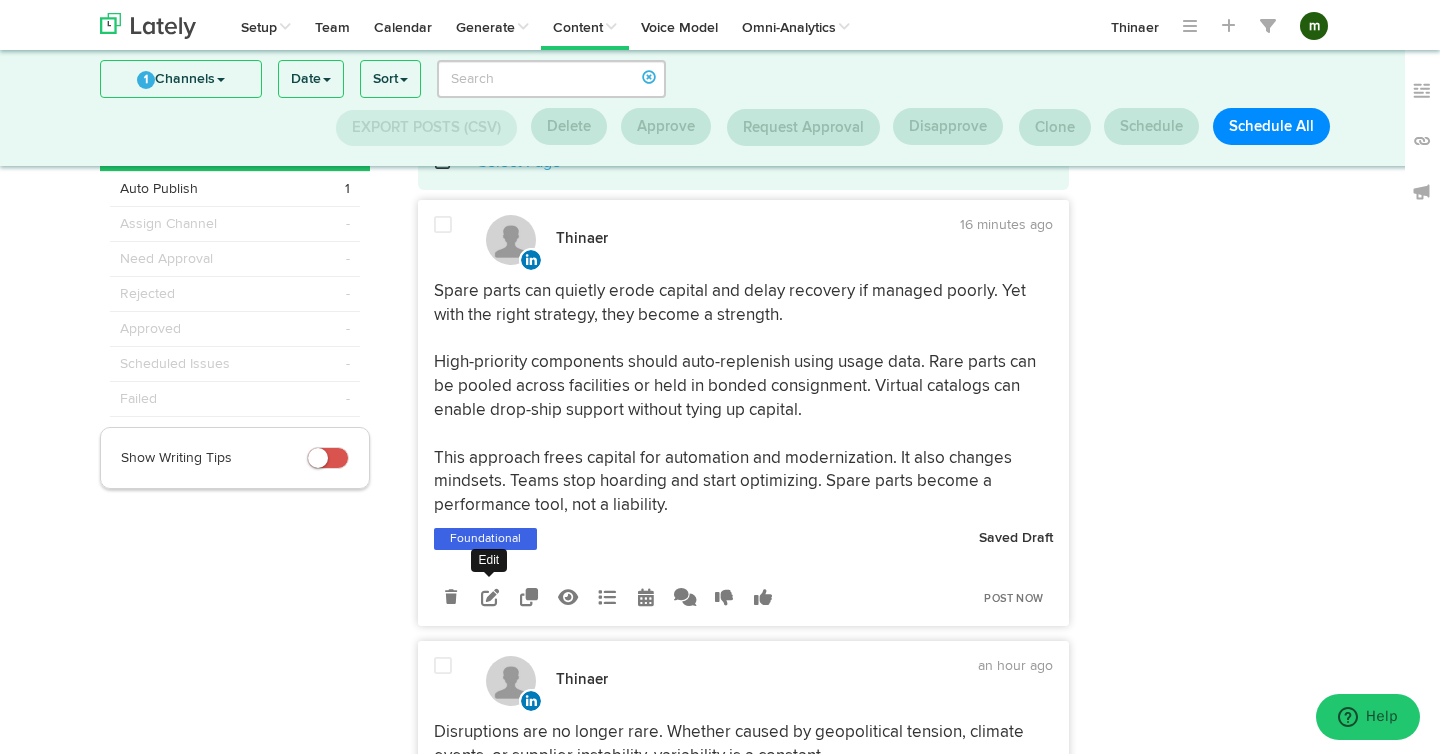 click at bounding box center (490, 597) 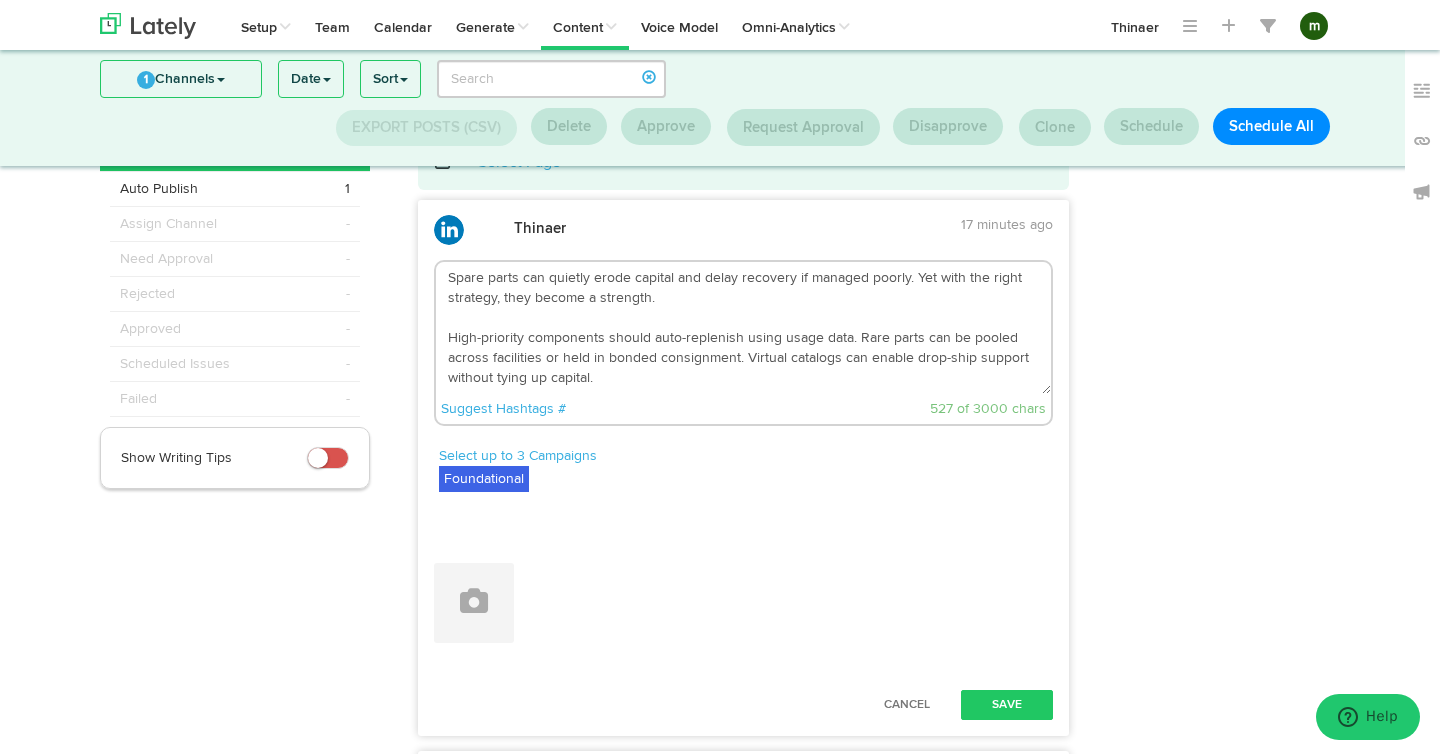 click on "Spare parts can quietly erode capital and delay recovery if managed poorly. Yet with the right strategy, they become a strength.
High-priority components should auto-replenish using usage data. Rare parts can be pooled across facilities or held in bonded consignment. Virtual catalogs can enable drop-ship support without tying up capital.
This approach frees capital for automation and modernization. It also changes mindsets. Teams stop hoarding and start optimizing. Spare parts become a performance tool, not a liability." at bounding box center [744, 328] 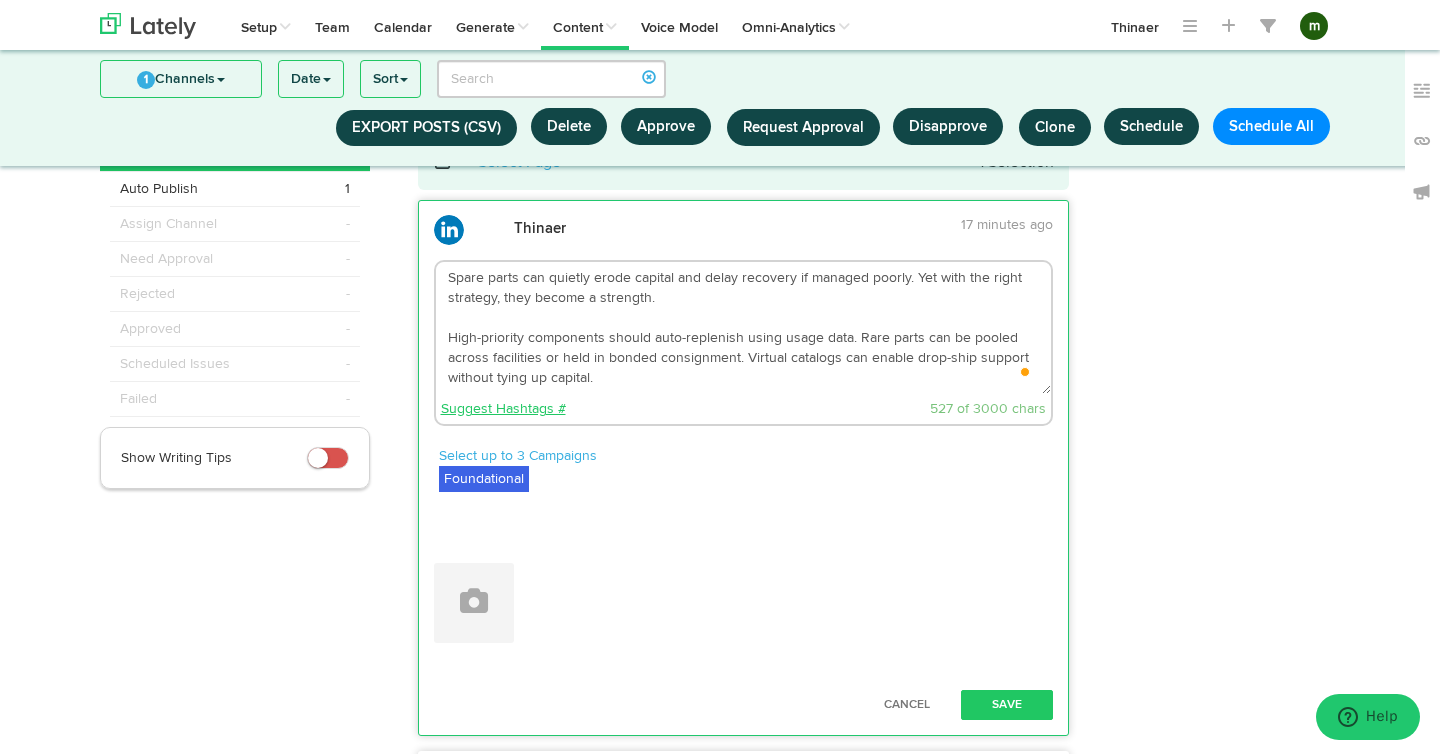 click on "Suggest Hashtags #" 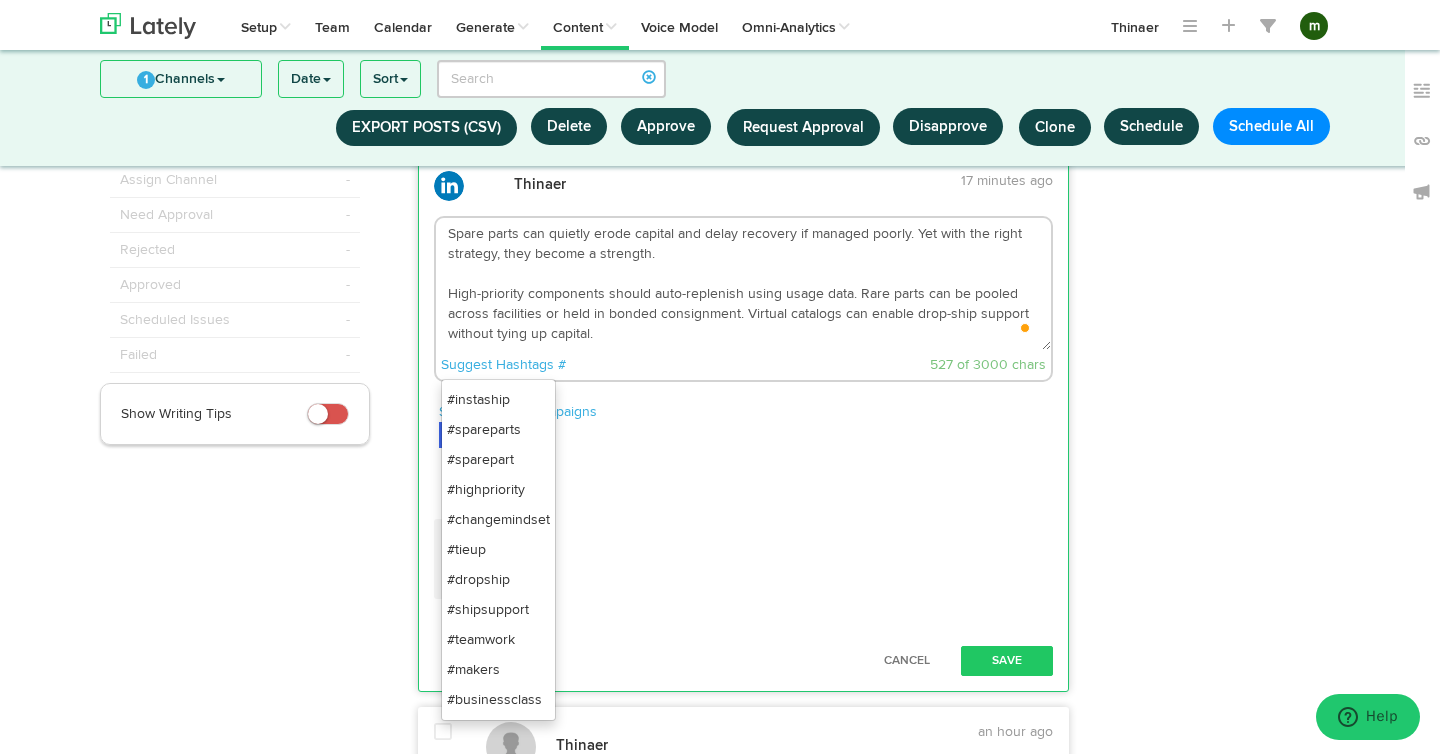 scroll, scrollTop: 120, scrollLeft: 0, axis: vertical 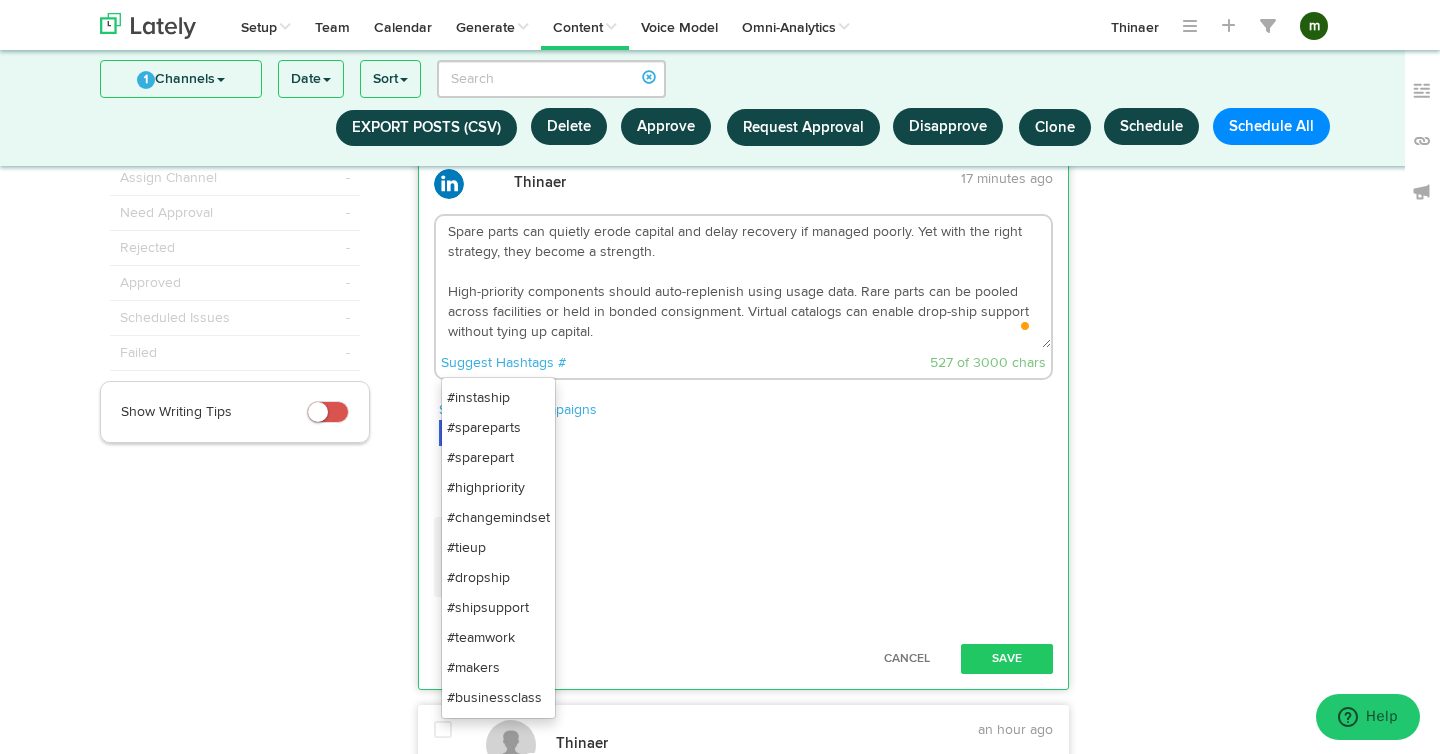 click on "#changemindset" 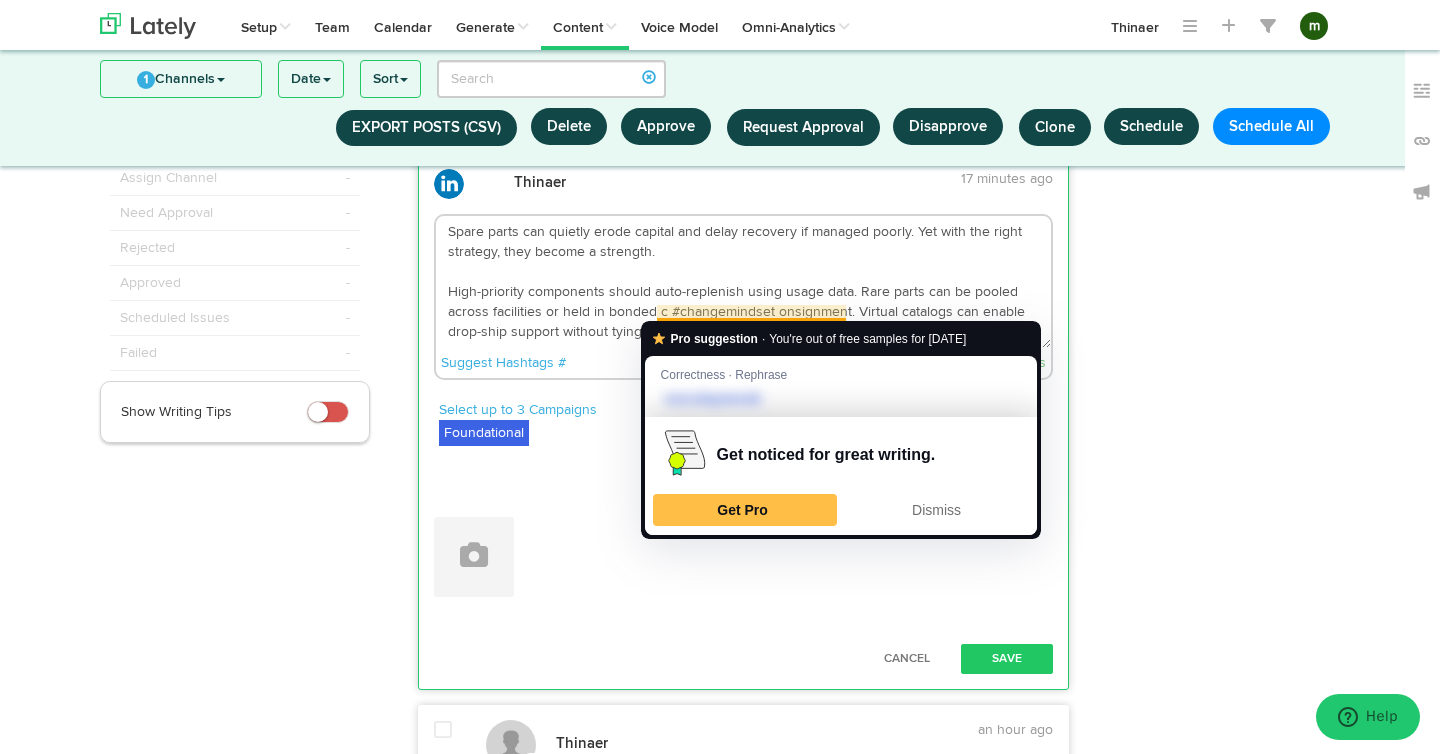 click on "Spare parts can quietly erode capital and delay recovery if managed poorly. Yet with the right strategy, they become a strength.
High-priority components should auto-replenish using usage data. Rare parts can be pooled across facilities or held in bonded c #changemindset onsignment. Virtual catalogs can enable drop-ship support without tying up capital.
This approach frees capital for automation and modernization. It also changes mindsets. Teams stop hoarding and start optimizing. Spare parts become a performance tool, not a liability." at bounding box center [744, 282] 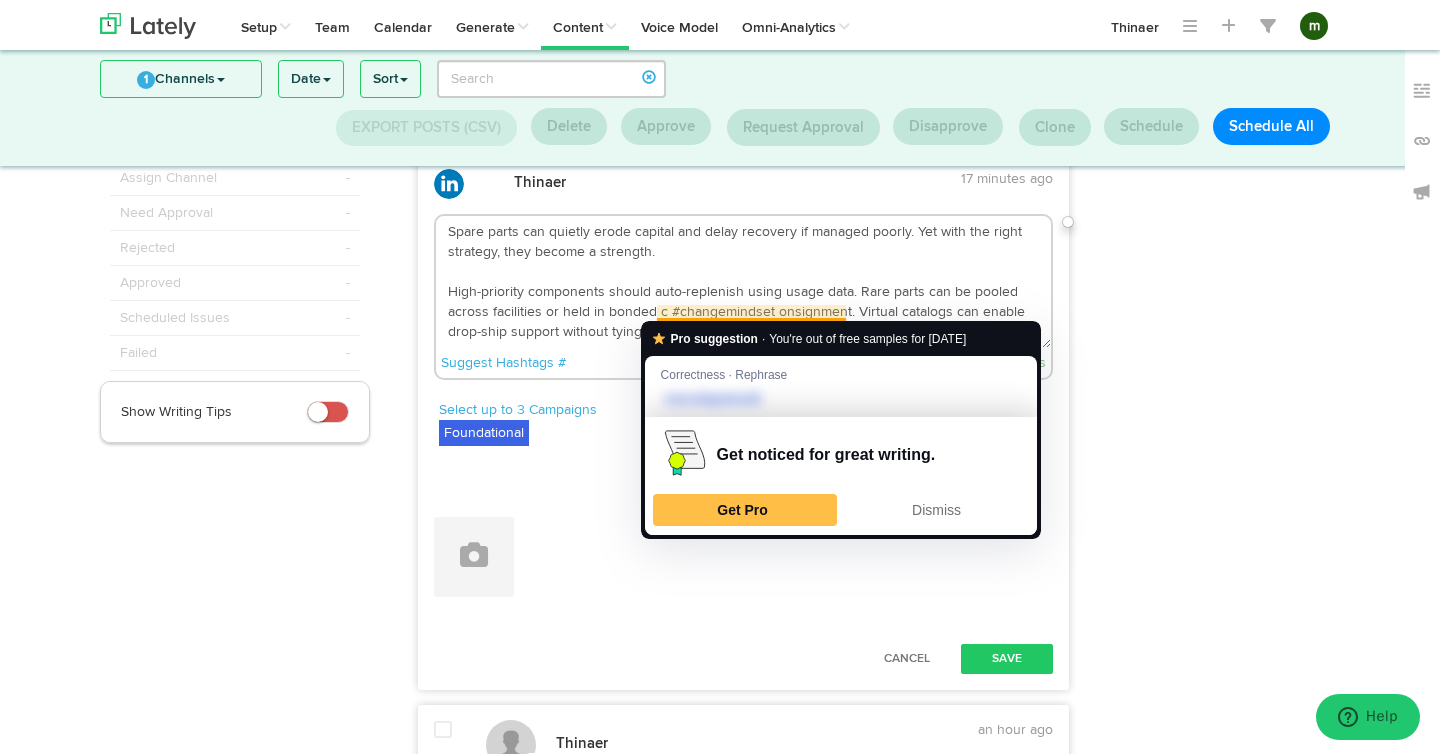 click on "Spare parts can quietly erode capital and delay recovery if managed poorly. Yet with the right strategy, they become a strength.
High-priority components should auto-replenish using usage data. Rare parts can be pooled across facilities or held in bonded c #changemindset onsignment. Virtual catalogs can enable drop-ship support without tying up capital.
This approach frees capital for automation and modernization. It also changes mindsets. Teams stop hoarding and start optimizing. Spare parts become a performance tool, not a liability." at bounding box center [744, 282] 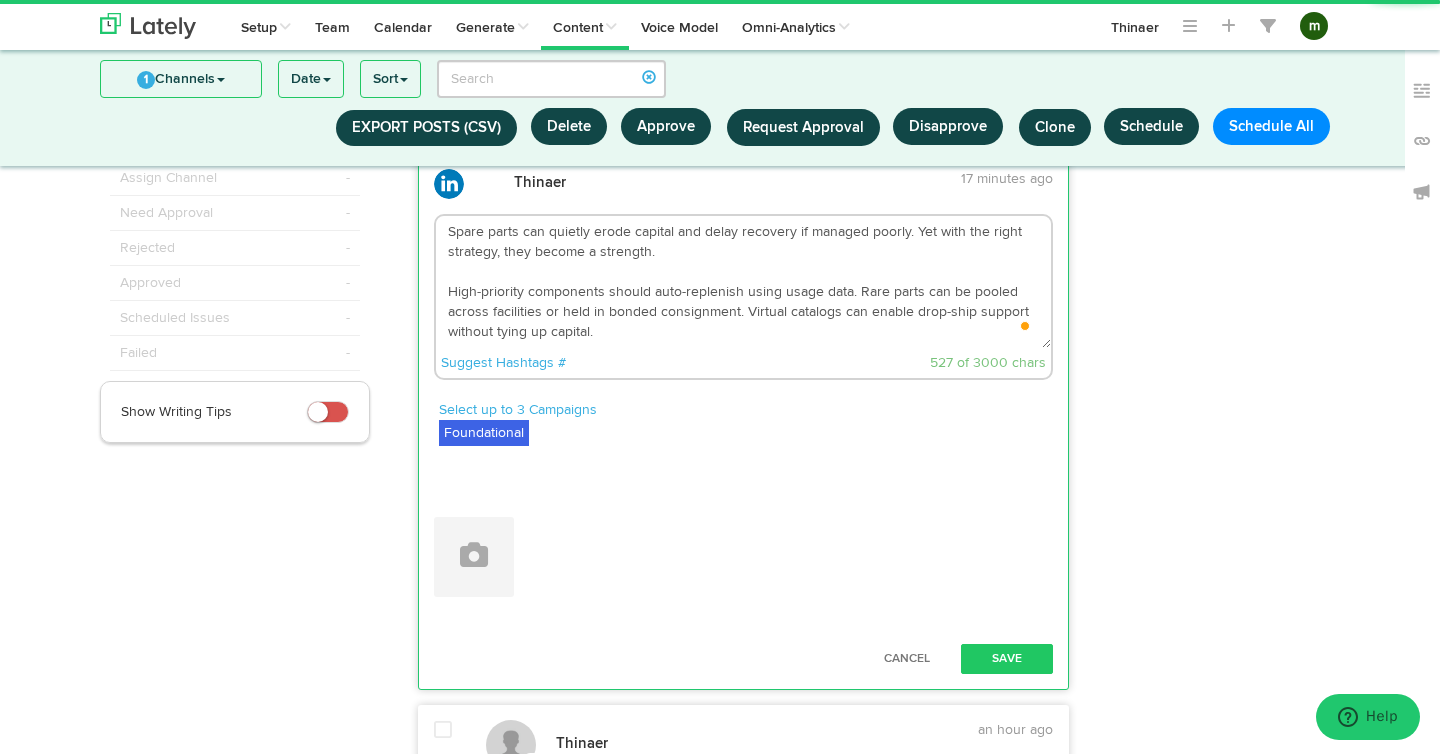 click on "Spare parts can quietly erode capital and delay recovery if managed poorly. Yet with the right strategy, they become a strength.
High-priority components should auto-replenish using usage data. Rare parts can be pooled across facilities or held in bonded consignment. Virtual catalogs can enable drop-ship support without tying up capital.
This approach frees capital for automation and modernization. It also changes mindsets. Teams stop hoarding and start optimizing. Spare parts become a performance tool, not a liability." at bounding box center [744, 282] 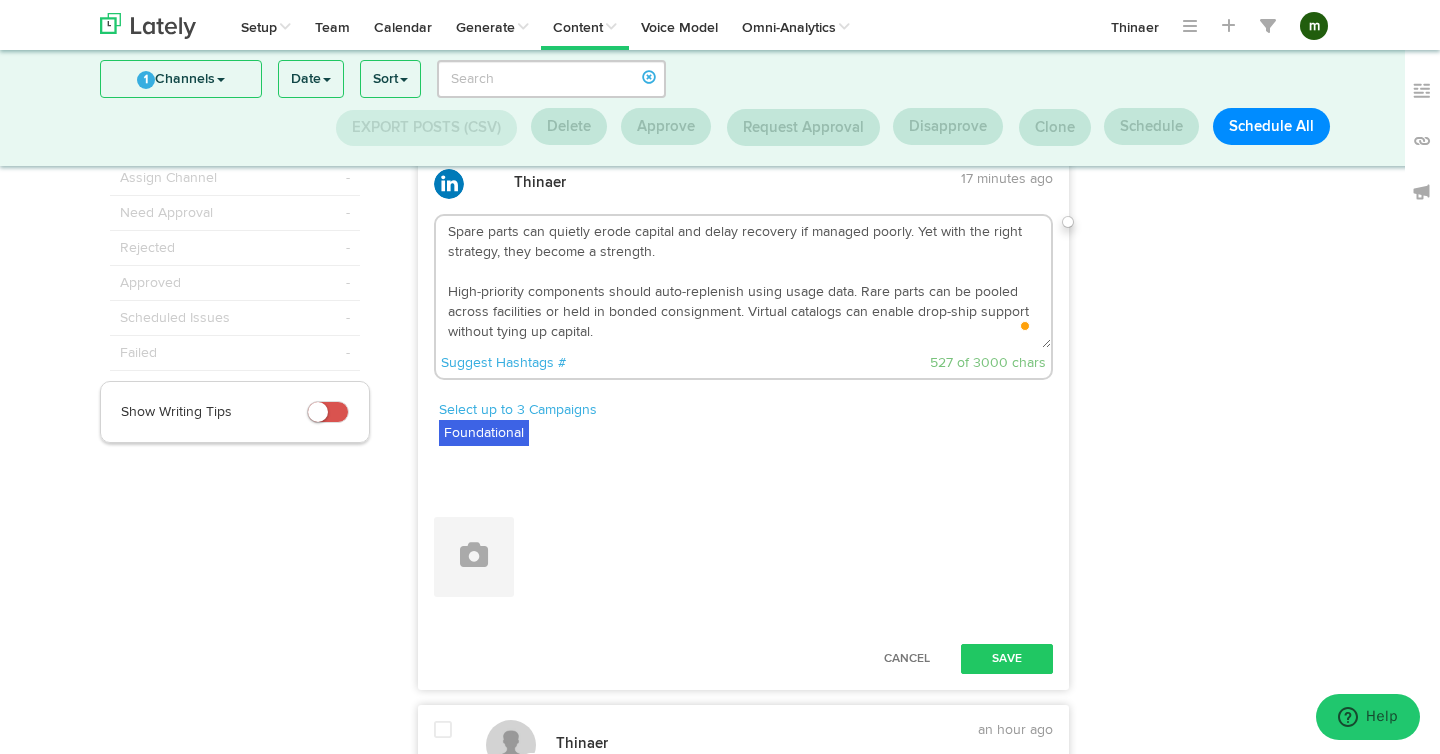 click on "Spare parts can quietly erode capital and delay recovery if managed poorly. Yet with the right strategy, they become a strength.
High-priority components should auto-replenish using usage data. Rare parts can be pooled across facilities or held in bonded consignment. Virtual catalogs can enable drop-ship support without tying up capital.
This approach frees capital for automation and modernization. It also changes mindsets. Teams stop hoarding and start optimizing. Spare parts become a performance tool, not a liability." at bounding box center [744, 282] 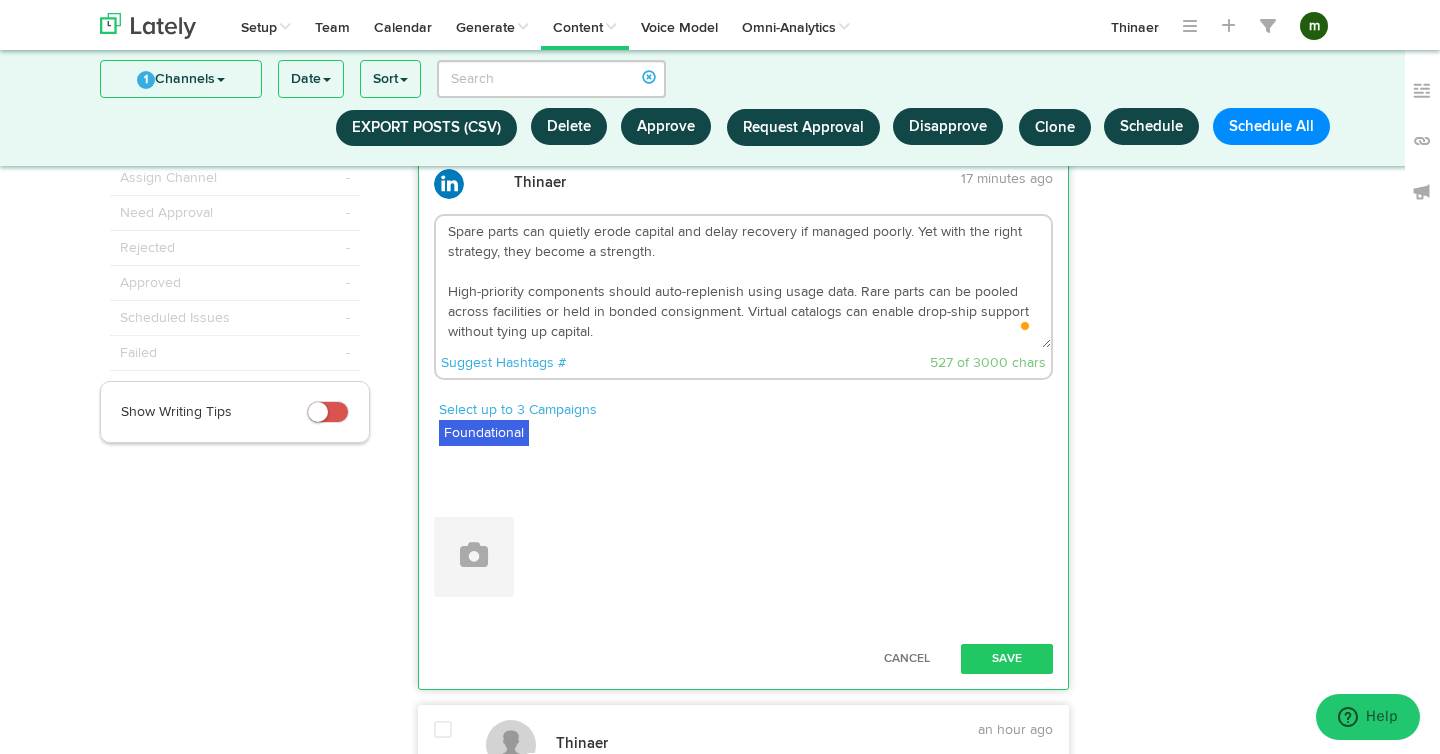 click on "Spare parts can quietly erode capital and delay recovery if managed poorly. Yet with the right strategy, they become a strength.
High-priority components should auto-replenish using usage data. Rare parts can be pooled across facilities or held in bonded consignment. Virtual catalogs can enable drop-ship support without tying up capital.
This approach frees capital for automation and modernization. It also changes mindsets. Teams stop hoarding and start optimizing. Spare parts become a performance tool, not a liability." at bounding box center (744, 282) 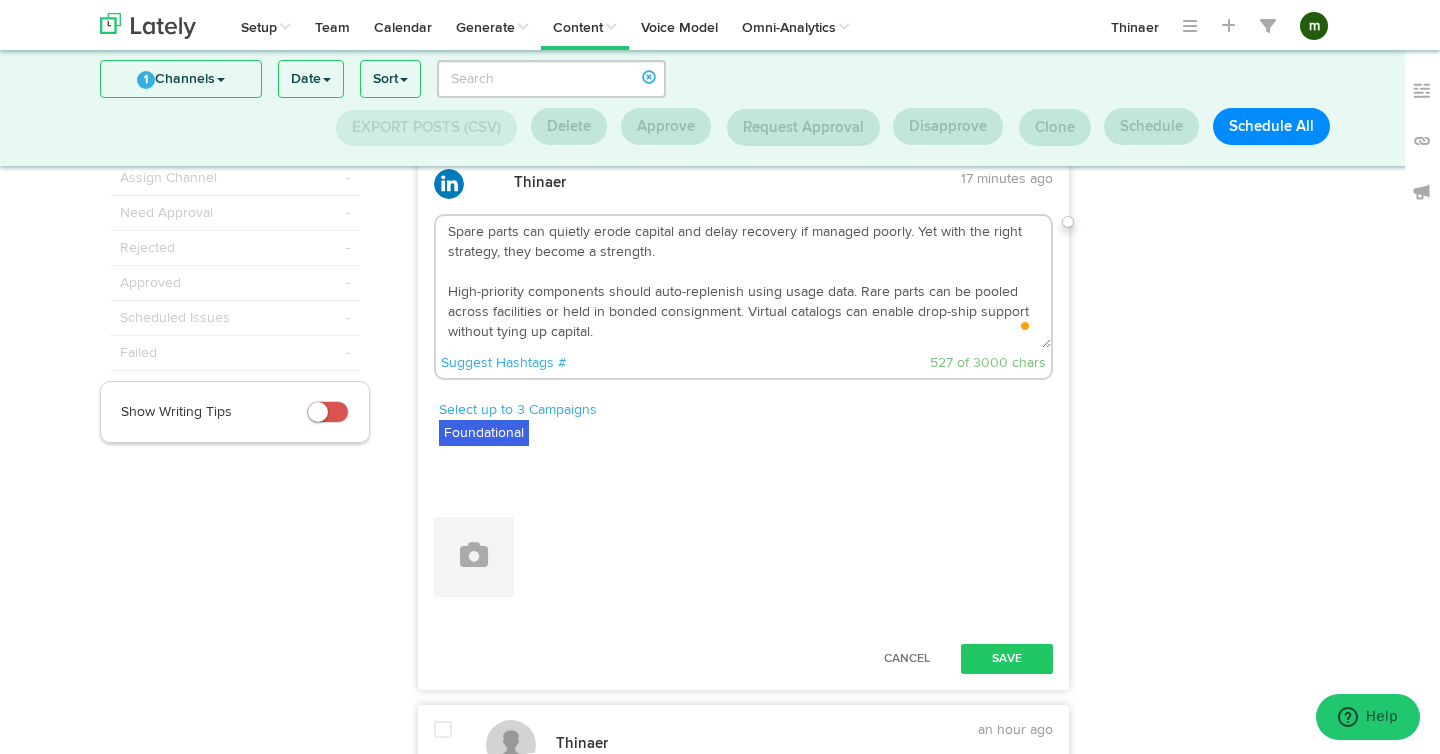 scroll, scrollTop: 11, scrollLeft: 0, axis: vertical 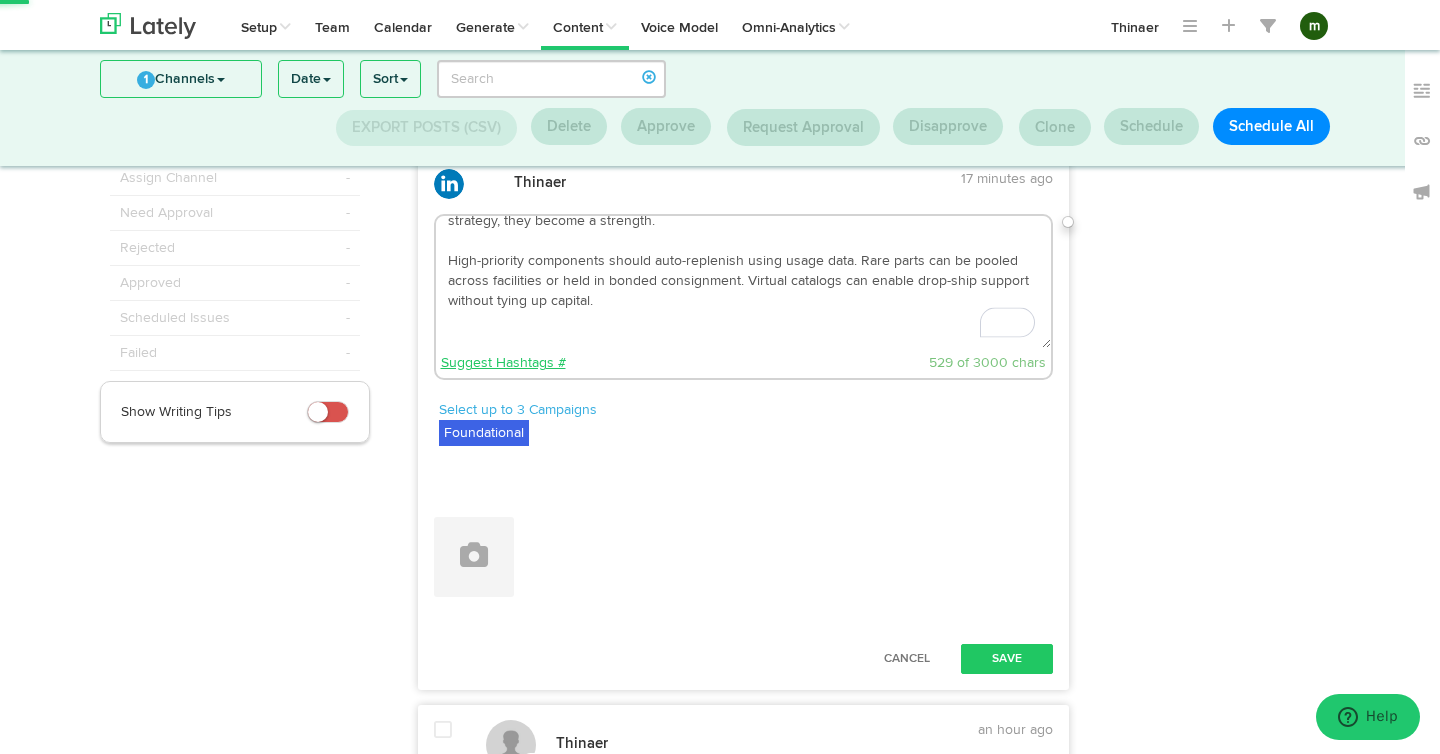 click on "Suggest Hashtags #" 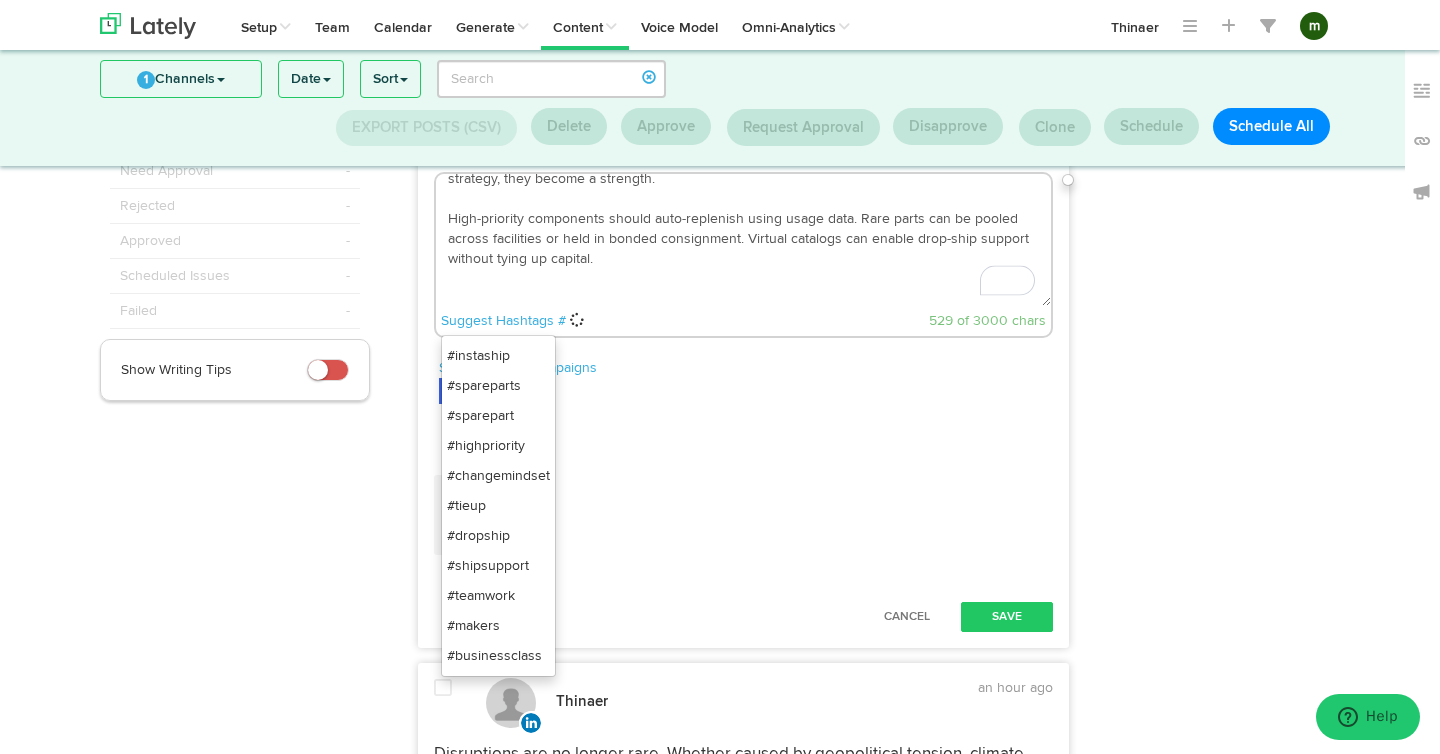 scroll, scrollTop: 166, scrollLeft: 0, axis: vertical 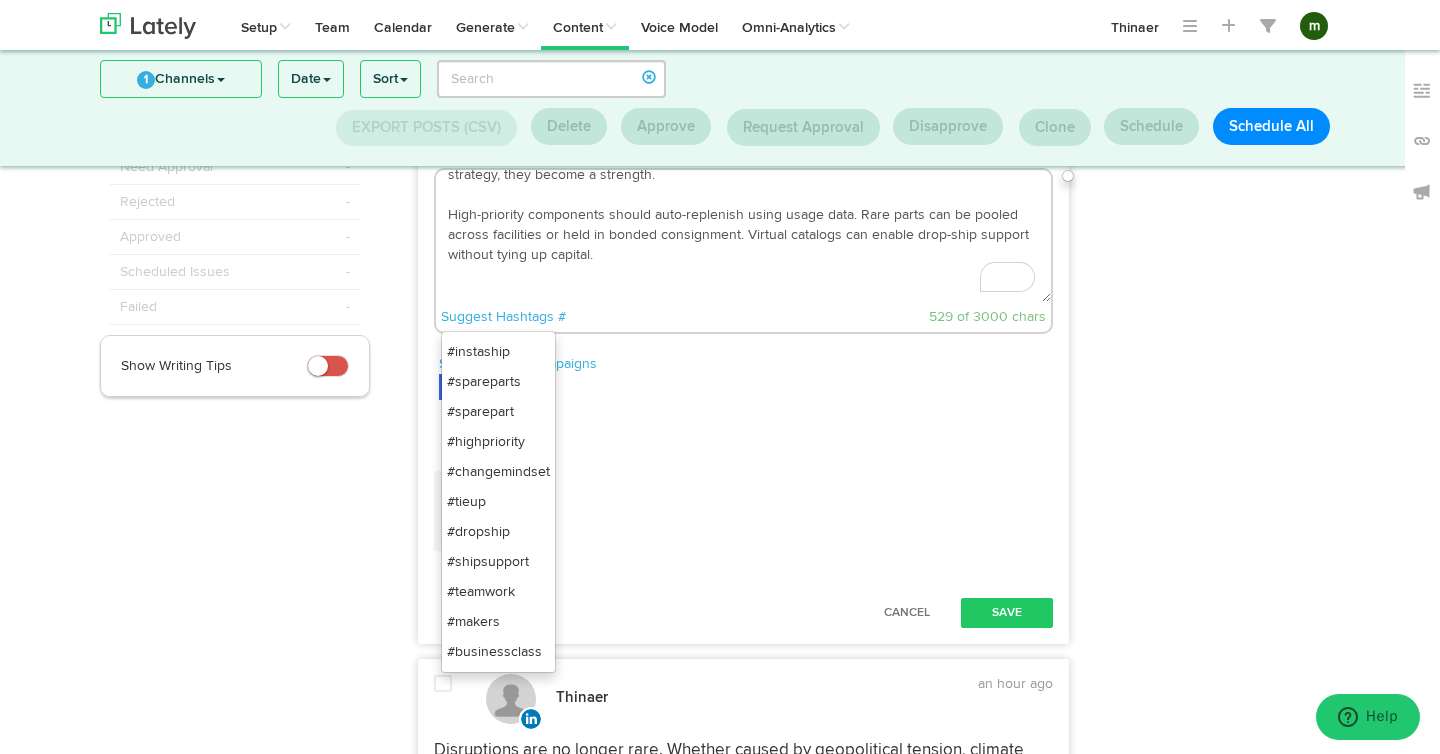 click on "Spare parts can quietly erode capital and delay recovery if managed poorly. Yet with the right strategy, they become a strength.
High-priority components should auto-replenish using usage data. Rare parts can be pooled across facilities or held in bonded consignment. Virtual catalogs can enable drop-ship support without tying up capital.
This approach frees capital for automation and modernization. It also changes mindsets. Teams stop hoarding and start optimizing. Spare parts become a performance tool, not a liability." at bounding box center (744, 236) 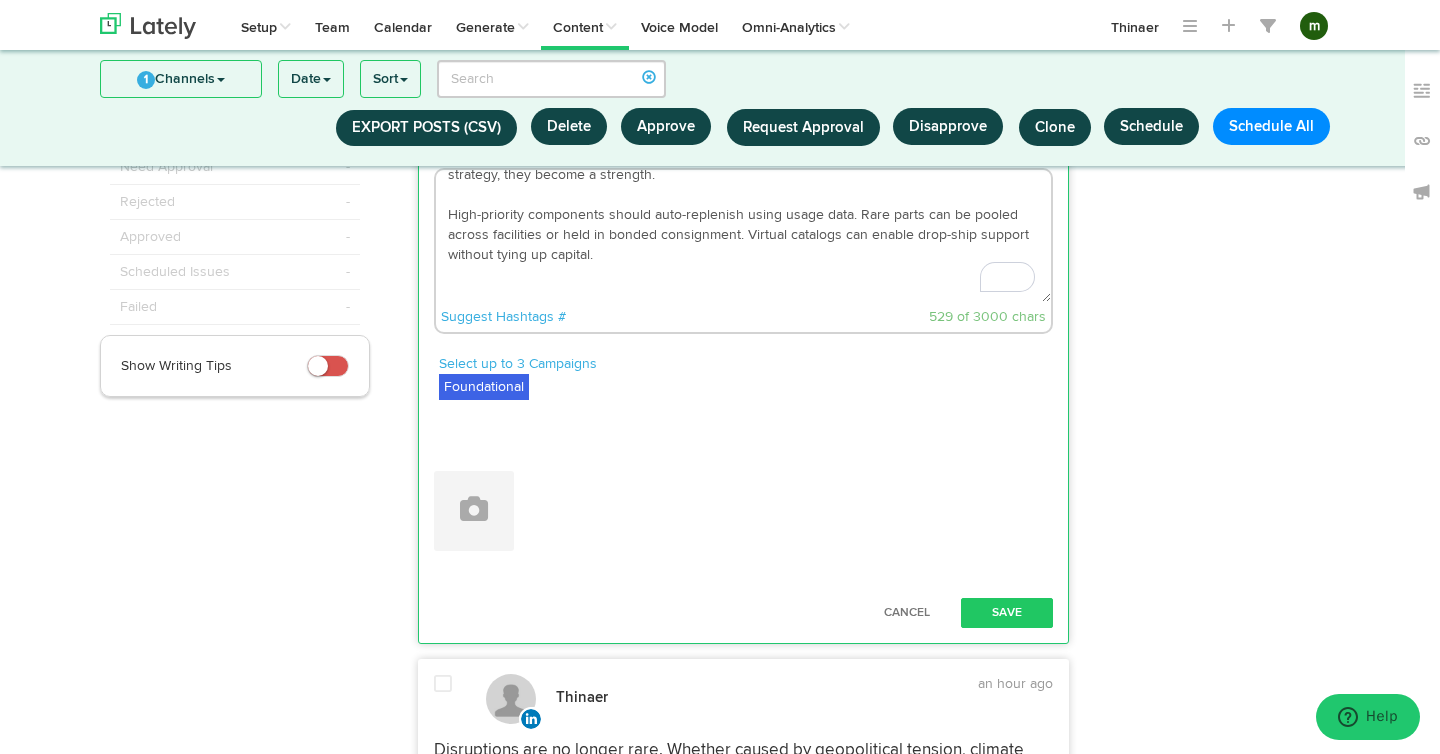 scroll, scrollTop: 0, scrollLeft: 0, axis: both 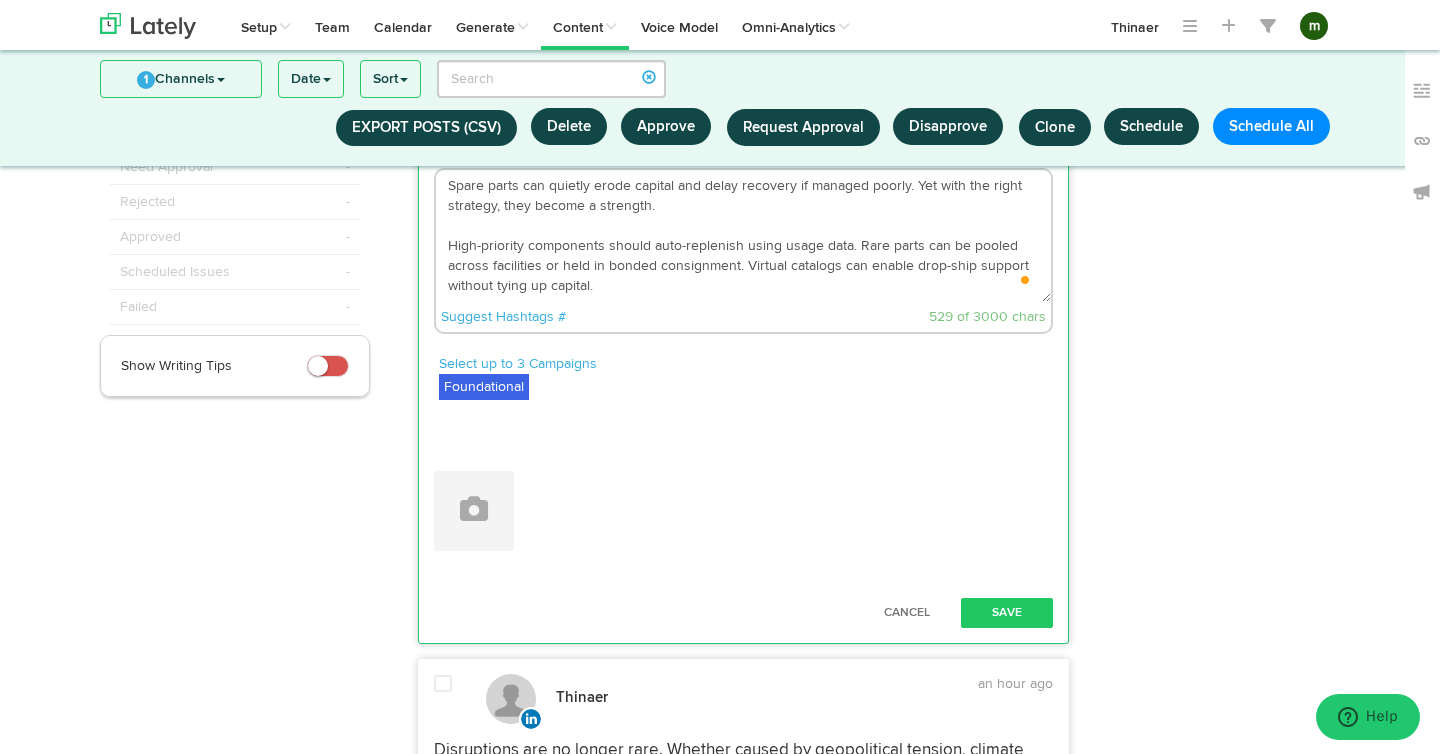 click on "Suggest Hashtags #
#instaship
#spareparts
#sparepart
#highpriority
#changemindset
#tieup
#dropship
#shipsupport
#teamwork
#makers
#businessclass" 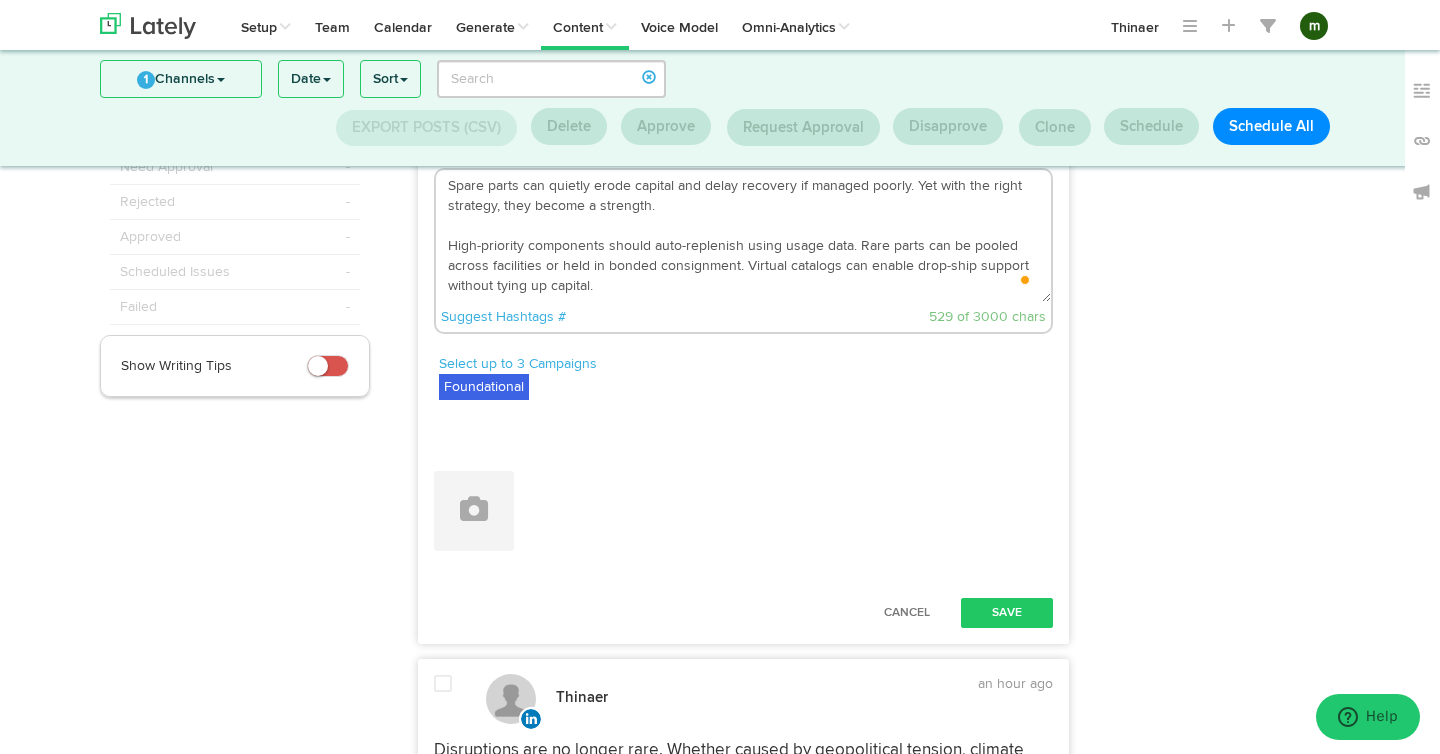 click on "Spare parts can quietly erode capital and delay recovery if managed poorly. Yet with the right strategy, they become a strength.
High-priority components should auto-replenish using usage data. Rare parts can be pooled across facilities or held in bonded consignment. Virtual catalogs can enable drop-ship support without tying up capital.
This approach frees capital for automation and modernization. It also changes mindsets. Teams stop hoarding and start optimizing. Spare parts become a performance tool, not a liability." at bounding box center (744, 236) 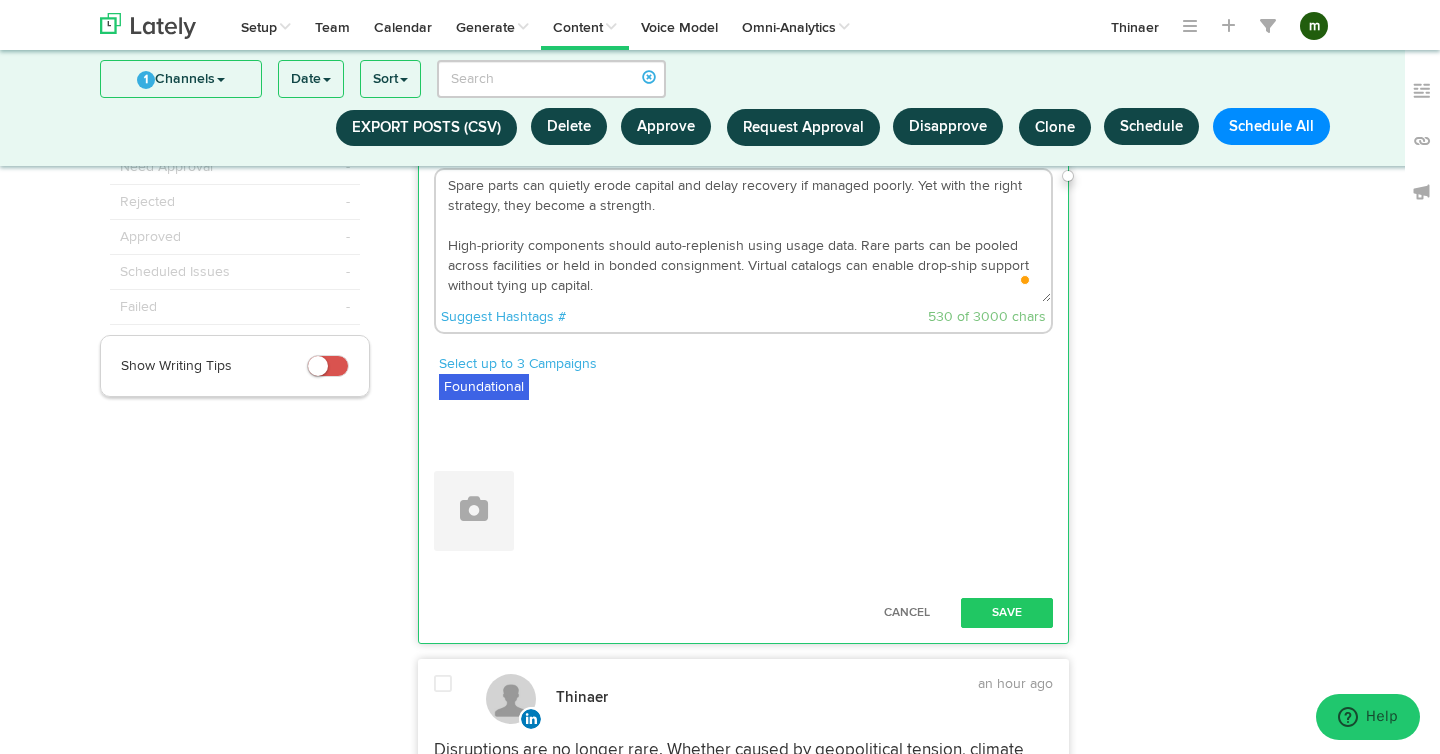 scroll, scrollTop: 11, scrollLeft: 0, axis: vertical 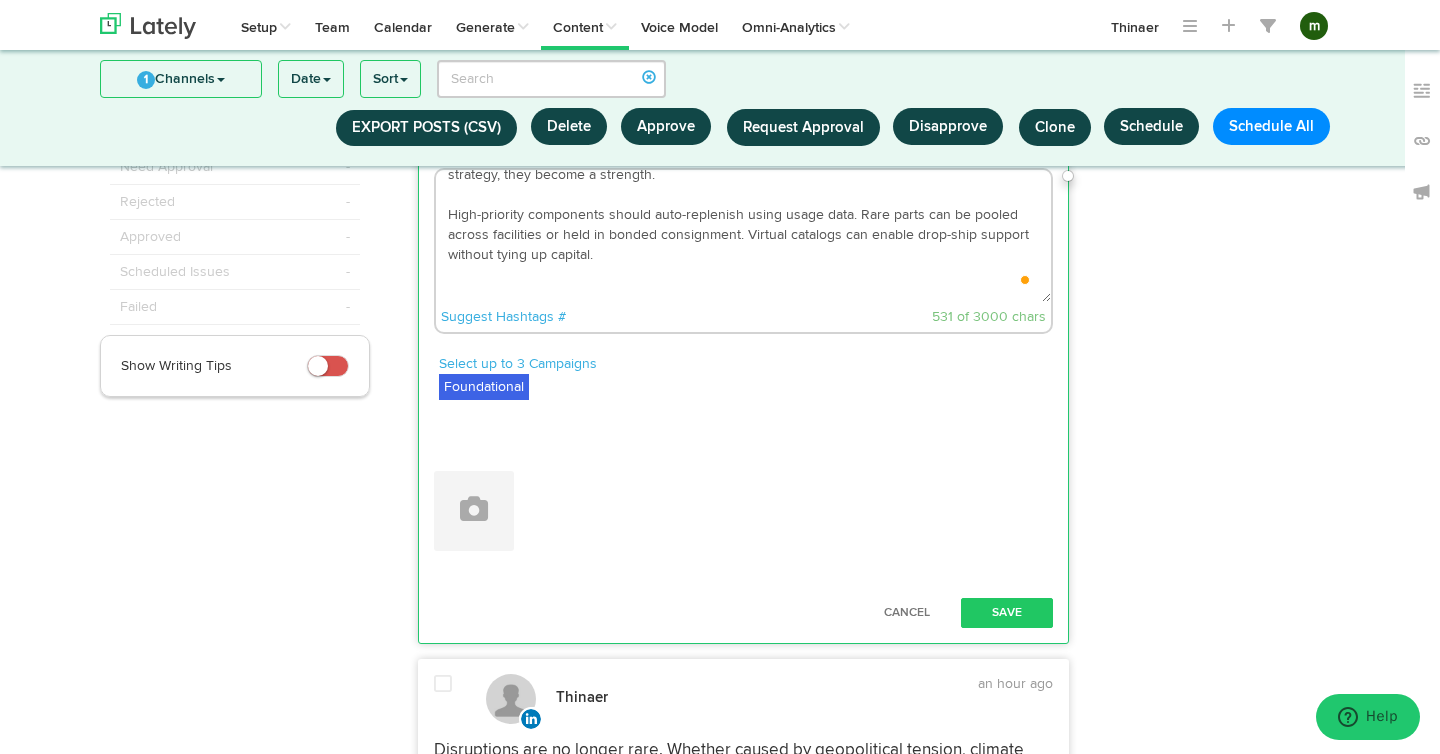 paste on "#SparePartsOptimization #MaintenanceExcellence #ManufacturingEfficiency #SmartInventory #Thinaer" 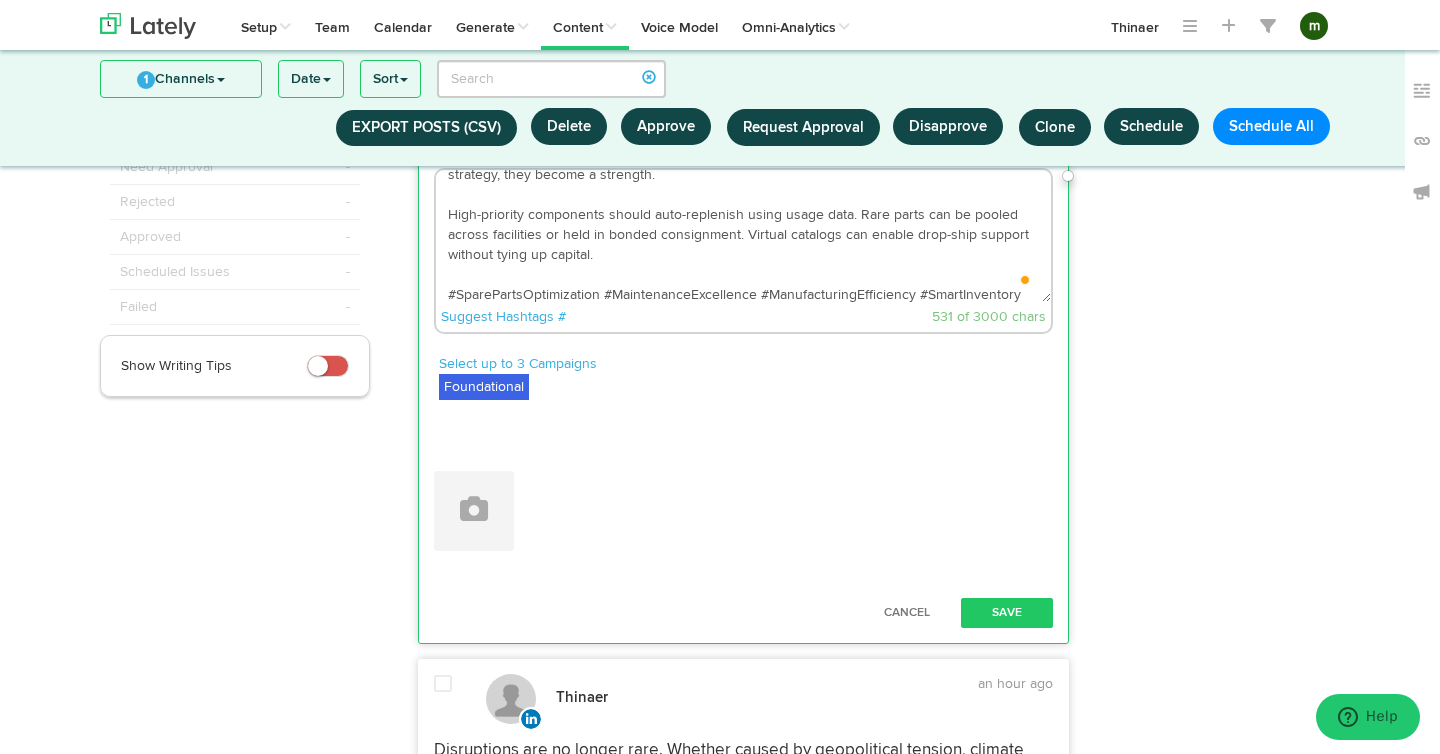 scroll, scrollTop: 91, scrollLeft: 0, axis: vertical 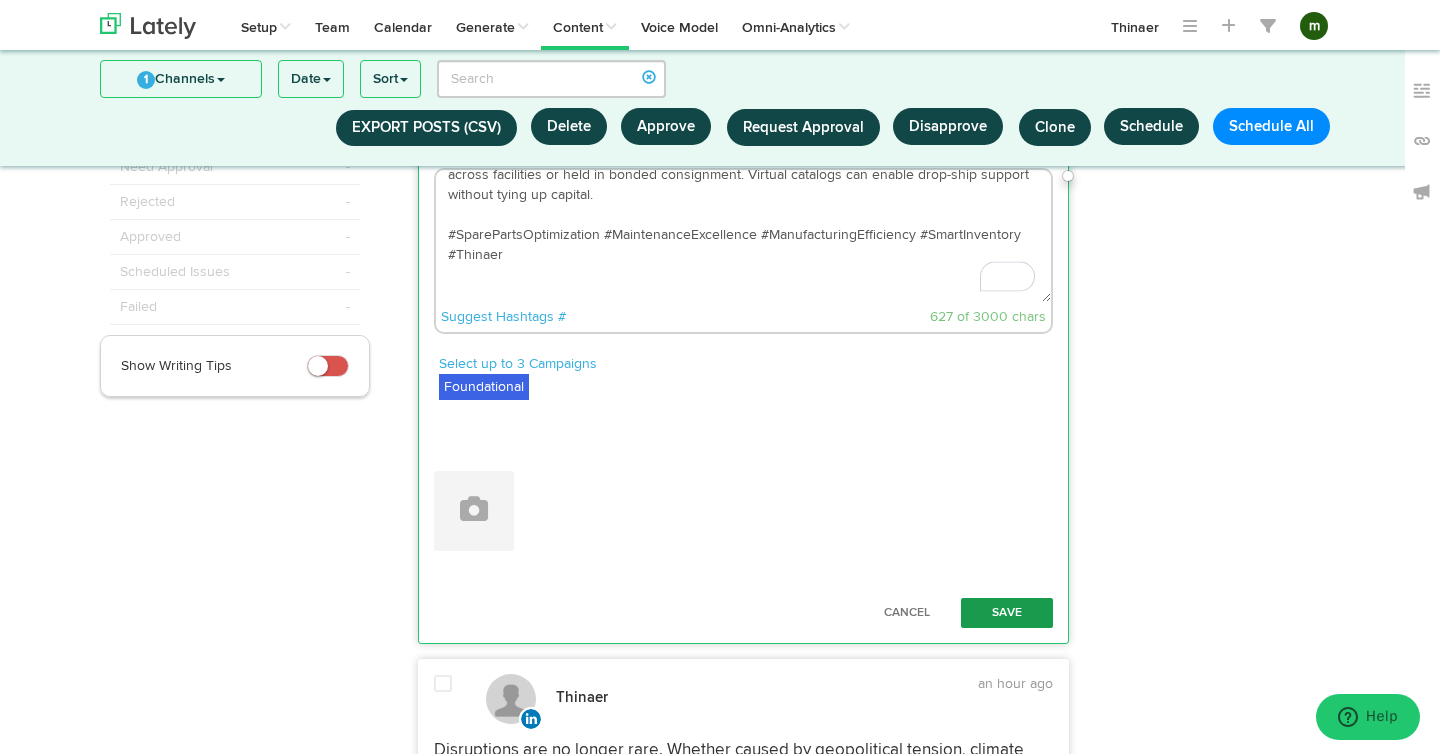 type on "Spare parts can quietly erode capital and delay recovery if managed poorly. Yet with the right strategy, they become a strength.
High-priority components should auto-replenish using usage data. Rare parts can be pooled across facilities or held in bonded consignment. Virtual catalogs can enable drop-ship support without tying up capital.
#SparePartsOptimization #MaintenanceExcellence #ManufacturingEfficiency #SmartInventory #Thinaer
This approach frees capital for automation and modernization. It also changes mindsets. Teams stop hoarding and start optimizing. Spare parts become a performance tool, not a liability." 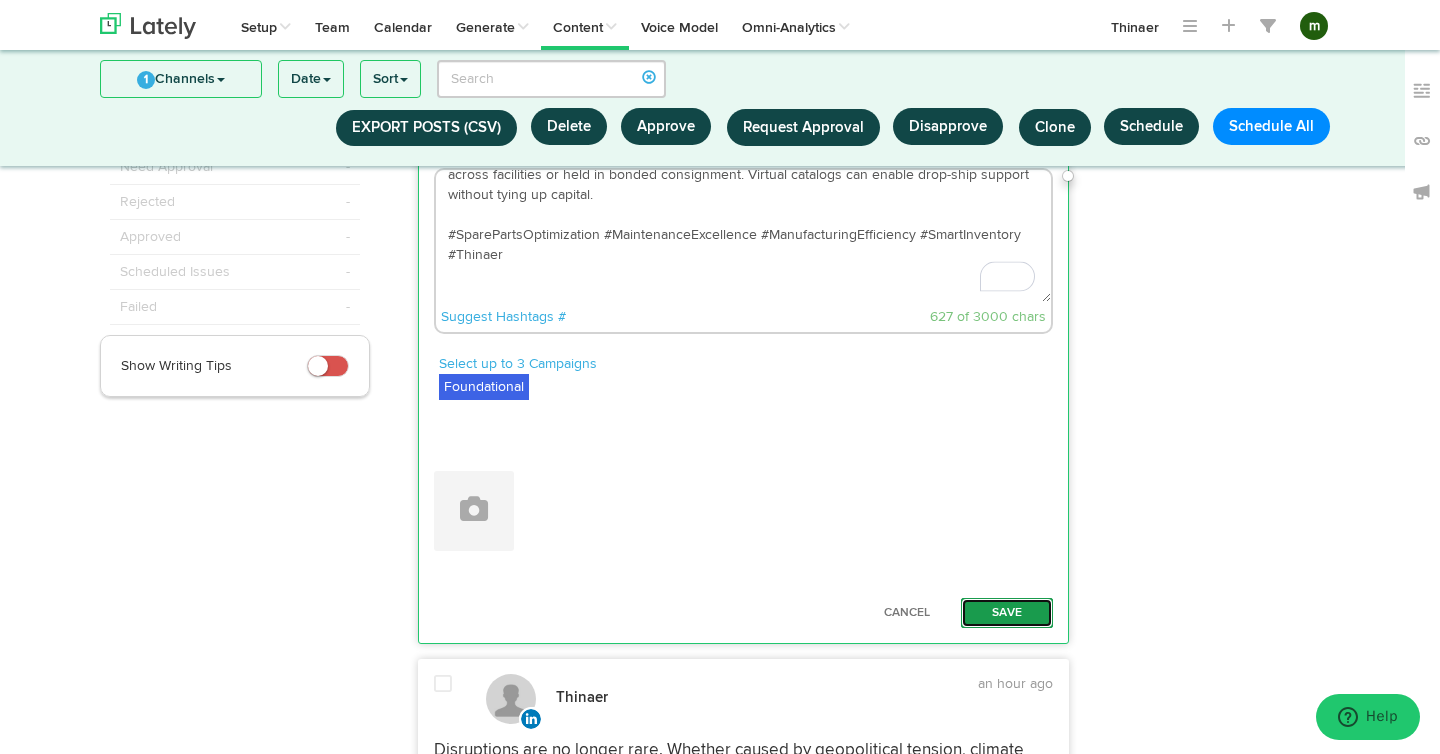 click on "Save" at bounding box center [1007, 613] 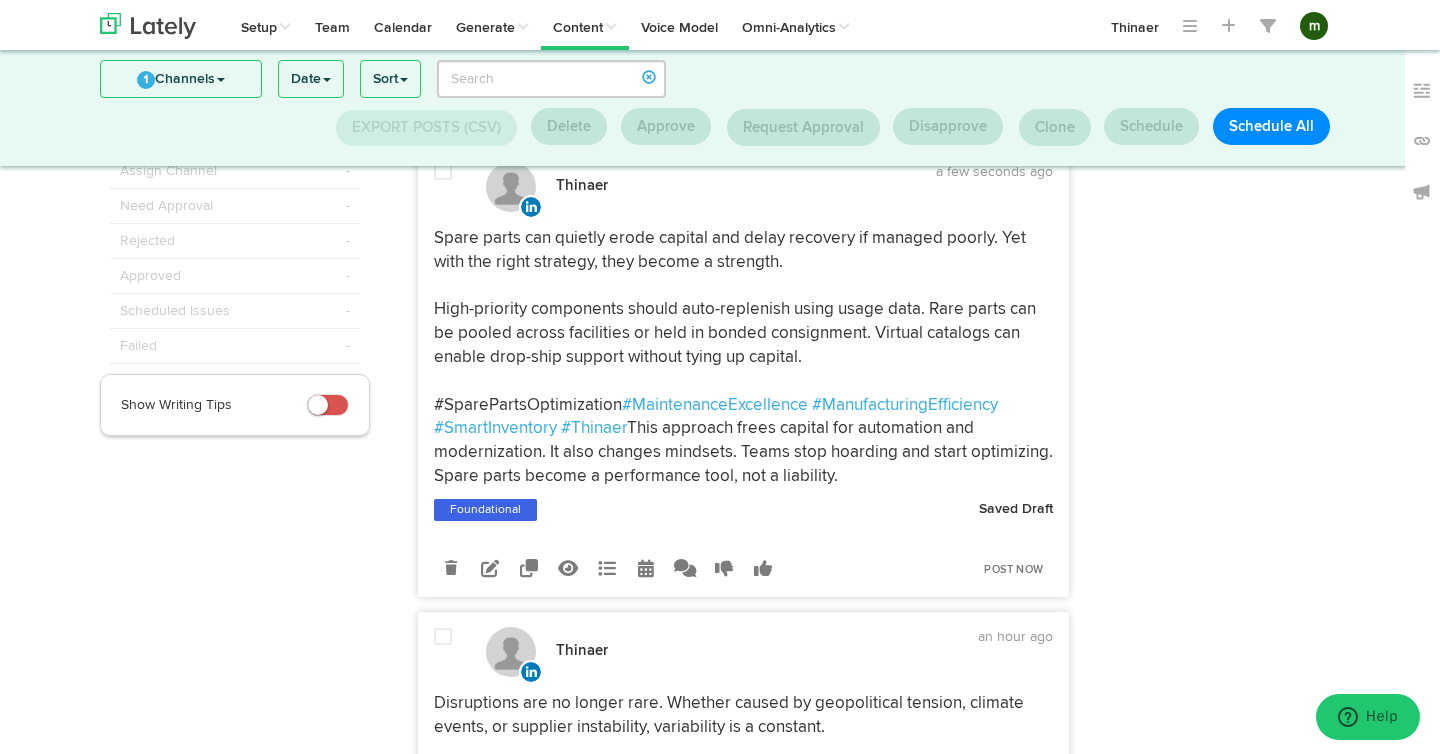 scroll, scrollTop: 140, scrollLeft: 0, axis: vertical 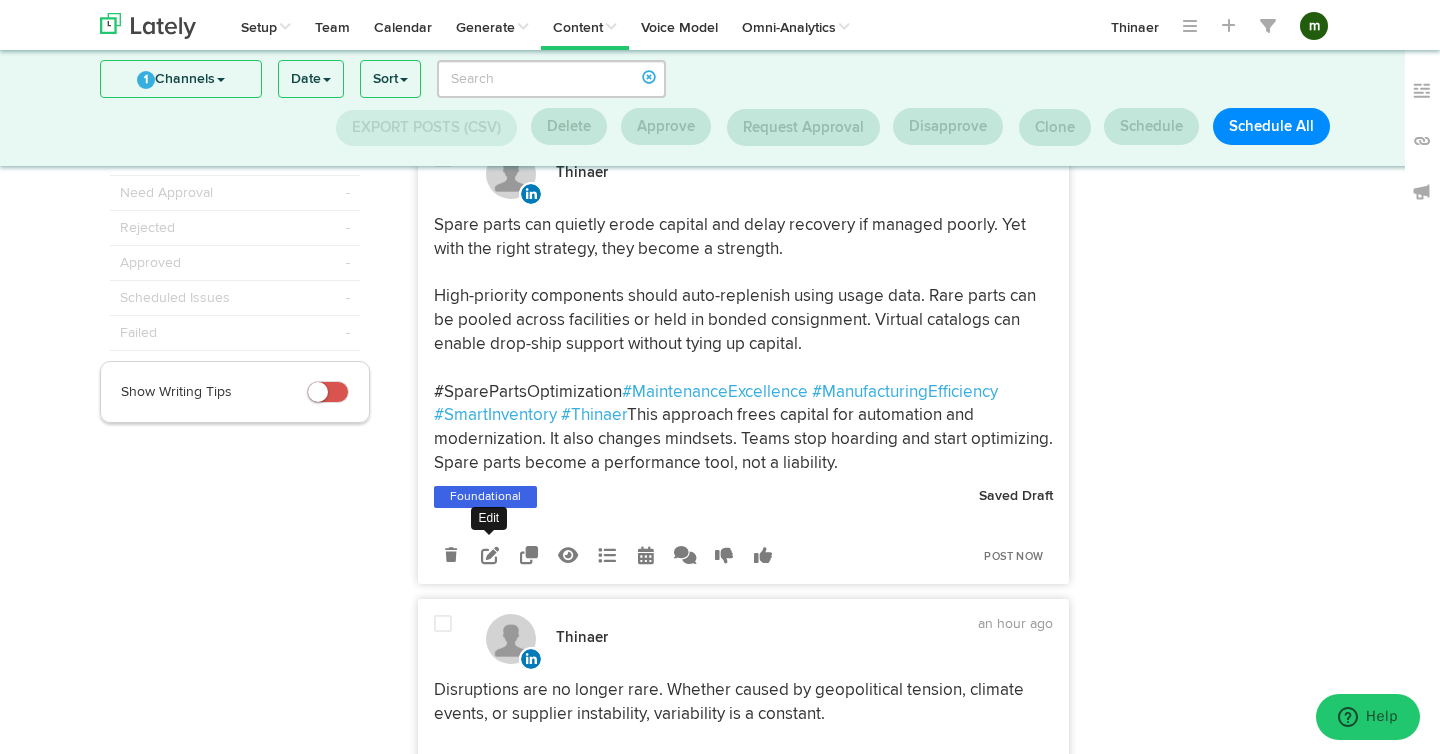 click at bounding box center [490, 555] 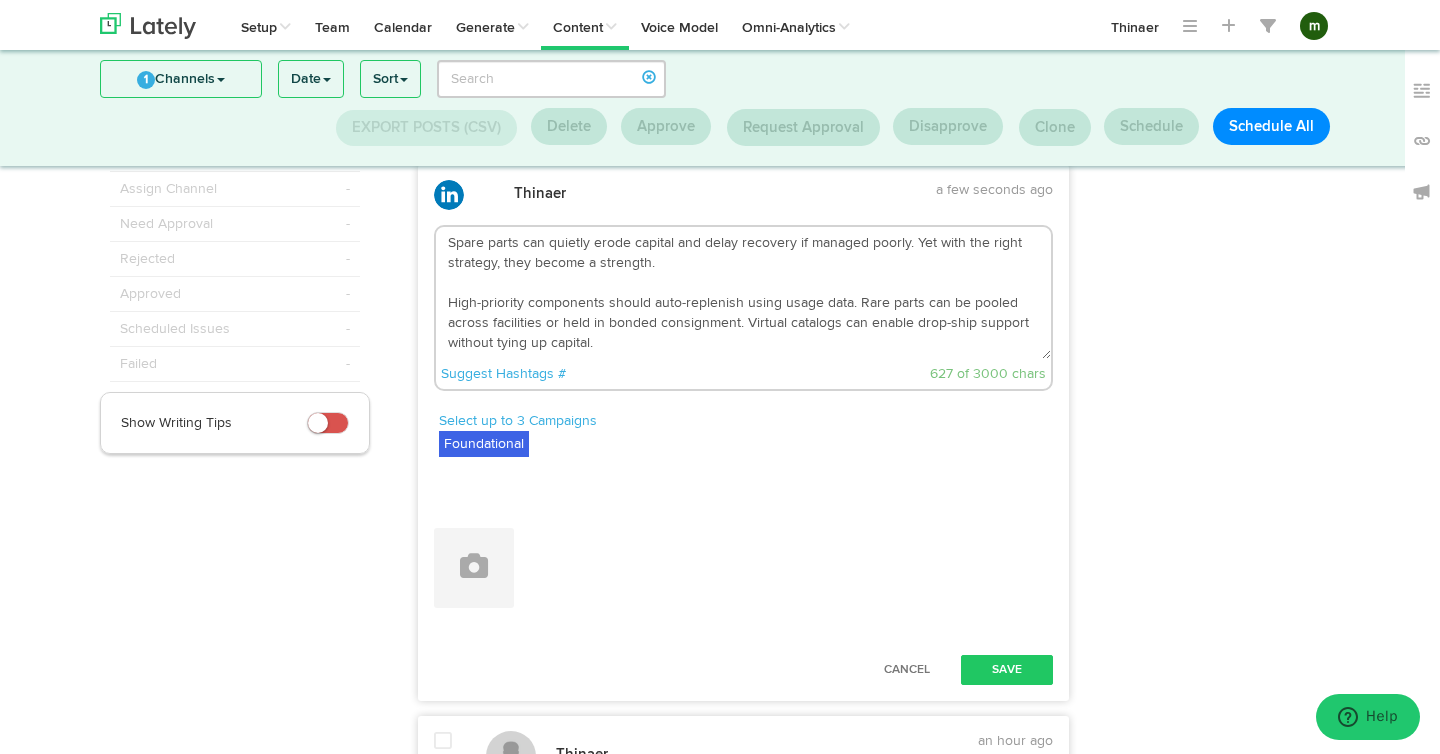 scroll, scrollTop: 93, scrollLeft: 0, axis: vertical 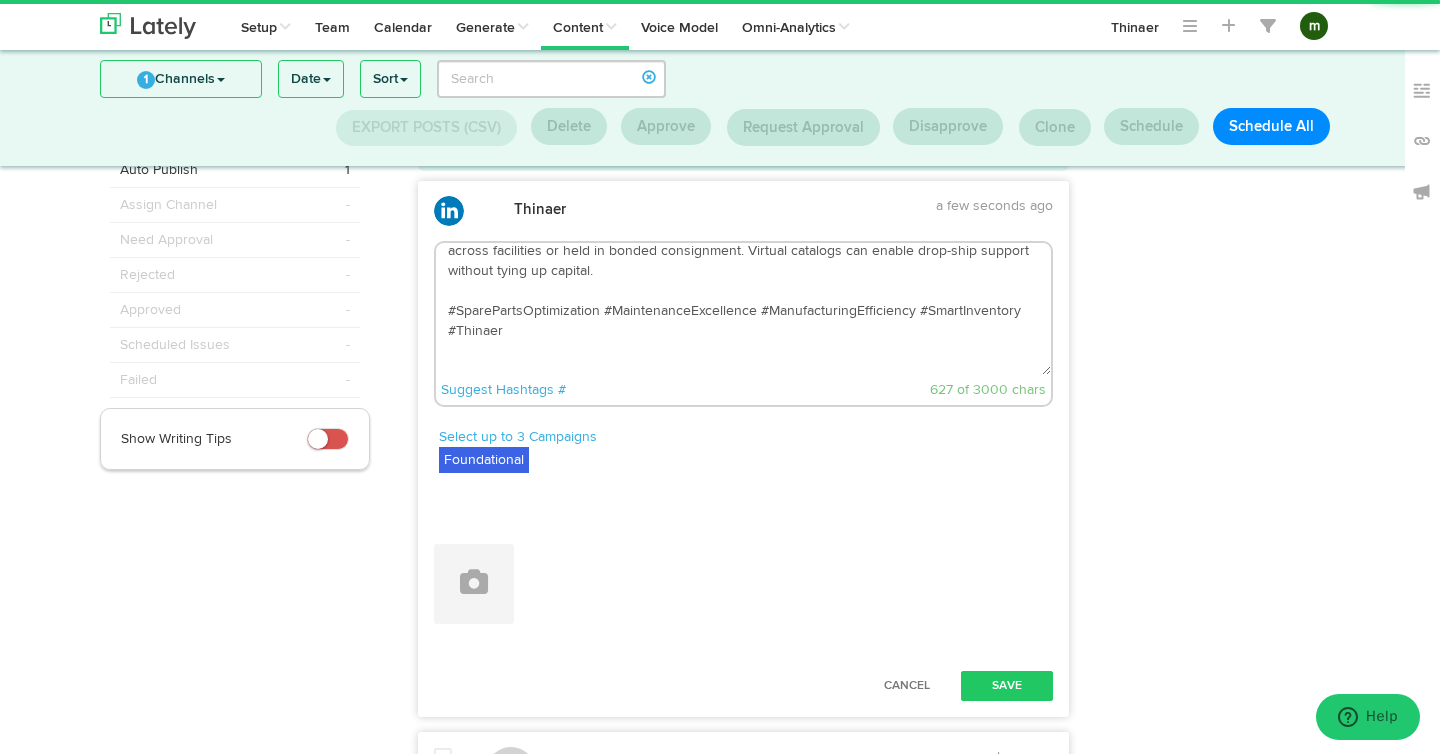click on "Spare parts can quietly erode capital and delay recovery if managed poorly. Yet with the right strategy, they become a strength.
High-priority components should auto-replenish using usage data. Rare parts can be pooled across facilities or held in bonded consignment. Virtual catalogs can enable drop-ship support without tying up capital.
#SparePartsOptimization #MaintenanceExcellence #ManufacturingEfficiency #SmartInventory #Thinaer
This approach frees capital for automation and modernization. It also changes mindsets. Teams stop hoarding and start optimizing. Spare parts become a performance tool, not a liability." at bounding box center (744, 309) 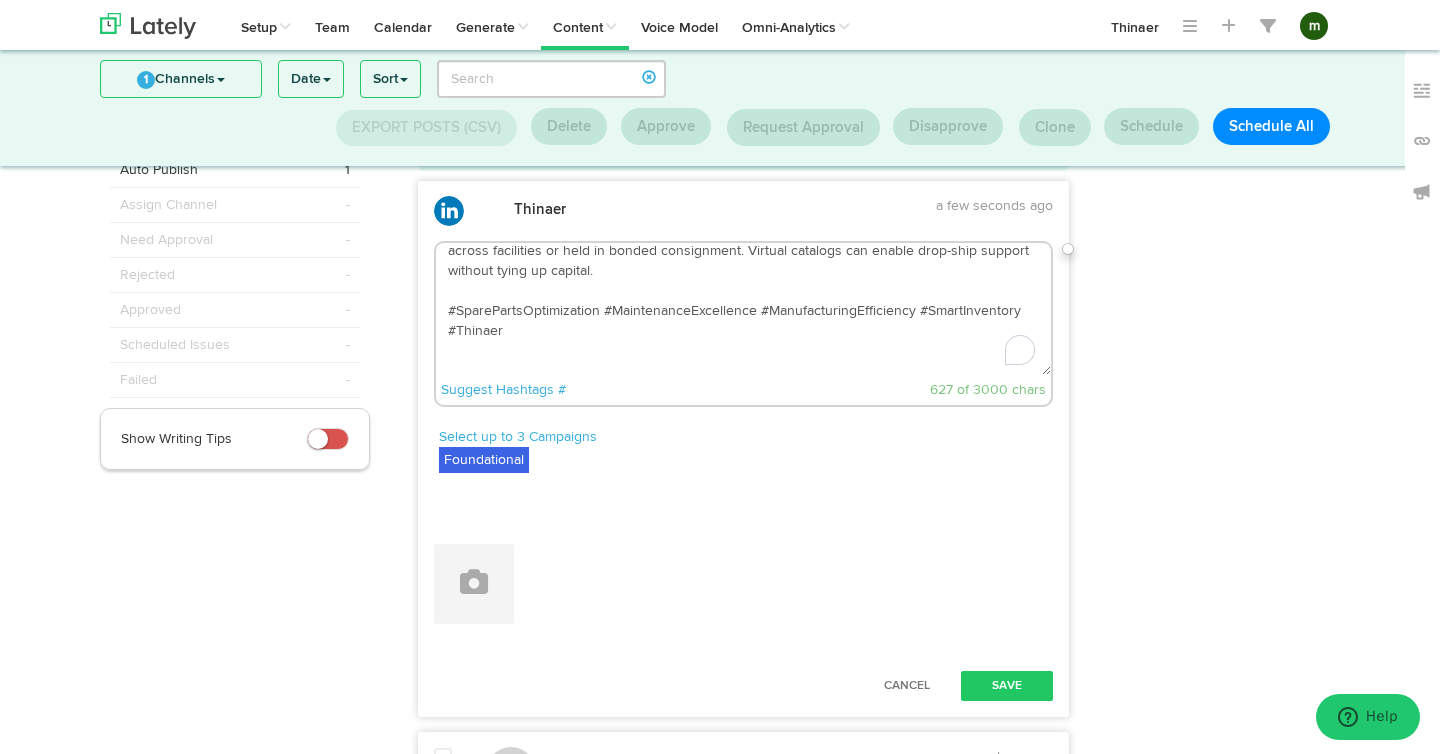 click on "Spare parts can quietly erode capital and delay recovery if managed poorly. Yet with the right strategy, they become a strength.
High-priority components should auto-replenish using usage data. Rare parts can be pooled across facilities or held in bonded consignment. Virtual catalogs can enable drop-ship support without tying up capital.
#SparePartsOptimization #MaintenanceExcellence #ManufacturingEfficiency #SmartInventory #Thinaer
This approach frees capital for automation and modernization. It also changes mindsets. Teams stop hoarding and start optimizing. Spare parts become a performance tool, not a liability." at bounding box center (744, 309) 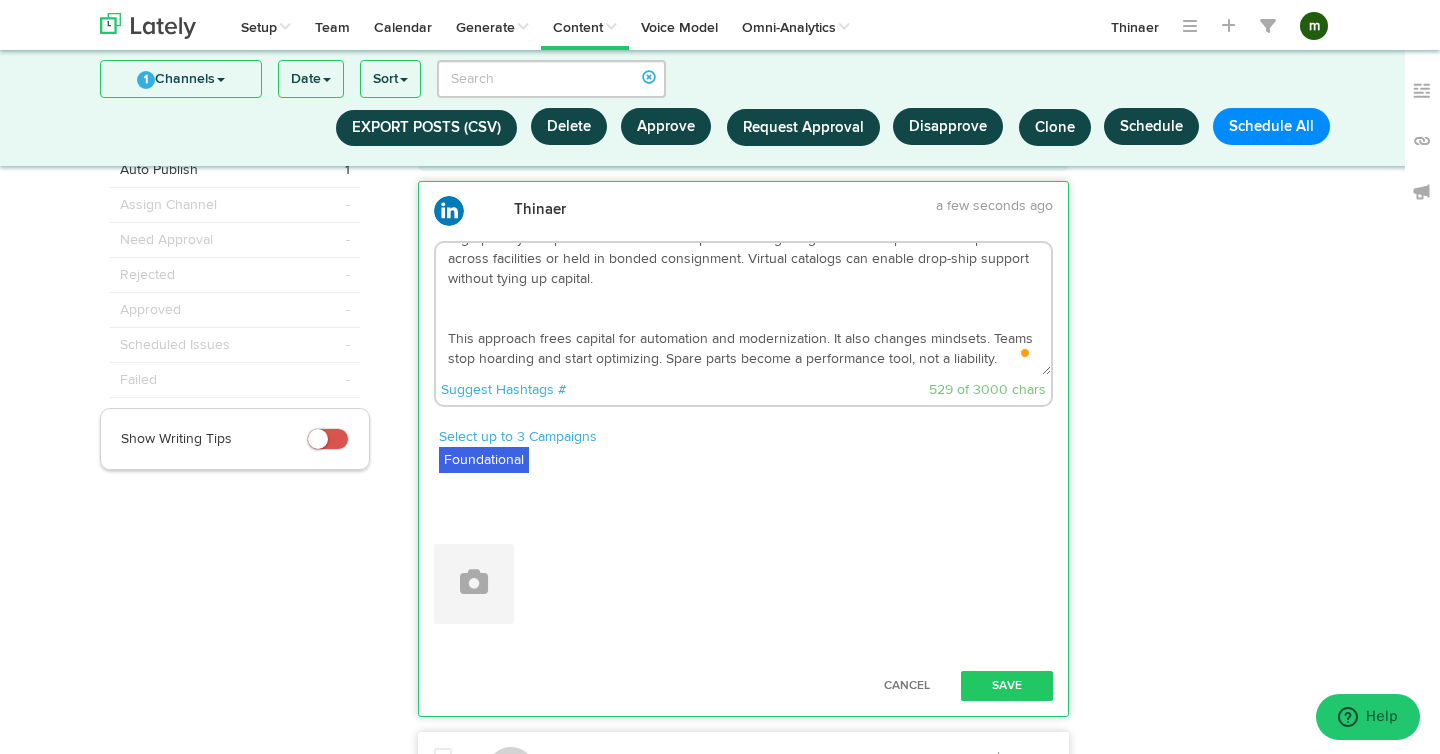 scroll, scrollTop: 80, scrollLeft: 0, axis: vertical 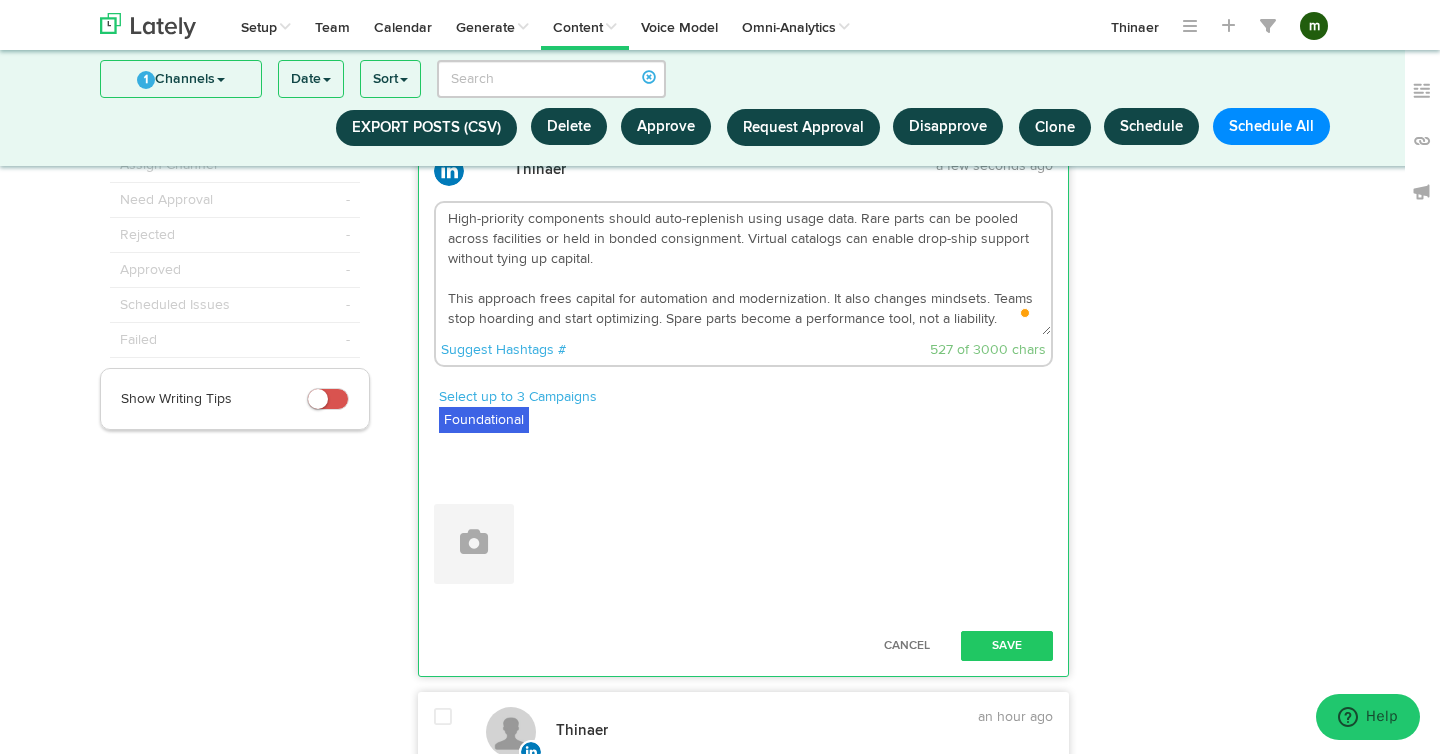 click on "Spare parts can quietly erode capital and delay recovery if managed poorly. Yet with the right strategy, they become a strength.
High-priority components should auto-replenish using usage data. Rare parts can be pooled across facilities or held in bonded consignment. Virtual catalogs can enable drop-ship support without tying up capital.
This approach frees capital for automation and modernization. It also changes mindsets. Teams stop hoarding and start optimizing. Spare parts become a performance tool, not a liability." at bounding box center (744, 269) 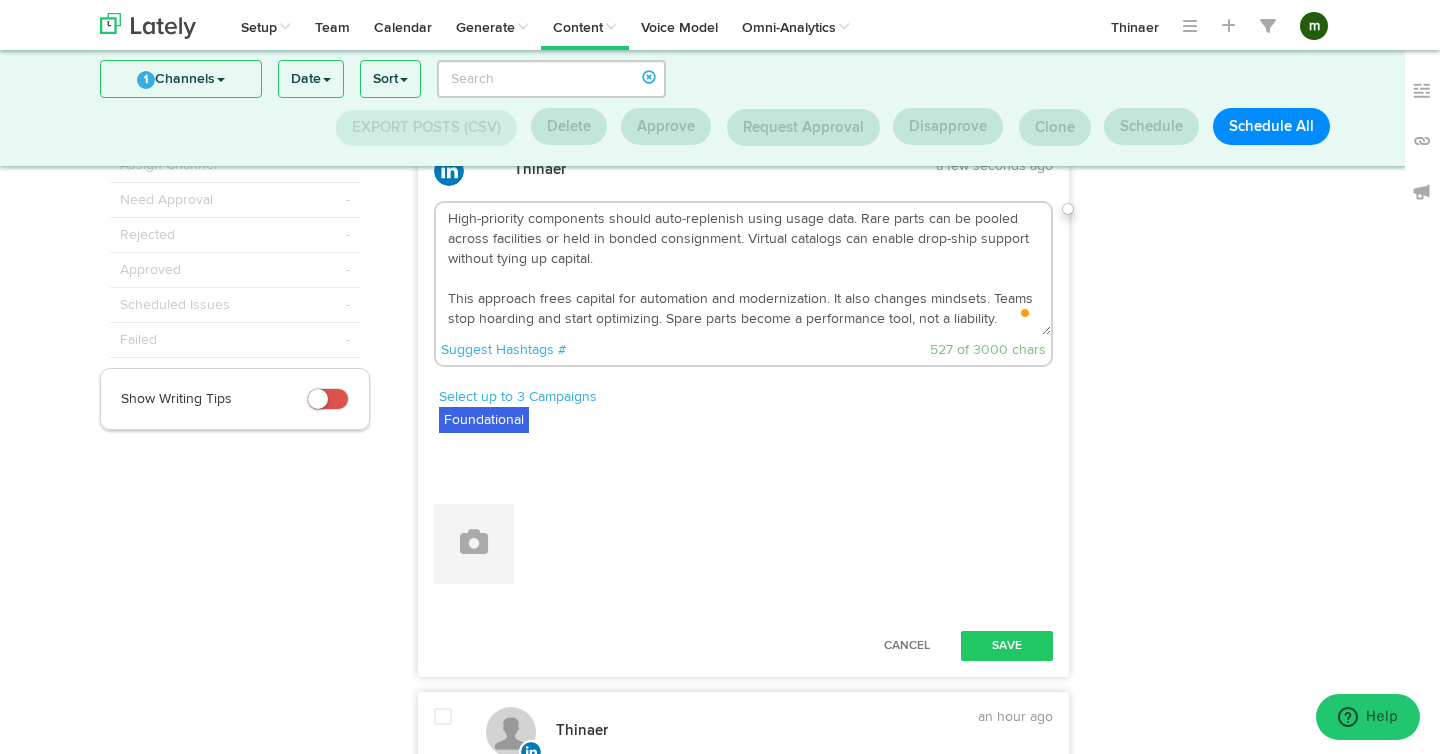 paste on "#SparePartsOptimization #MaintenanceExcellence #ManufacturingEfficiency #SmartInventory #Thinaer" 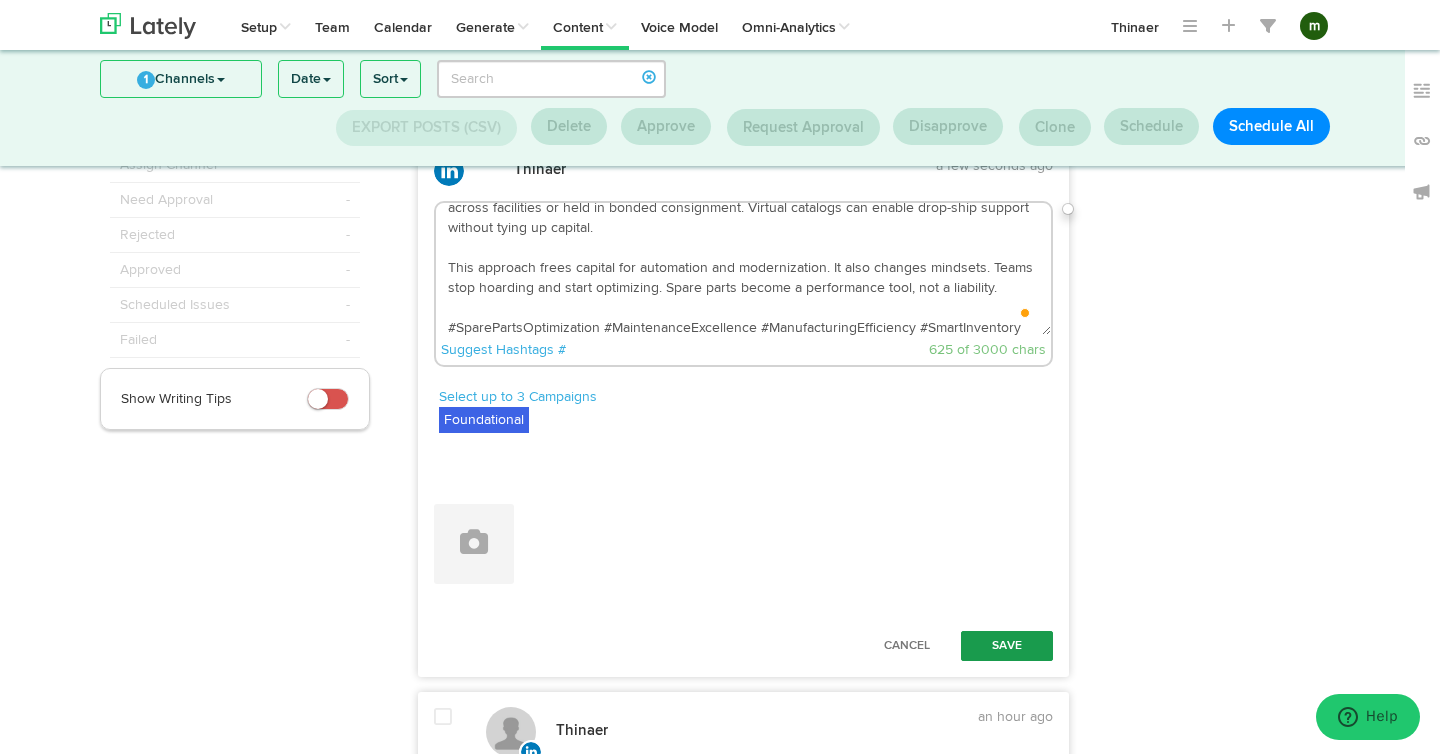 type on "Spare parts can quietly erode capital and delay recovery if managed poorly. Yet with the right strategy, they become a strength.
High-priority components should auto-replenish using usage data. Rare parts can be pooled across facilities or held in bonded consignment. Virtual catalogs can enable drop-ship support without tying up capital.
This approach frees capital for automation and modernization. It also changes mindsets. Teams stop hoarding and start optimizing. Spare parts become a performance tool, not a liability.
#SparePartsOptimization #MaintenanceExcellence #ManufacturingEfficiency #SmartInventory #Thinaer" 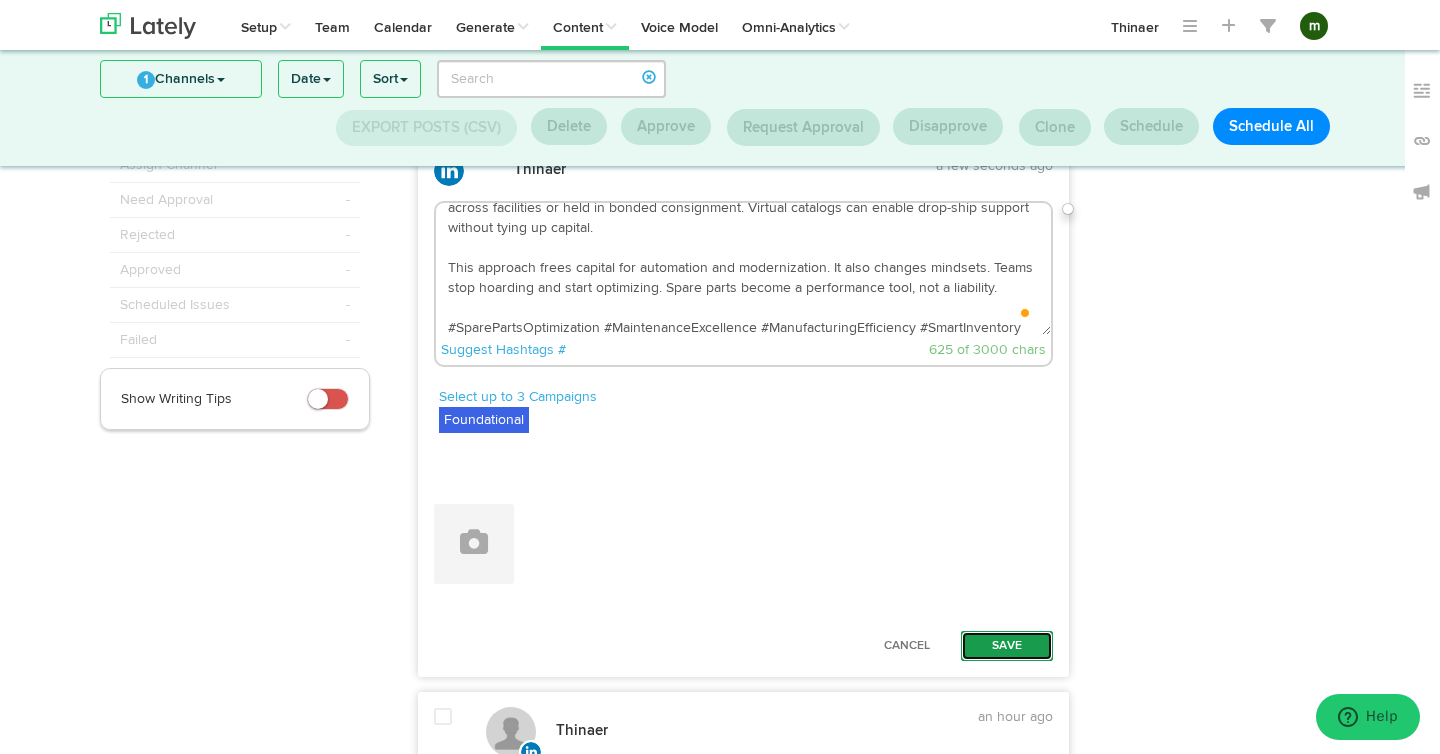 click on "Save" at bounding box center [1007, 646] 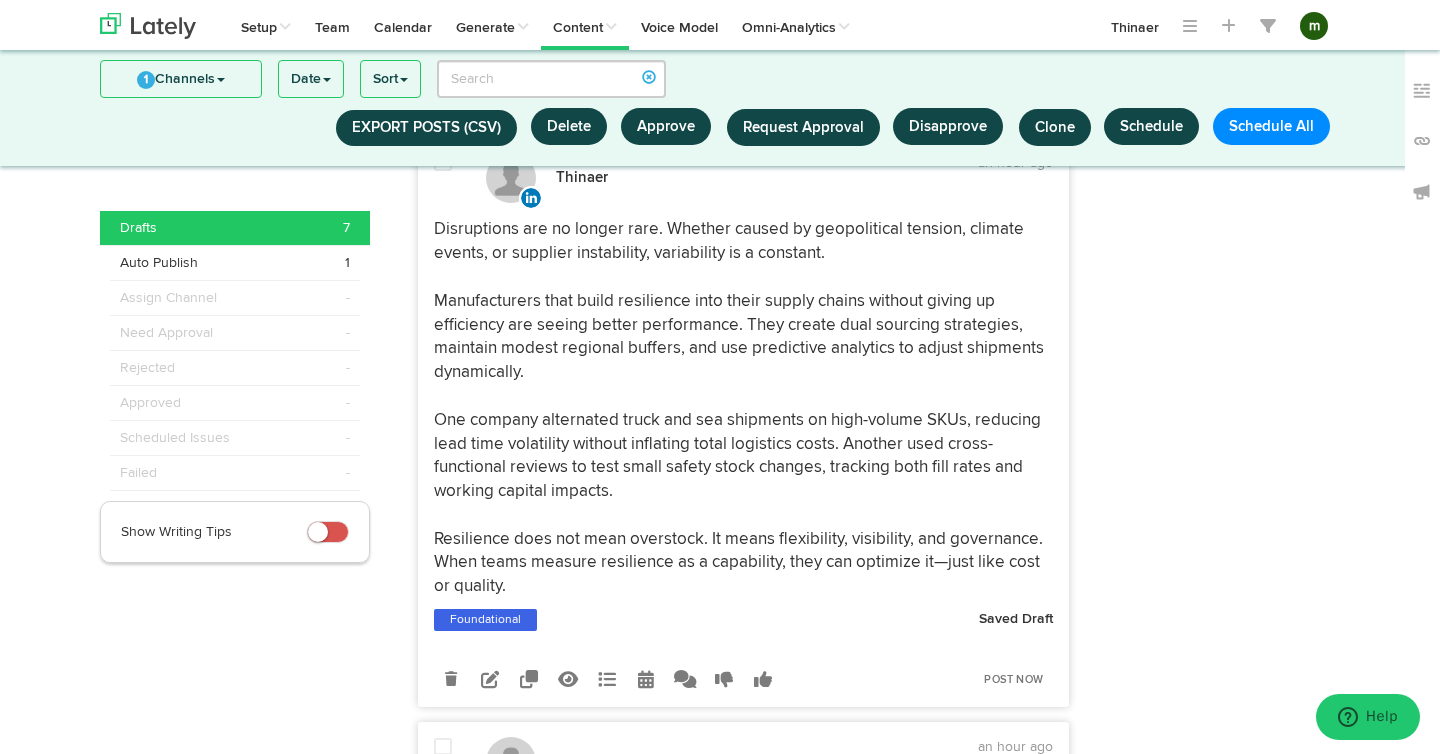 scroll, scrollTop: 649, scrollLeft: 0, axis: vertical 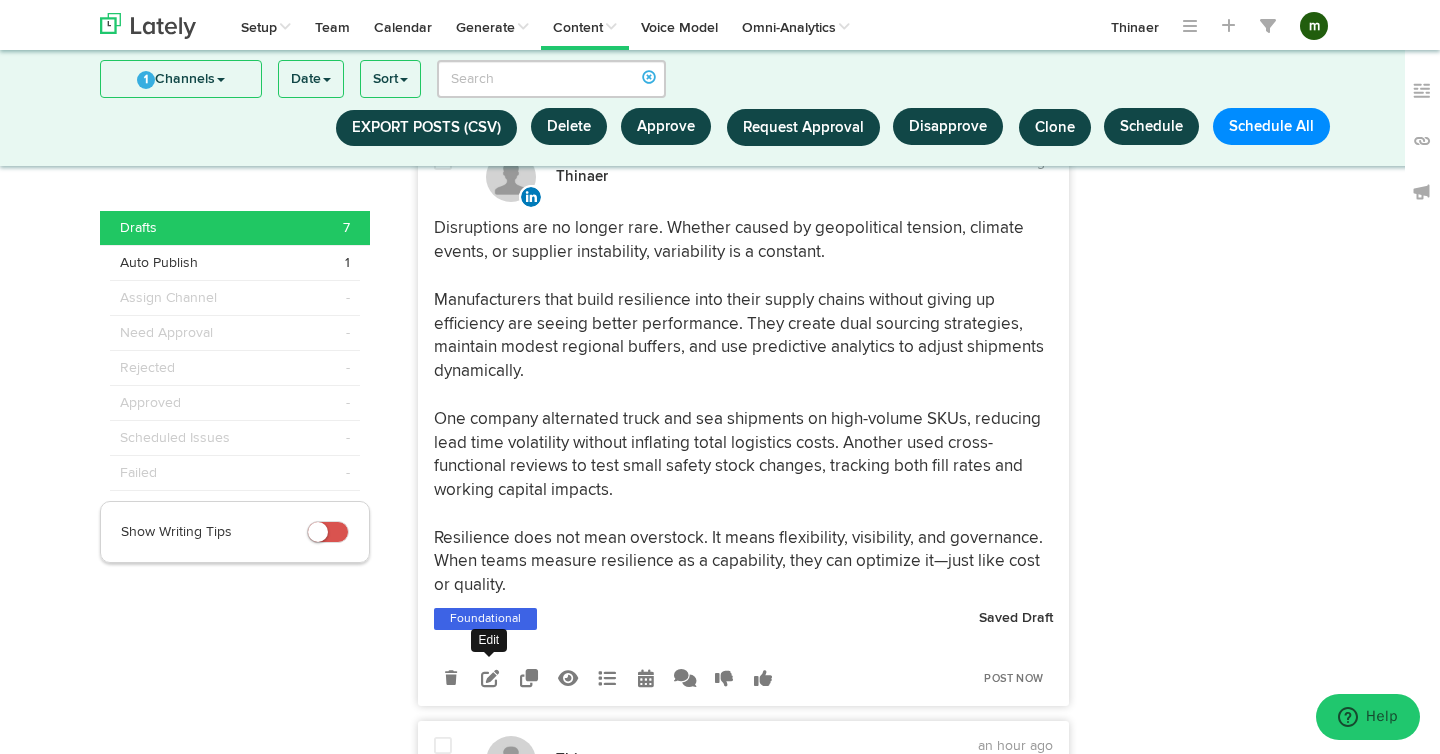 click at bounding box center [490, 678] 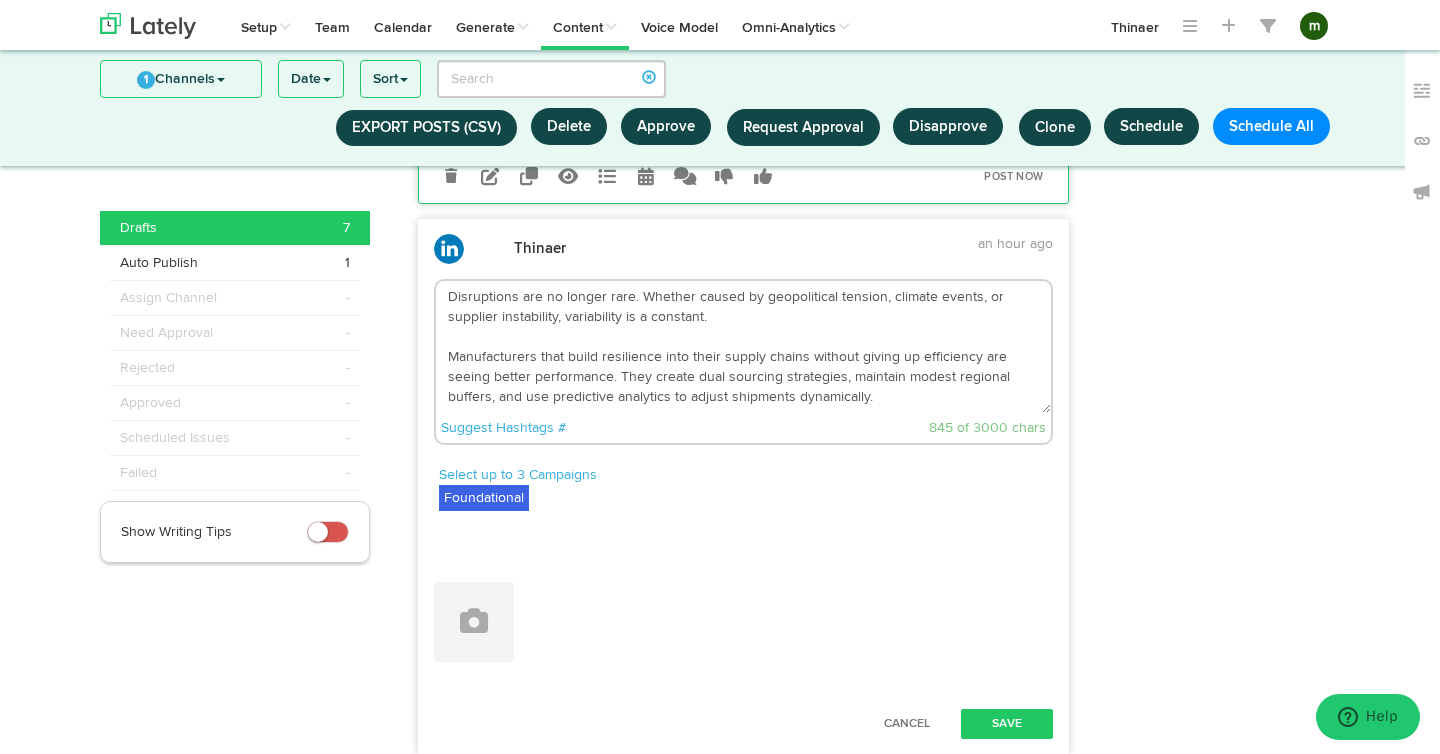 scroll, scrollTop: 557, scrollLeft: 0, axis: vertical 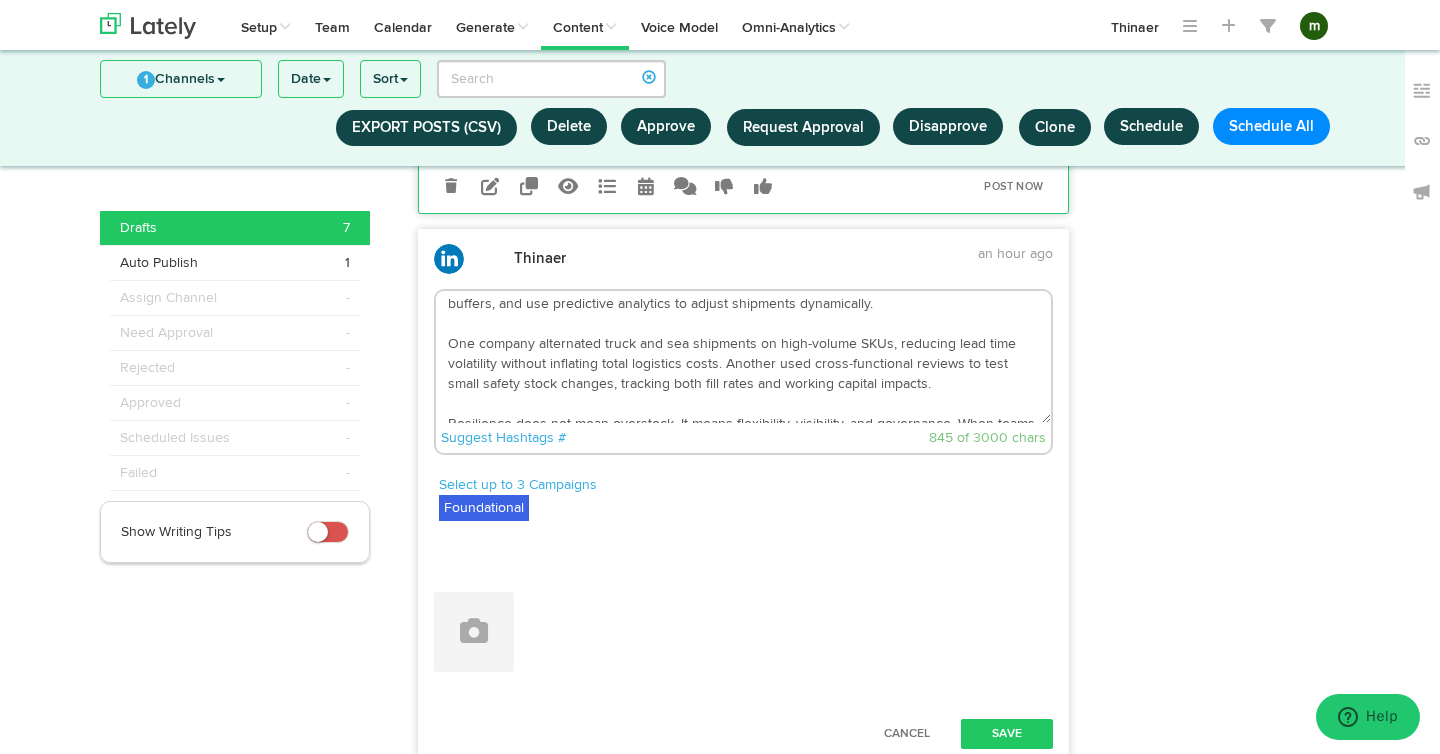 click on "Disruptions are no longer rare. Whether caused by geopolitical tension, climate events, or supplier instability, variability is a constant.
Manufacturers that build resilience into their supply chains without giving up efficiency are seeing better performance. They create dual sourcing strategies, maintain modest regional buffers, and use predictive analytics to adjust shipments dynamically.
One company alternated truck and sea shipments on high-volume SKUs, reducing lead time volatility without inflating total logistics costs. Another used cross-functional reviews to test small safety stock changes, tracking both fill rates and working capital impacts.
Resilience does not mean overstock. It means flexibility, visibility, and governance. When teams measure resilience as a capability, they can optimize it—just like cost or quality." at bounding box center [744, 357] 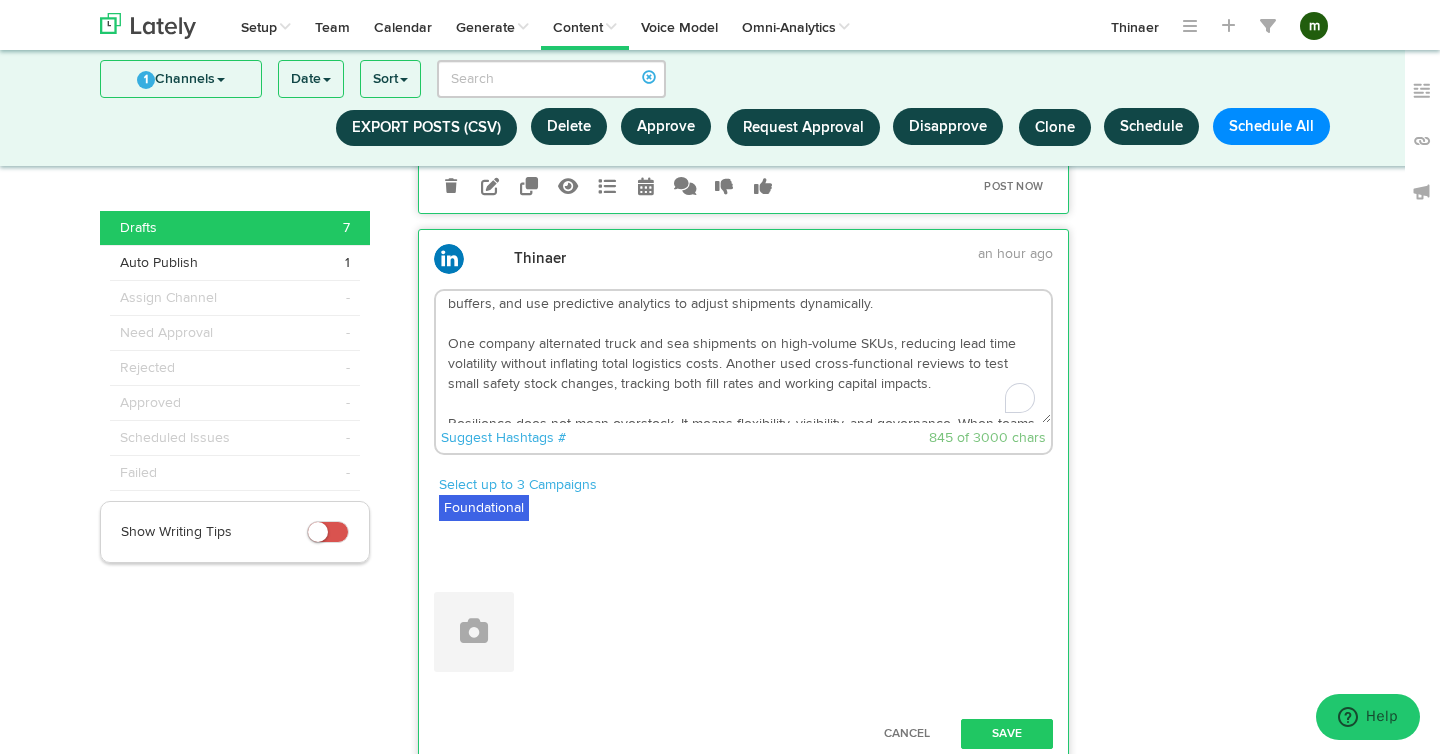 click on "Disruptions are no longer rare. Whether caused by geopolitical tension, climate events, or supplier instability, variability is a constant.
Manufacturers that build resilience into their supply chains without giving up efficiency are seeing better performance. They create dual sourcing strategies, maintain modest regional buffers, and use predictive analytics to adjust shipments dynamically.
One company alternated truck and sea shipments on high-volume SKUs, reducing lead time volatility without inflating total logistics costs. Another used cross-functional reviews to test small safety stock changes, tracking both fill rates and working capital impacts.
Resilience does not mean overstock. It means flexibility, visibility, and governance. When teams measure resilience as a capability, they can optimize it—just like cost or quality." at bounding box center (744, 357) 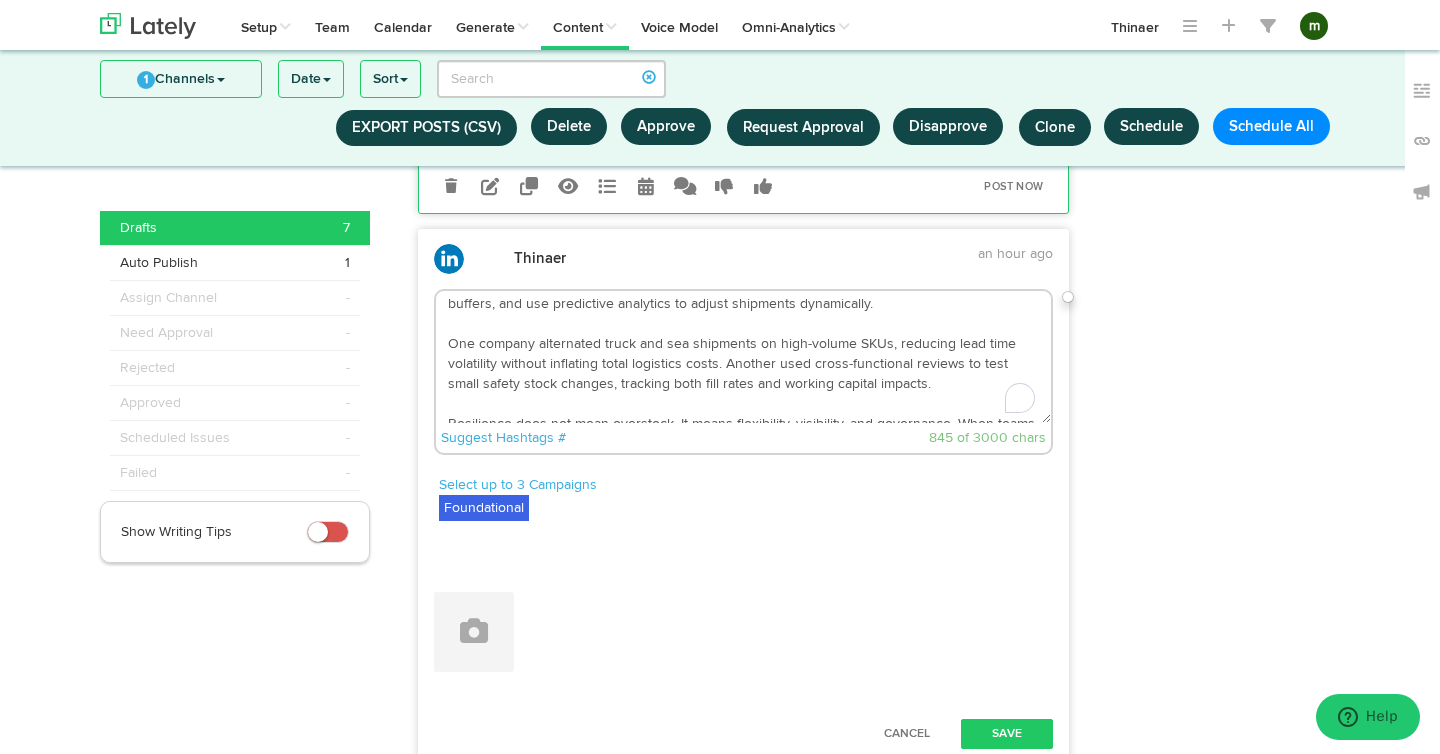click on "Disruptions are no longer rare. Whether caused by geopolitical tension, climate events, or supplier instability, variability is a constant.
Manufacturers that build resilience into their supply chains without giving up efficiency are seeing better performance. They create dual sourcing strategies, maintain modest regional buffers, and use predictive analytics to adjust shipments dynamically.
One company alternated truck and sea shipments on high-volume SKUs, reducing lead time volatility without inflating total logistics costs. Another used cross-functional reviews to test small safety stock changes, tracking both fill rates and working capital impacts.
Resilience does not mean overstock. It means flexibility, visibility, and governance. When teams measure resilience as a capability, they can optimize it—just like cost or quality." at bounding box center (744, 357) 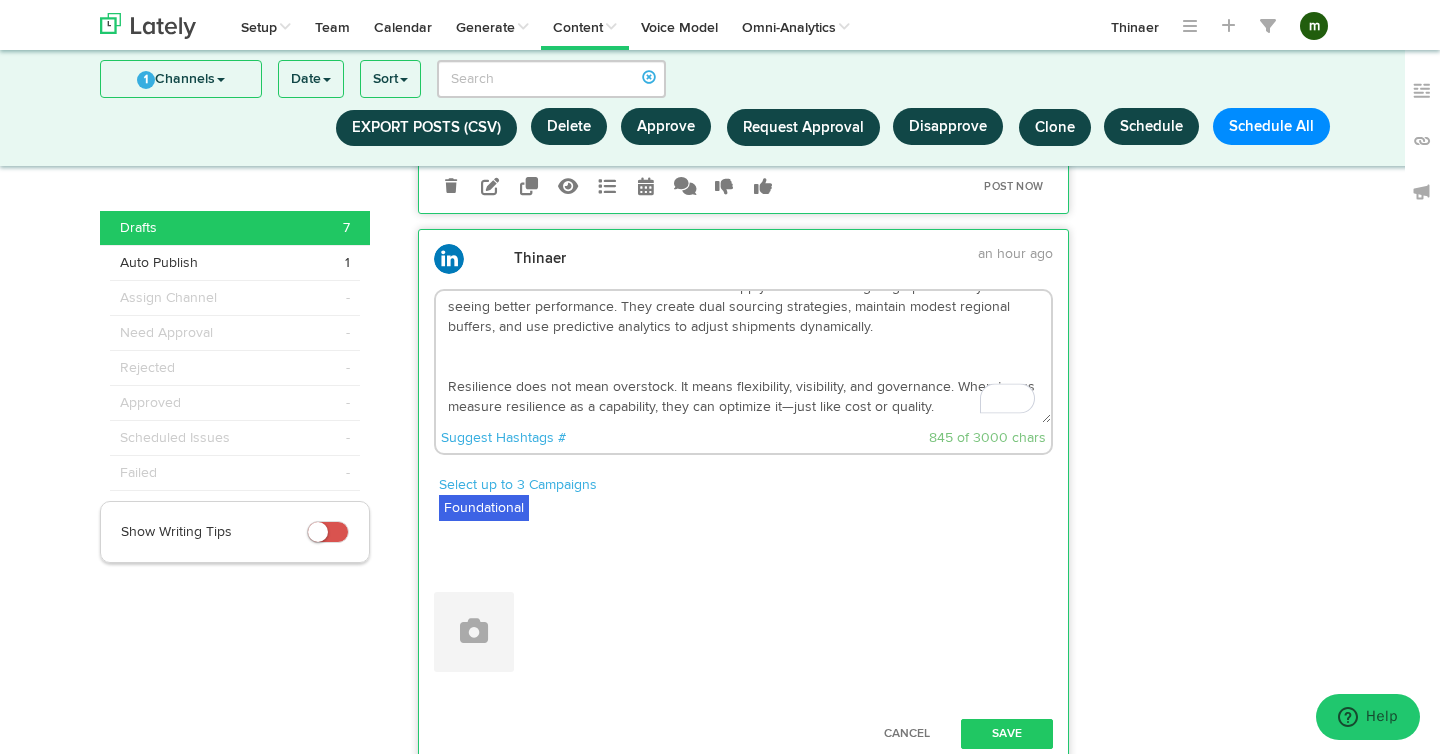 scroll, scrollTop: 80, scrollLeft: 0, axis: vertical 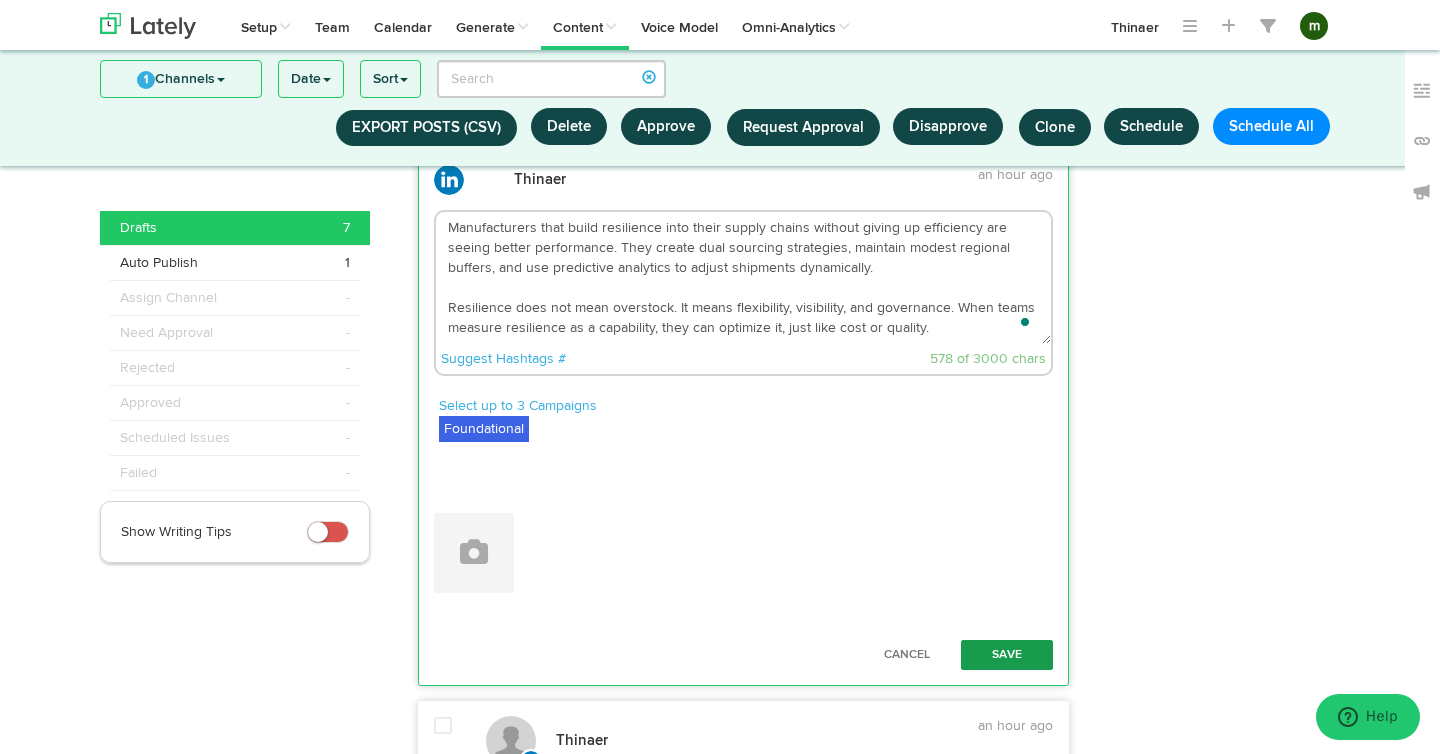 type on "Disruptions are no longer rare. Whether caused by geopolitical tension, climate events, or supplier instability, variability is a constant.
Manufacturers that build resilience into their supply chains without giving up efficiency are seeing better performance. They create dual sourcing strategies, maintain modest regional buffers, and use predictive analytics to adjust shipments dynamically.
Resilience does not mean overstock. It means flexibility, visibility, and governance. When teams measure resilience as a capability, they can optimize it, just like cost or quality." 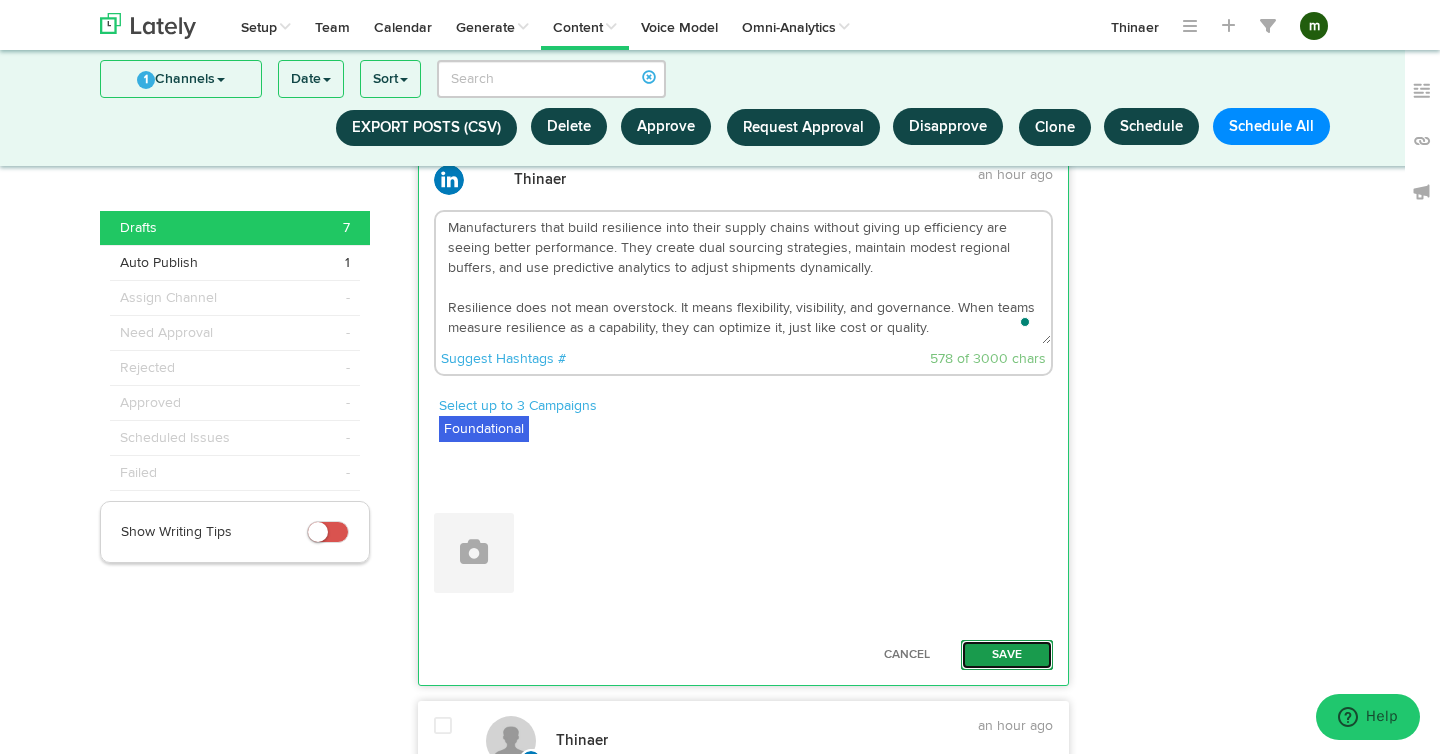 click on "Save" at bounding box center (1007, 655) 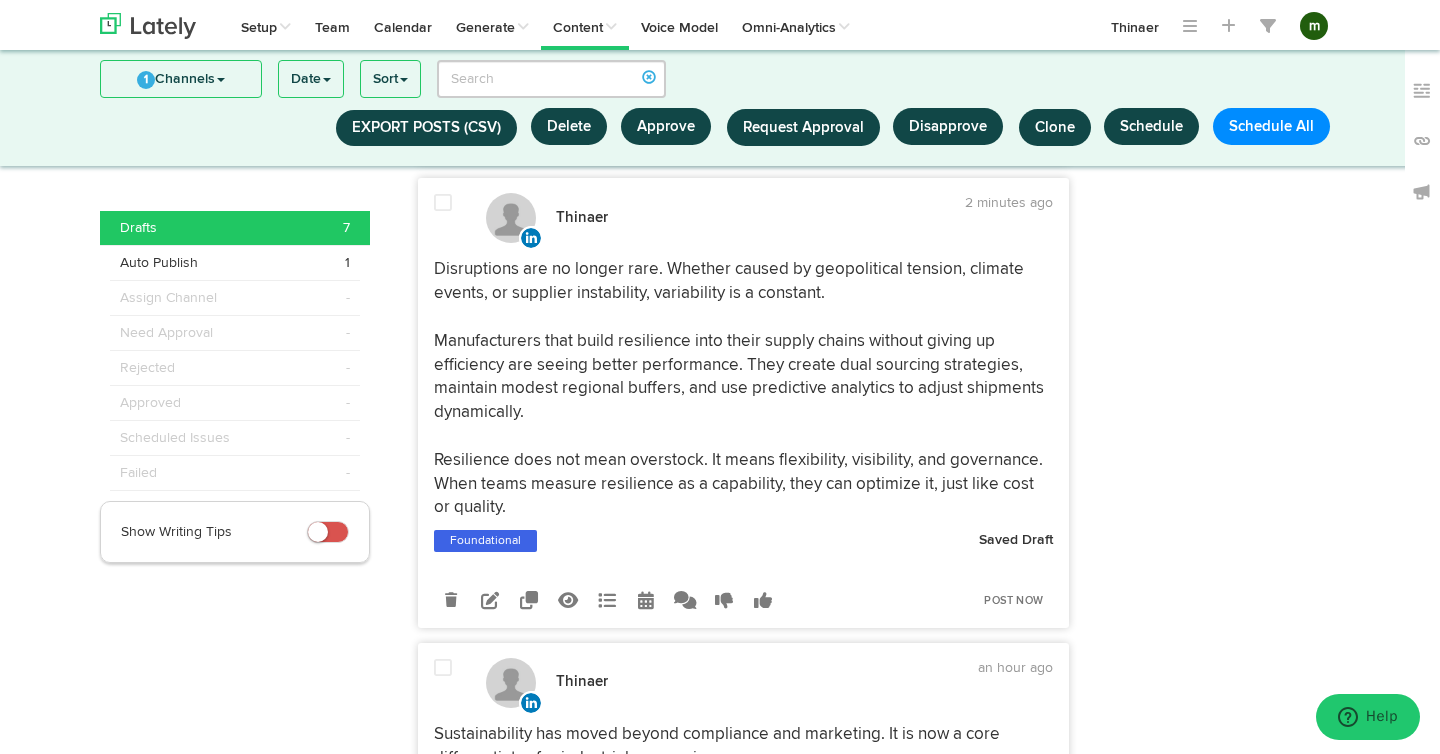 scroll, scrollTop: 607, scrollLeft: 0, axis: vertical 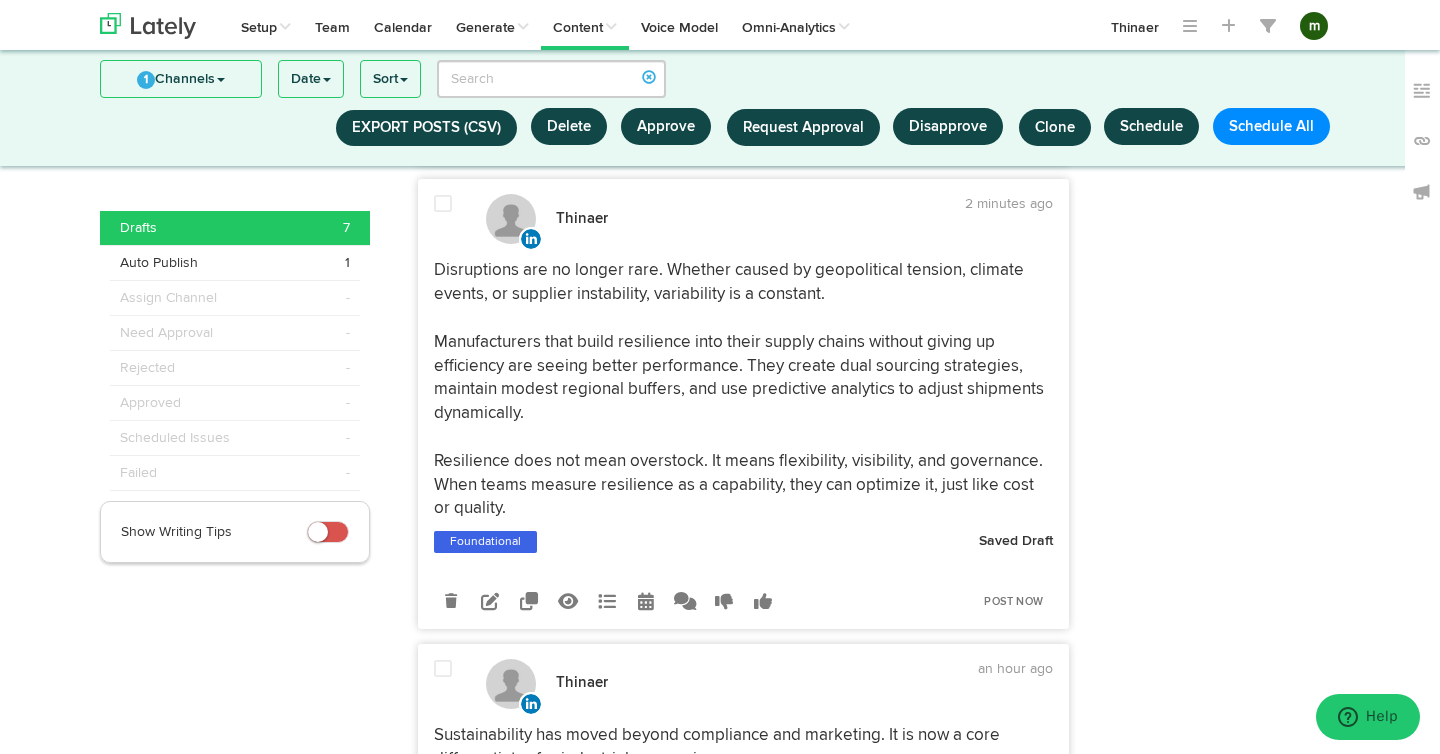 click at bounding box center [1219, 1624] 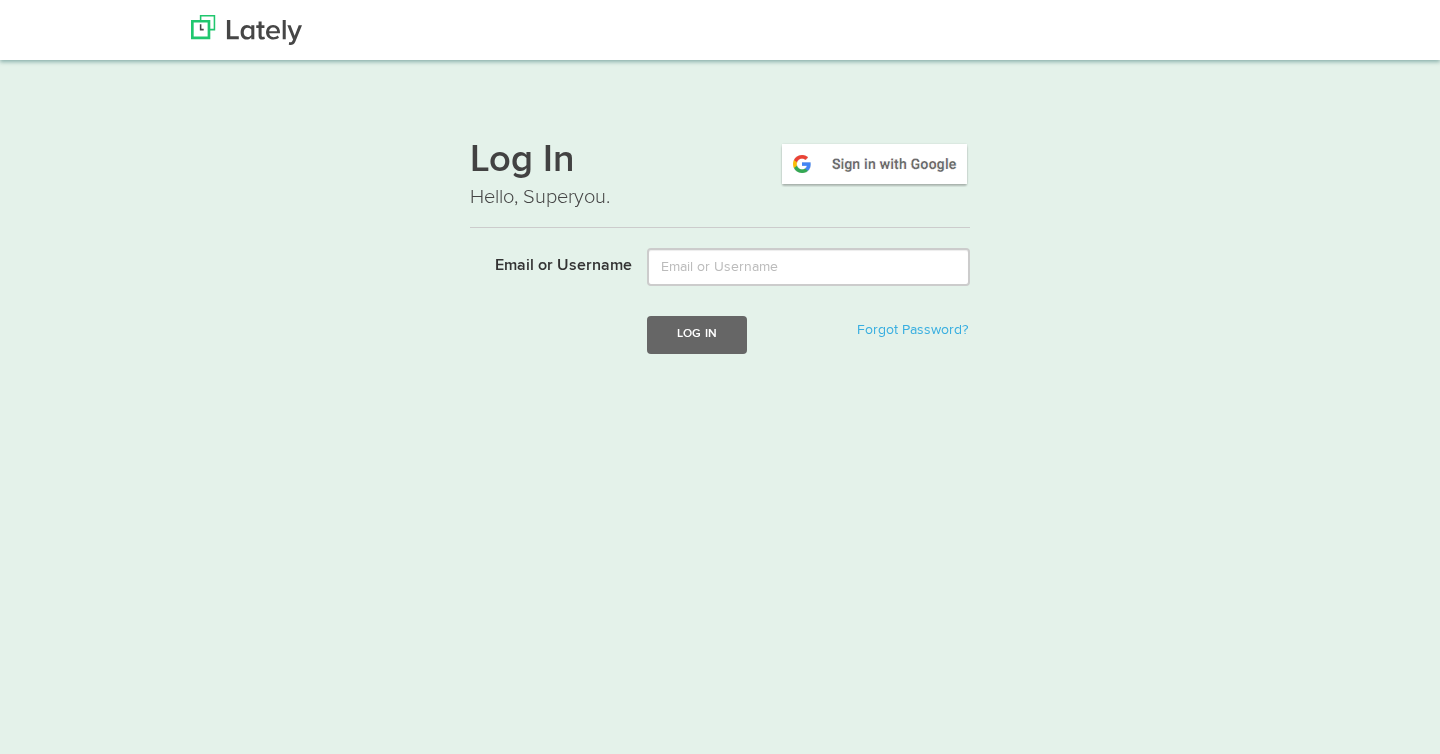 scroll, scrollTop: 0, scrollLeft: 0, axis: both 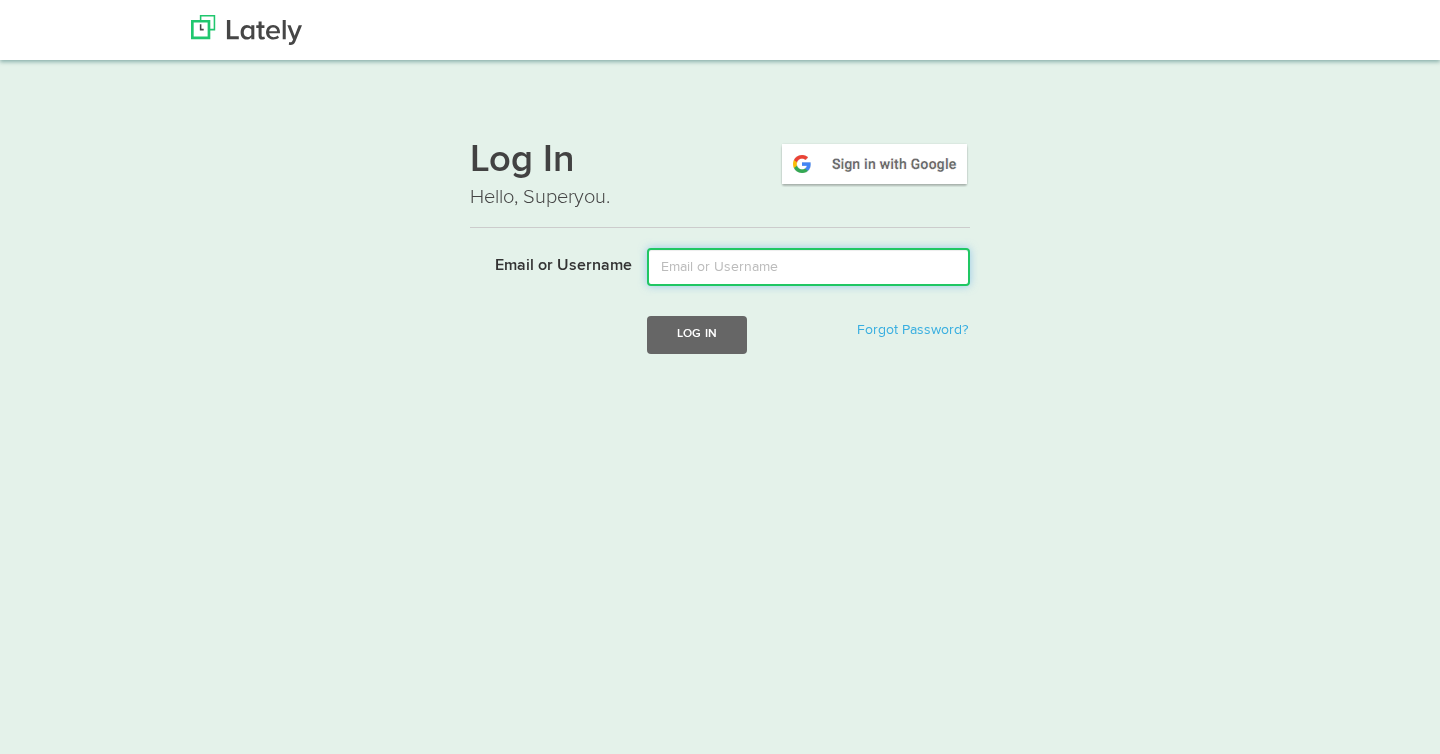 type on "[EMAIL_ADDRESS][DOMAIN_NAME]" 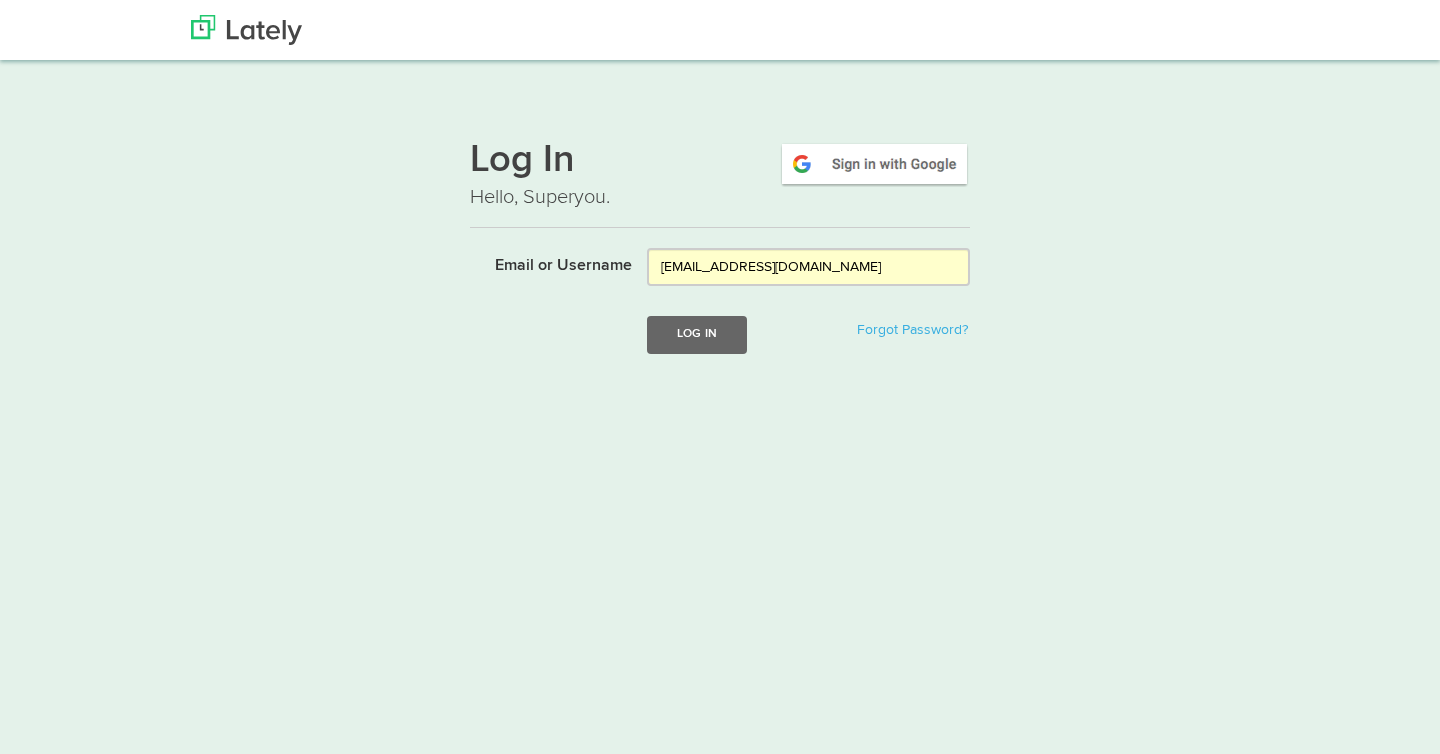scroll, scrollTop: 6, scrollLeft: 0, axis: vertical 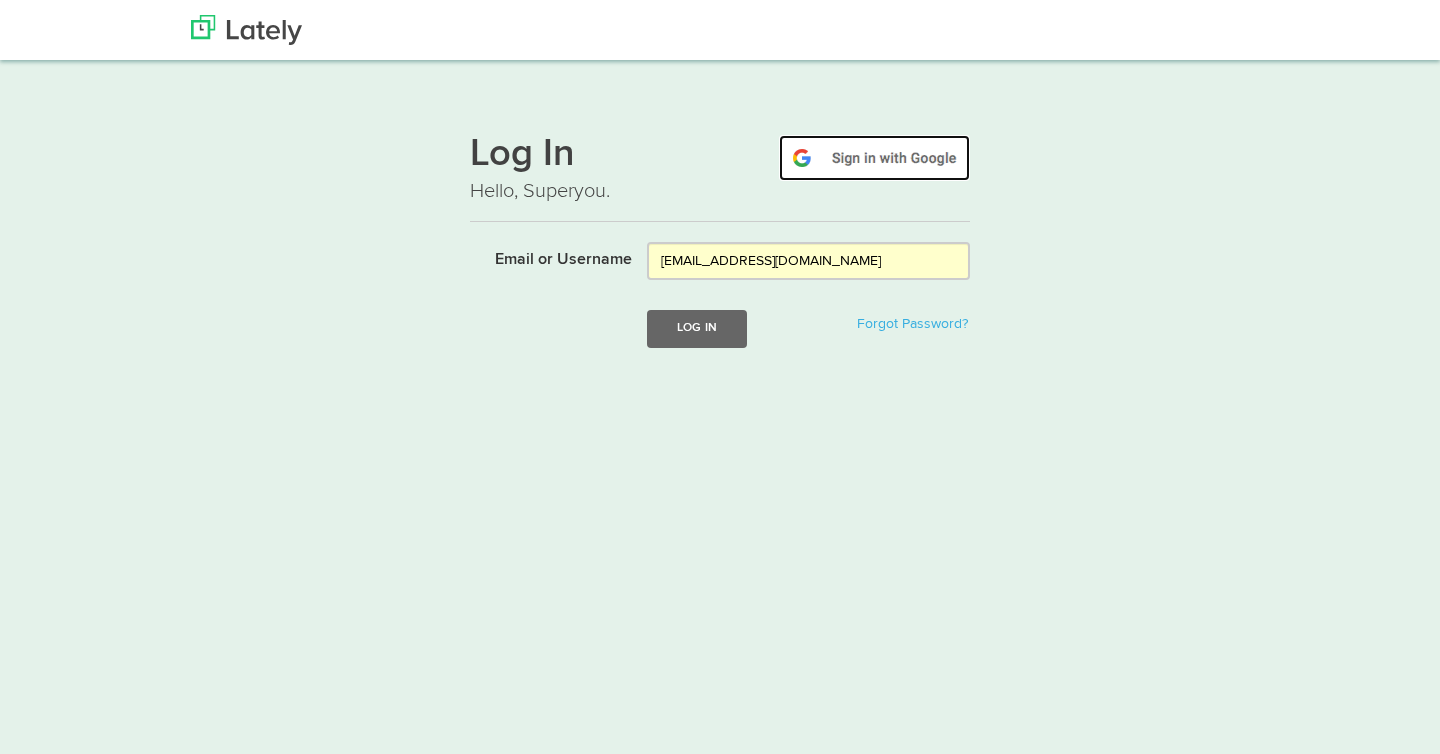 click at bounding box center [874, 158] 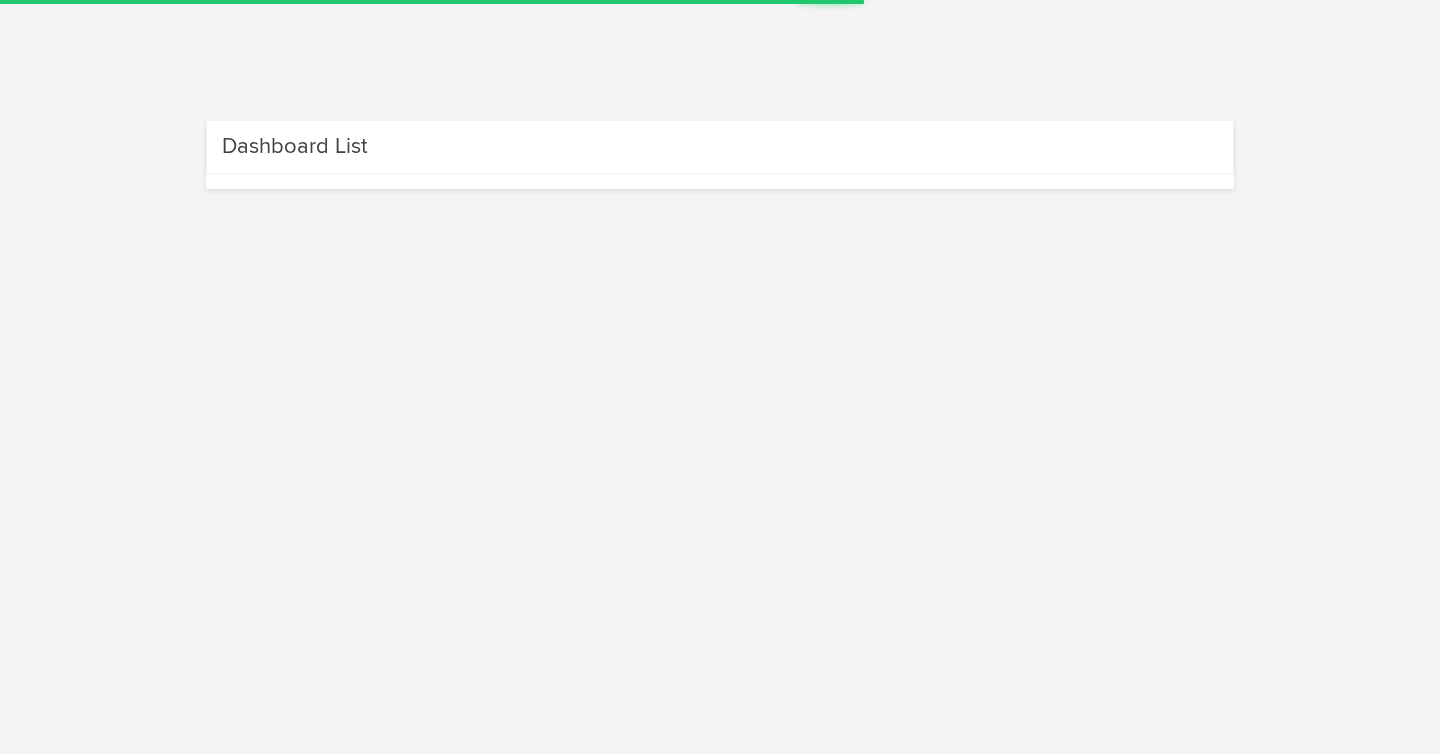 scroll, scrollTop: 0, scrollLeft: 0, axis: both 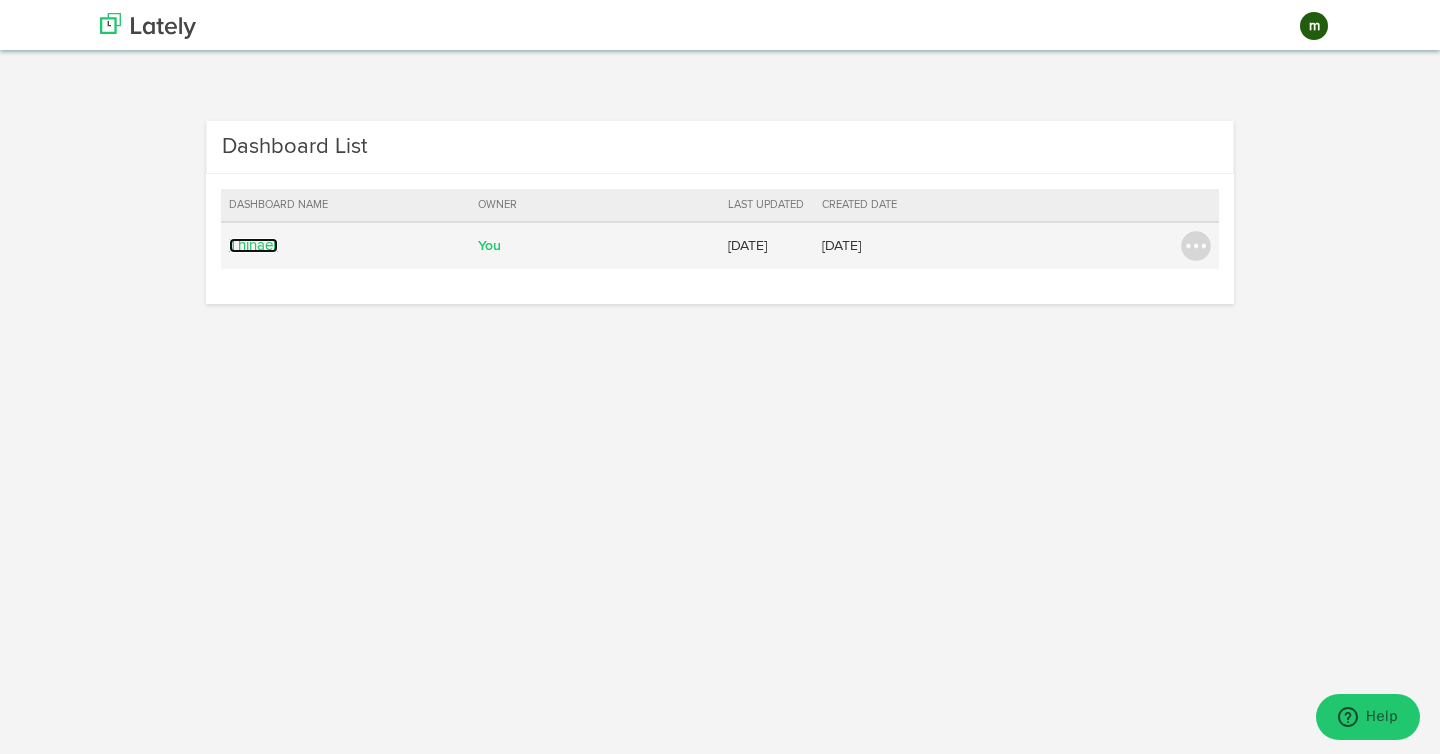 click on "Thinaer" at bounding box center [253, 245] 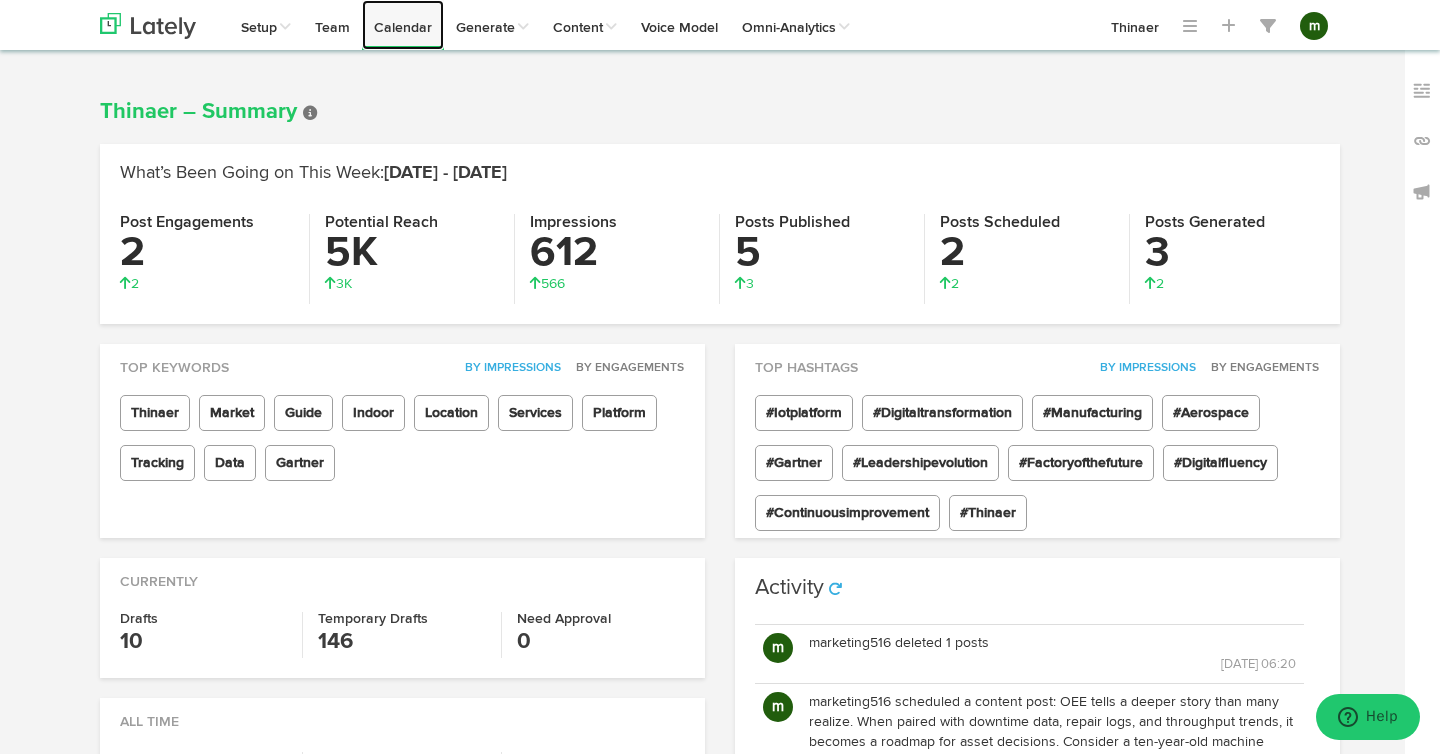 click on "Calendar" at bounding box center [403, 25] 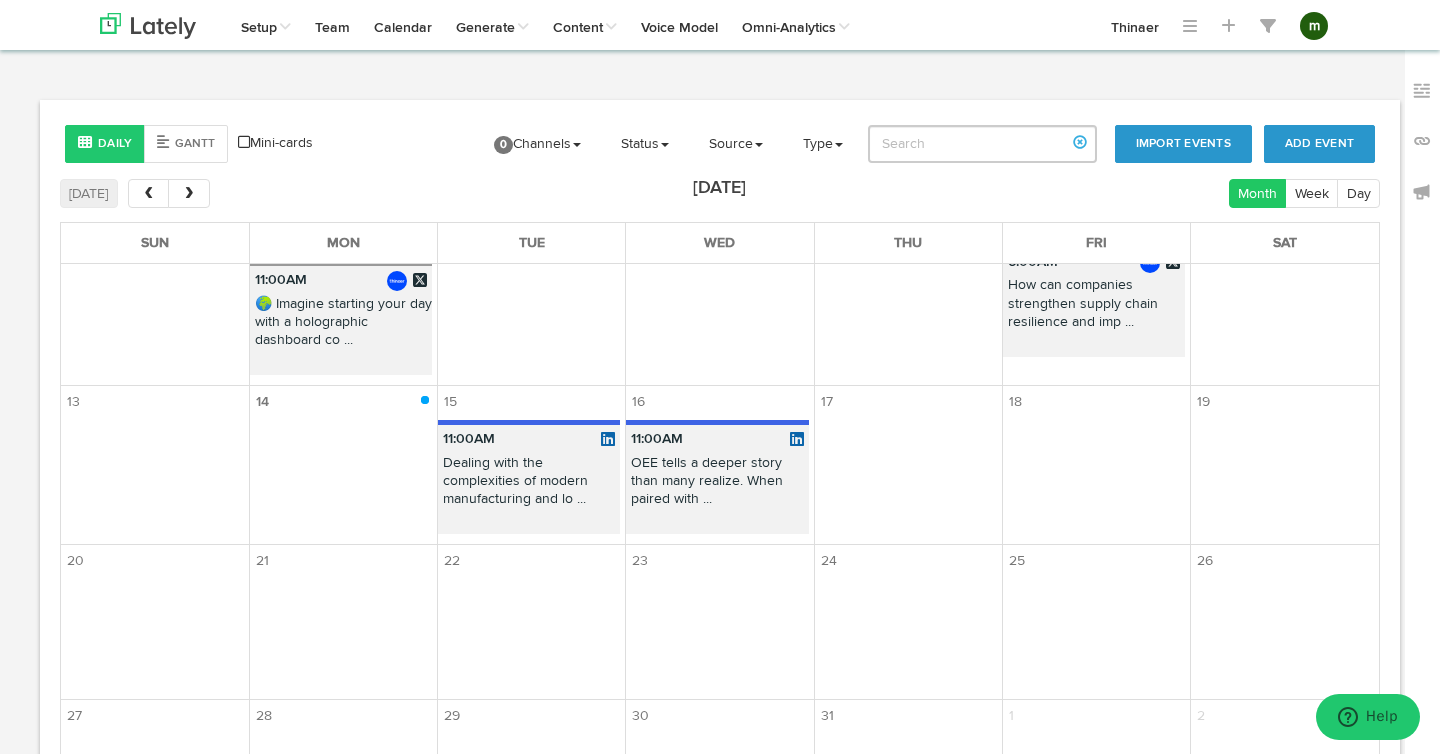 scroll, scrollTop: 474, scrollLeft: 0, axis: vertical 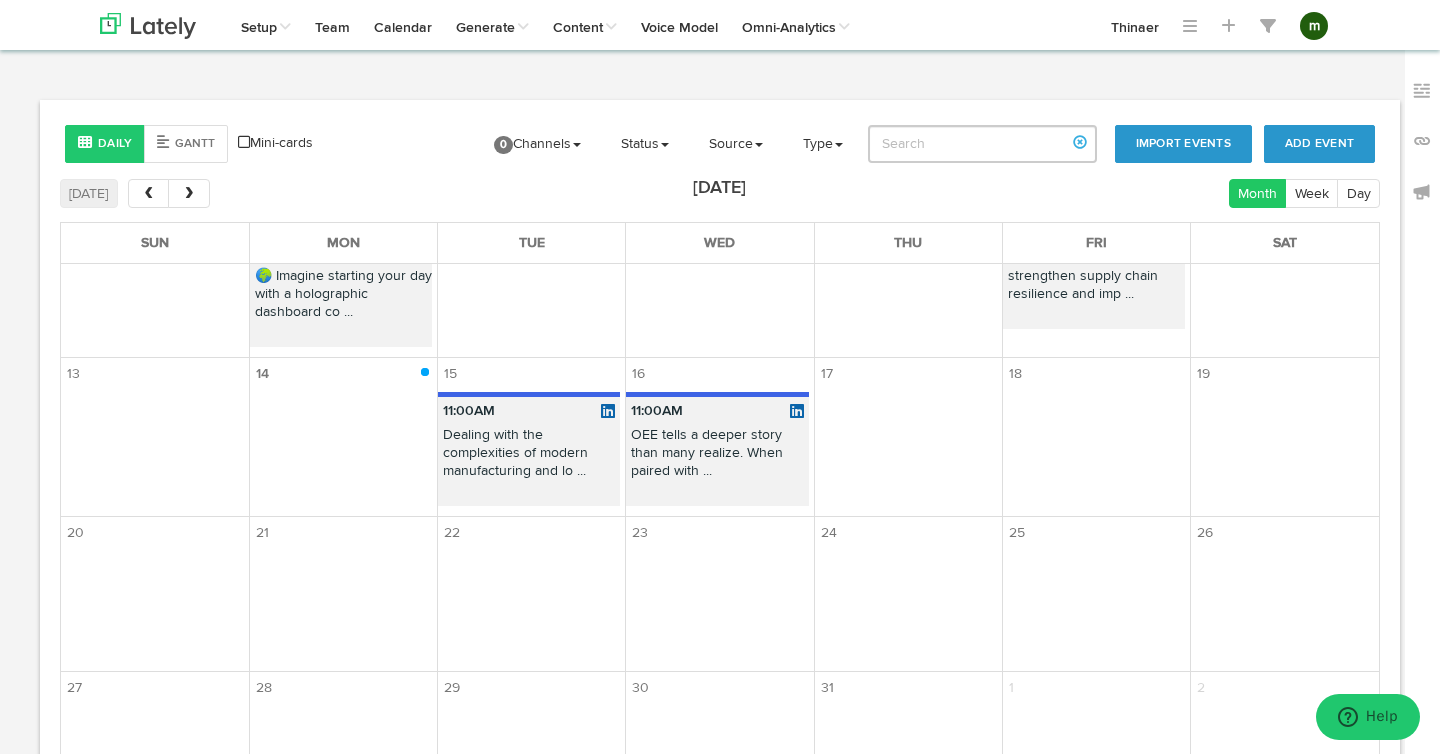 click on "Dealing with the complexities of modern manufacturing and lo ..." at bounding box center [529, 457] 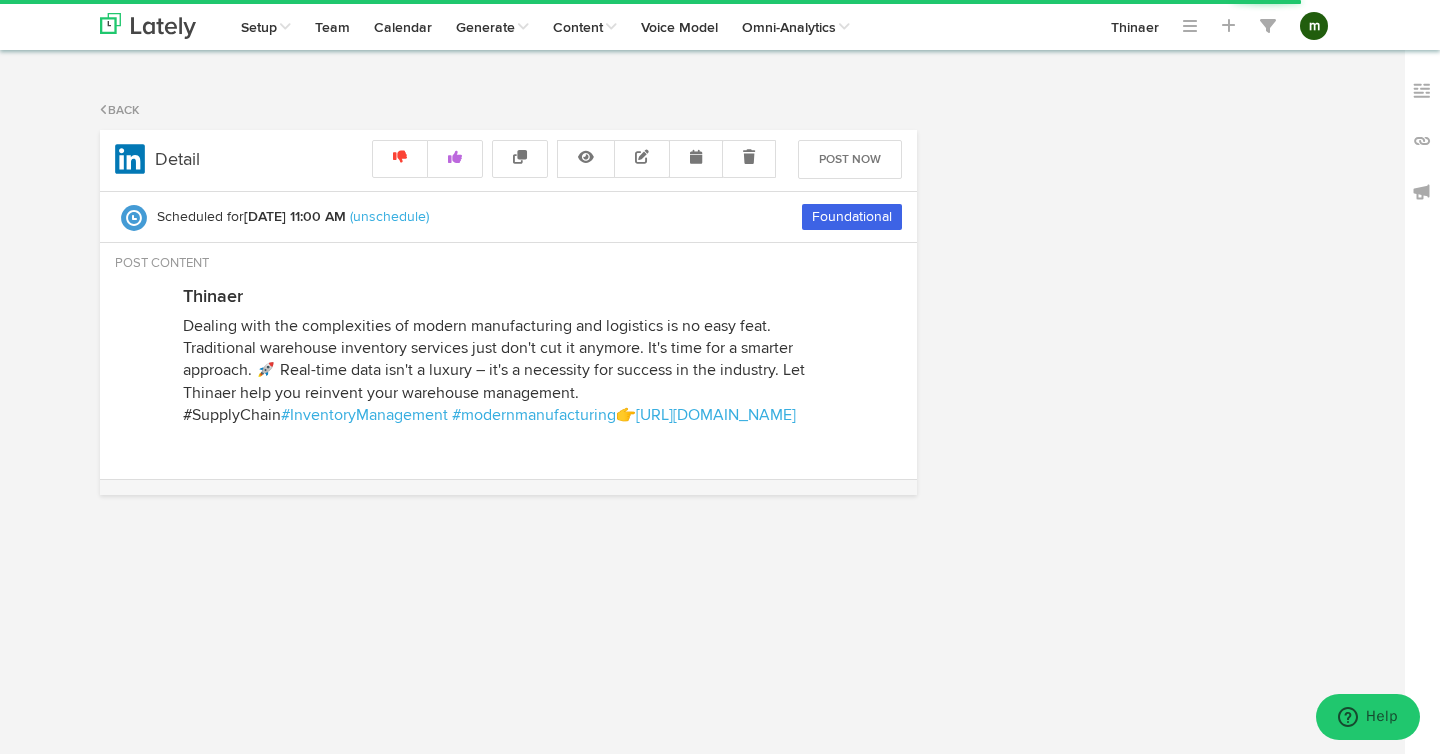 radio on "true" 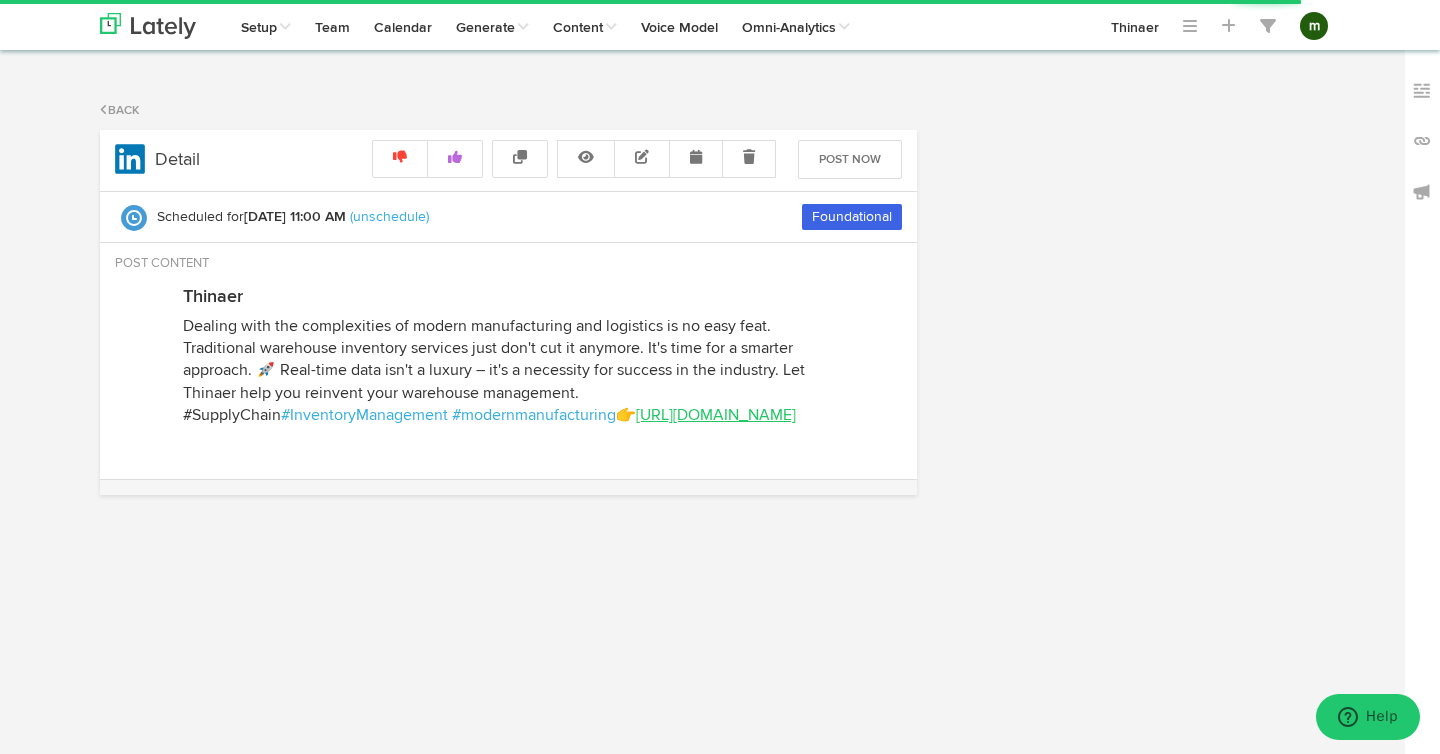 select on "11" 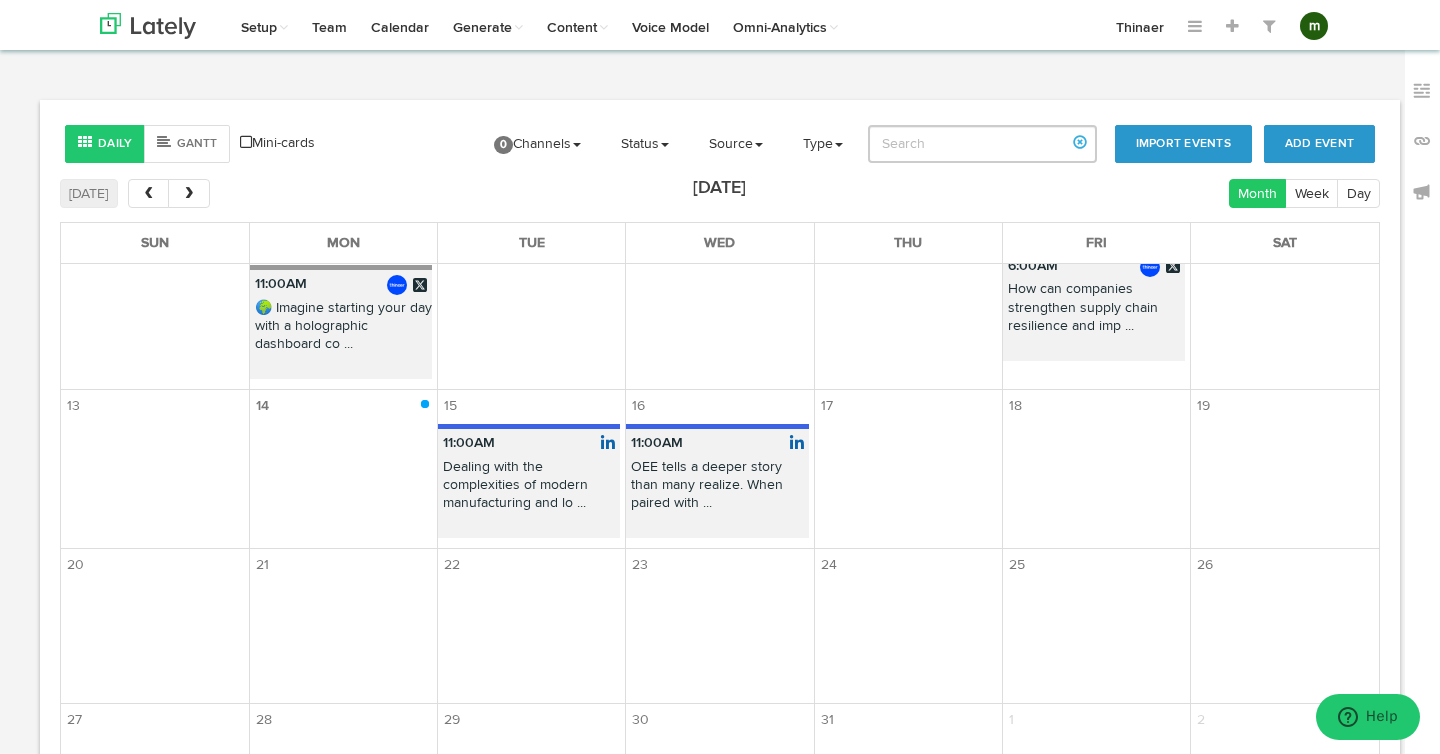 scroll, scrollTop: 456, scrollLeft: 0, axis: vertical 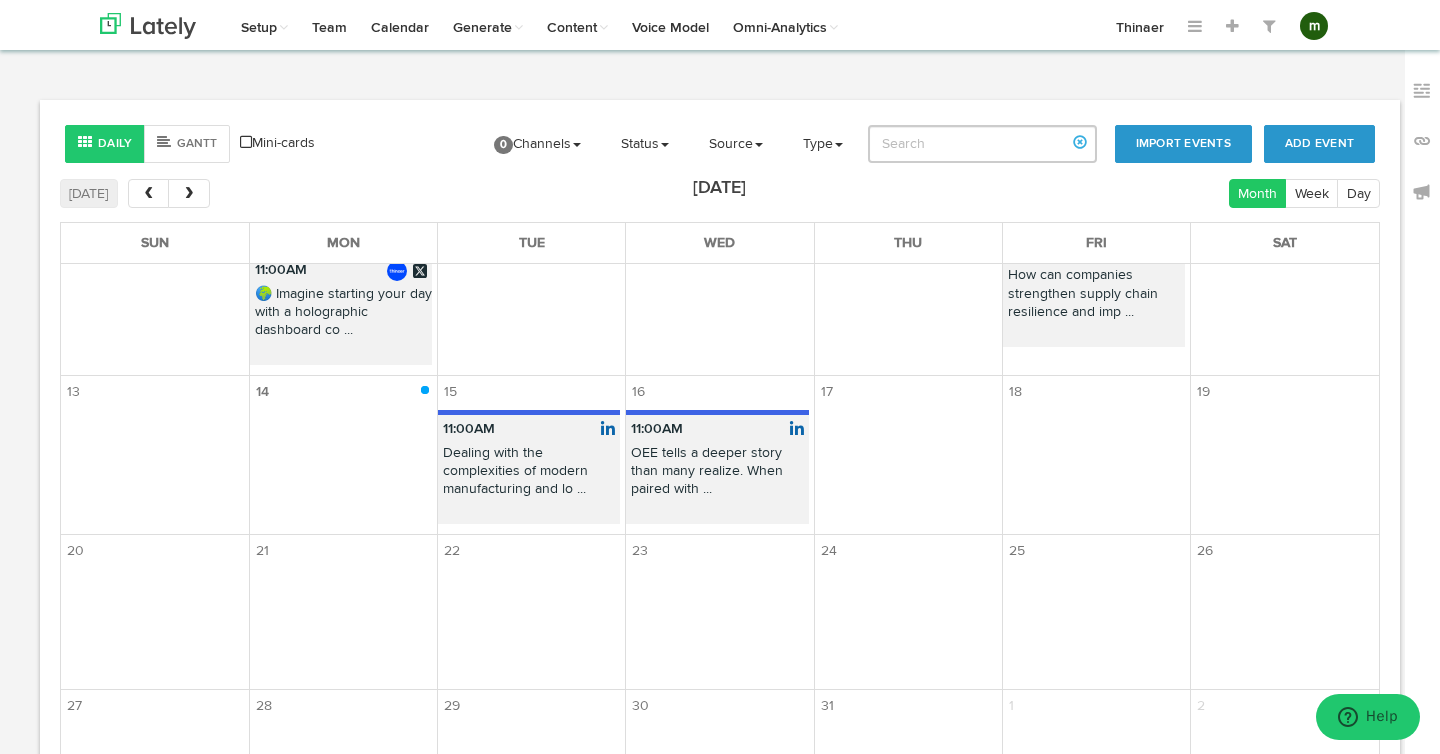 click on "OEE tells a deeper story than many realize. When paired with ..." at bounding box center (717, 475) 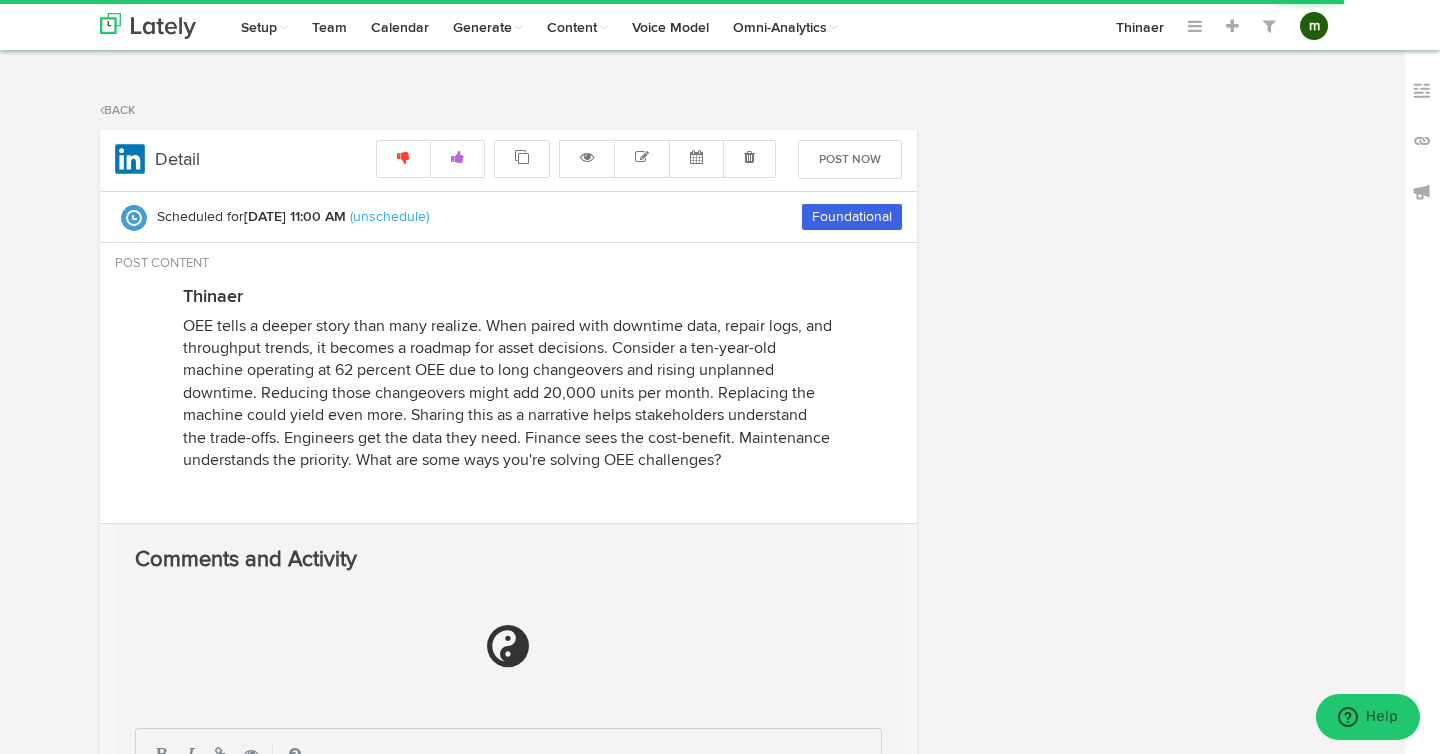 radio on "true" 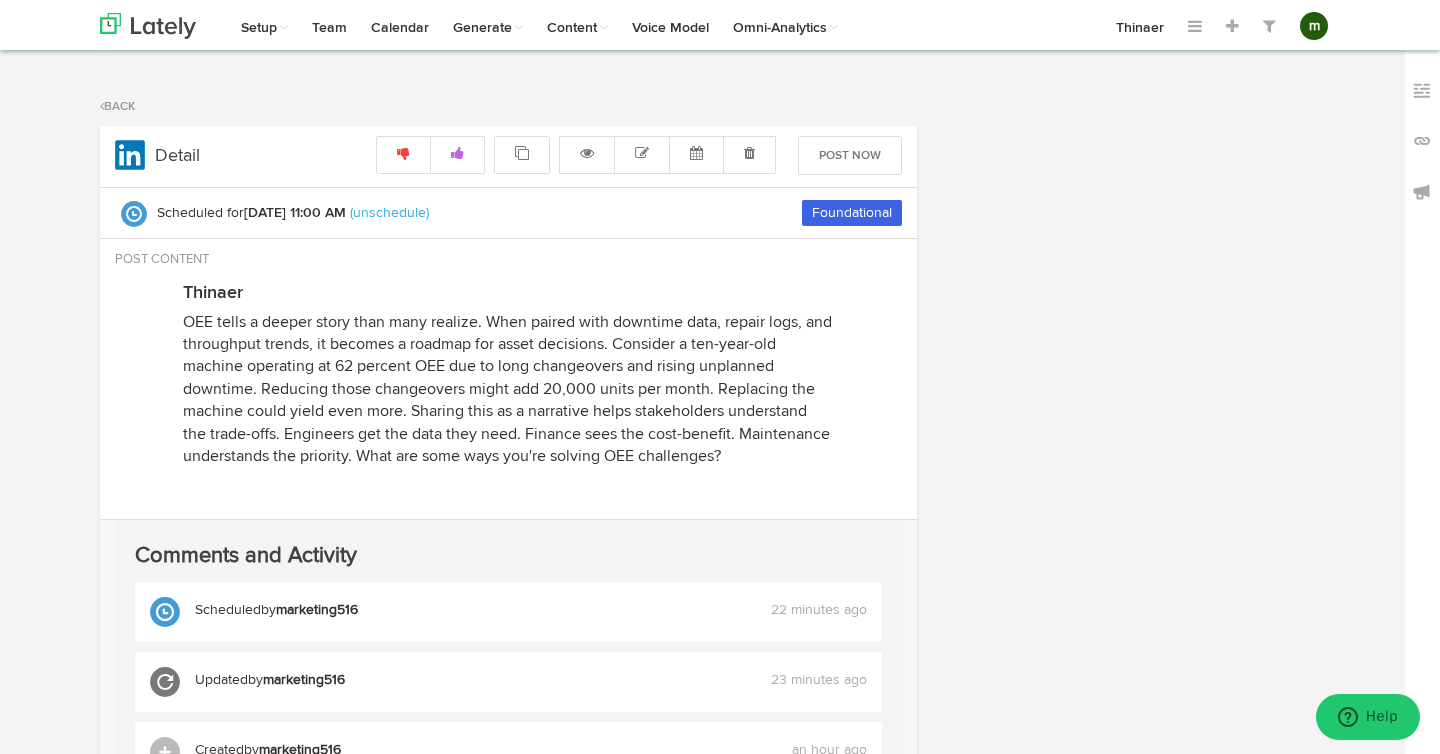 scroll, scrollTop: 0, scrollLeft: 0, axis: both 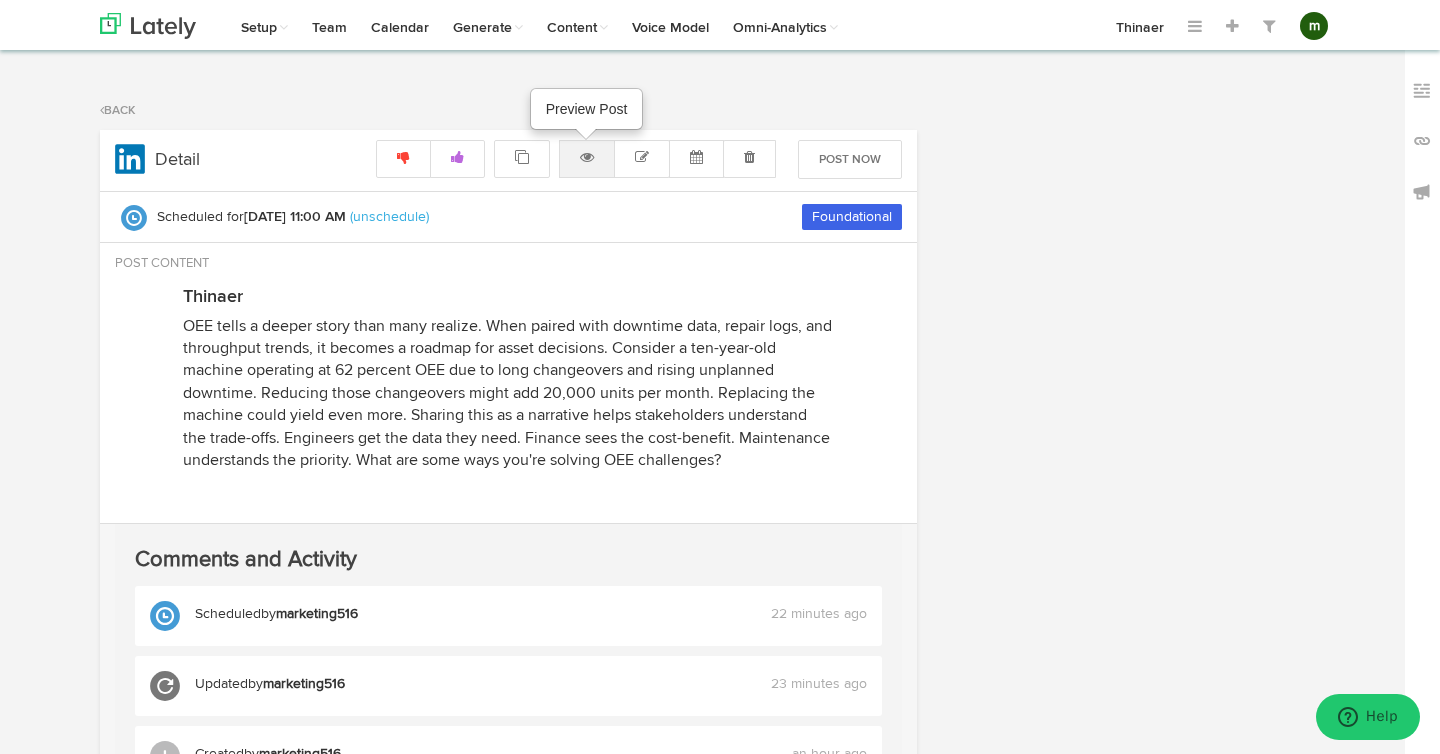 click at bounding box center (587, 159) 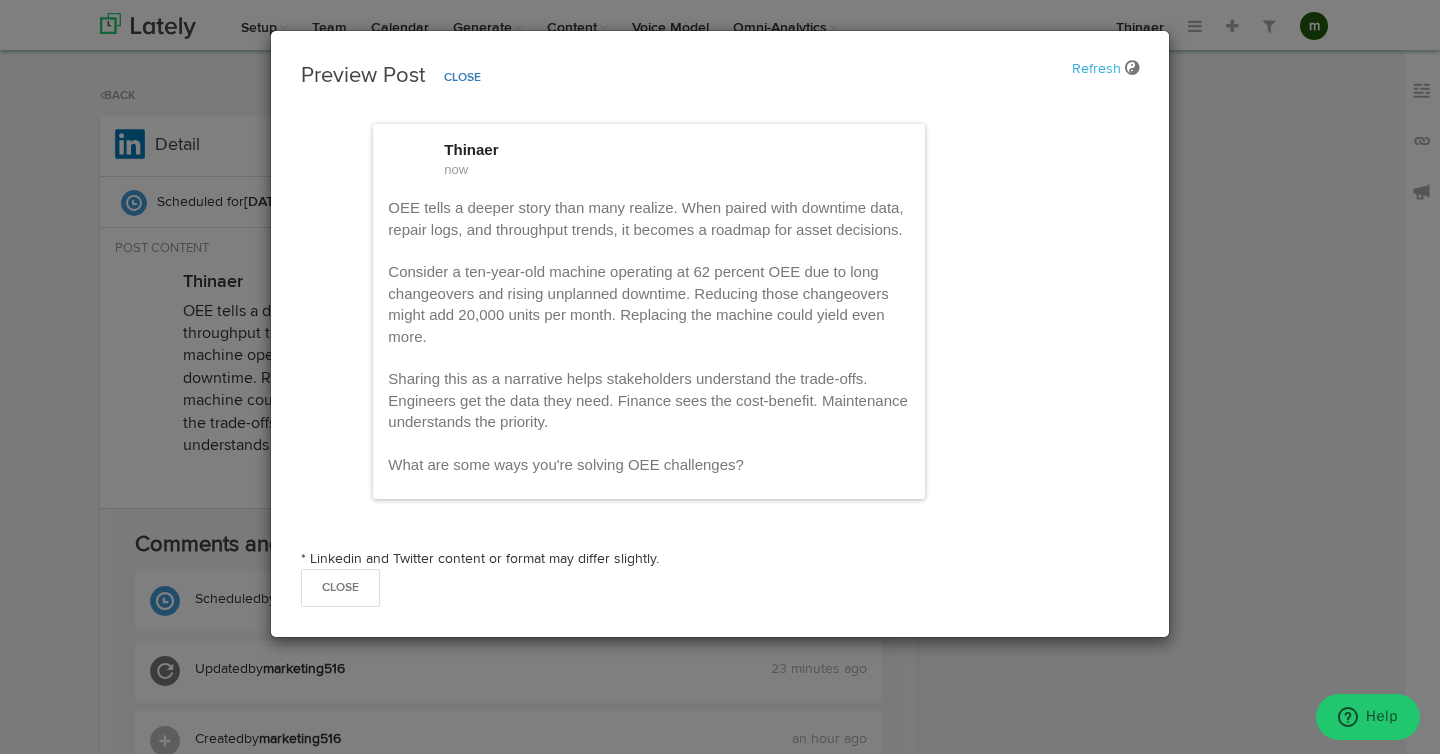 scroll, scrollTop: 0, scrollLeft: 0, axis: both 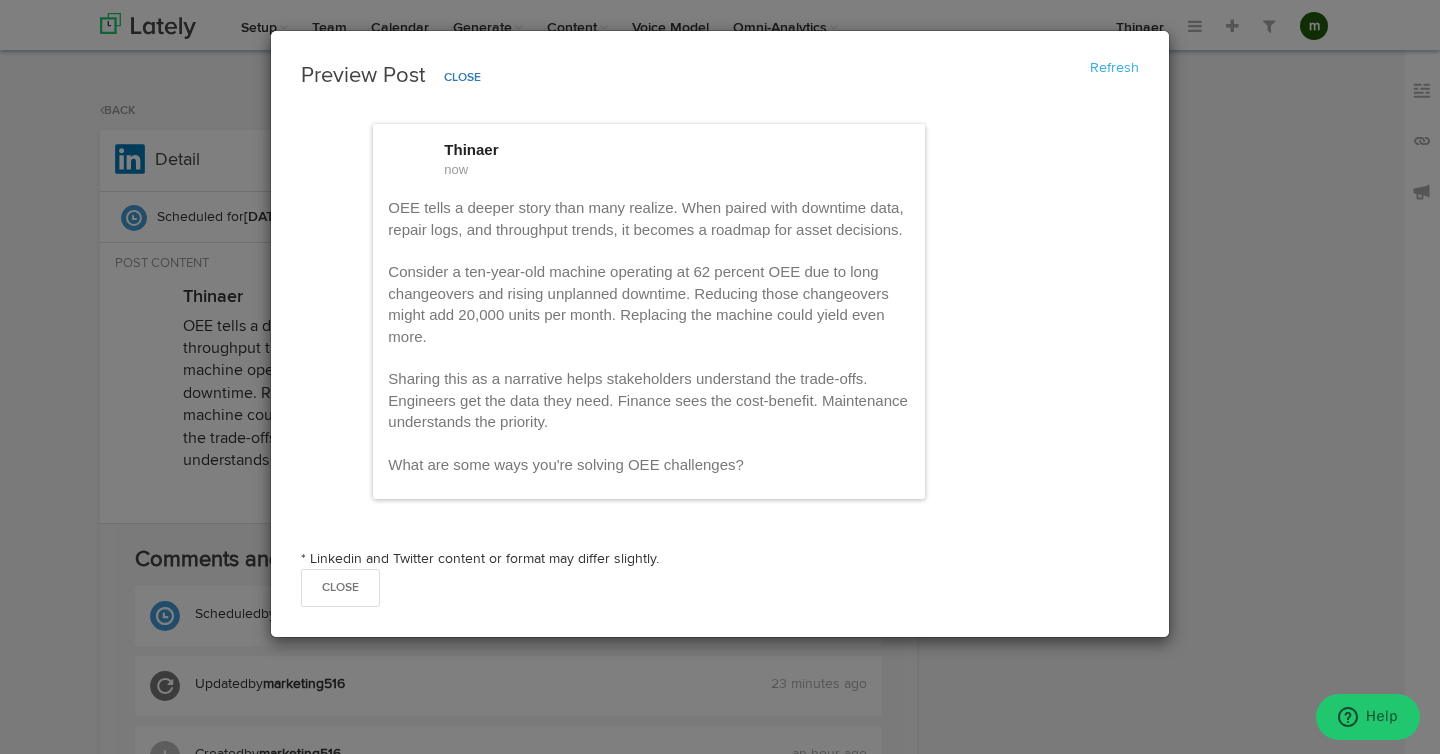 click on "Preview  Post
Refresh
Close
Thinaer
now
[PERSON_NAME] tells a deeper story than many realize. When paired with downtime data, repair logs, and throughput trends, it becomes a roadmap for asset decisions.
Consider a ten-year-old machine operating at 62 percent OEE due to long changeovers and rising unplanned downtime. Reducing those changeovers might add 20,000 units per month. Replacing the machine could yield even more.
Sharing this as a narrative helps stakeholders understand the trade-offs. Engineers get the data they need. Finance sees the cost-benefit. Maintenance understands the priority.
What are some ways you're solving OEE challenges?" at bounding box center [720, 377] 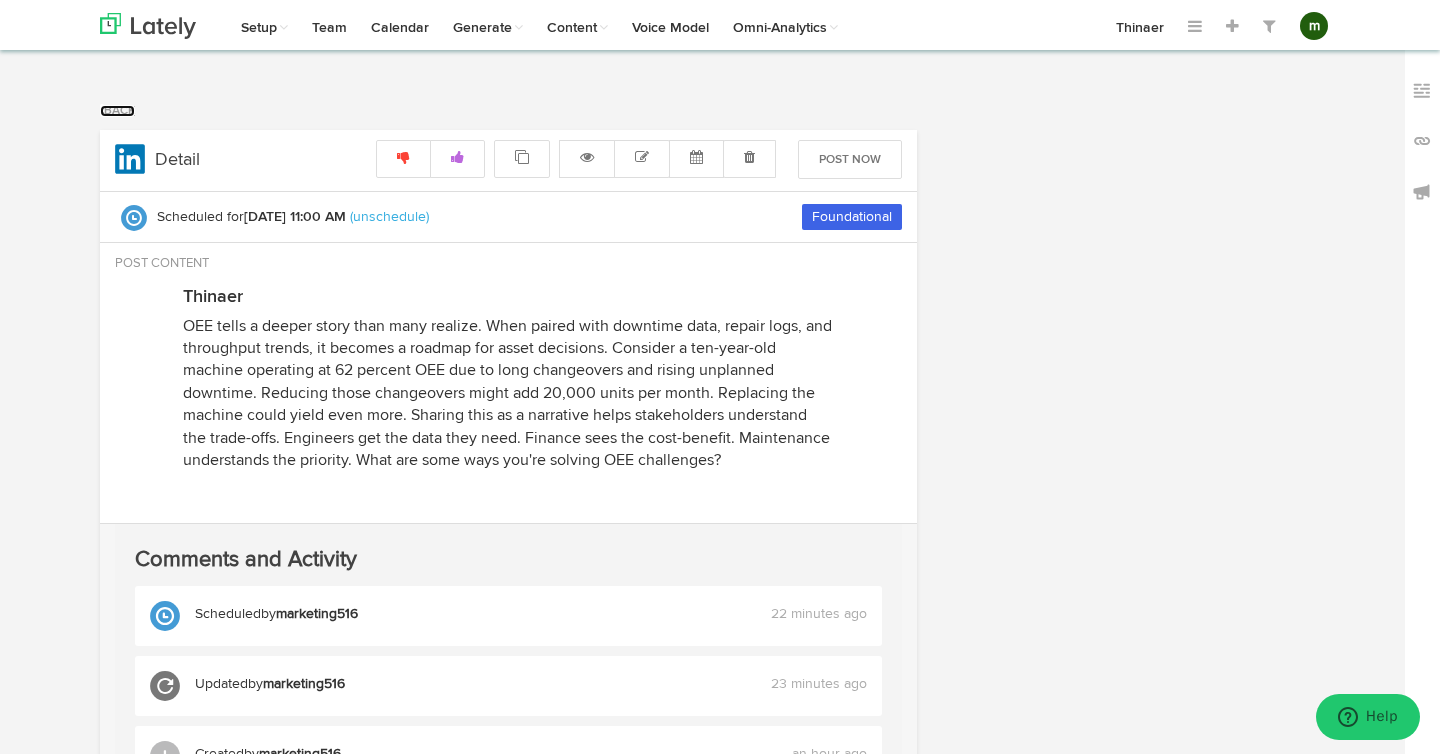 click on "Back" at bounding box center [117, 111] 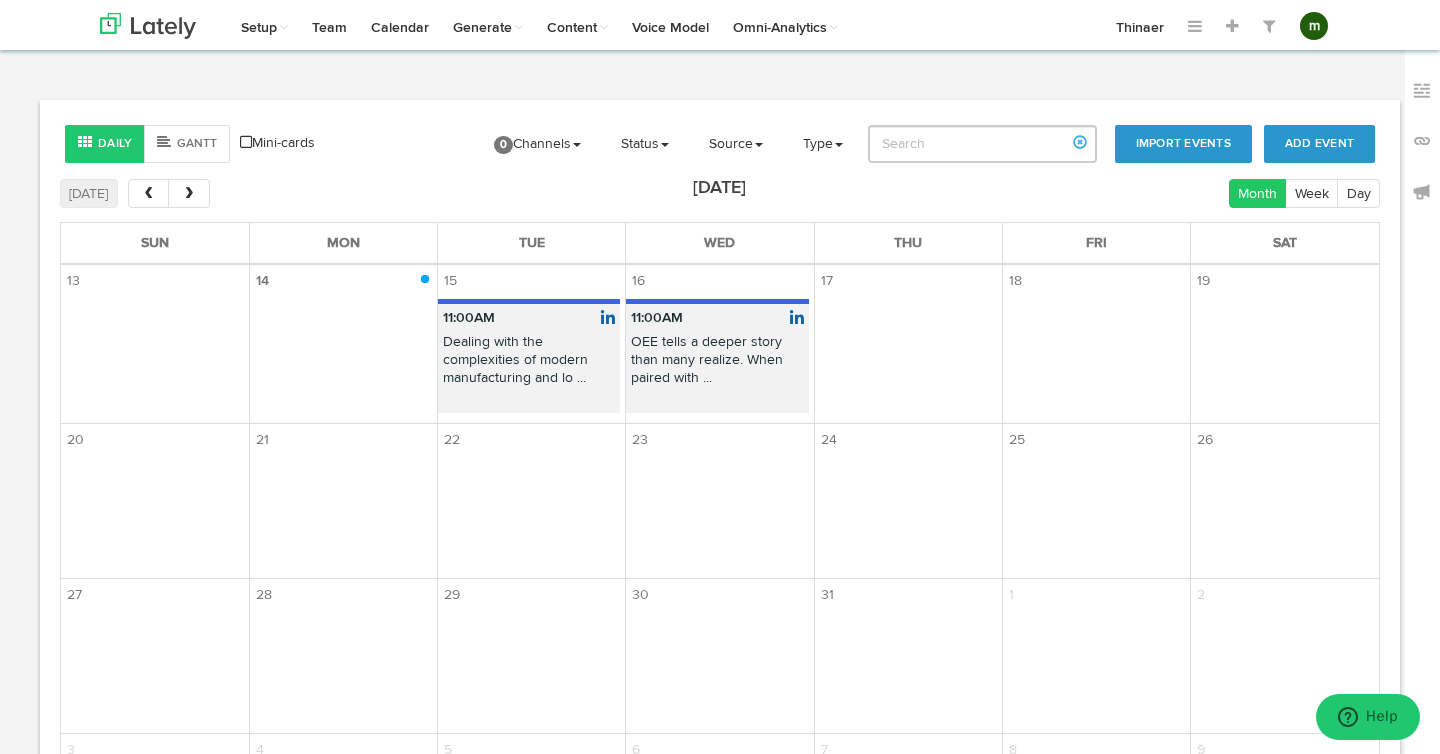 scroll, scrollTop: 431, scrollLeft: 0, axis: vertical 